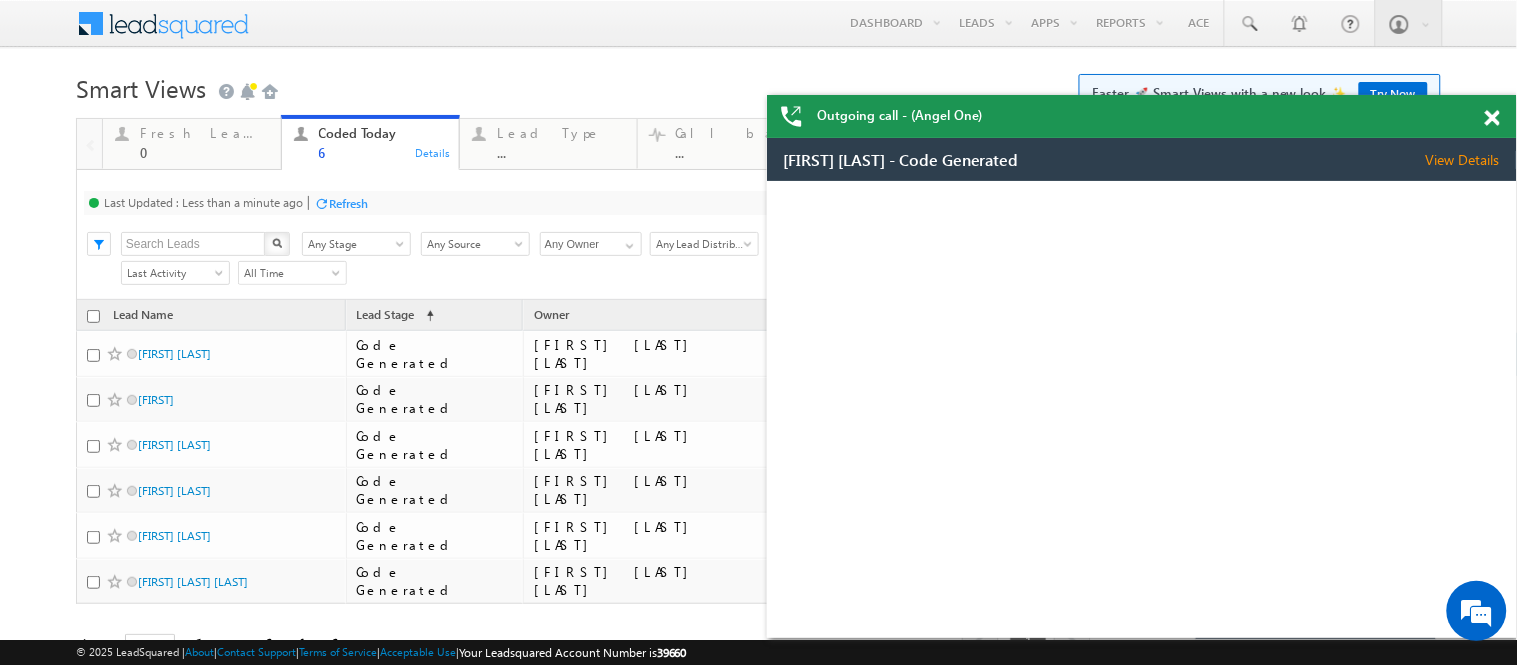 scroll, scrollTop: 0, scrollLeft: 0, axis: both 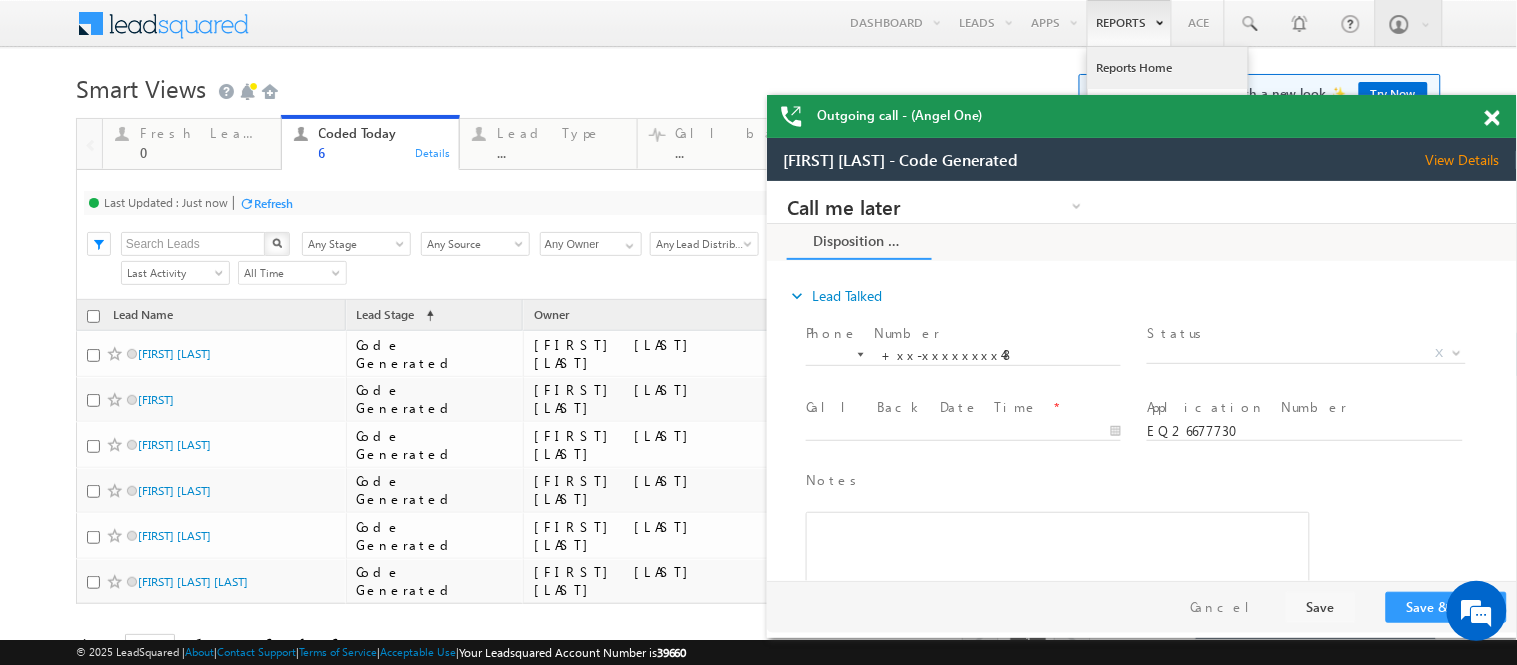 click on "Reports Home" at bounding box center (1168, 68) 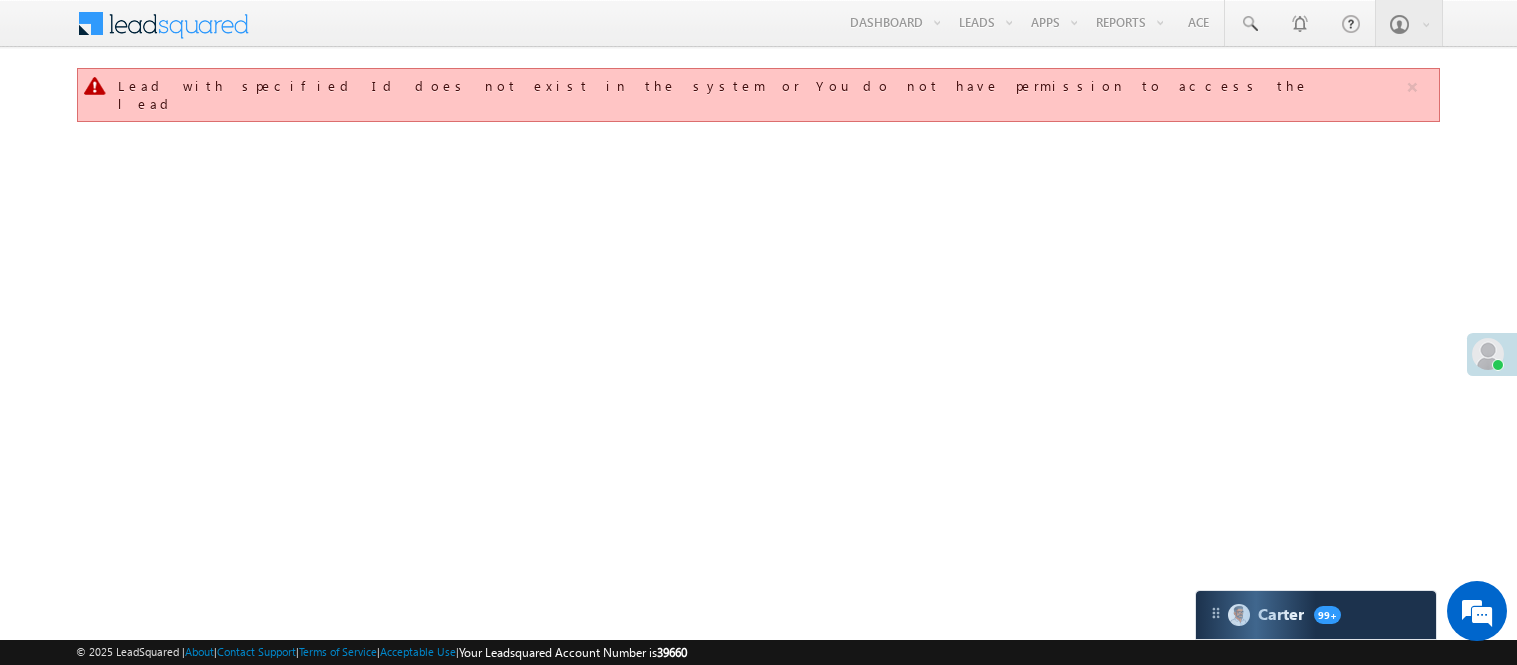 scroll, scrollTop: 0, scrollLeft: 0, axis: both 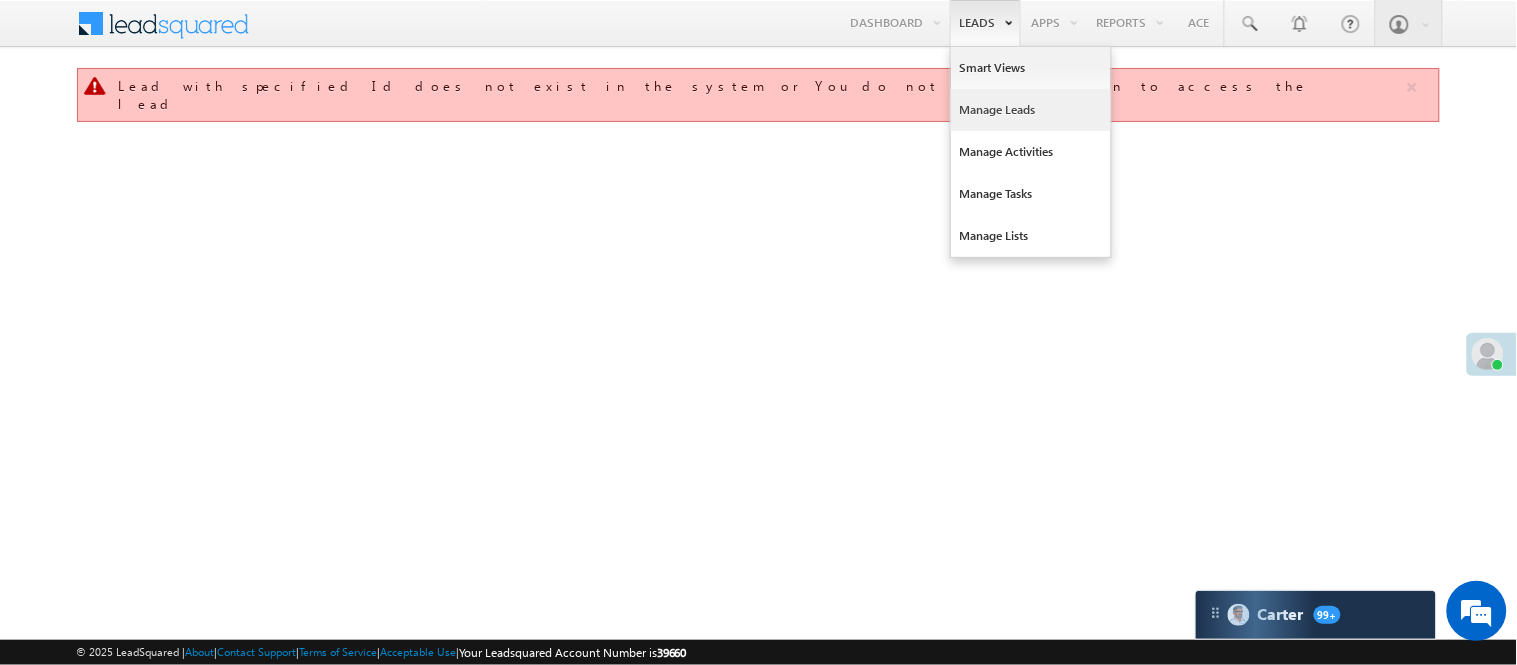 click on "Manage Leads" at bounding box center (1031, 110) 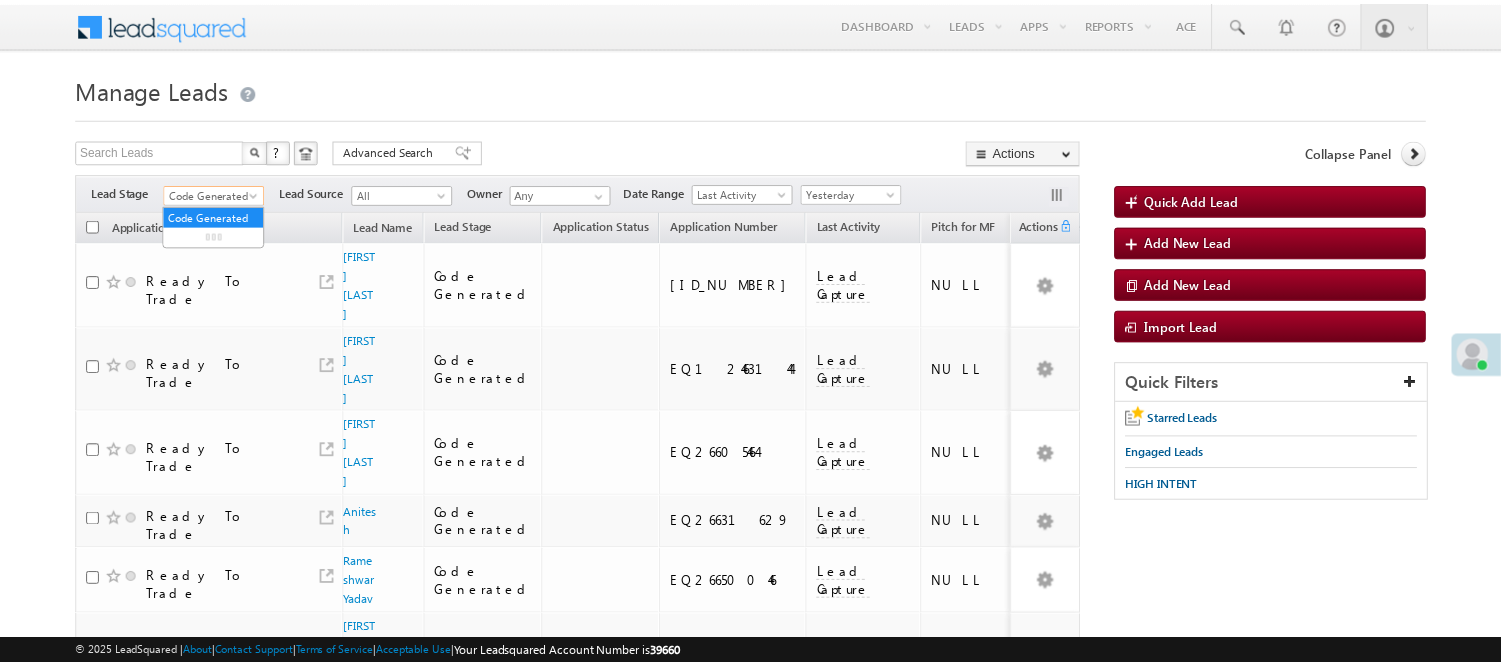 scroll, scrollTop: 0, scrollLeft: 0, axis: both 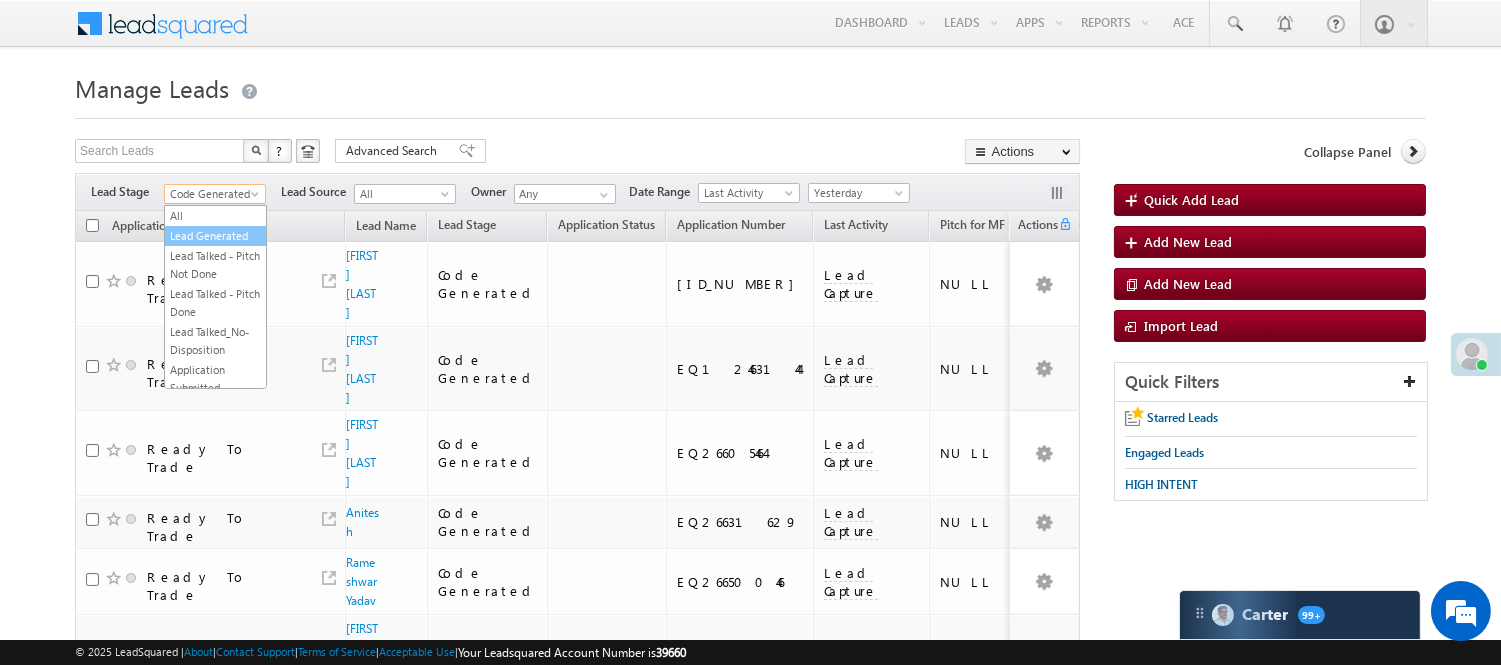 click on "Lead Generated" at bounding box center [215, 236] 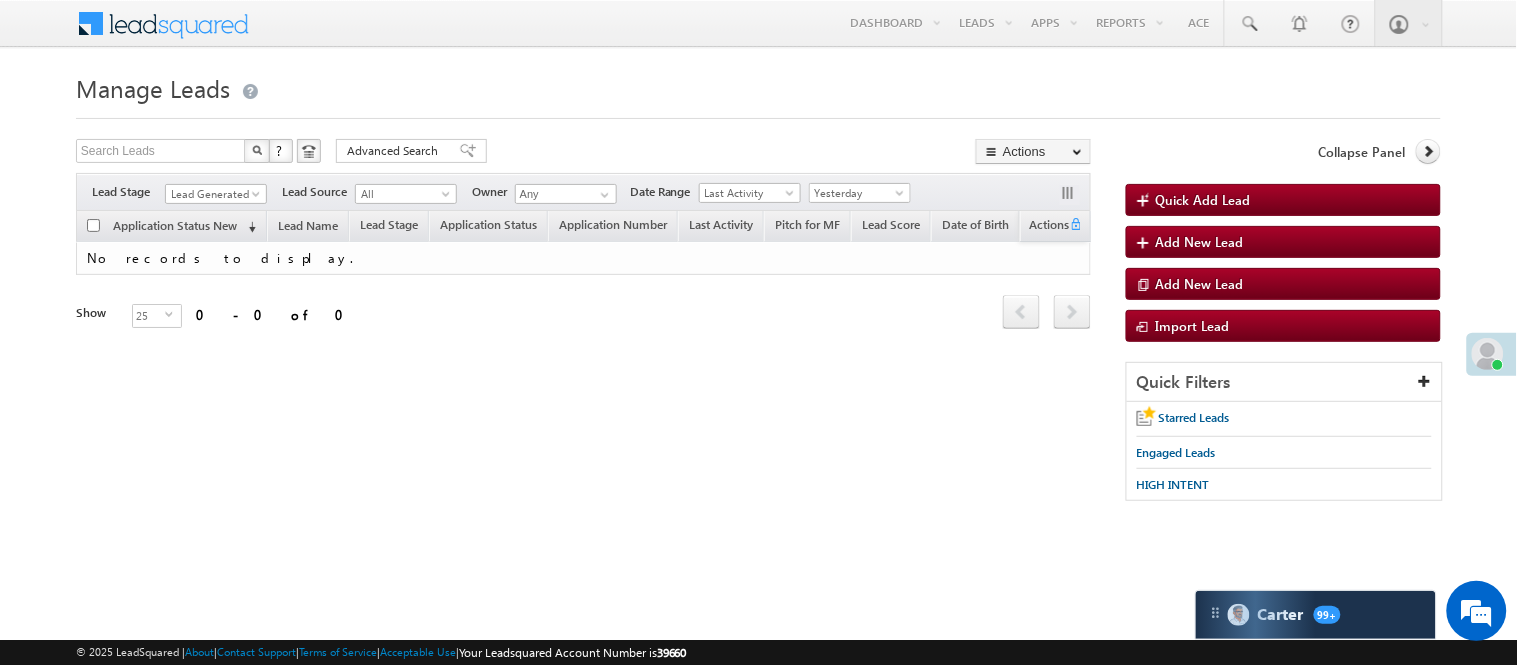 scroll, scrollTop: 0, scrollLeft: 0, axis: both 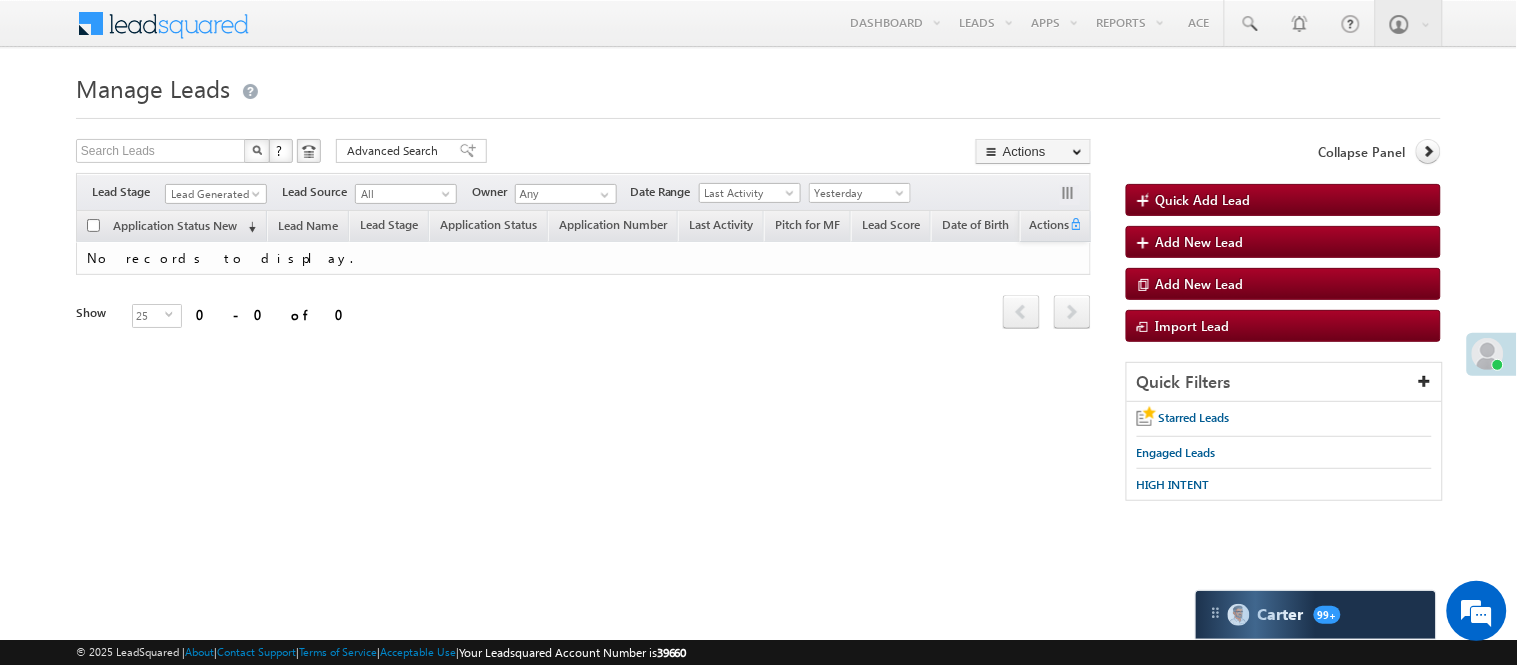 drag, startPoint x: 233, startPoint y: 177, endPoint x: 225, endPoint y: 191, distance: 16.124516 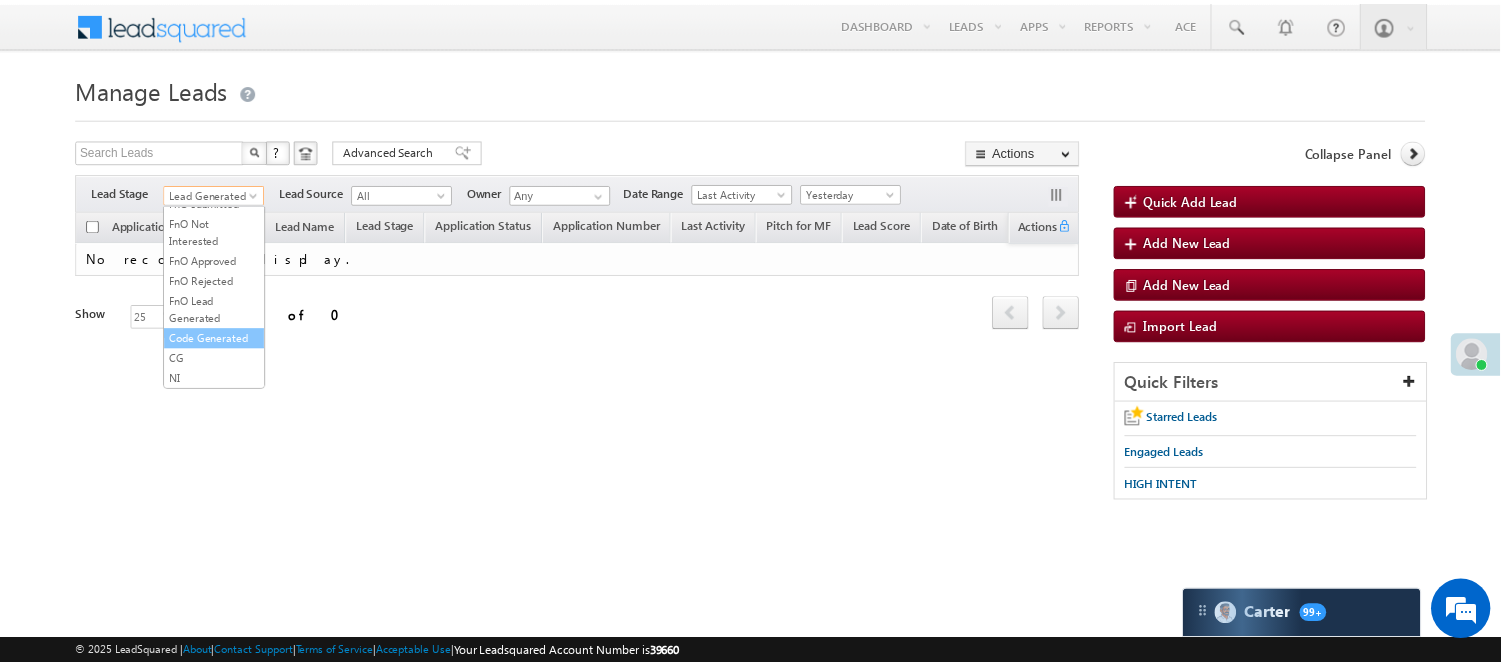 scroll, scrollTop: 496, scrollLeft: 0, axis: vertical 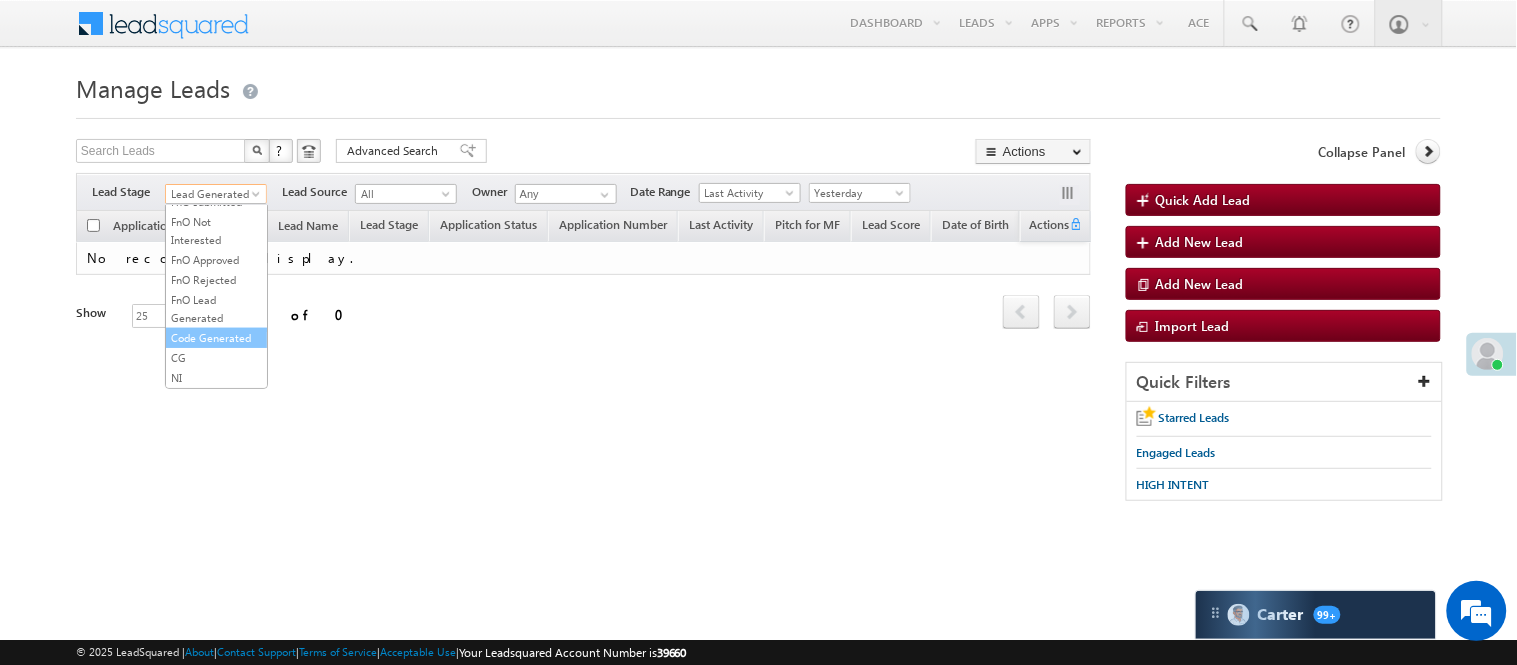 click on "Code Generated" at bounding box center (216, 338) 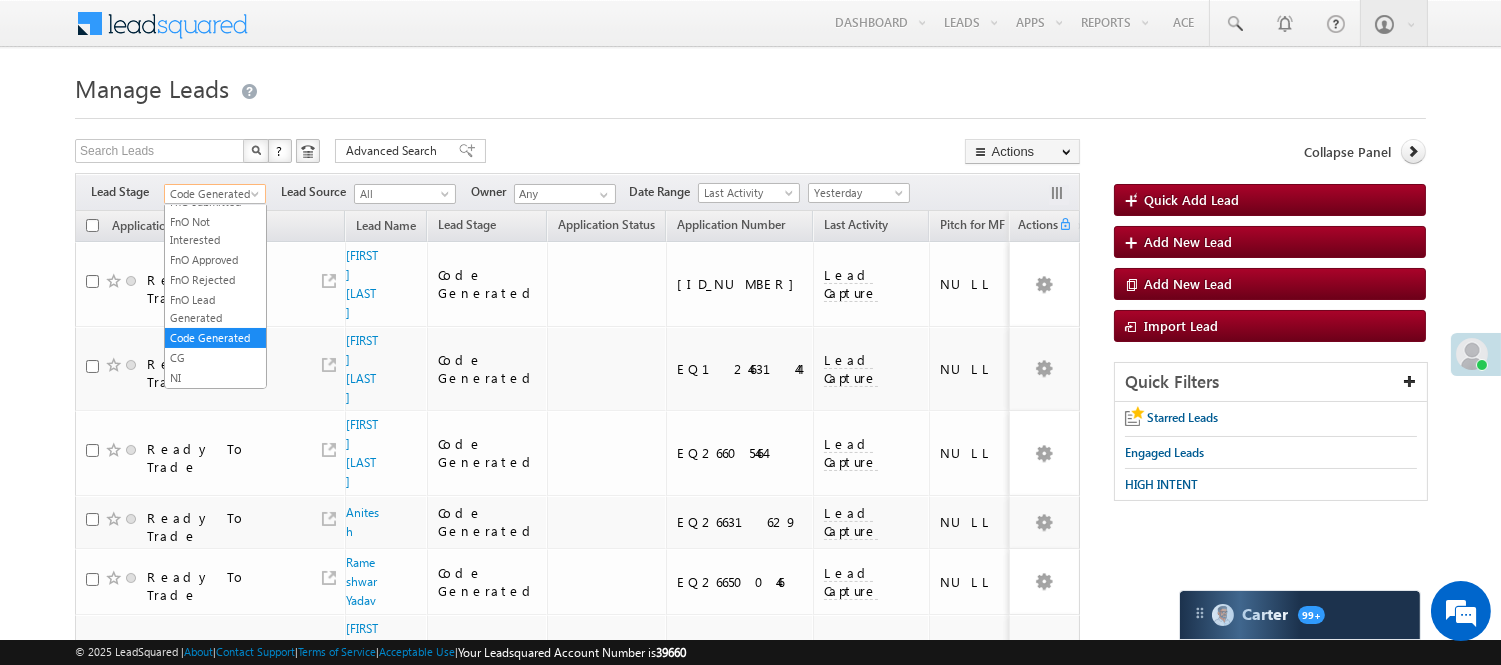 click on "Code Generated" at bounding box center [212, 194] 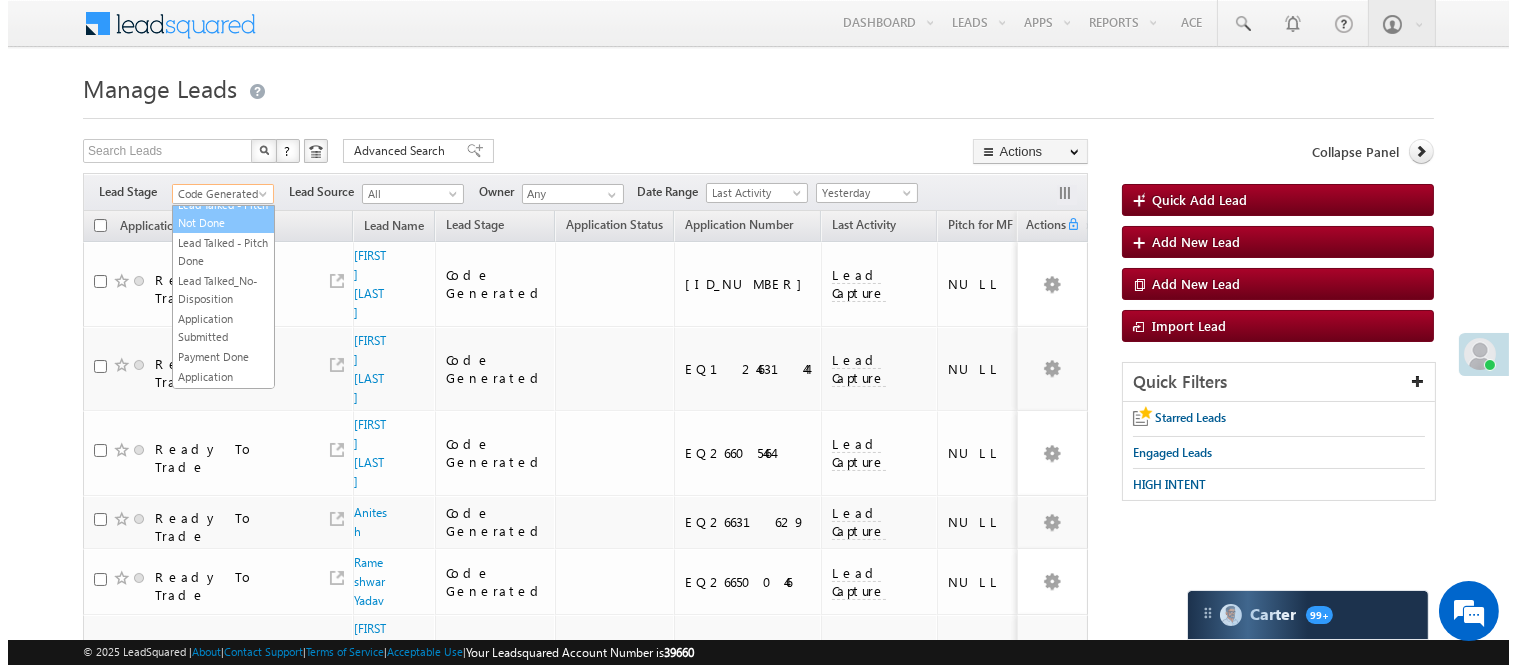 scroll, scrollTop: 0, scrollLeft: 0, axis: both 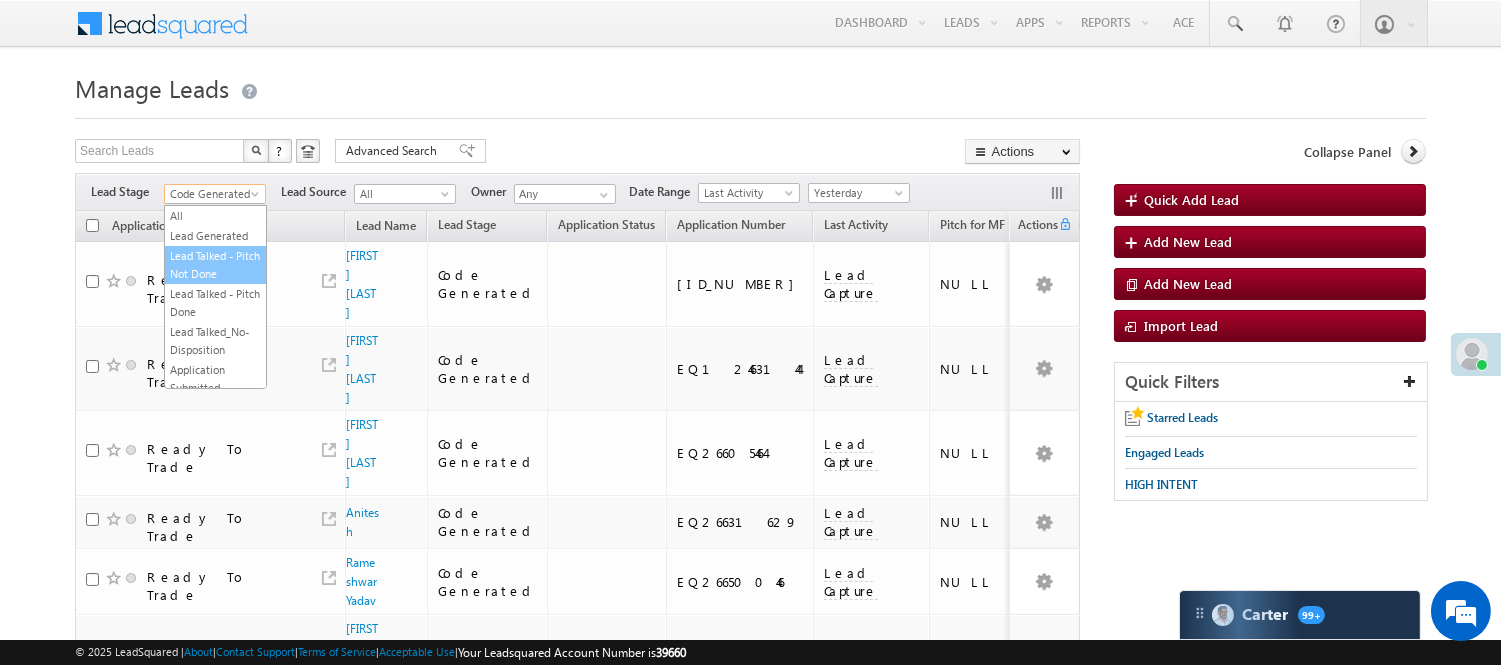 click on "Lead Talked - Pitch Not Done" at bounding box center [215, 265] 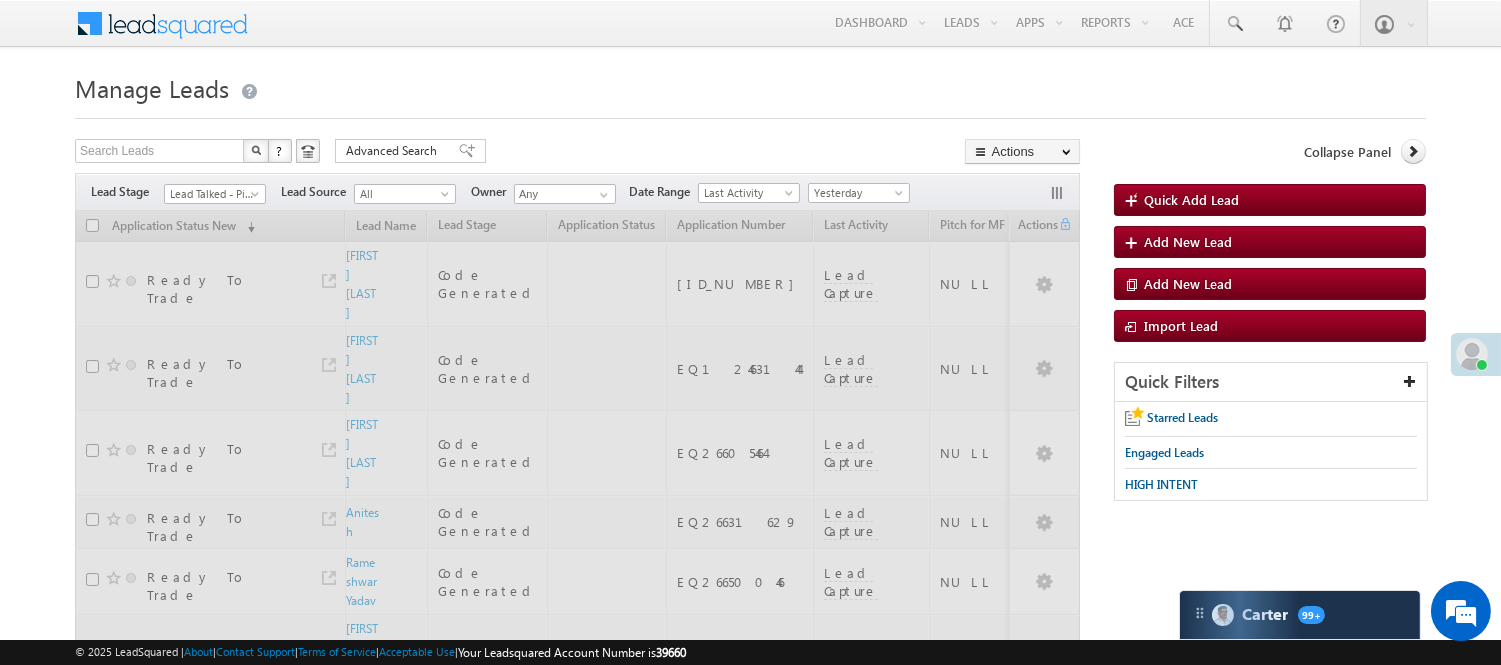 drag, startPoint x: 212, startPoint y: 270, endPoint x: 205, endPoint y: 250, distance: 21.189621 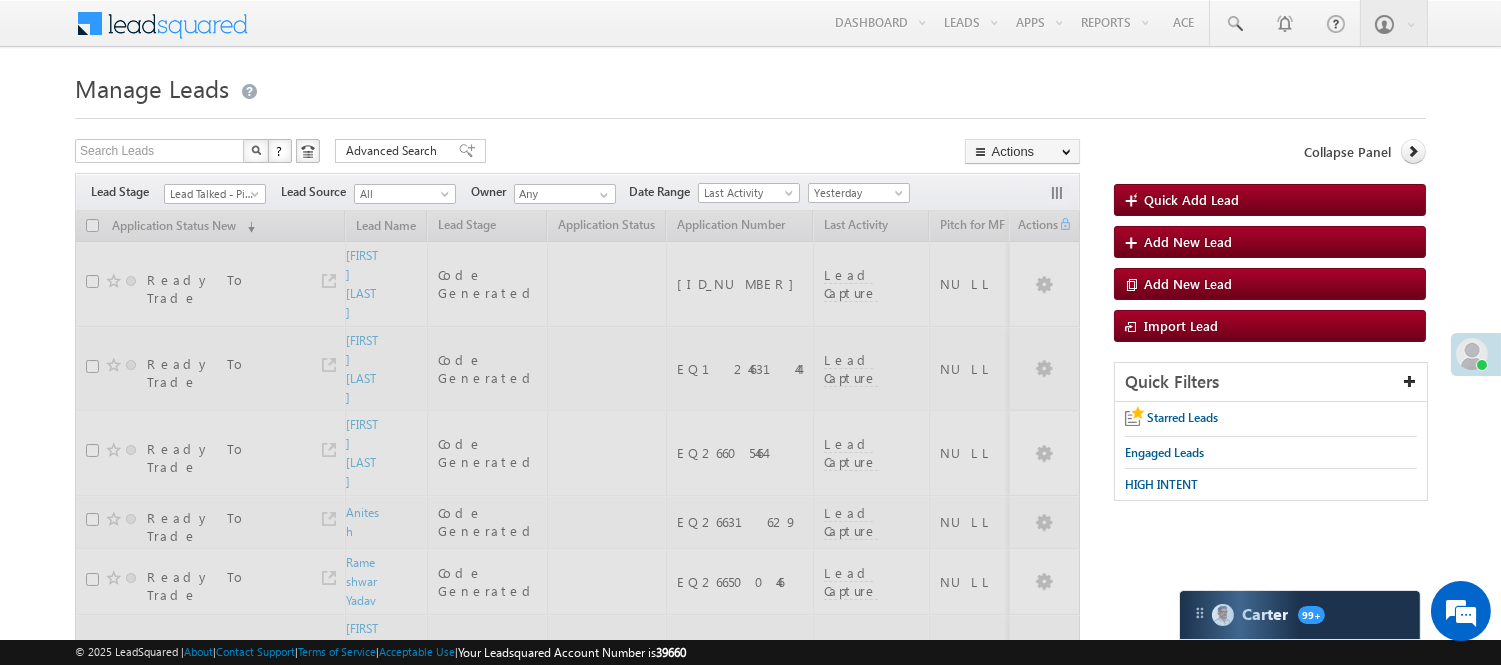 click at bounding box center [577, 818] 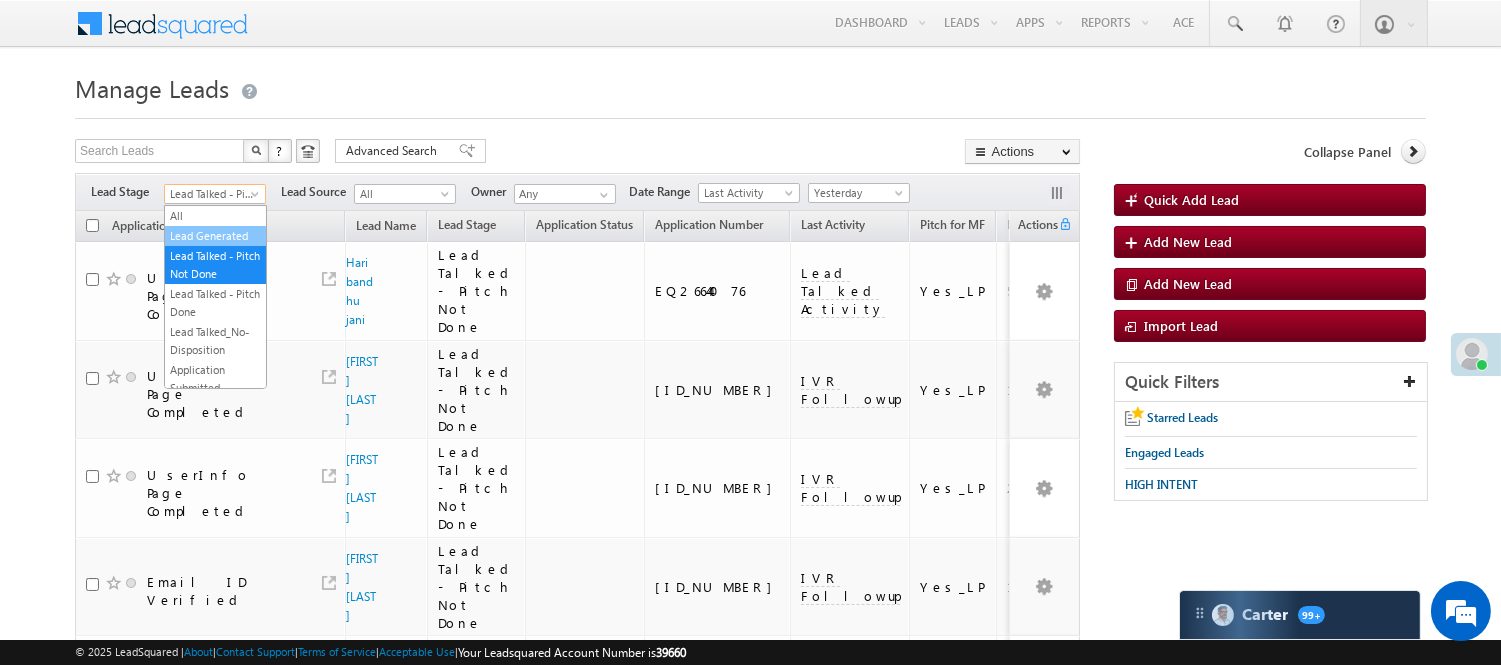 click on "Lead Generated" at bounding box center [215, 236] 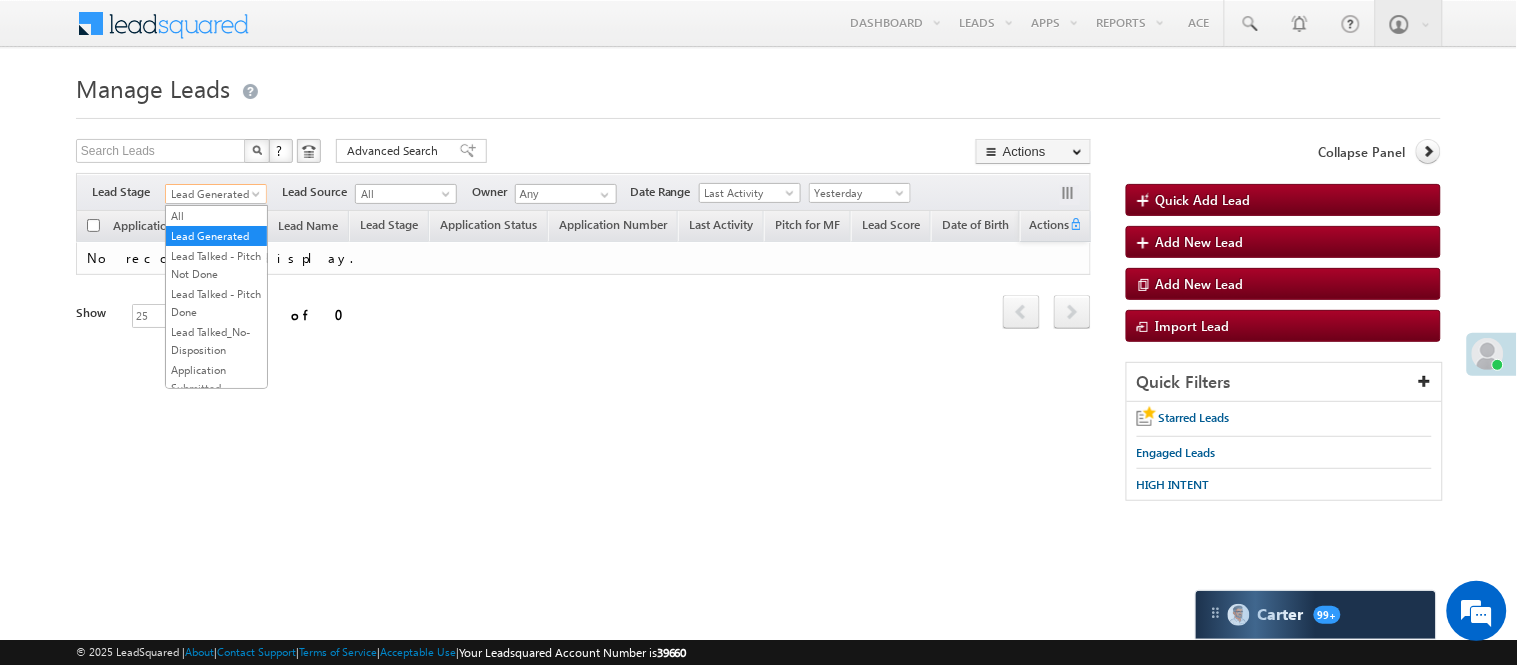 click on "Lead Generated" at bounding box center (213, 194) 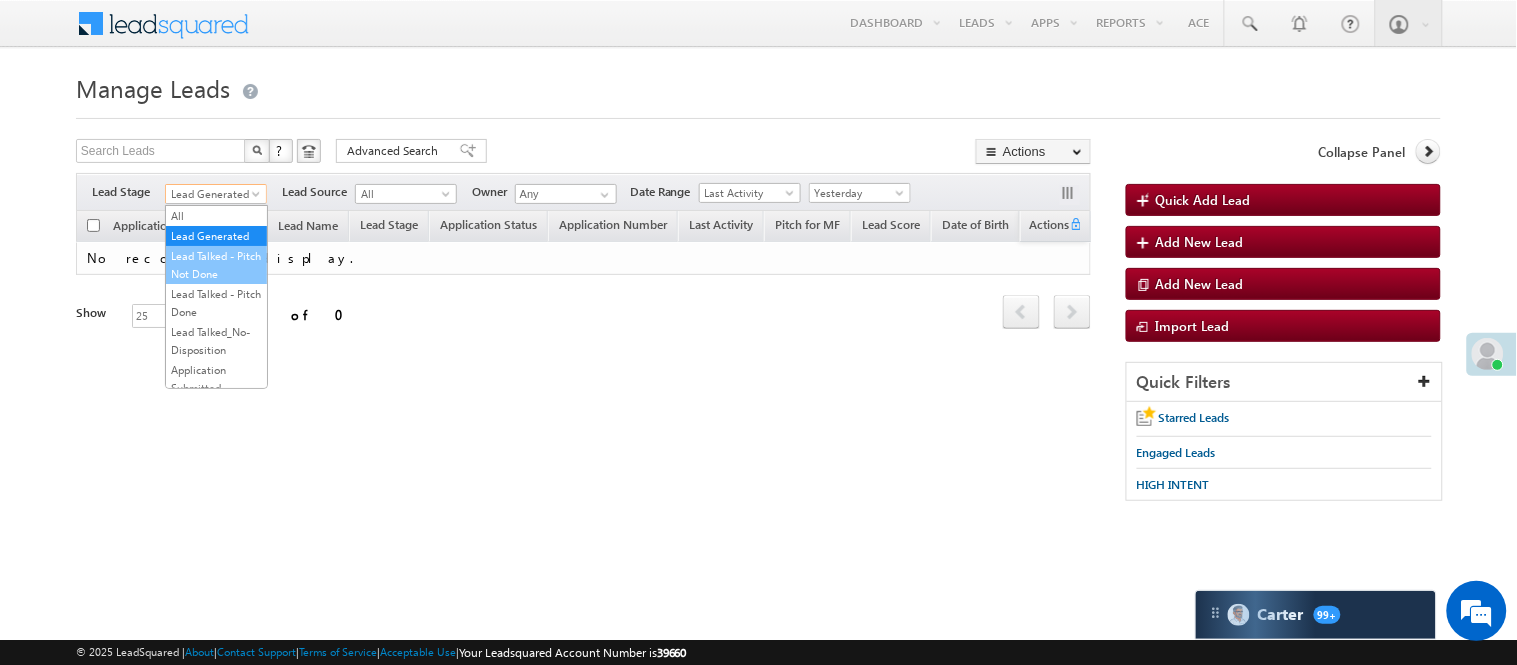 click on "Lead Talked - Pitch Not Done" at bounding box center [216, 265] 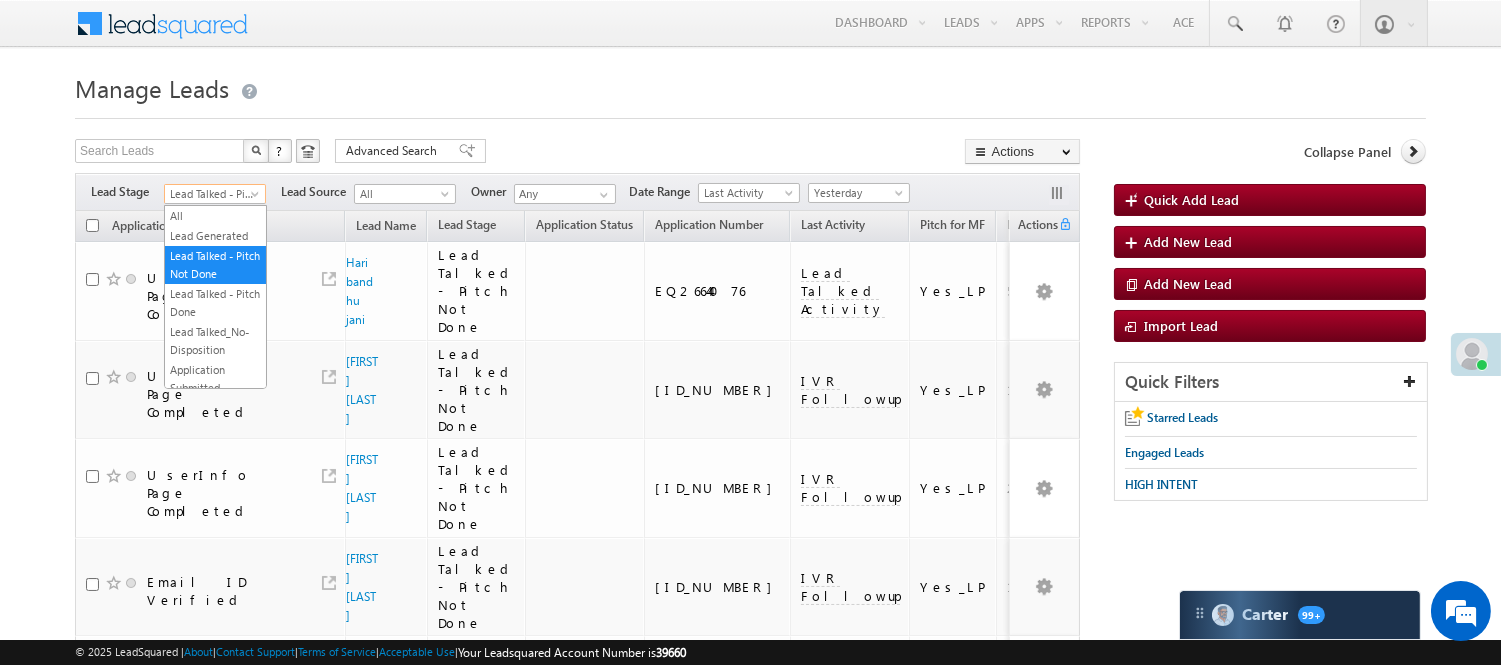 click on "Lead Talked - Pitch Not Done" at bounding box center (212, 194) 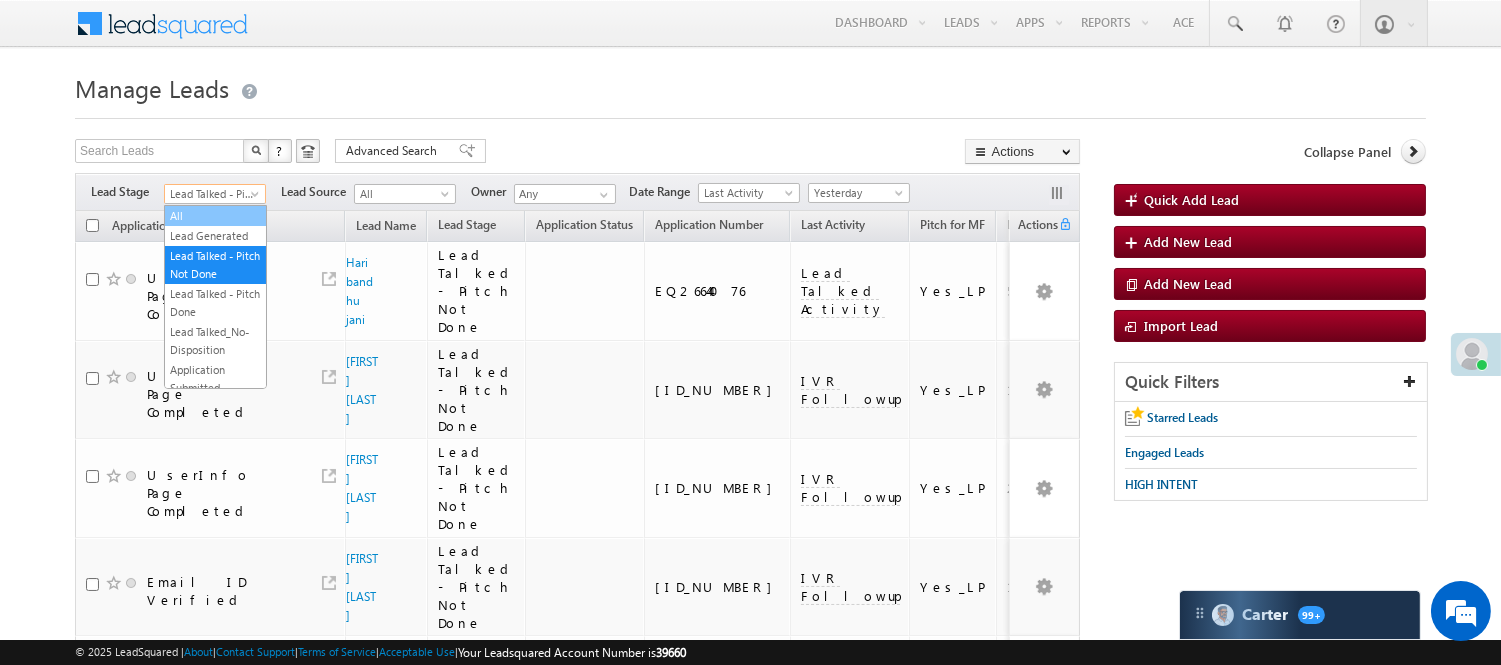 click on "Lead Generated" at bounding box center (215, 236) 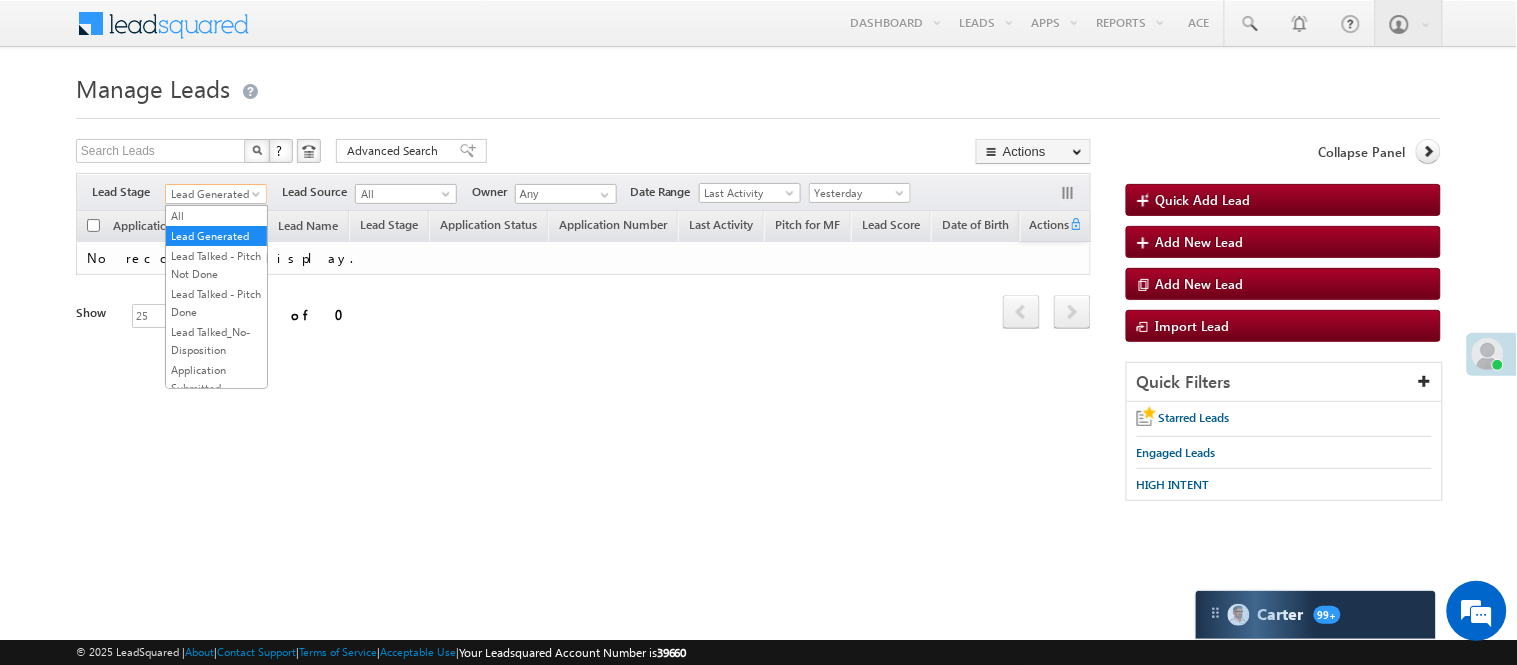 click on "Lead Generated" at bounding box center [213, 194] 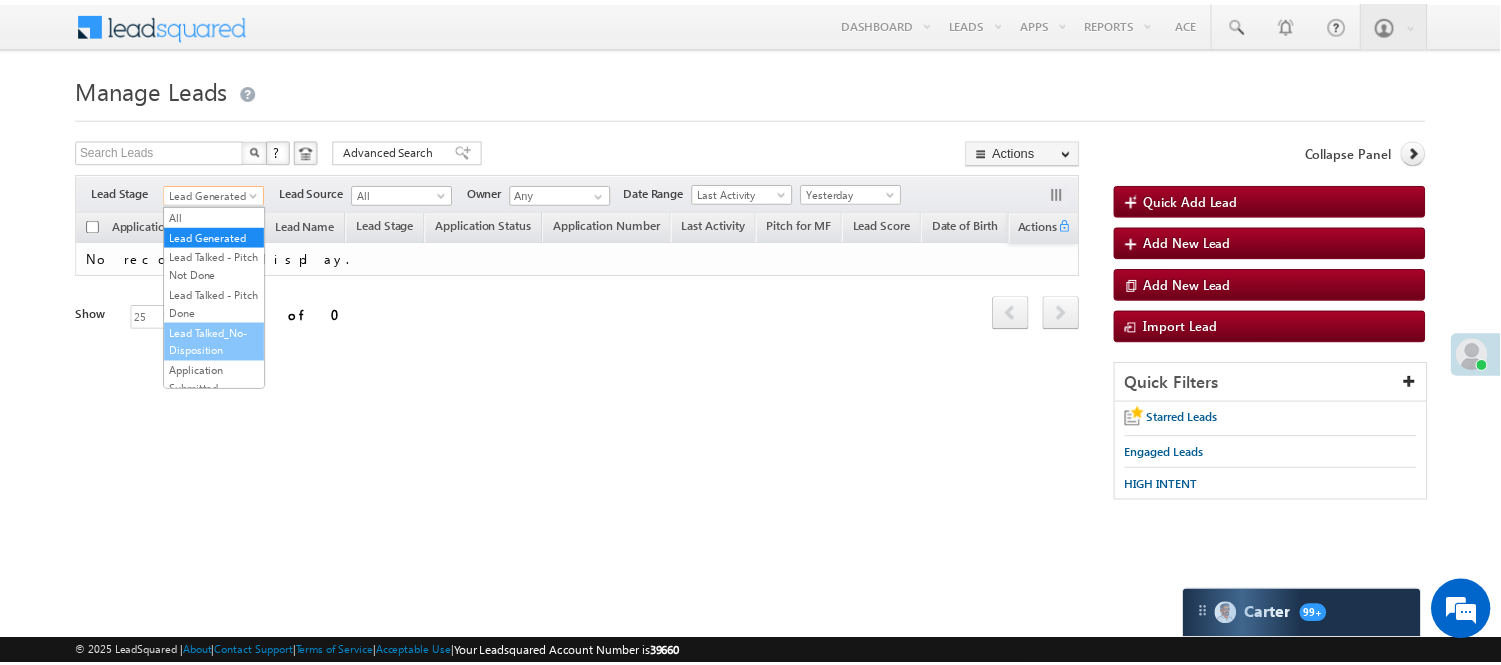 scroll, scrollTop: 496, scrollLeft: 0, axis: vertical 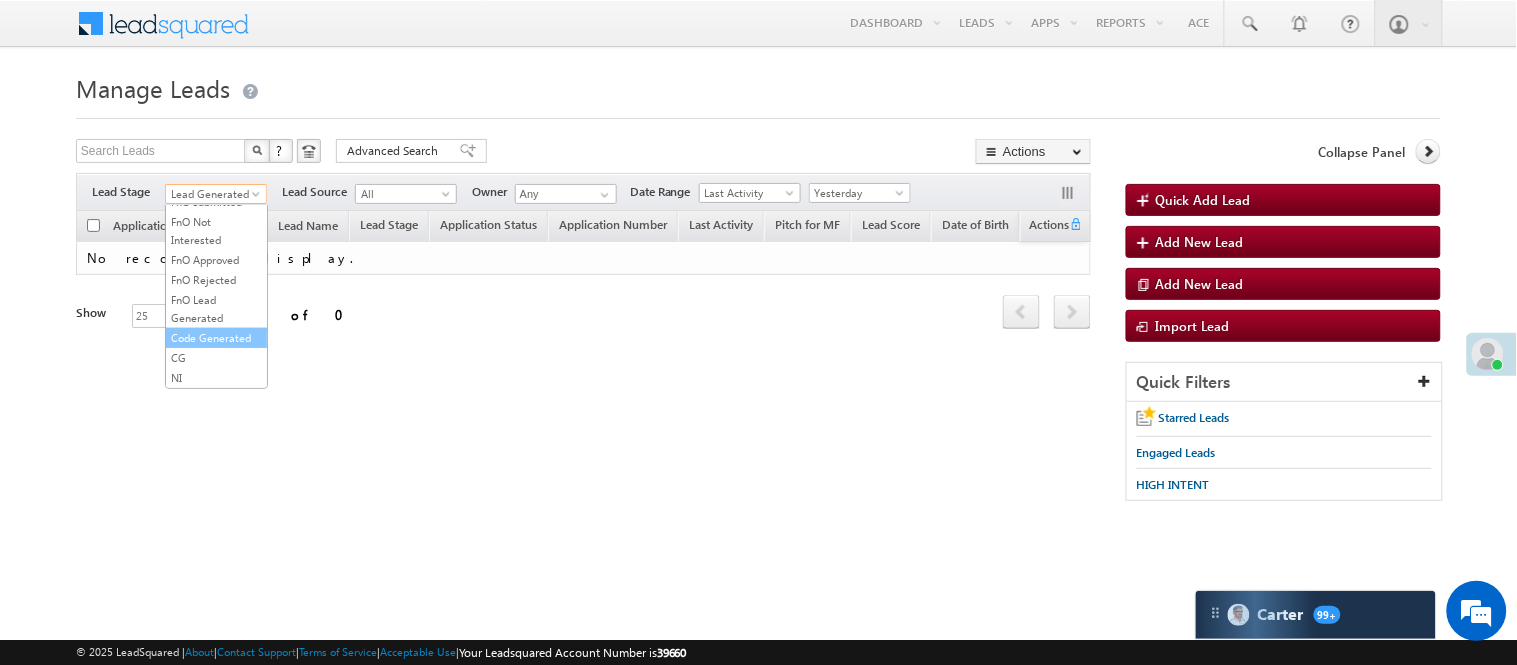 click on "Code Generated" at bounding box center [216, 338] 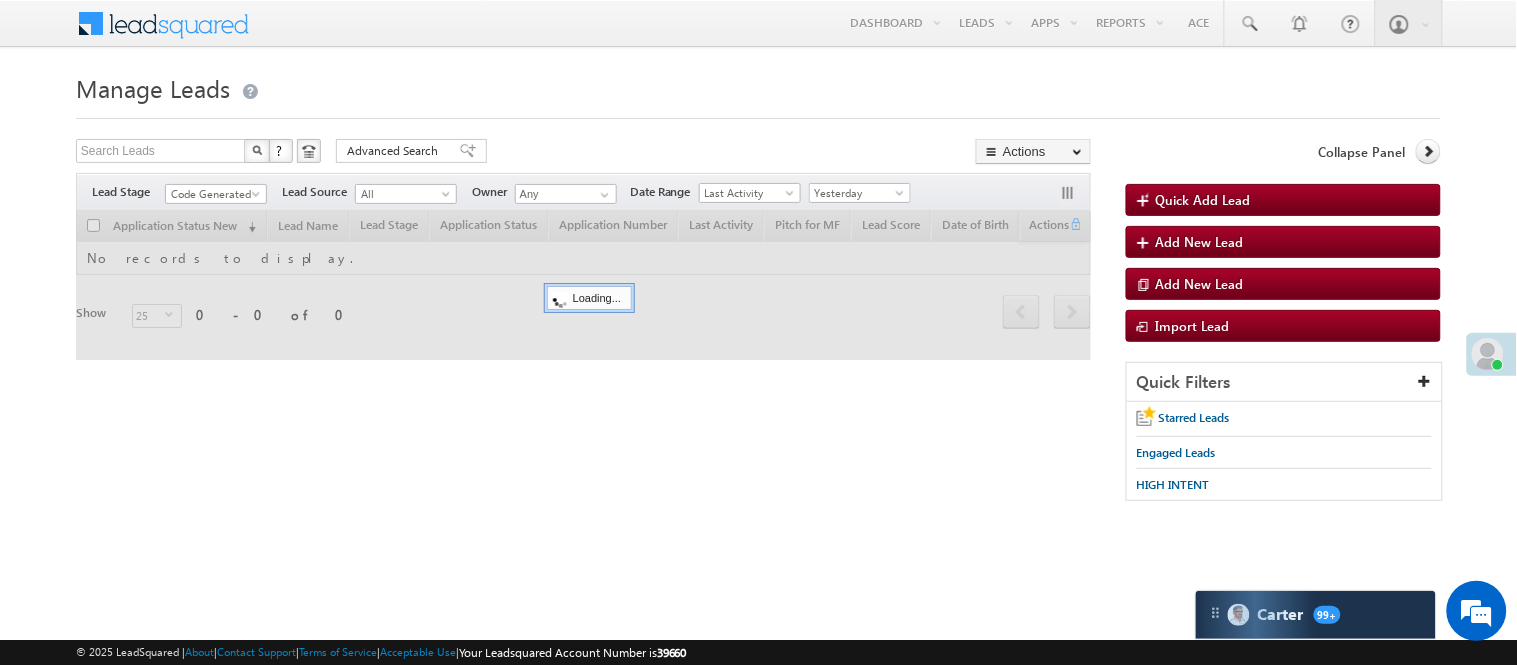 click on "Manage Leads" at bounding box center [758, 86] 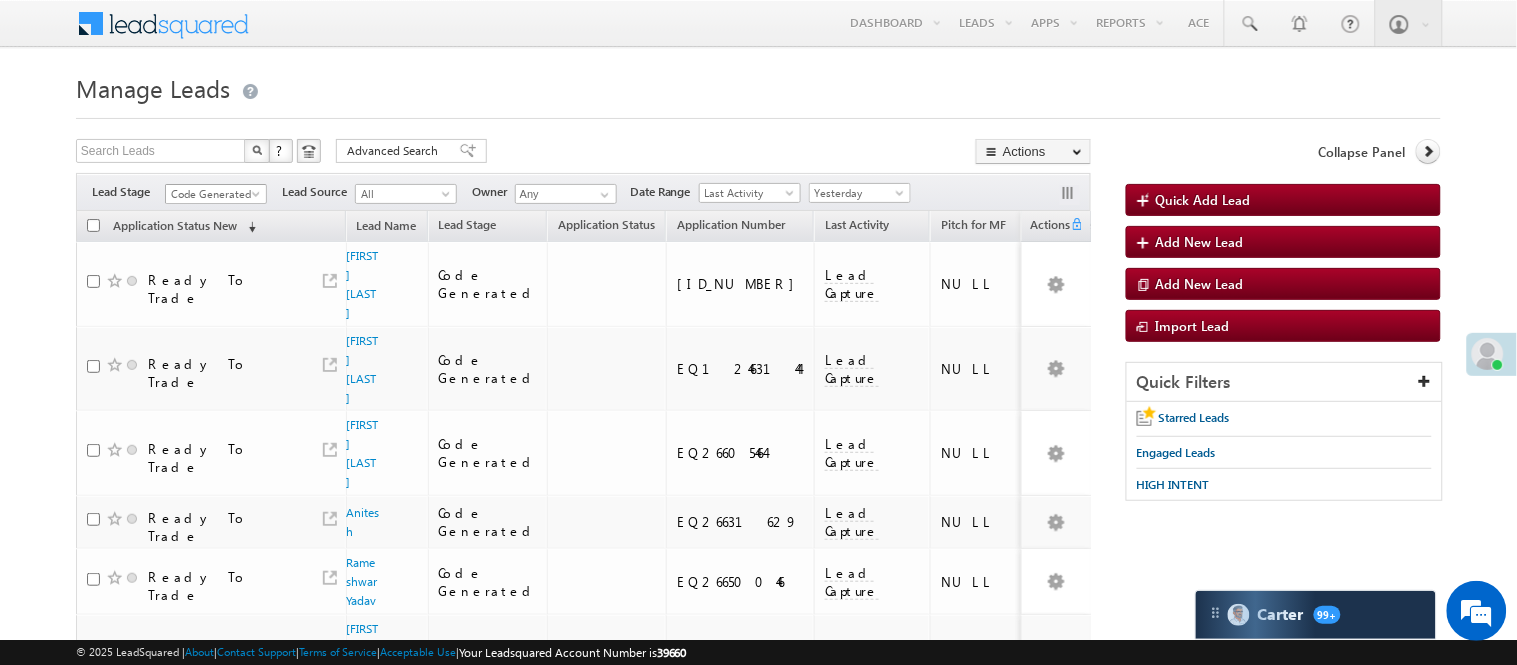 click on "Code Generated" at bounding box center (216, 191) 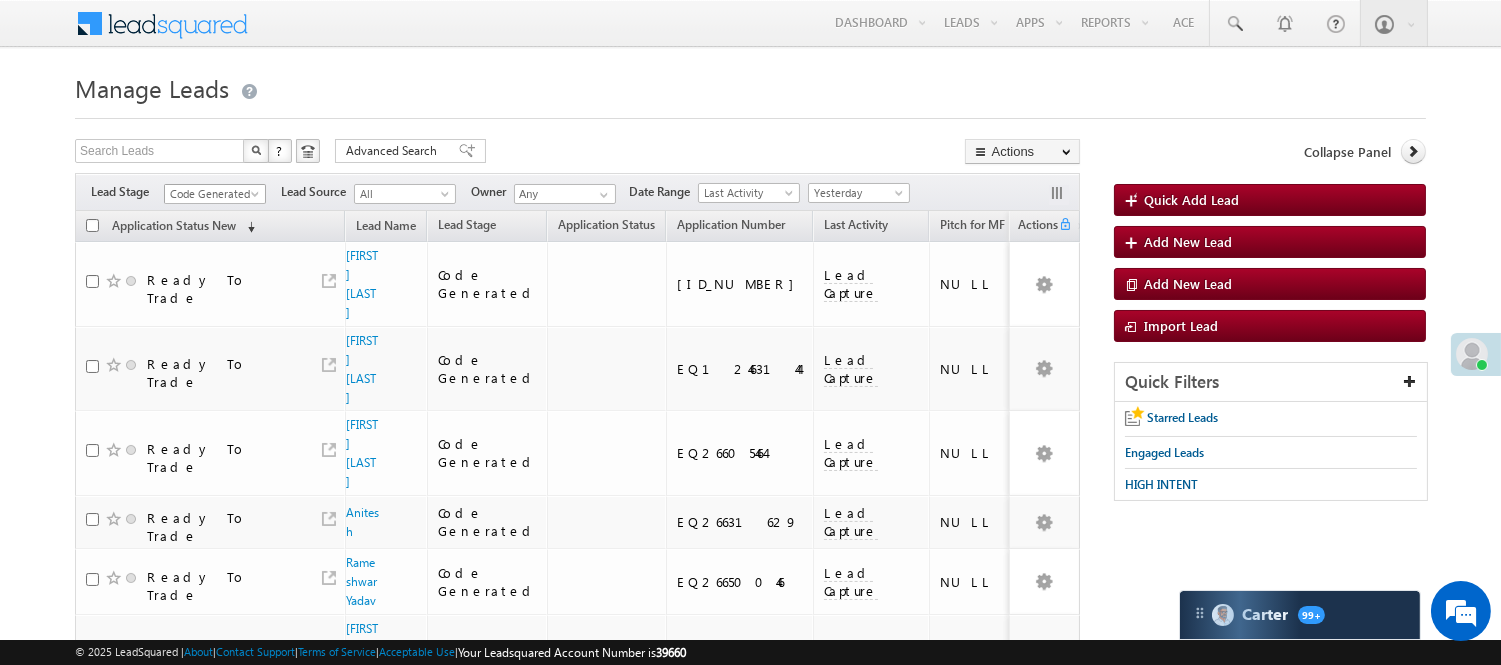 click on "Code Generated" at bounding box center [212, 194] 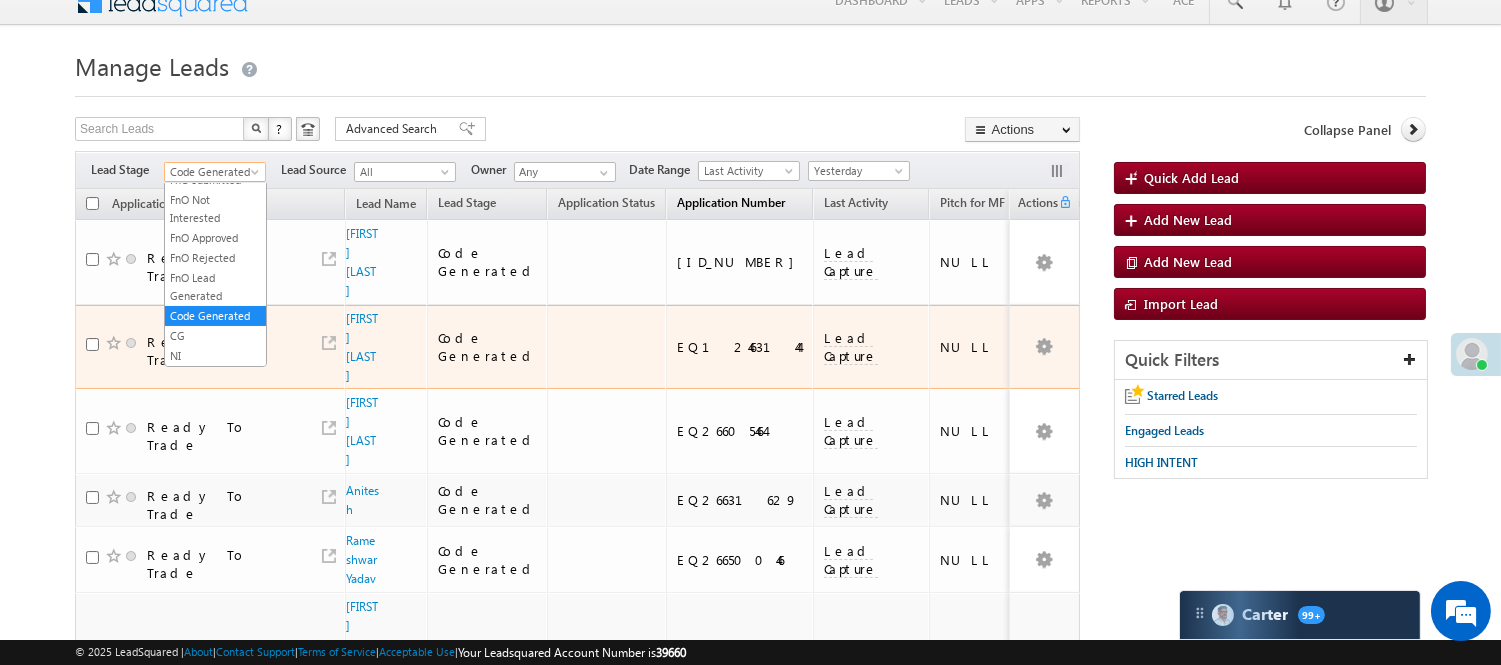 scroll, scrollTop: 0, scrollLeft: 0, axis: both 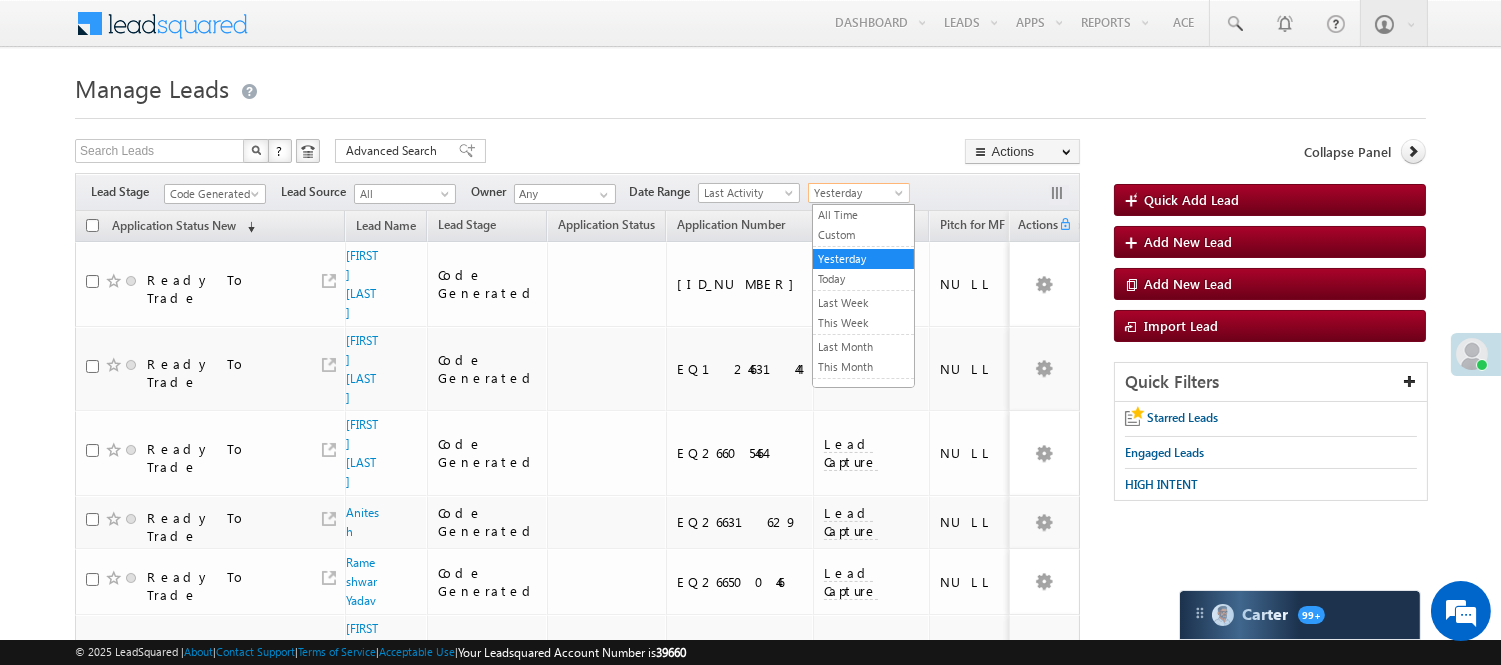 click on "Yesterday" at bounding box center (856, 193) 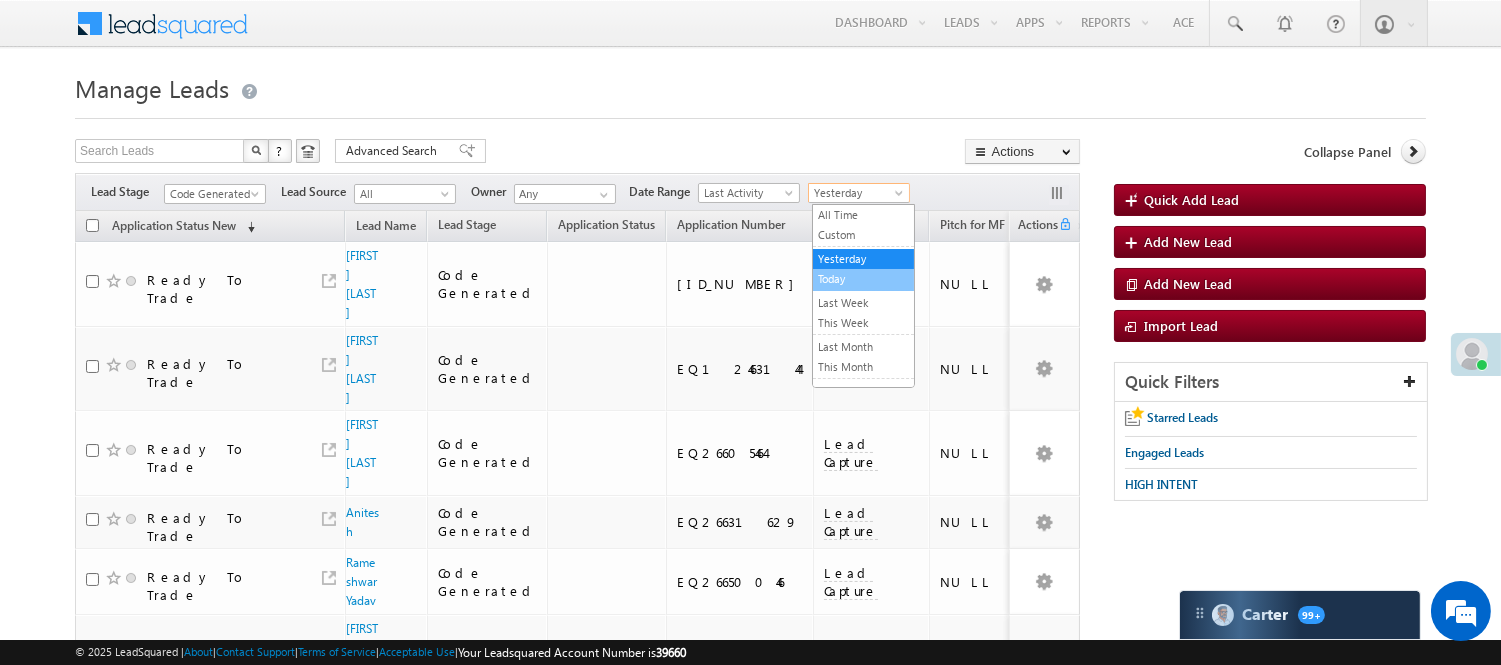 click on "Today" at bounding box center (863, 279) 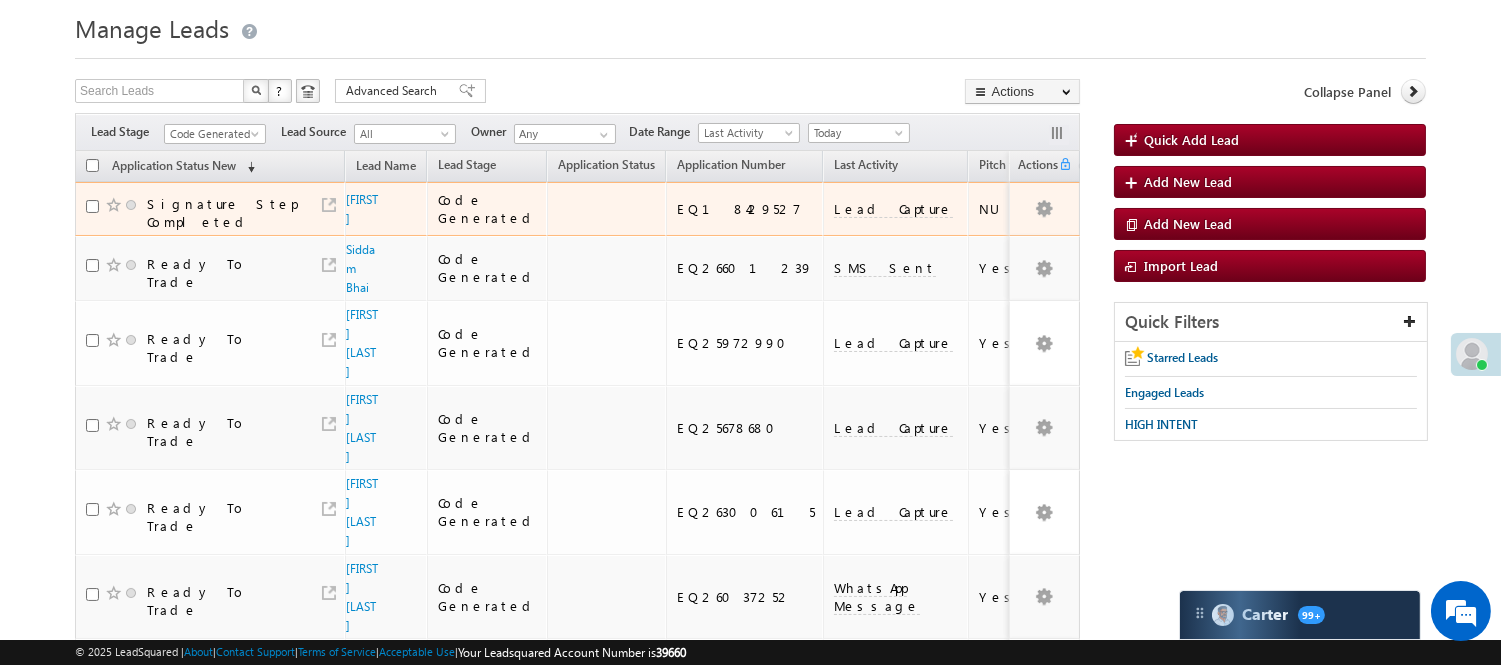 scroll, scrollTop: 0, scrollLeft: 0, axis: both 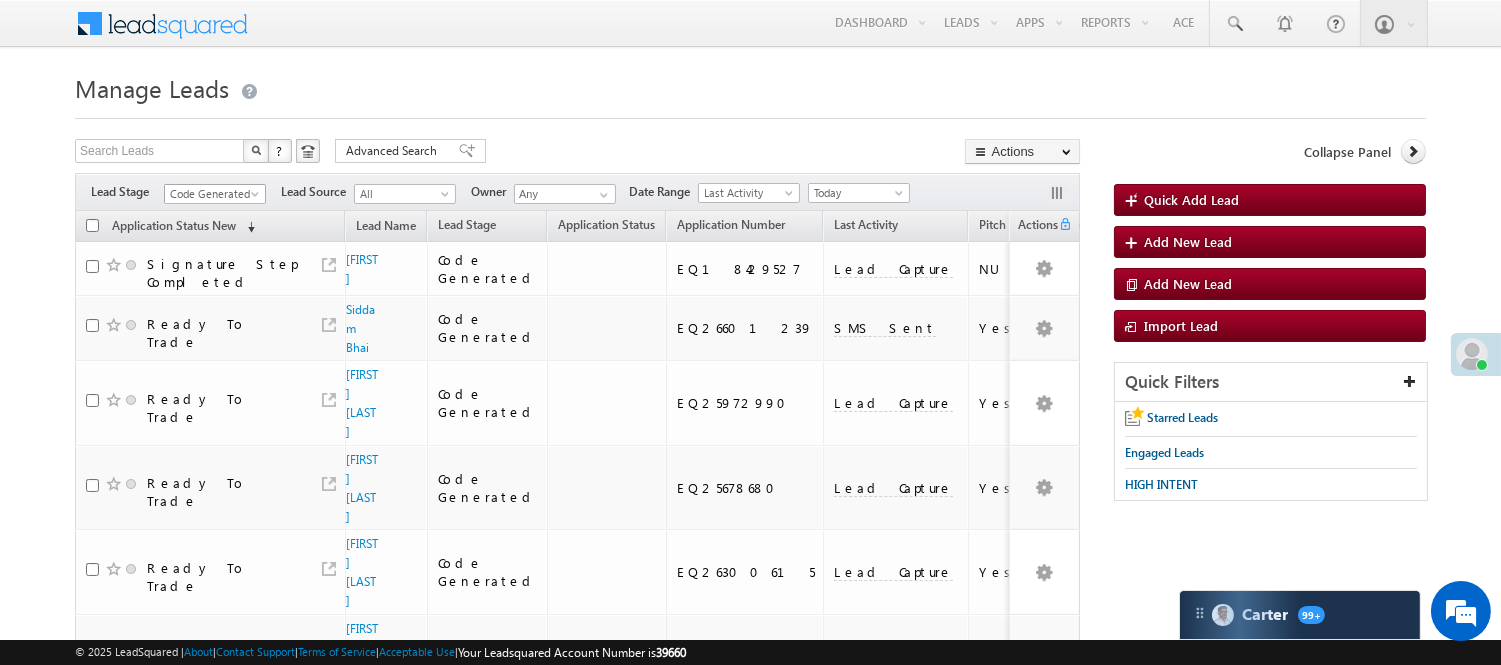 click on "Code Generated" at bounding box center (212, 194) 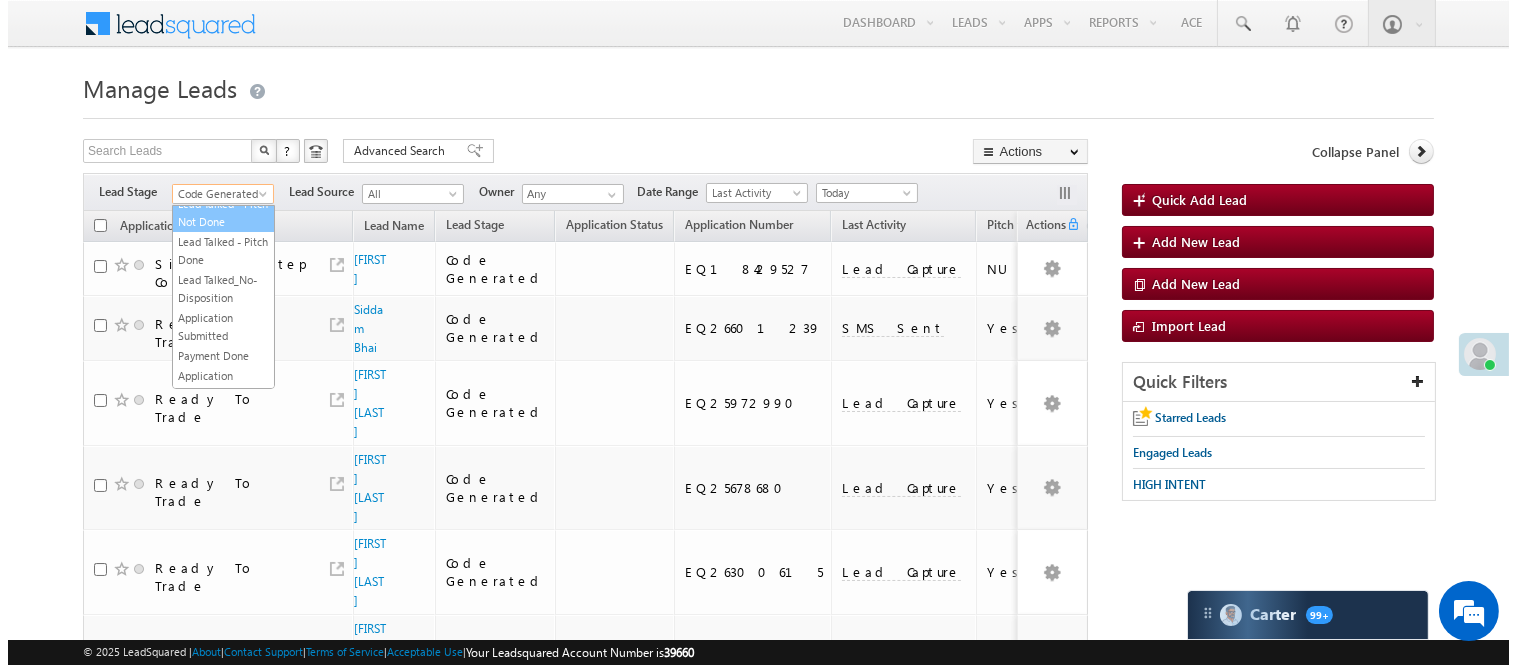 scroll, scrollTop: 0, scrollLeft: 0, axis: both 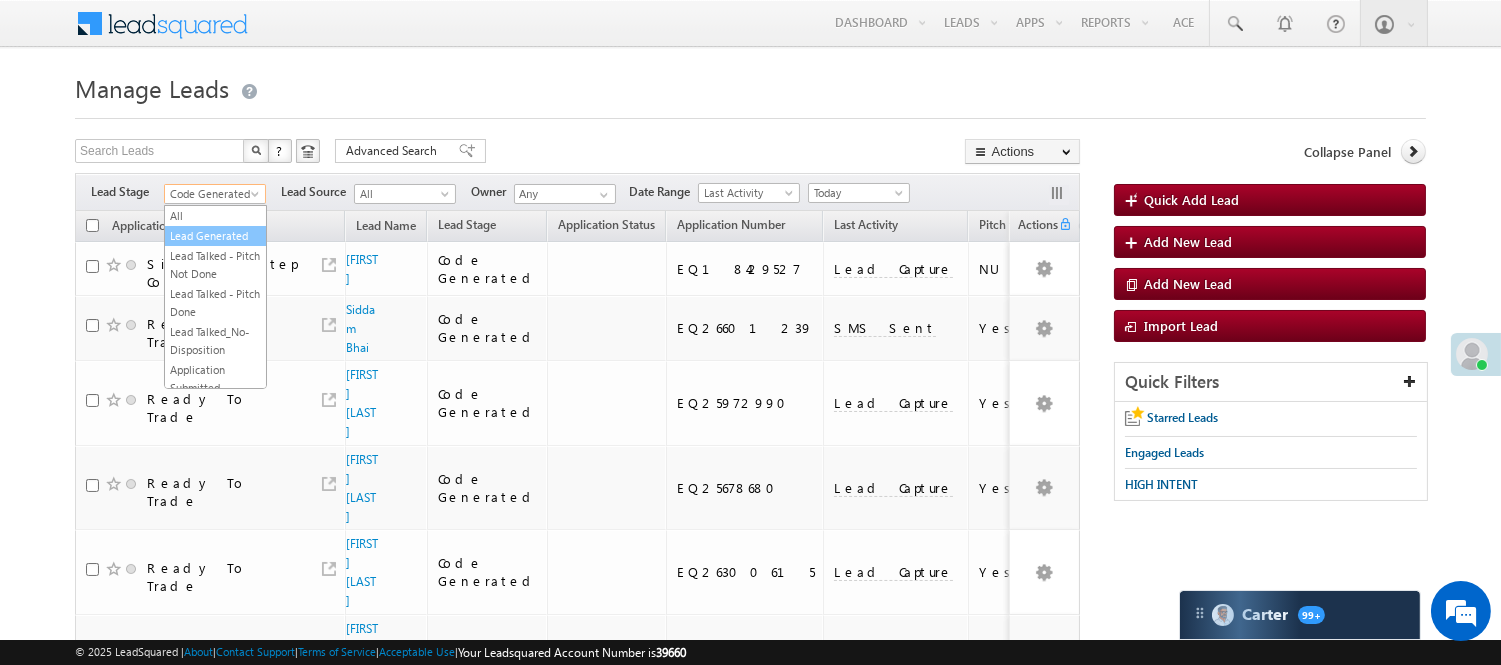 click on "Lead Generated" at bounding box center (215, 236) 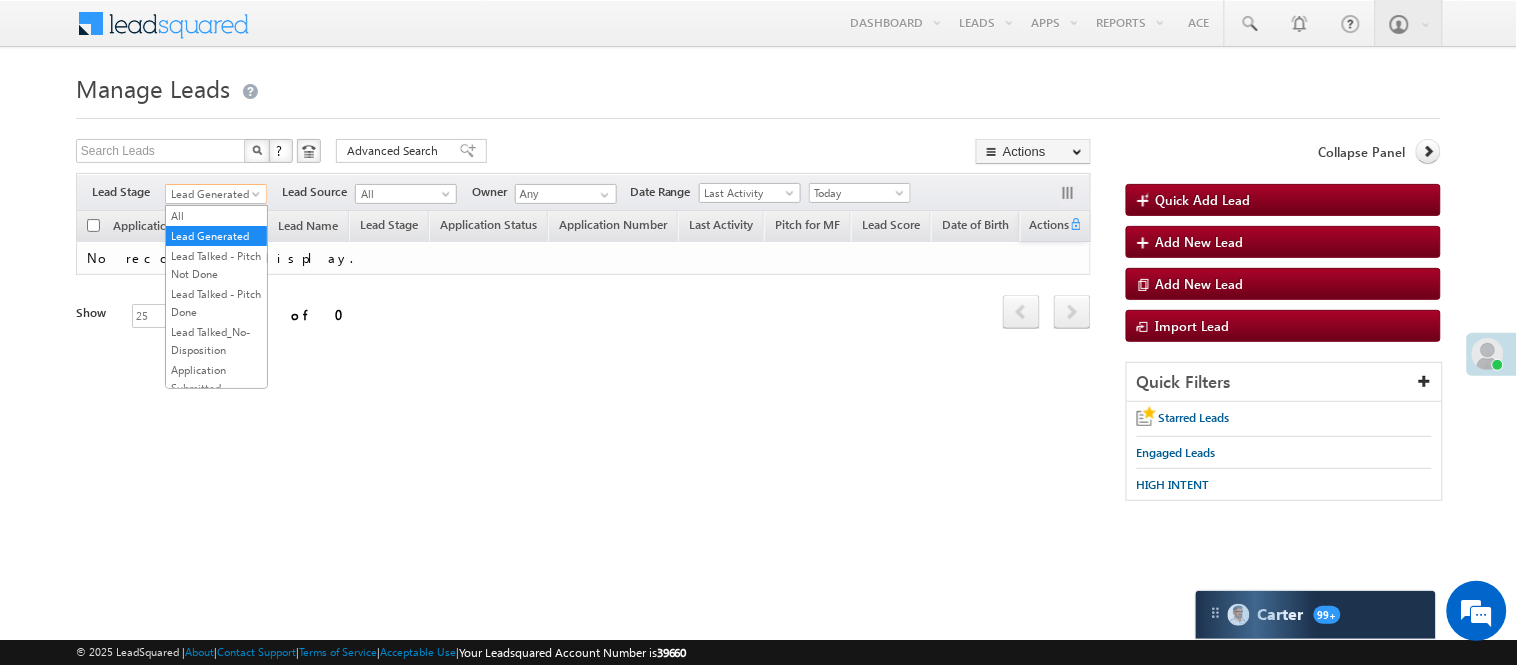 click on "Lead Generated" at bounding box center (216, 194) 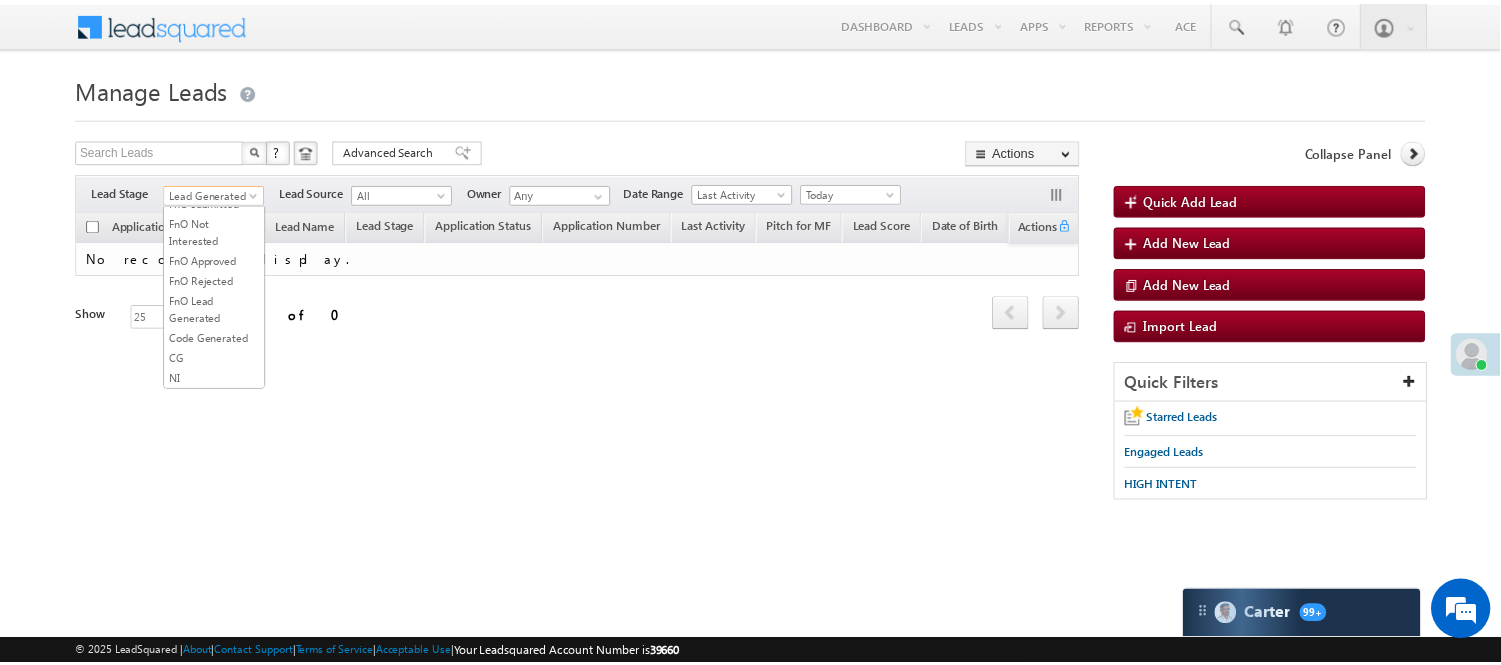scroll, scrollTop: 496, scrollLeft: 0, axis: vertical 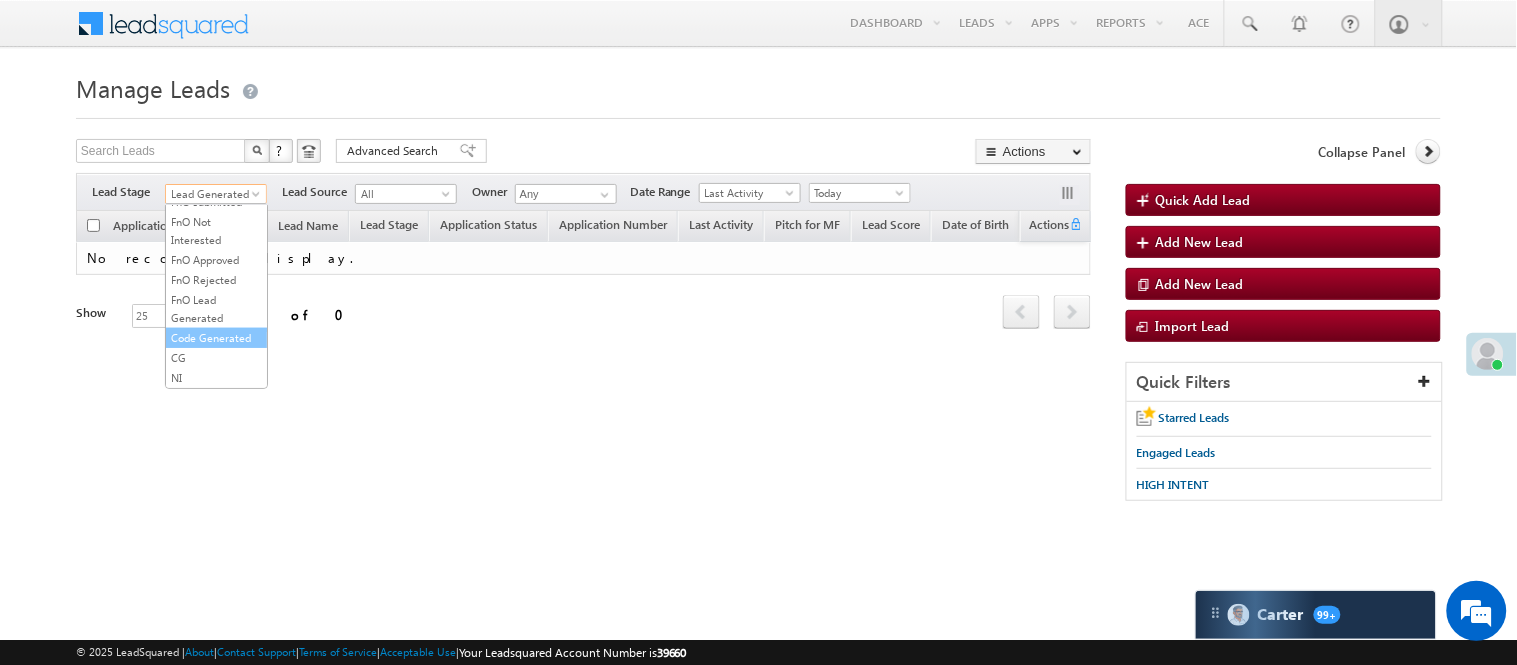 click on "Code Generated" at bounding box center [216, 338] 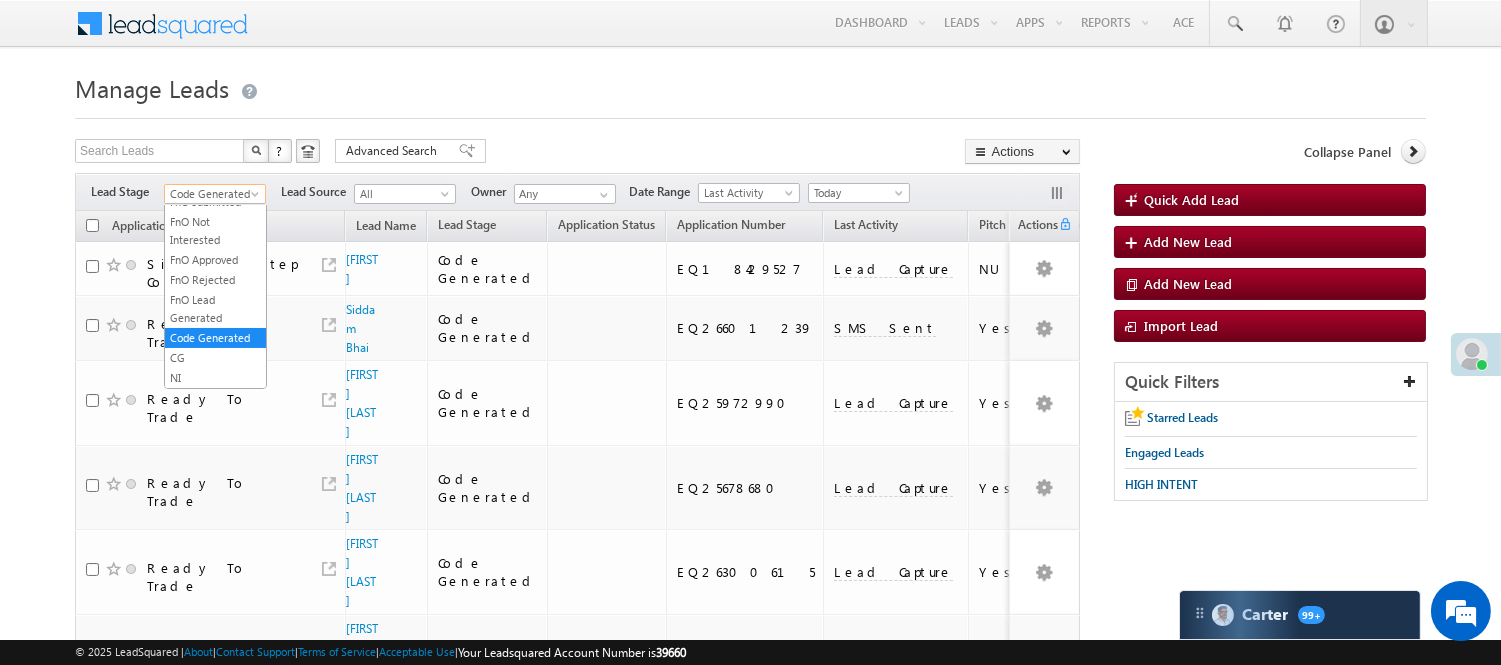 click on "Code Generated" at bounding box center (215, 194) 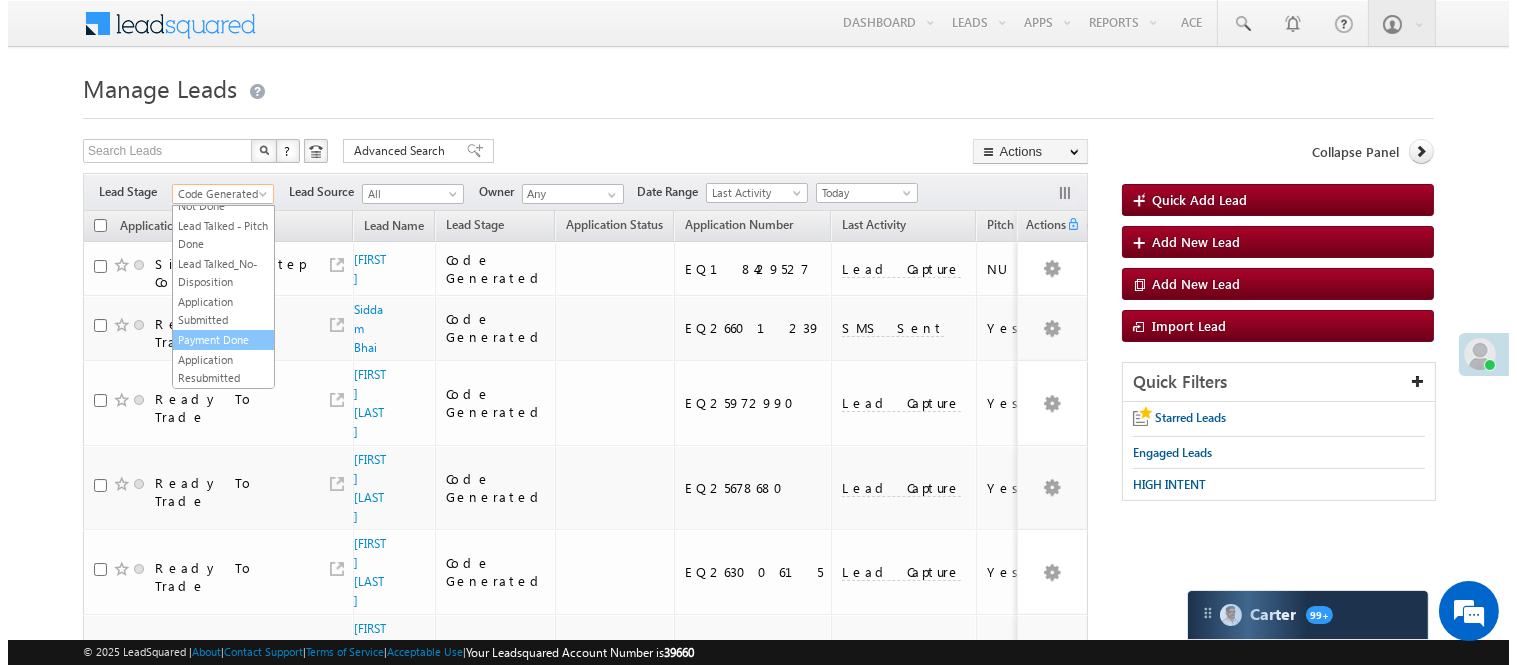 scroll, scrollTop: 0, scrollLeft: 0, axis: both 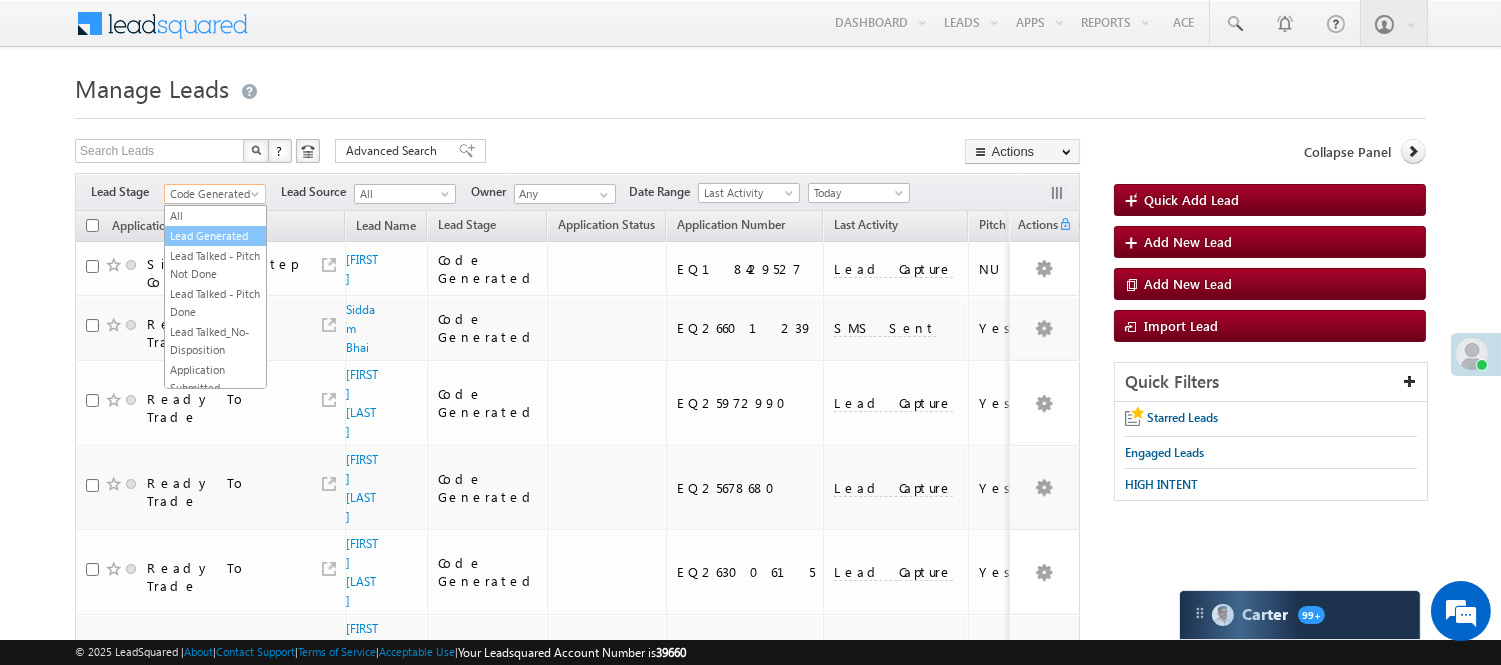 click on "Lead Generated" at bounding box center (215, 236) 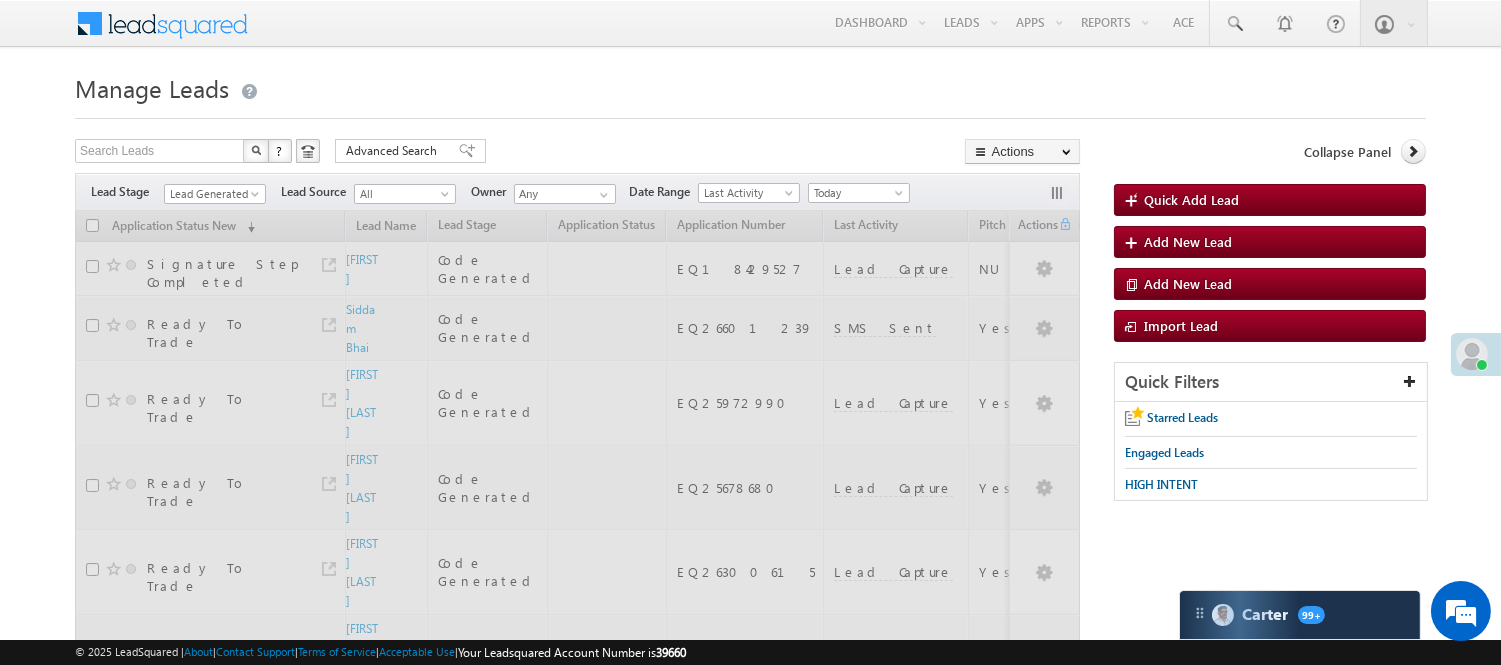 click on "Manage Leads" at bounding box center (750, 86) 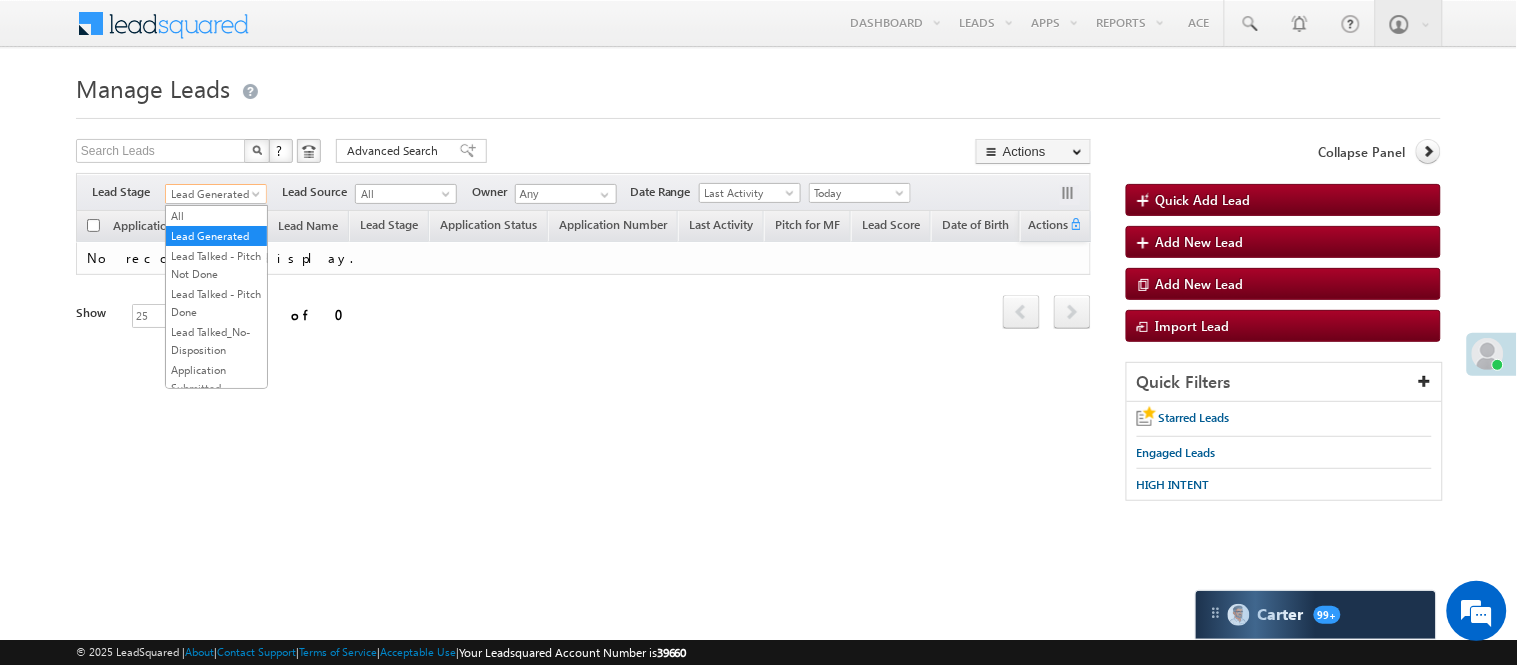 click on "Lead Generated" at bounding box center (213, 194) 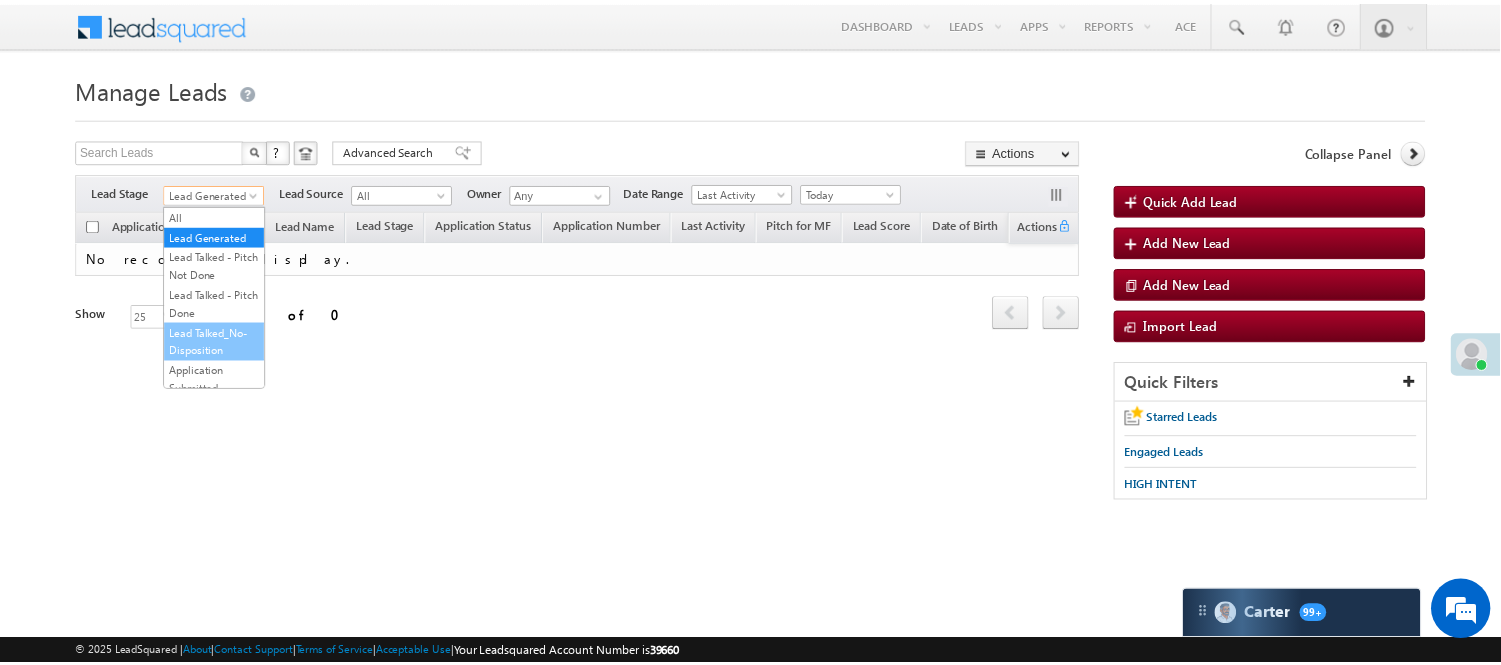 scroll, scrollTop: 496, scrollLeft: 0, axis: vertical 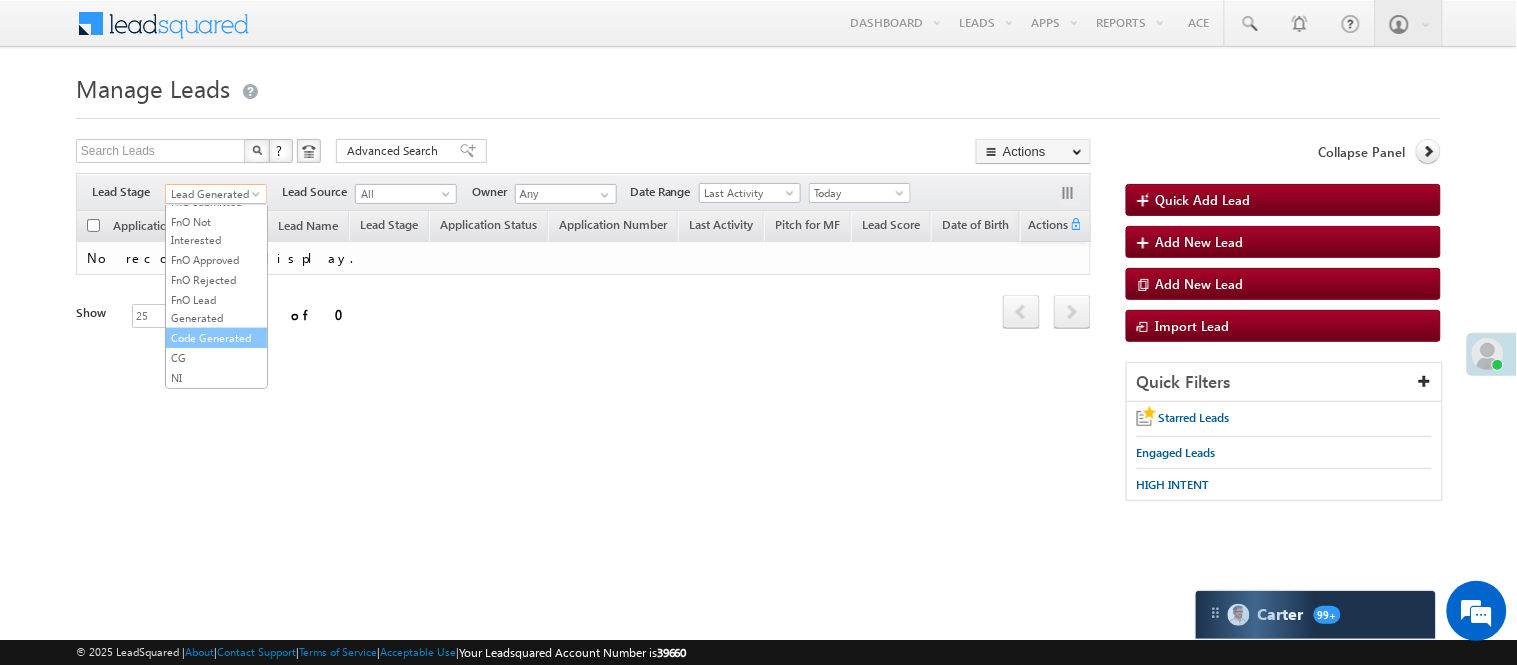 click on "Code Generated" at bounding box center (216, 338) 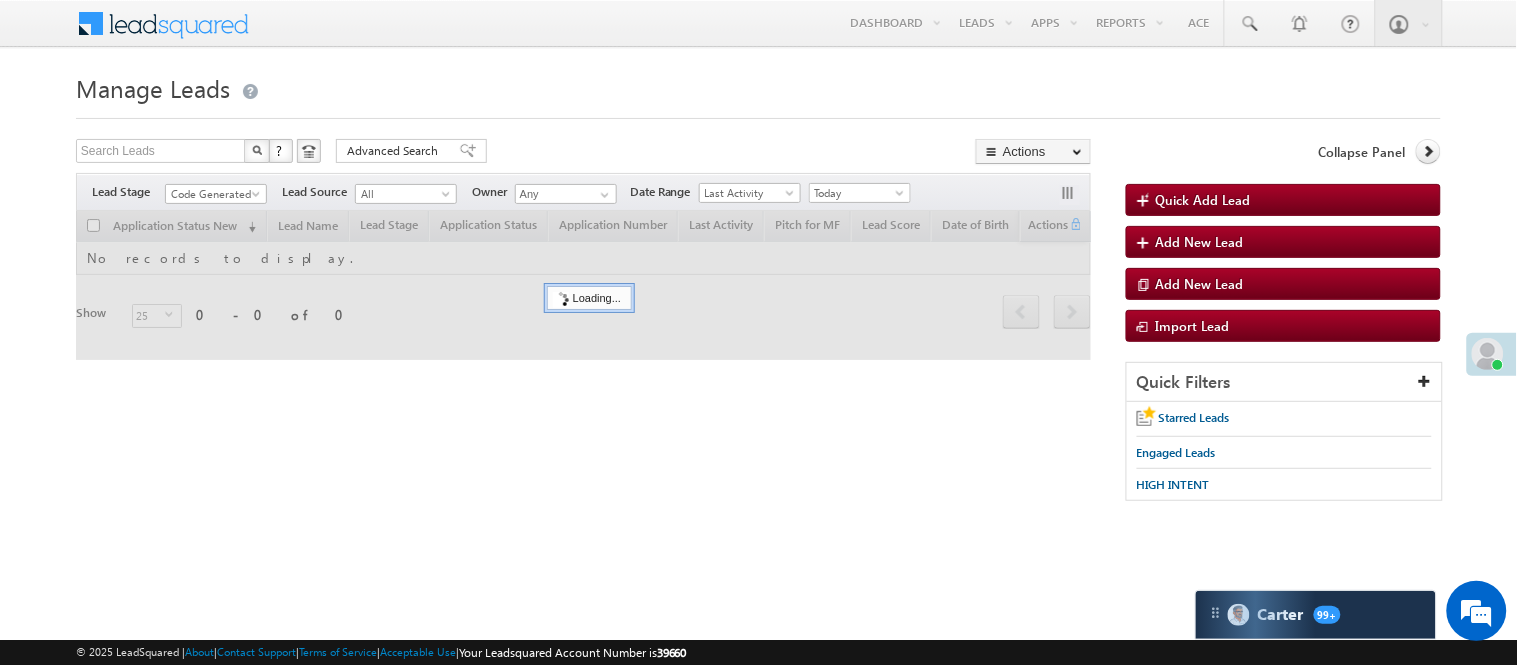 click on "Manage Leads" at bounding box center (758, 86) 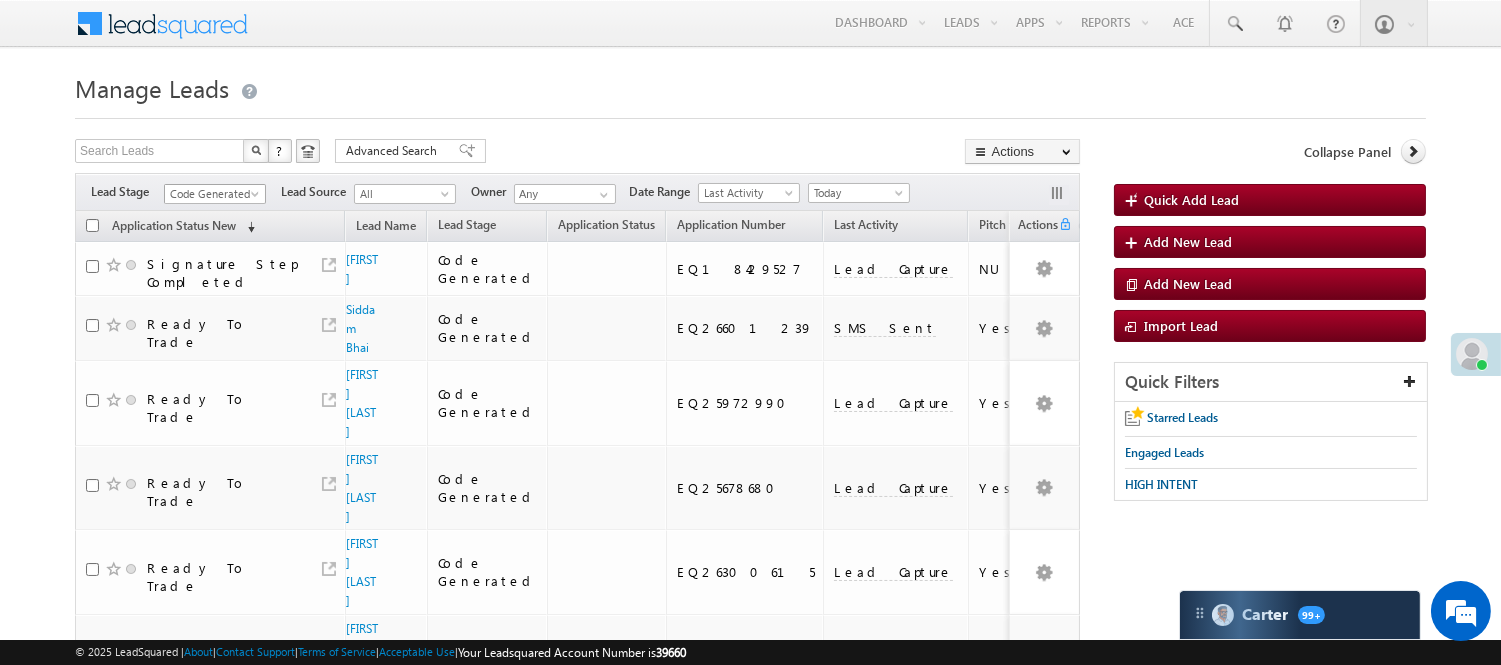 click at bounding box center [257, 198] 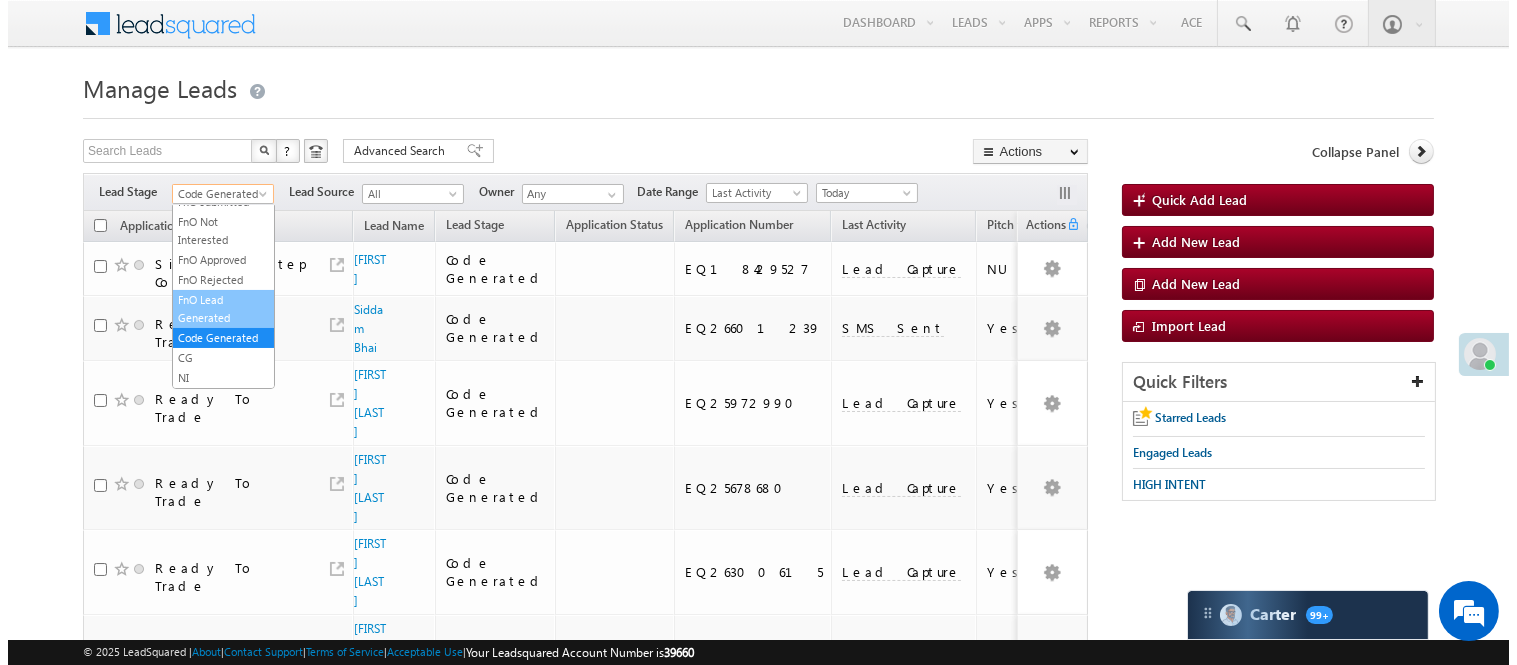 scroll, scrollTop: 0, scrollLeft: 0, axis: both 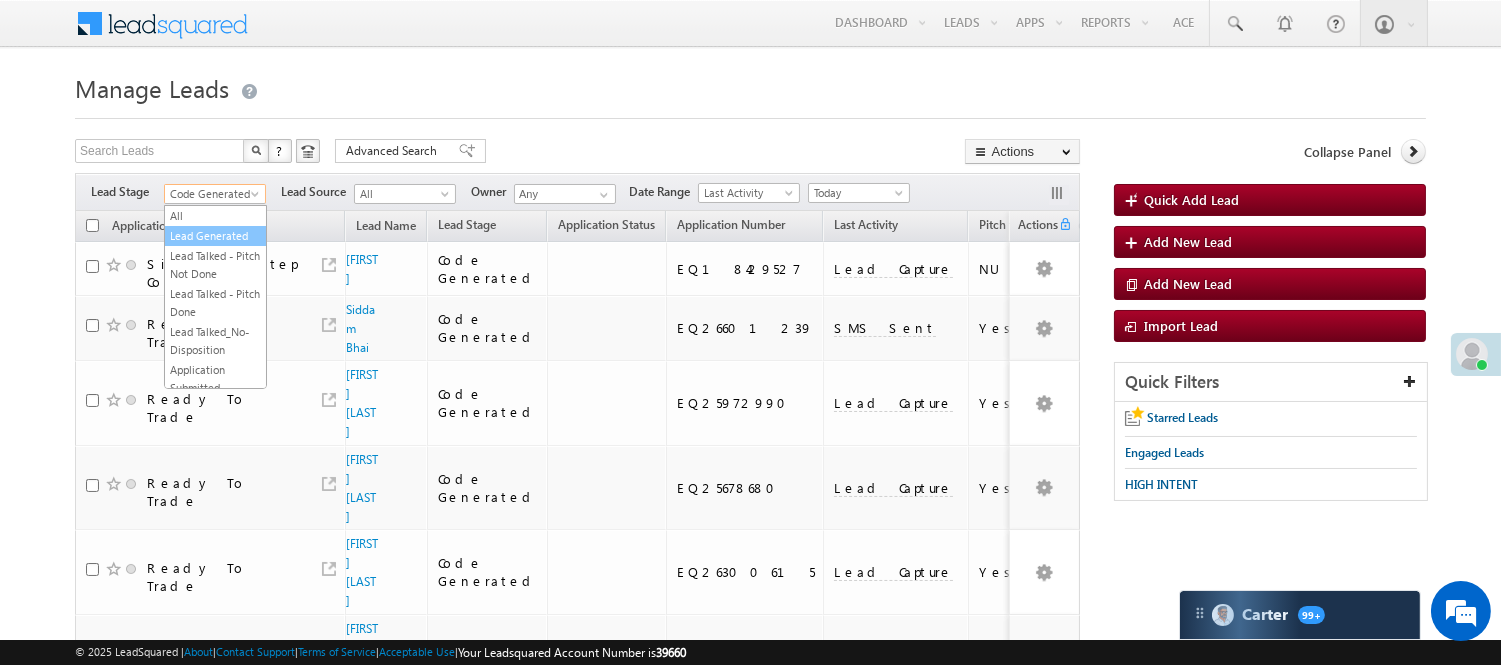 click on "Lead Generated" at bounding box center (215, 236) 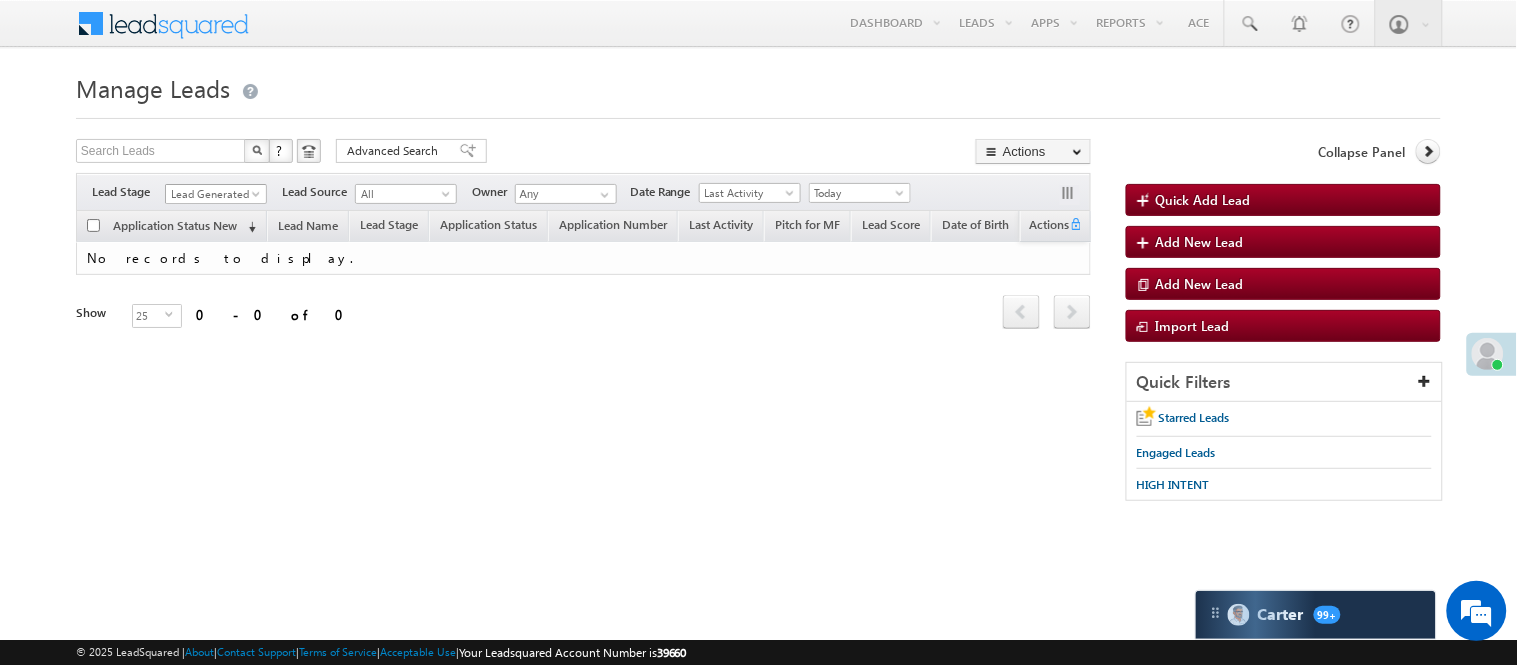 click on "Lead Generated" at bounding box center (213, 194) 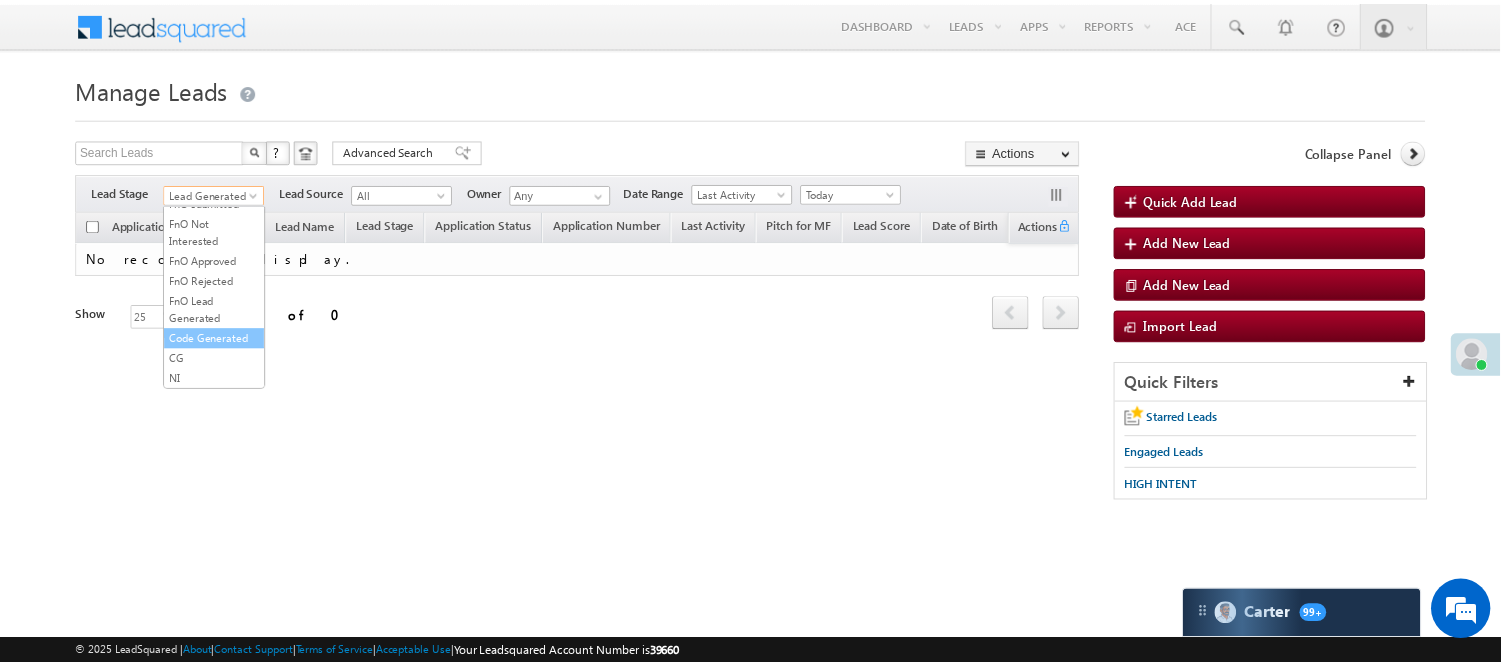 scroll, scrollTop: 496, scrollLeft: 0, axis: vertical 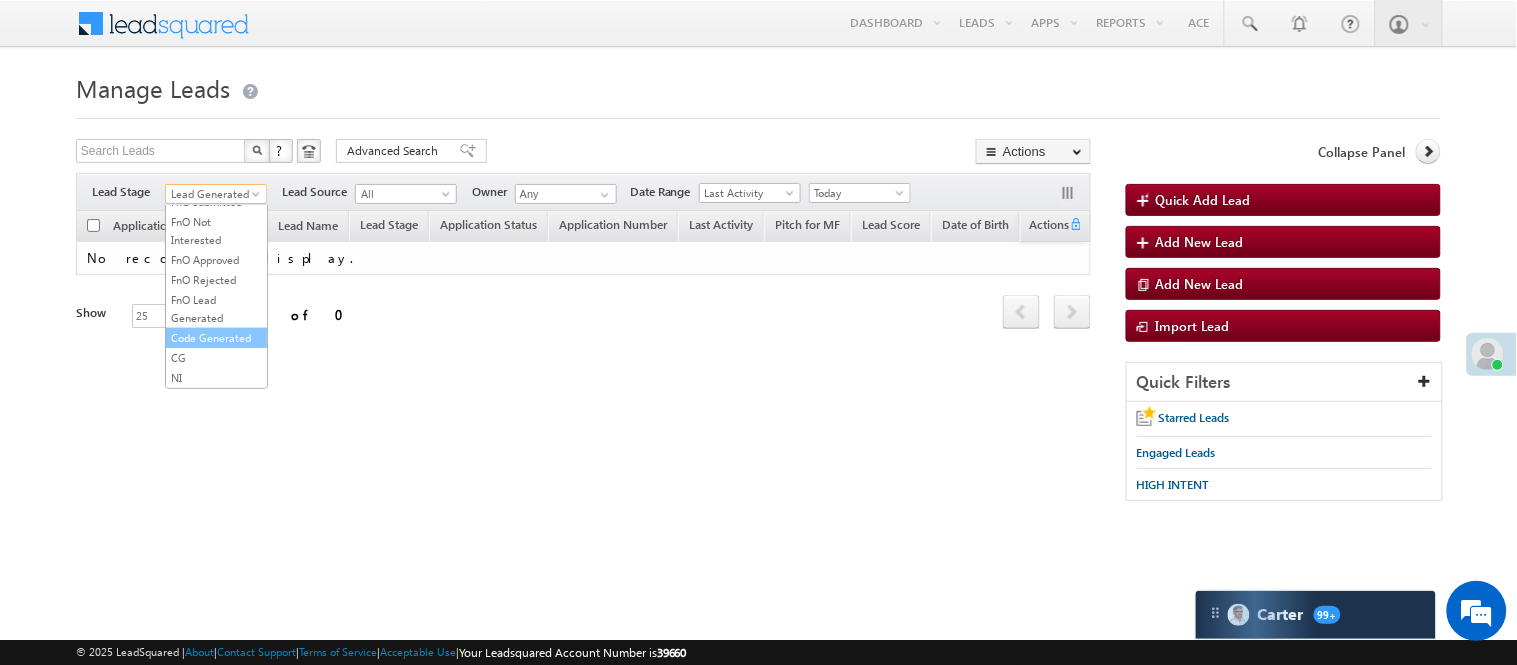 click on "Code Generated" at bounding box center [216, 338] 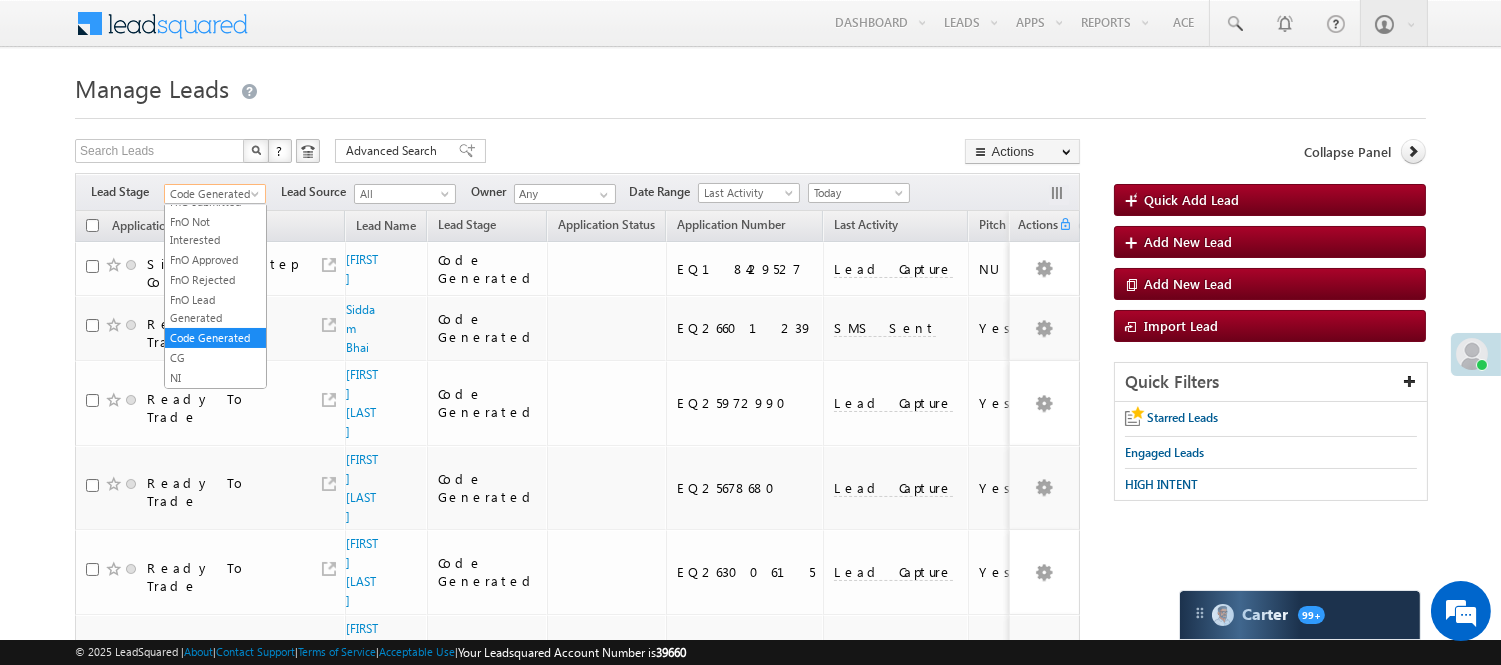 click on "Code Generated" at bounding box center (212, 194) 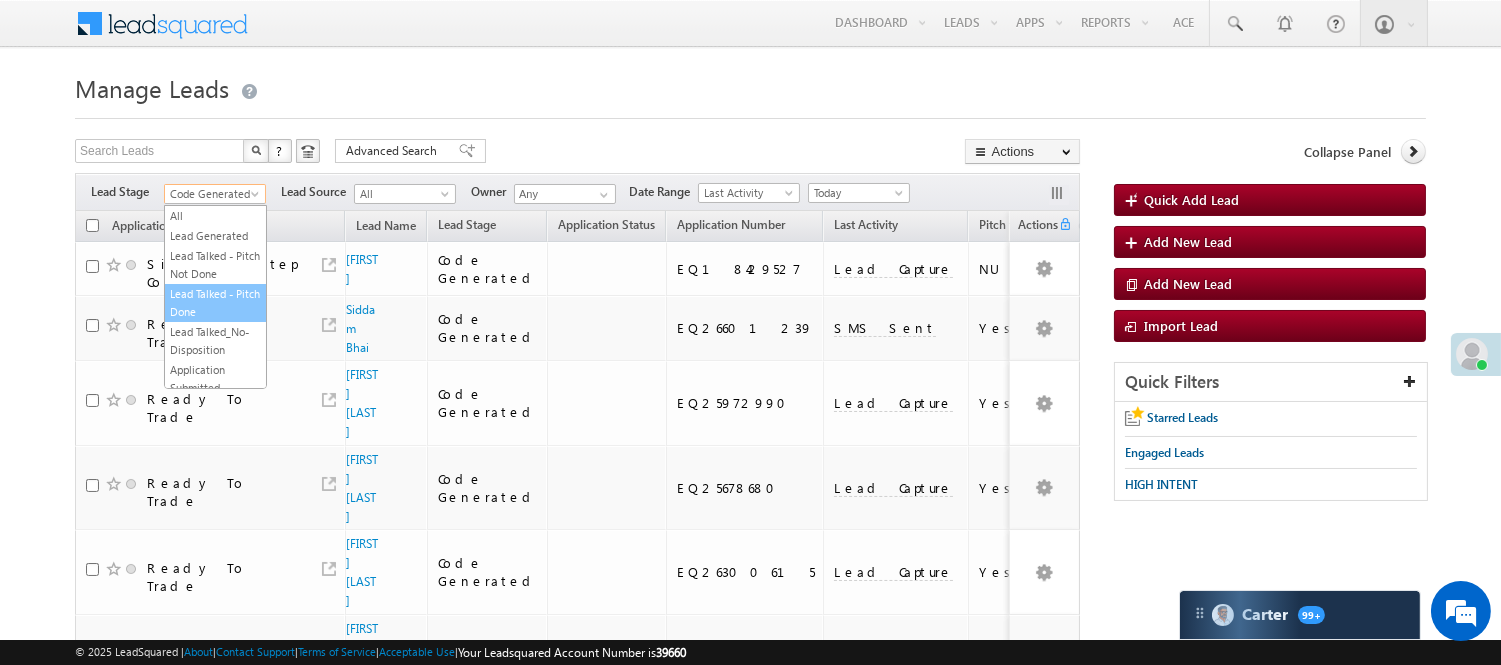 scroll, scrollTop: 333, scrollLeft: 0, axis: vertical 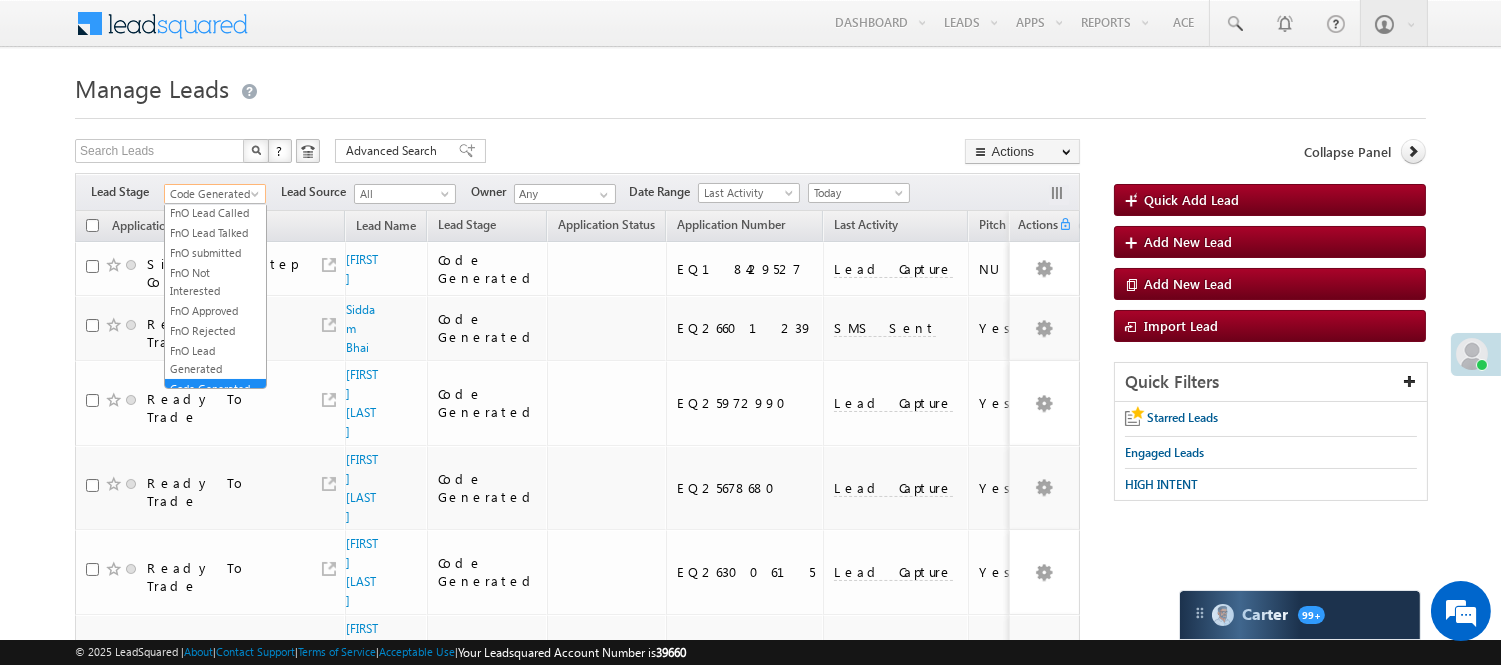 drag, startPoint x: 217, startPoint y: 217, endPoint x: 223, endPoint y: 207, distance: 11.661903 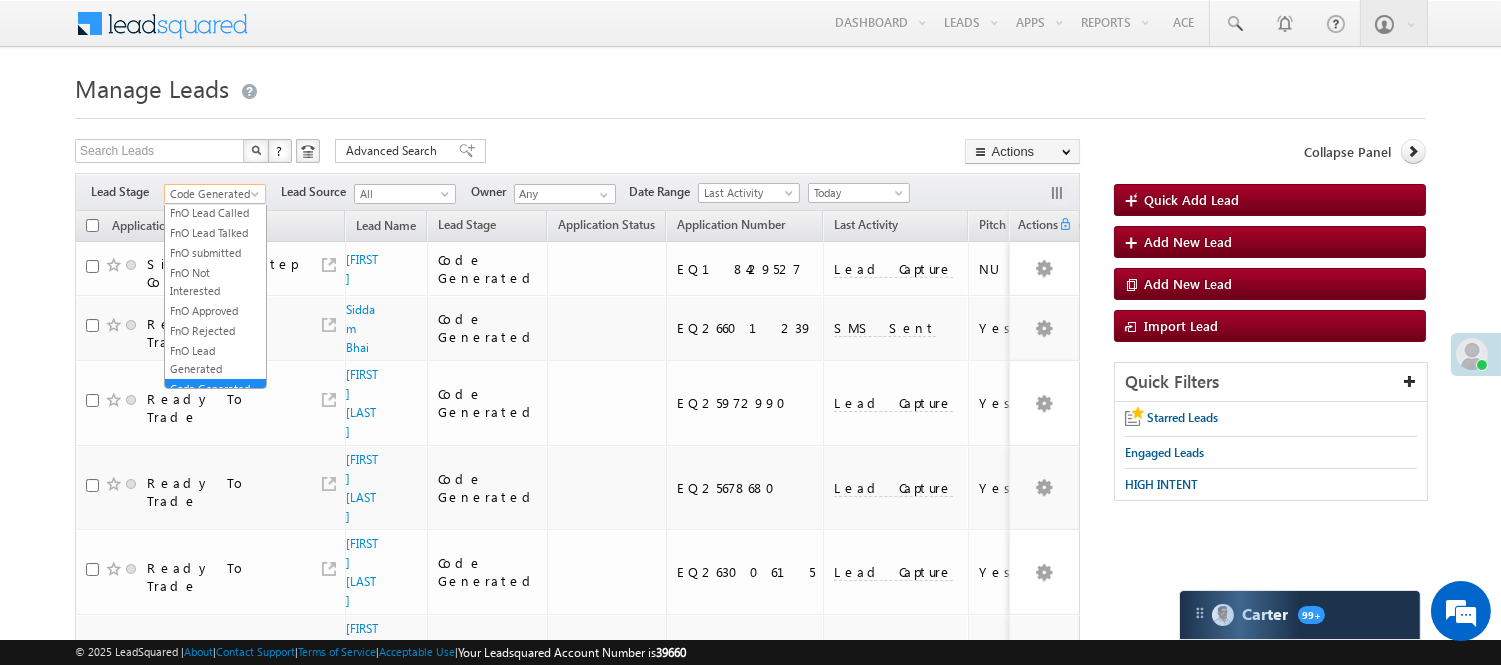 click on "All Lead Generated Lead Talked - Pitch Not Done Lead Talked - Pitch Done Lead Talked_No-Disposition Application Submitted Payment Done Application Resubmitted Under Objection Lead Called Lead Talked Not Interested FnO Lead Called FnO Lead Talked FnO submitted FnO Not Interested FnO Approved FnO Rejected FnO Lead Generated Code Generated CG NI" at bounding box center [215, 297] 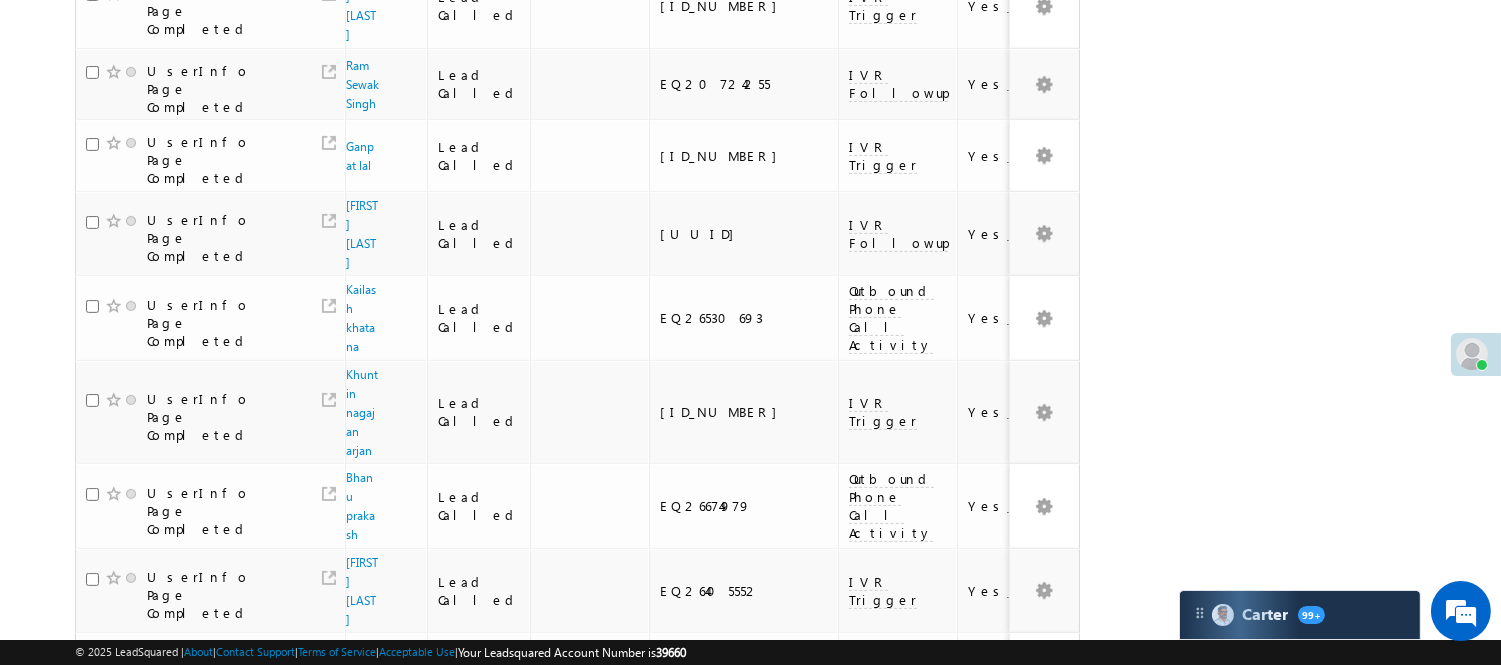 scroll, scrollTop: 1325, scrollLeft: 0, axis: vertical 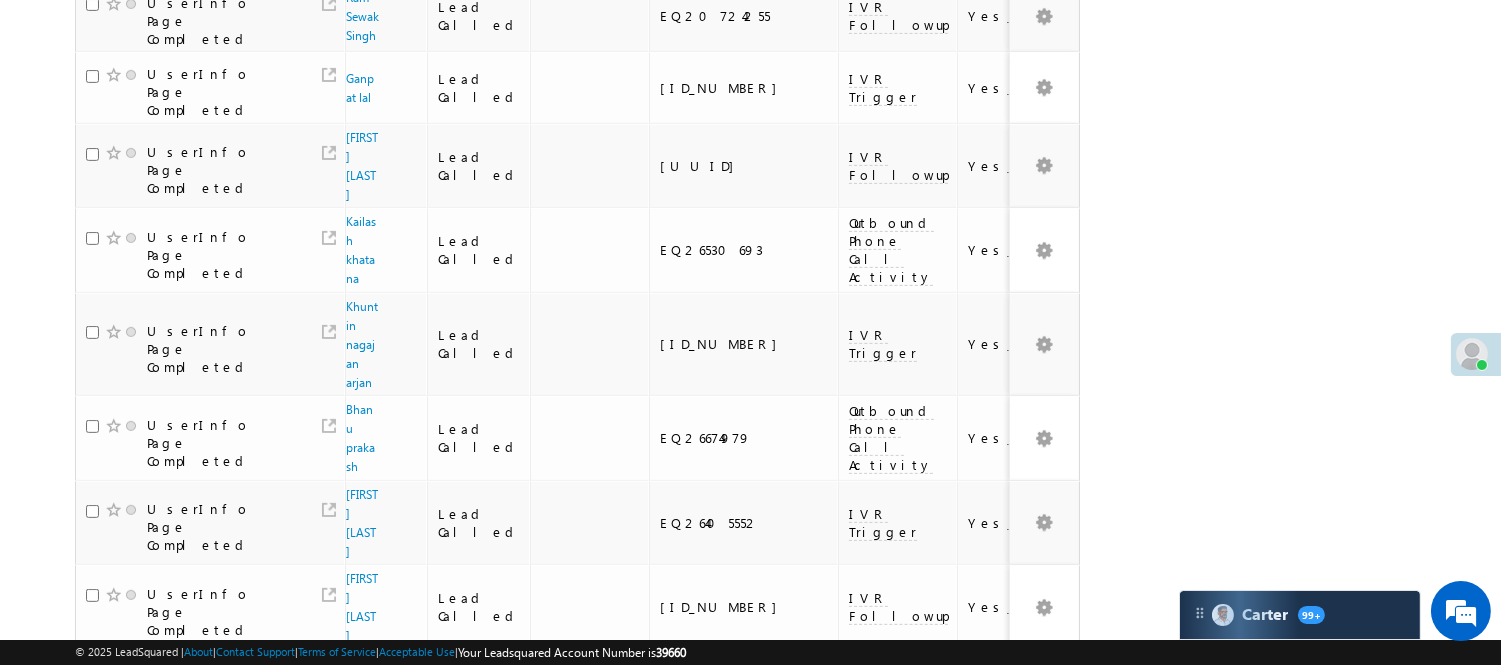 click on "3" at bounding box center [898, 1013] 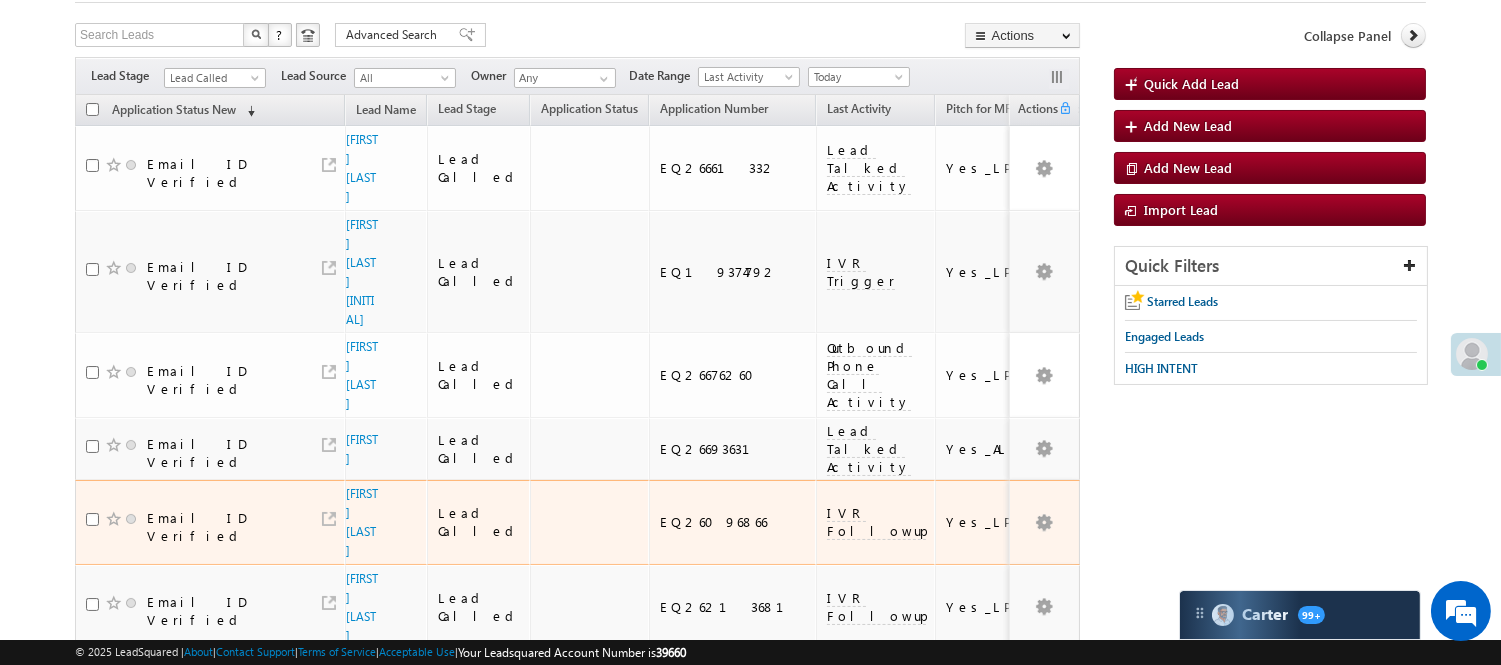 scroll, scrollTop: 103, scrollLeft: 0, axis: vertical 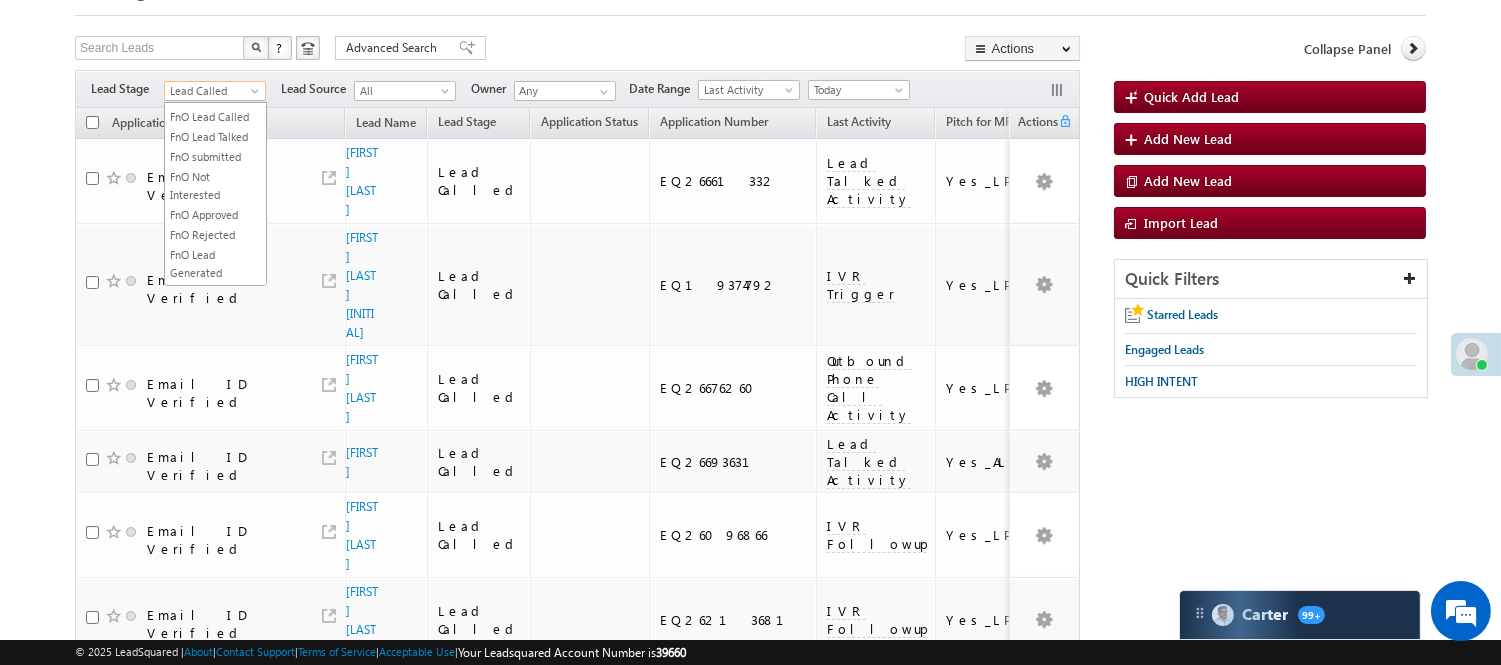 click on "Lead Called" at bounding box center [212, 91] 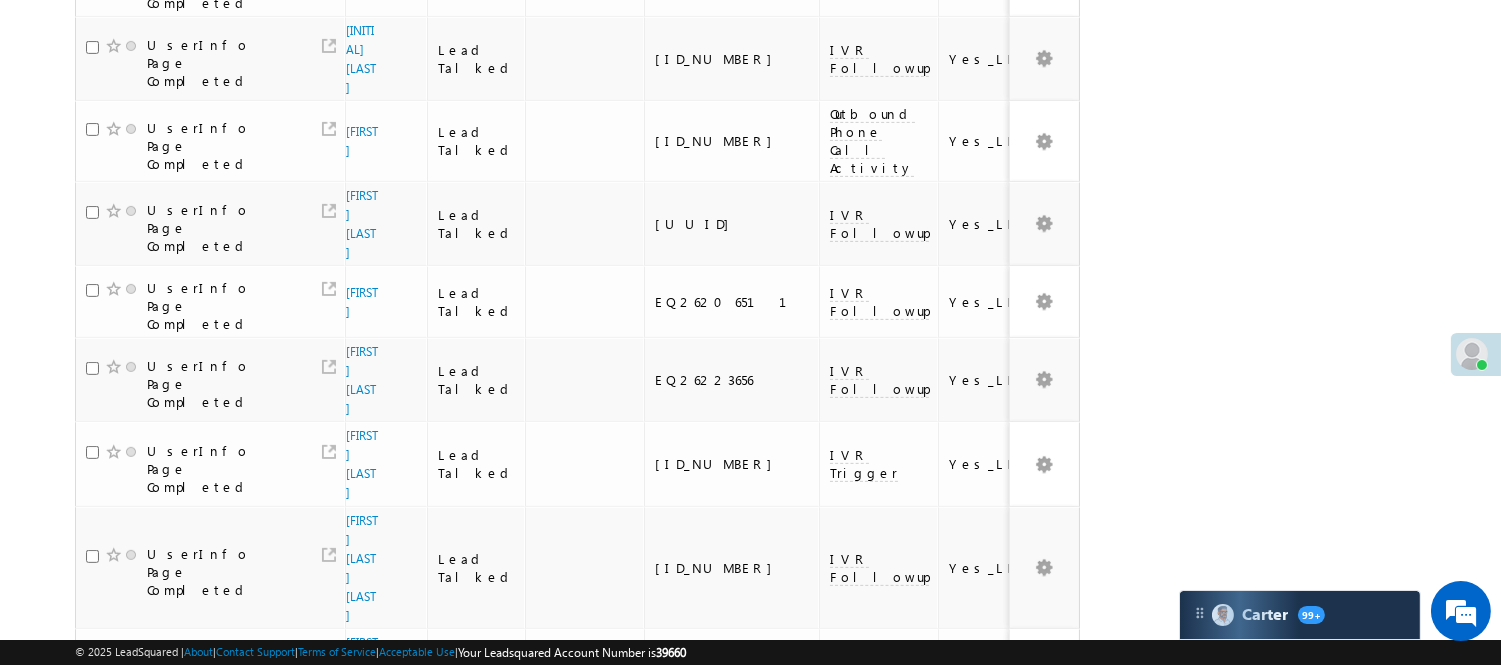 scroll, scrollTop: 1348, scrollLeft: 0, axis: vertical 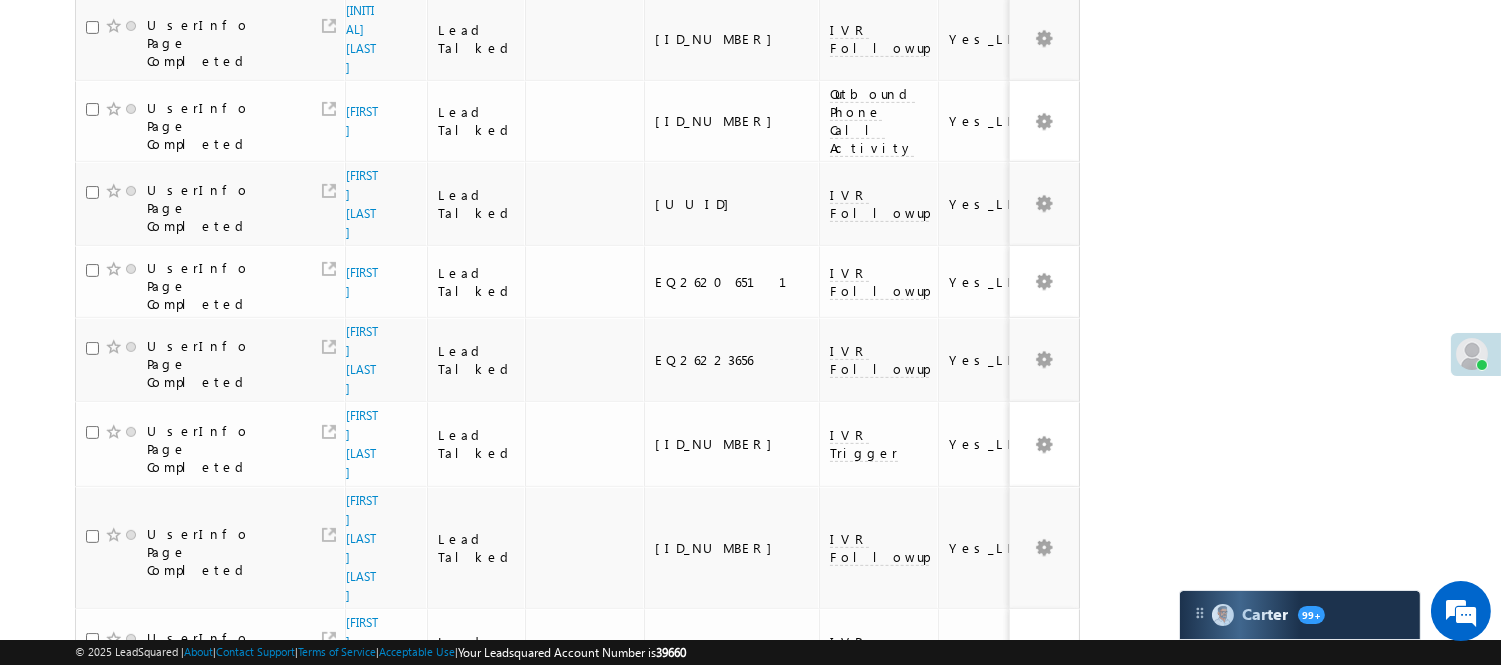 click on "3" at bounding box center [978, 1108] 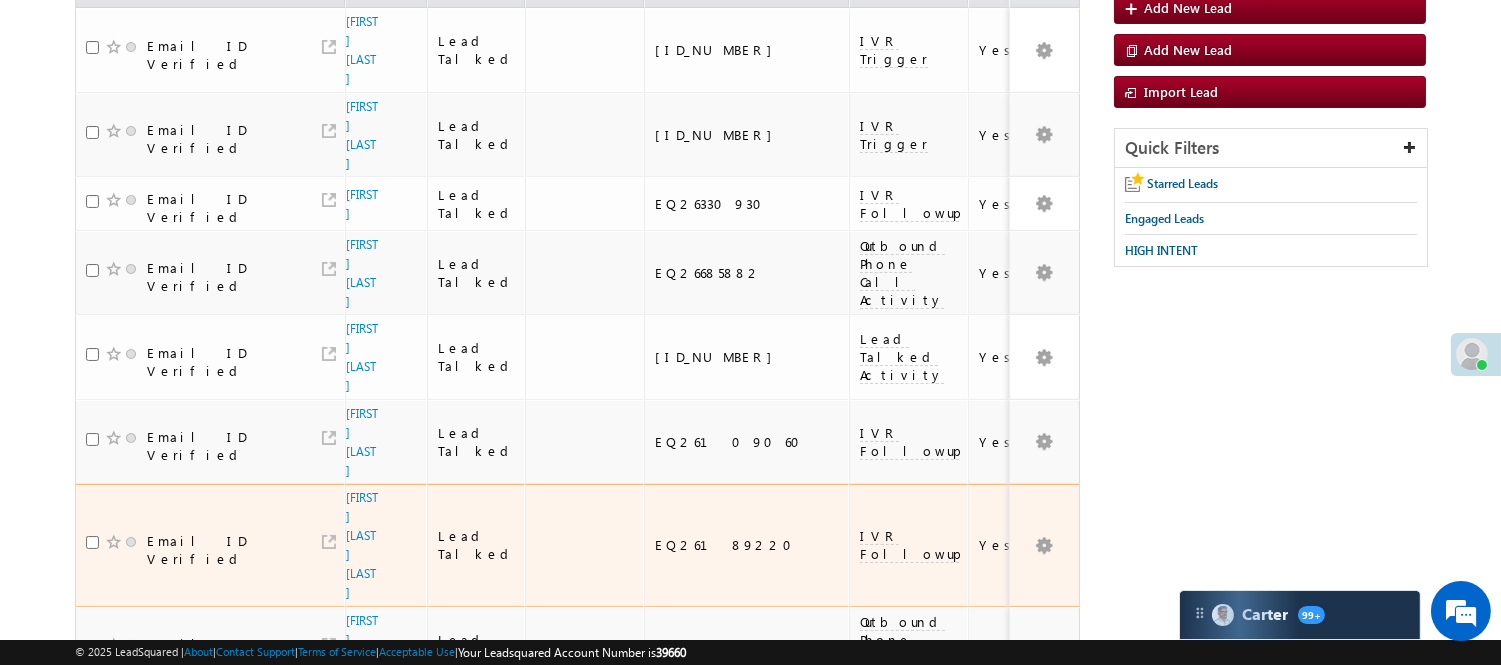 scroll, scrollTop: 0, scrollLeft: 0, axis: both 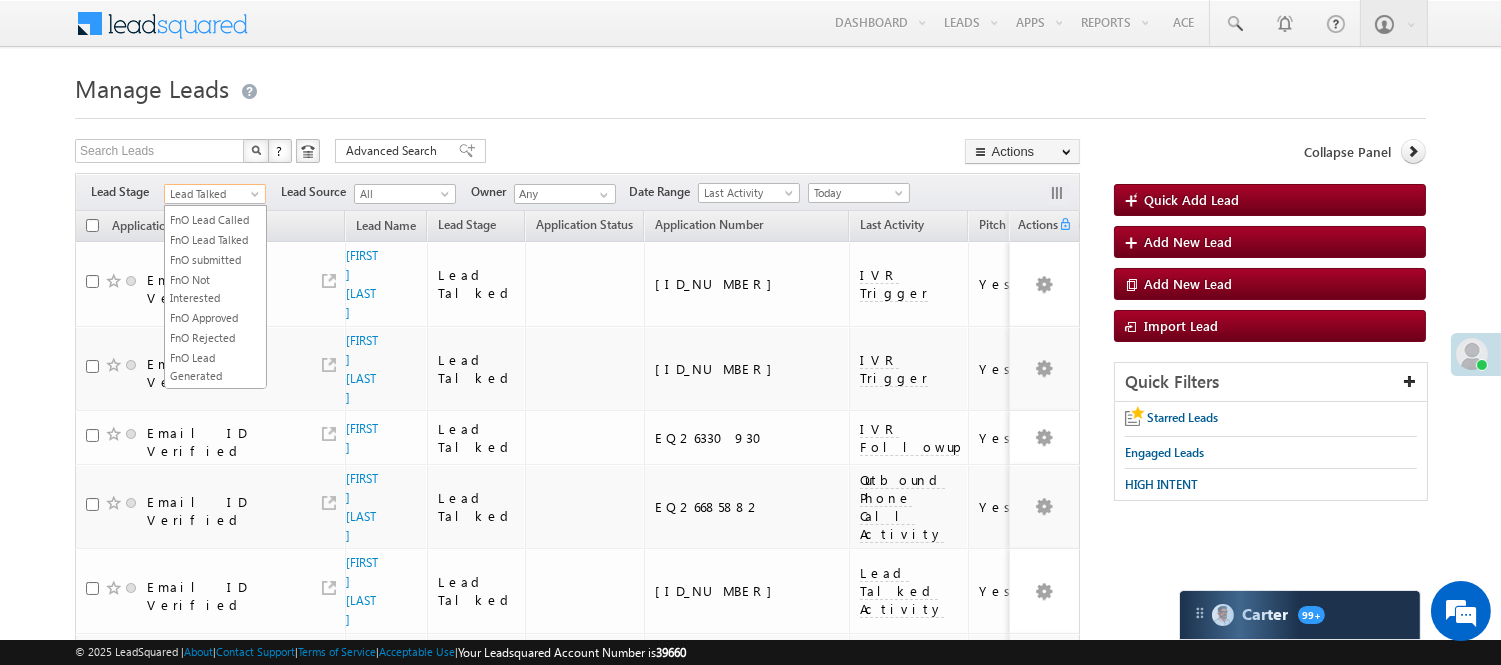 click on "Lead Talked" at bounding box center [212, 194] 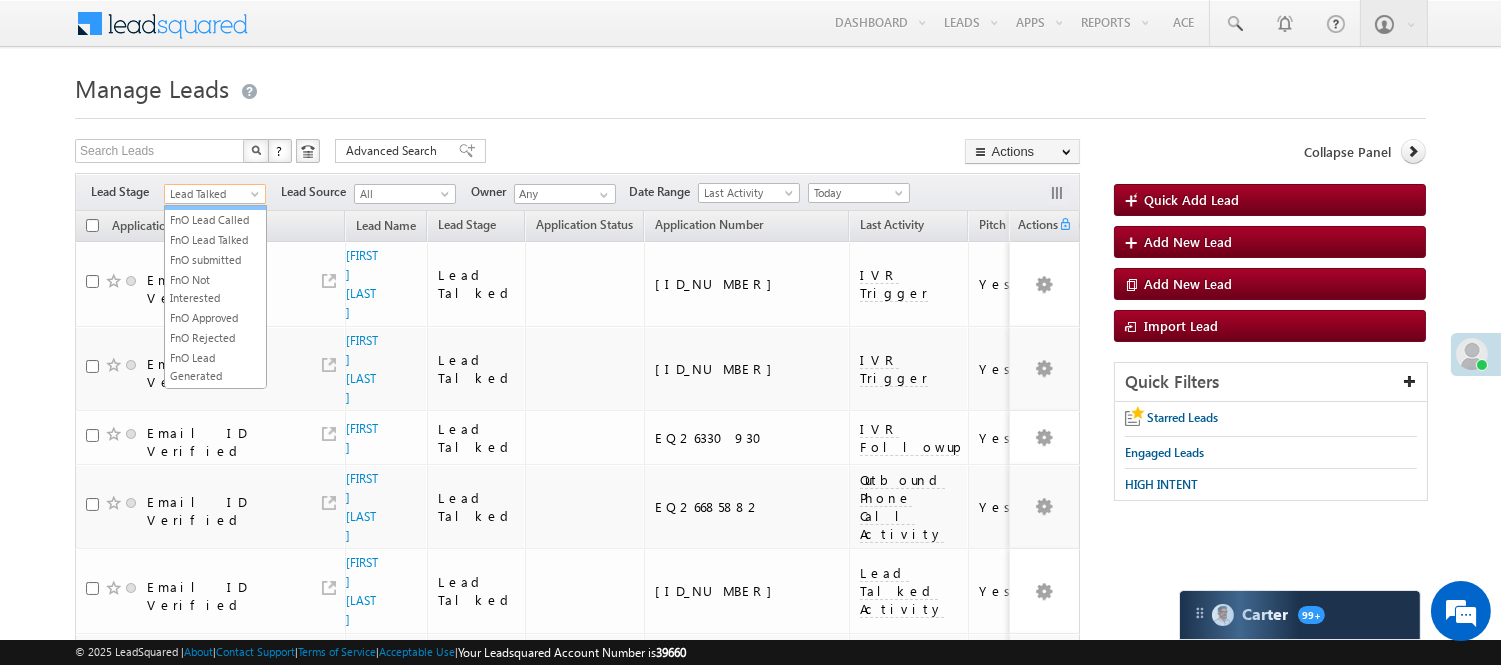 click on "Not Interested" at bounding box center (215, 200) 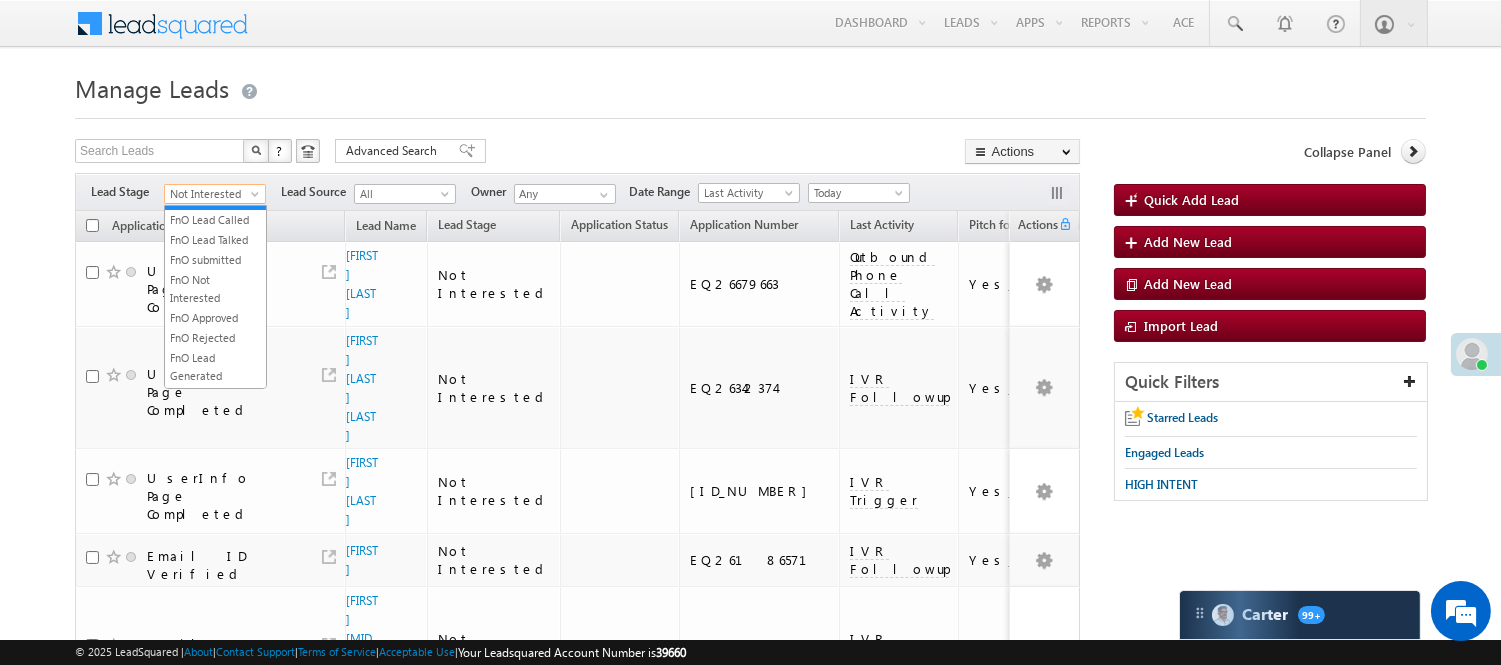 click on "Not Interested" at bounding box center [212, 194] 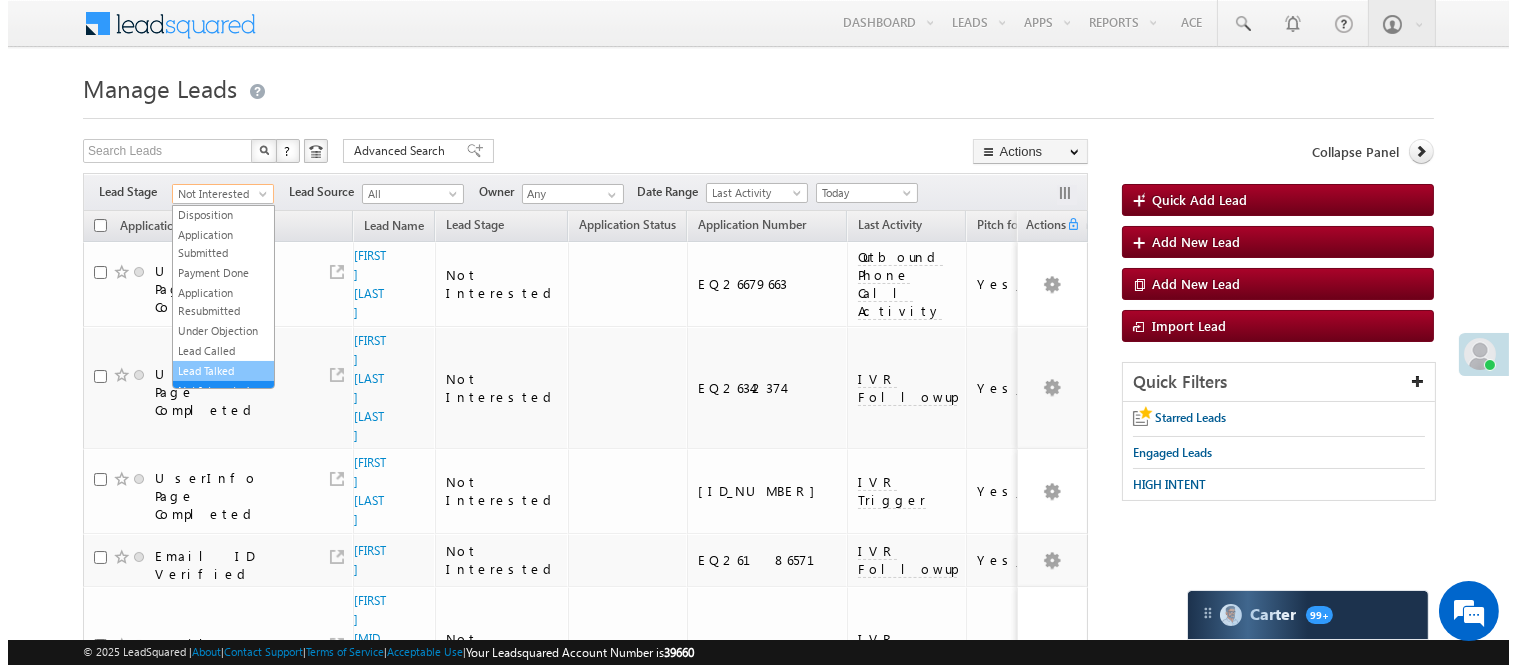 scroll, scrollTop: 0, scrollLeft: 0, axis: both 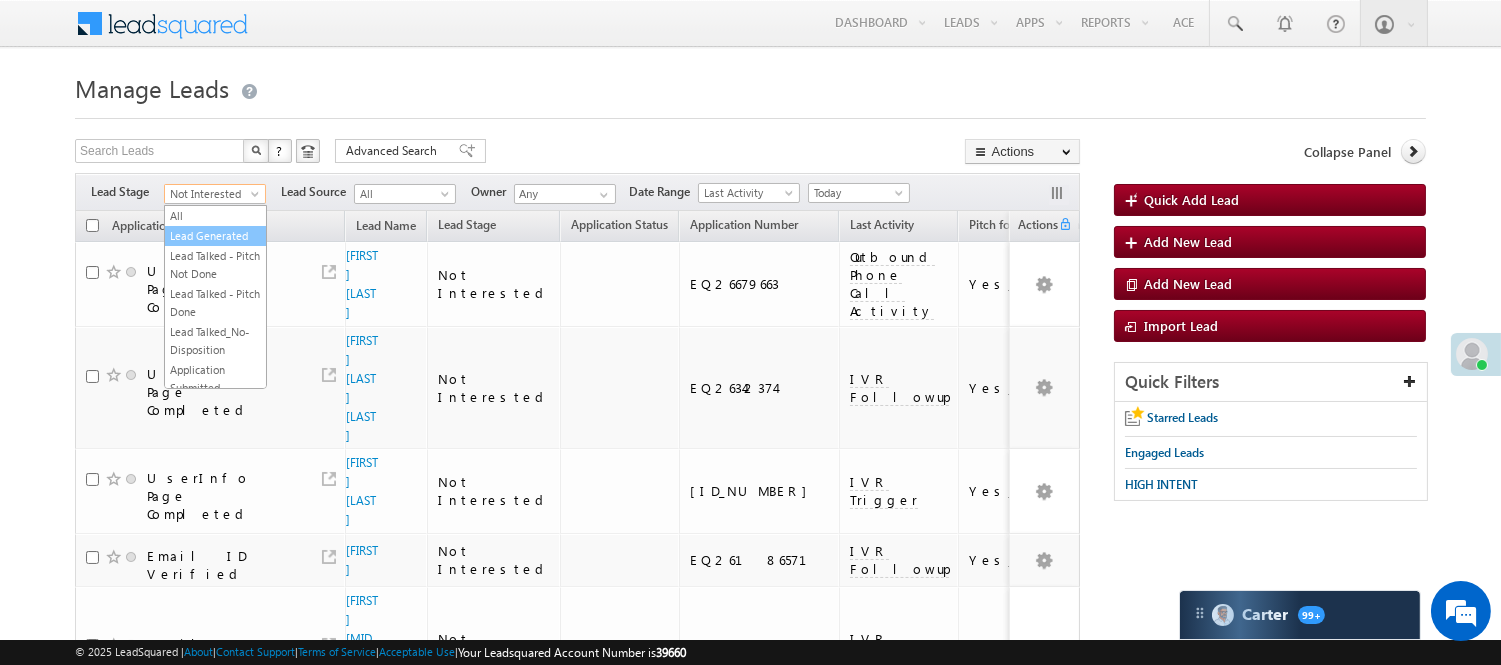 click on "Lead Generated" at bounding box center [215, 236] 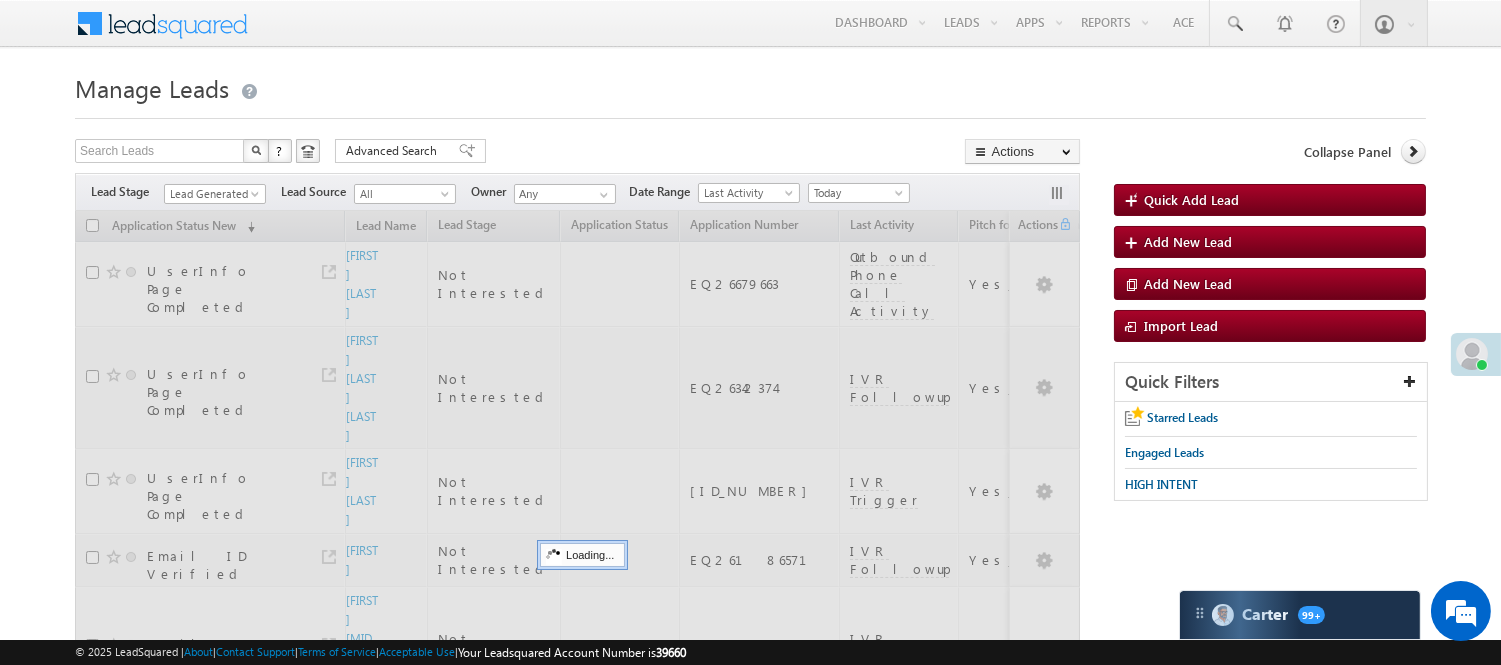 click on "Manage Leads
Quick Add Lead
Search Leads X ?   8 results found
Advanced Search
Advanced Search
Actions Actions" at bounding box center [750, 570] 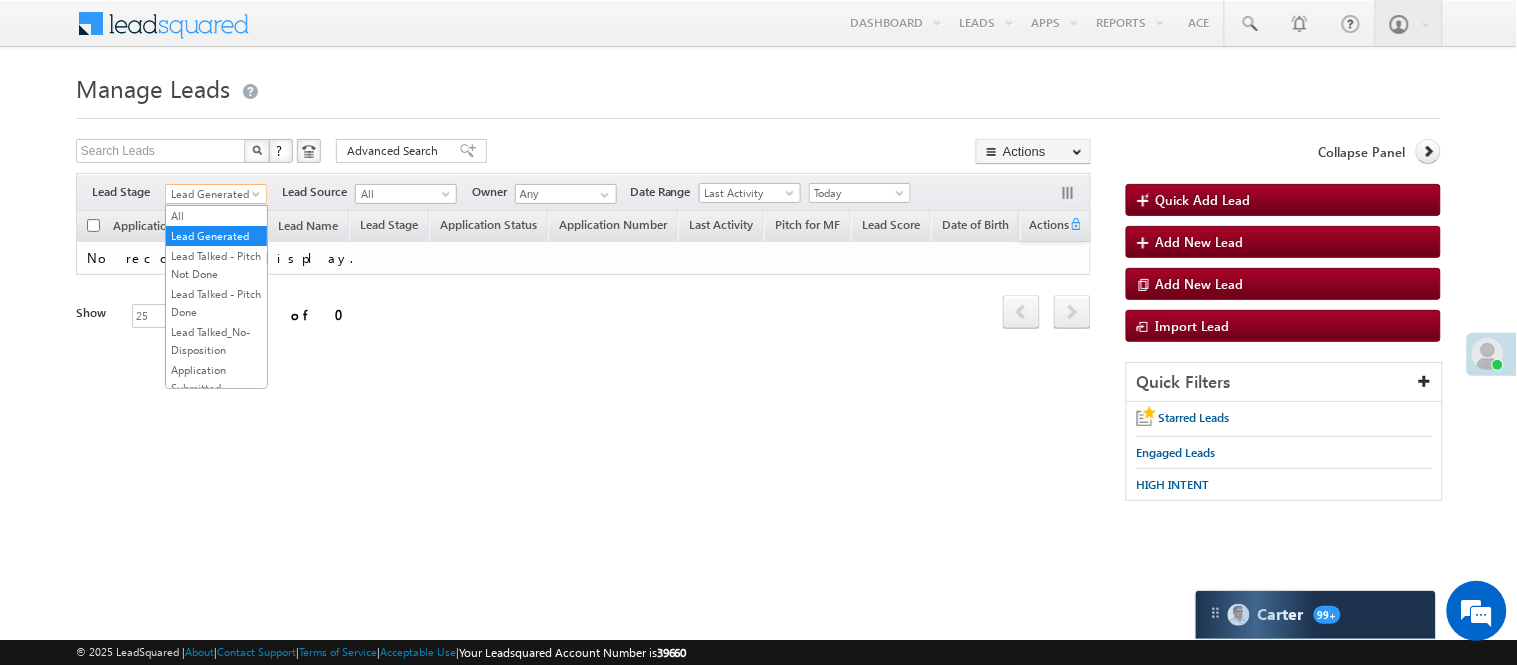 click on "Lead Generated" at bounding box center (213, 194) 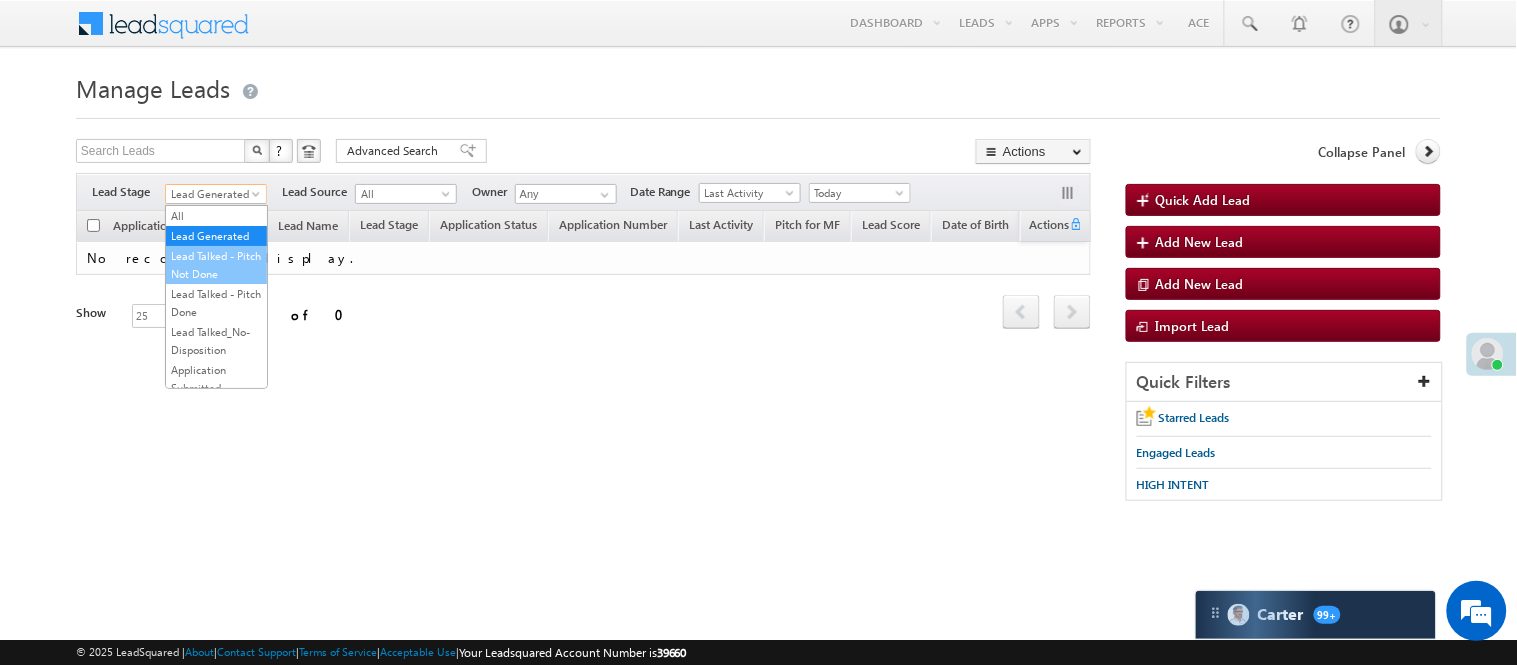 click on "Lead Talked - Pitch Not Done" at bounding box center [216, 265] 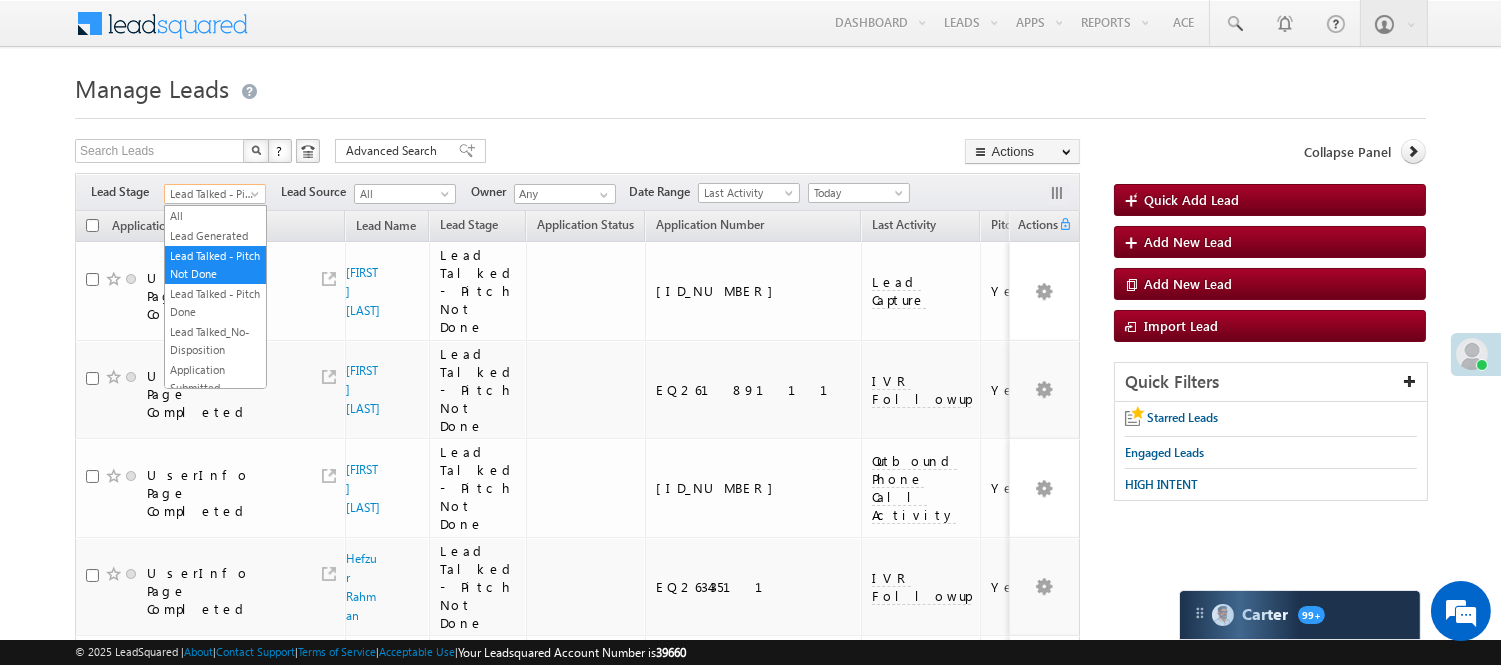 click on "Lead Talked - Pitch Not Done" at bounding box center (212, 194) 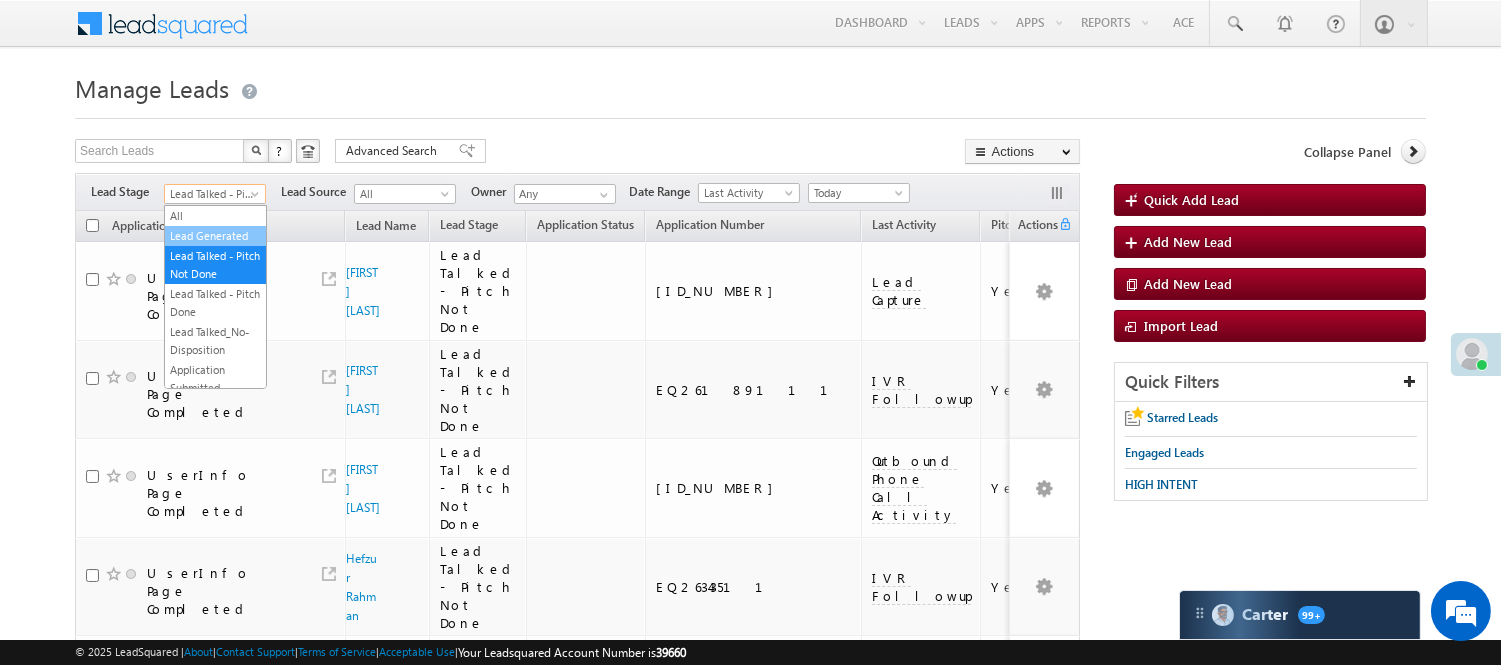 click on "Lead Generated" at bounding box center [215, 236] 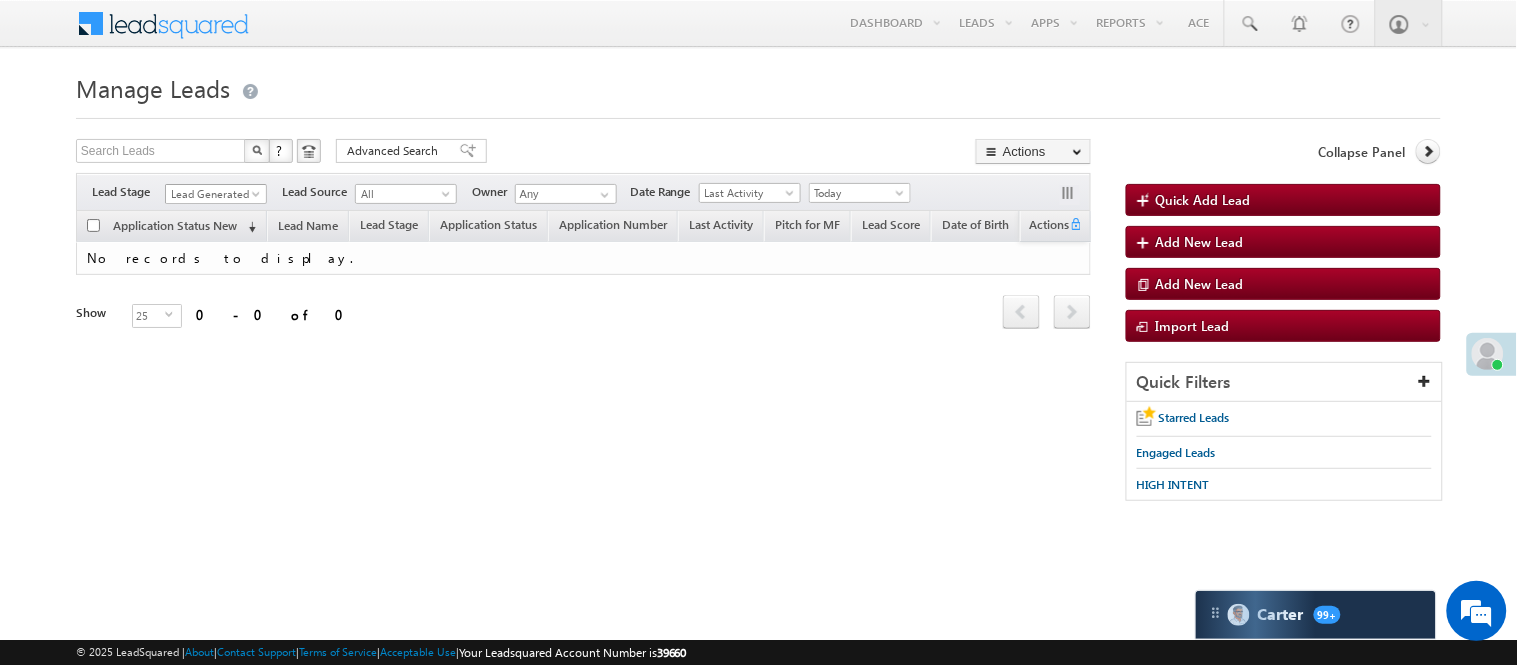 click on "Lead Generated" at bounding box center [213, 194] 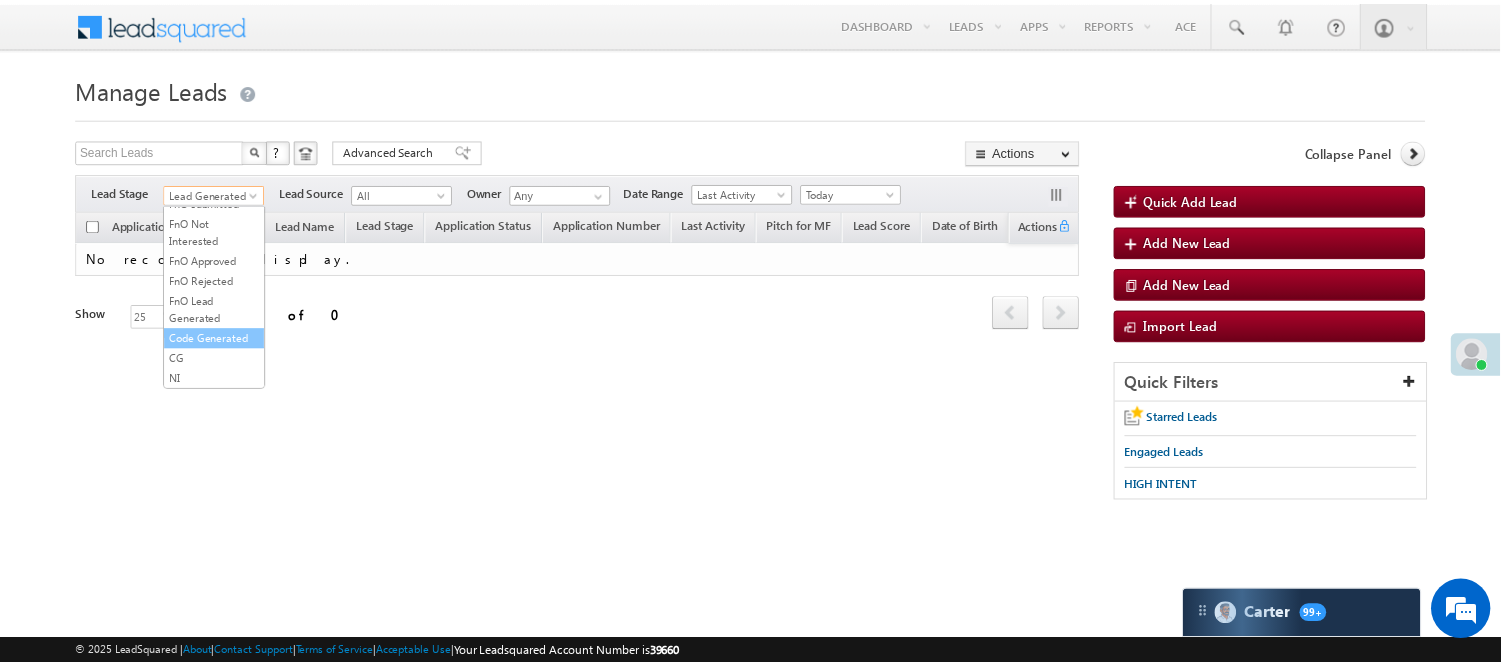 scroll, scrollTop: 496, scrollLeft: 0, axis: vertical 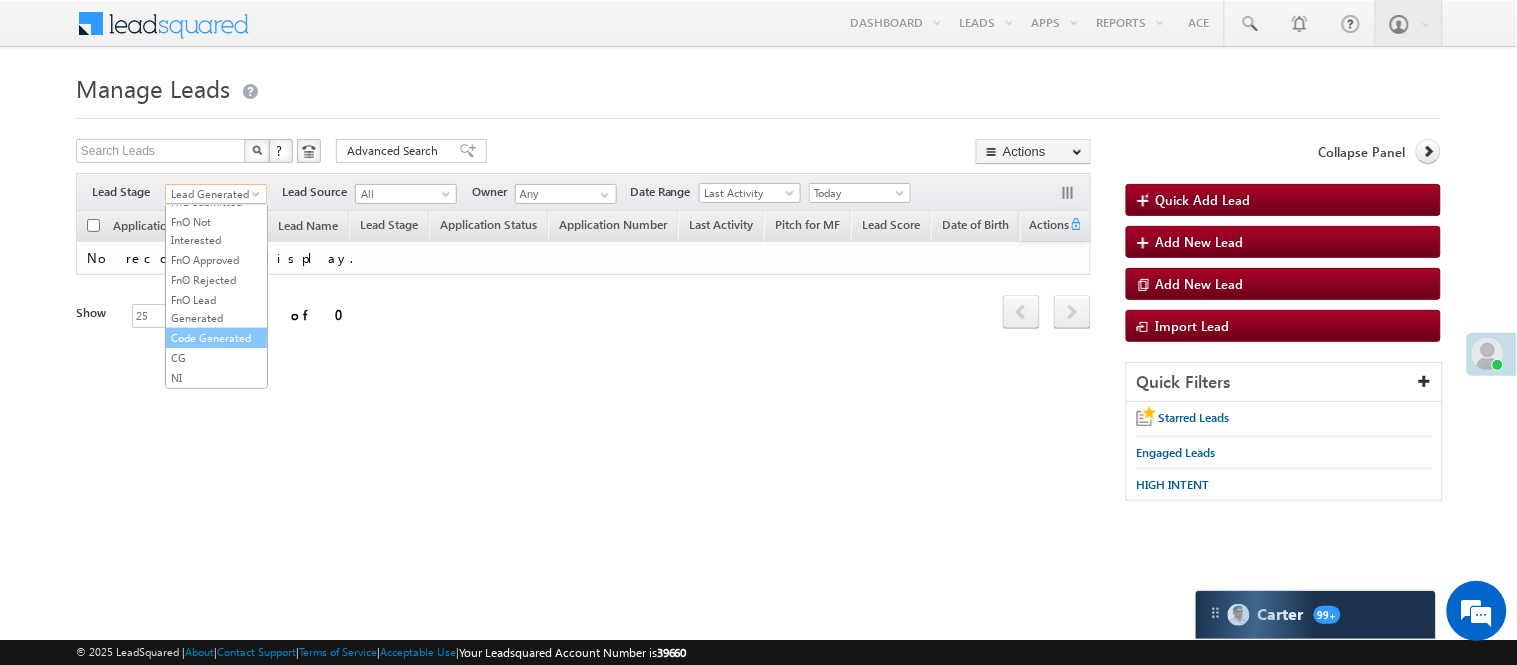 click on "Code Generated" at bounding box center [216, 338] 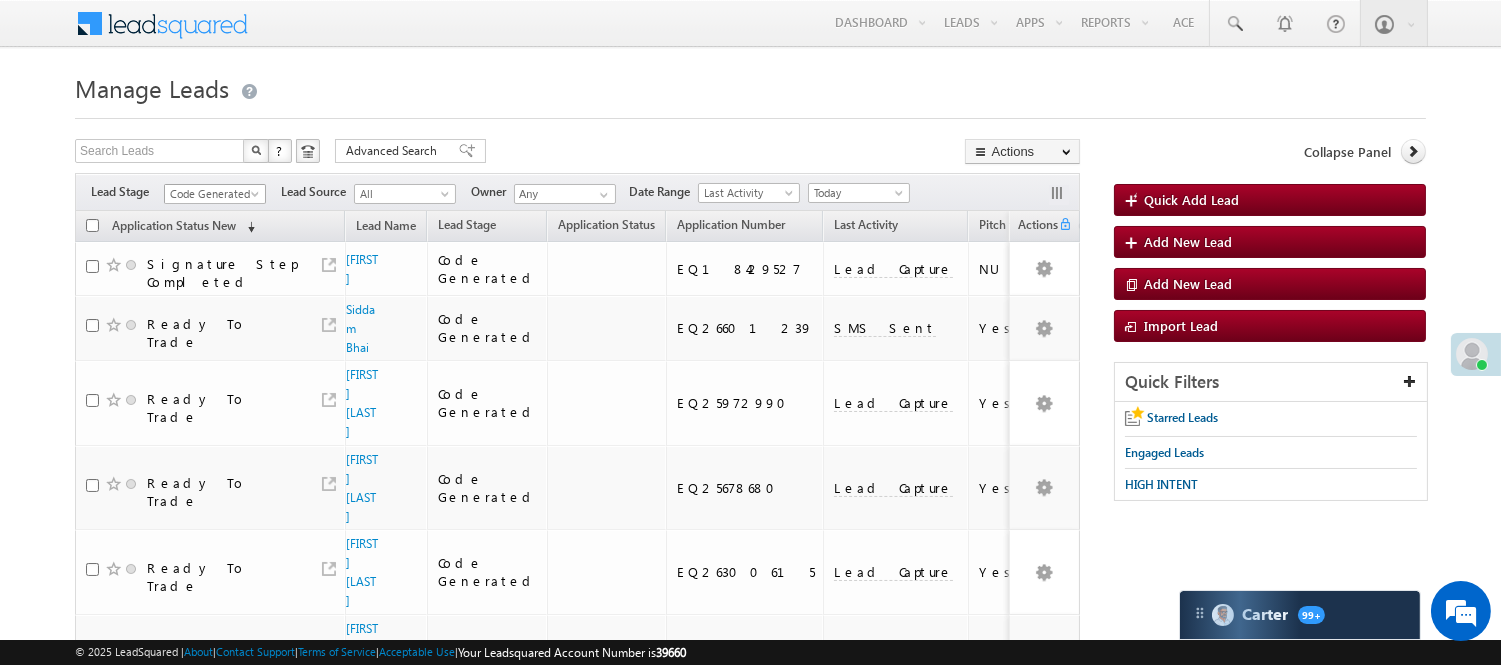 click on "Code Generated" at bounding box center (212, 194) 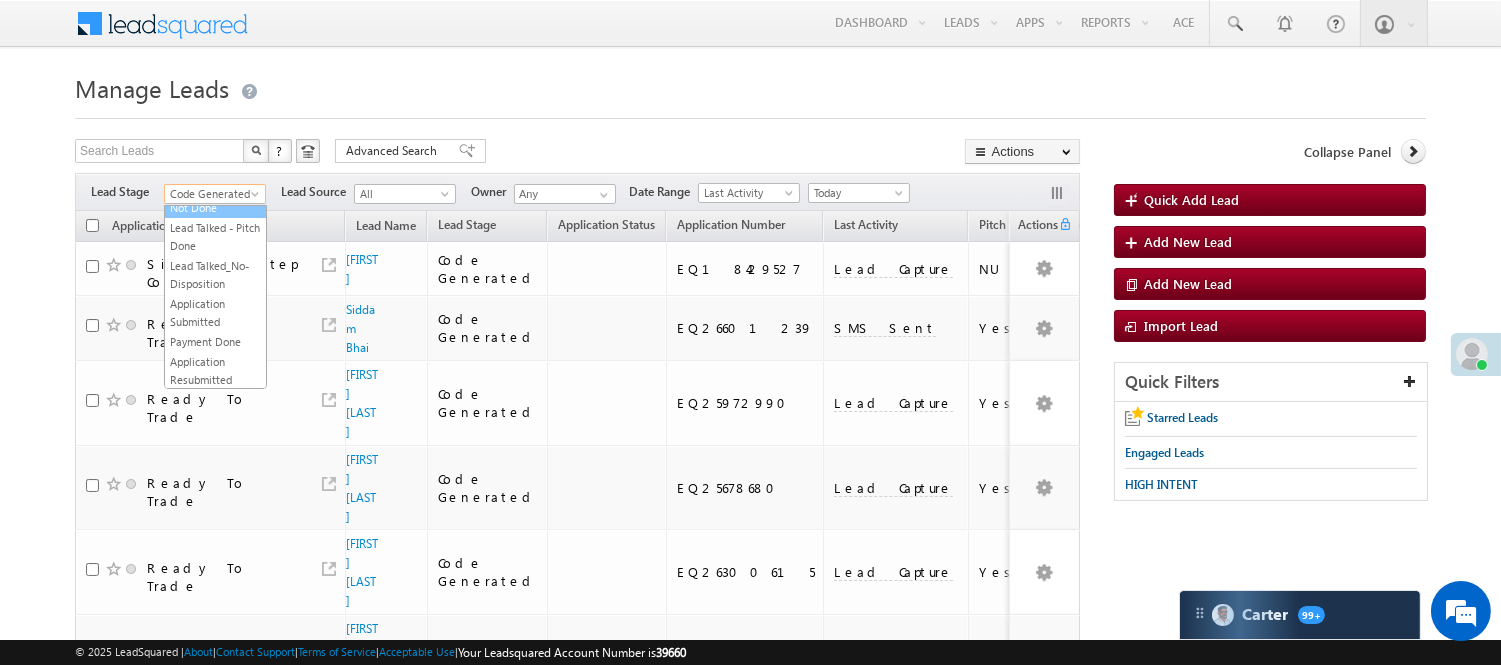 scroll, scrollTop: 52, scrollLeft: 0, axis: vertical 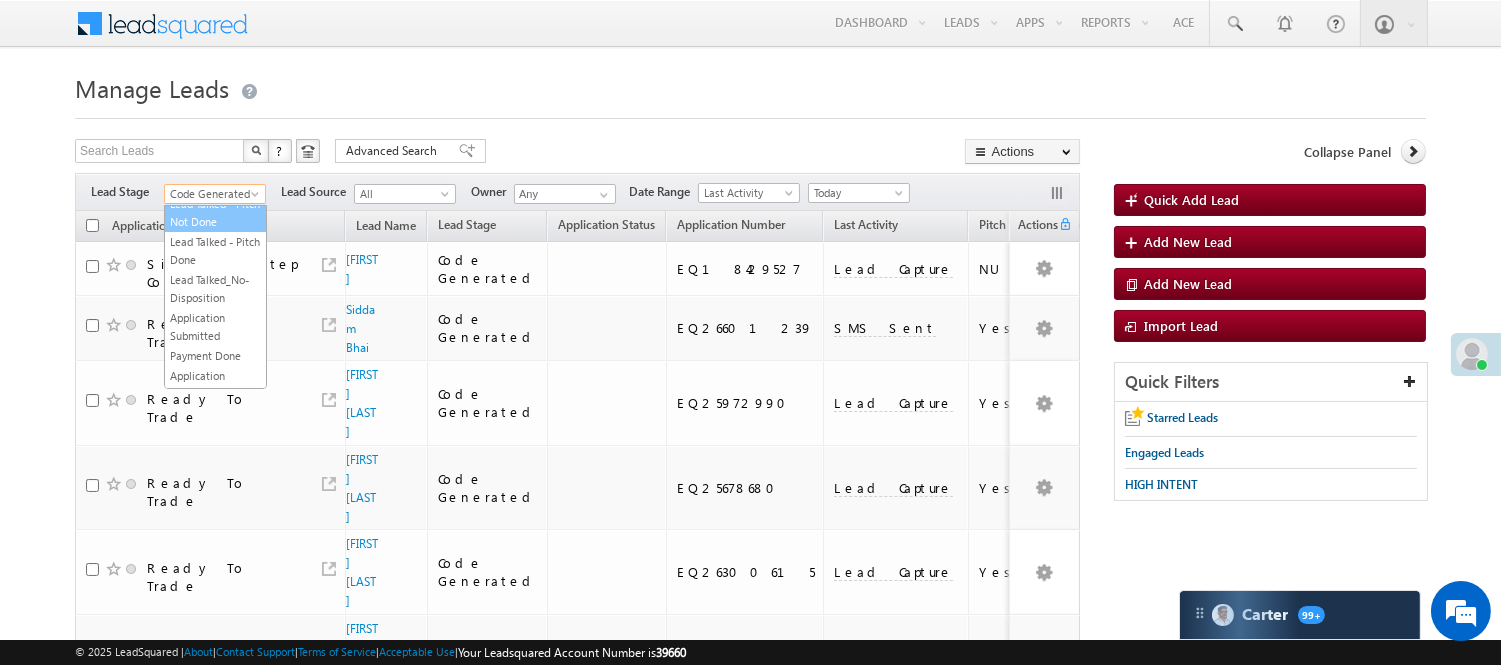 click on "Lead Talked - Pitch Not Done" at bounding box center [215, 213] 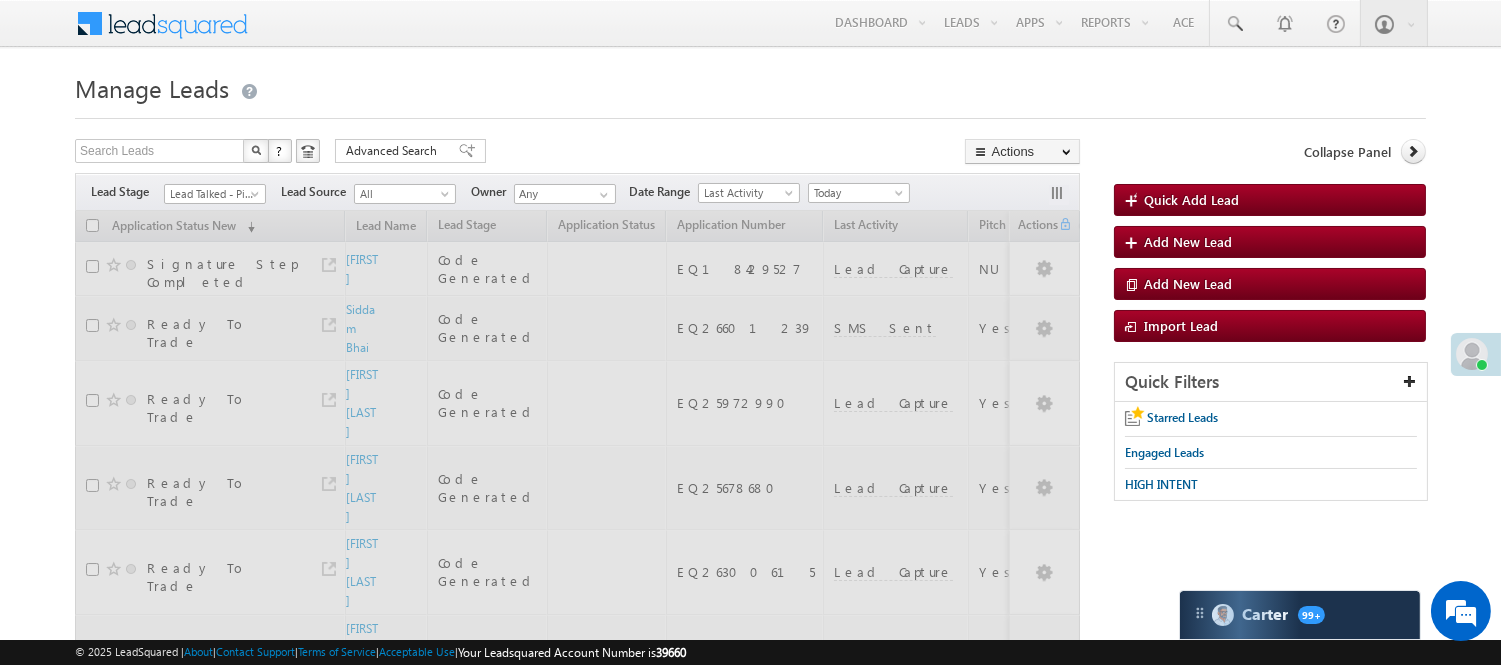 click at bounding box center (577, 891) 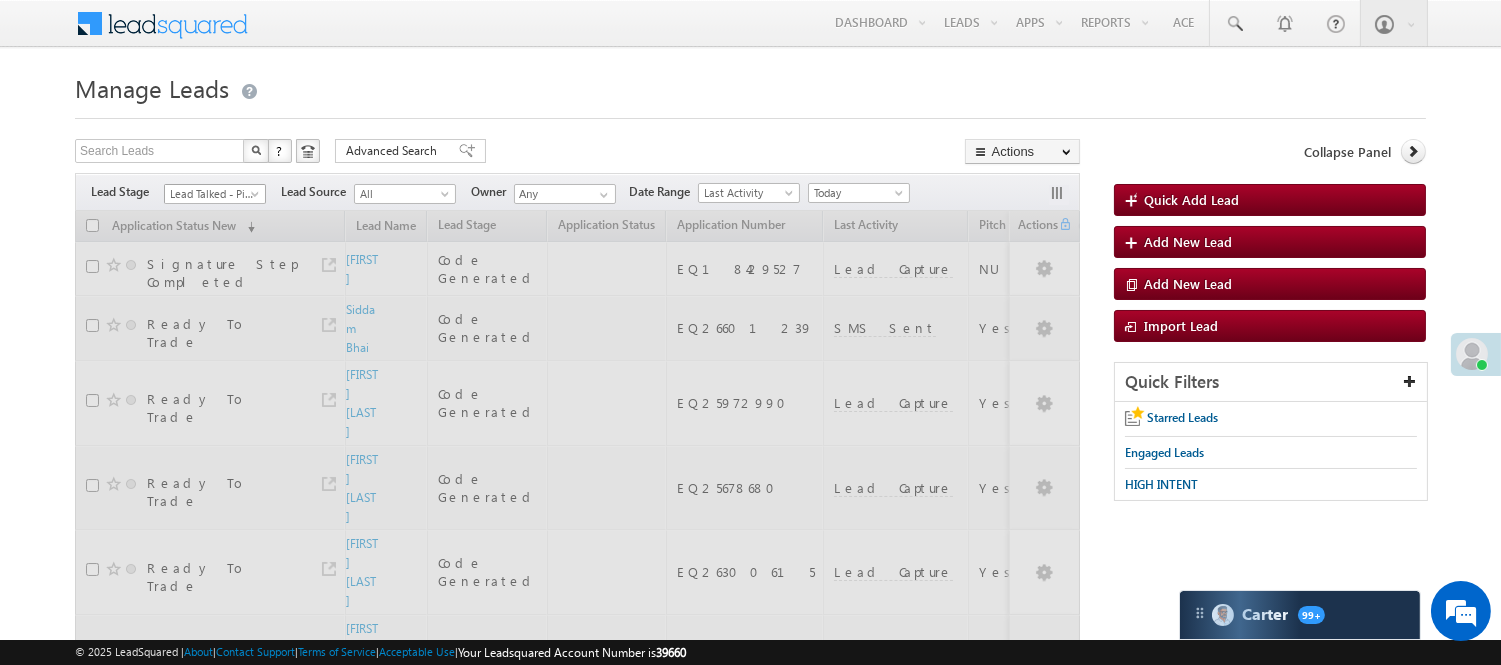 click on "Filters
Lead Stage
All Lead Generated Lead Talked - Pitch Not Done Lead Talked - Pitch Done Lead Talked_No-Disposition Application Submitted Payment Done Application Resubmitted Under Objection Lead Called Lead Talked Not Interested FnO Lead Called FnO Lead Talked FnO submitted FnO Not Interested FnO Approved FnO Rejected FnO Lead Generated Code Generated CG NI Lead Talked - Pitch Not Done
Lead Source
All All" at bounding box center (577, 192) 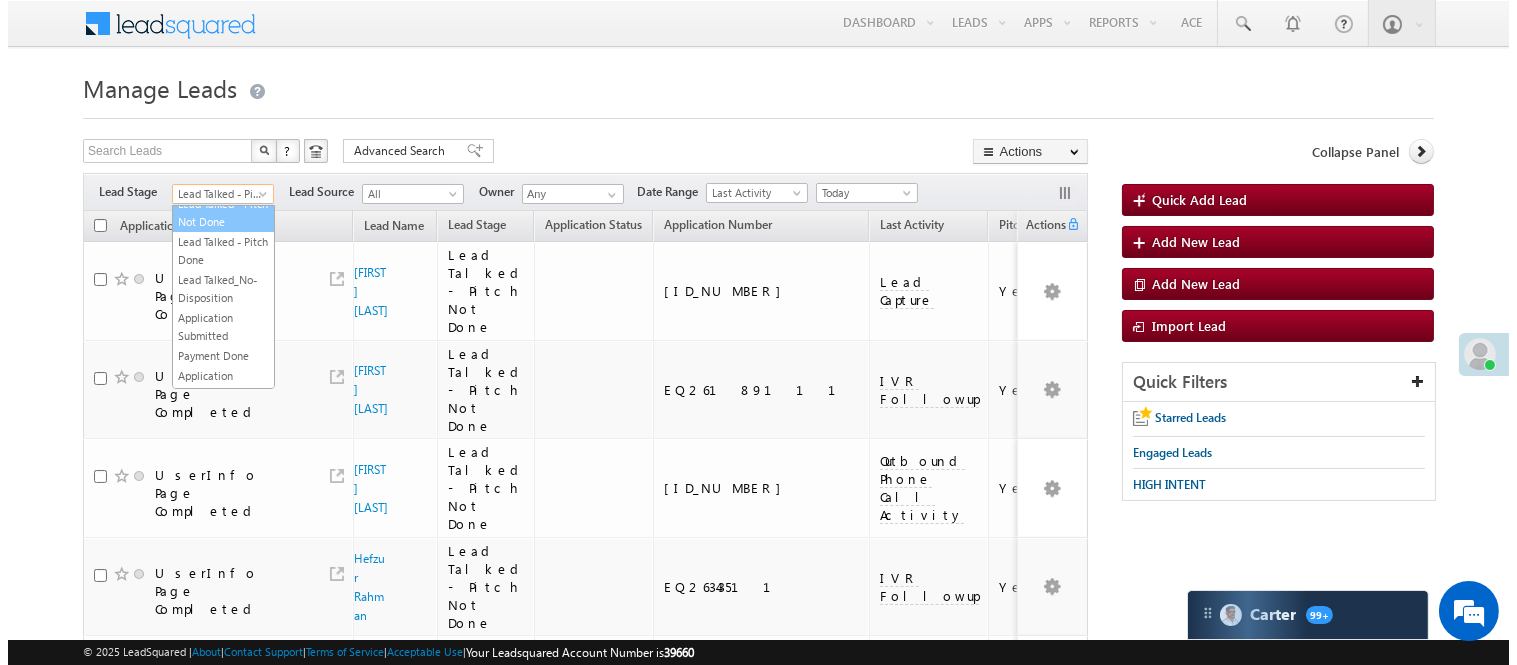 scroll, scrollTop: 0, scrollLeft: 0, axis: both 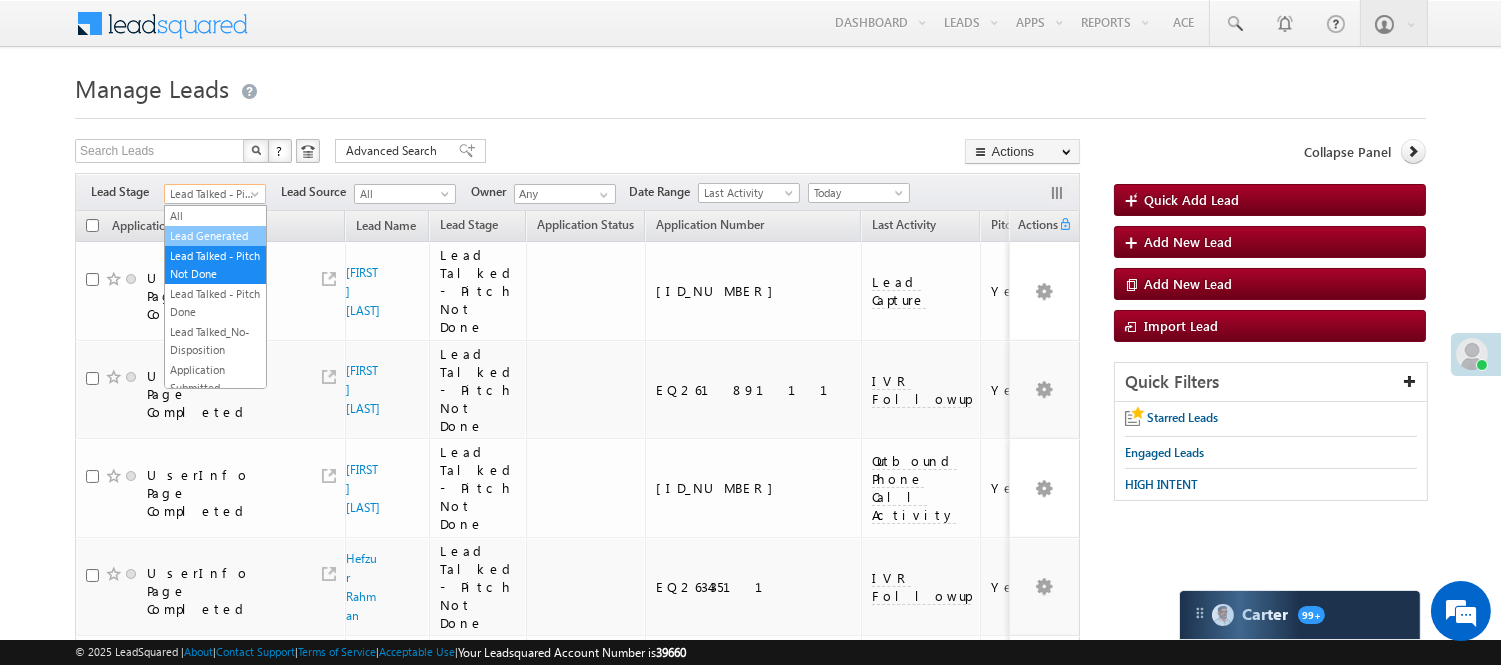 click on "Lead Generated" at bounding box center [215, 236] 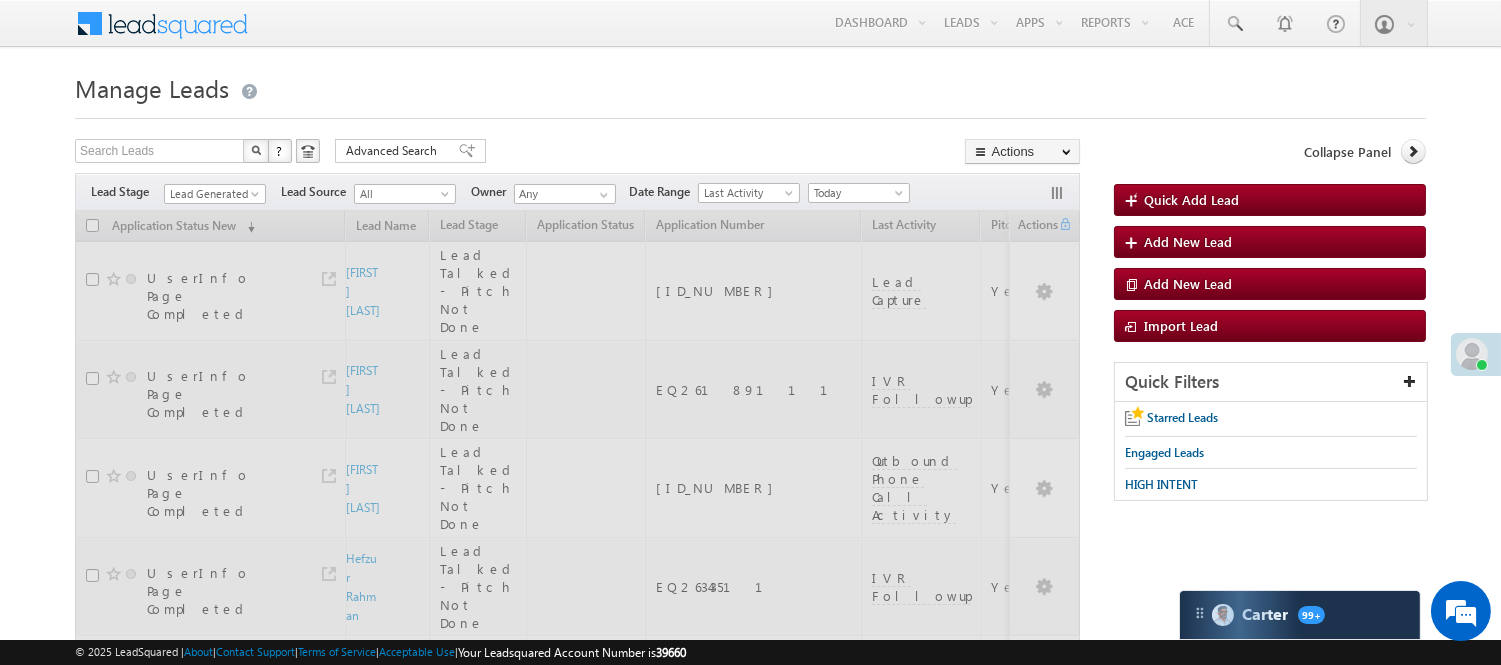 click at bounding box center [750, 112] 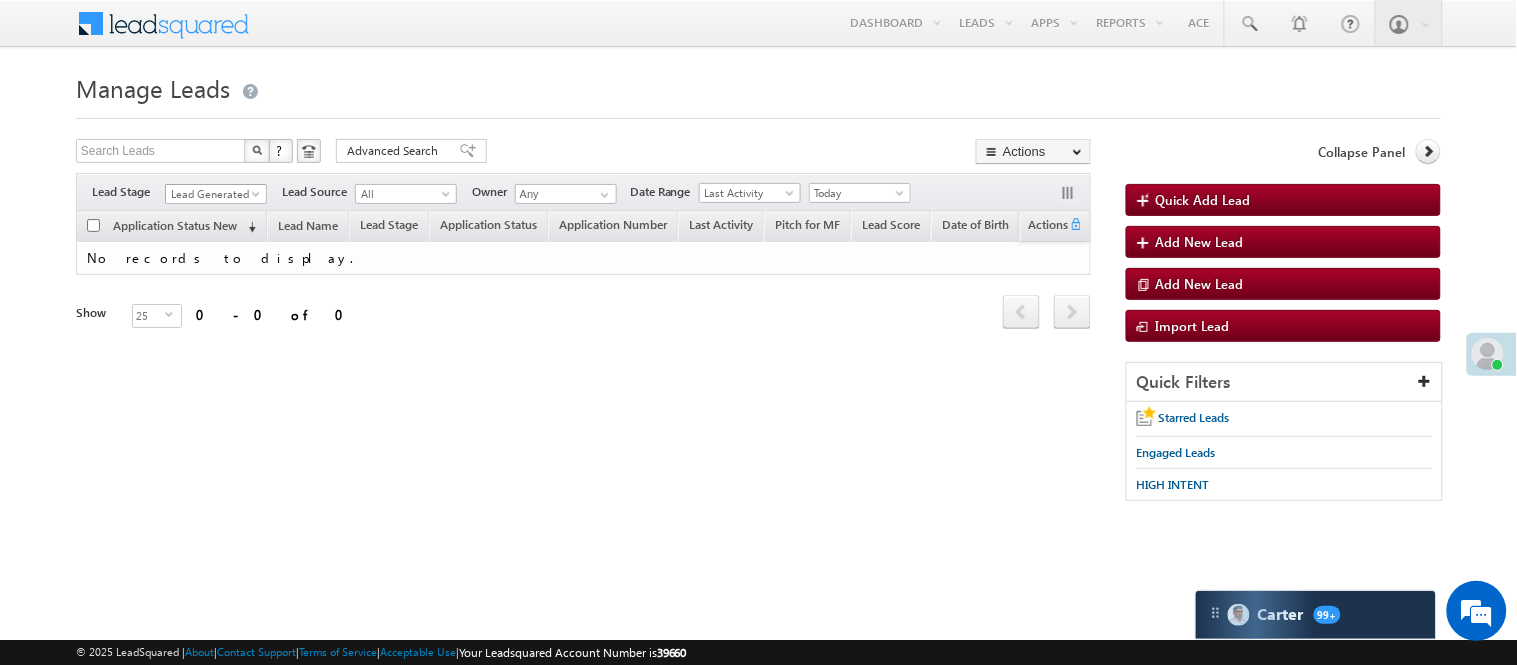 click on "Lead Generated" at bounding box center (213, 194) 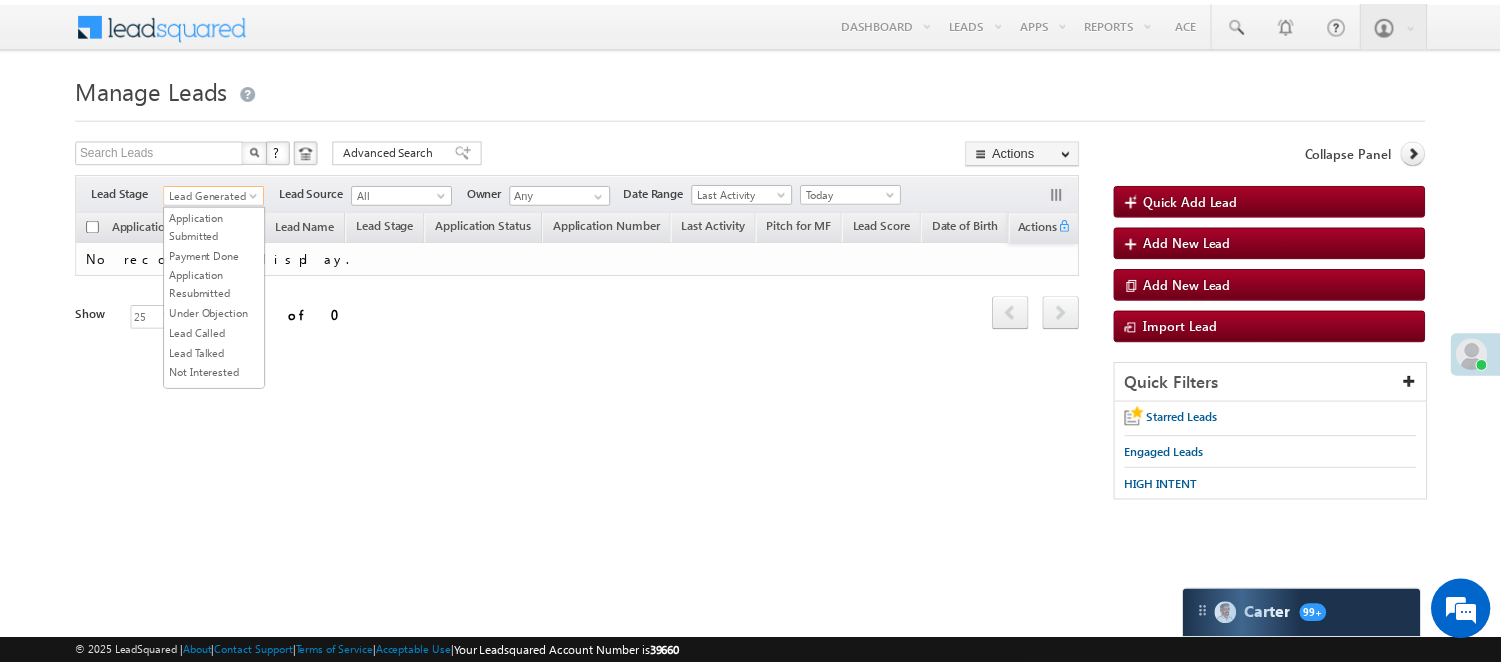 scroll, scrollTop: 444, scrollLeft: 0, axis: vertical 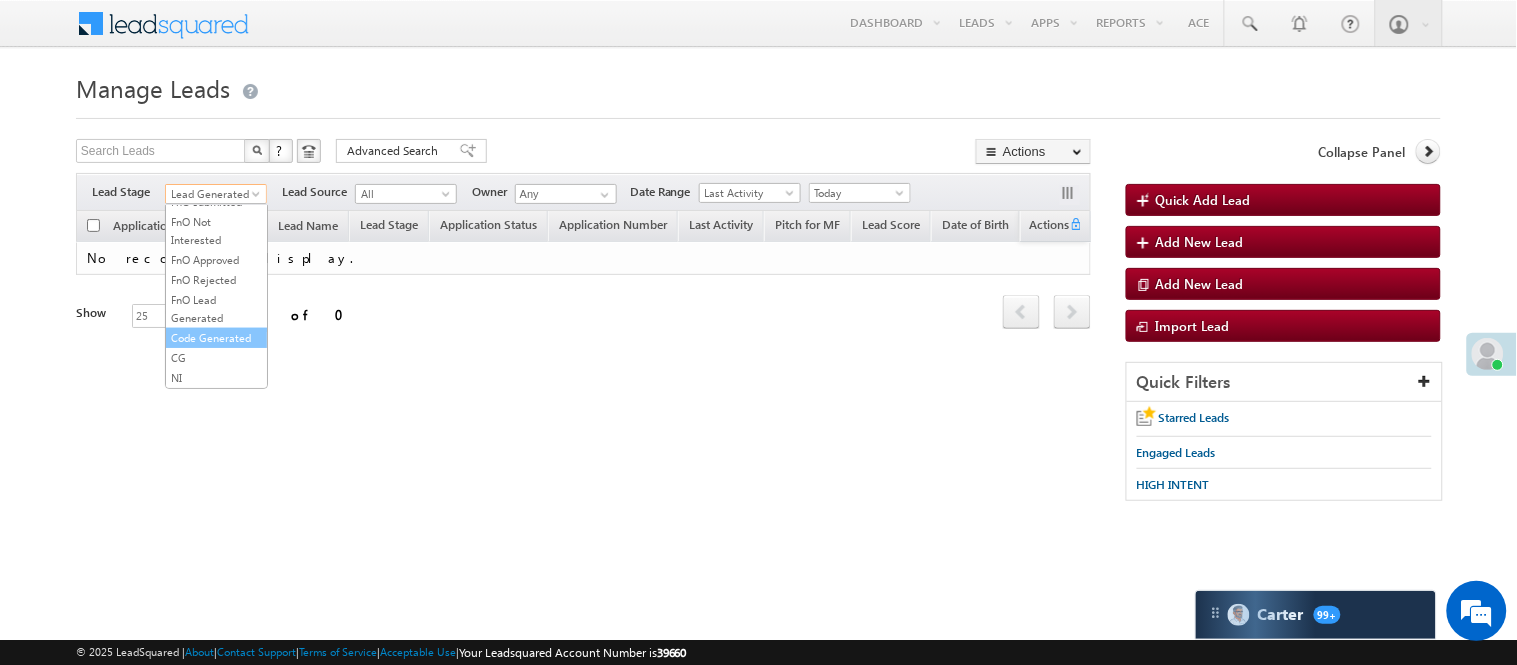 drag, startPoint x: 218, startPoint y: 357, endPoint x: 223, endPoint y: 366, distance: 10.29563 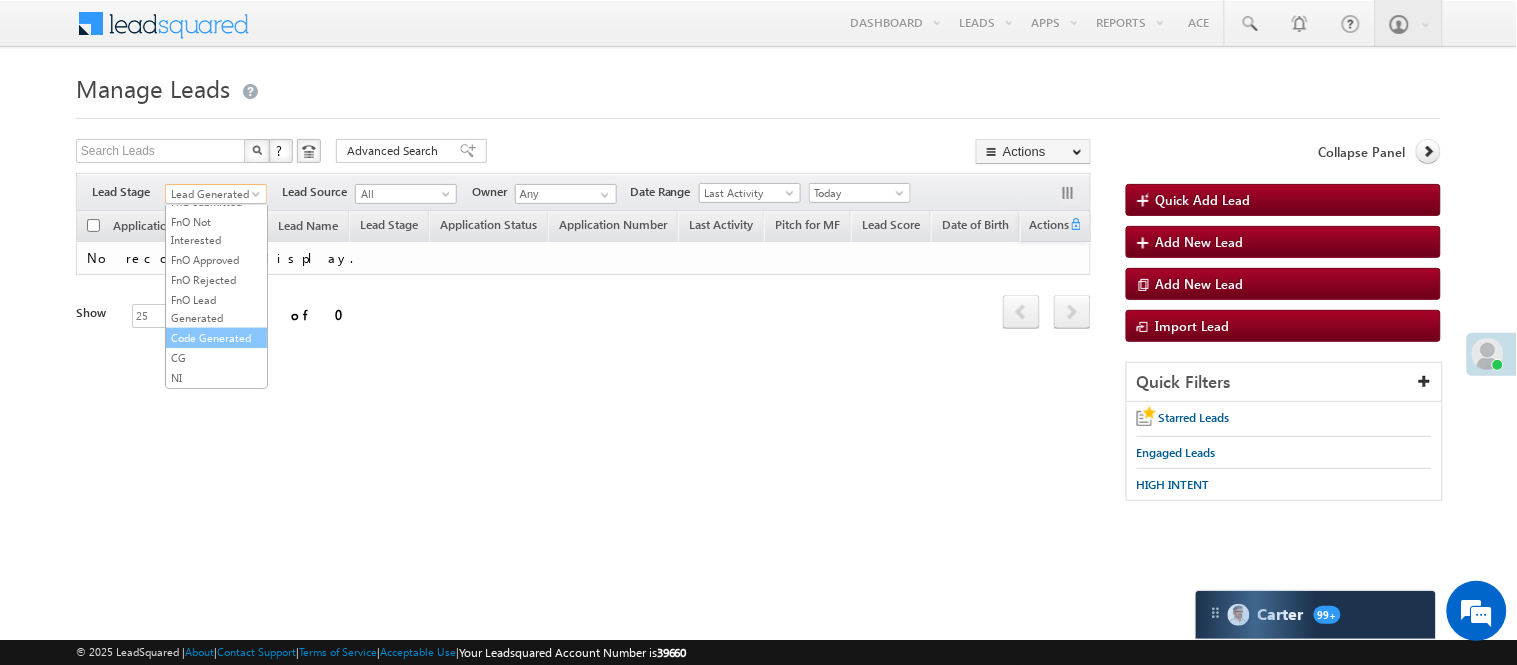 click on "All Lead Generated Lead Talked - Pitch Not Done Lead Talked - Pitch Done Lead Talked_No-Disposition Application Submitted Payment Done Application Resubmitted Under Objection Lead Called Lead Talked Not Interested FnO Lead Called FnO Lead Talked FnO submitted FnO Not Interested FnO Approved FnO Rejected FnO Lead Generated Code Generated CG NI" at bounding box center [216, 297] 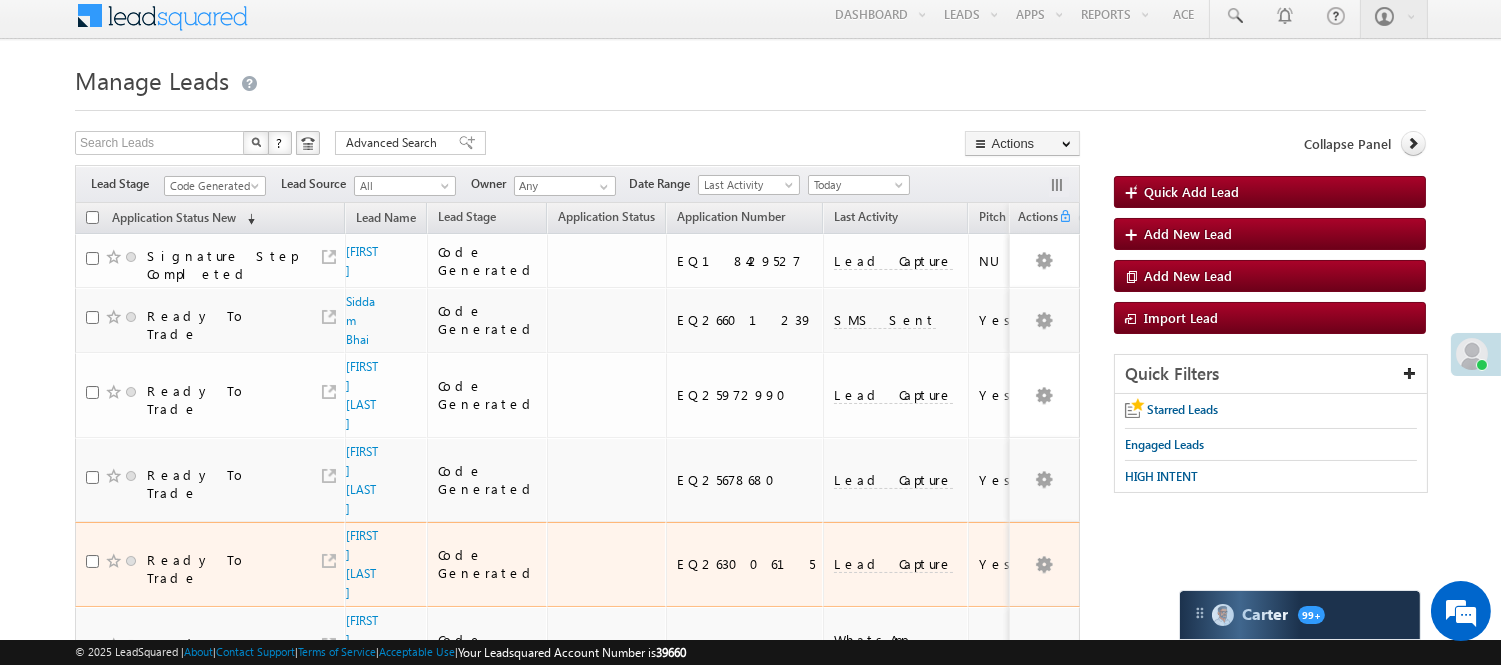scroll, scrollTop: 0, scrollLeft: 0, axis: both 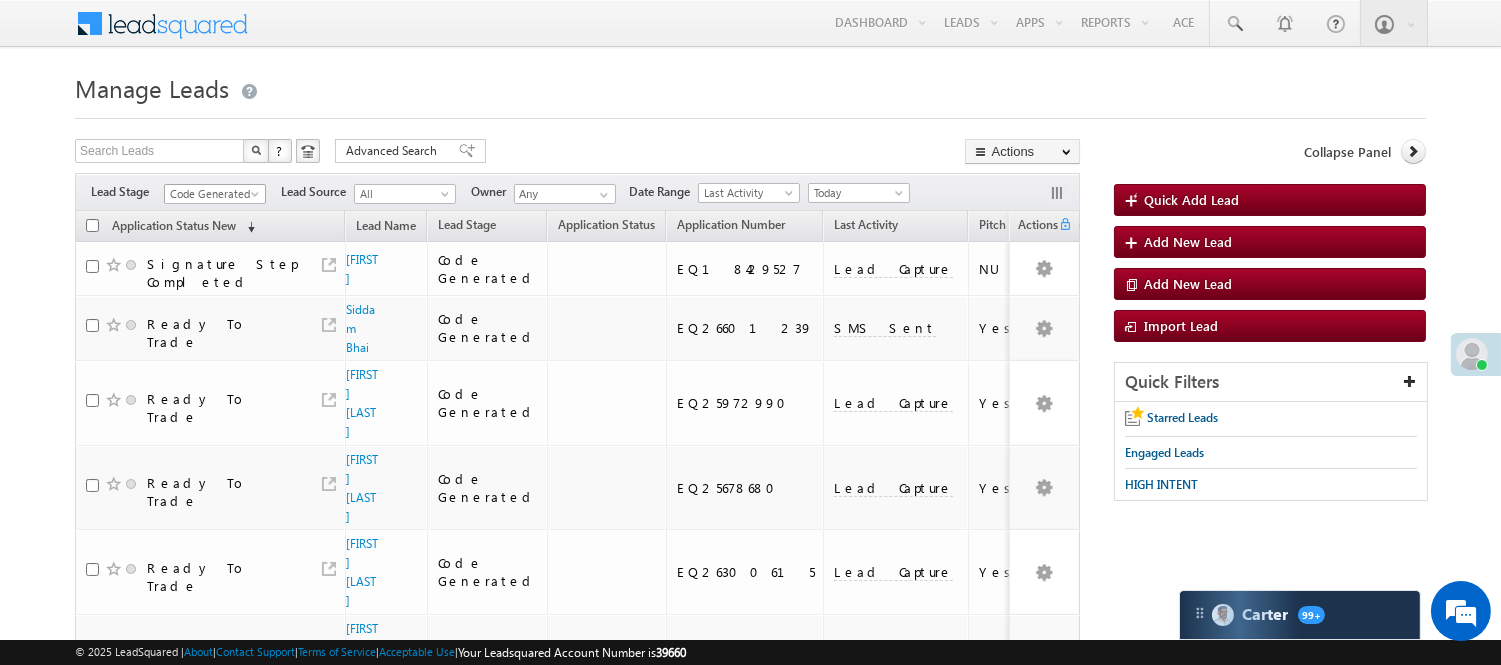 click on "Code Generated" at bounding box center (212, 194) 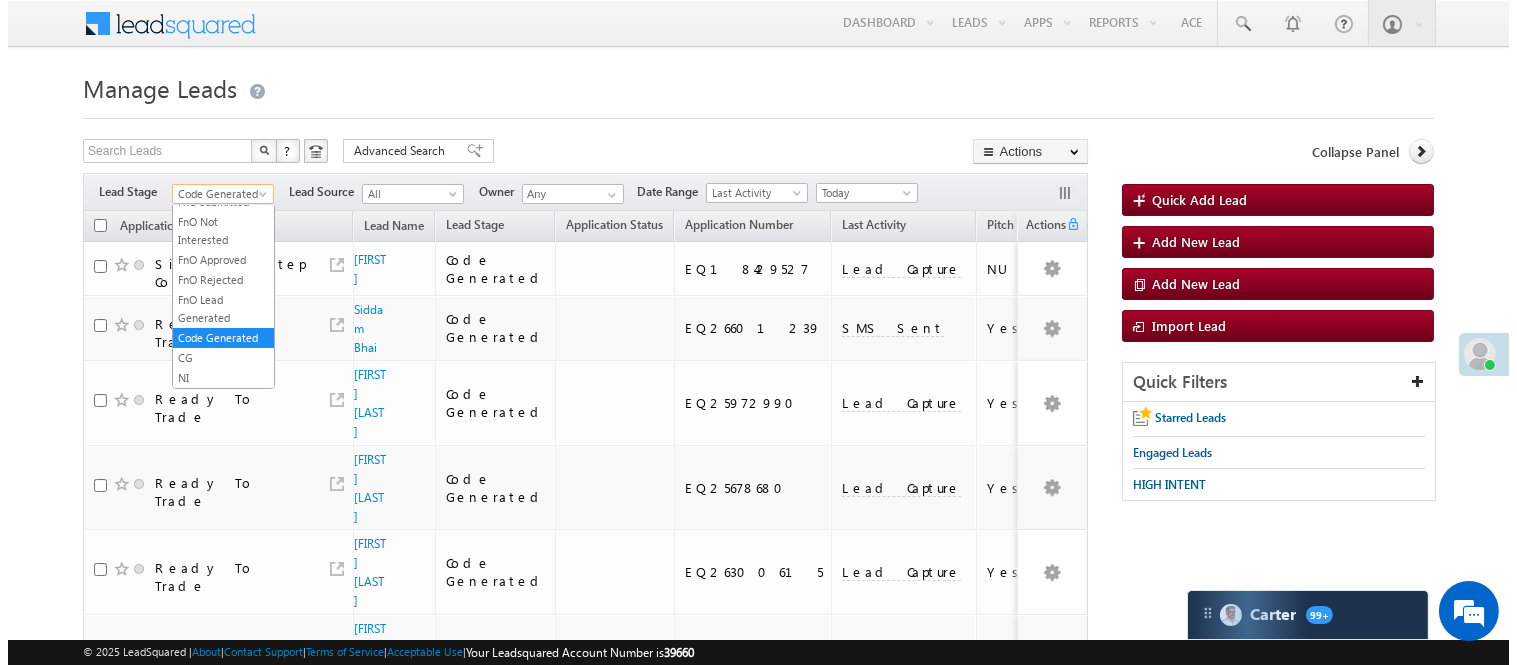scroll, scrollTop: 11, scrollLeft: 0, axis: vertical 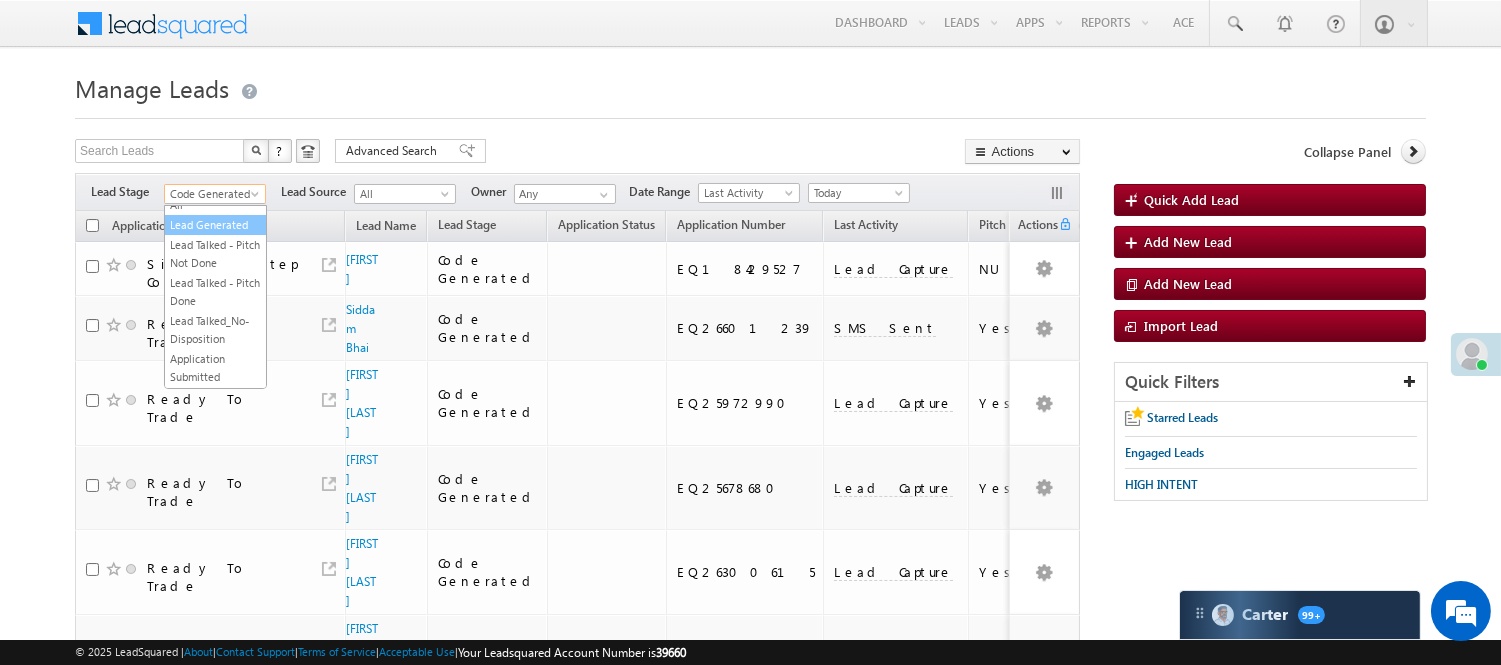 click on "Lead Generated" at bounding box center (215, 225) 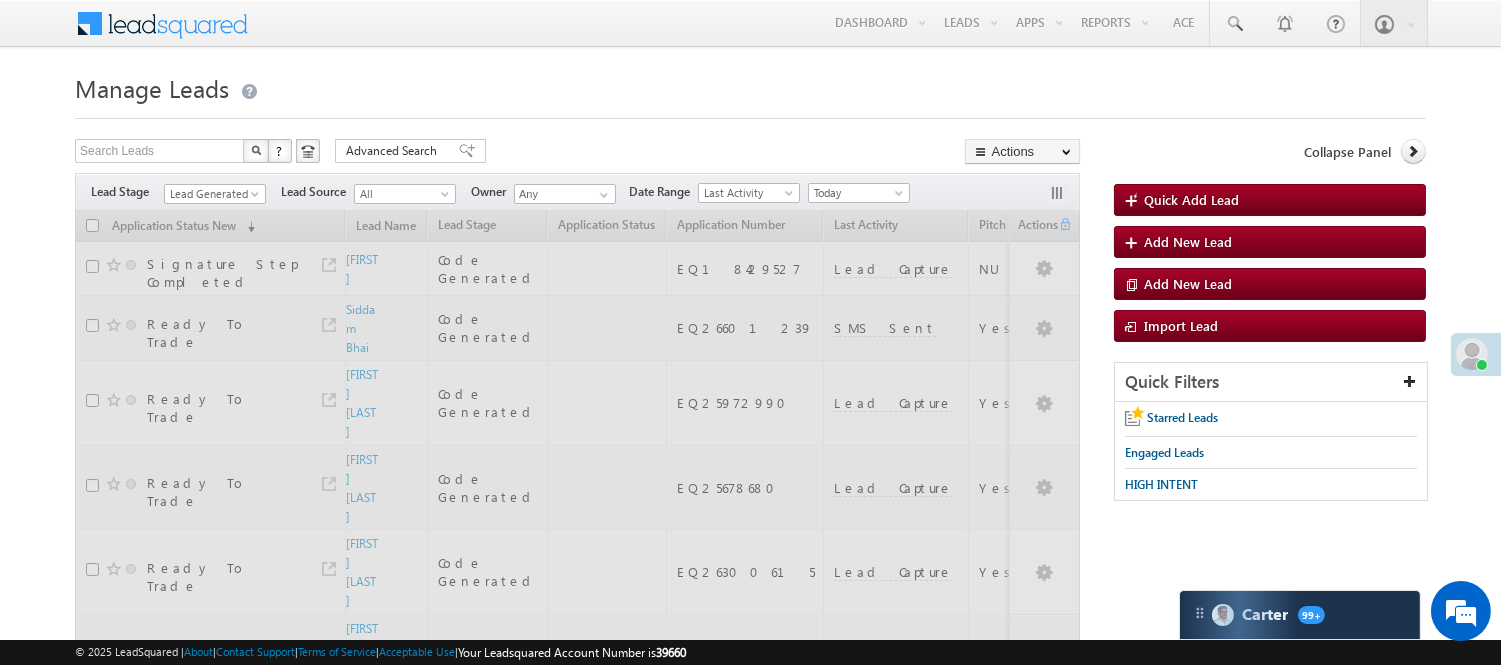 click at bounding box center (750, 112) 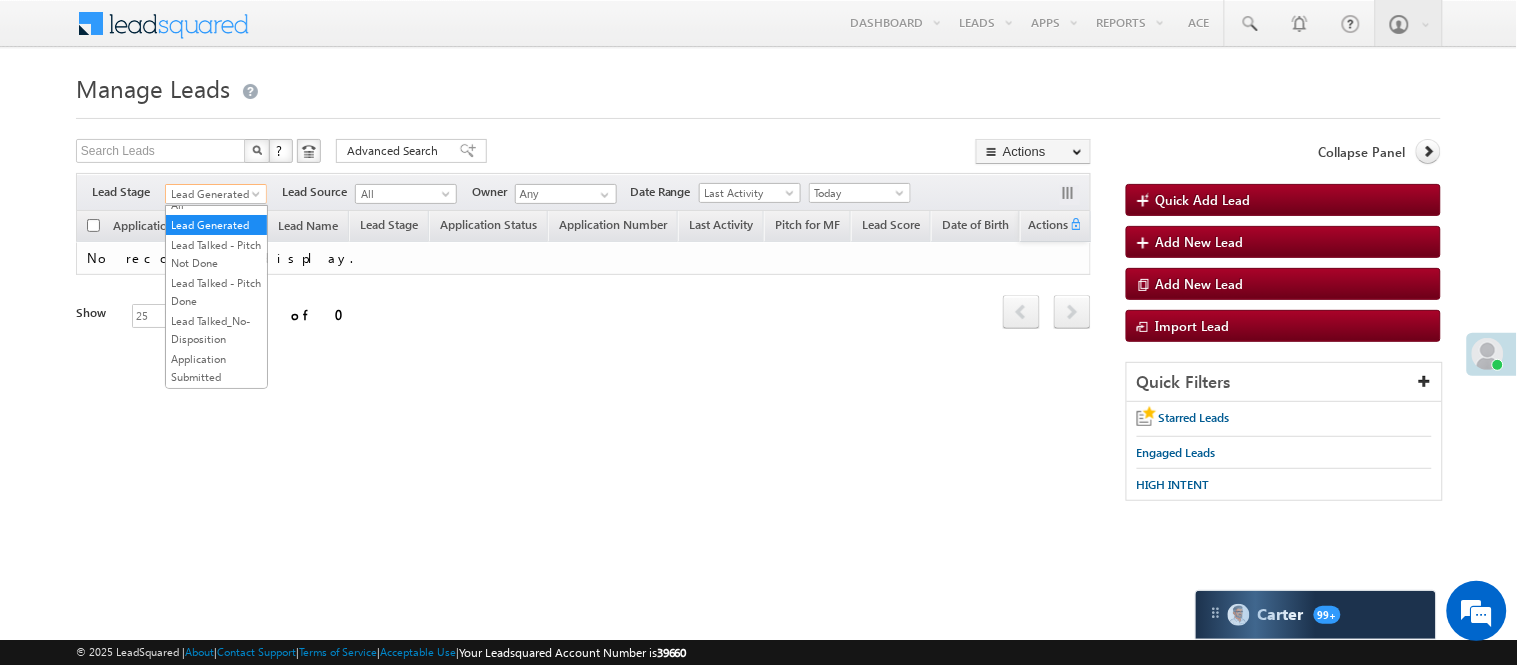 click on "Lead Generated" at bounding box center [213, 194] 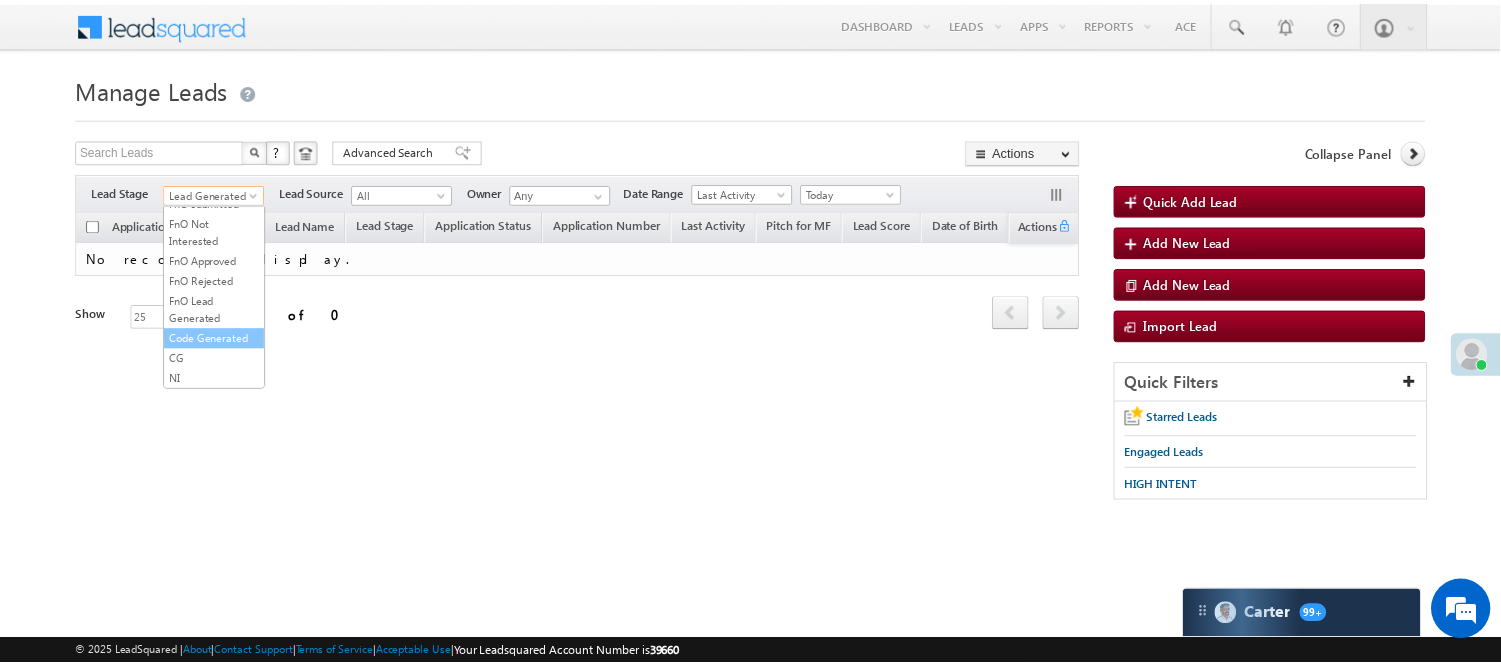 scroll, scrollTop: 496, scrollLeft: 0, axis: vertical 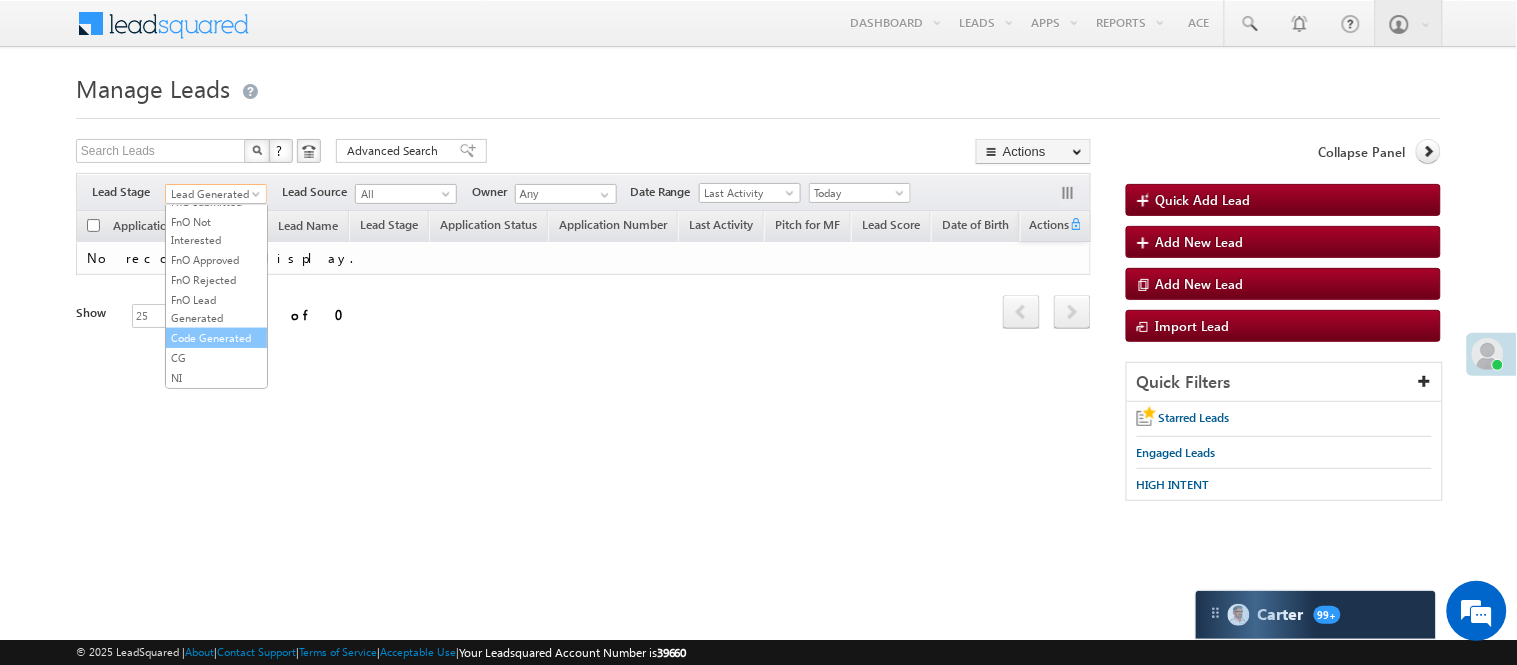 click on "Code Generated" at bounding box center [216, 338] 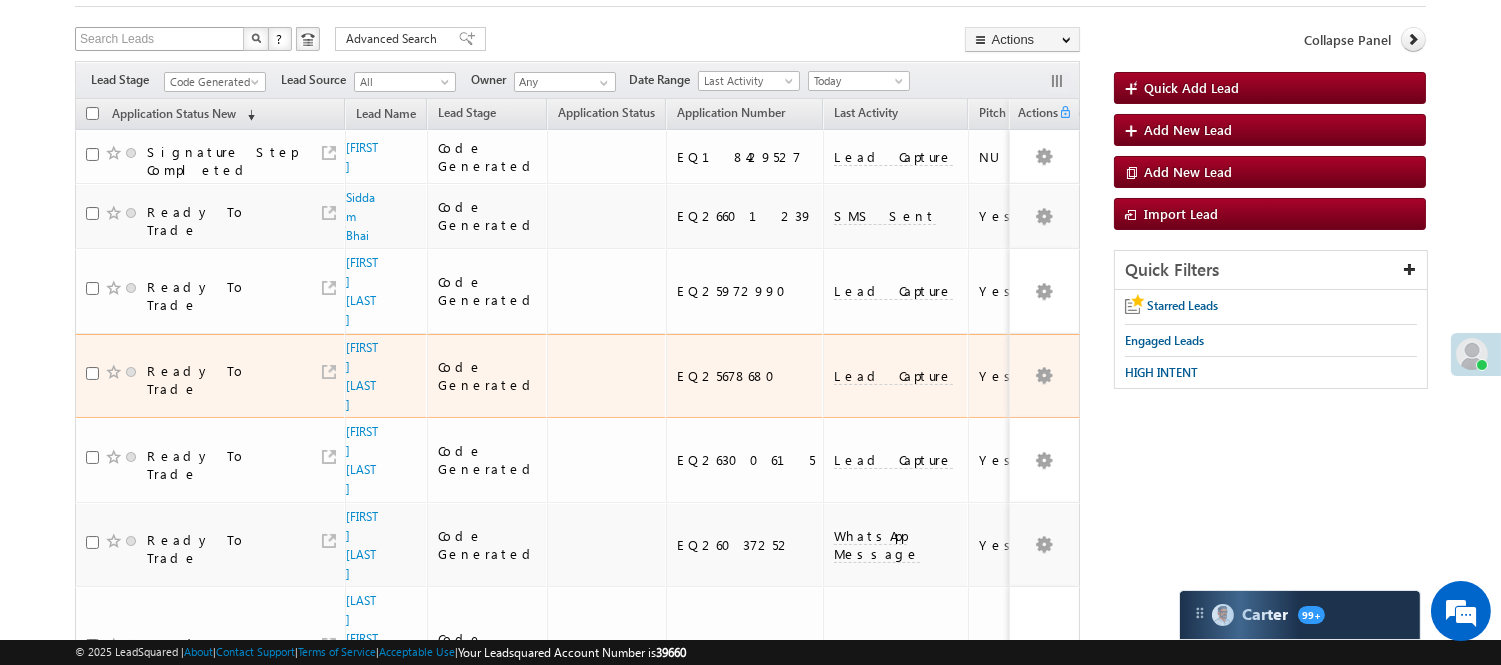 scroll, scrollTop: 0, scrollLeft: 0, axis: both 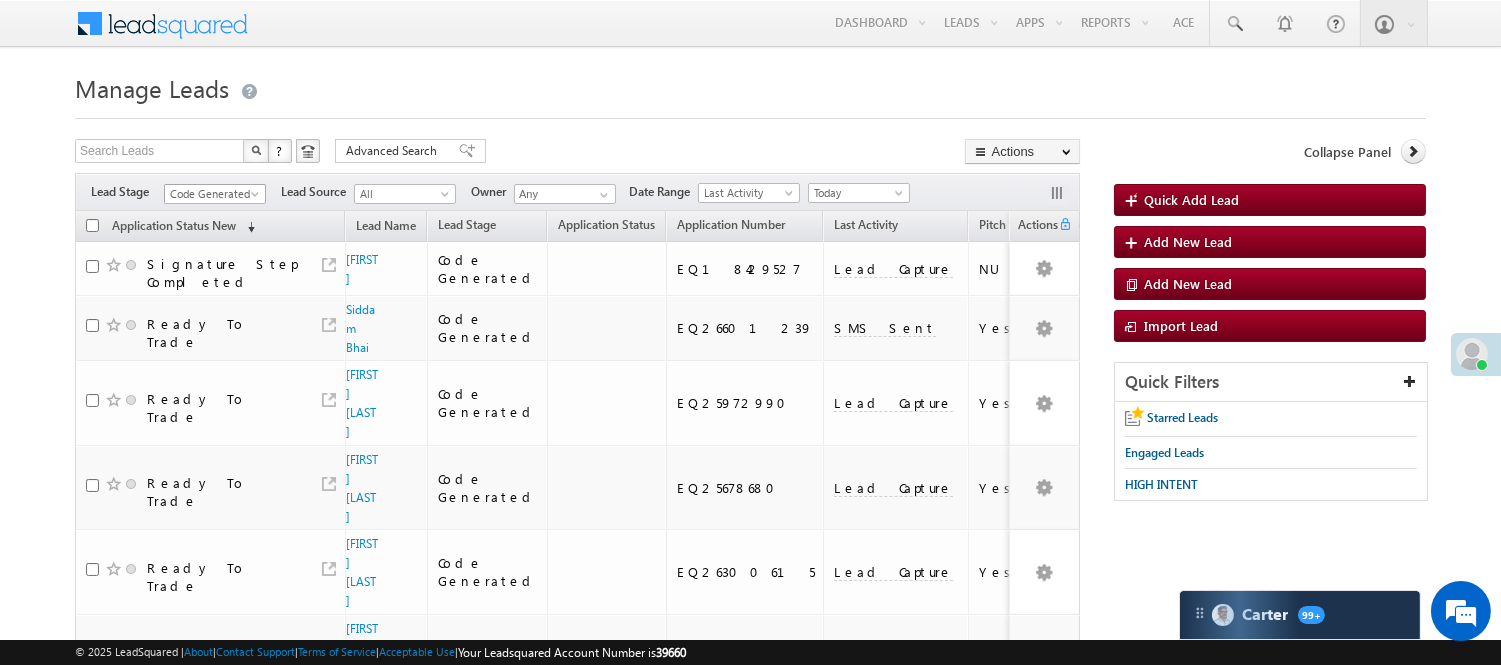 drag, startPoint x: 223, startPoint y: 191, endPoint x: 226, endPoint y: 218, distance: 27.166155 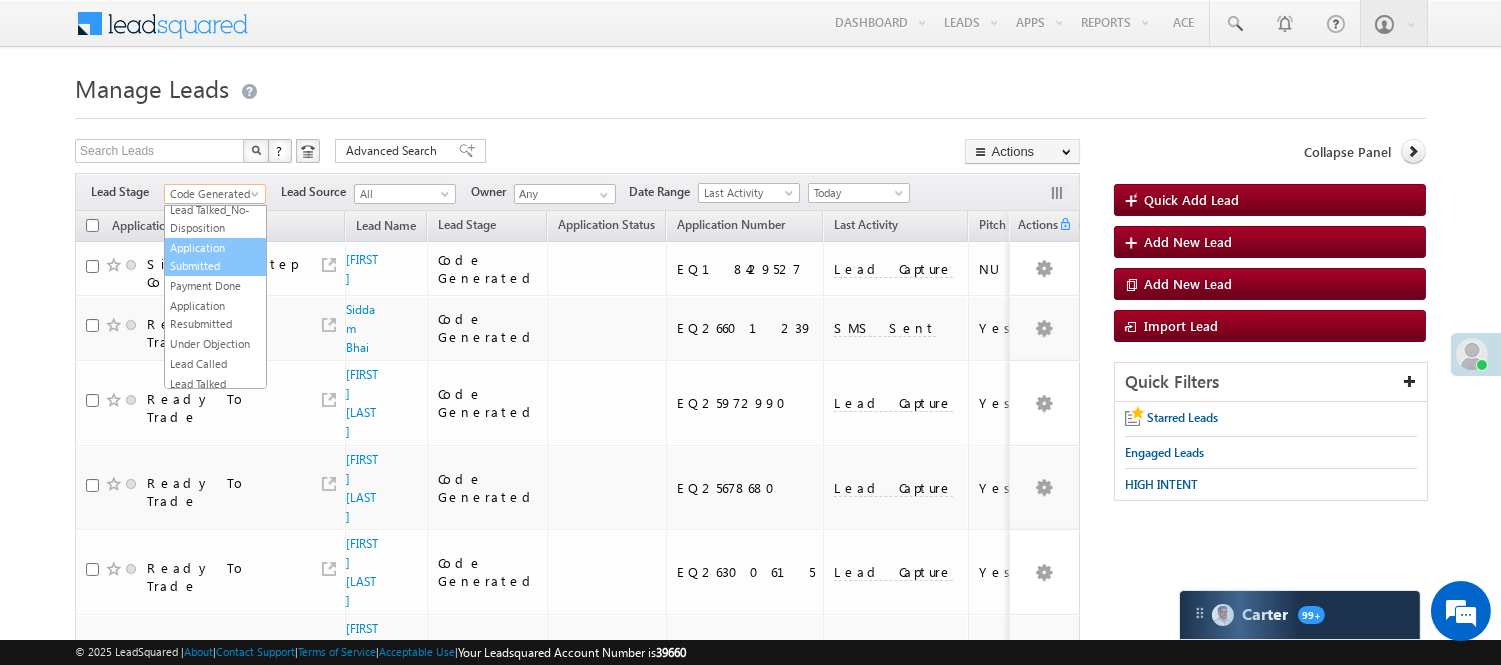 scroll, scrollTop: 222, scrollLeft: 0, axis: vertical 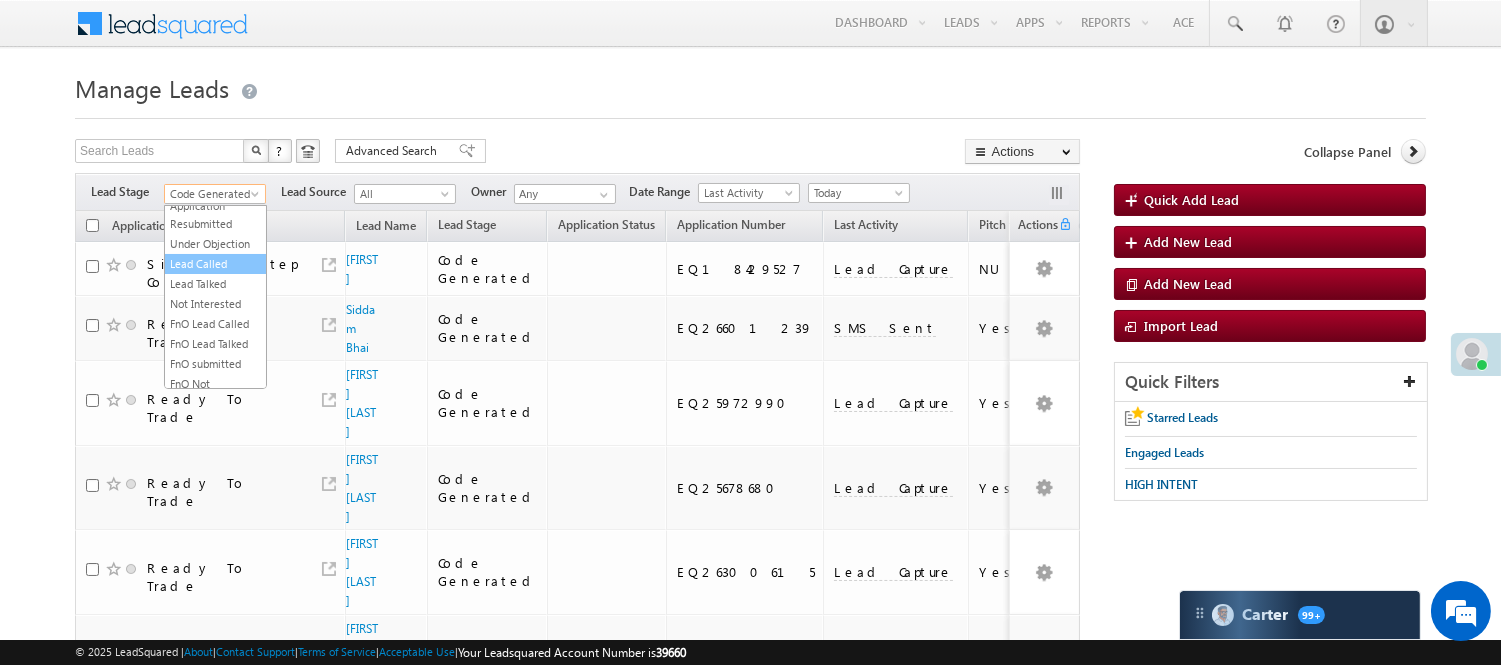 click on "Lead Called" at bounding box center (215, 264) 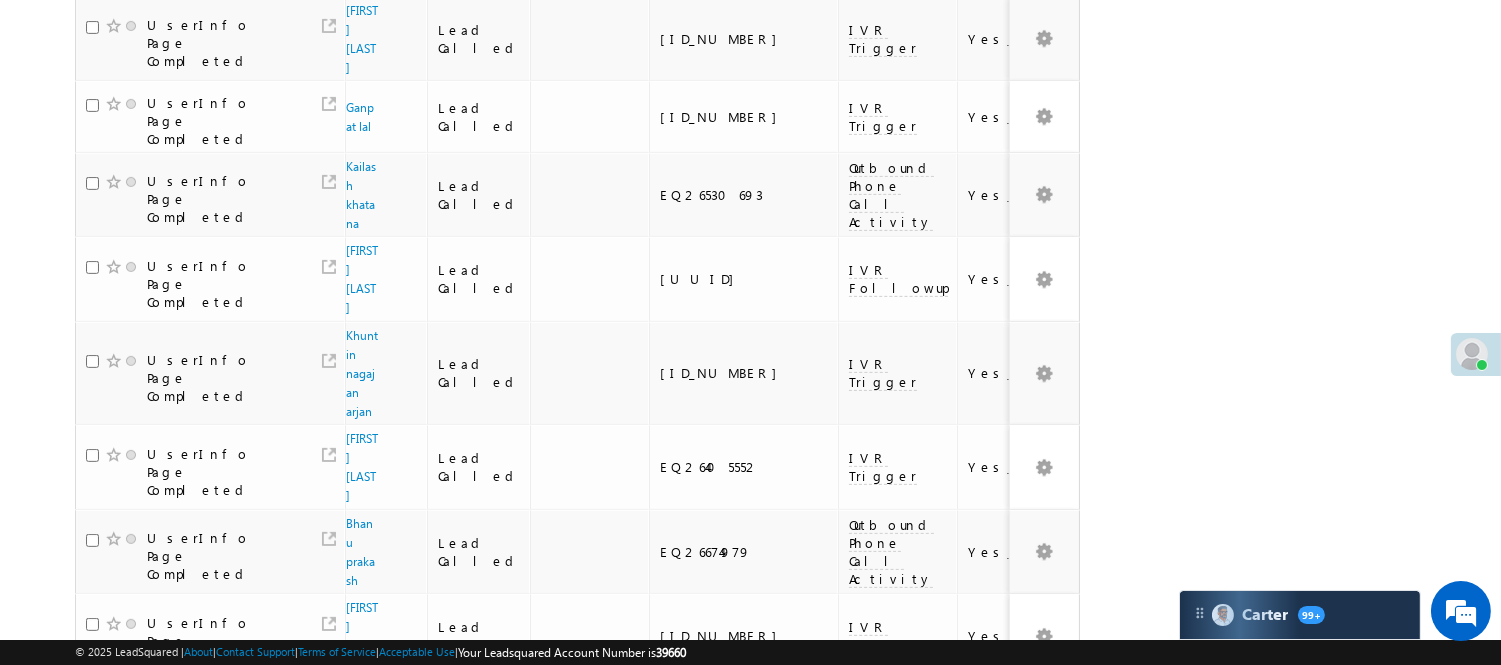 scroll, scrollTop: 1325, scrollLeft: 0, axis: vertical 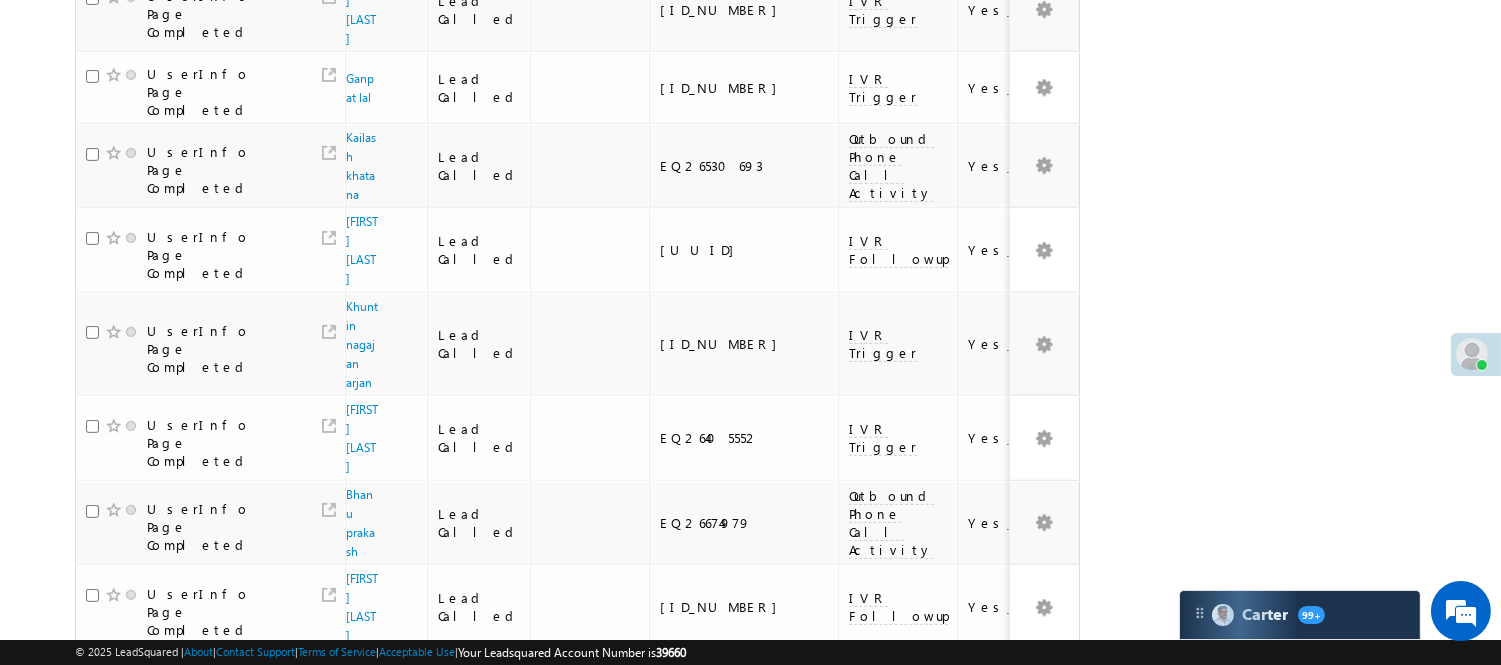 click on "4" at bounding box center [938, 1013] 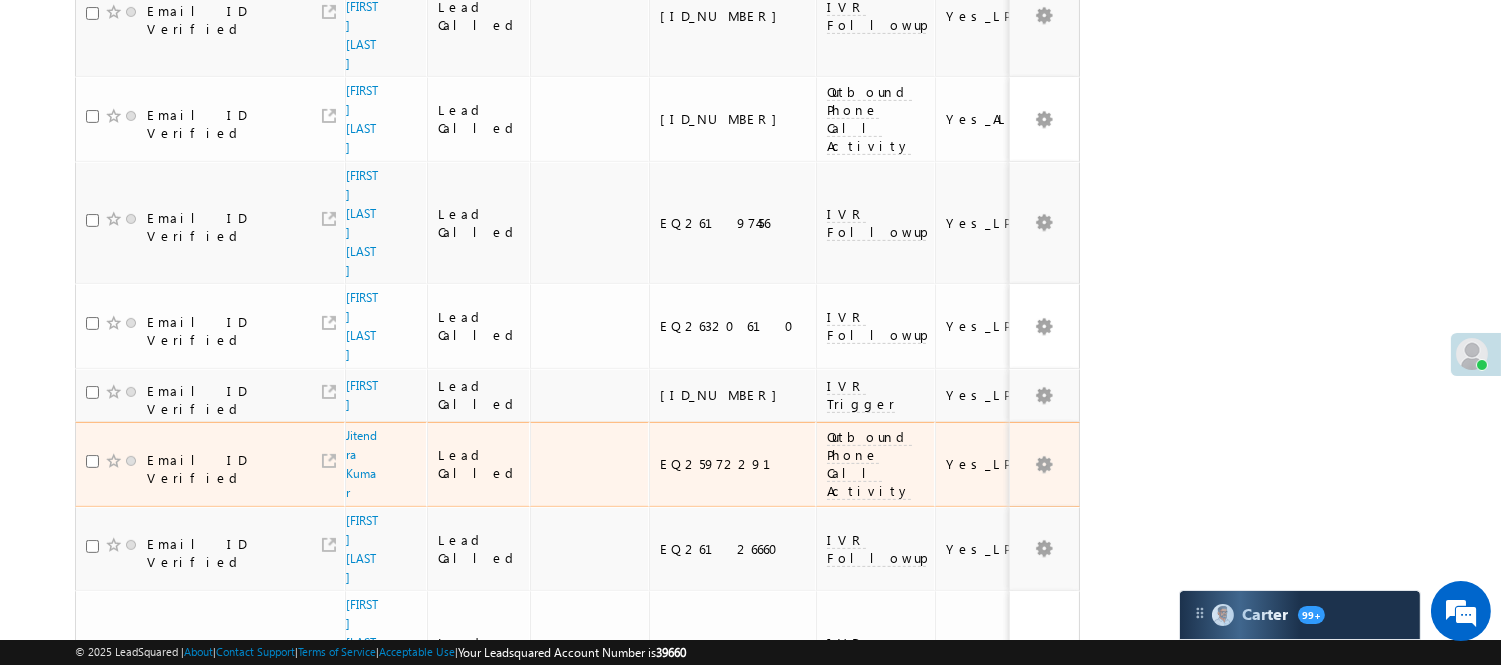 scroll, scrollTop: 0, scrollLeft: 0, axis: both 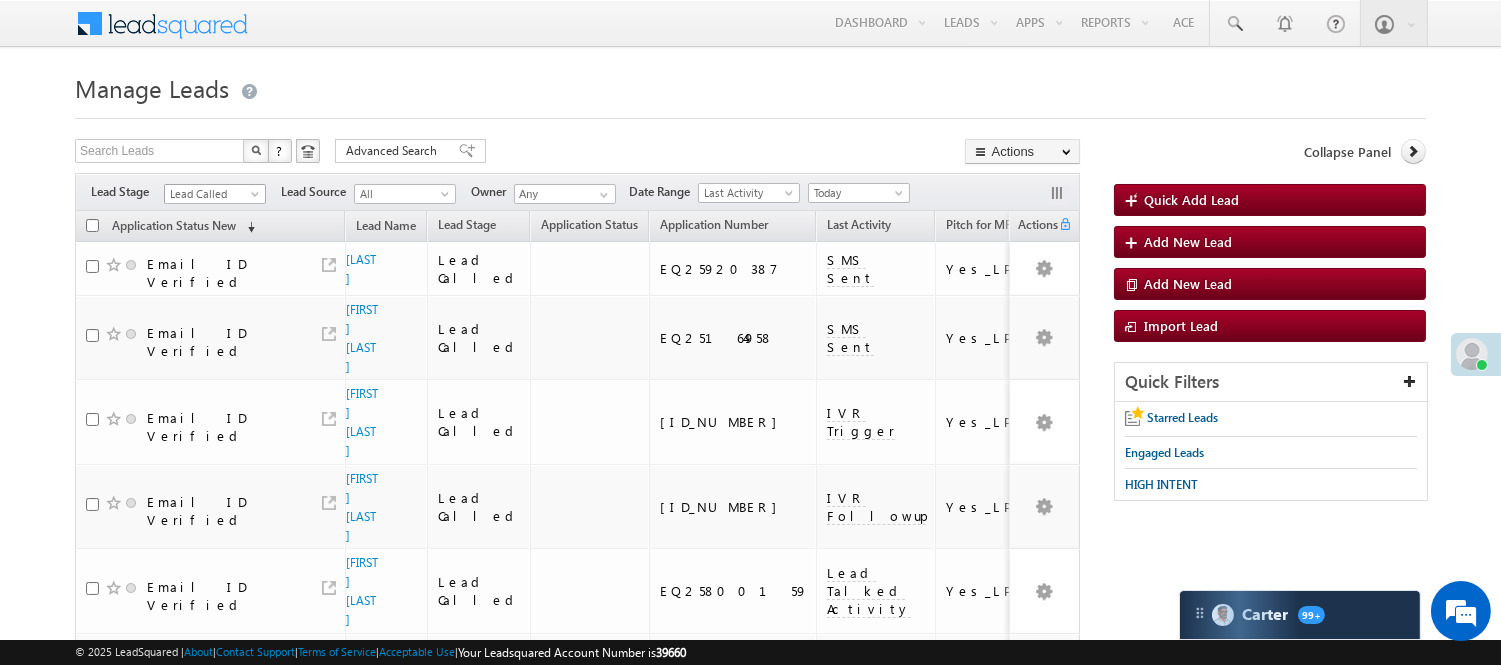 click on "Lead Called" at bounding box center [212, 194] 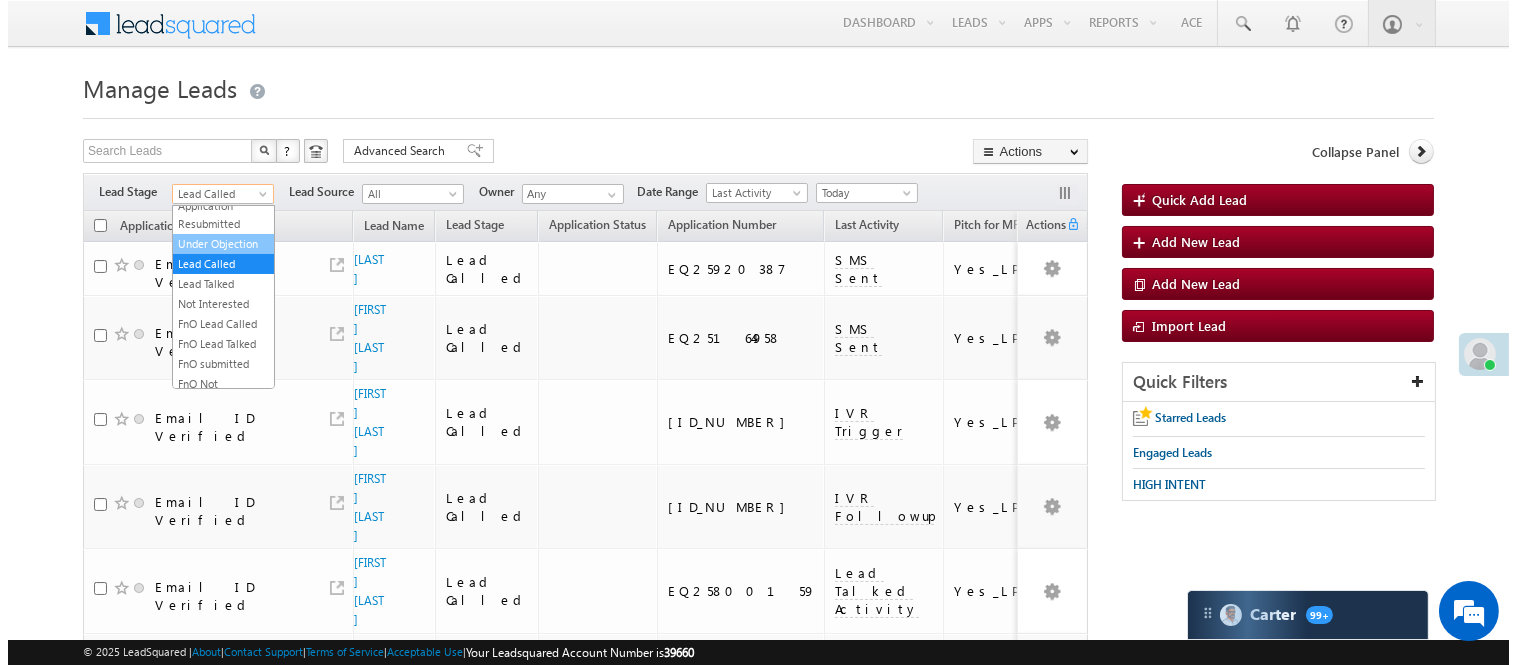 scroll, scrollTop: 0, scrollLeft: 0, axis: both 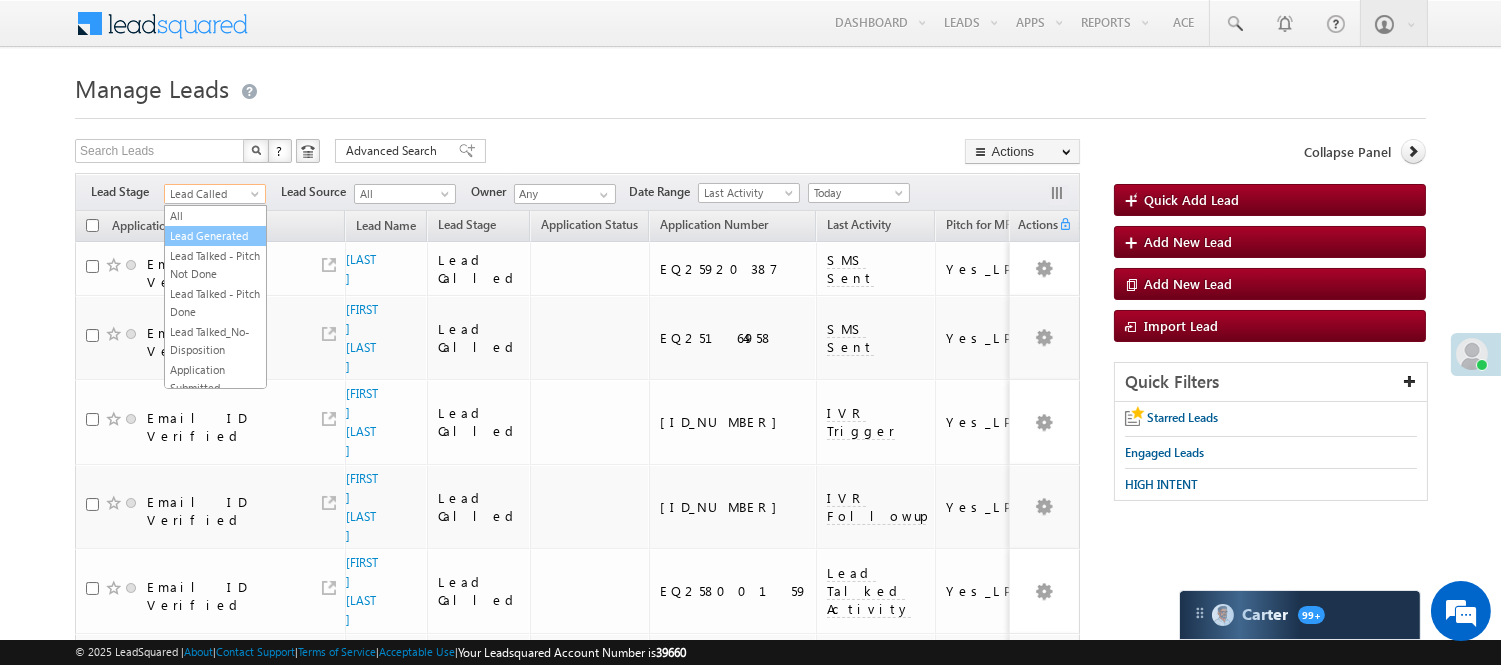 click on "Lead Generated" at bounding box center [215, 236] 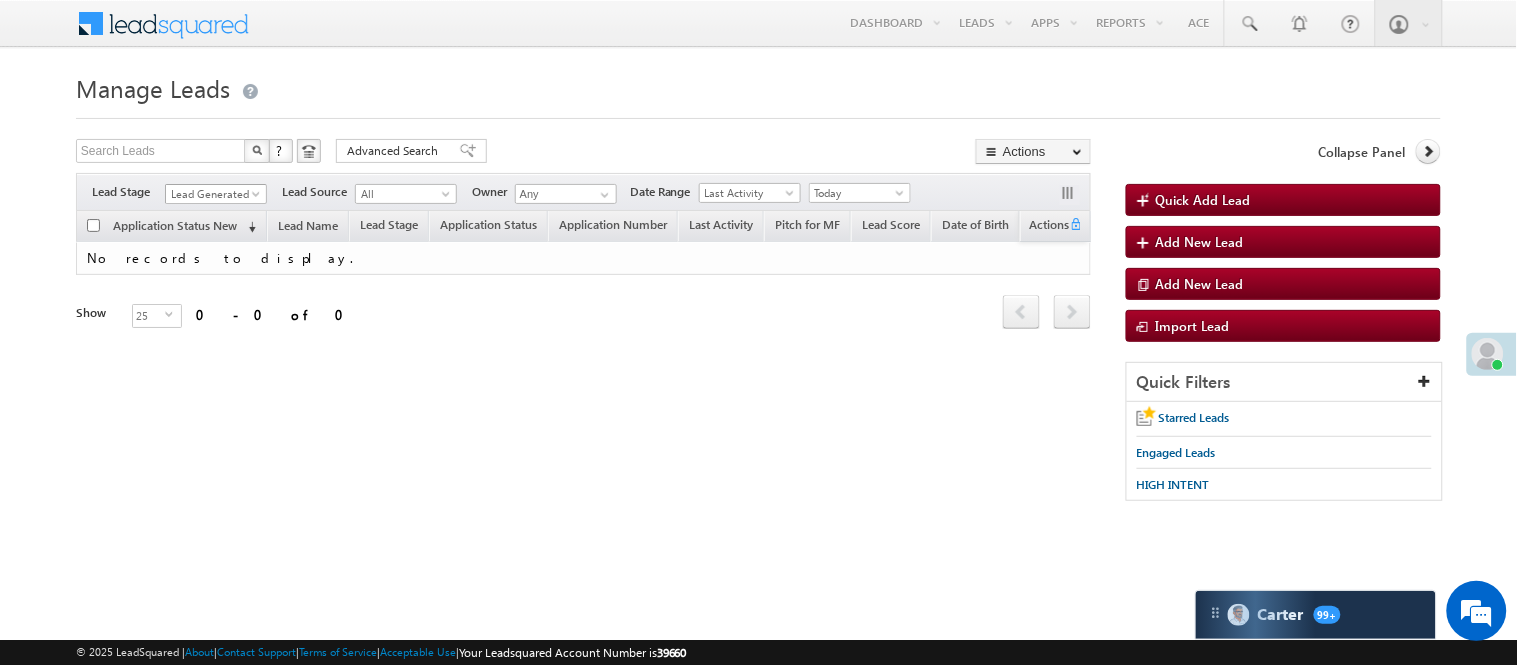 click on "Lead Generated" at bounding box center [213, 194] 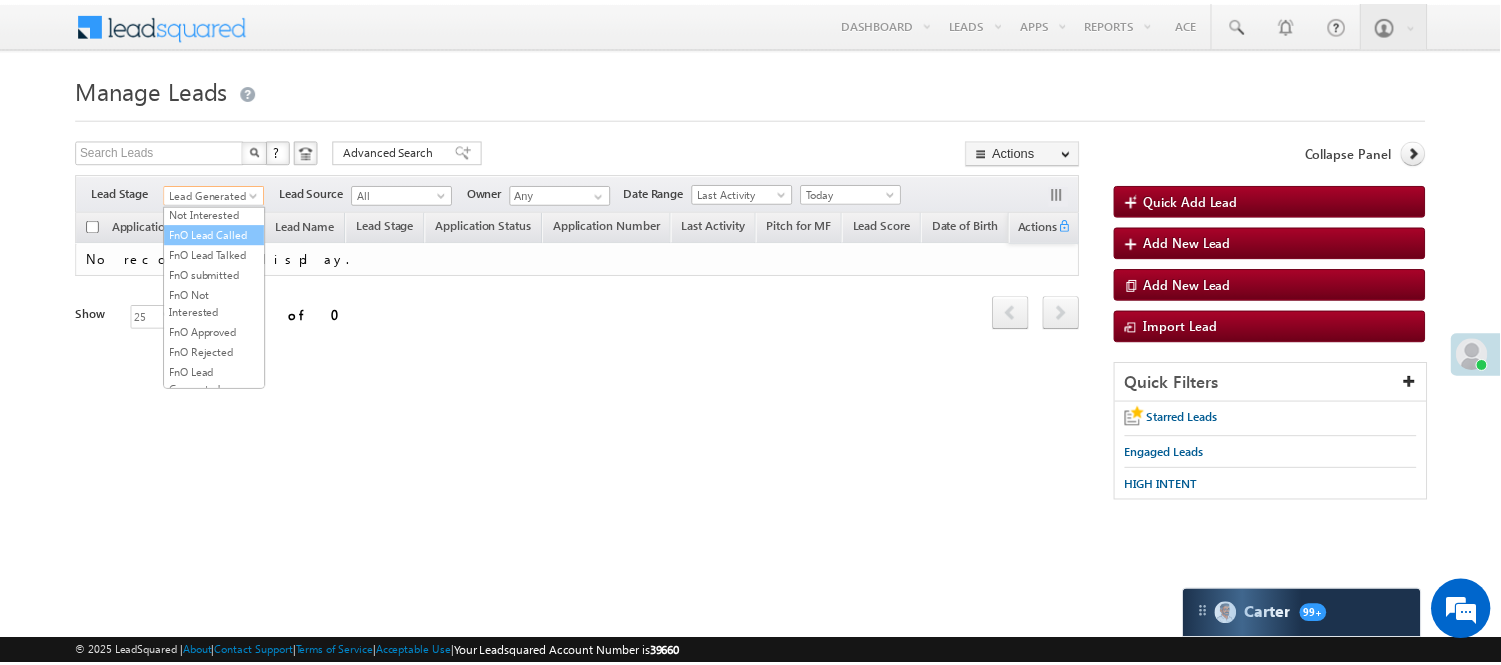 scroll, scrollTop: 333, scrollLeft: 0, axis: vertical 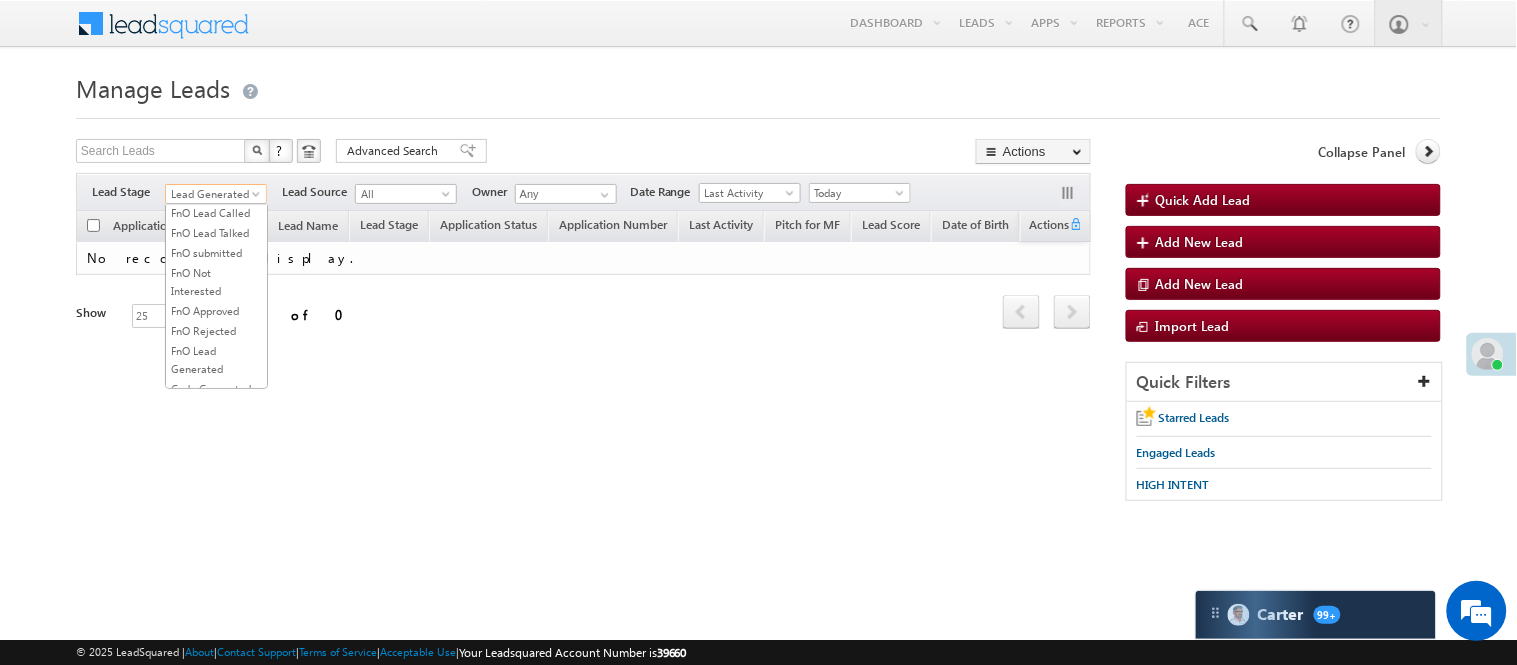 click on "Lead Talked" at bounding box center [216, 173] 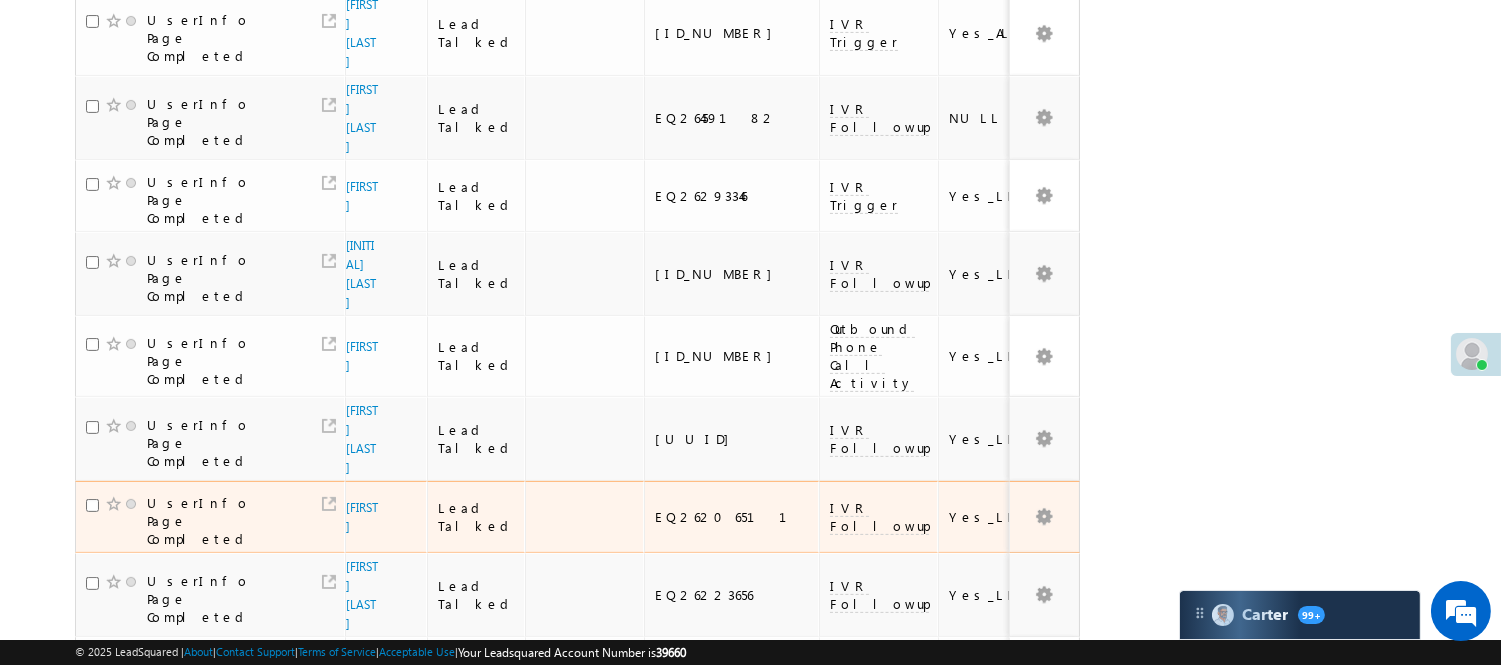 scroll, scrollTop: 1348, scrollLeft: 0, axis: vertical 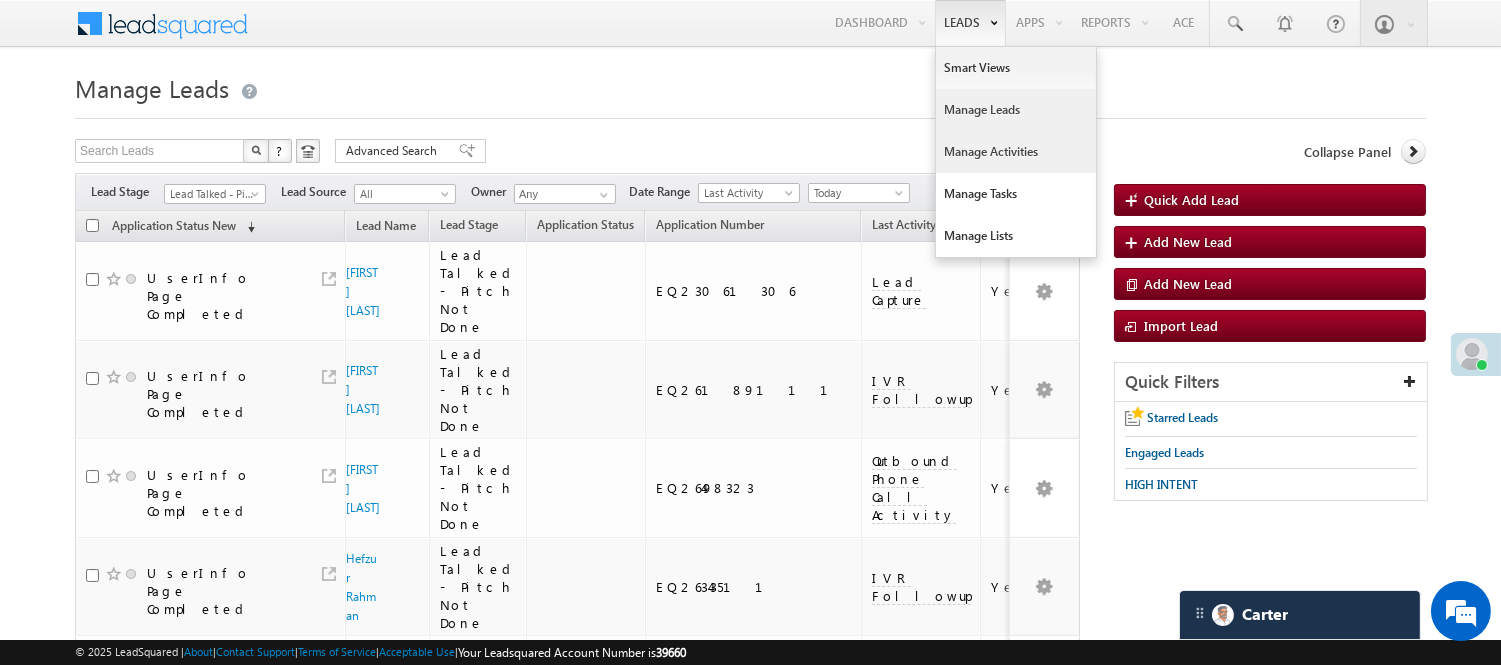 click on "Manage Activities" at bounding box center [1016, 152] 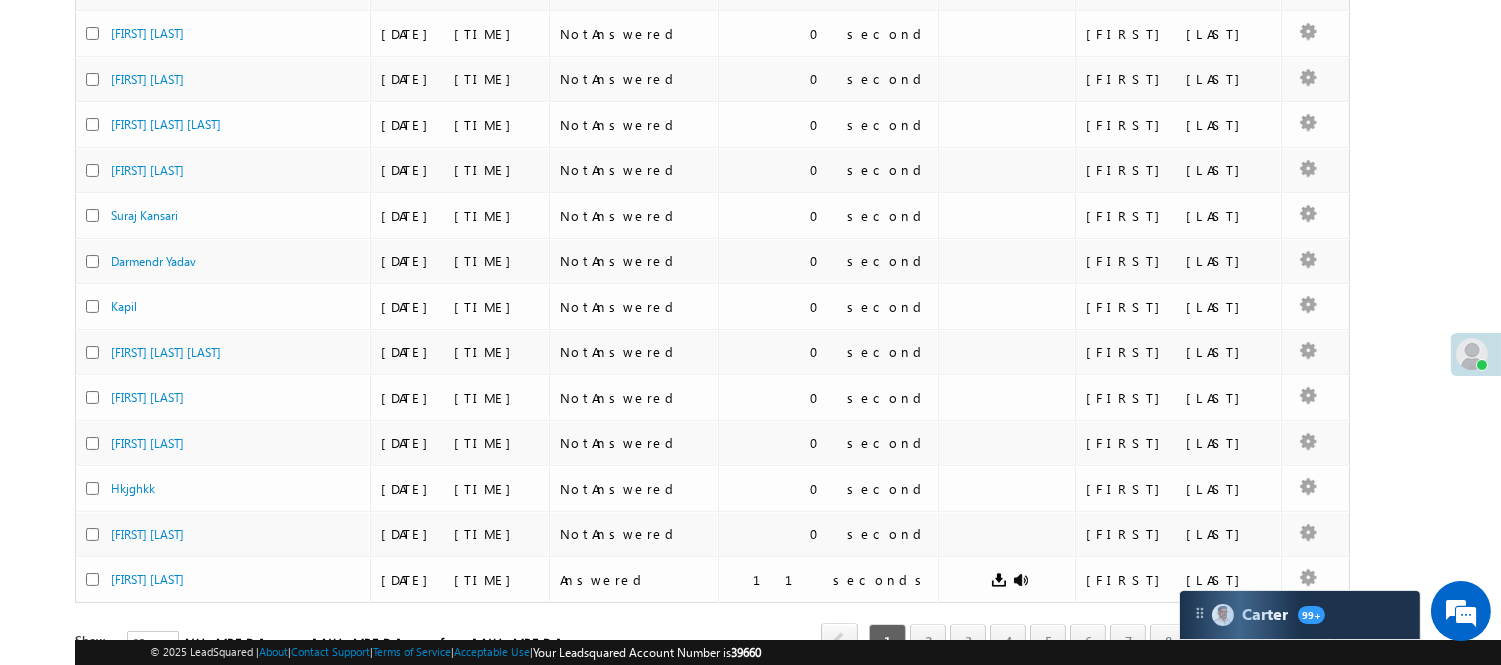 scroll, scrollTop: 0, scrollLeft: 0, axis: both 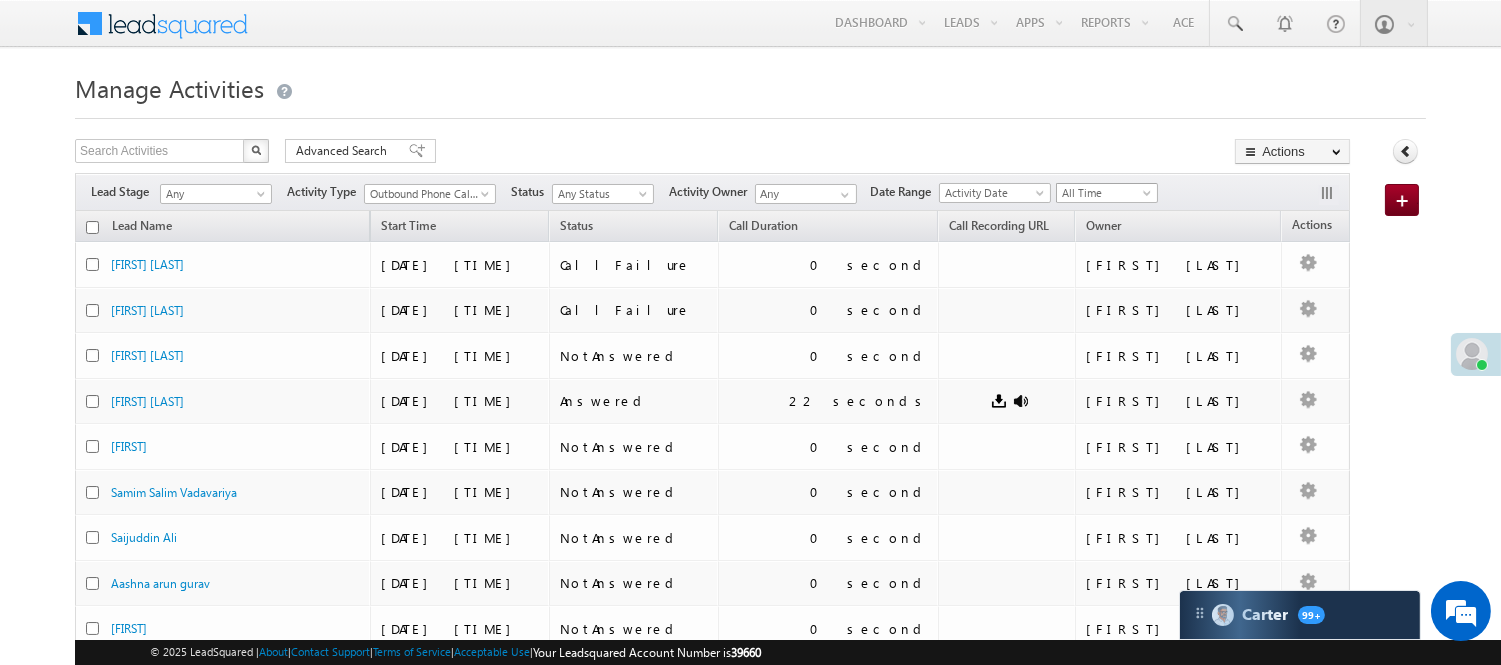 click on "All Time" at bounding box center (1104, 193) 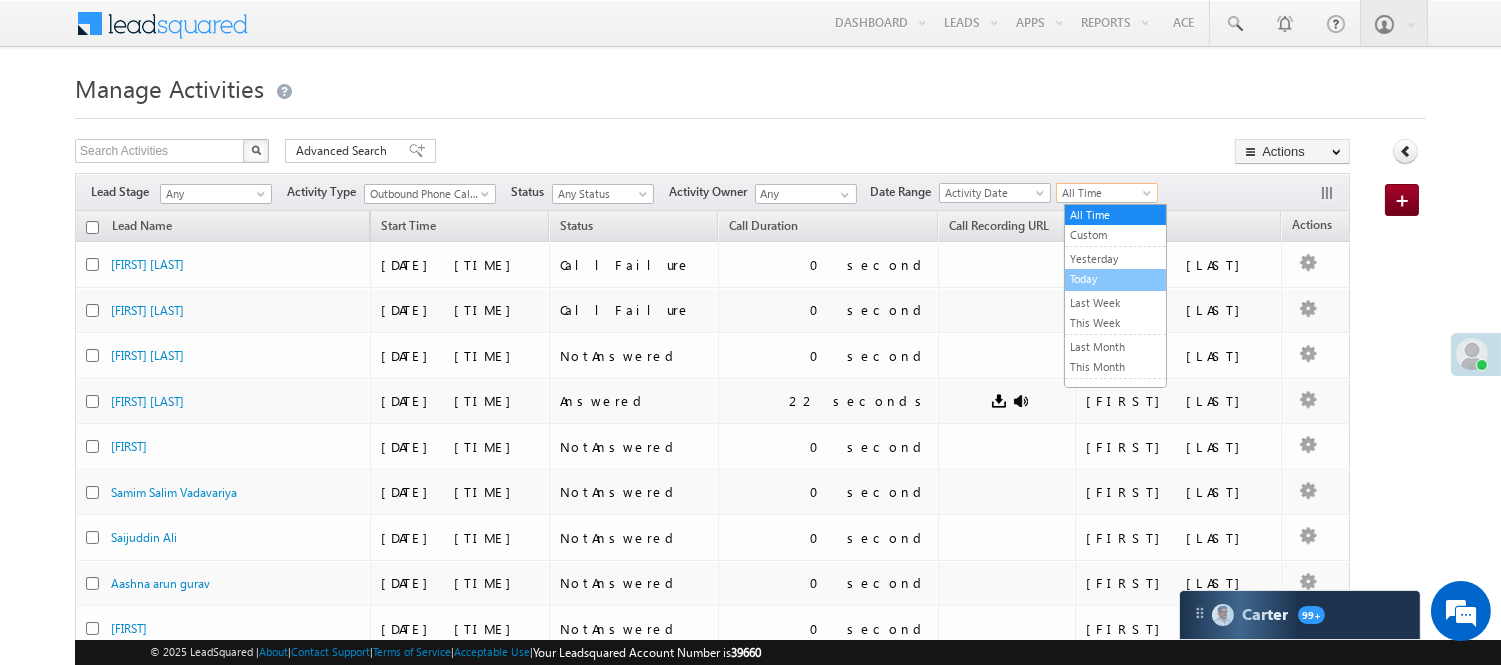click on "Today" at bounding box center (1115, 279) 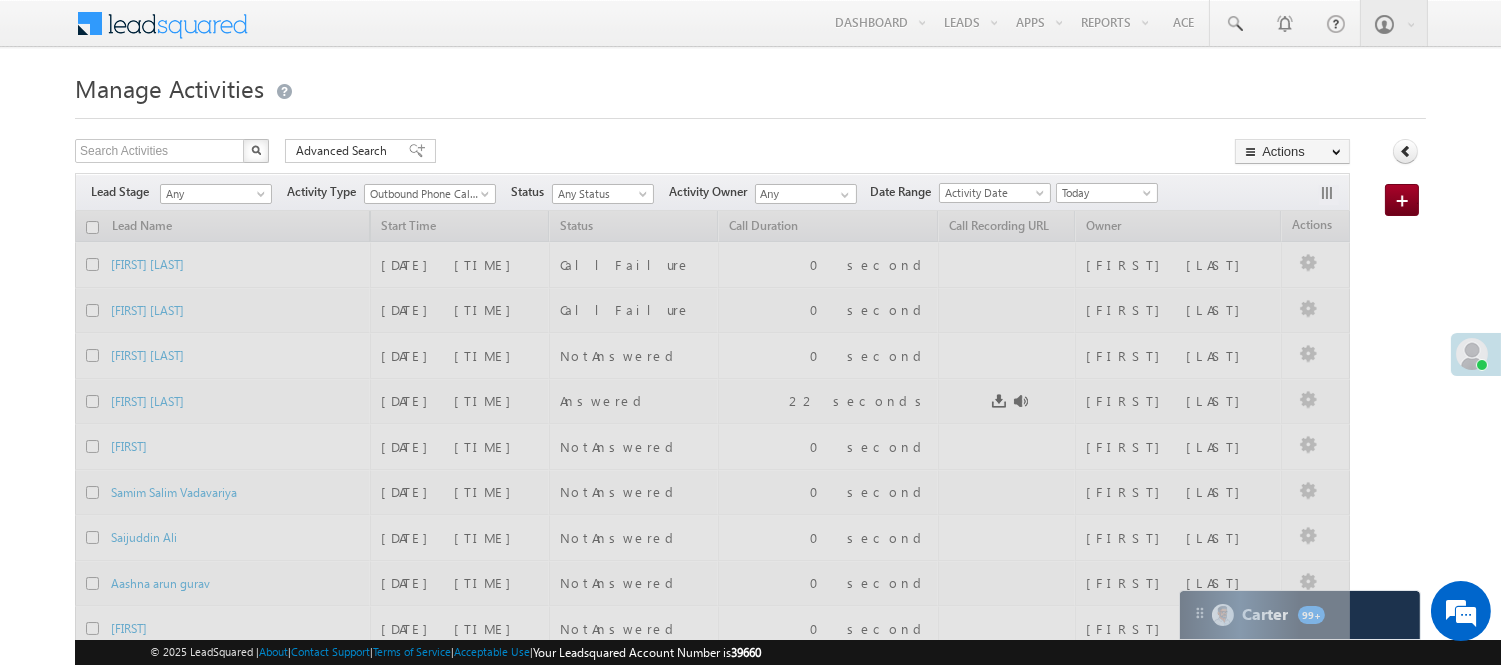 scroll, scrollTop: 0, scrollLeft: 0, axis: both 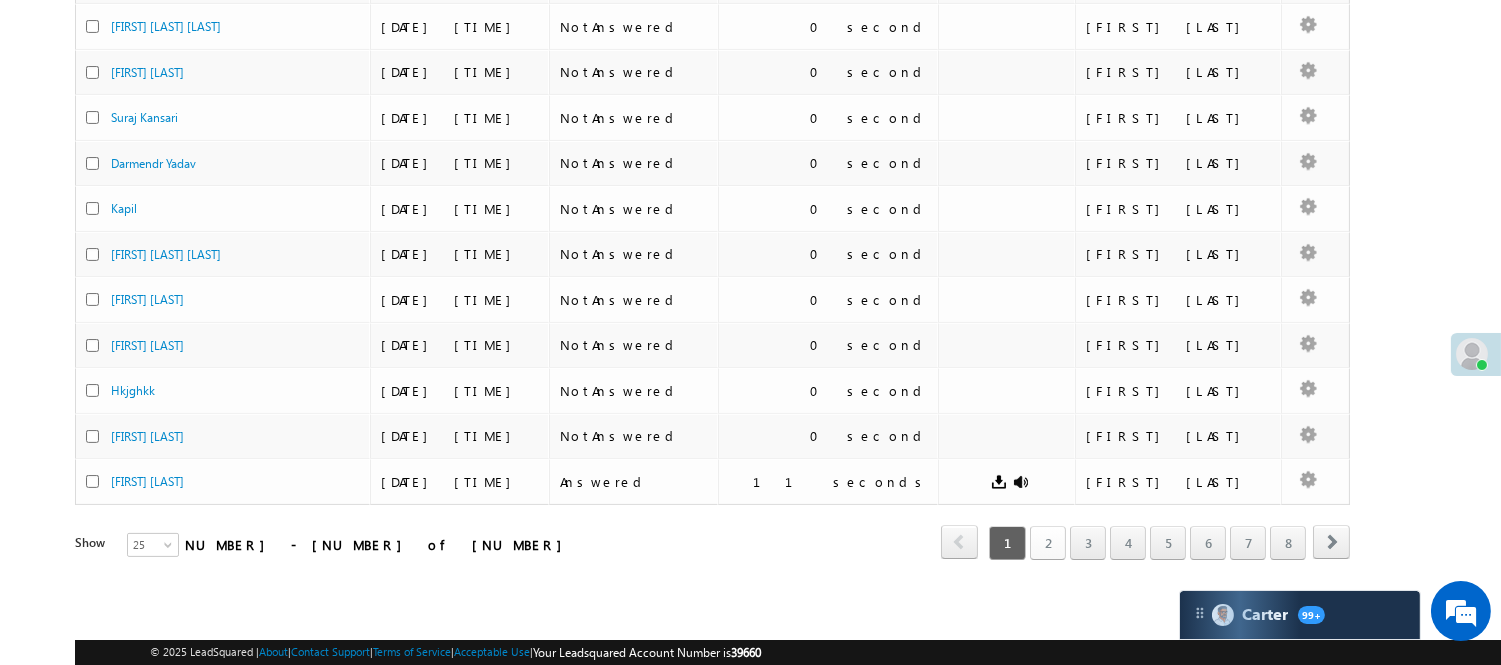 click on "2" at bounding box center (1048, 543) 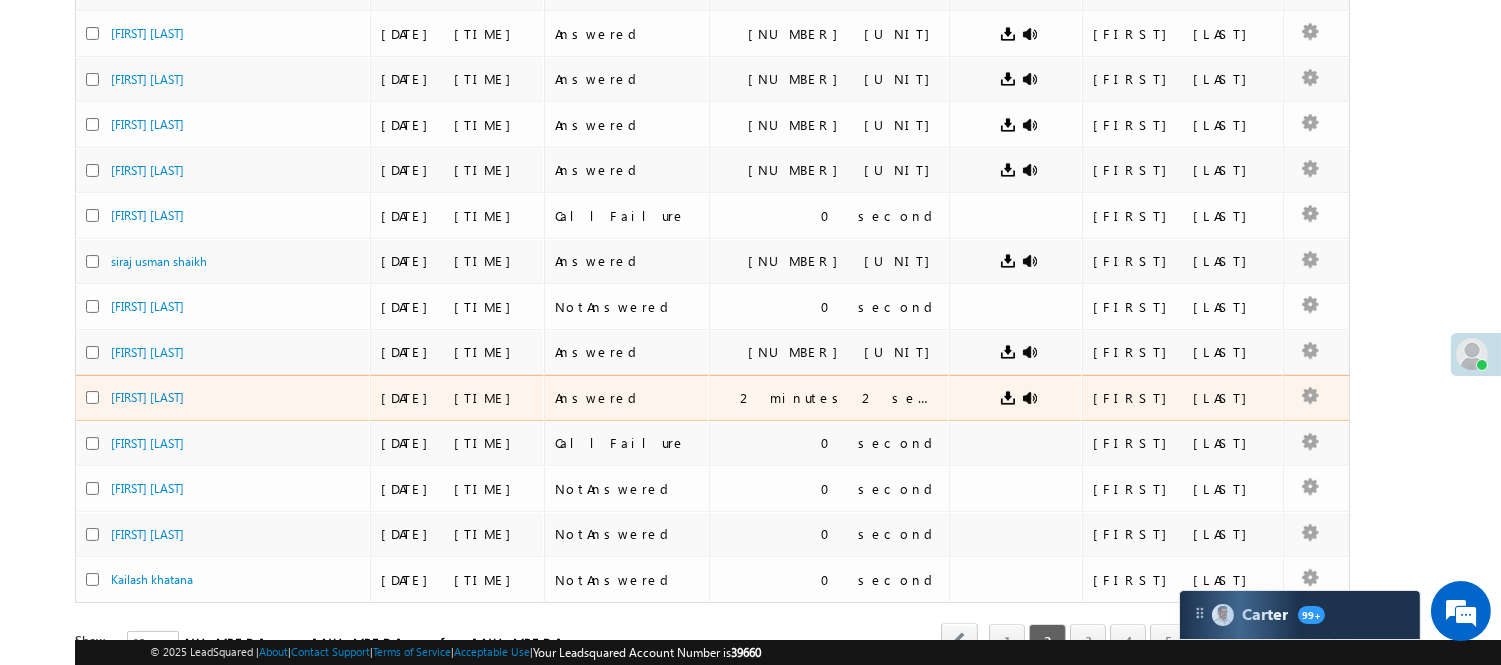 scroll, scrollTop: 881, scrollLeft: 0, axis: vertical 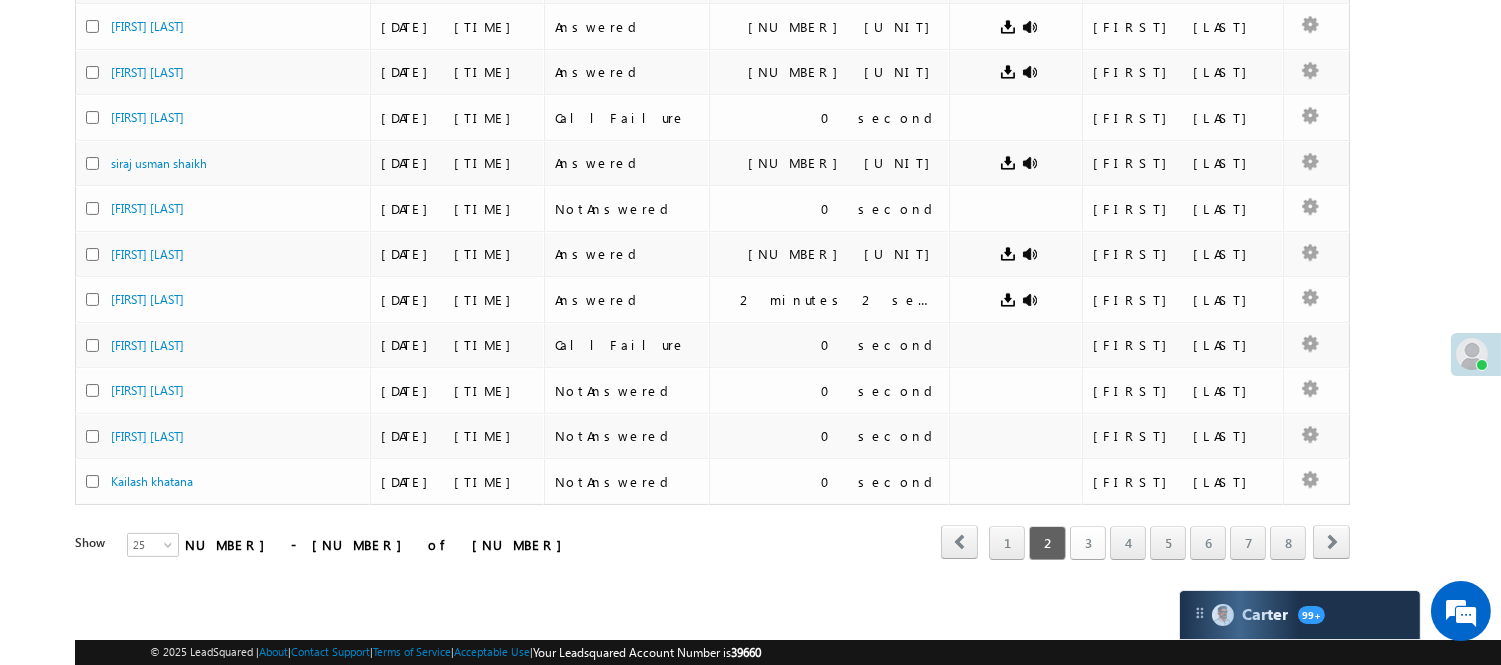 click on "3" at bounding box center (1088, 543) 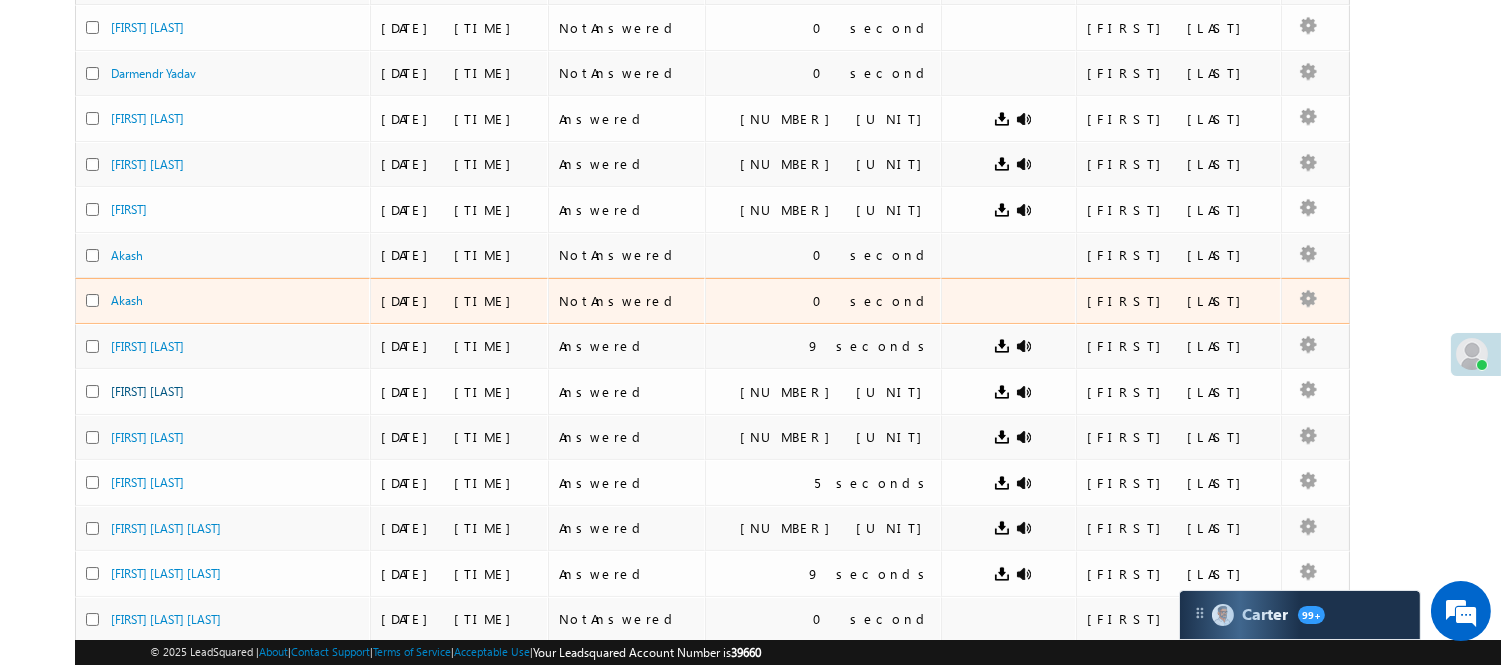 scroll, scrollTop: 325, scrollLeft: 0, axis: vertical 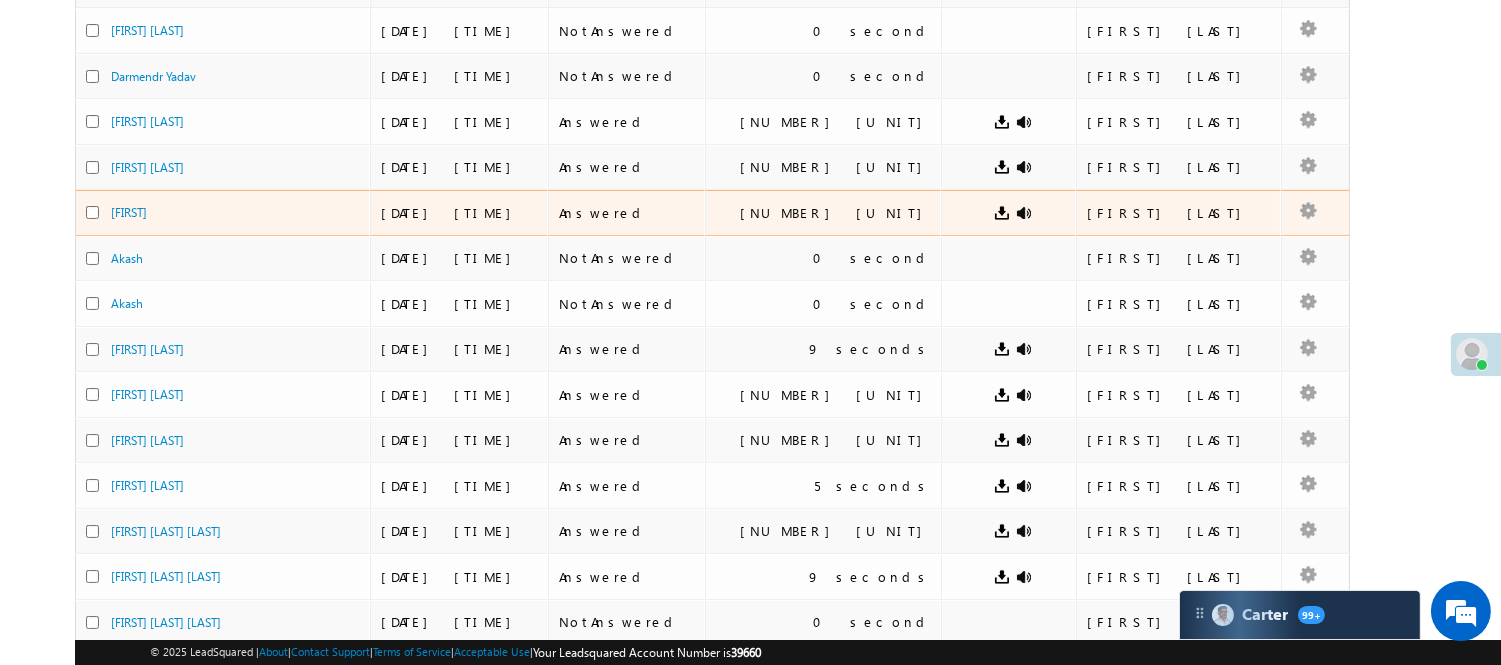 click on "Sorabh" at bounding box center [222, 213] 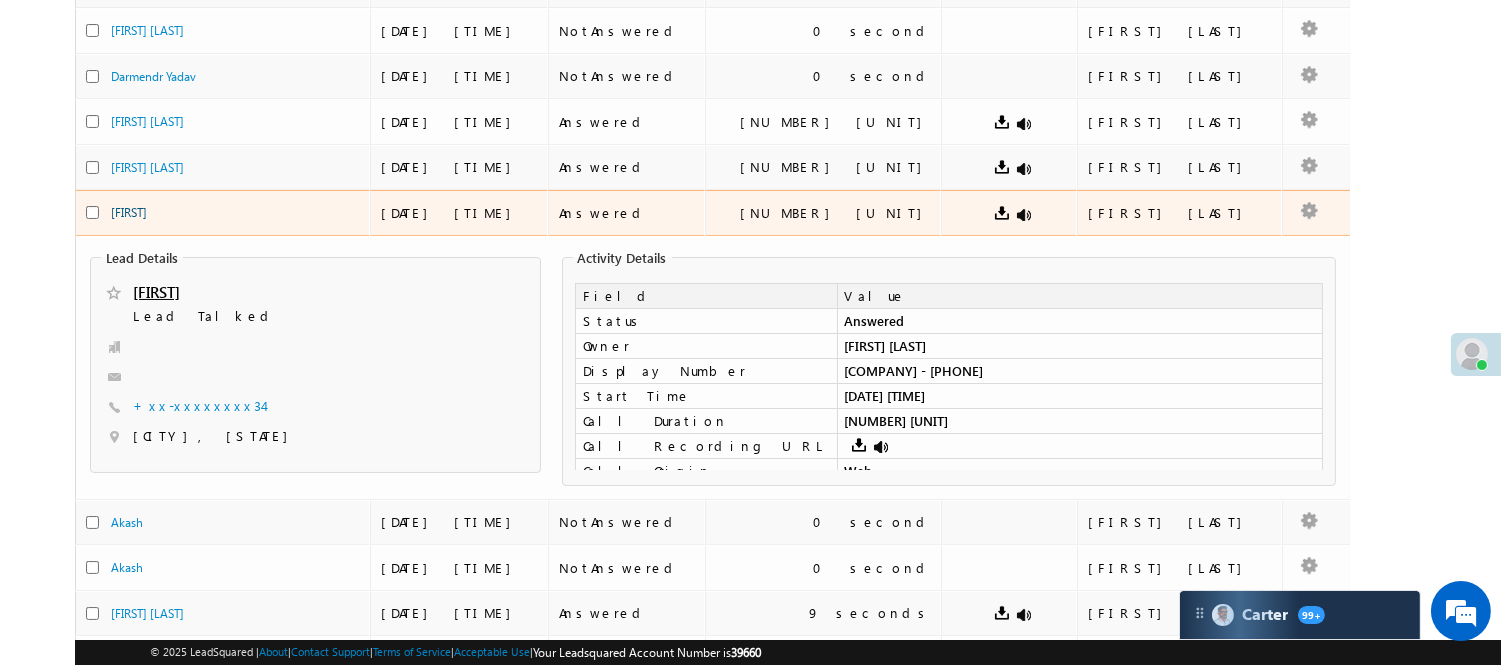 click on "Sorabh" at bounding box center [129, 212] 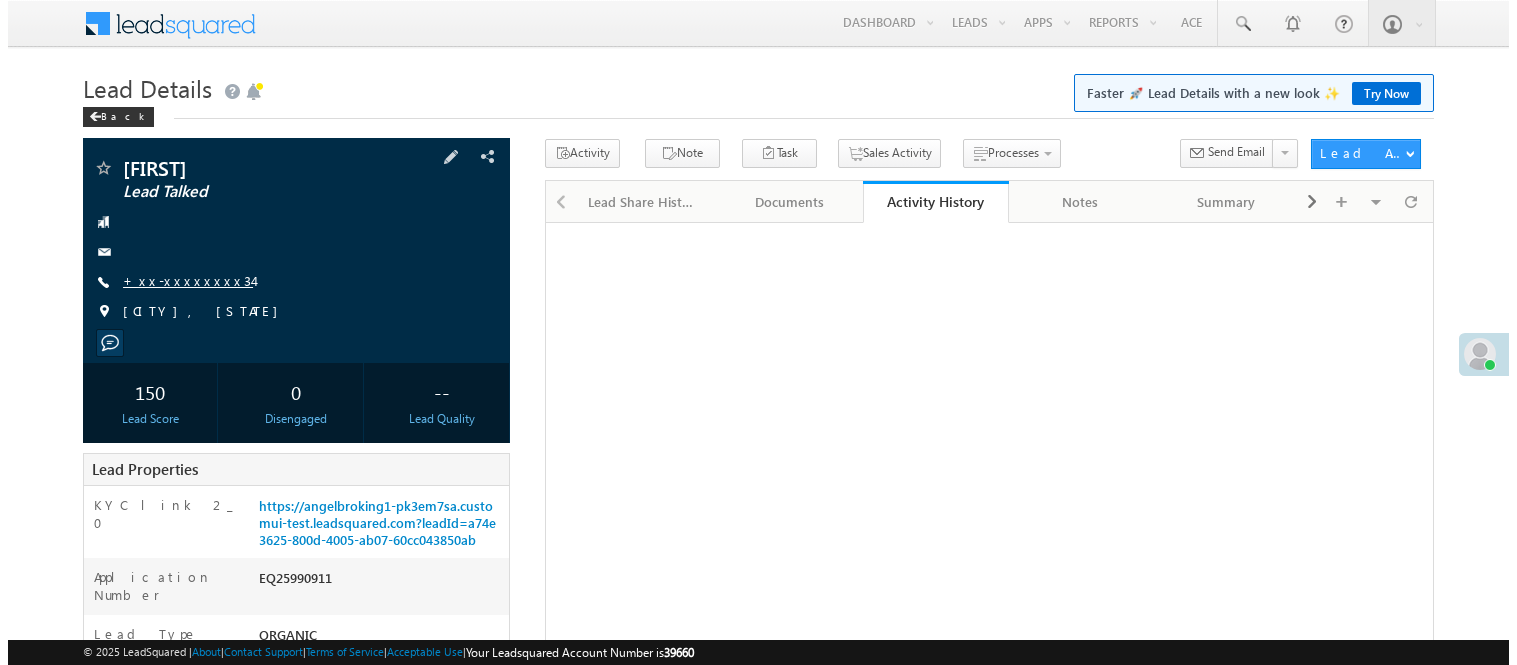 scroll, scrollTop: 0, scrollLeft: 0, axis: both 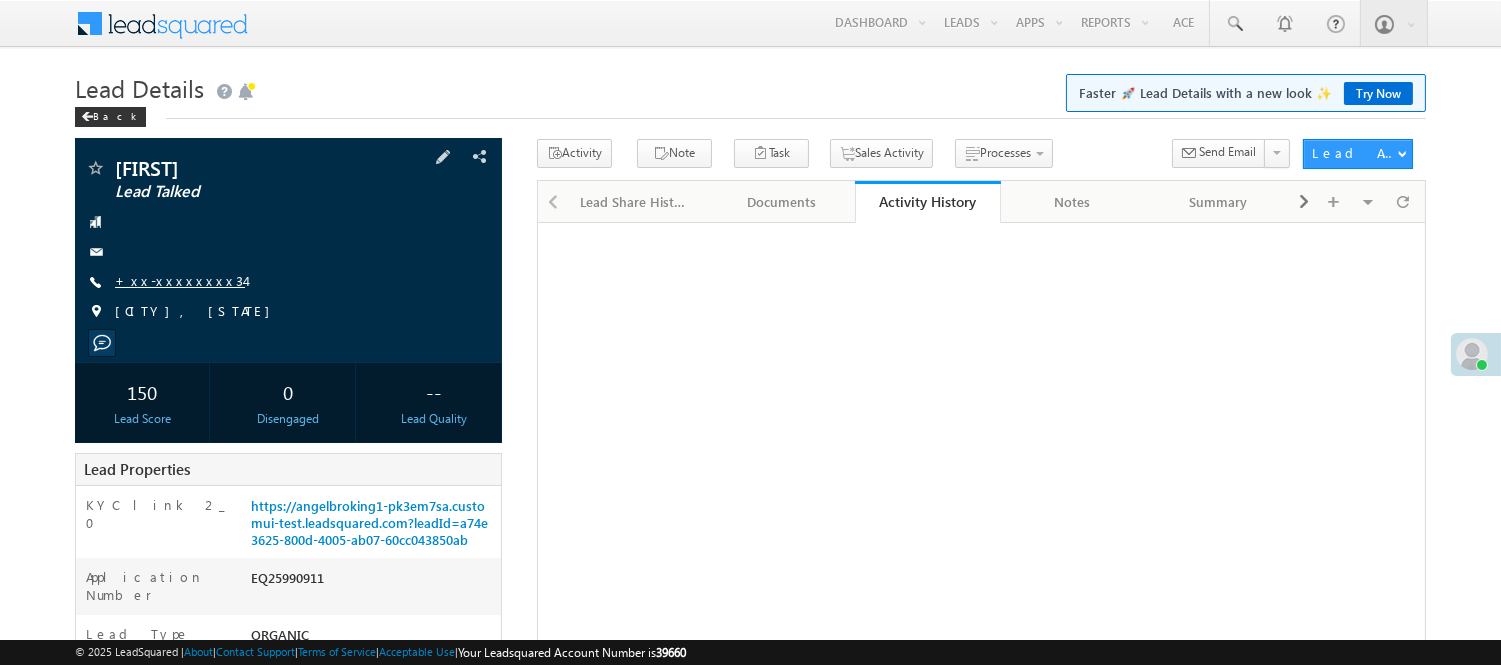 click on "+xx-xxxxxxxx34" at bounding box center [180, 280] 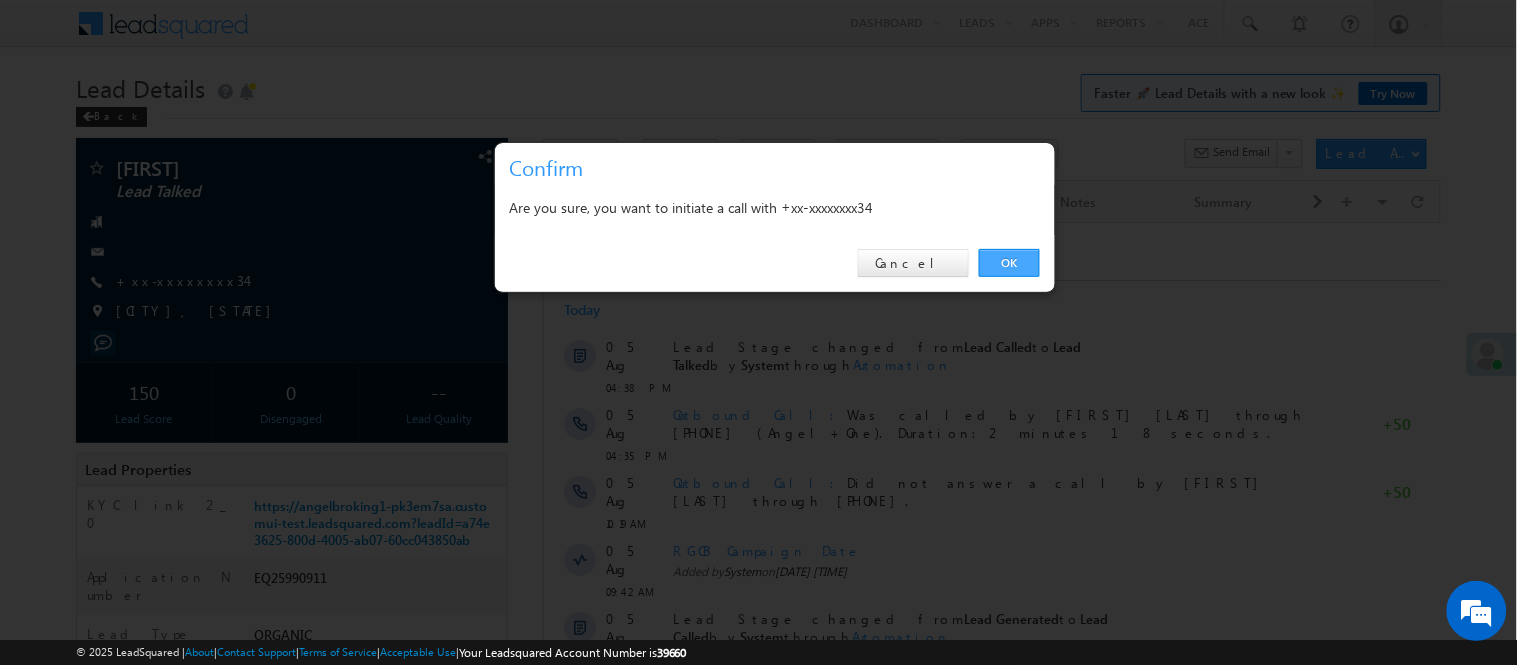 click on "OK" at bounding box center (1009, 263) 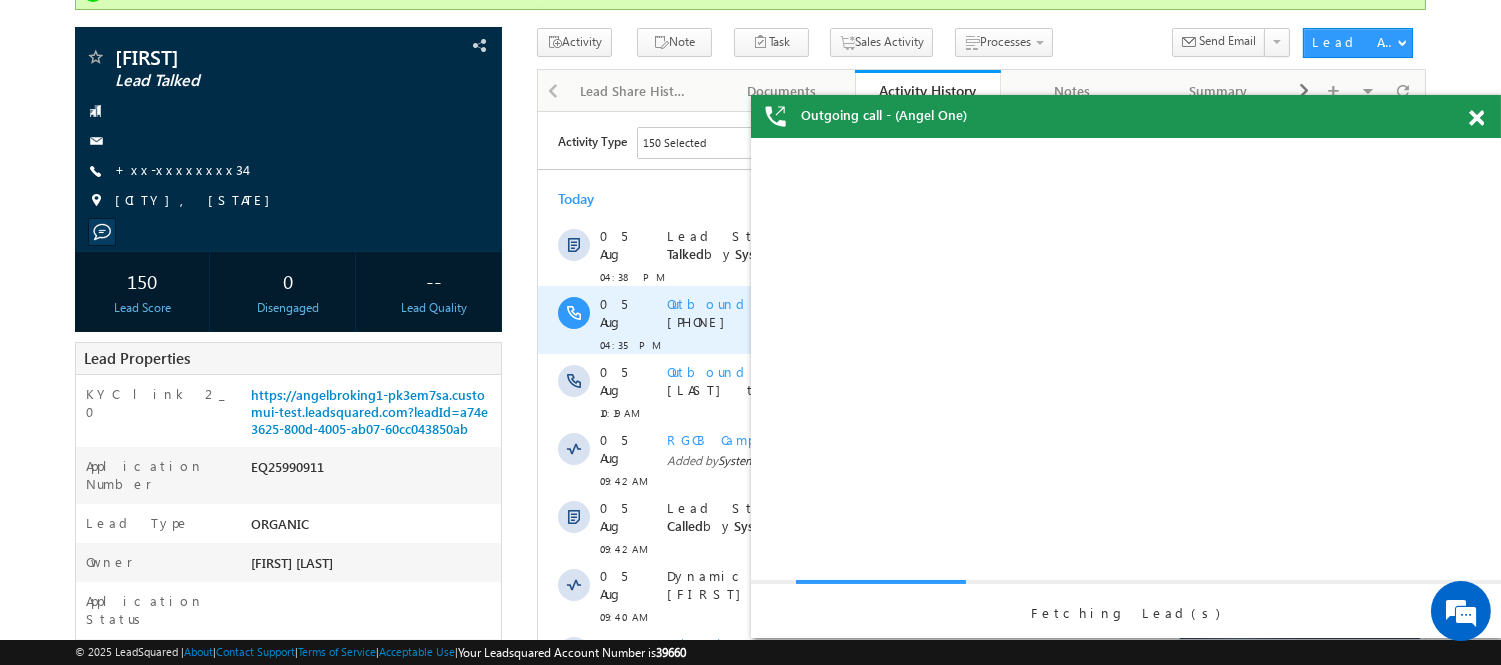 scroll, scrollTop: 0, scrollLeft: 0, axis: both 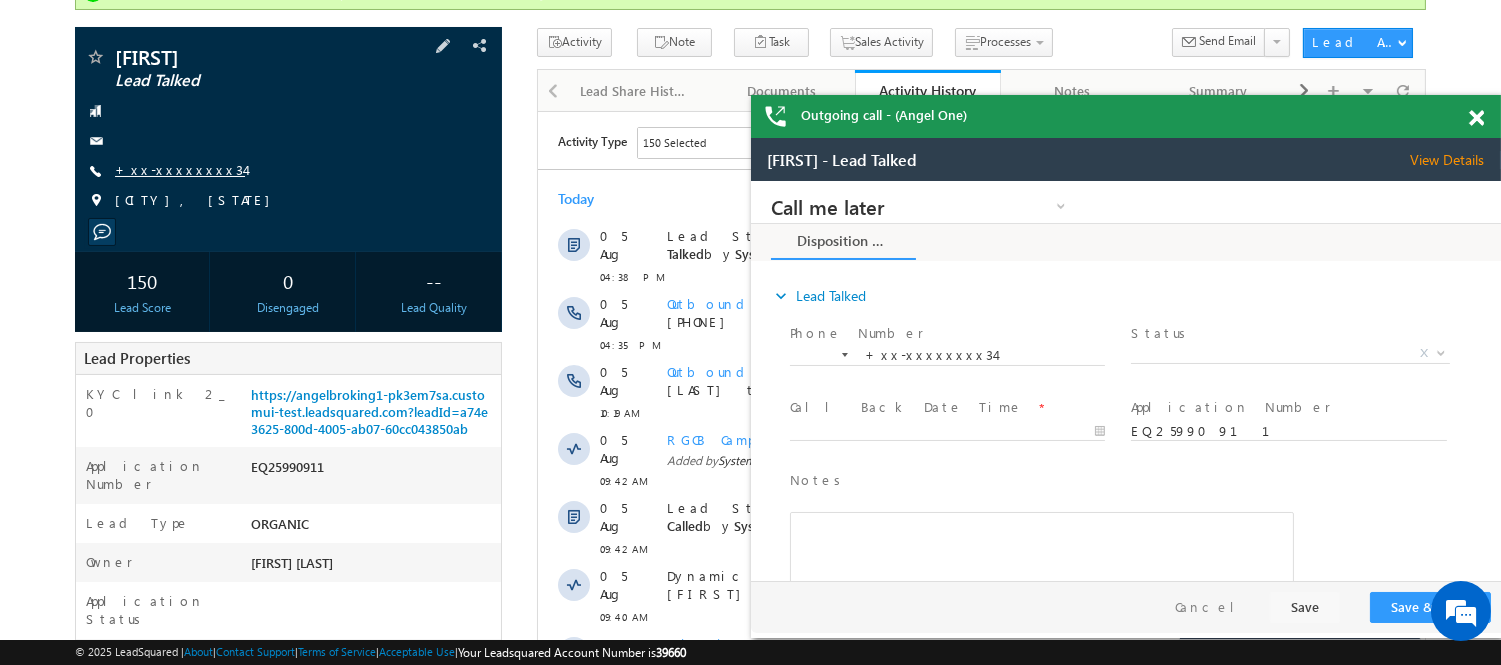 click on "+xx-xxxxxxxx34" at bounding box center [180, 169] 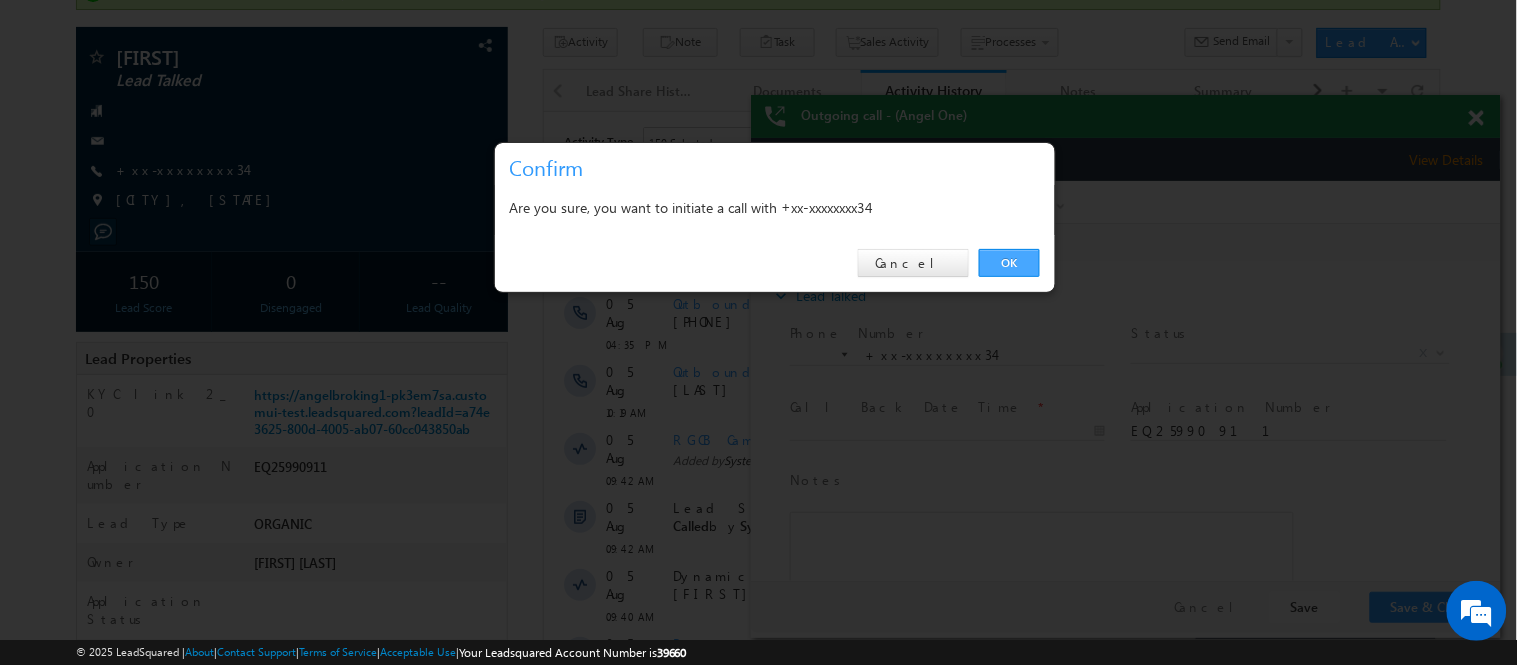 click on "OK" at bounding box center (1009, 263) 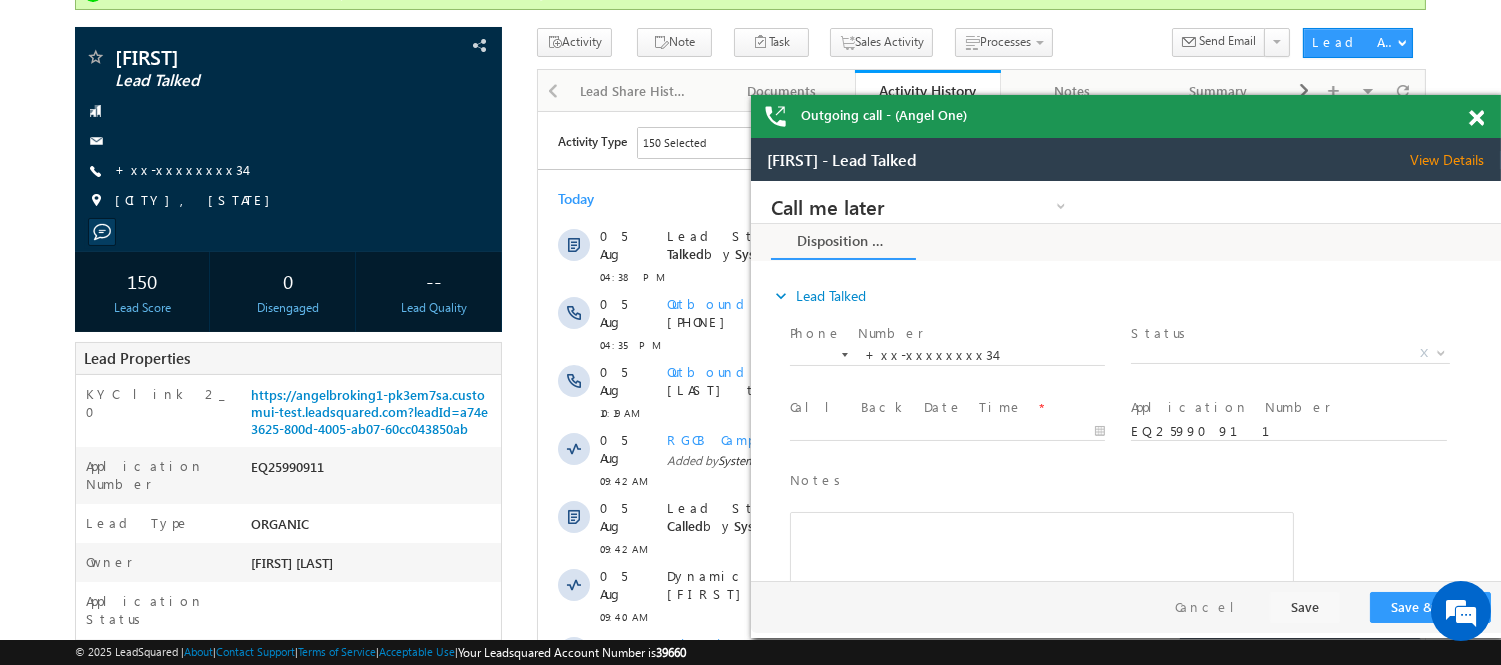 scroll, scrollTop: 0, scrollLeft: 0, axis: both 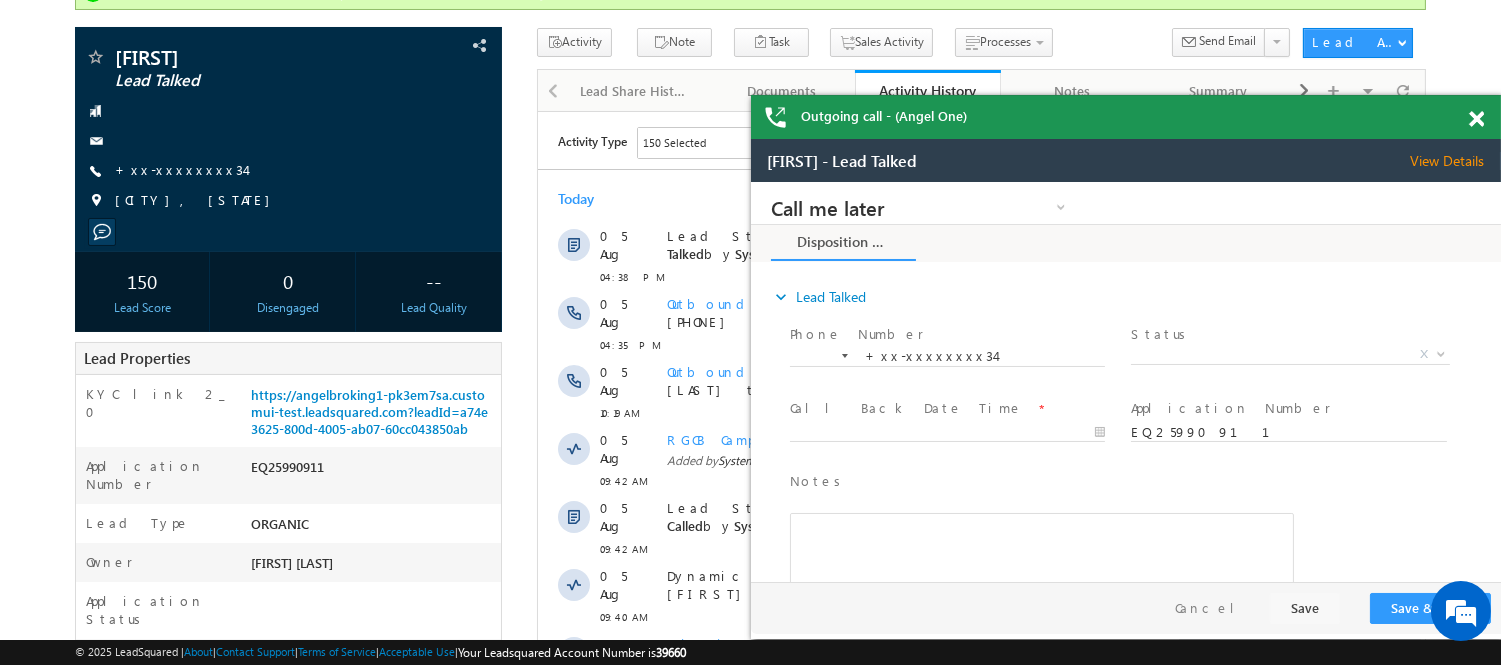 click at bounding box center (1476, 119) 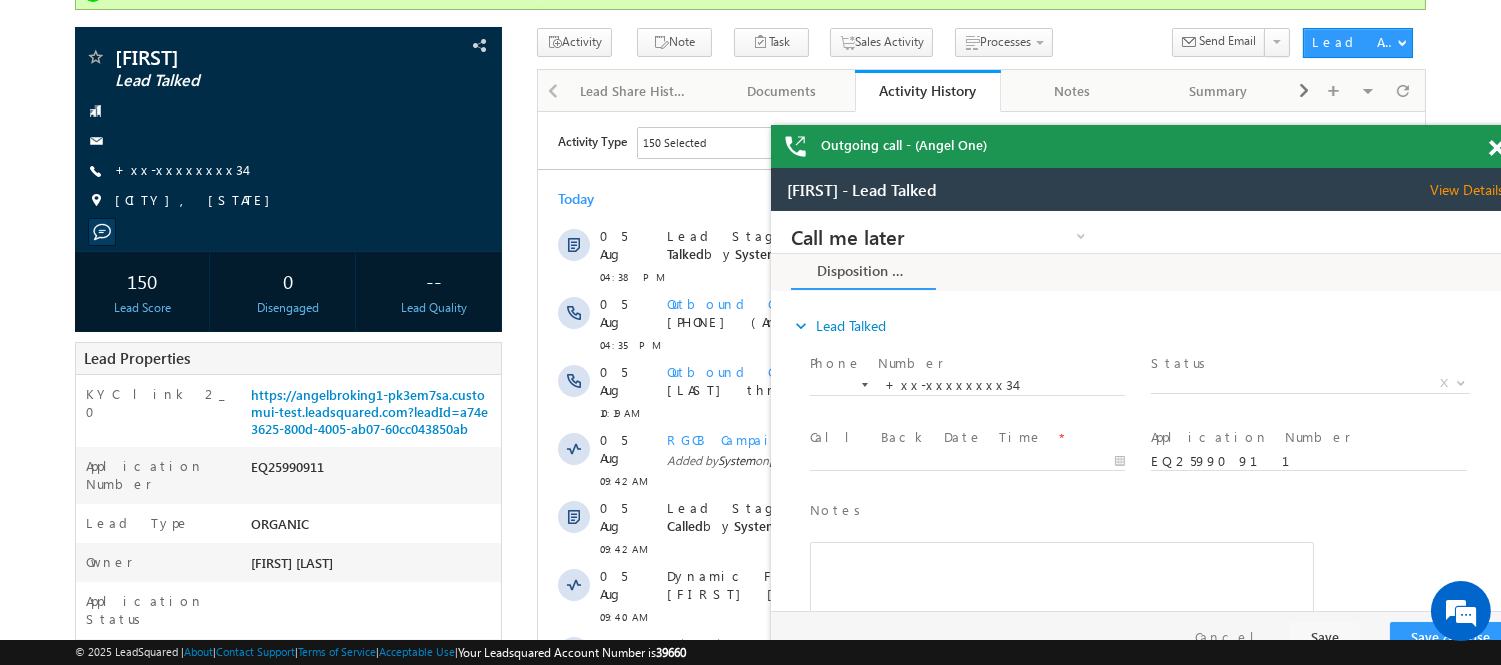 scroll, scrollTop: 0, scrollLeft: 0, axis: both 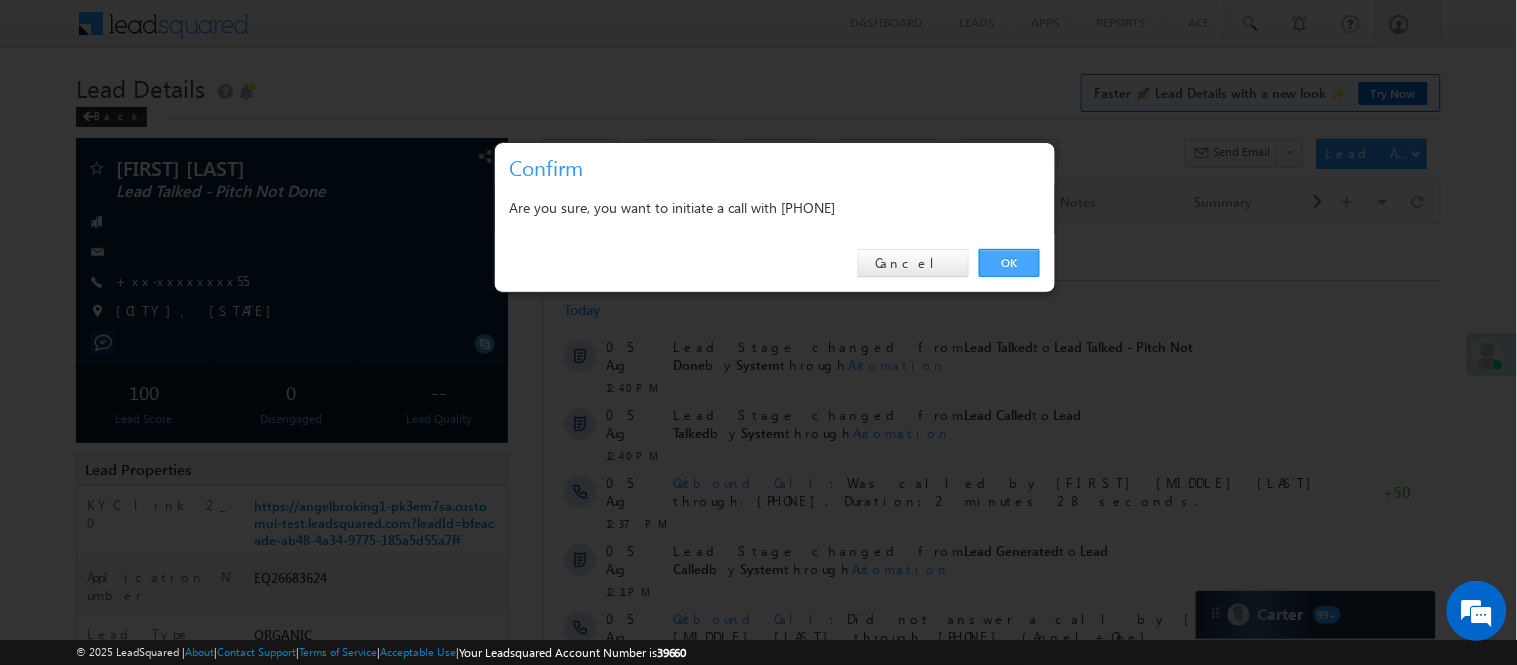 click on "OK" at bounding box center (1009, 263) 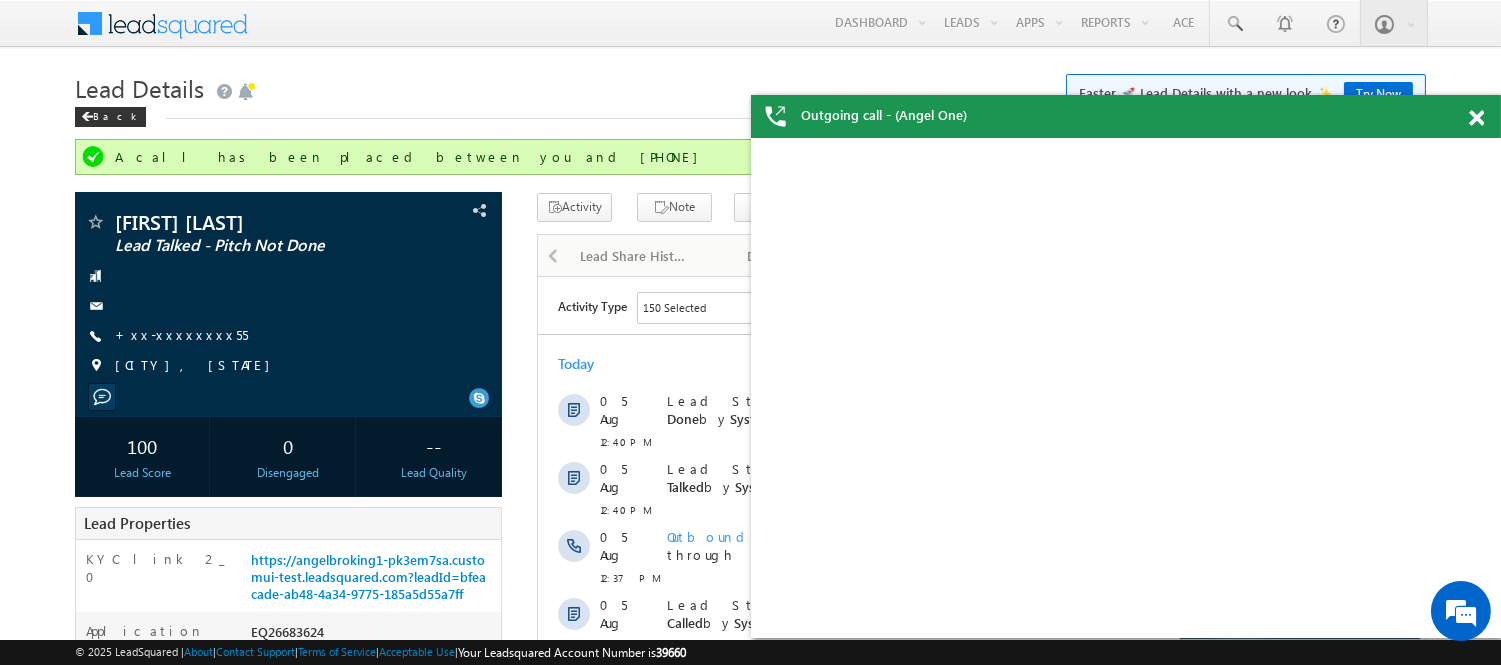 scroll, scrollTop: 0, scrollLeft: 0, axis: both 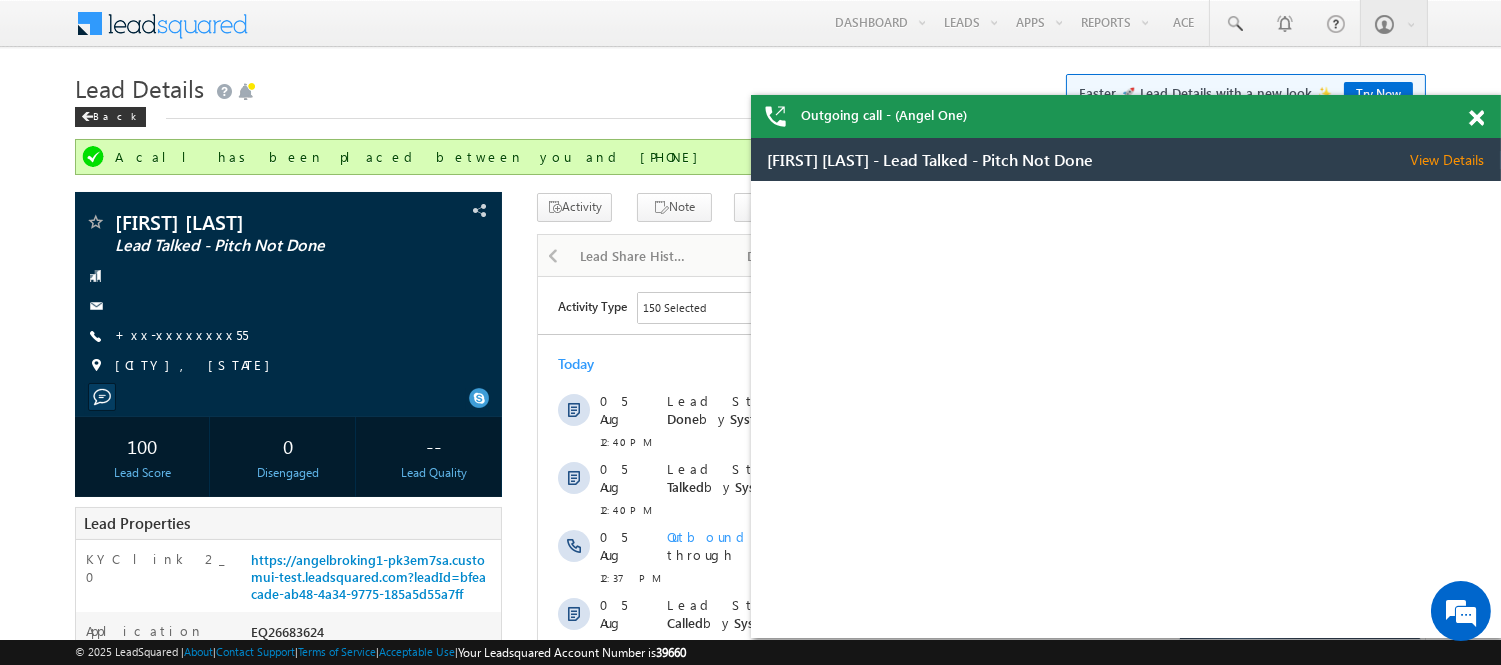 click at bounding box center [1487, 114] 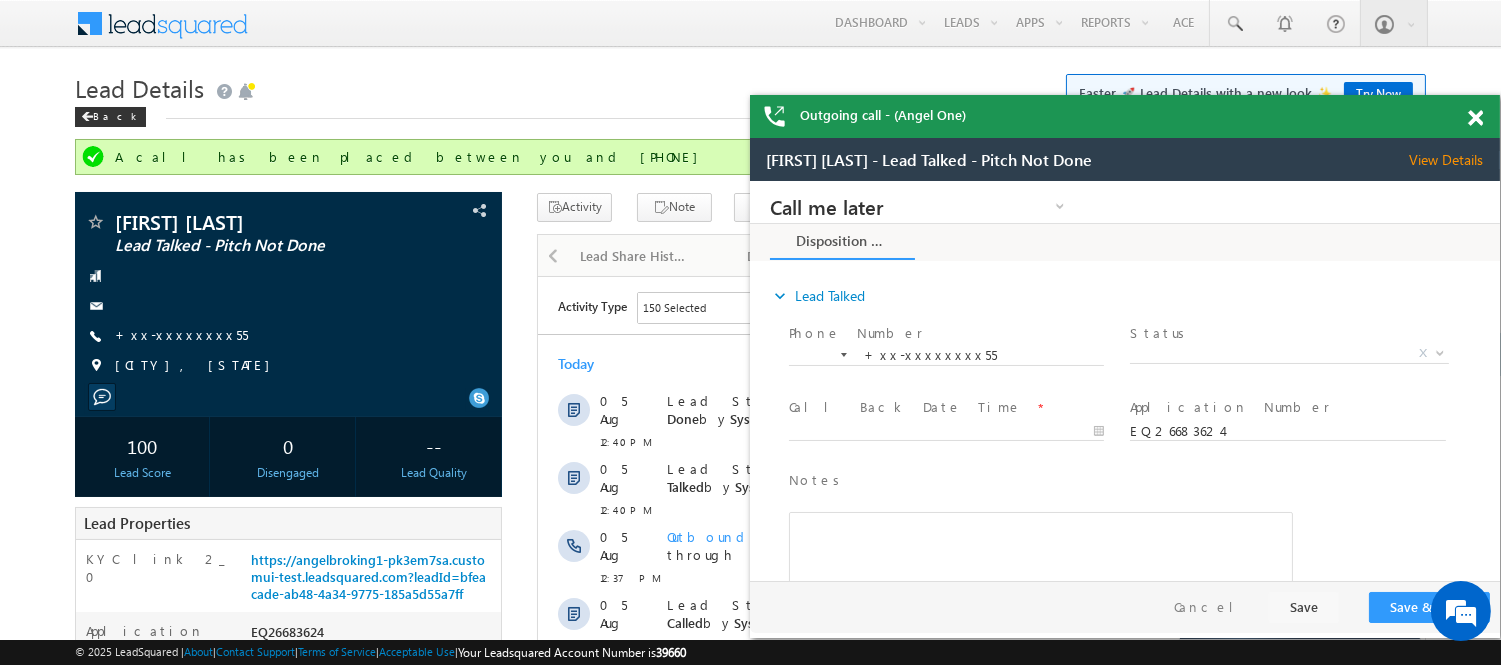 scroll, scrollTop: 0, scrollLeft: 0, axis: both 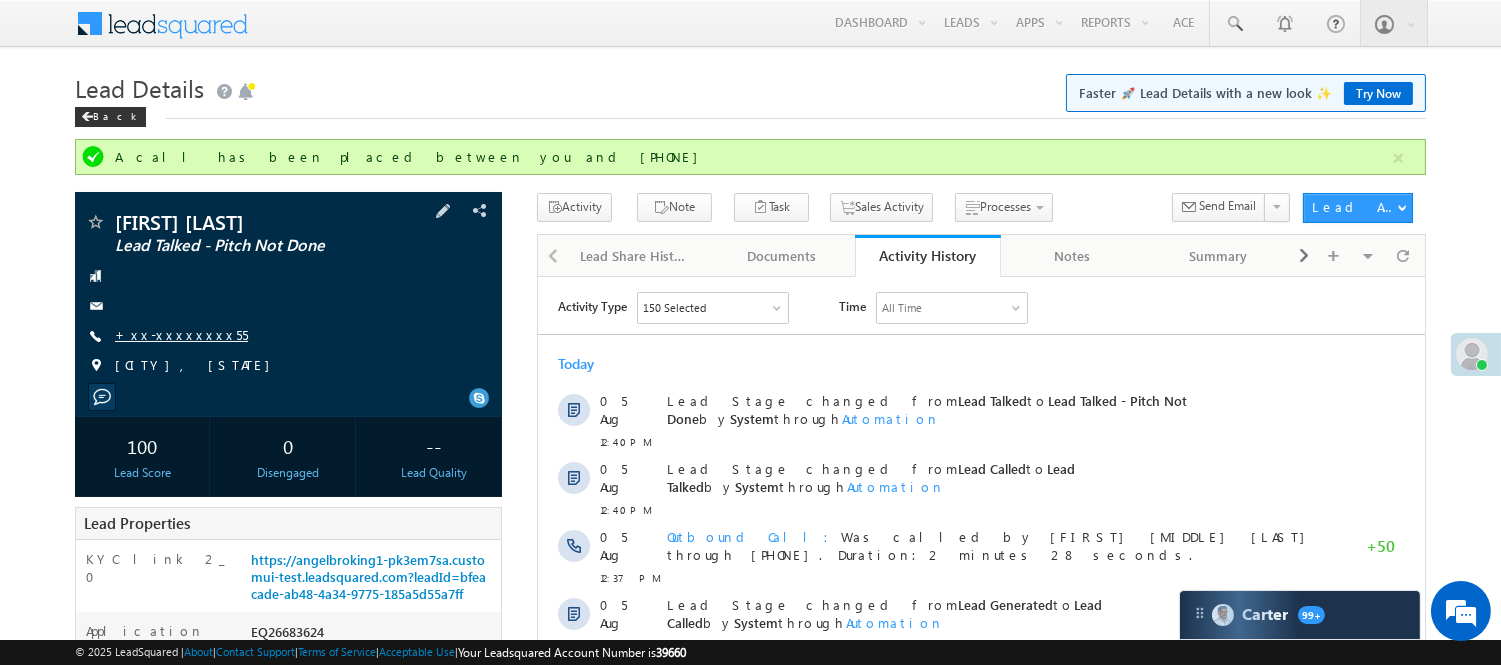 click on "+xx-xxxxxxxx55" at bounding box center [181, 334] 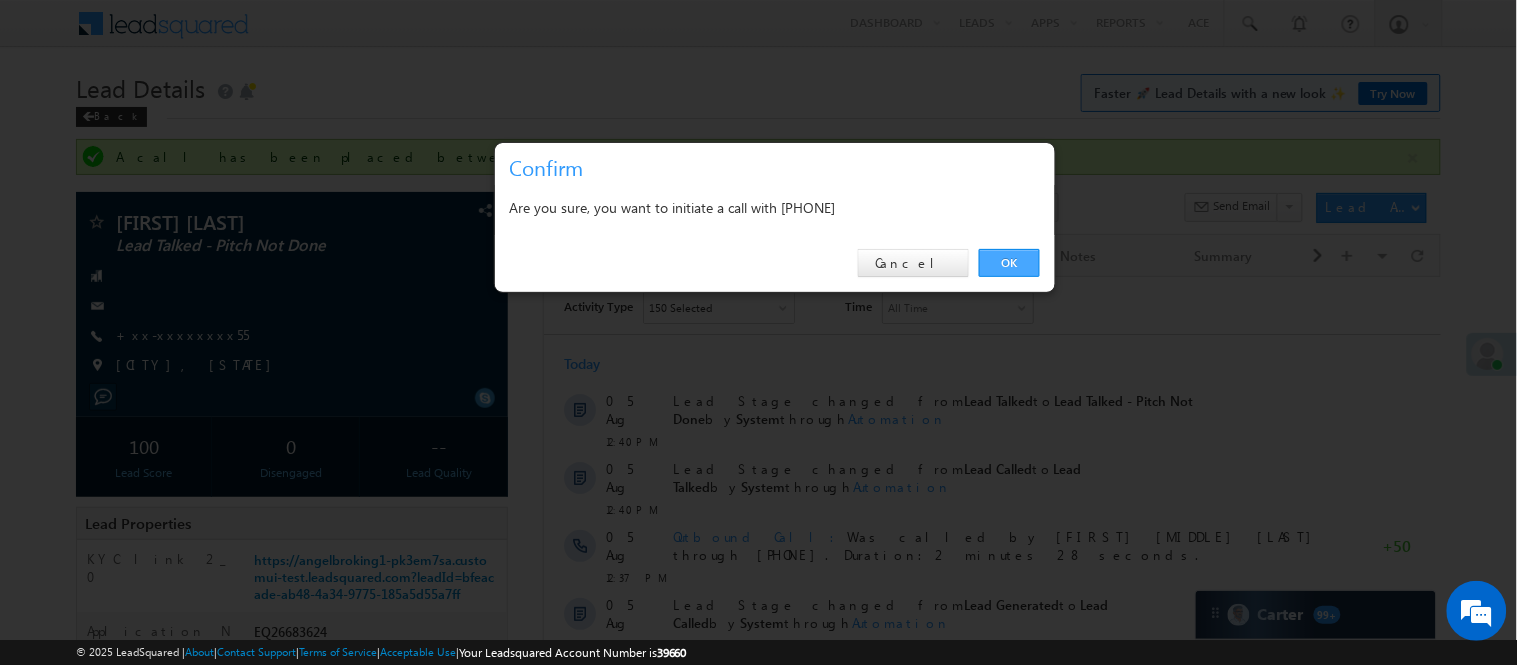 click on "OK" at bounding box center [1009, 263] 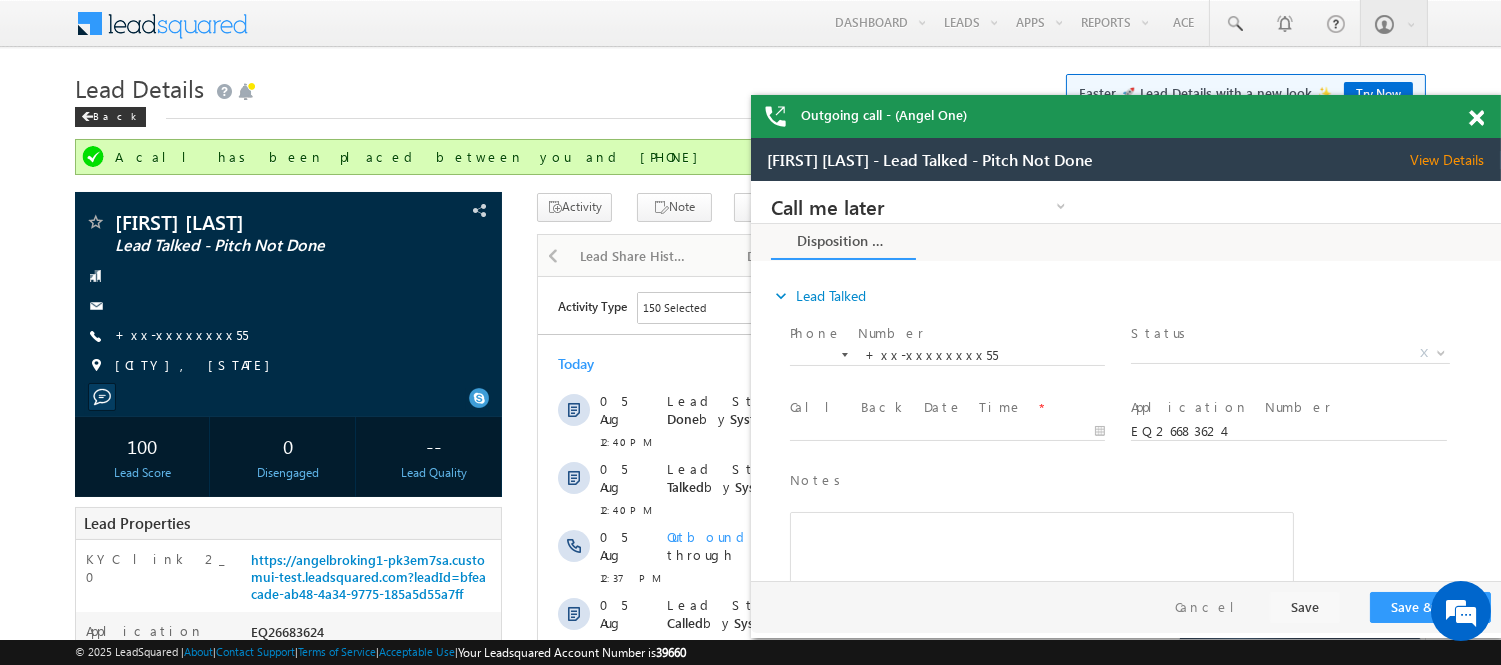 scroll, scrollTop: 0, scrollLeft: 0, axis: both 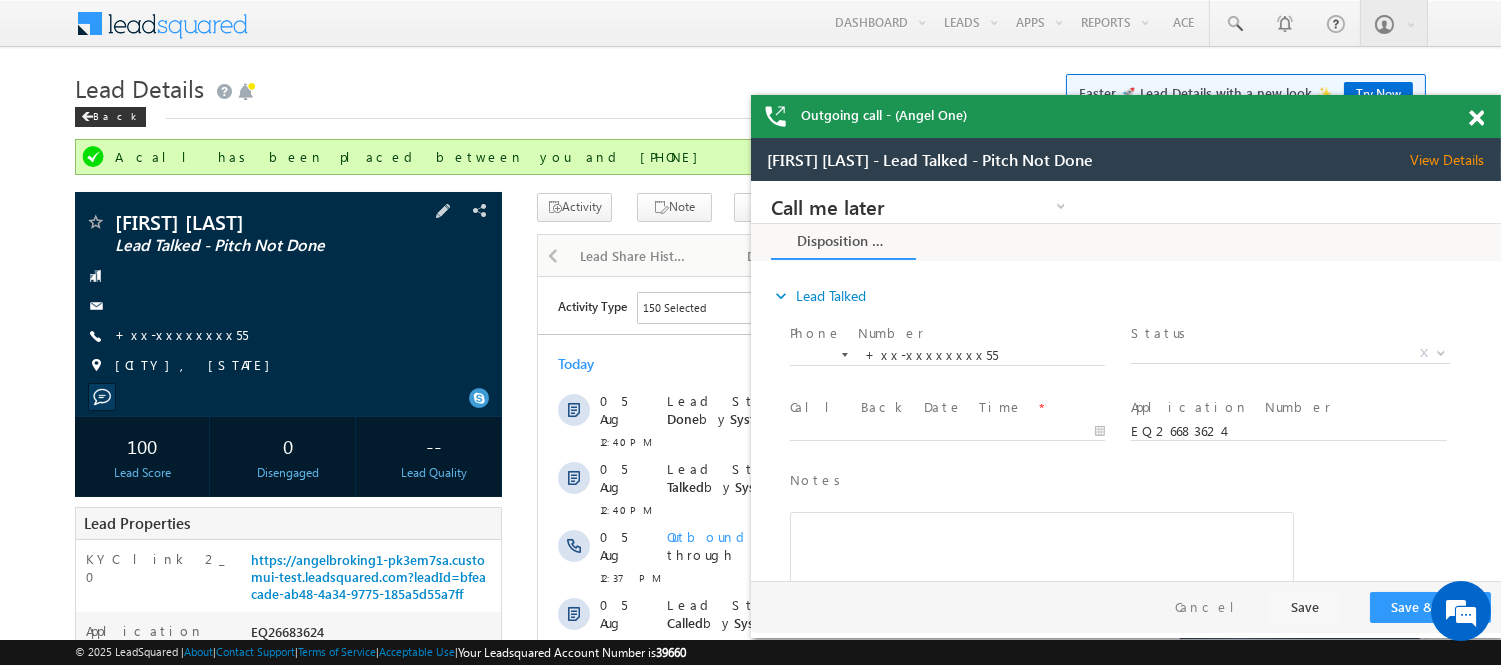 click on "Nitin gagar
Lead Talked - Pitch Not Done
+xx-xxxxxxxx55" at bounding box center [288, 299] 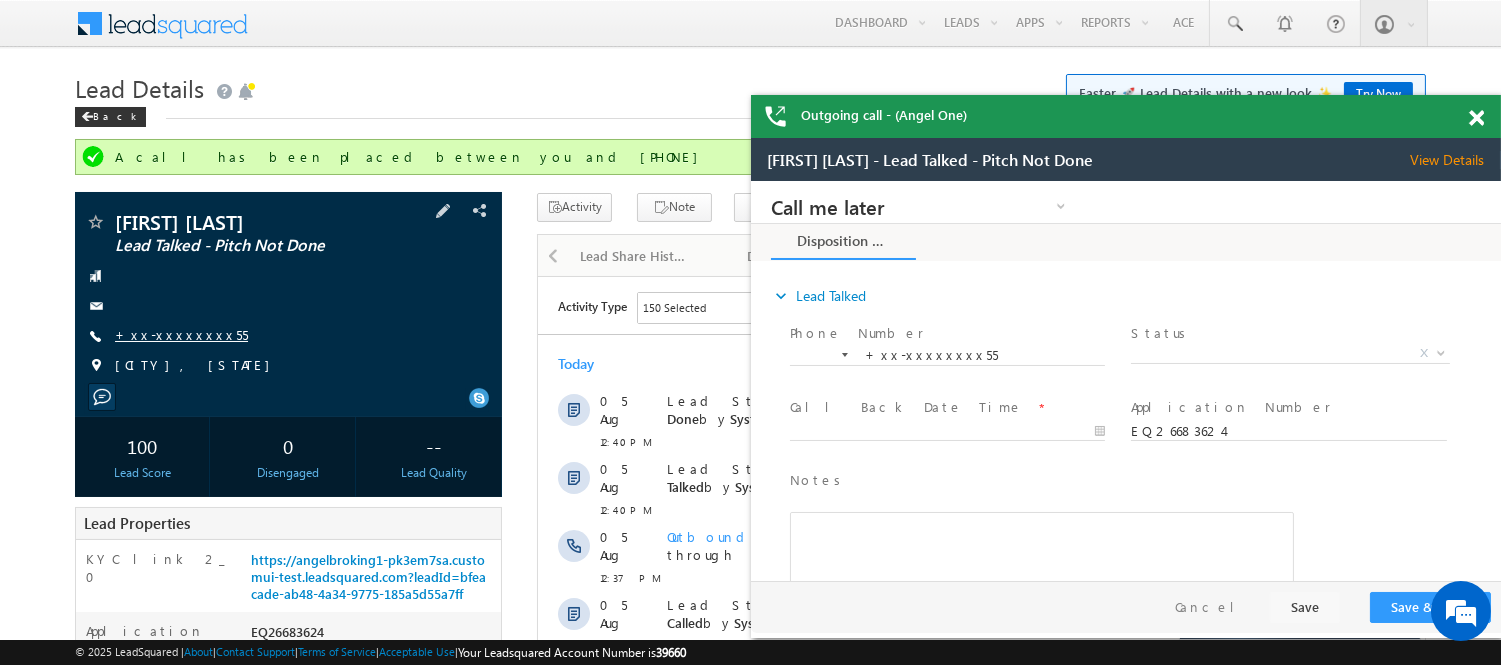 click on "+xx-xxxxxxxx55" at bounding box center (181, 334) 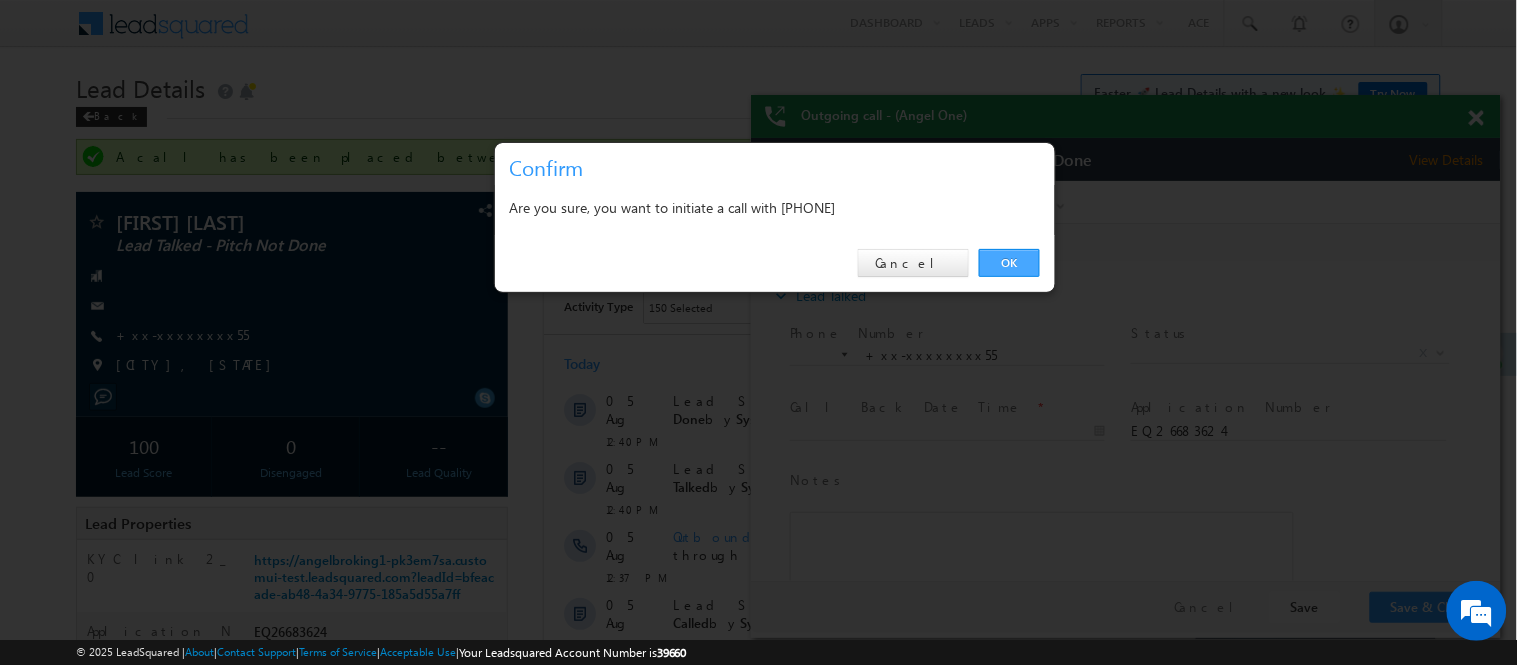 click on "OK" at bounding box center (1009, 263) 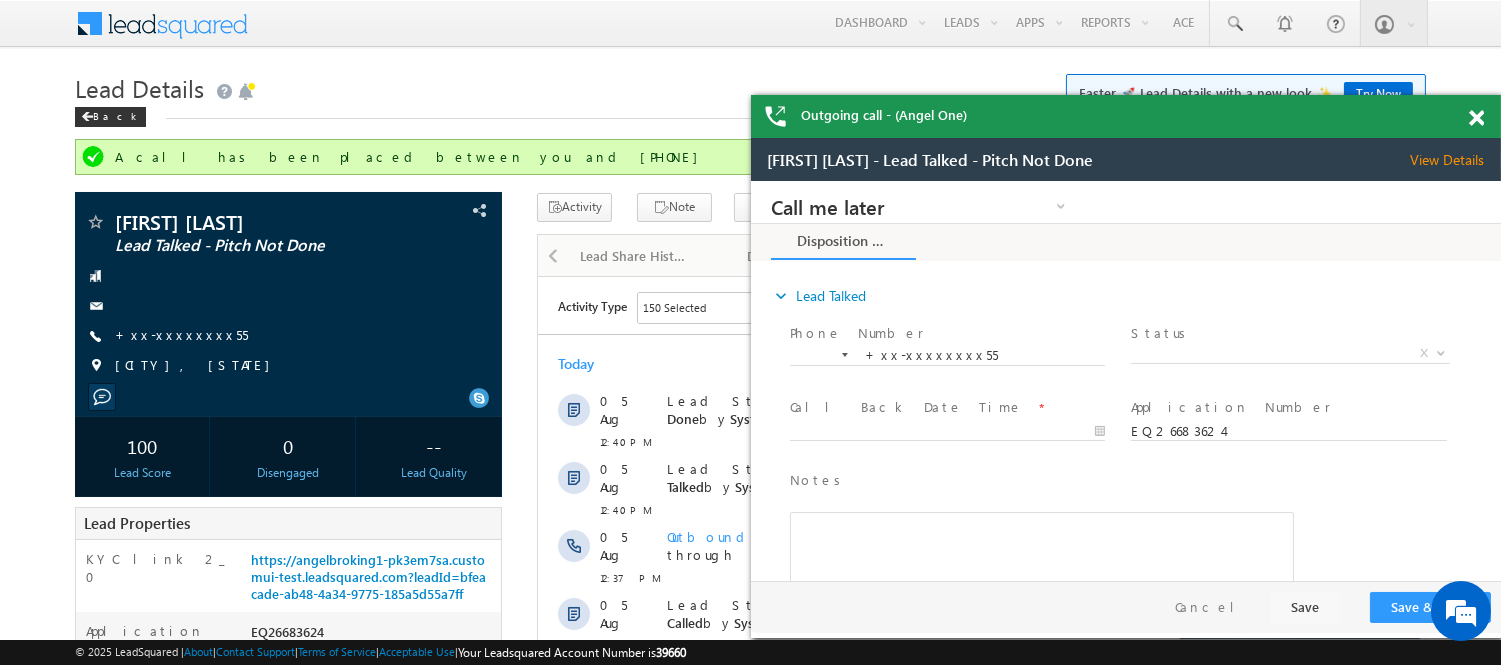 scroll, scrollTop: 0, scrollLeft: 0, axis: both 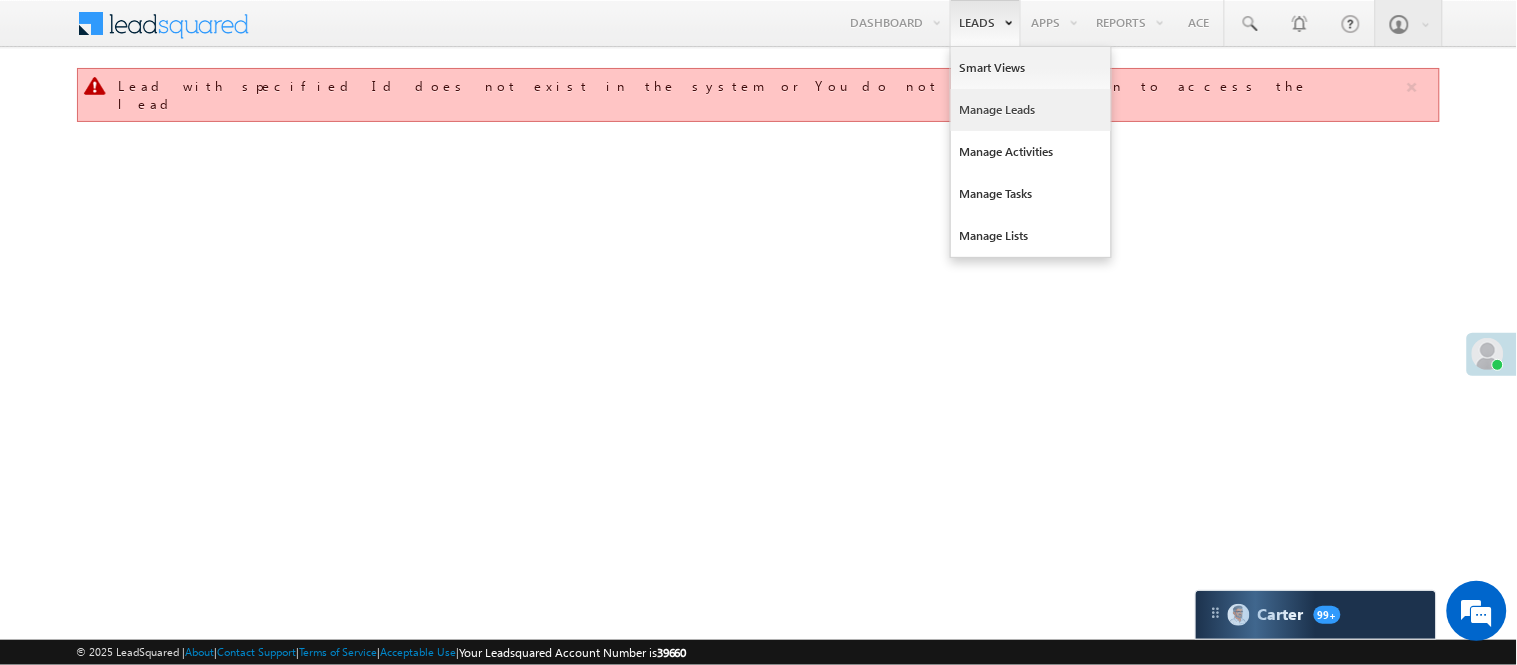 click on "Manage Leads" at bounding box center (1031, 110) 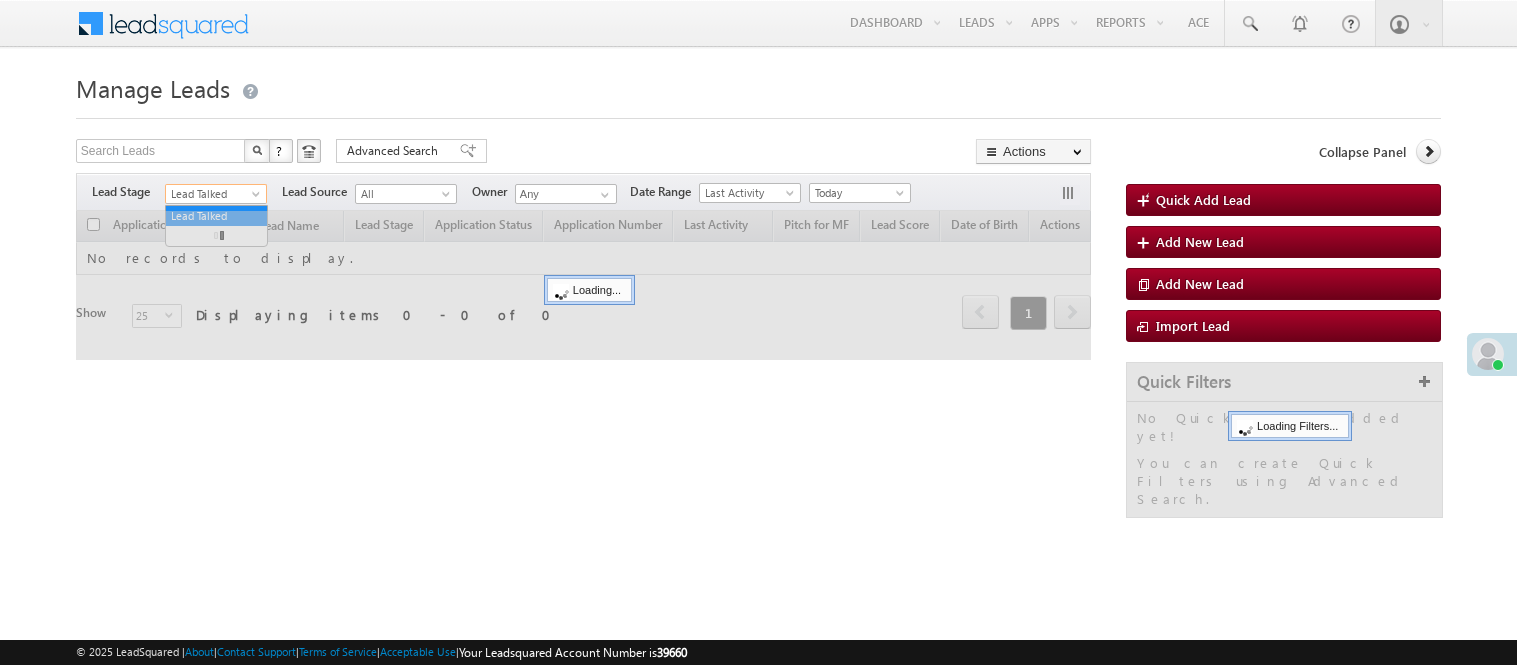 scroll, scrollTop: 0, scrollLeft: 0, axis: both 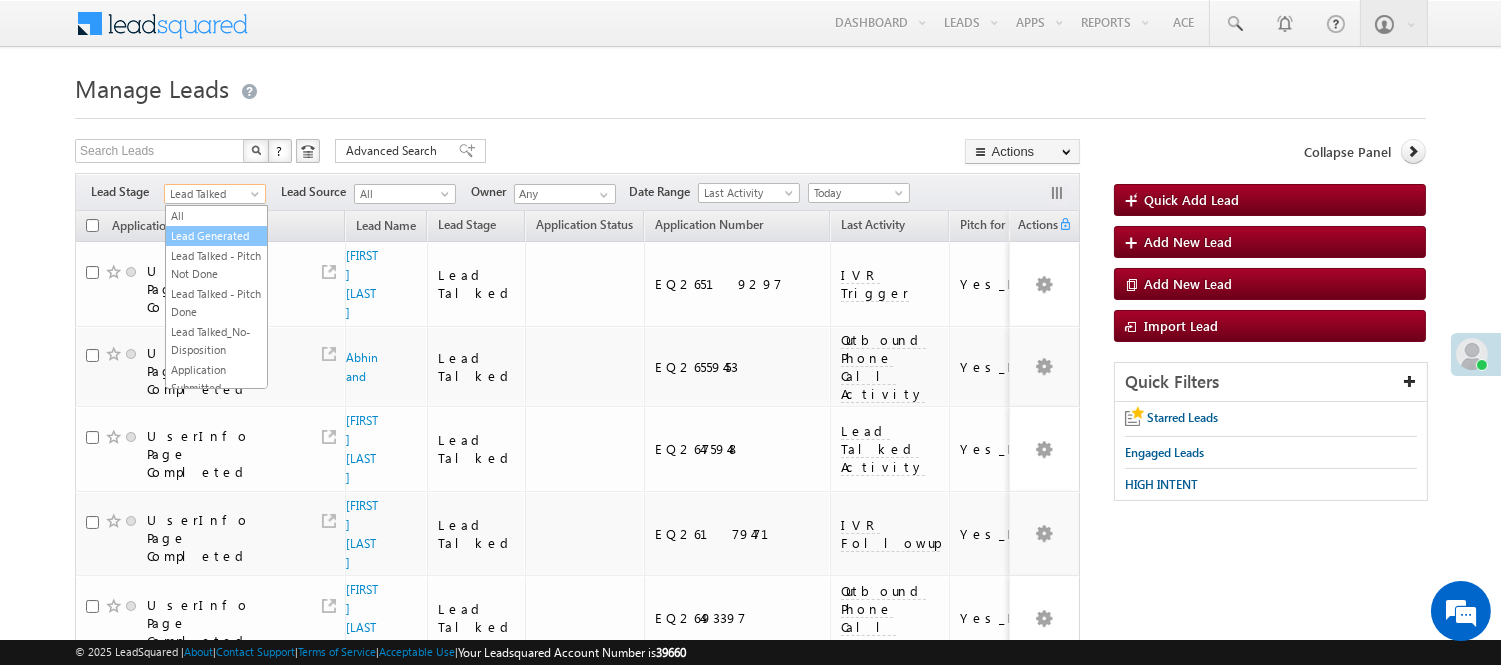 click on "Lead Generated" at bounding box center (216, 236) 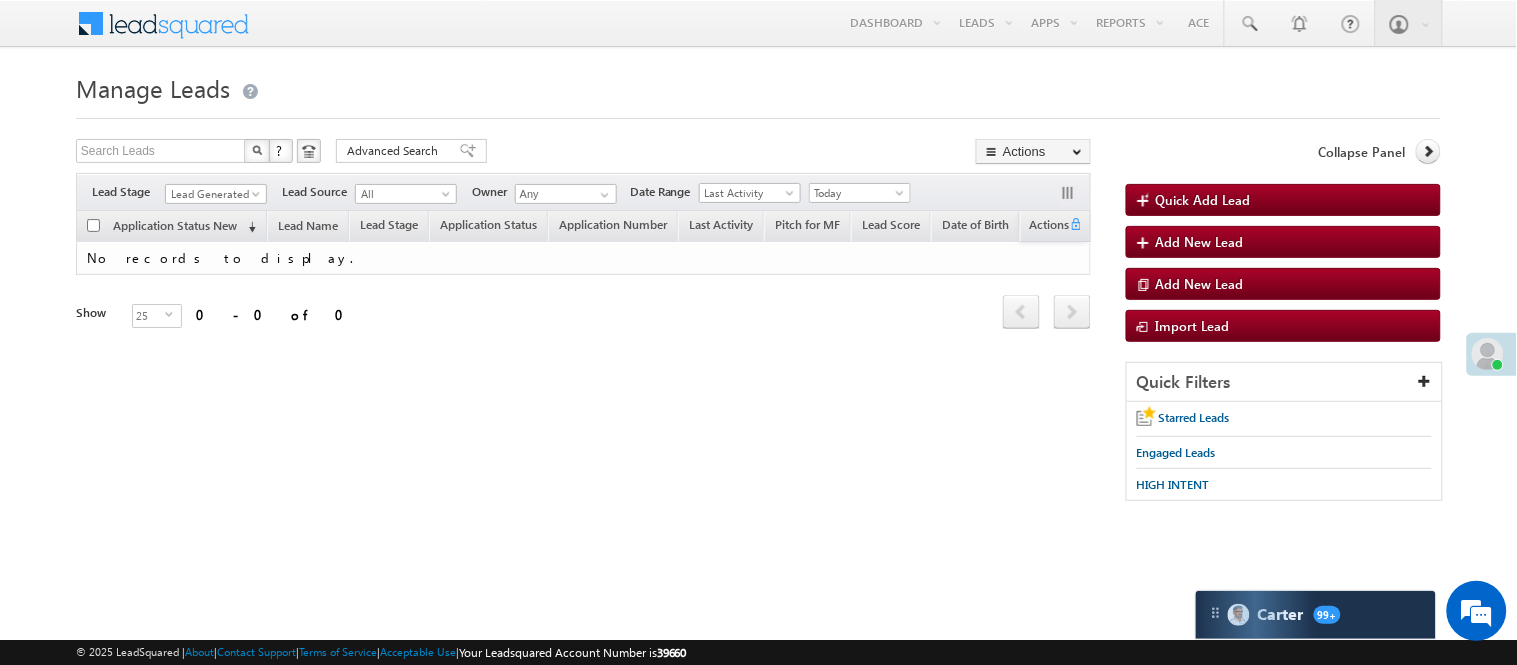 click on "Lead Generated" at bounding box center (213, 194) 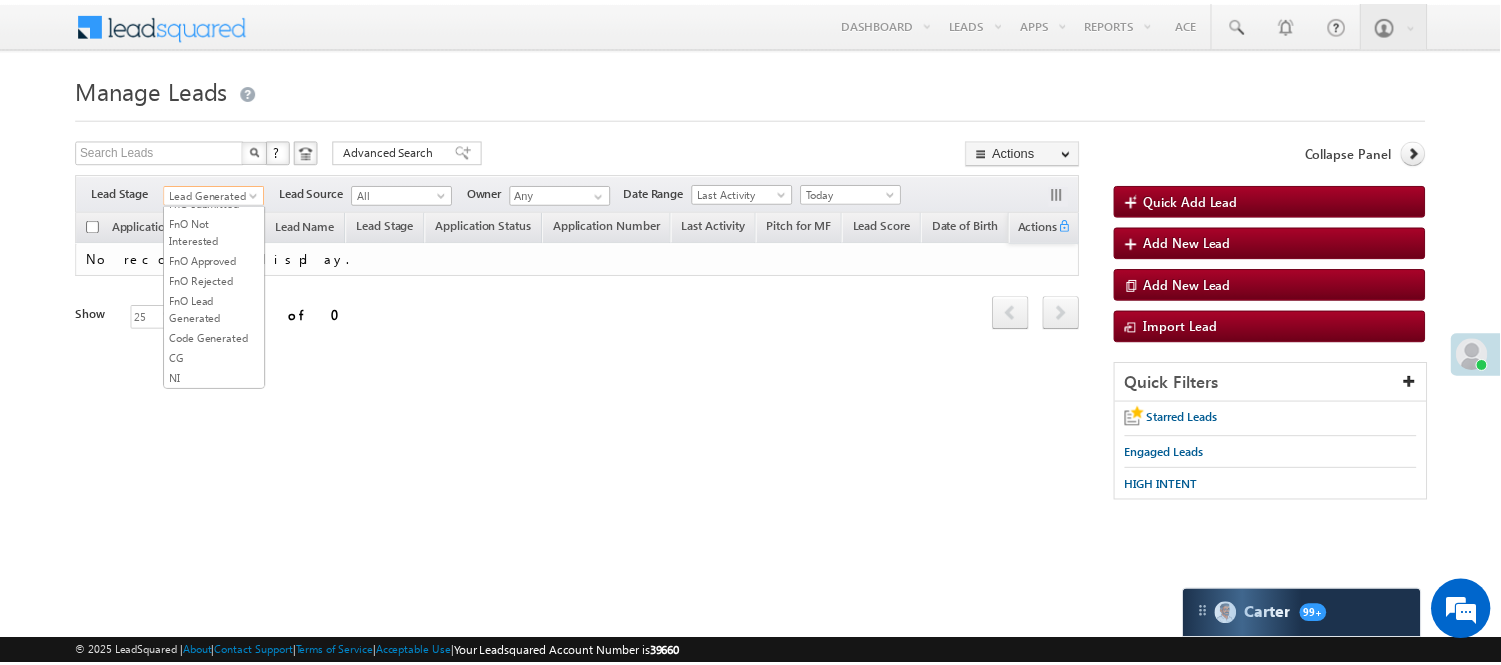 scroll, scrollTop: 496, scrollLeft: 0, axis: vertical 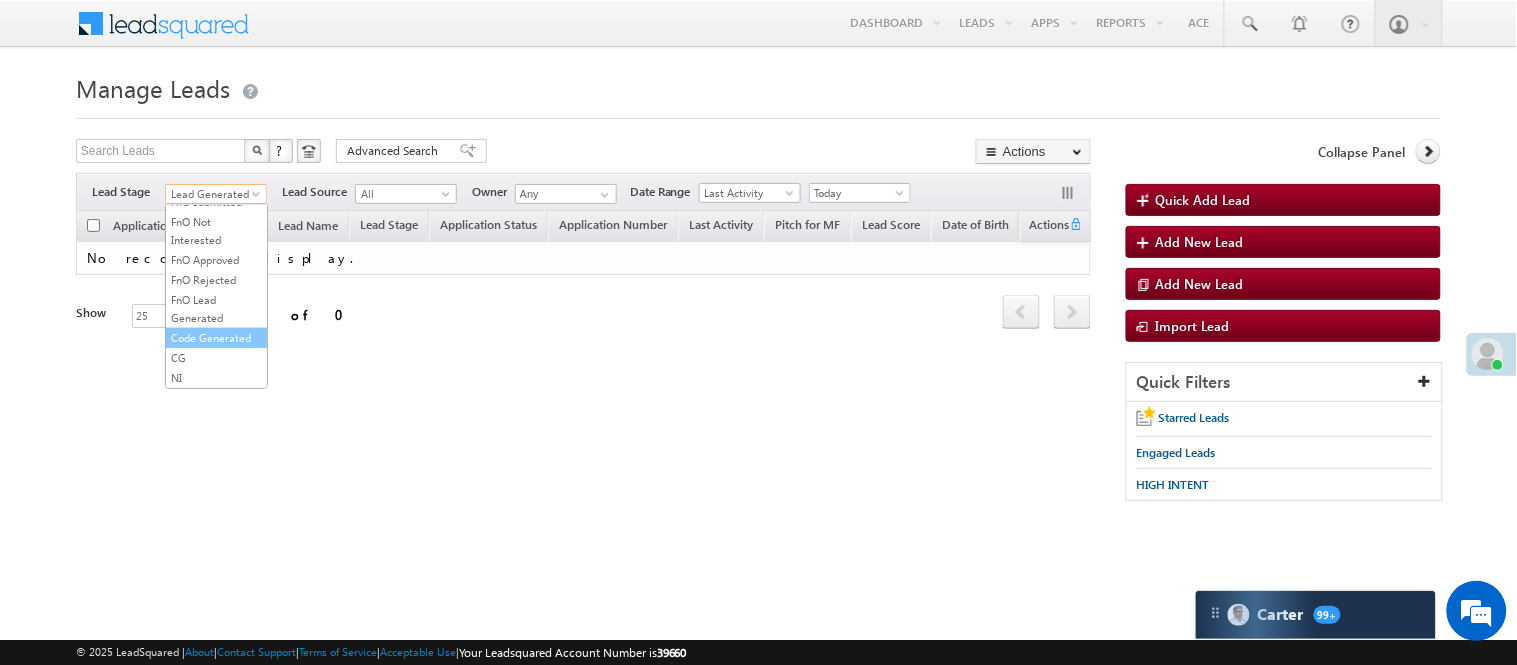 click on "Code Generated" at bounding box center (216, 338) 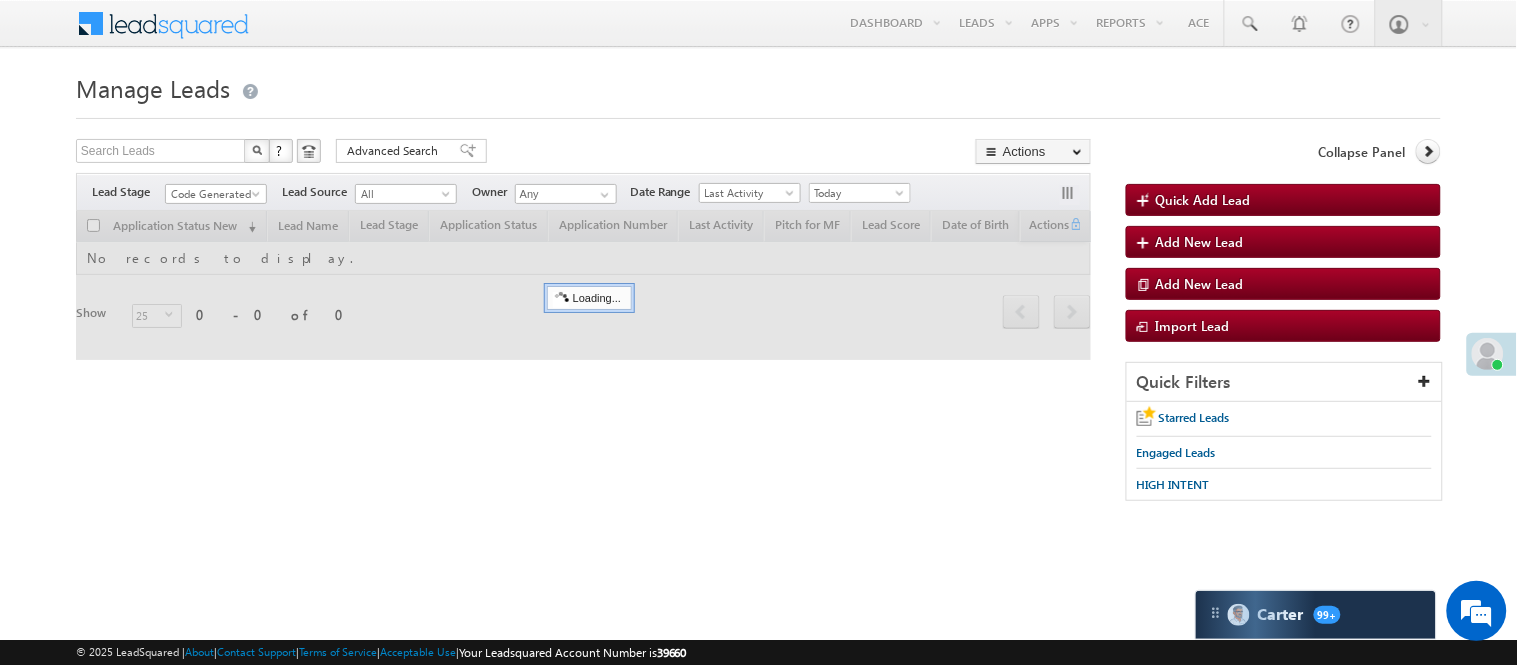 click on "Search Leads X ?   0 results found
Advanced Search
Advanced Search
Advanced search results
Actions Export Leads Reset all Filters
Actions Export Leads Bulk Update Send Email Add to List Add Activity Change Owner Change Stage Delete Merge Leads" at bounding box center [583, 153] 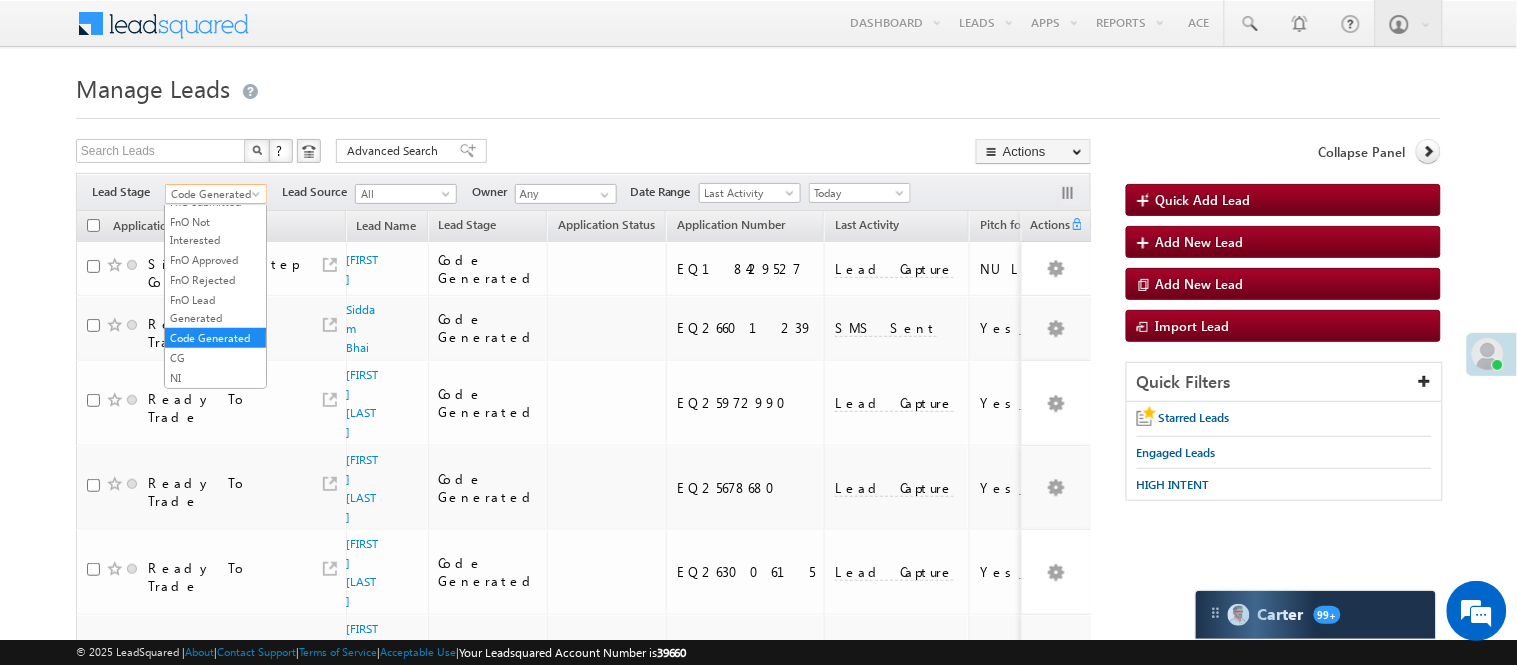 click on "Code Generated" at bounding box center [213, 194] 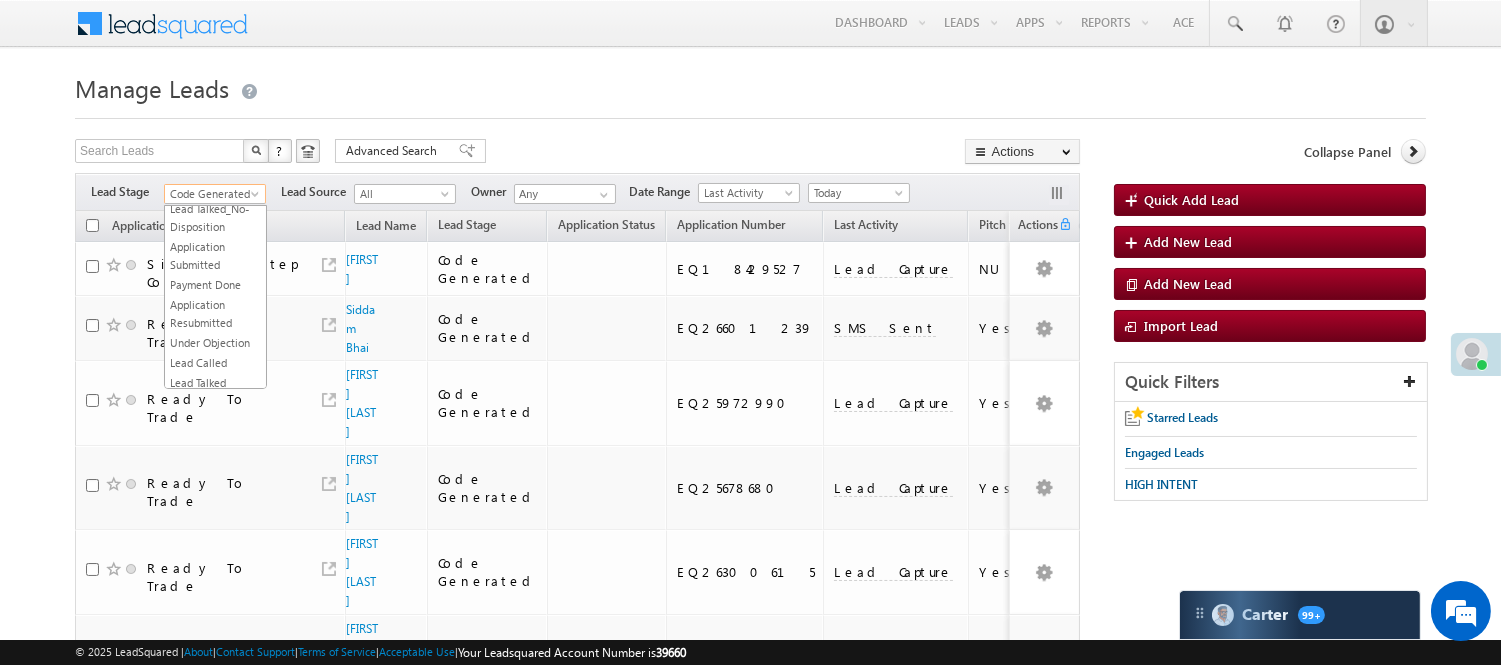scroll, scrollTop: 52, scrollLeft: 0, axis: vertical 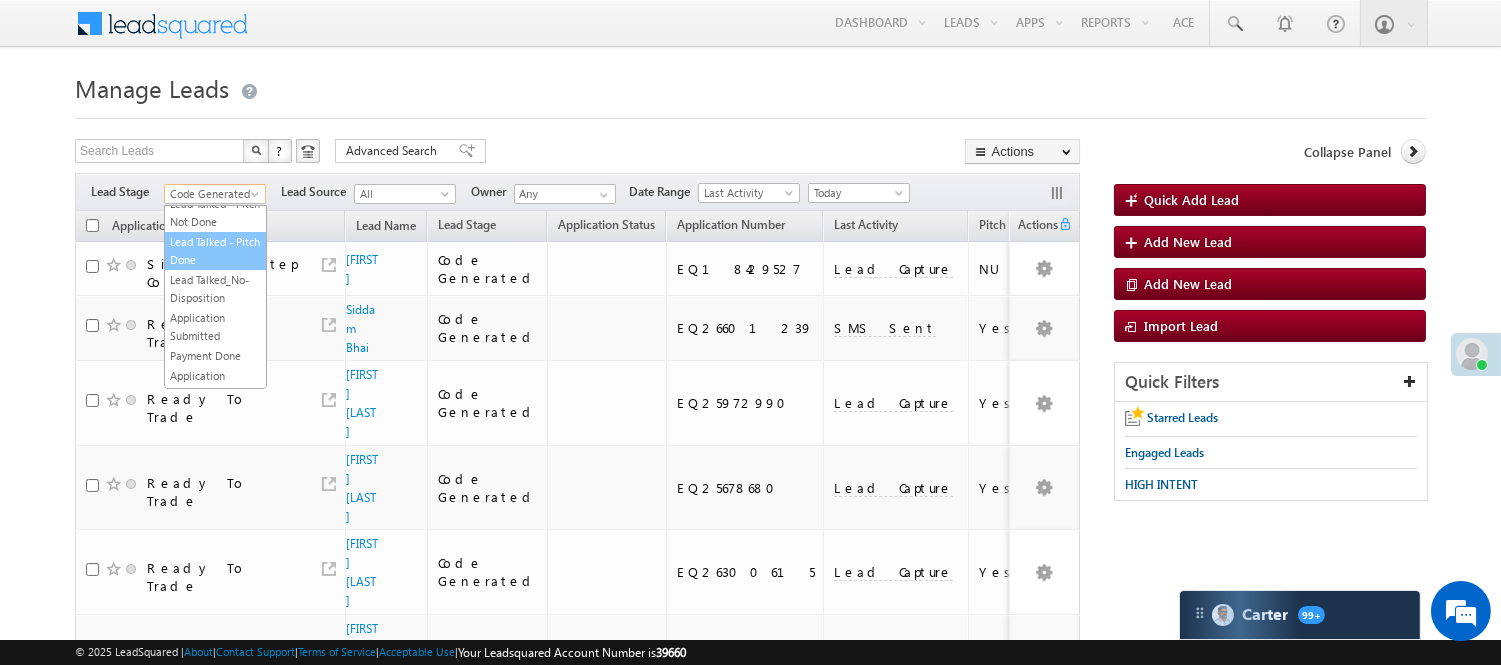 click on "Lead Generated" at bounding box center [215, 184] 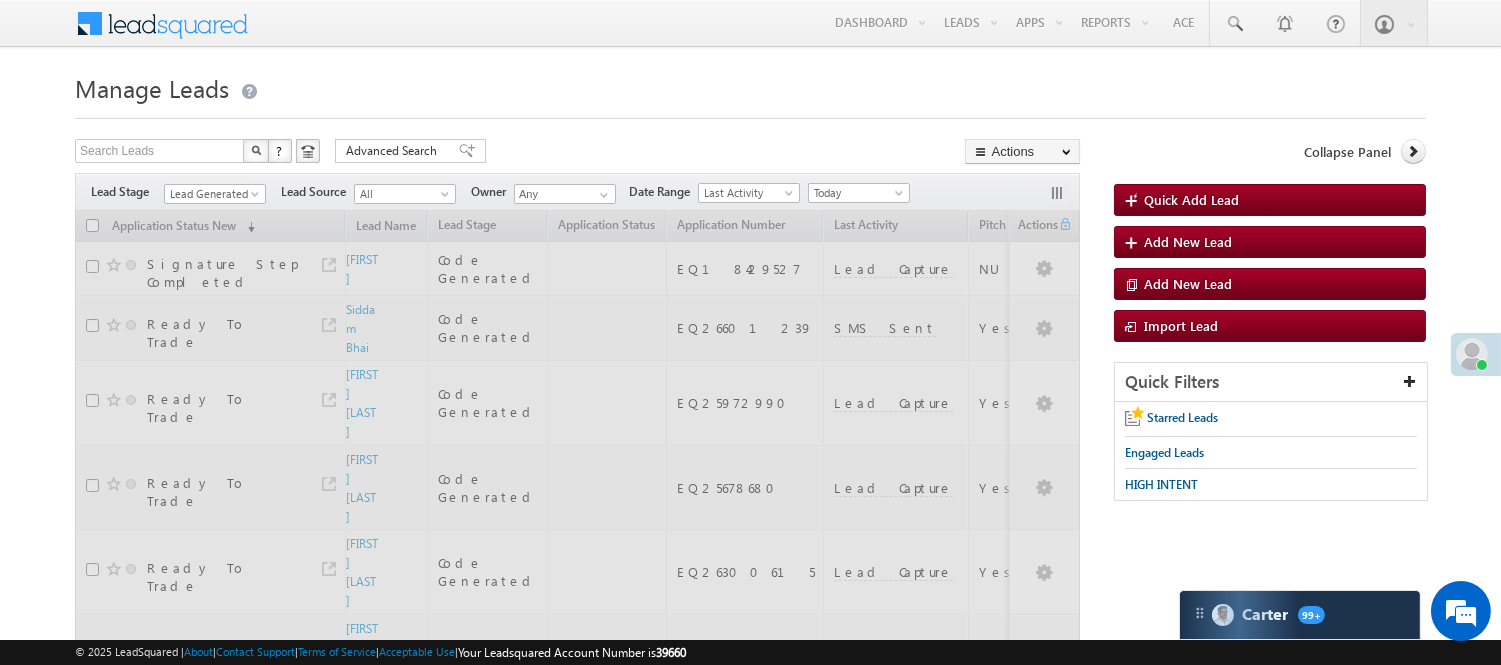 scroll, scrollTop: 0, scrollLeft: 0, axis: both 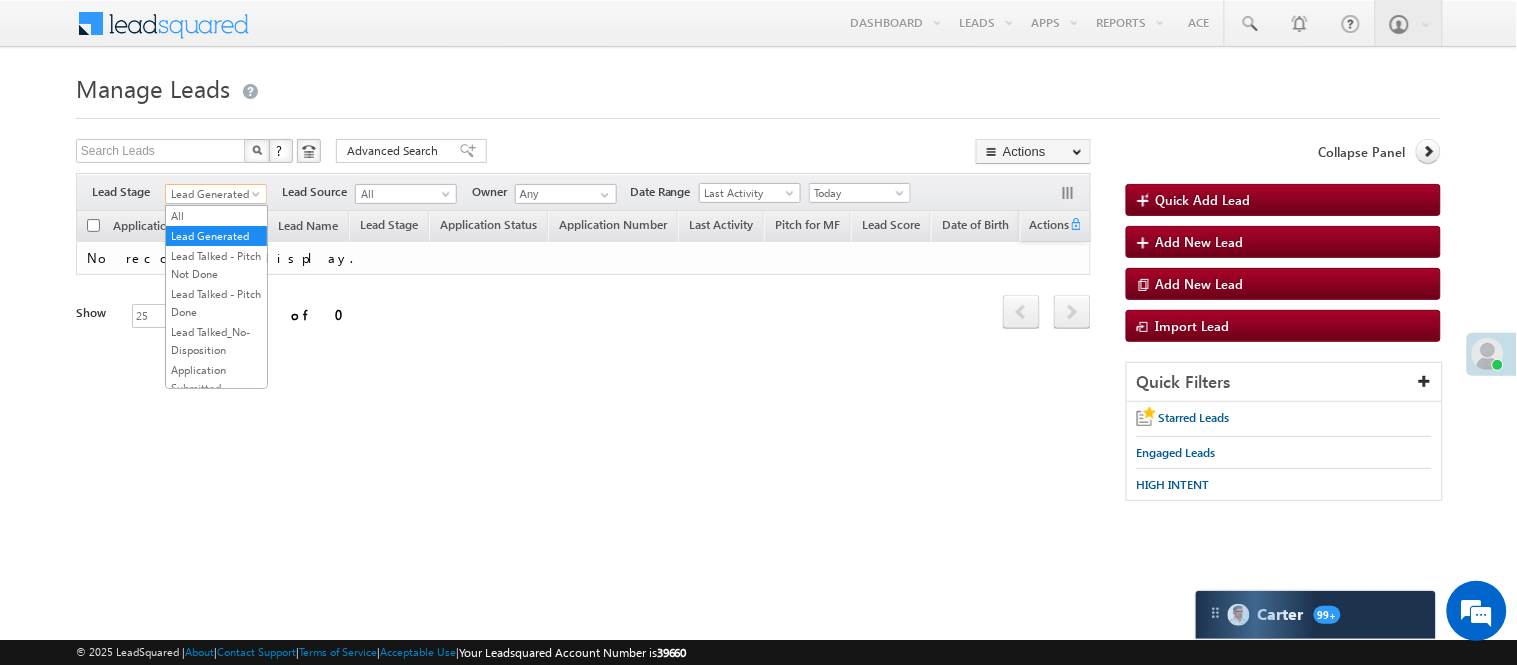 click on "Lead Generated" at bounding box center (213, 194) 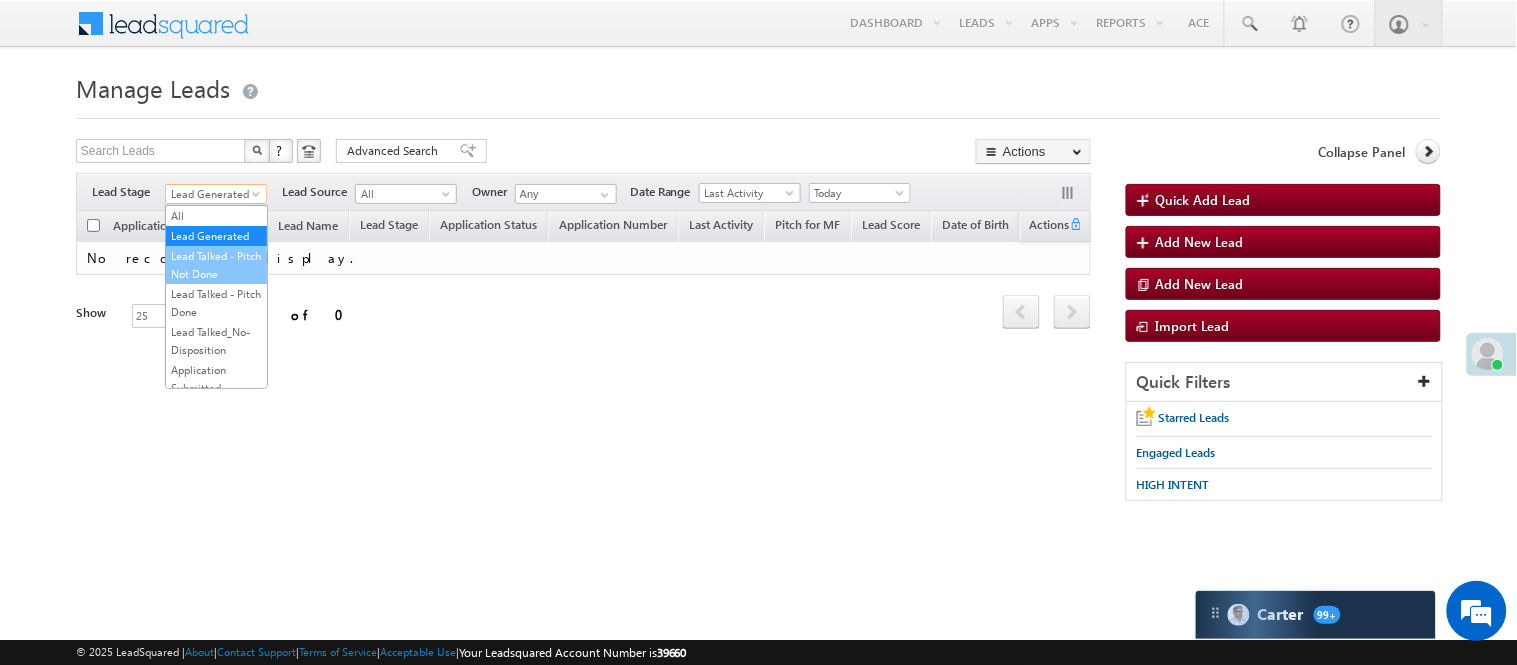 click on "Lead Talked - Pitch Not Done" at bounding box center [216, 265] 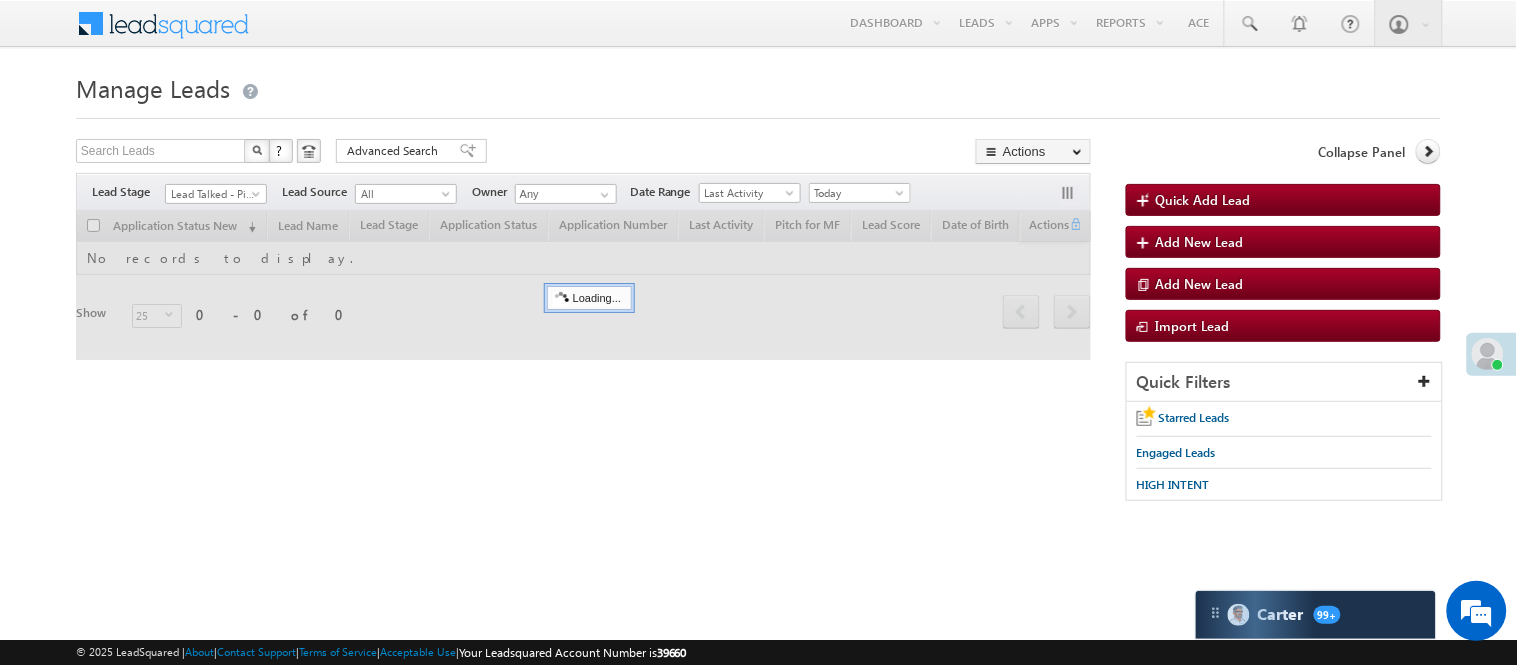 click on "Manage Leads" at bounding box center (758, 86) 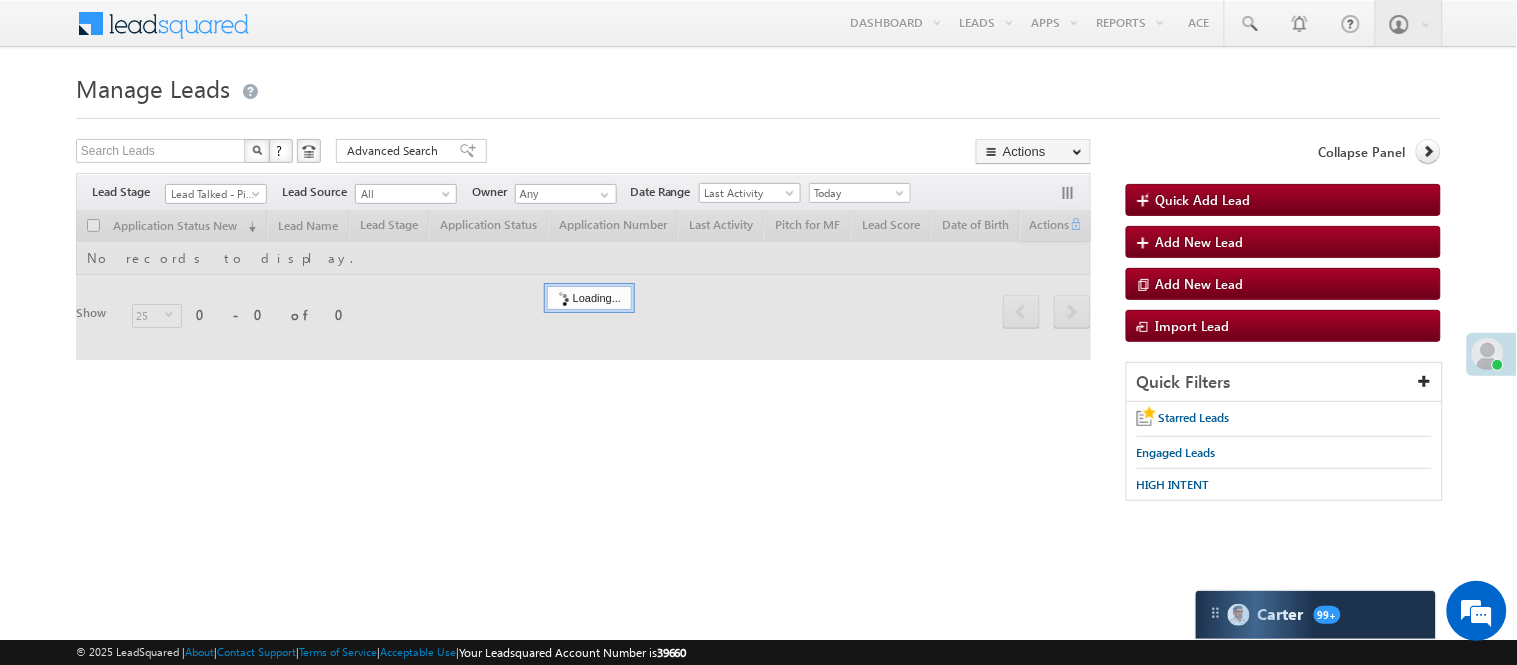 click on "Lead Talked - Pitch Not Done" at bounding box center (213, 194) 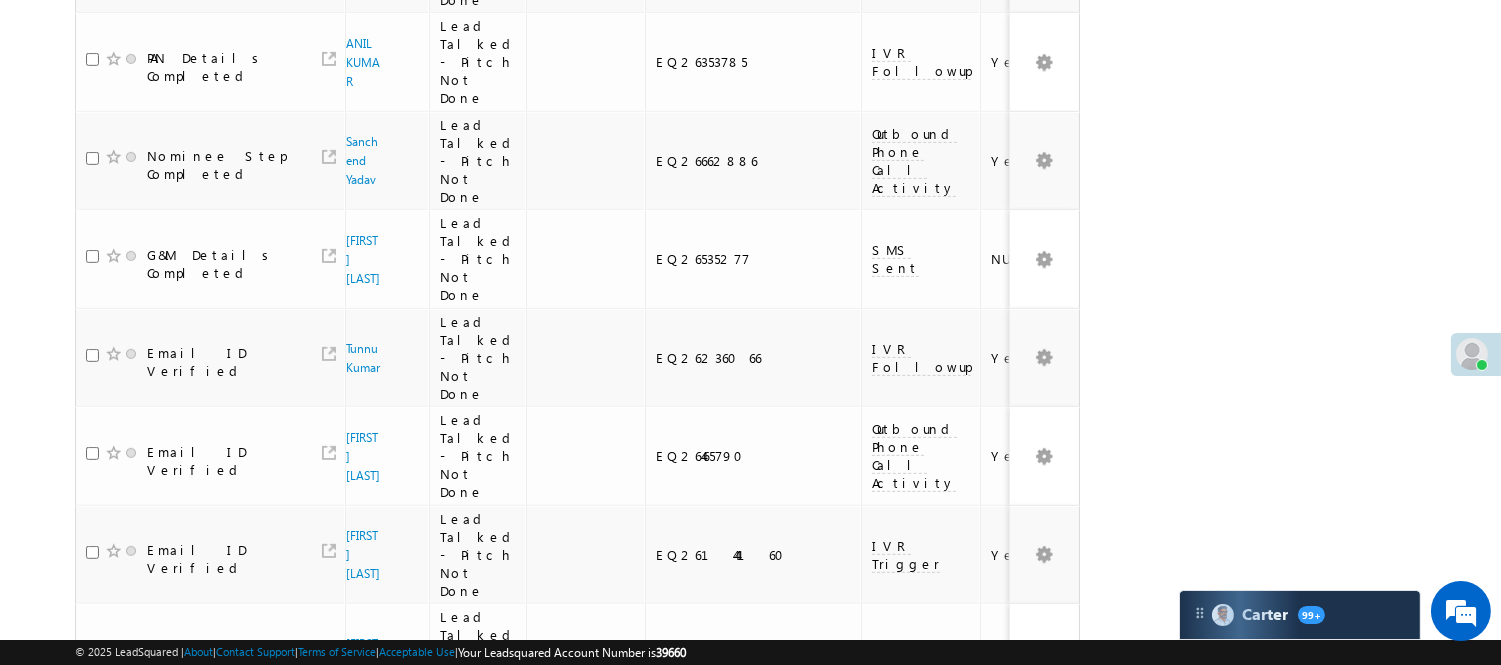 scroll, scrollTop: 1777, scrollLeft: 0, axis: vertical 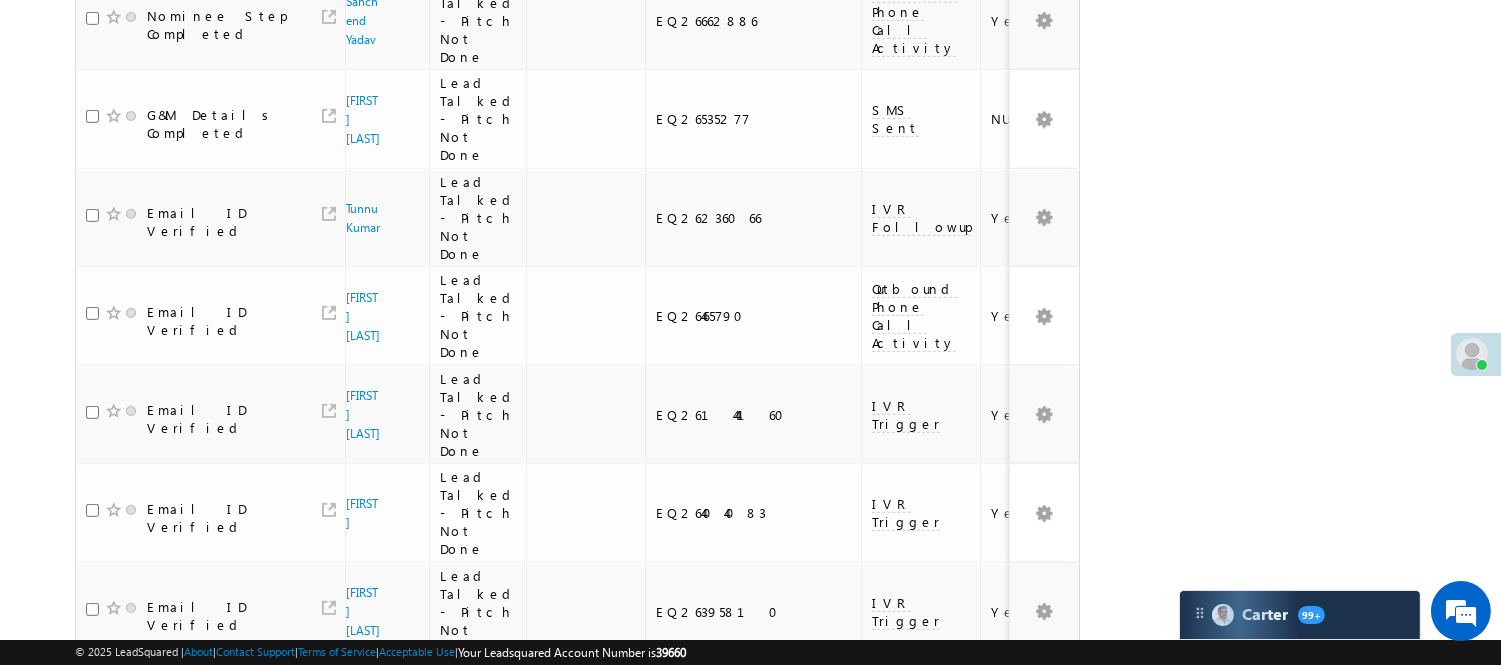 click on "2" at bounding box center (1018, 995) 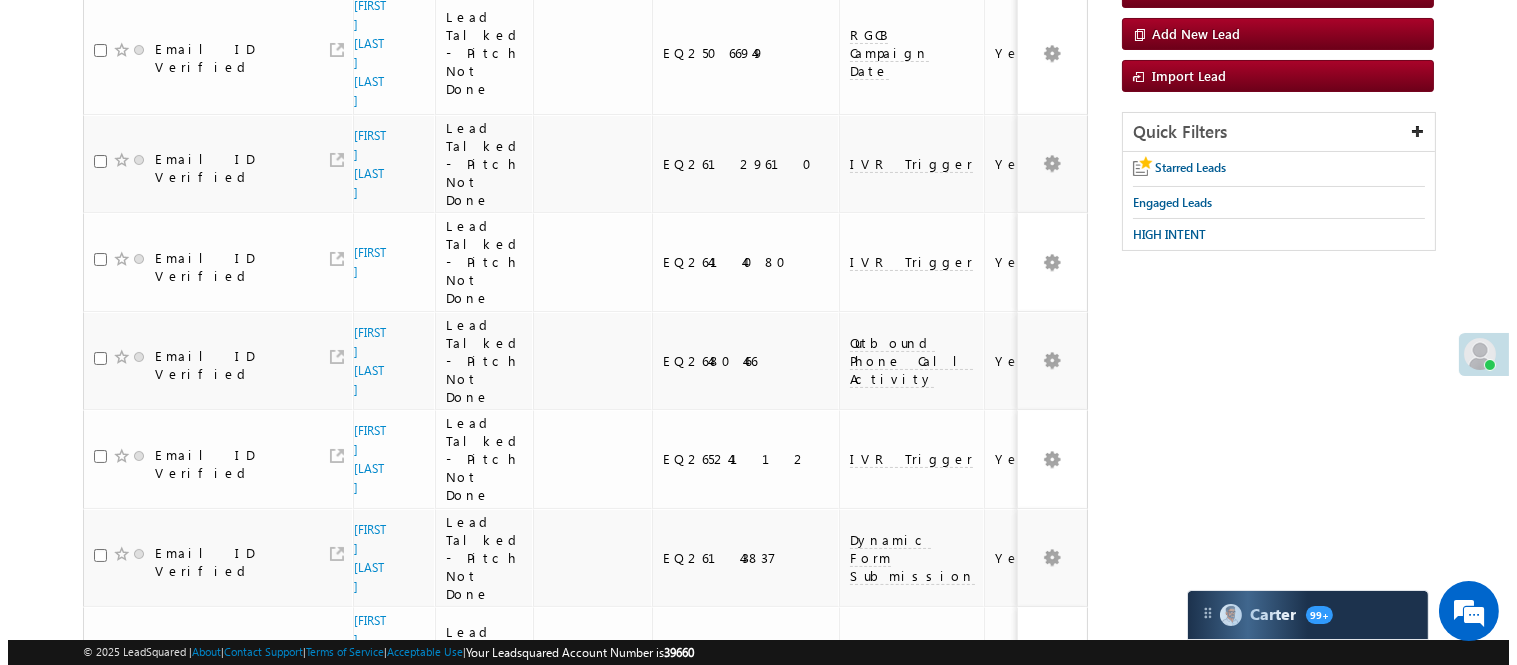 scroll, scrollTop: 0, scrollLeft: 0, axis: both 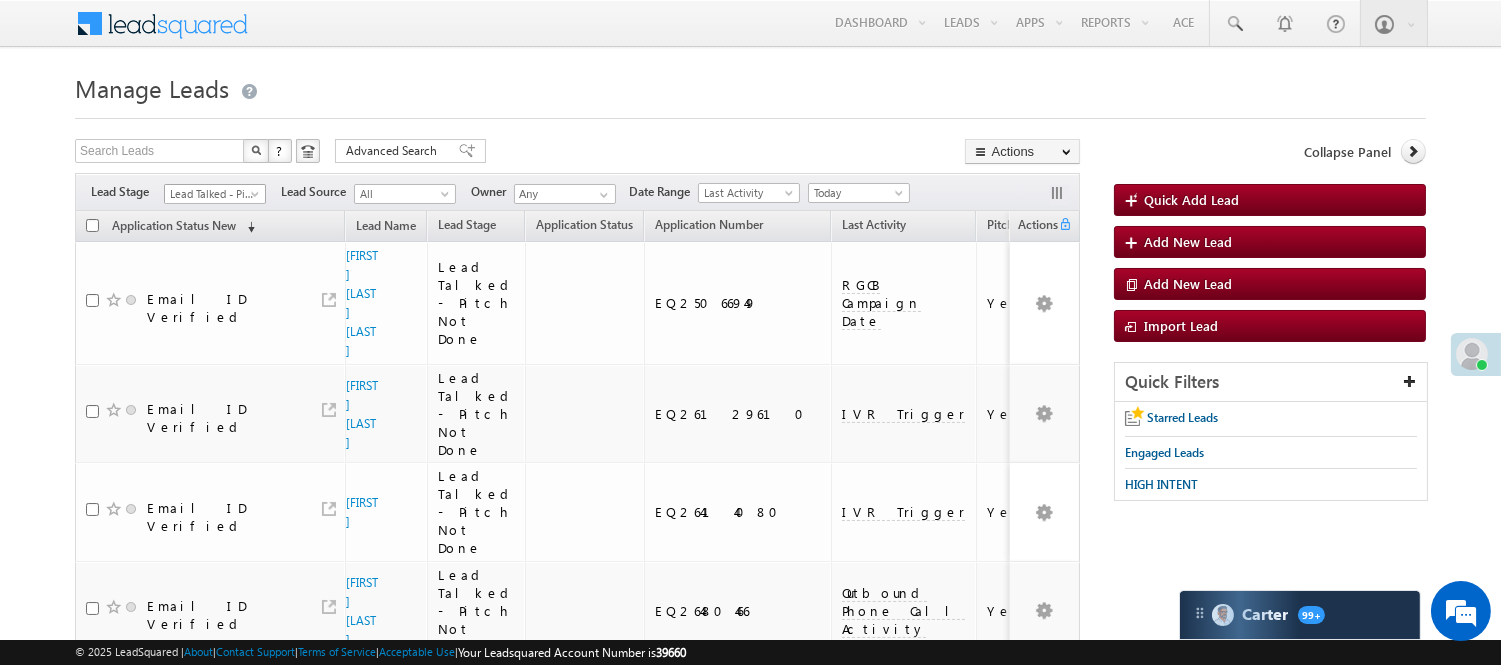 click at bounding box center (257, 198) 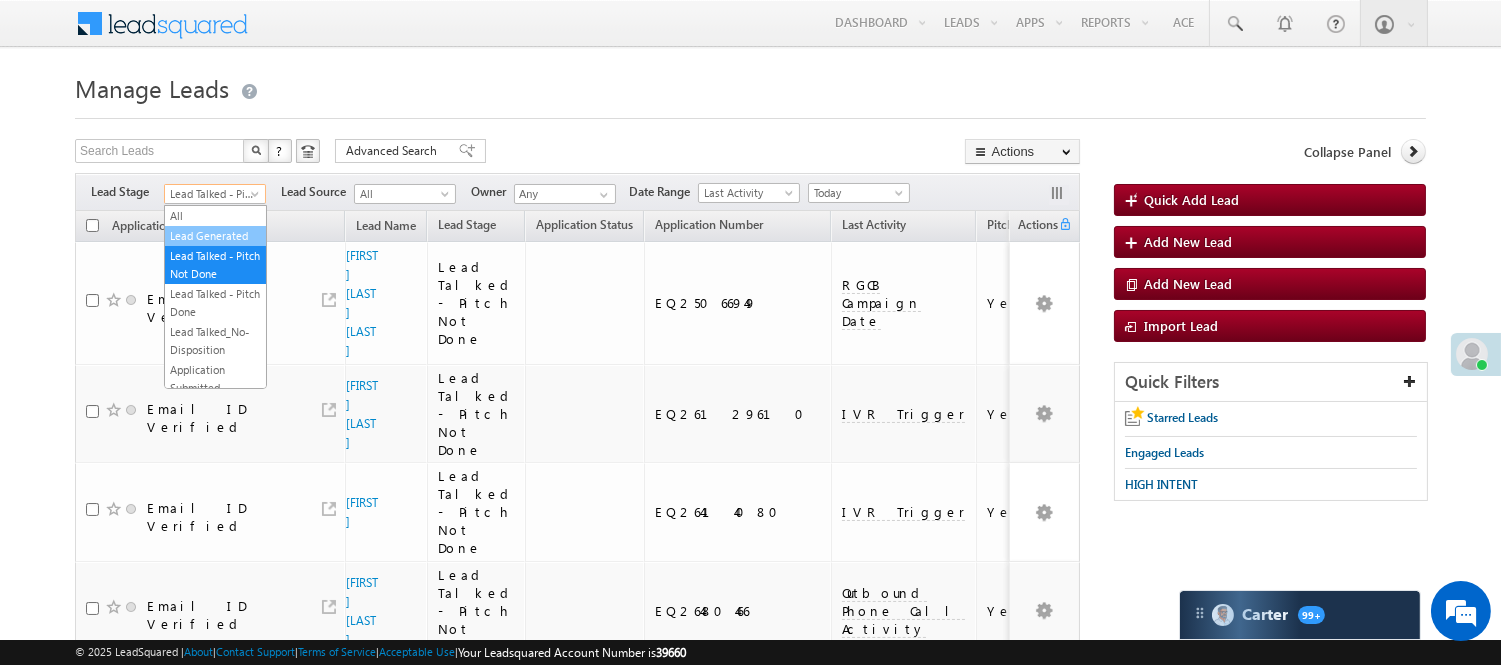 click on "Lead Generated" at bounding box center [215, 236] 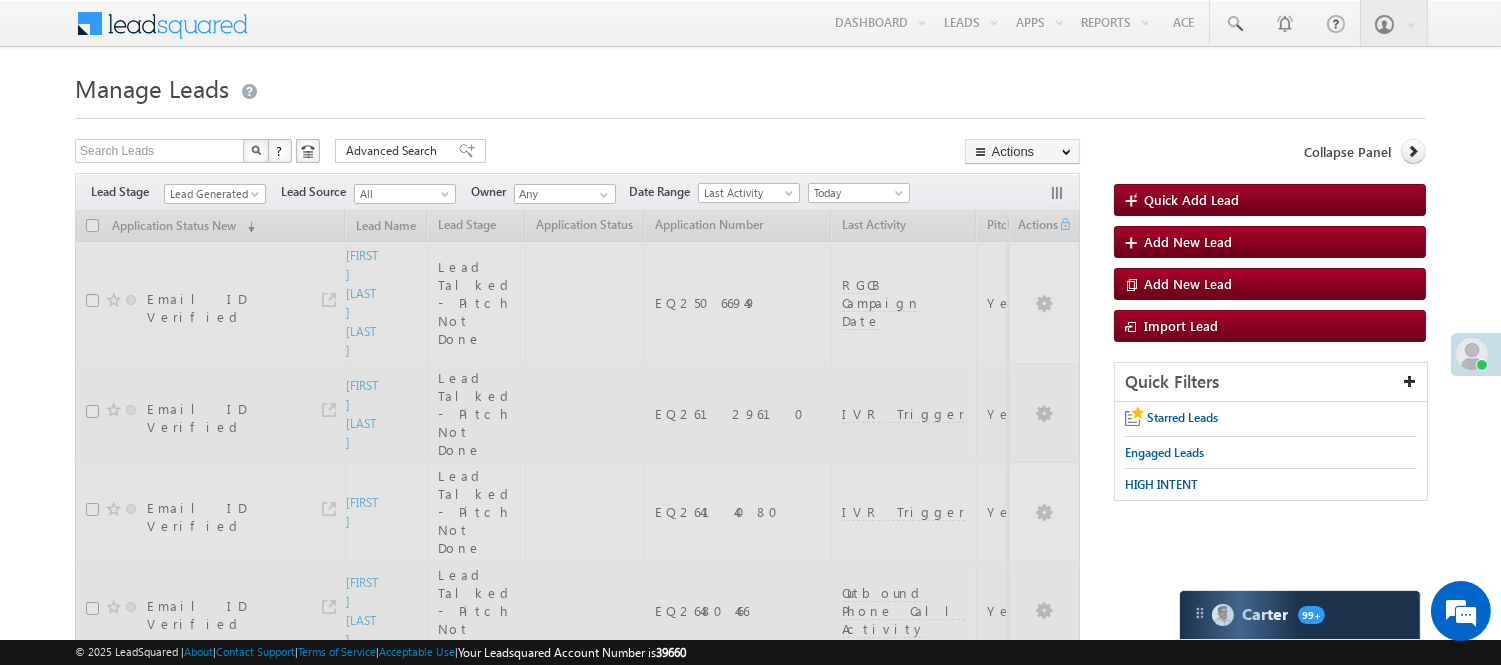 click on "Manage Leads" at bounding box center [750, 86] 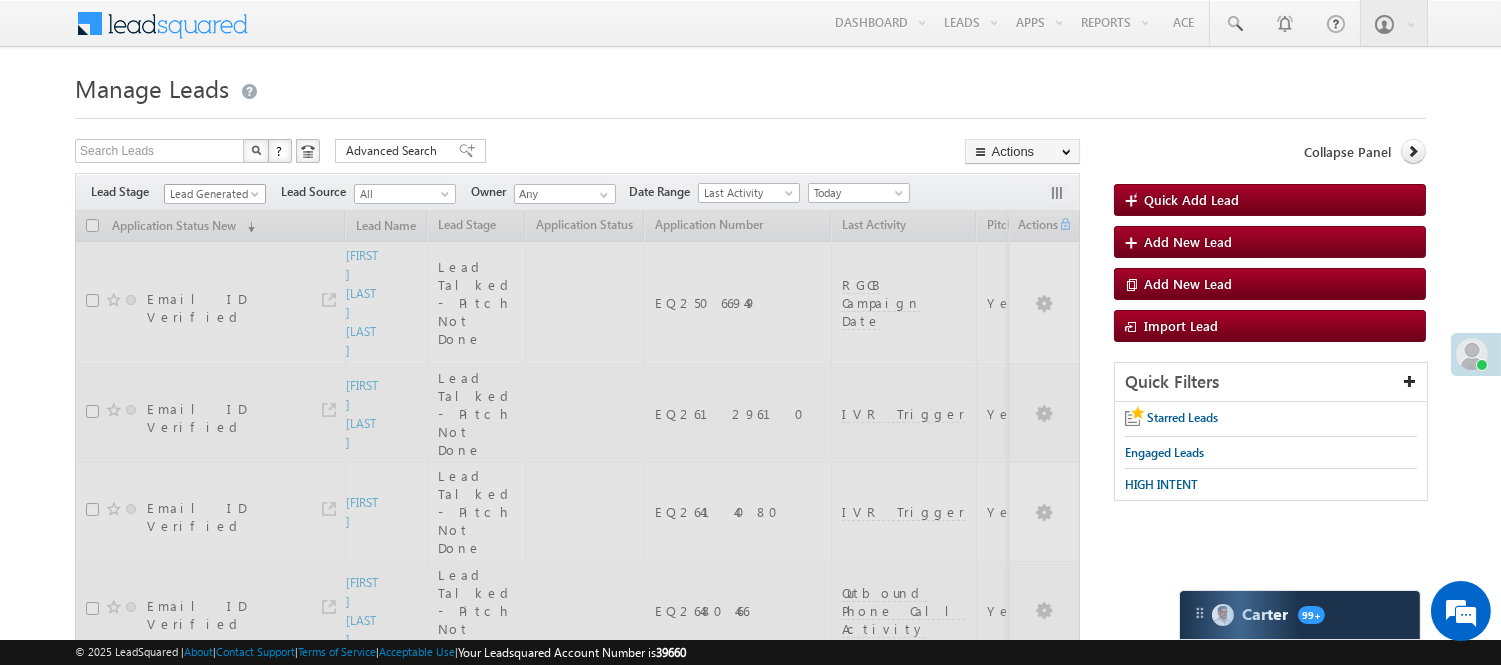 click on "Lead Generated" at bounding box center [212, 194] 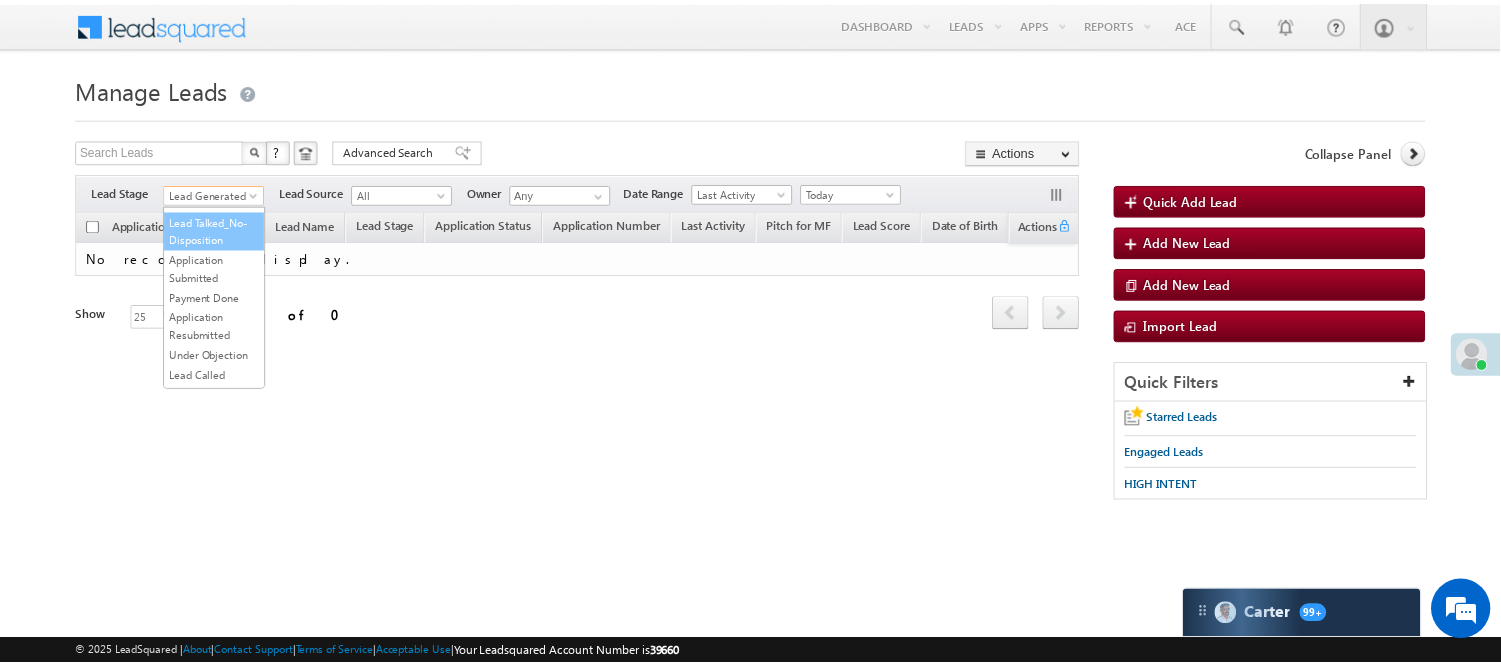 scroll, scrollTop: 0, scrollLeft: 0, axis: both 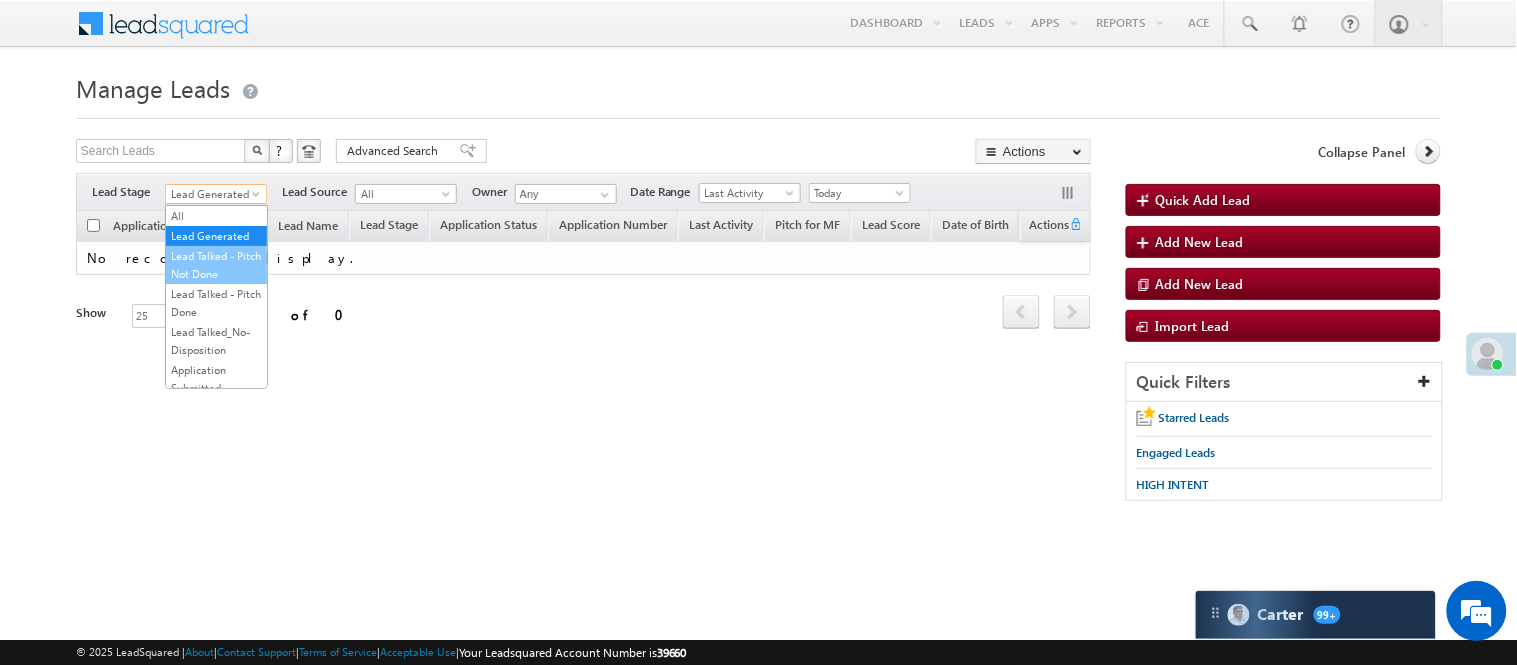 click on "Lead Talked - Pitch Not Done" at bounding box center (216, 265) 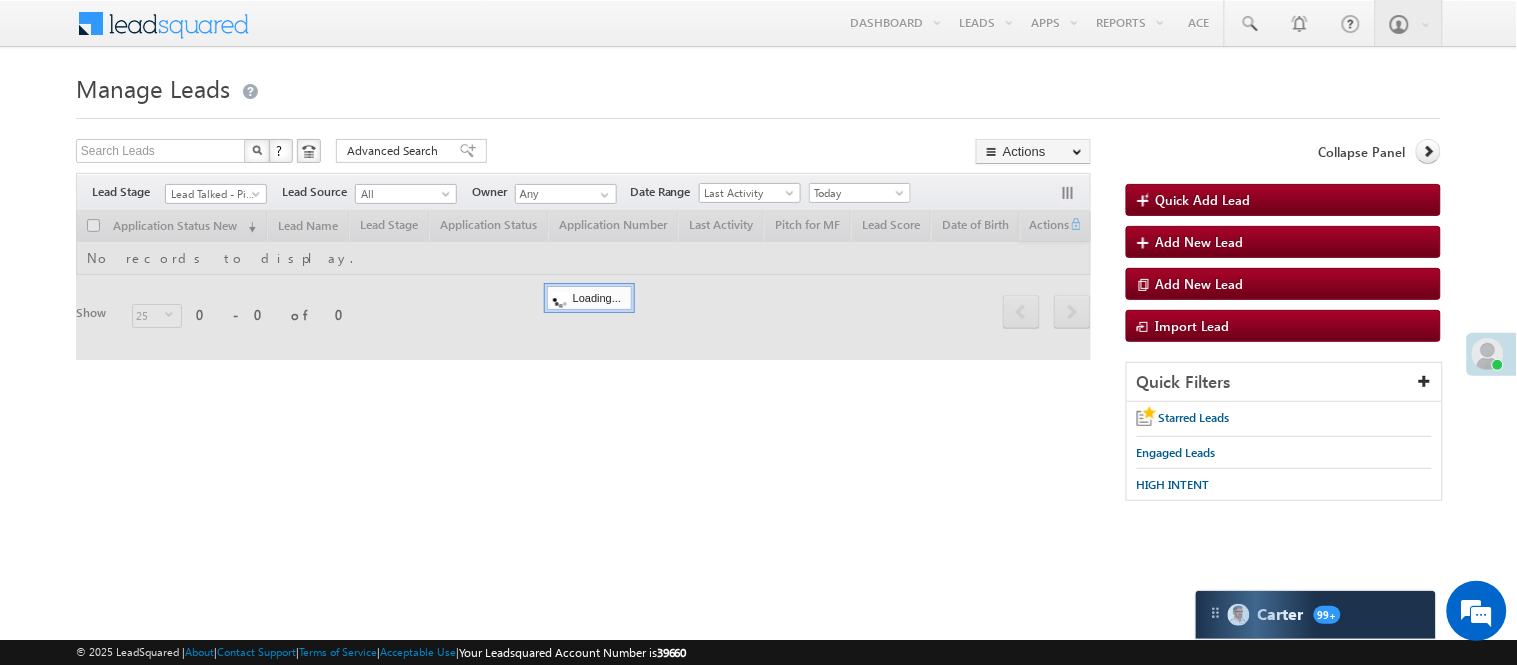 click on "Search Leads X ?   0 results found
Advanced Search
Advanced Search
Advanced search results
Actions Export Leads Reset all Filters
Actions Export Leads Bulk Update Send Email Add to List Add Activity Change Owner Change Stage Delete Merge Leads" at bounding box center (583, 153) 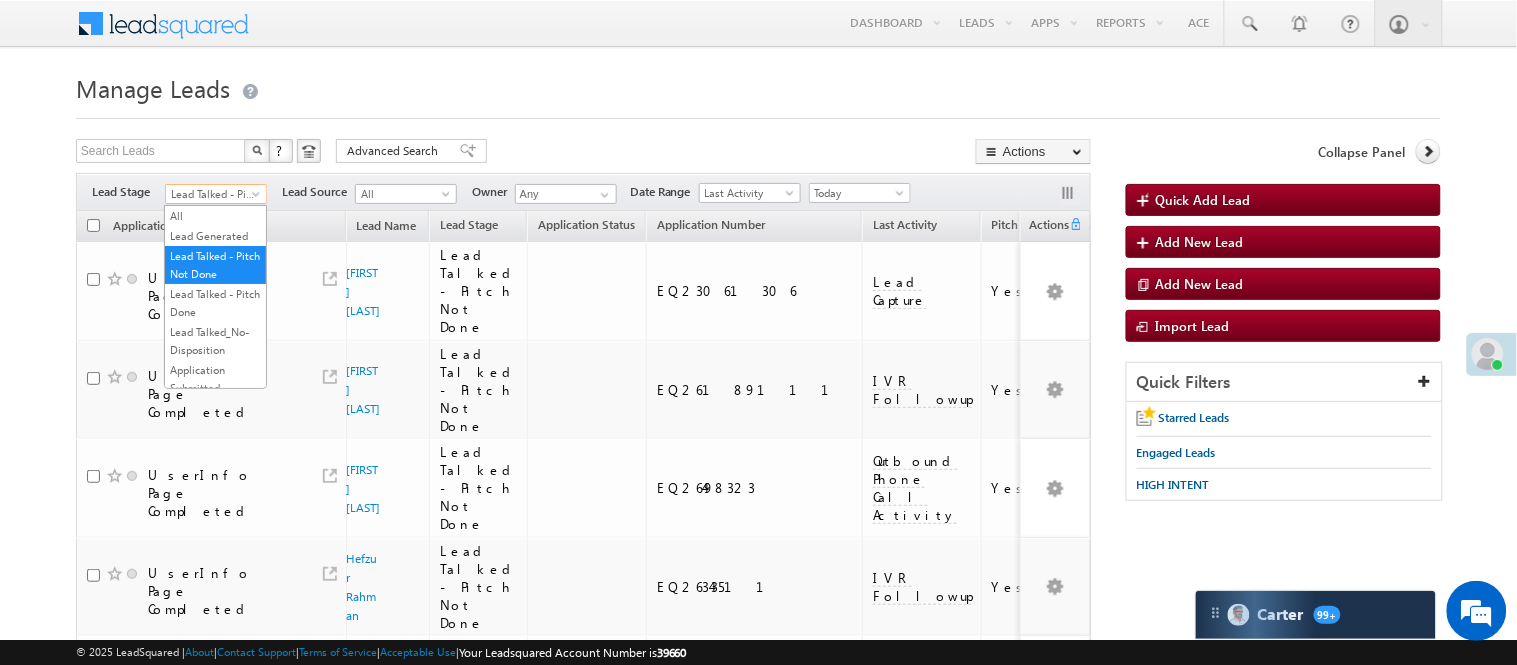 click on "Lead Talked - Pitch Not Done" at bounding box center [213, 194] 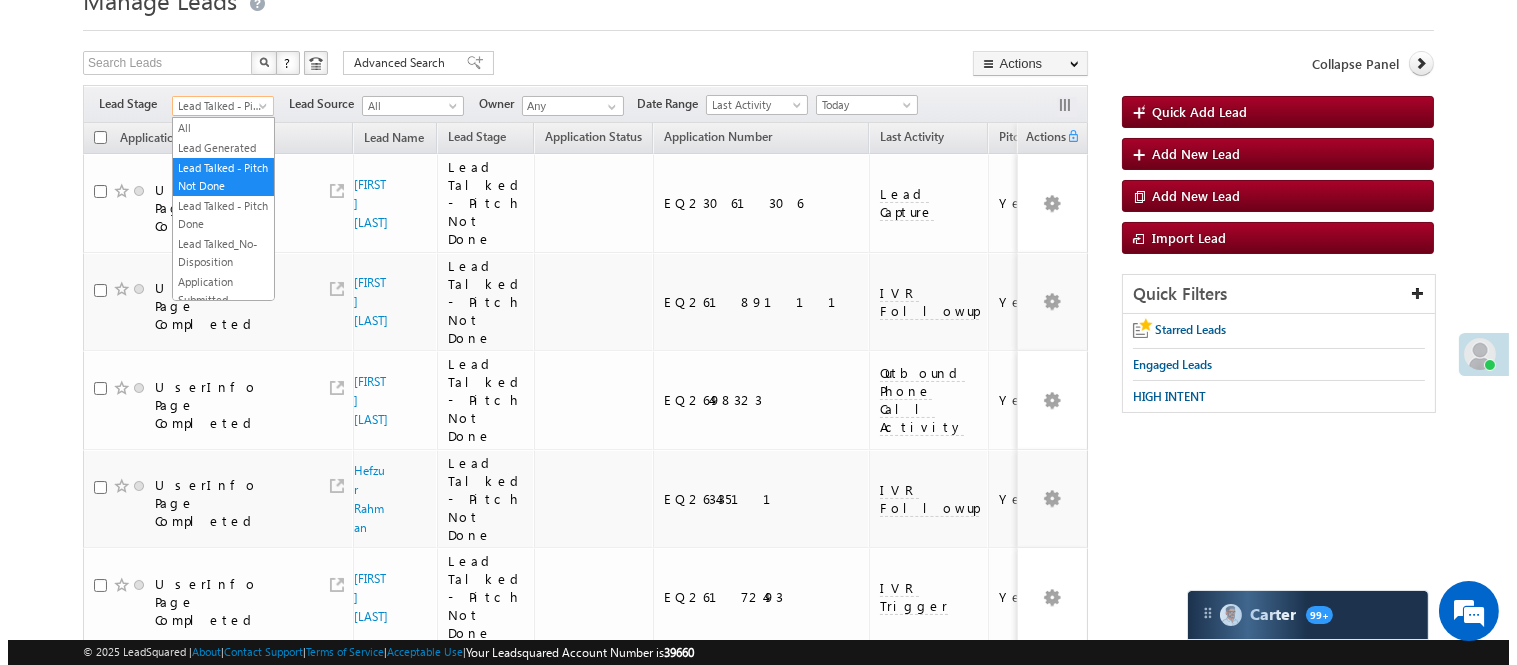 scroll, scrollTop: 0, scrollLeft: 0, axis: both 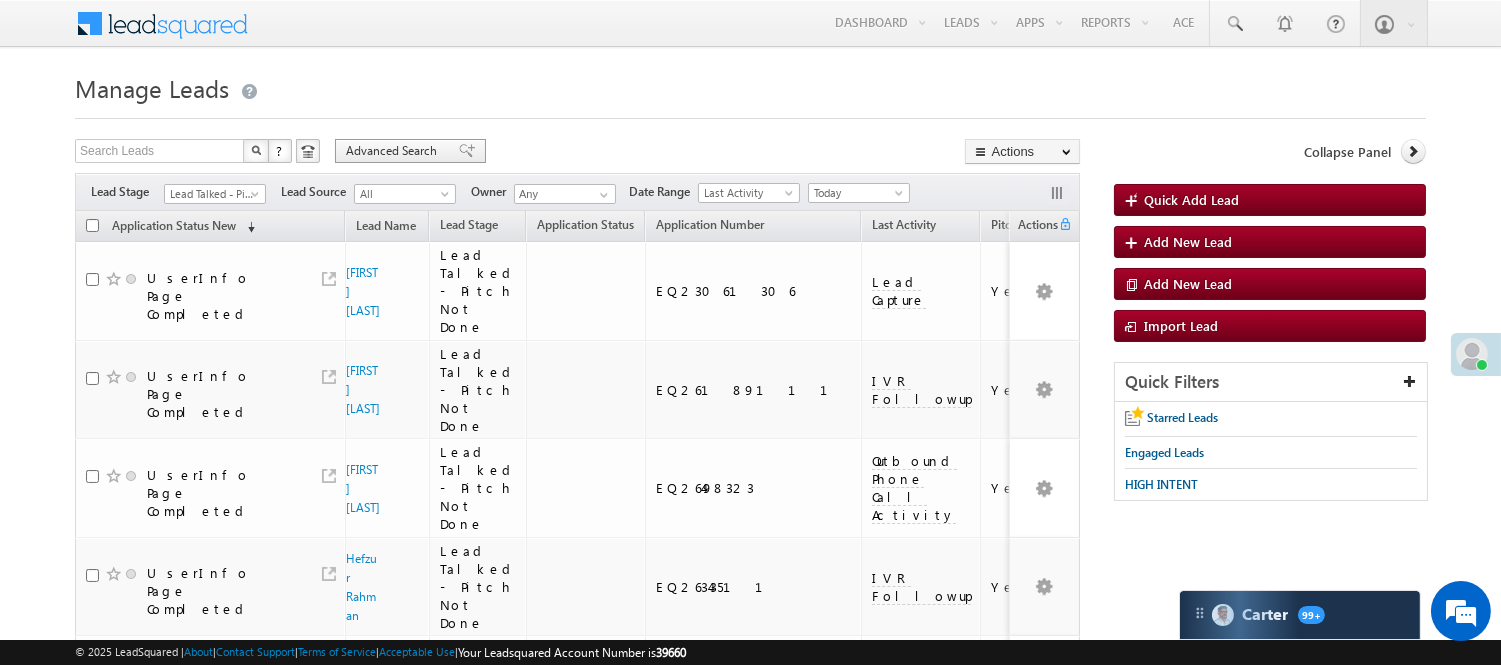 click on "Advanced Search" at bounding box center (394, 151) 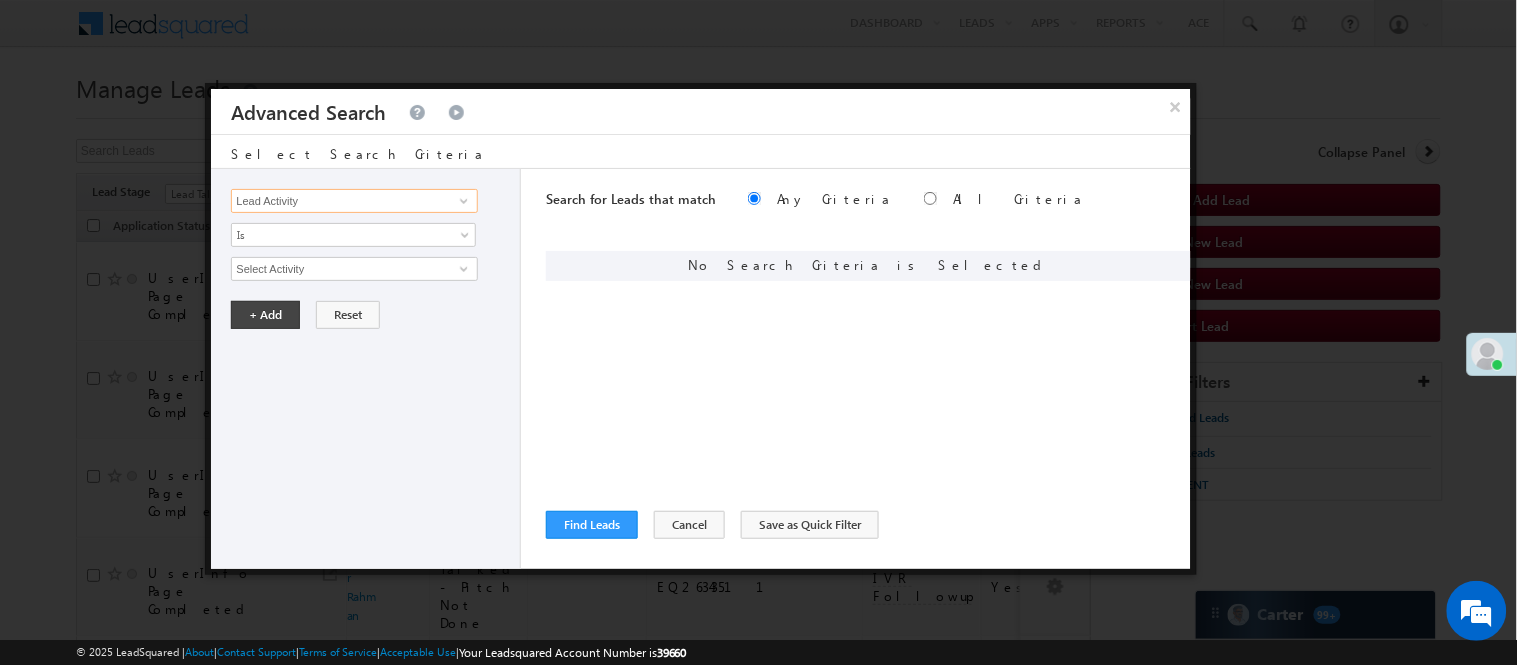click on "Lead Activity" at bounding box center [354, 201] 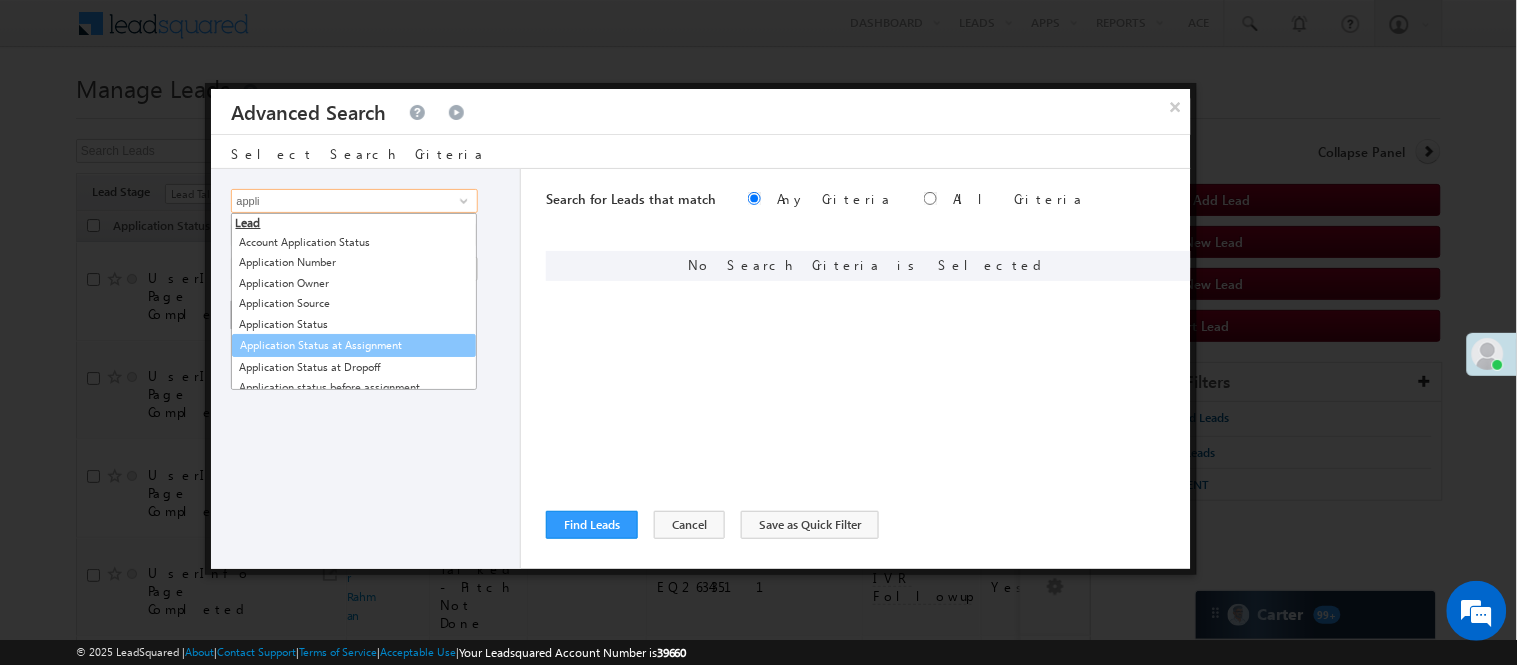 scroll, scrollTop: 111, scrollLeft: 0, axis: vertical 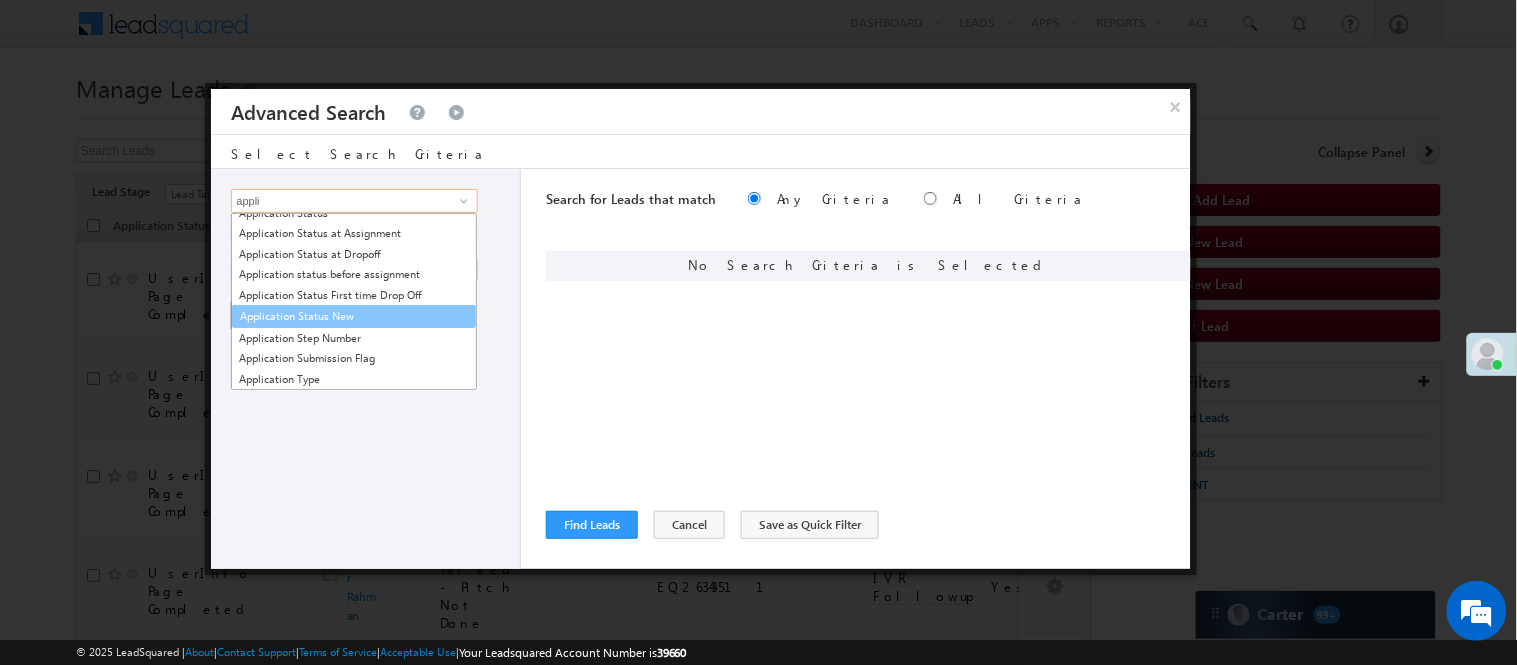click on "Application Status New" at bounding box center [354, 316] 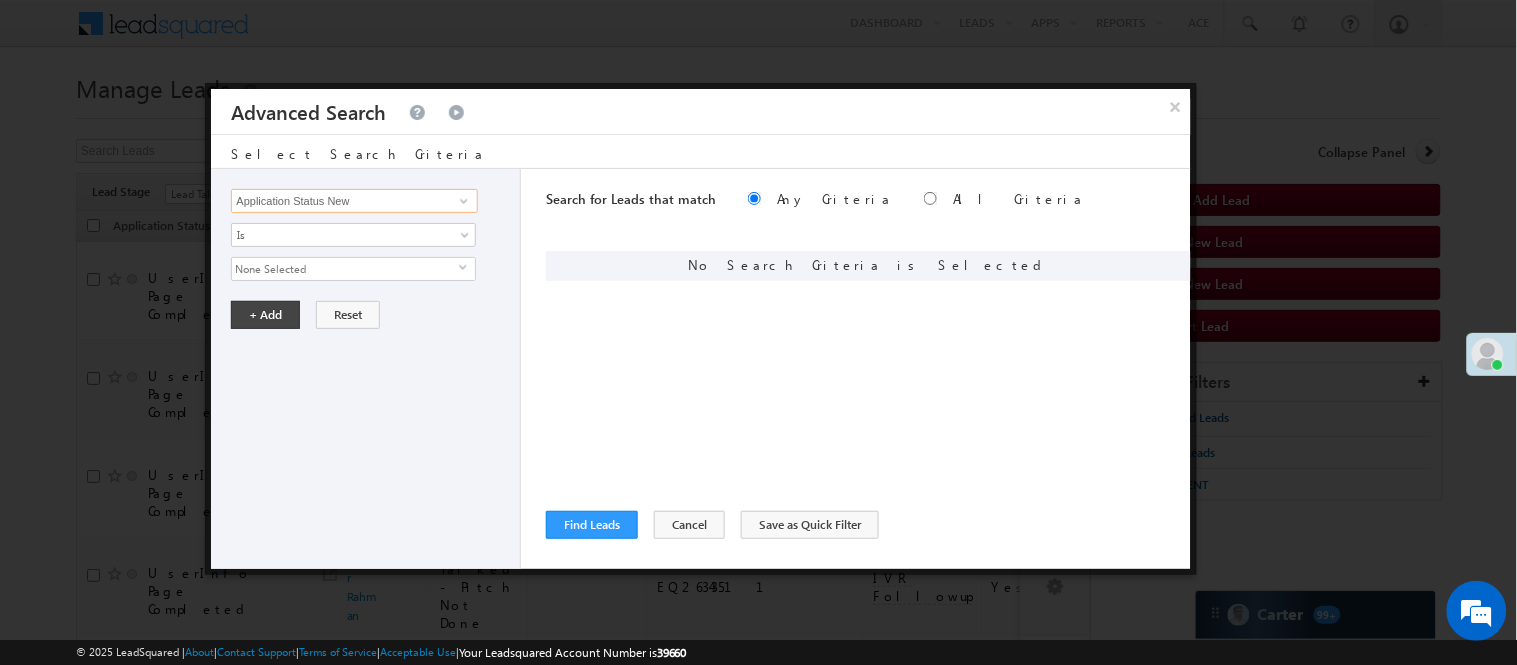 type on "Application Status New" 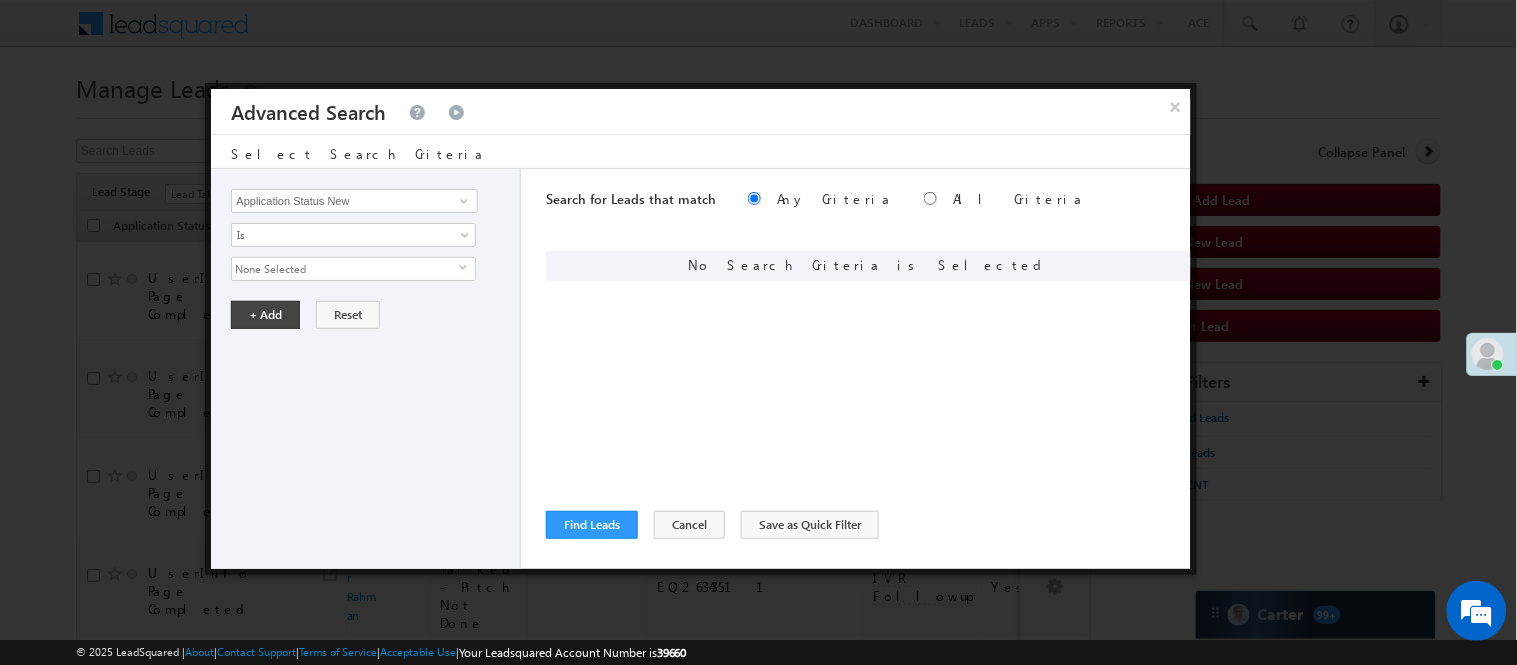 click on "None Selected" at bounding box center (345, 269) 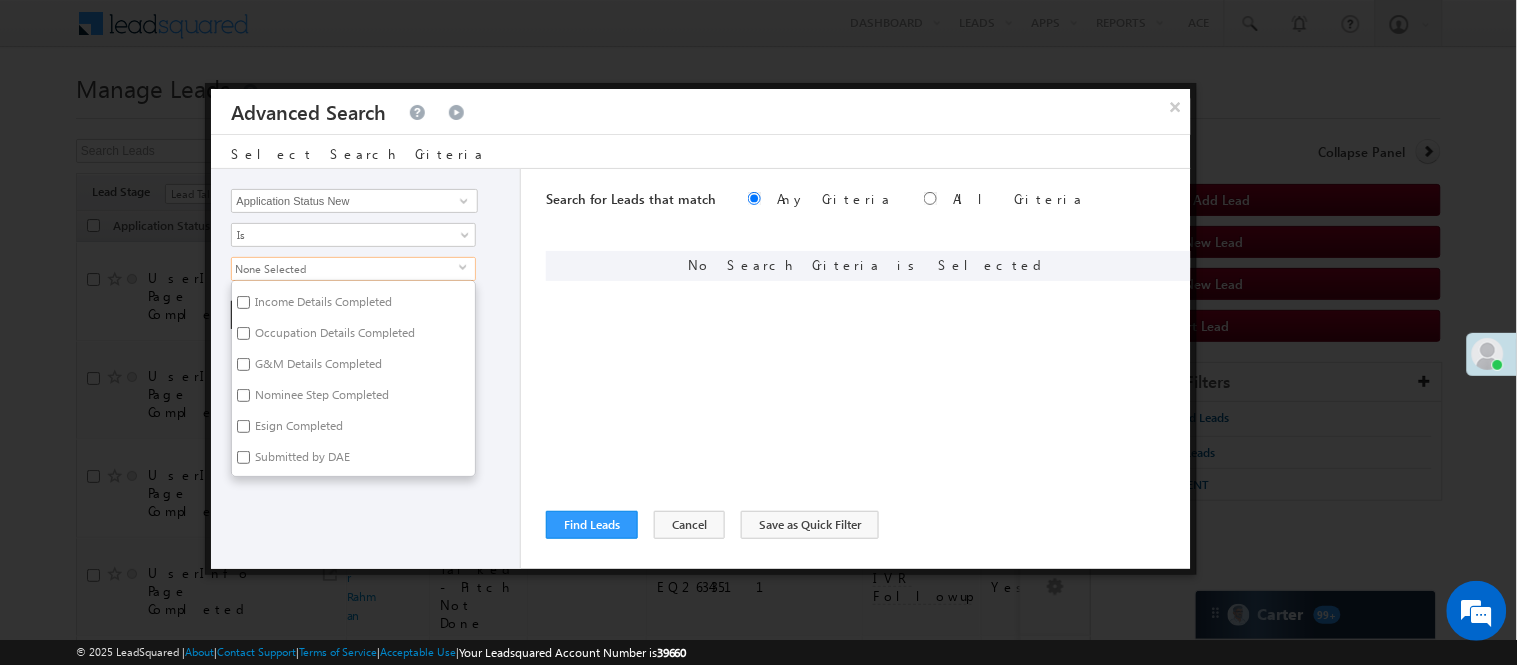 scroll, scrollTop: 222, scrollLeft: 0, axis: vertical 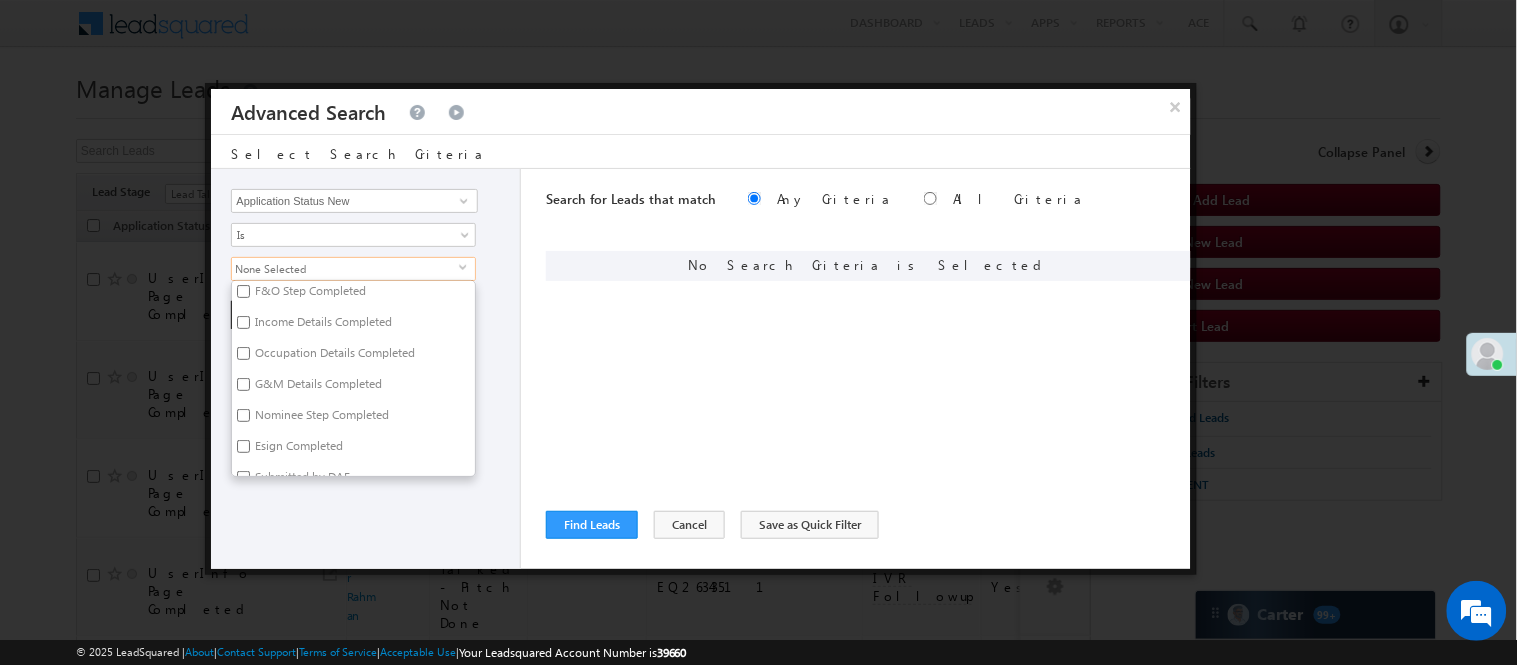 click on "G&M Details Completed" at bounding box center [317, 387] 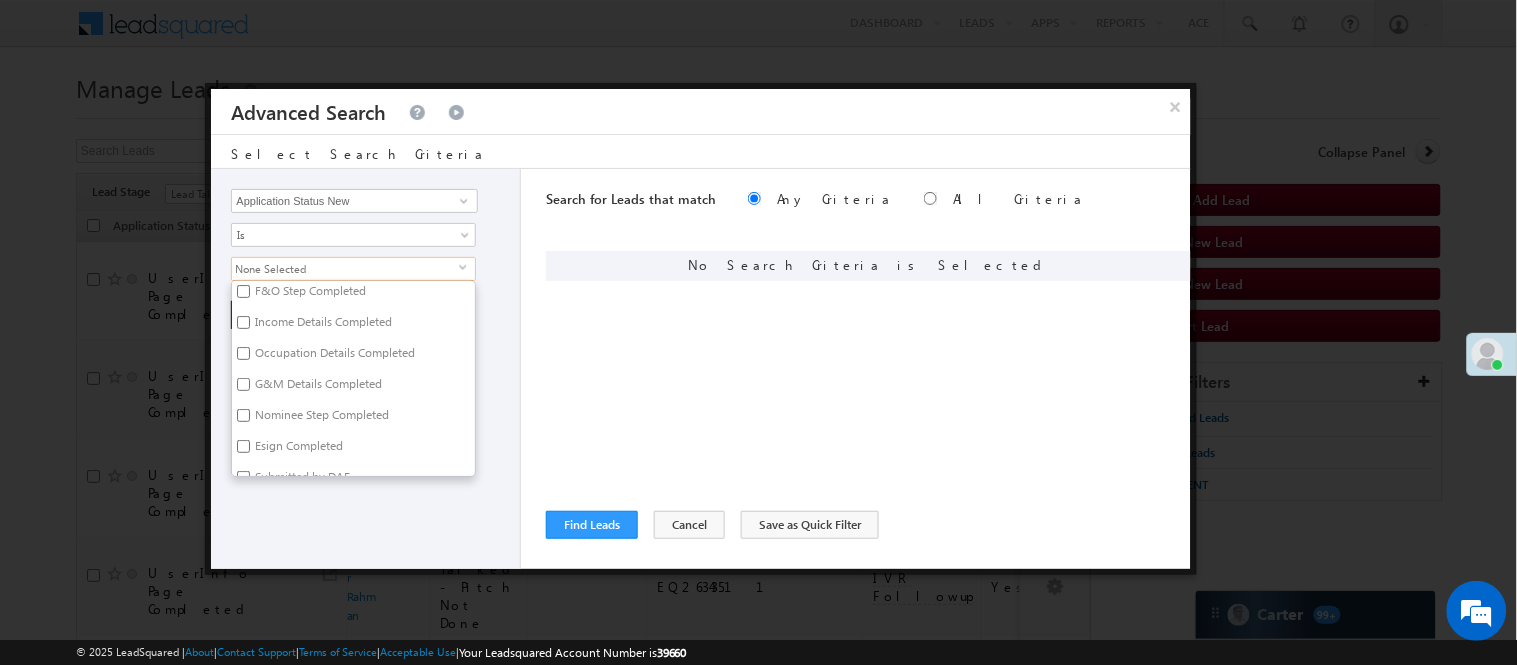 click on "G&M Details Completed" at bounding box center (243, 384) 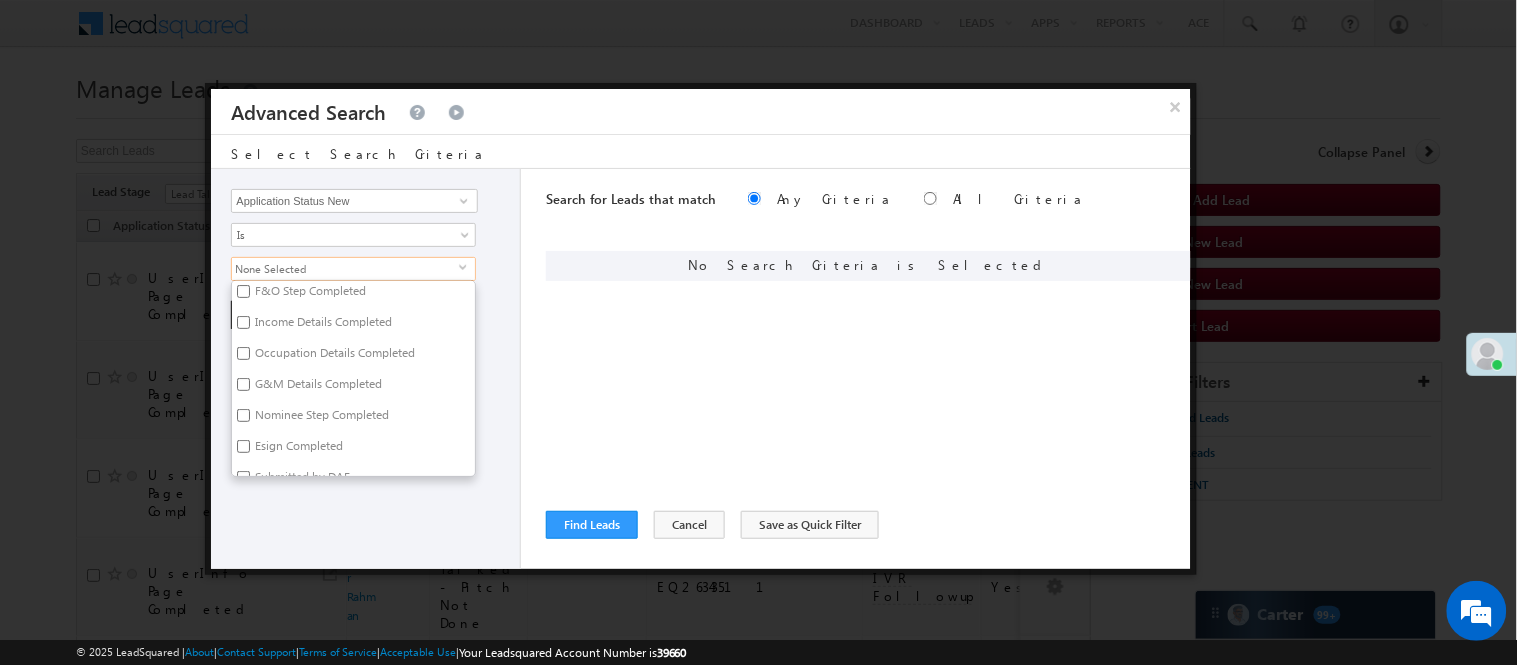 checkbox on "true" 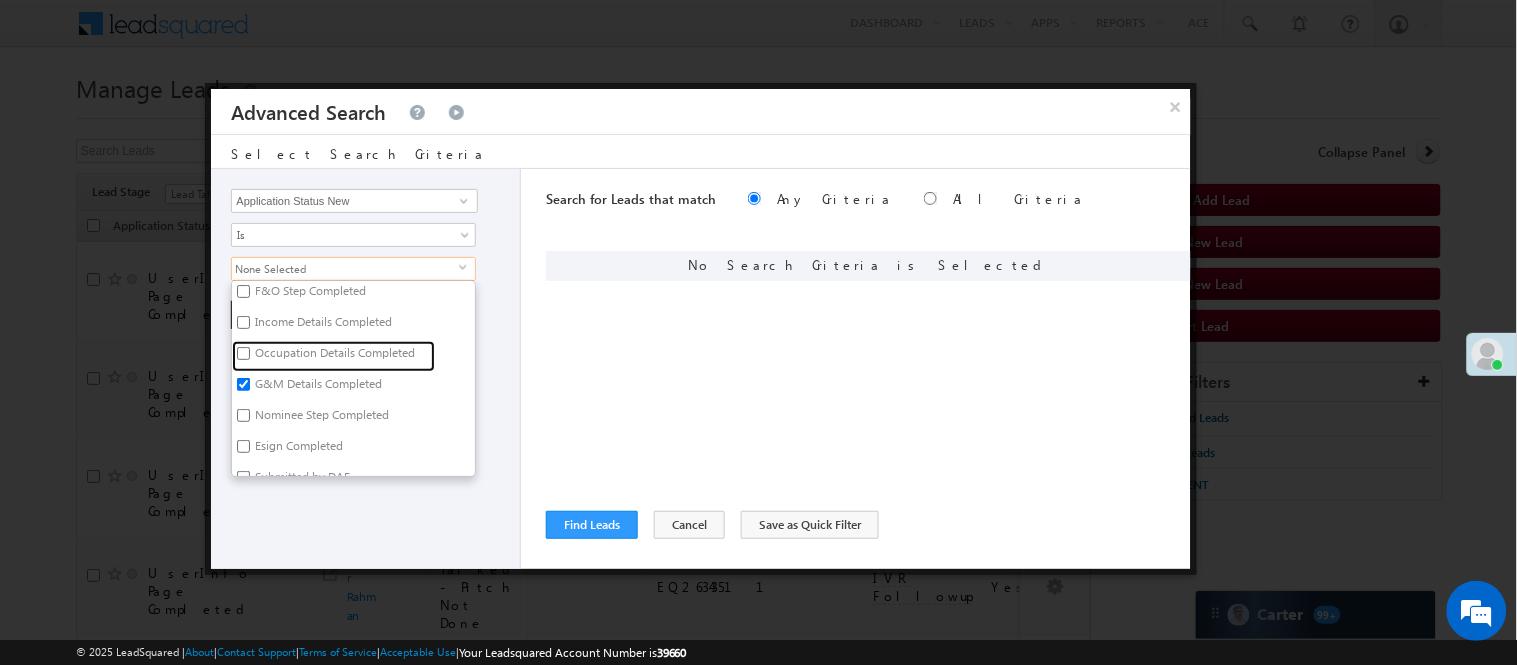 click on "Occupation Details Completed" at bounding box center [333, 356] 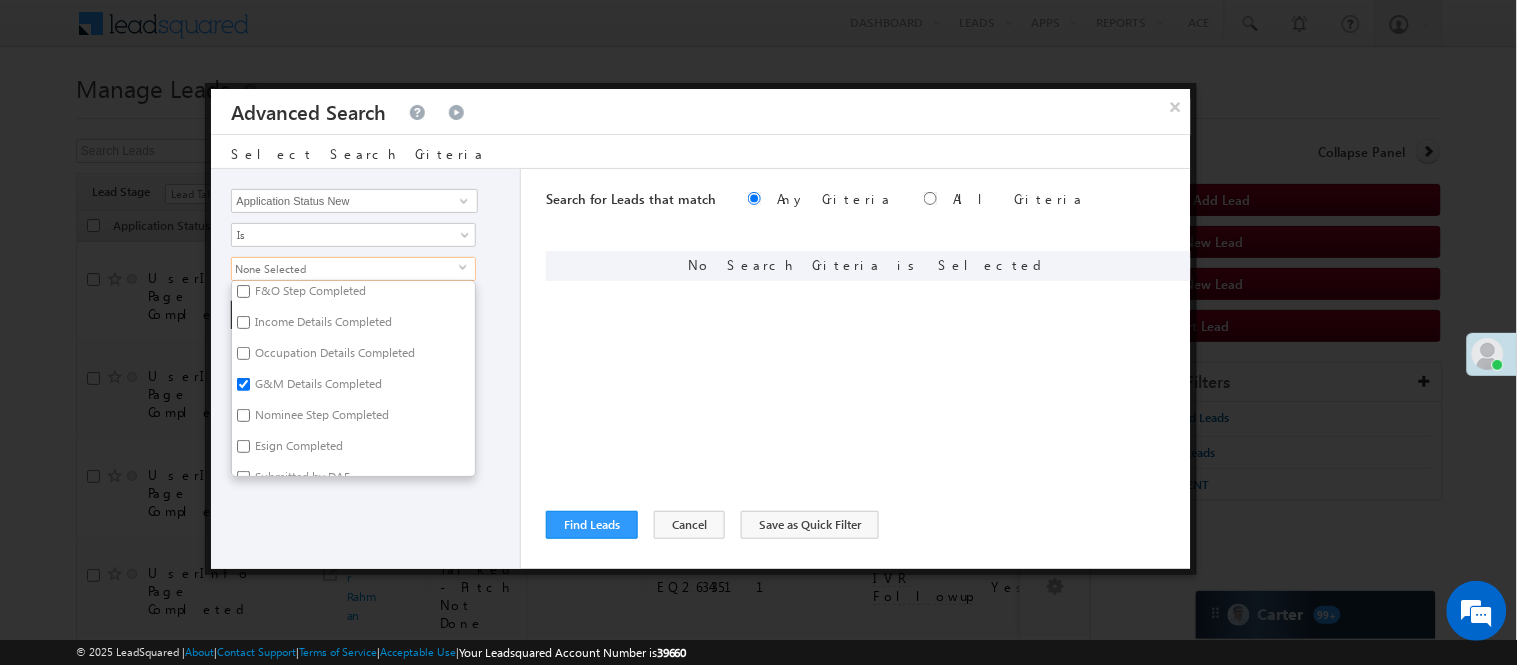 click on "Occupation Details Completed" at bounding box center (243, 353) 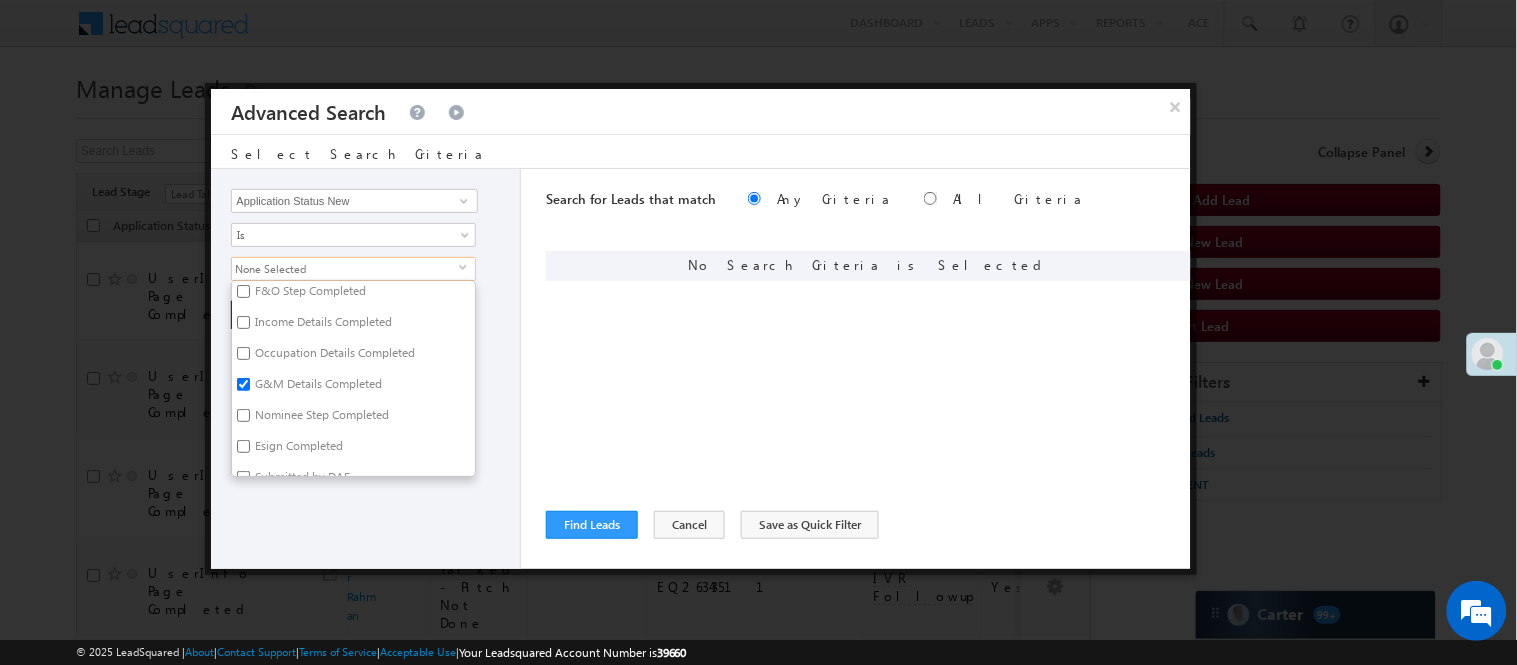 checkbox on "true" 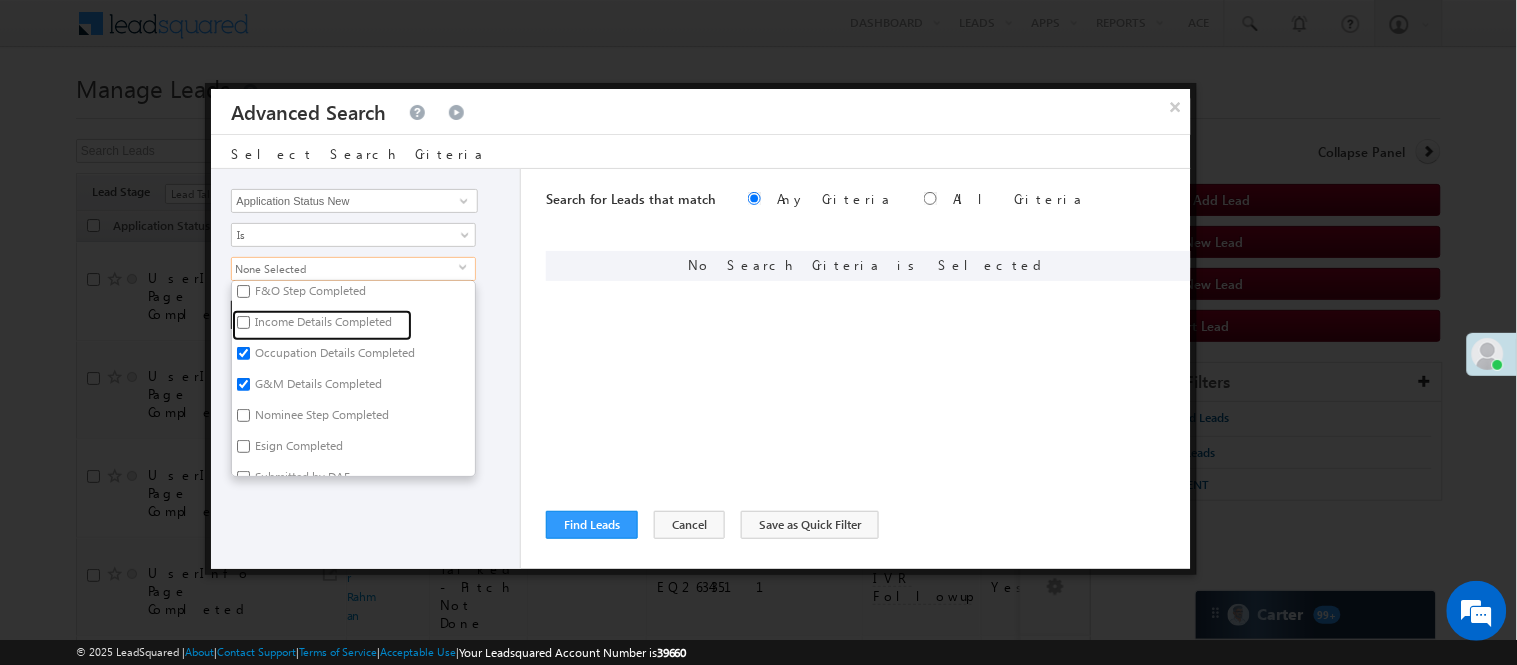 click on "Income Details Completed" at bounding box center [322, 325] 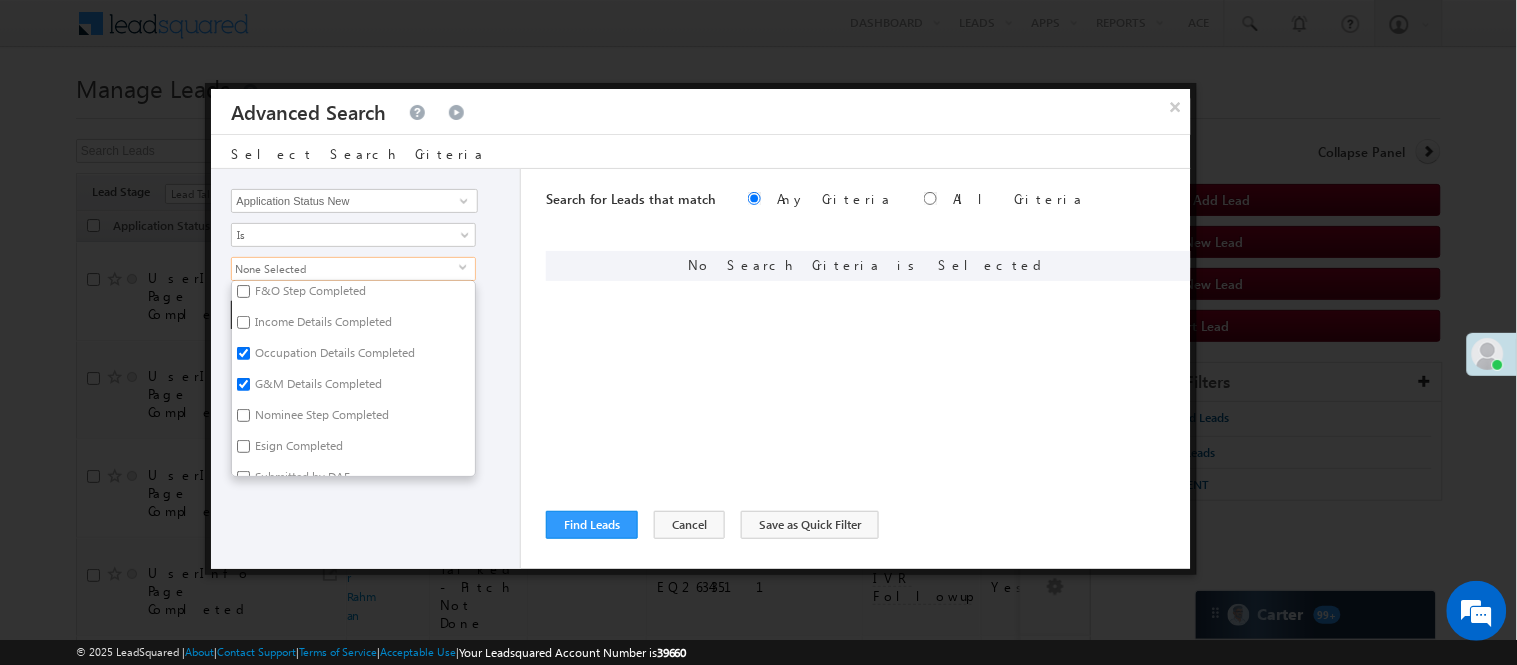 click on "Income Details Completed" at bounding box center (243, 322) 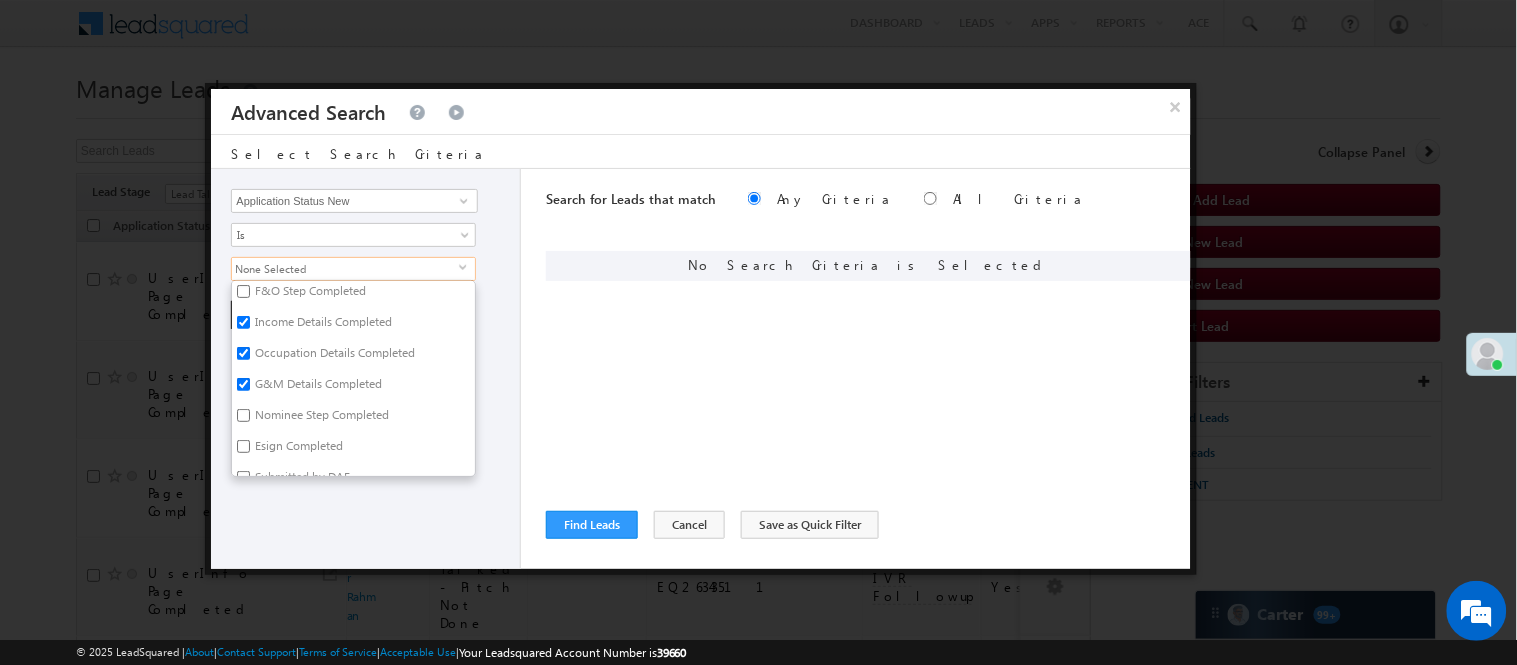 click on "Income Details Completed" at bounding box center [243, 322] 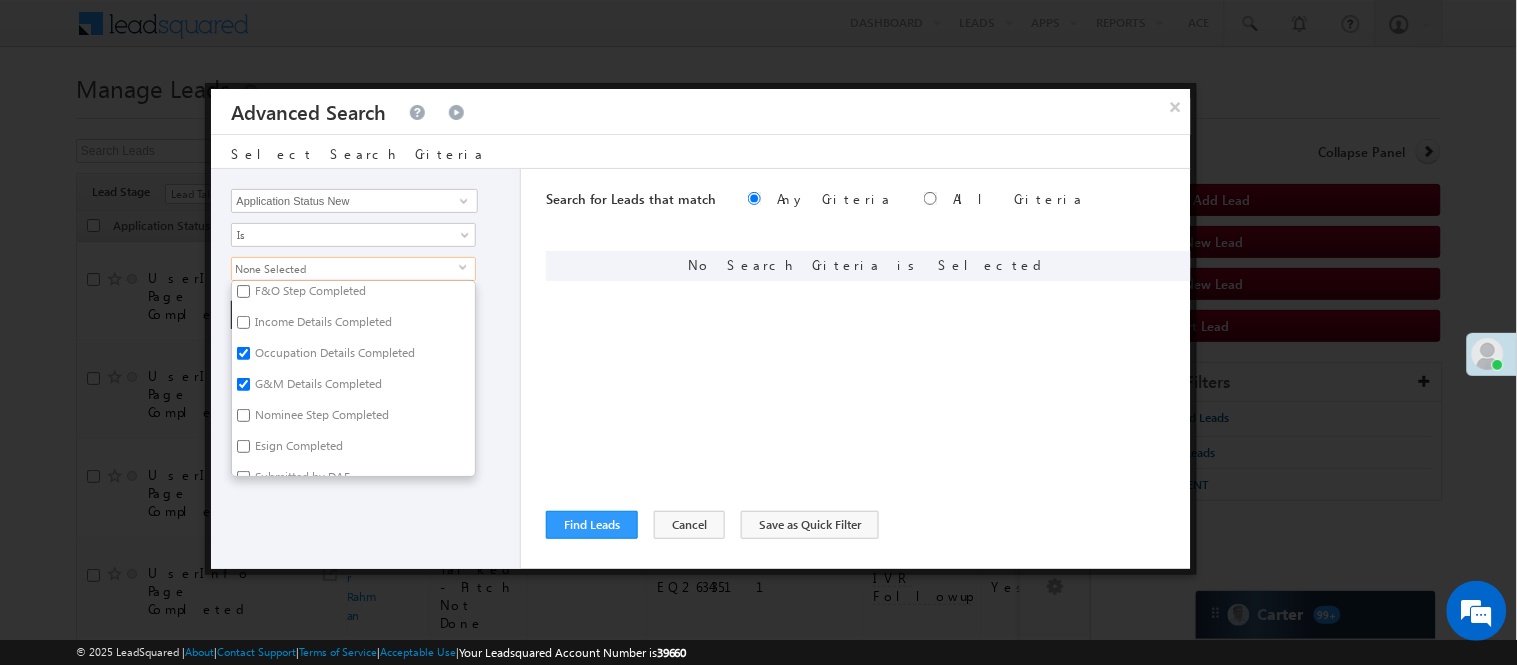 click on "Income Details Completed" at bounding box center [243, 322] 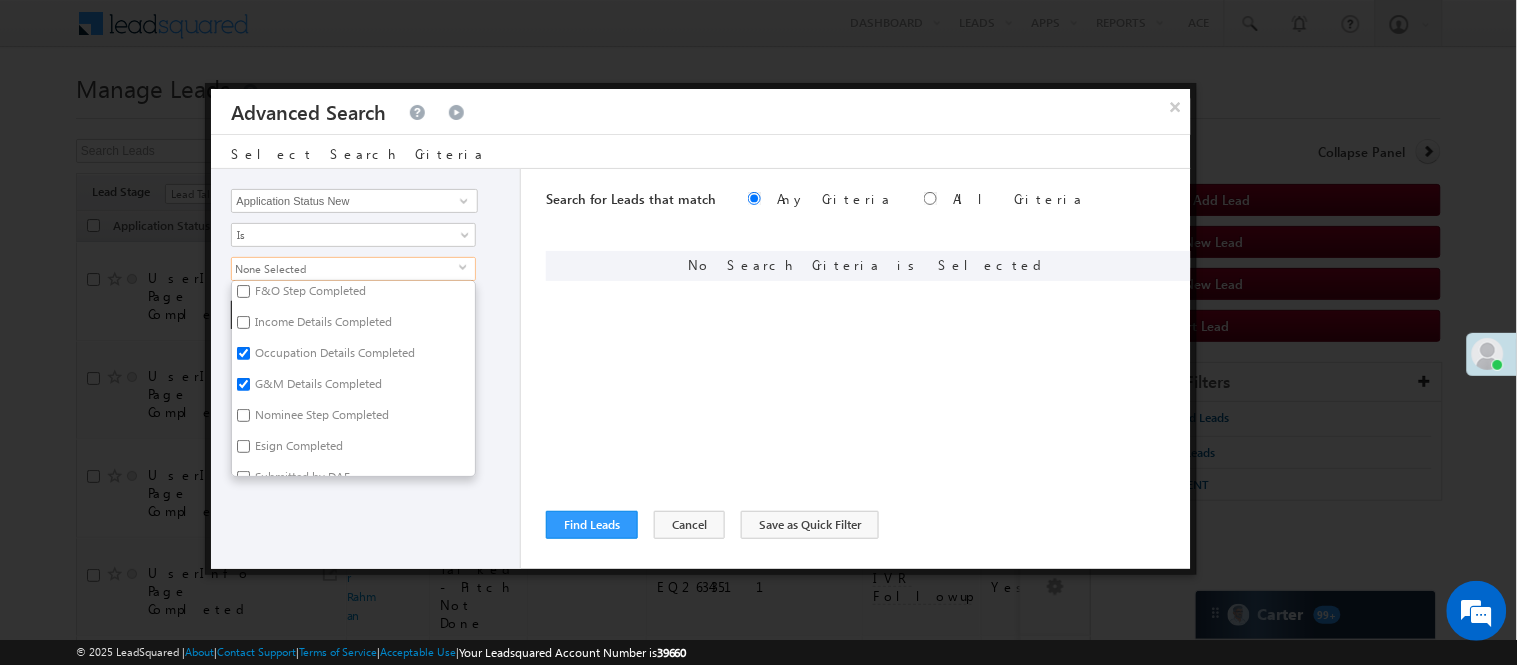 checkbox on "true" 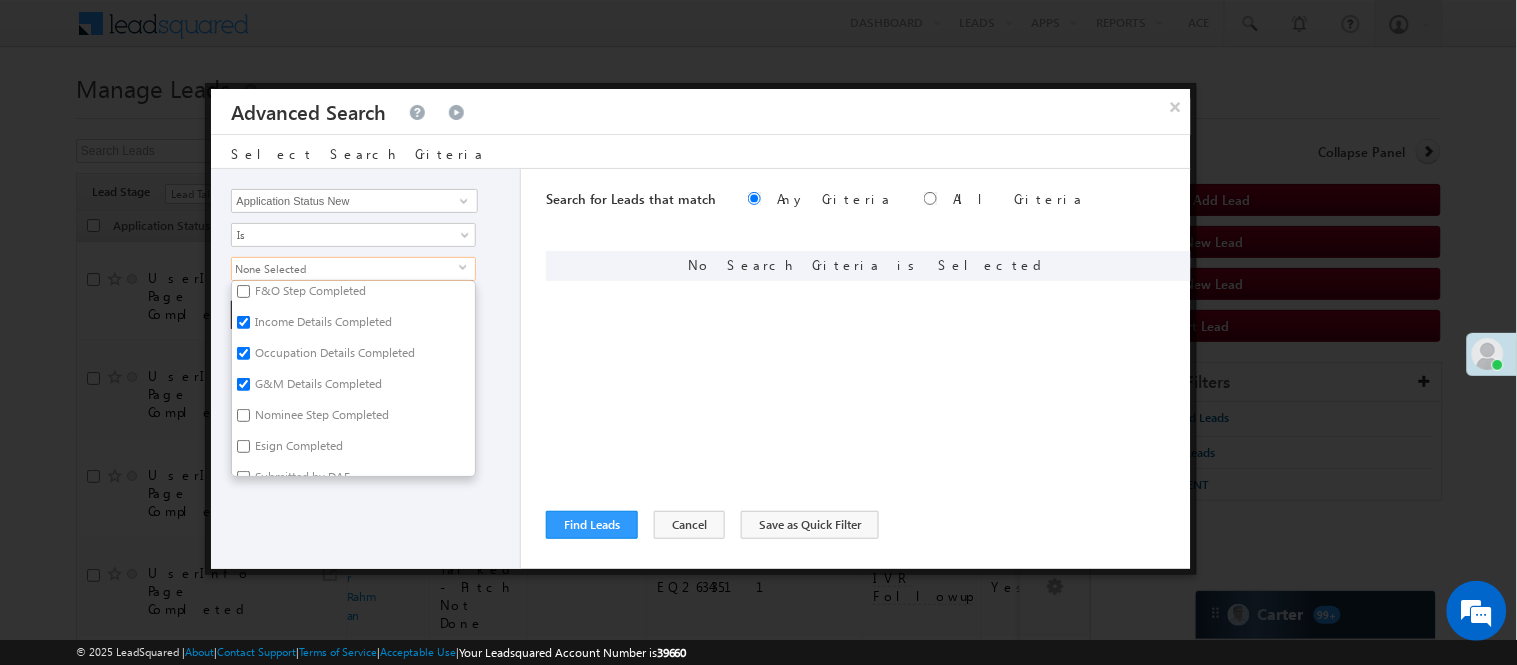 click on "Occupation Details Completed" at bounding box center (243, 353) 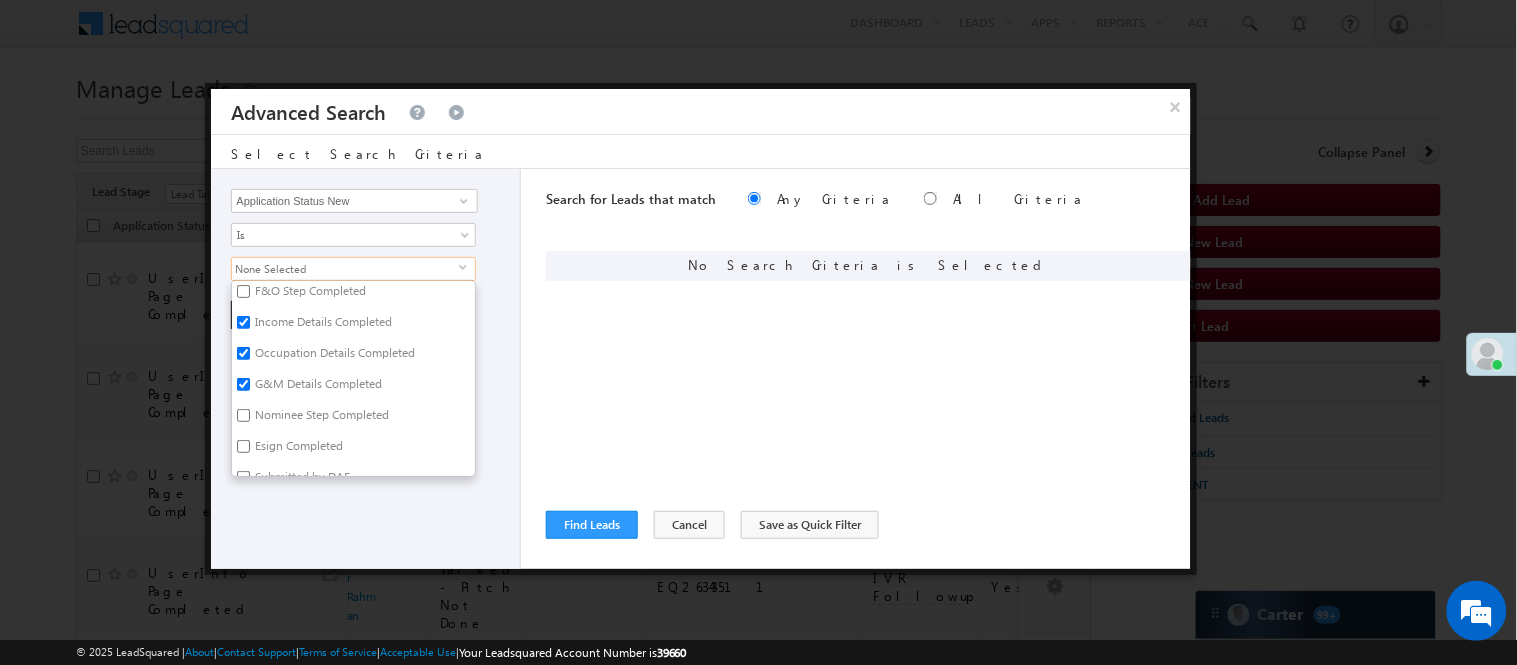 checkbox on "false" 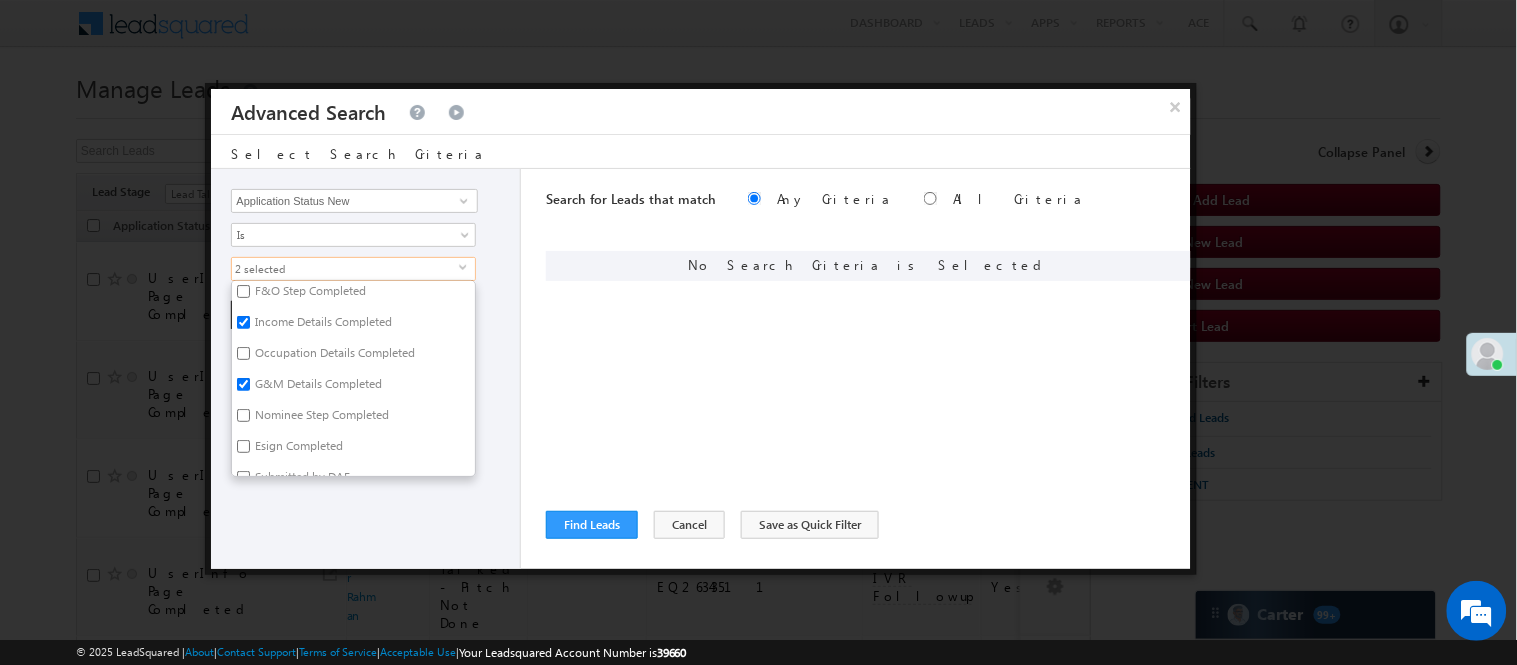 click on "Nominee Step Completed" at bounding box center (320, 418) 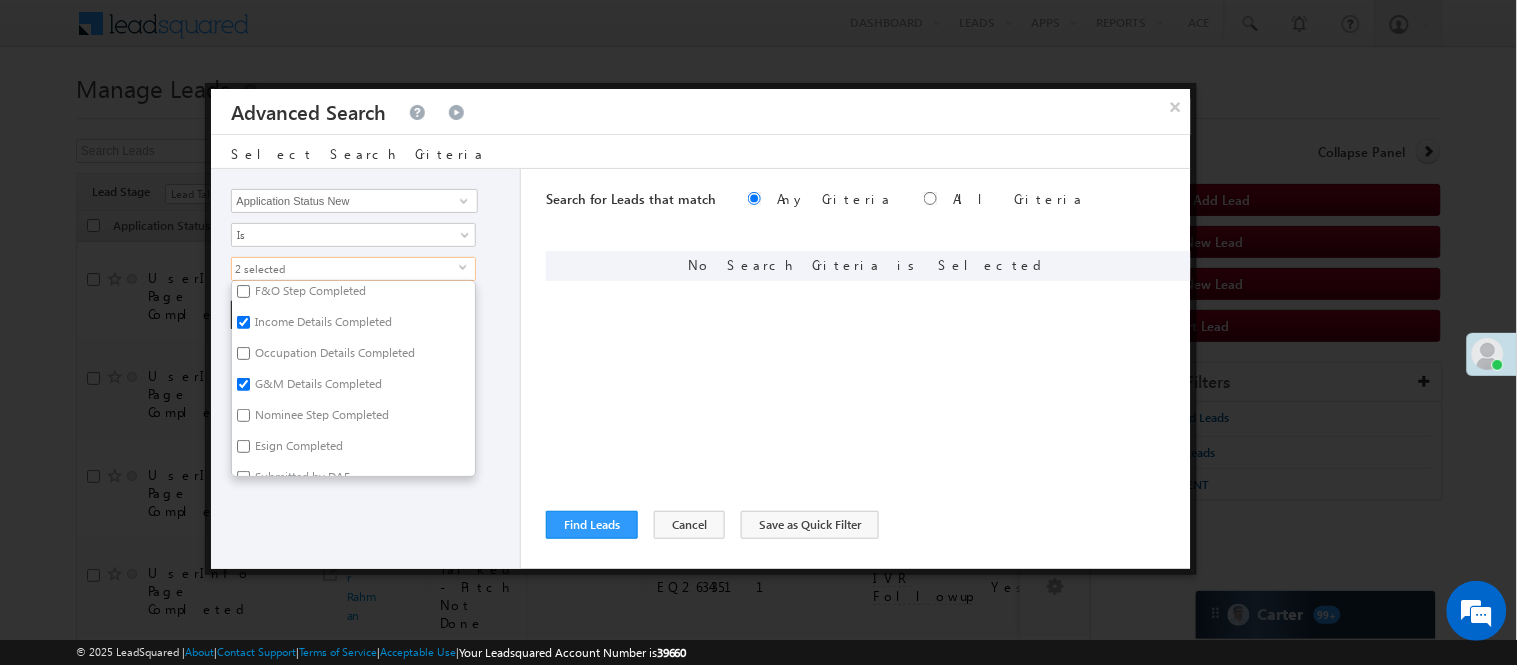 click on "Nominee Step Completed" at bounding box center [243, 415] 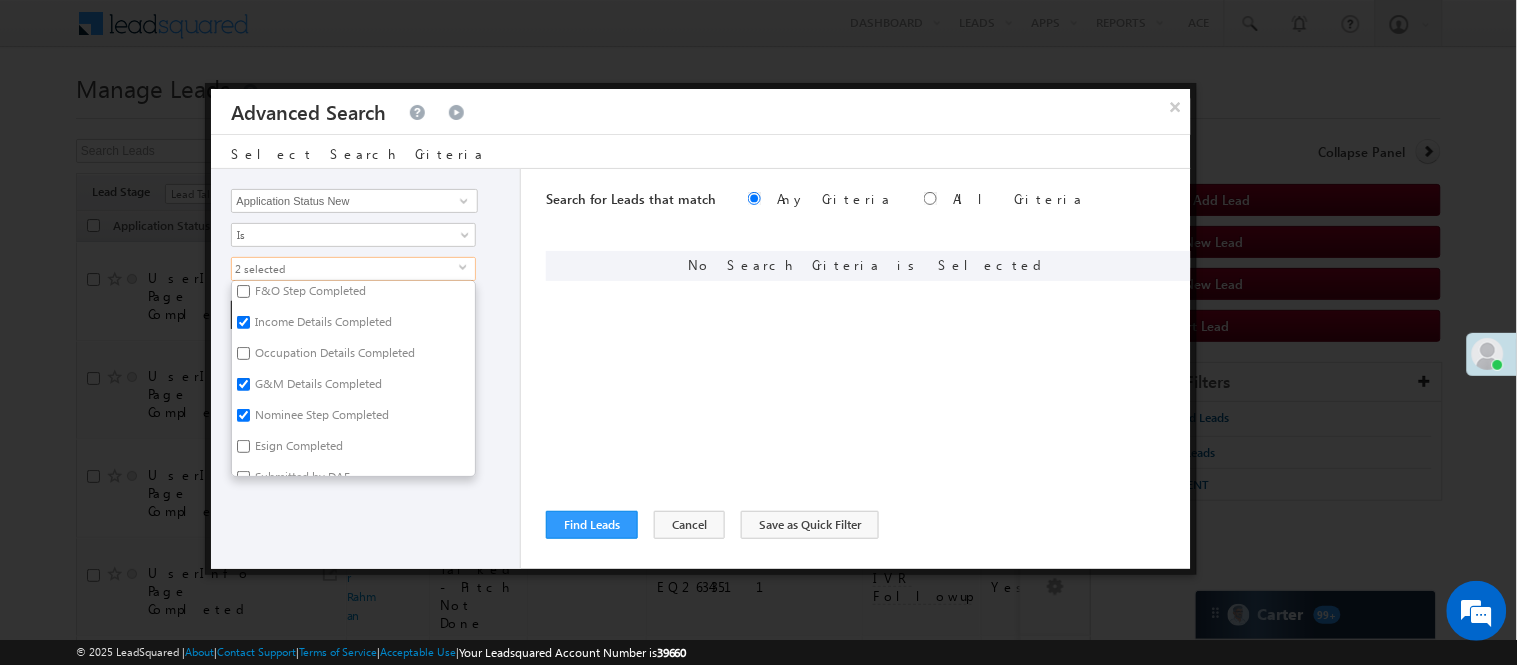 click on "Nominee Step Completed" at bounding box center [243, 415] 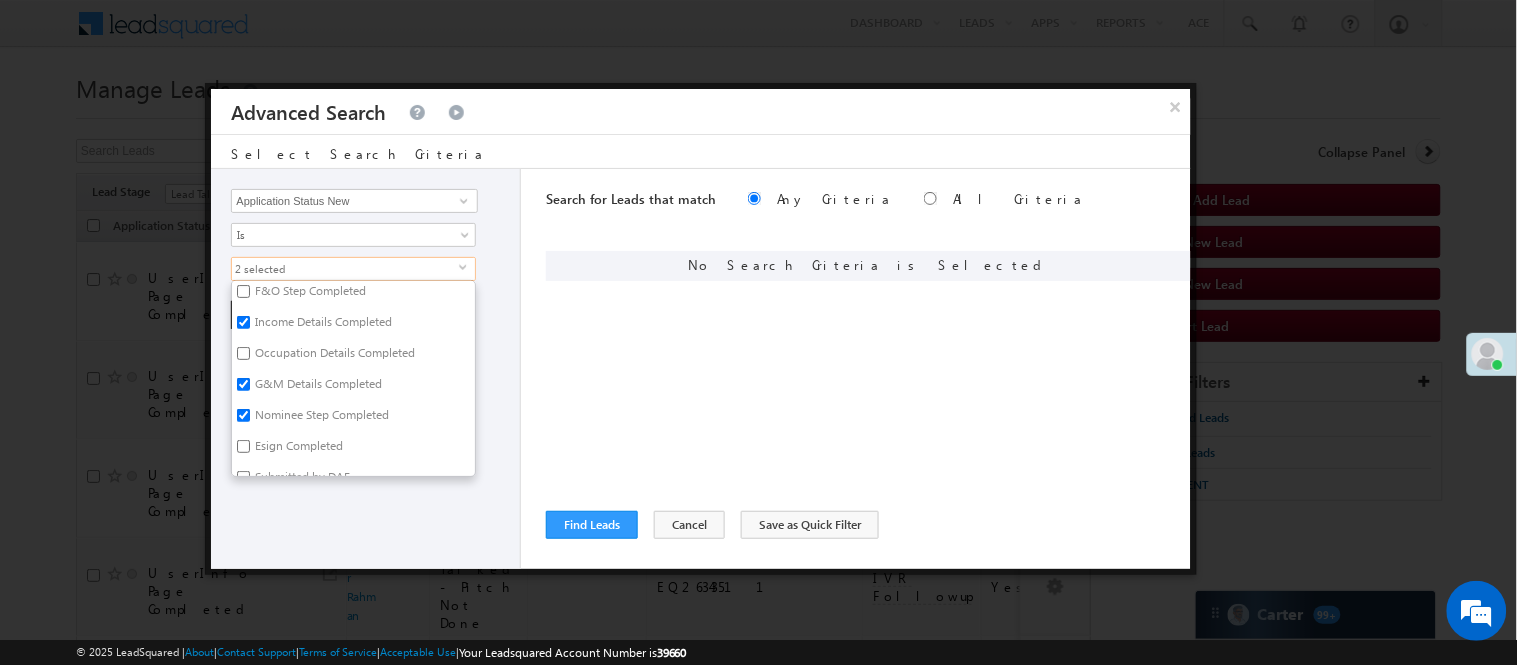 checkbox on "false" 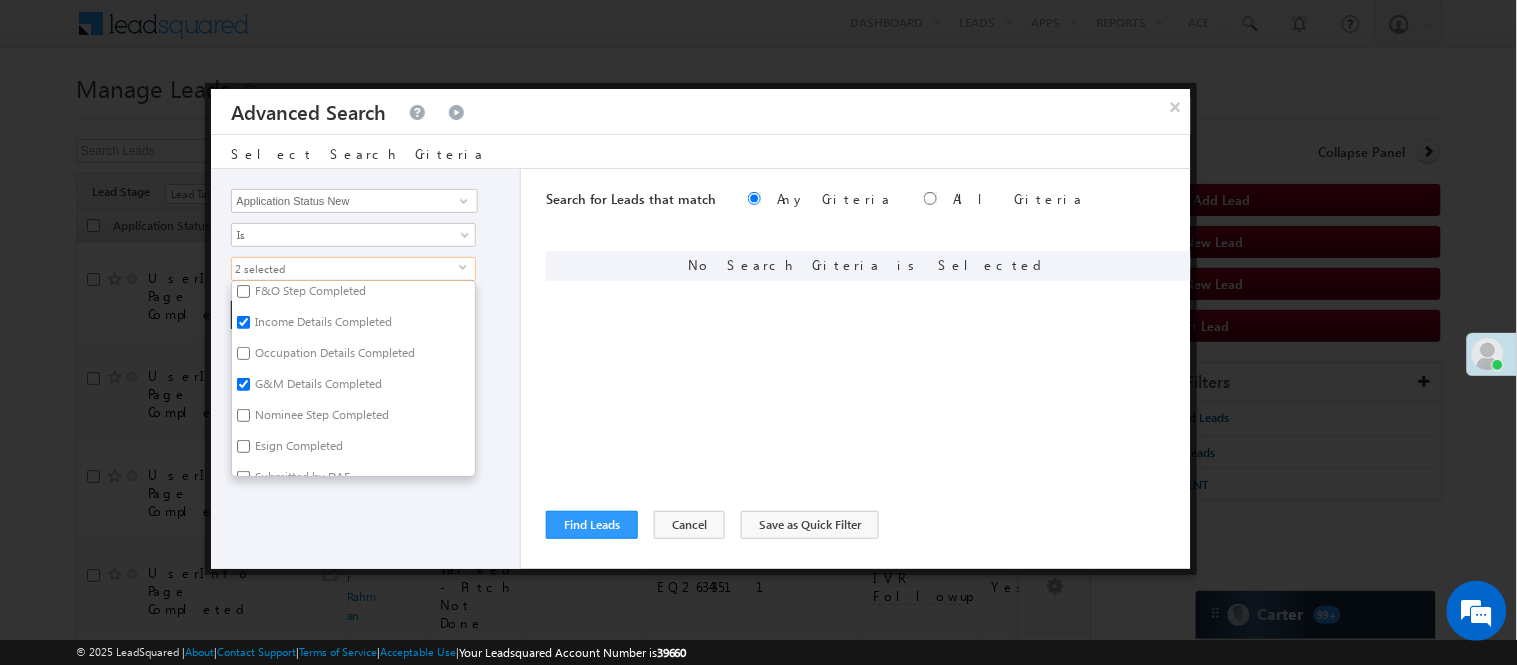 click on "Occupation Details Completed" at bounding box center (243, 353) 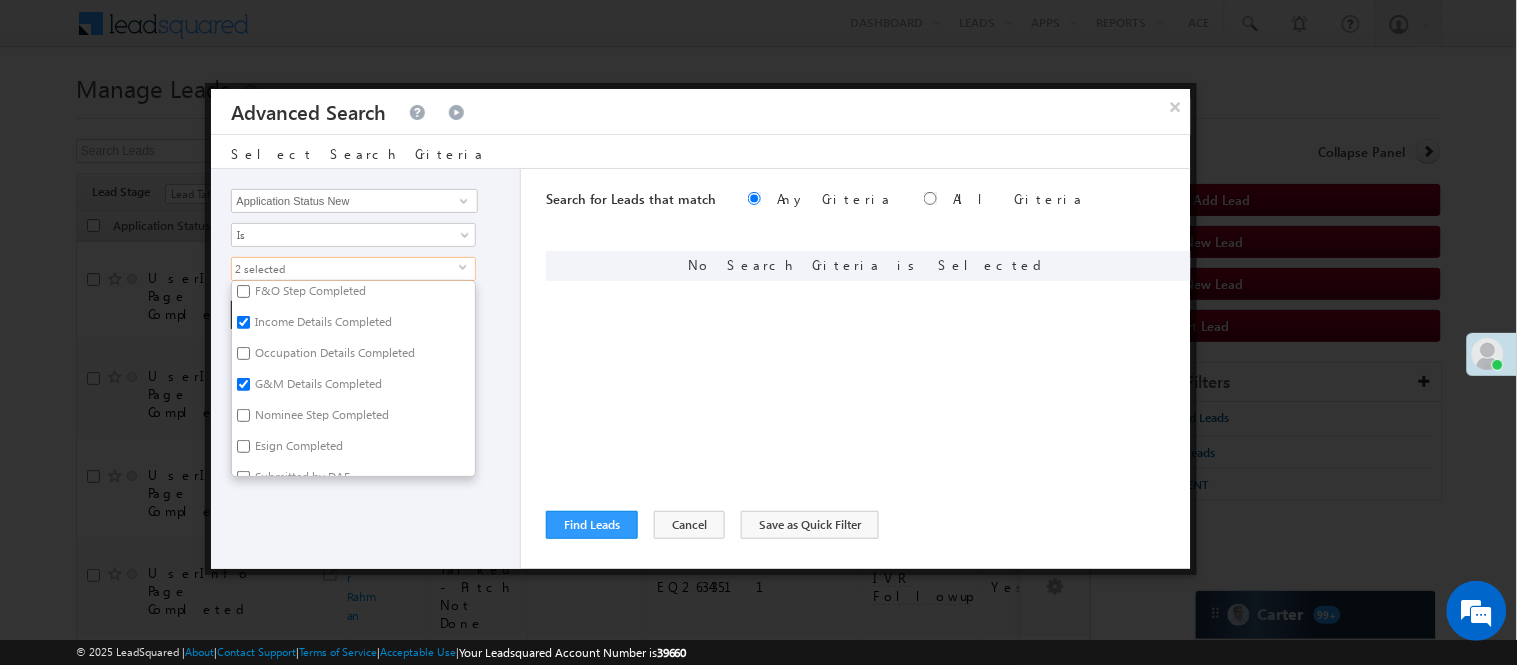 checkbox on "true" 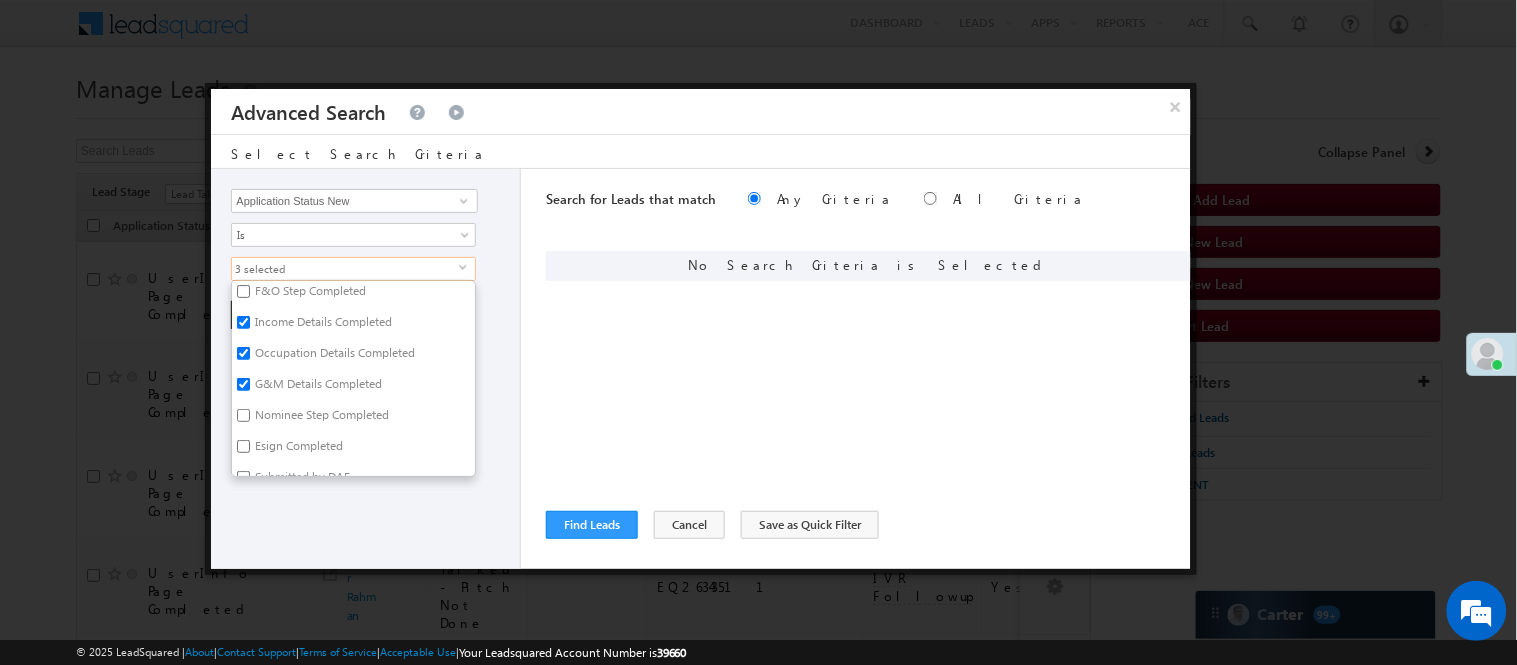 click on "Nominee Step Completed" at bounding box center (243, 415) 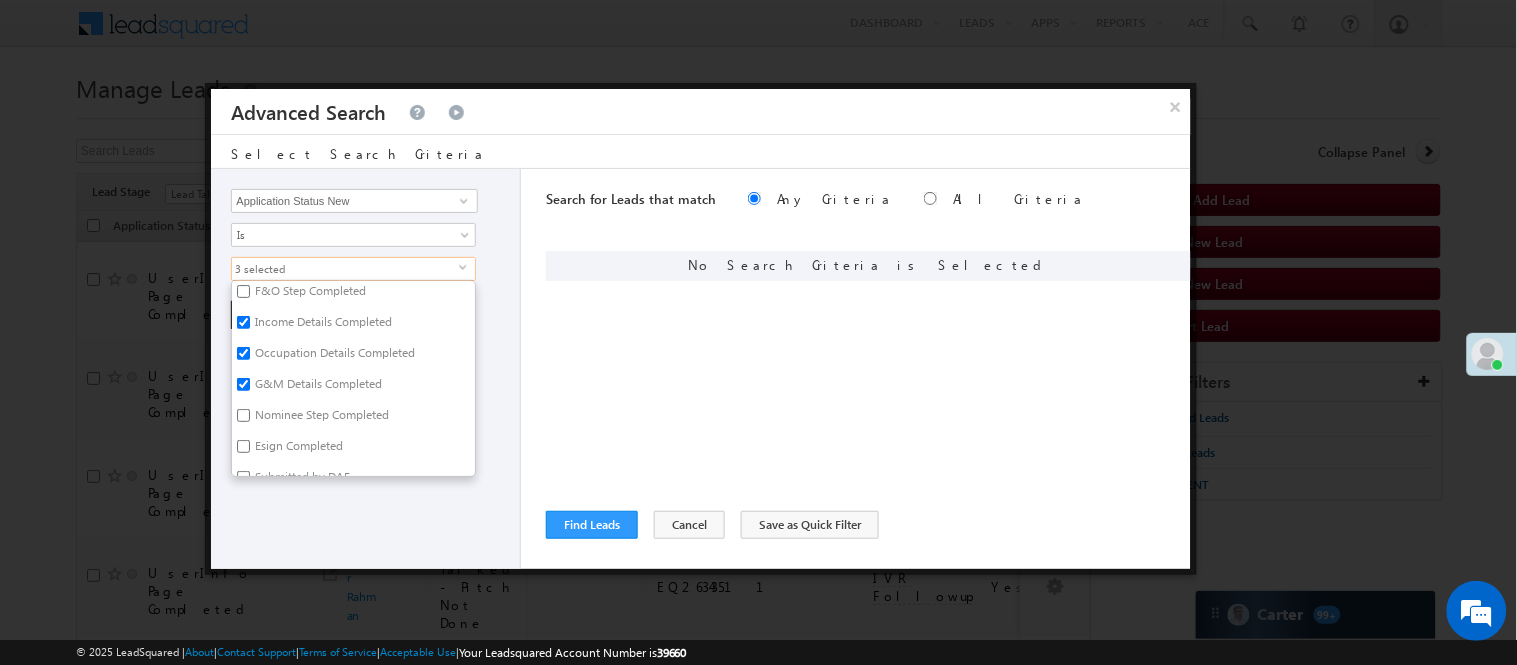checkbox on "true" 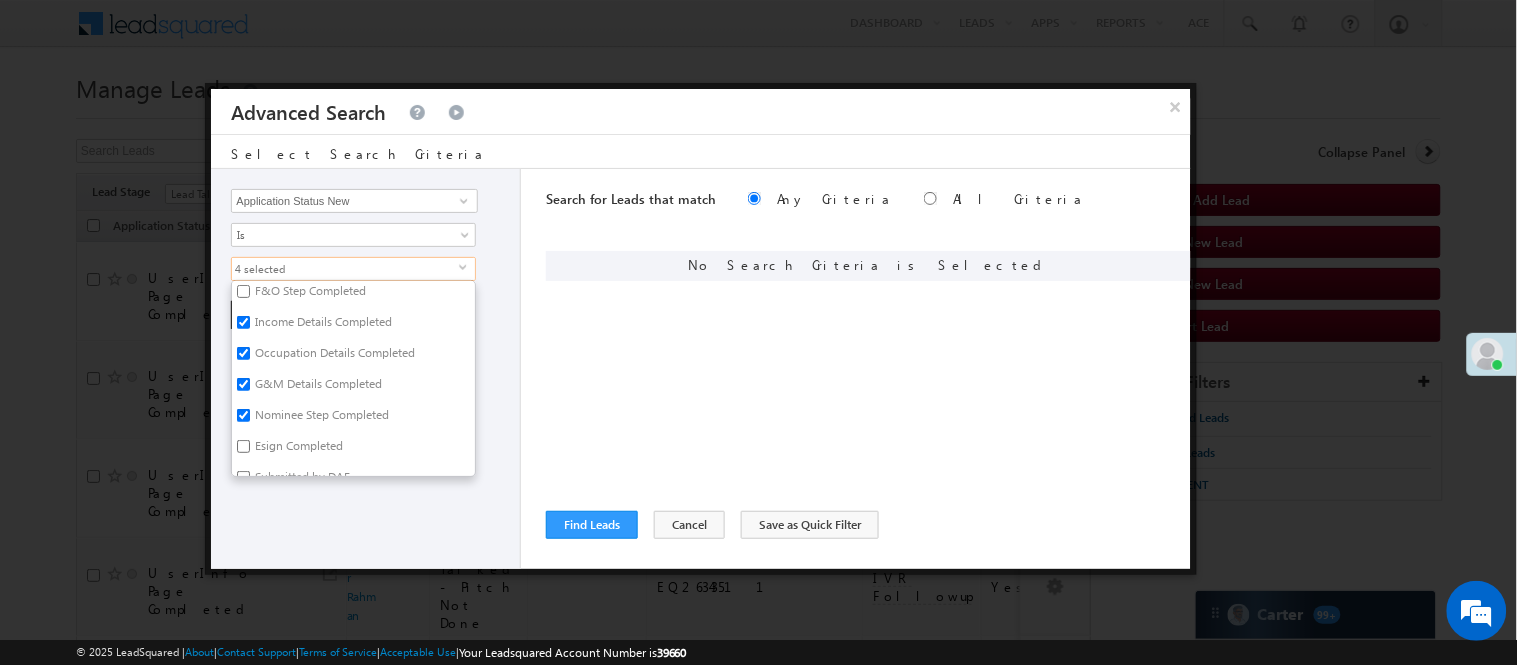 click on "F&O Step Completed" at bounding box center (243, 291) 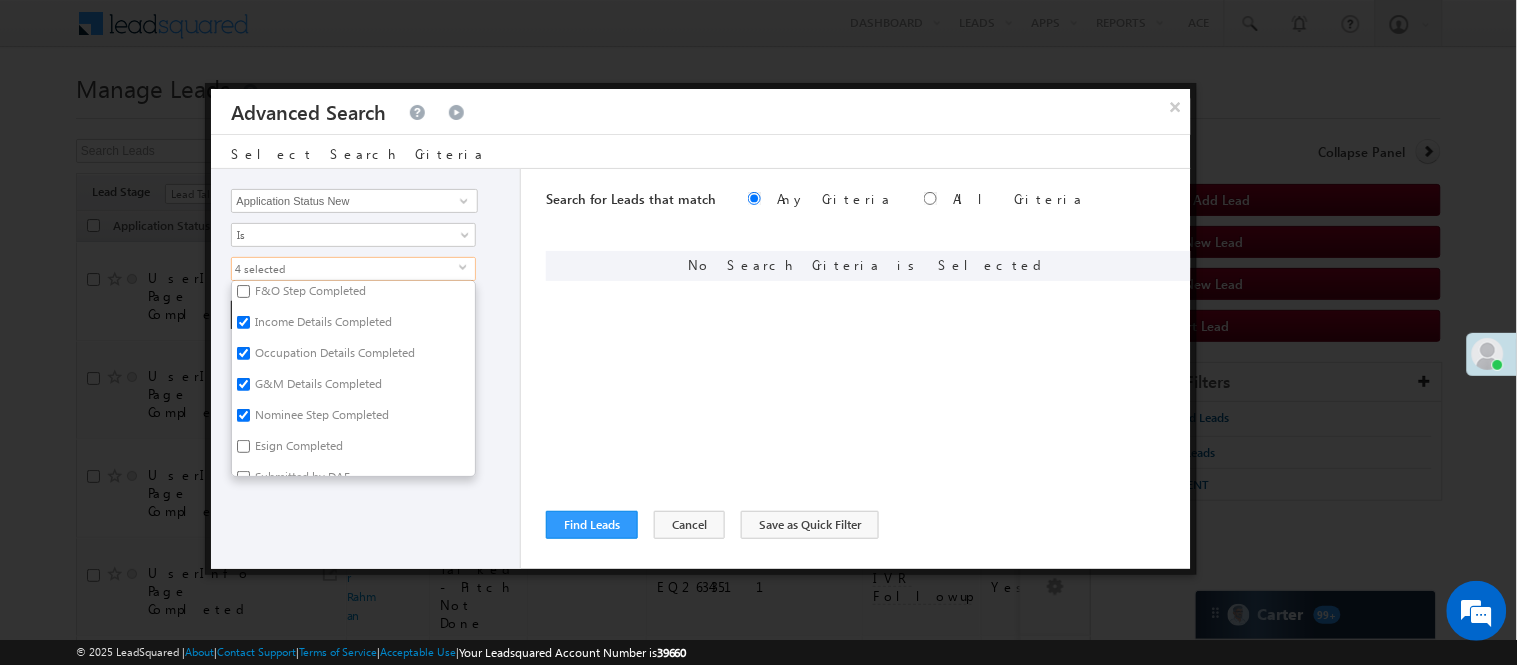 checkbox on "true" 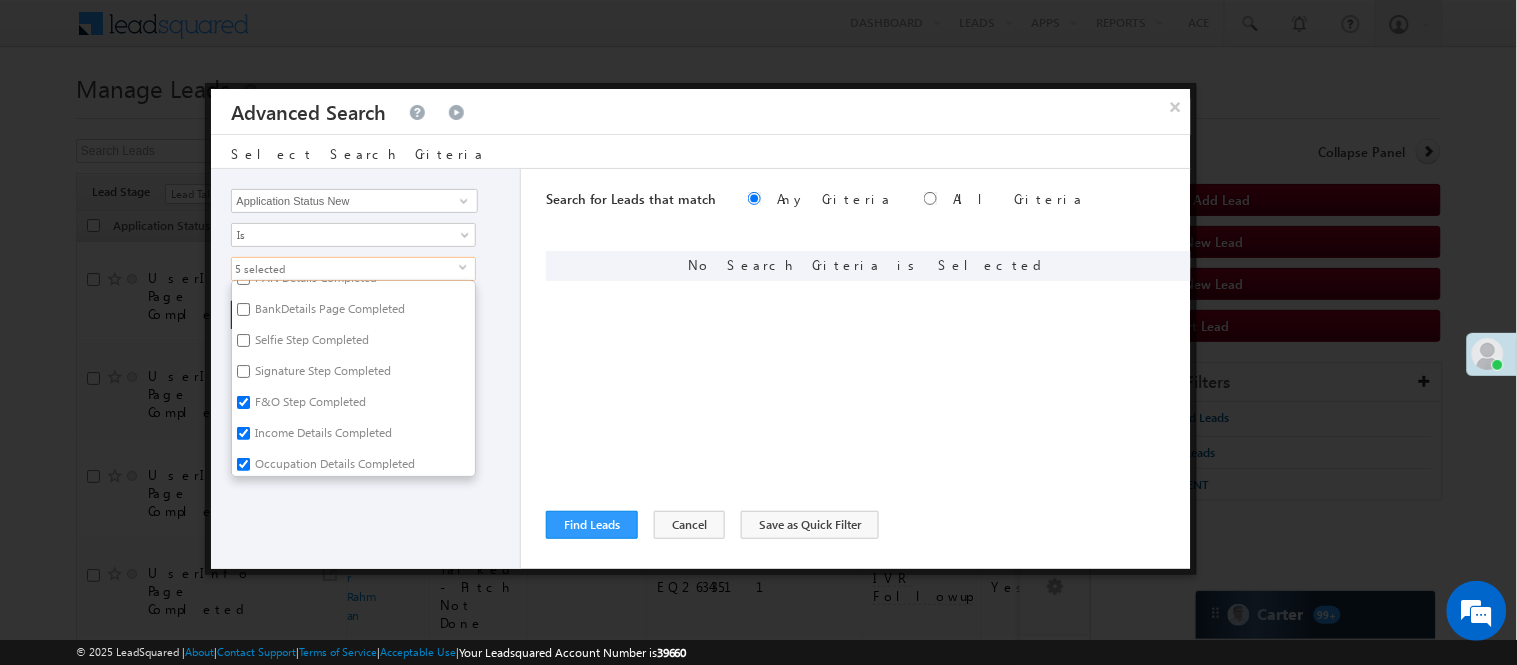 scroll, scrollTop: 0, scrollLeft: 0, axis: both 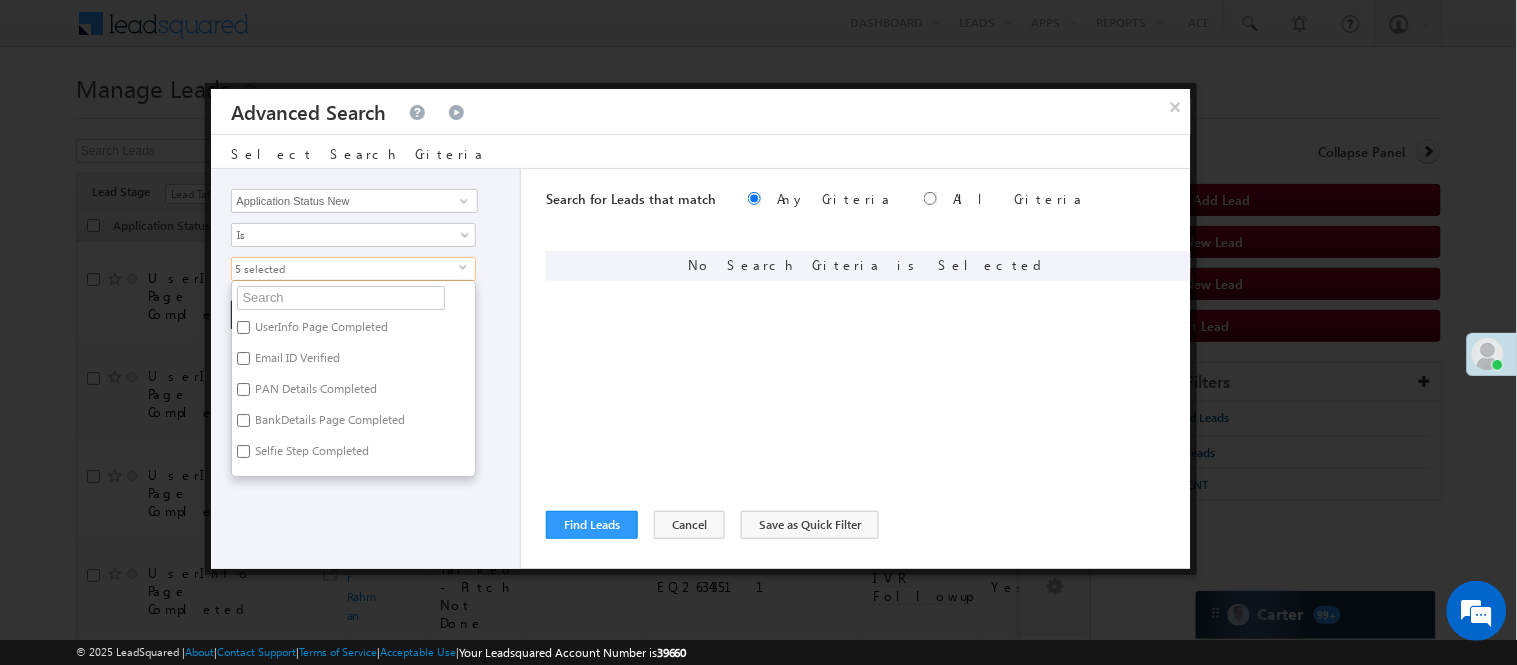 click on "Email ID Verified" at bounding box center [296, 361] 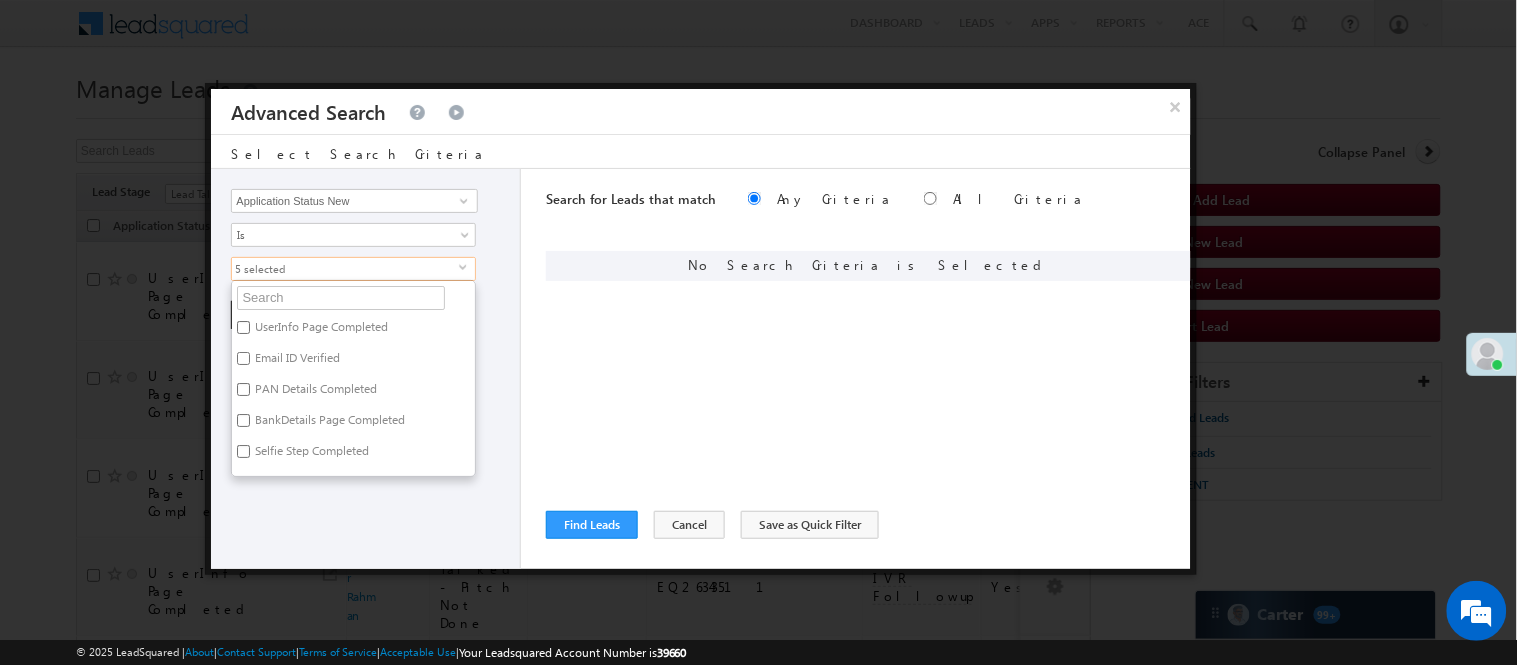 click on "Email ID Verified" at bounding box center (243, 358) 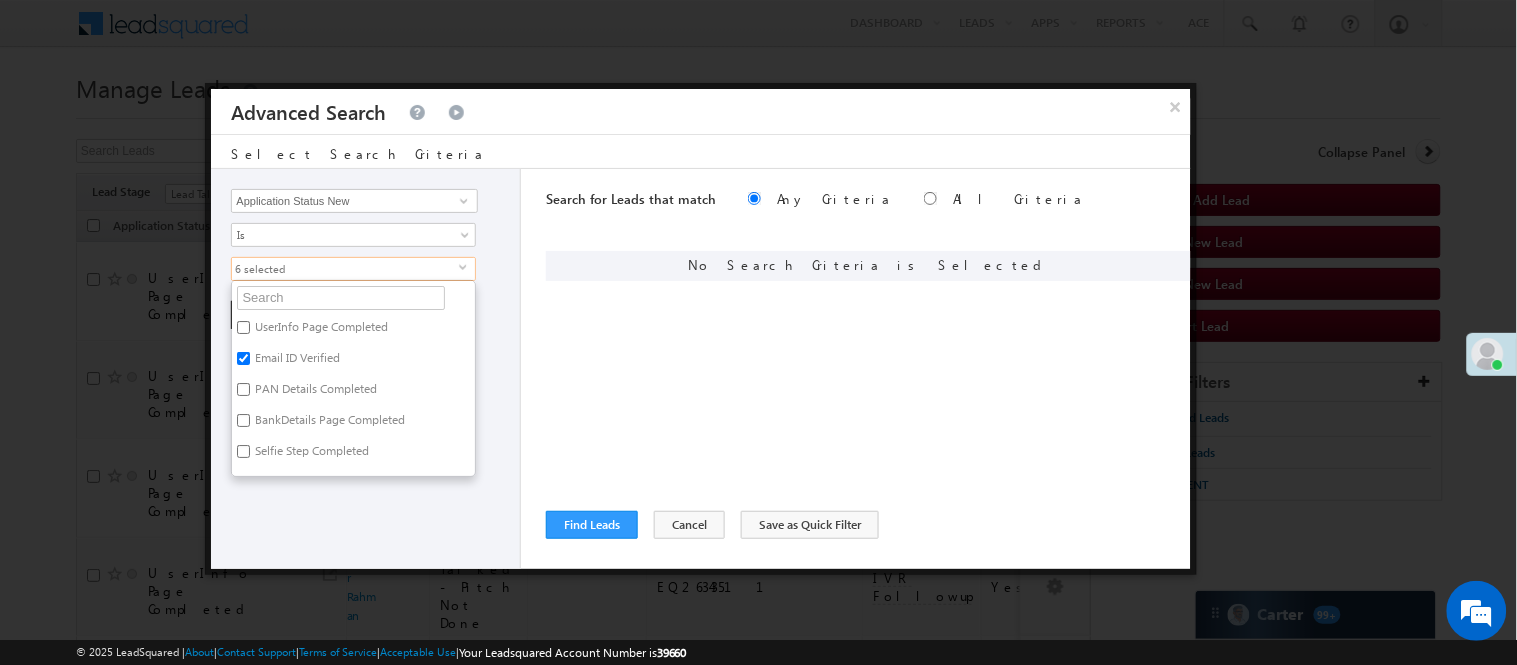 click on "Email ID Verified" at bounding box center [243, 358] 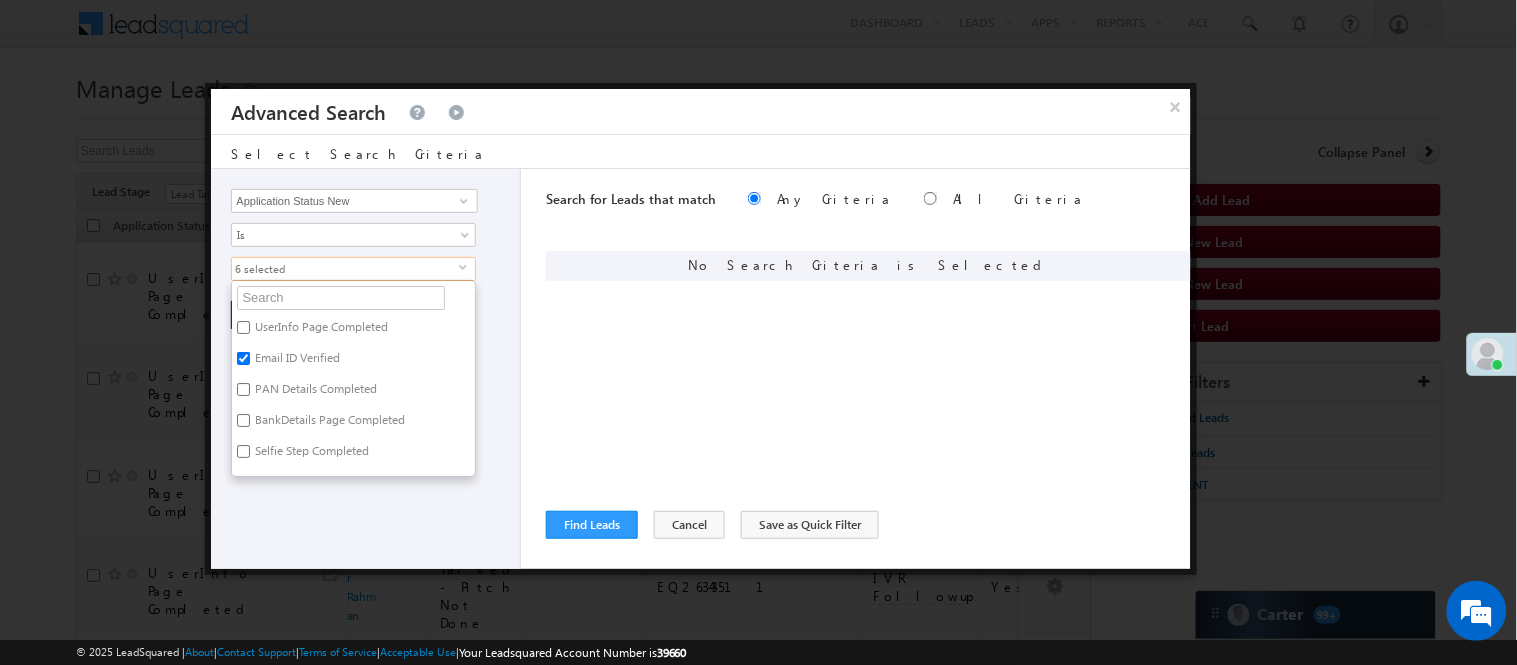 checkbox on "false" 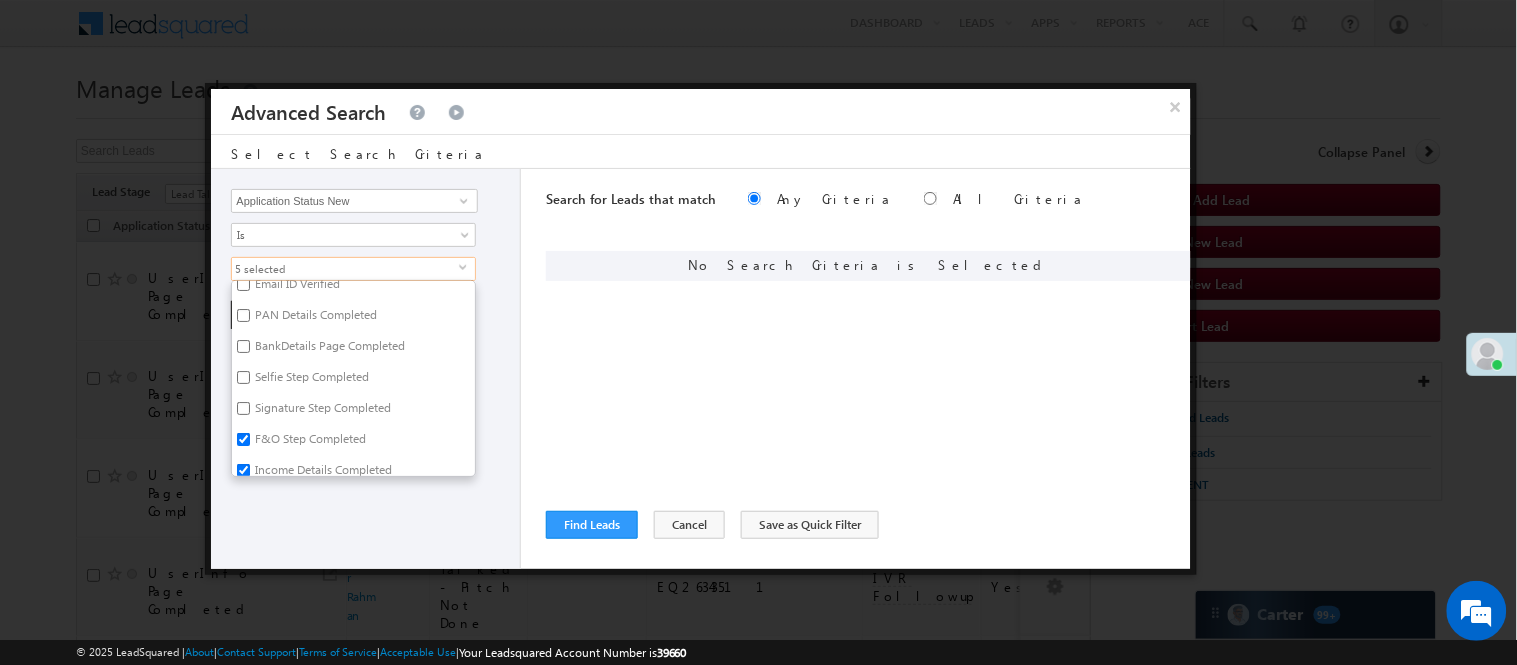 scroll, scrollTop: 111, scrollLeft: 0, axis: vertical 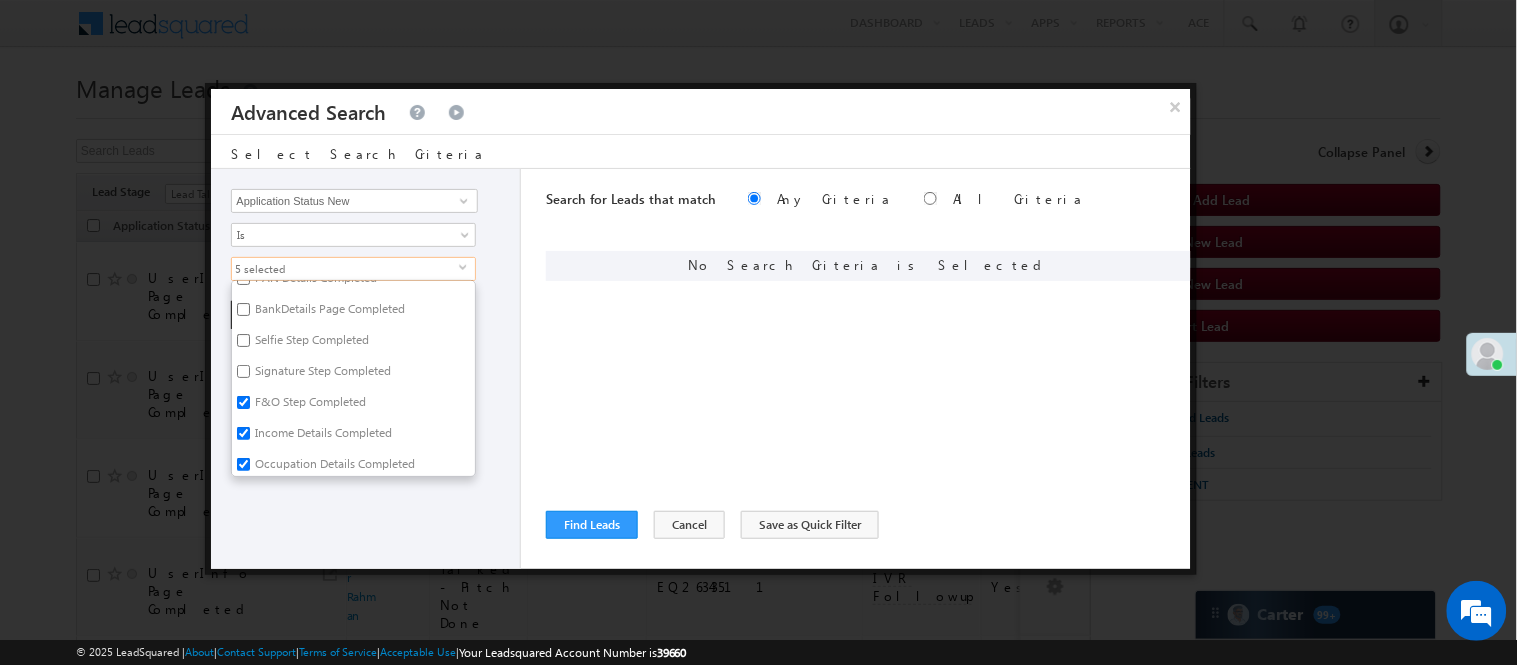 click on "Signature Step Completed" at bounding box center (243, 371) 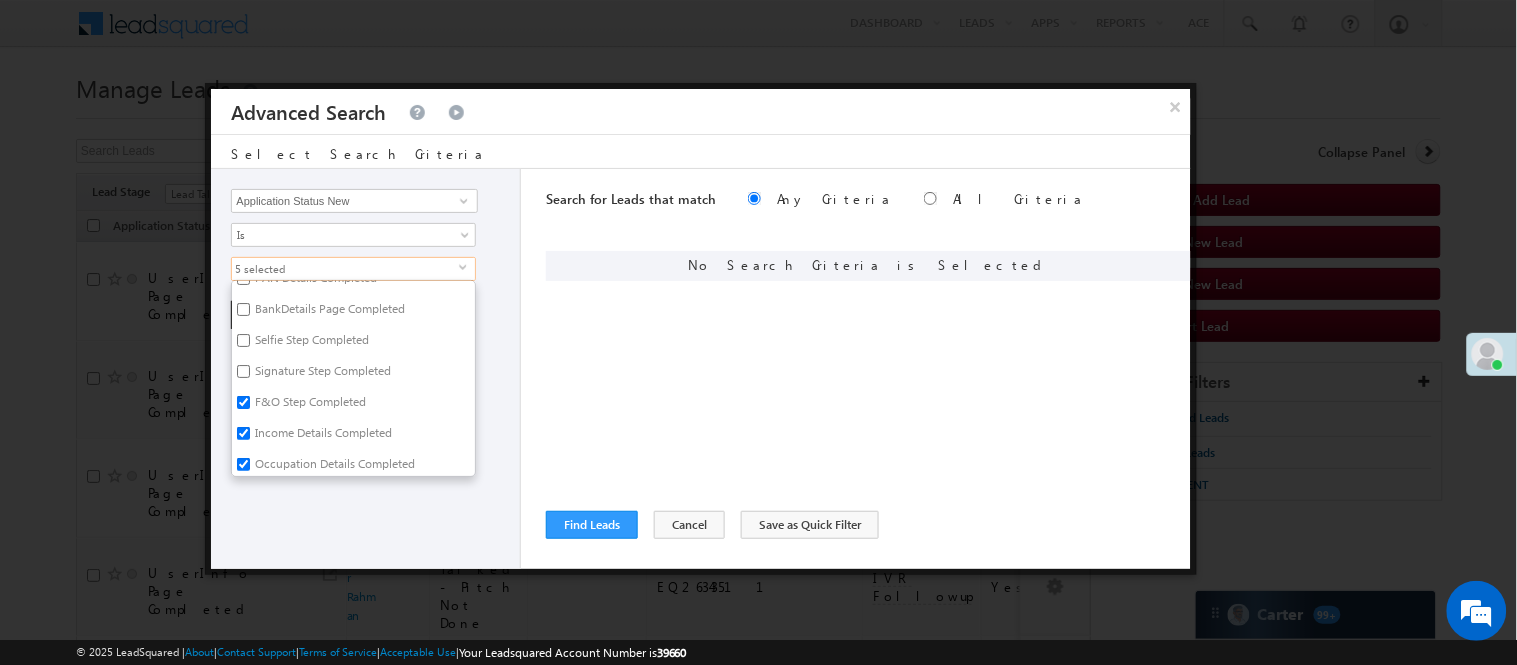 checkbox on "true" 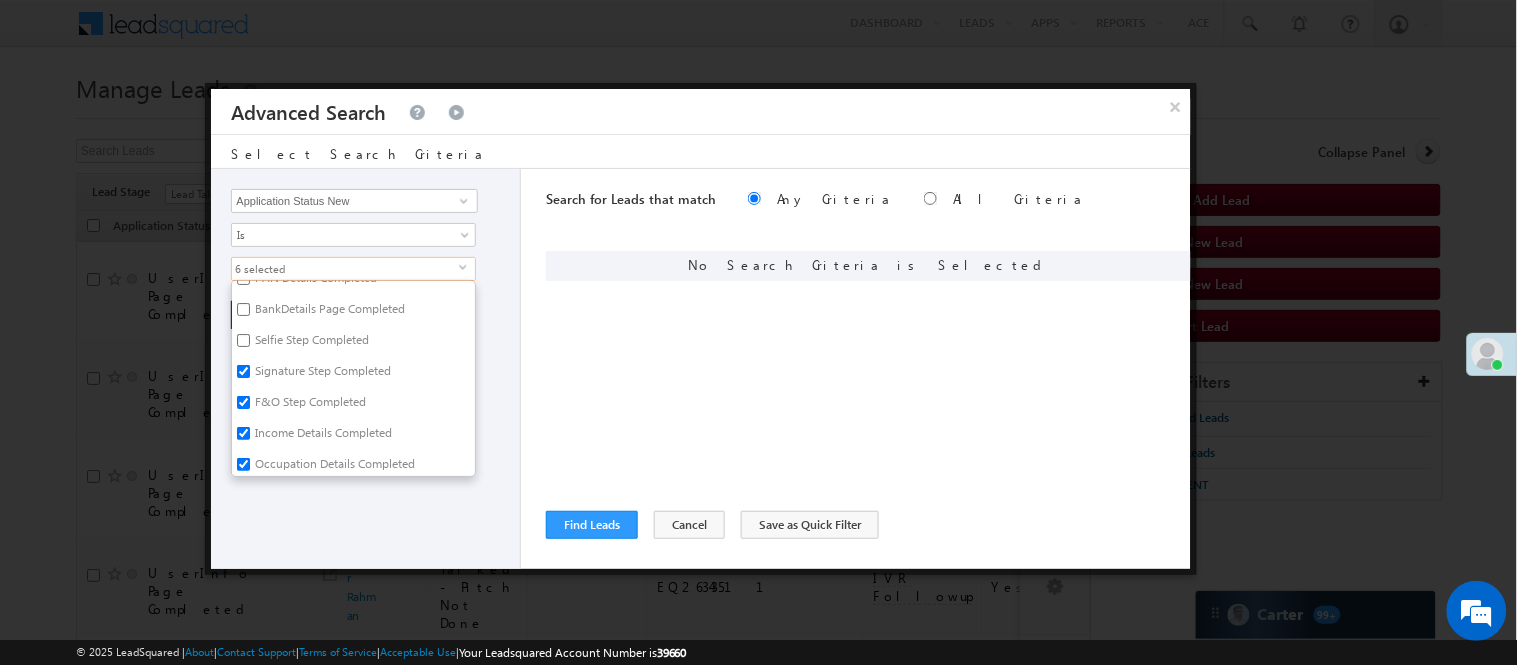 click on "Selfie Step Completed" at bounding box center (310, 343) 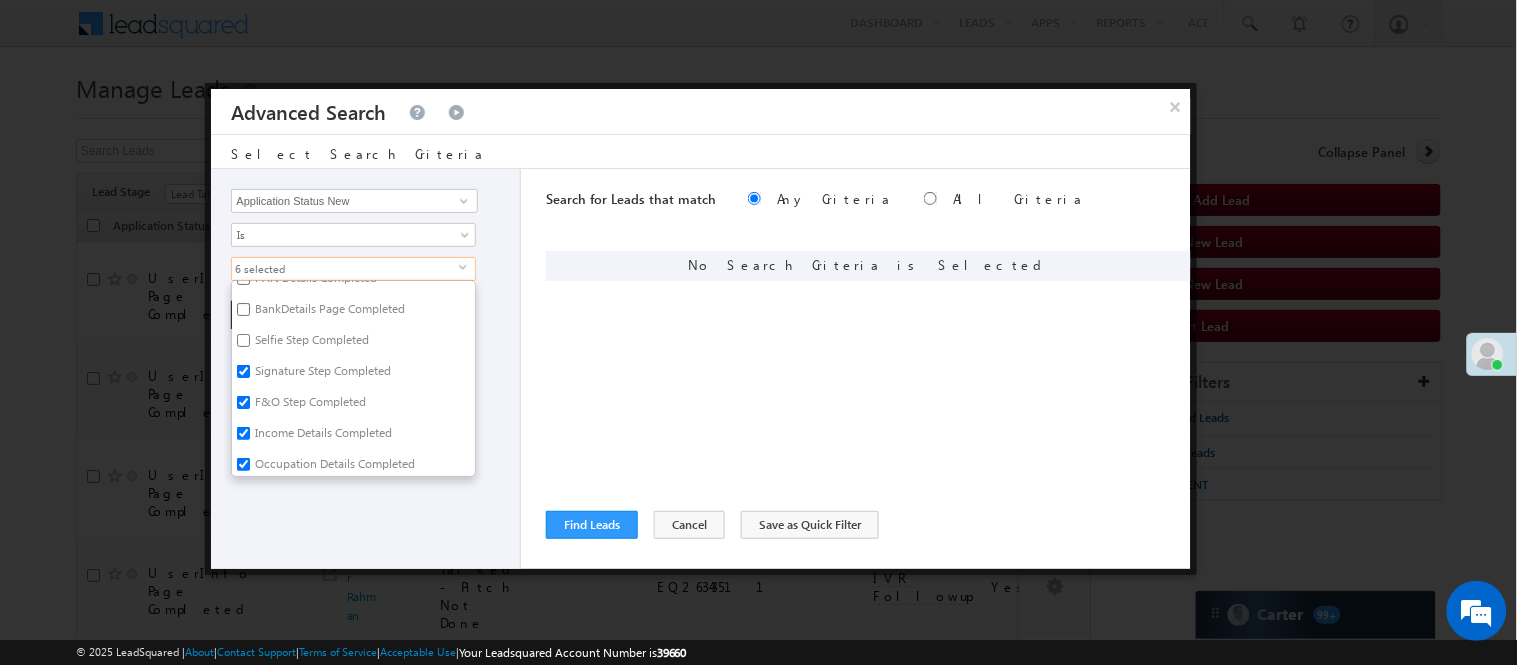 click on "Selfie Step Completed" at bounding box center [243, 340] 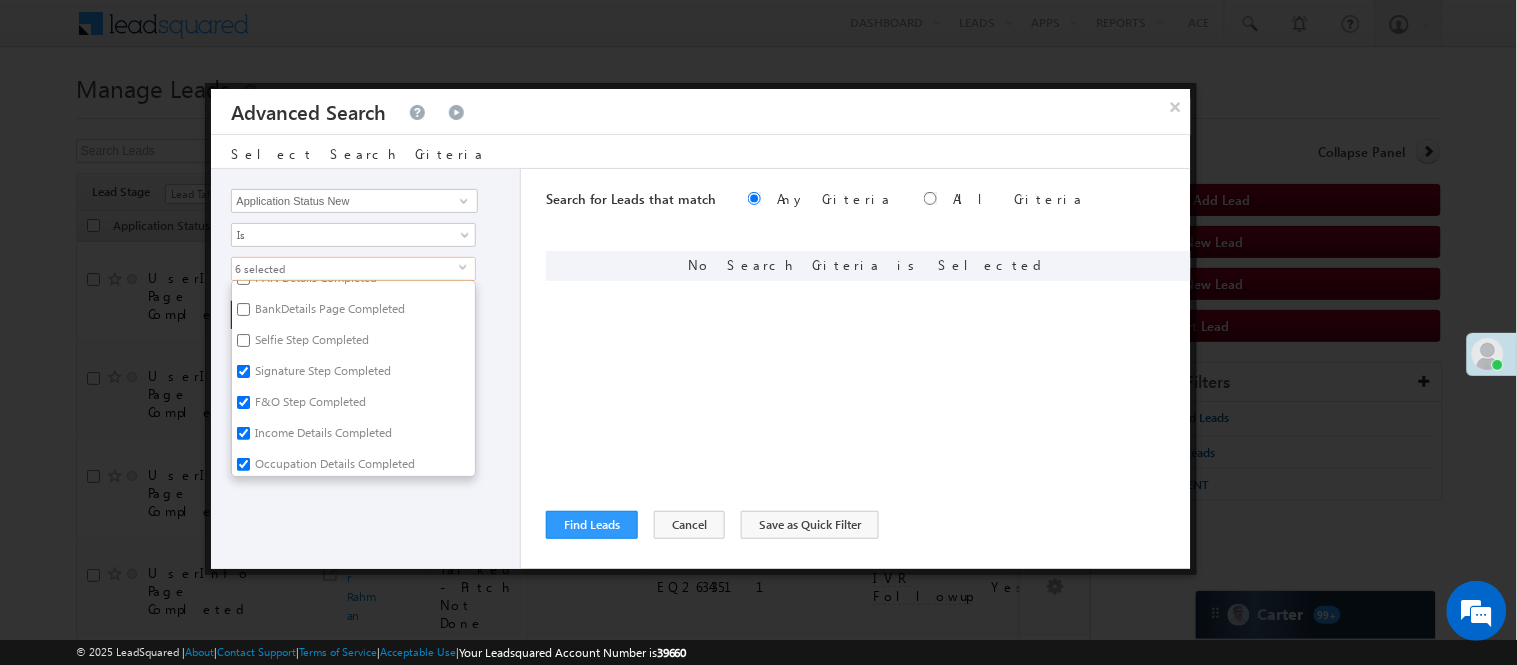 checkbox on "true" 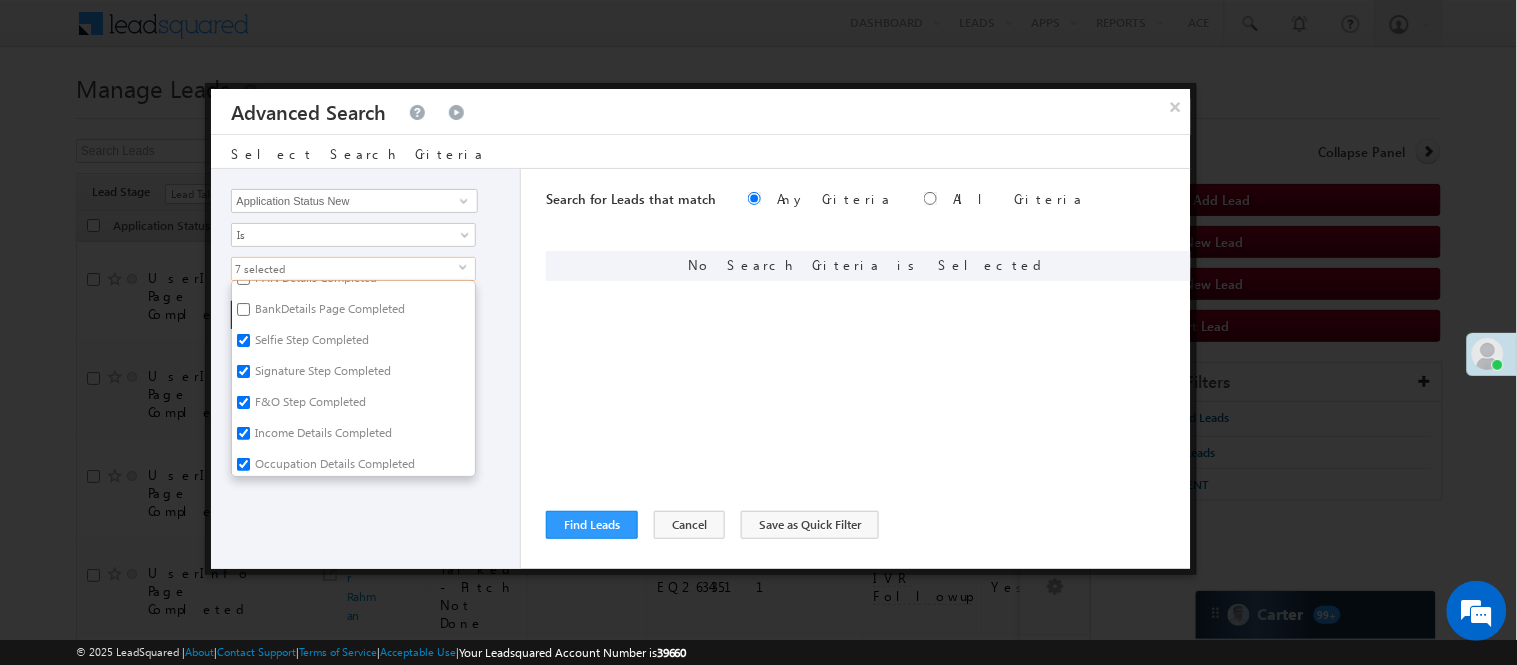 scroll, scrollTop: 333, scrollLeft: 0, axis: vertical 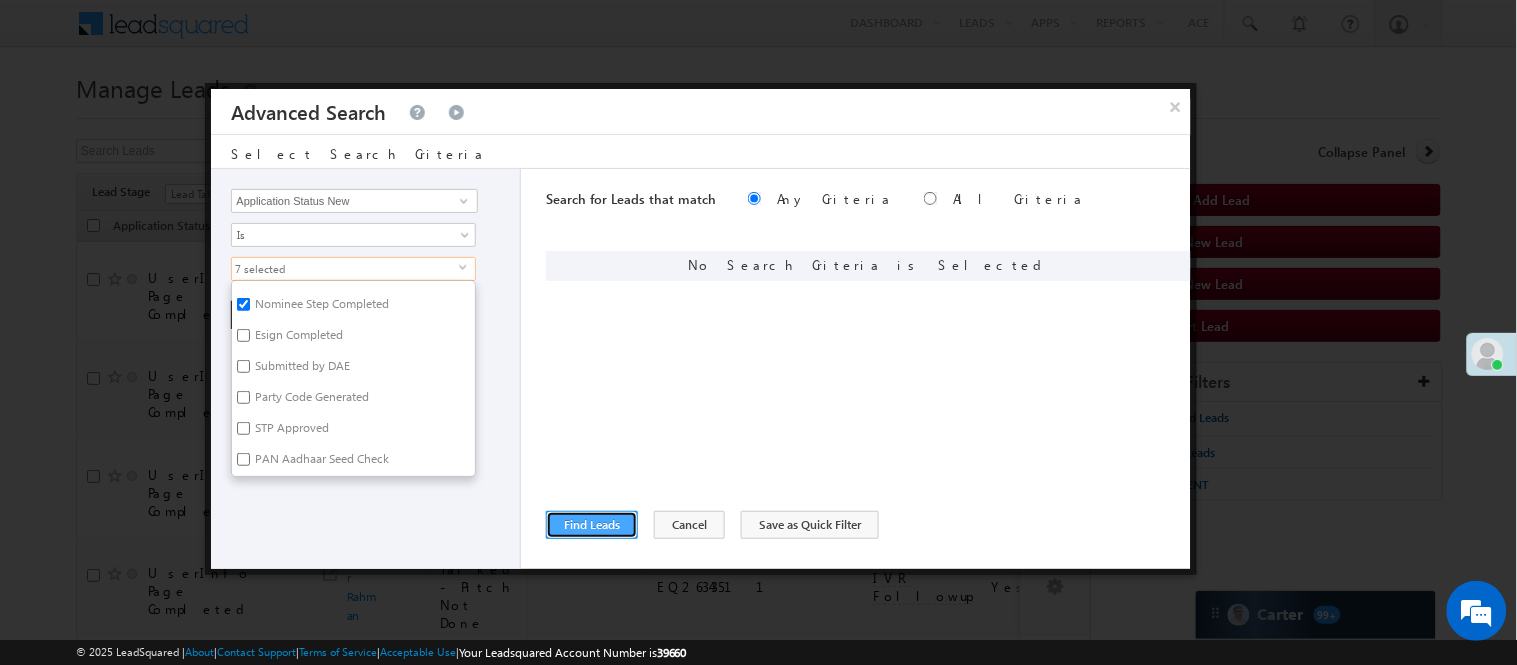 click on "Find Leads" at bounding box center (592, 525) 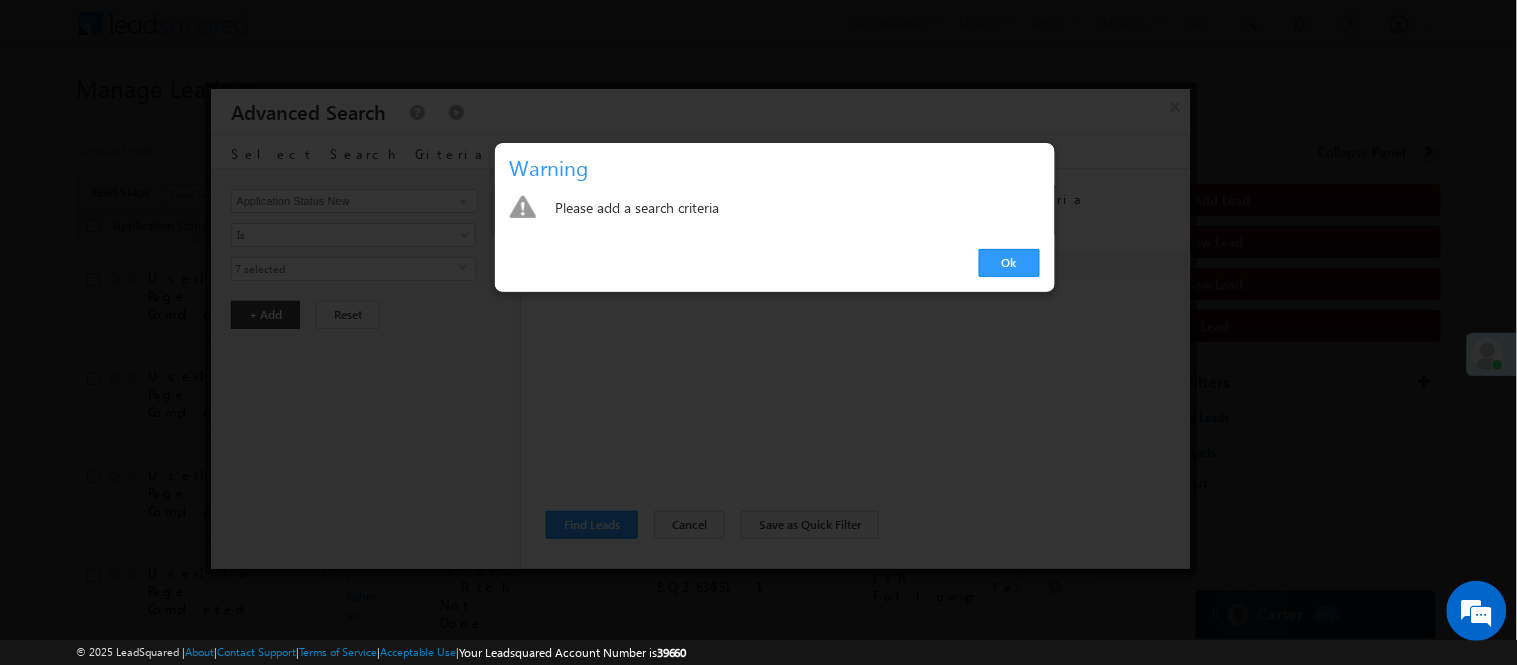 drag, startPoint x: 1015, startPoint y: 255, endPoint x: 95, endPoint y: 476, distance: 946.17175 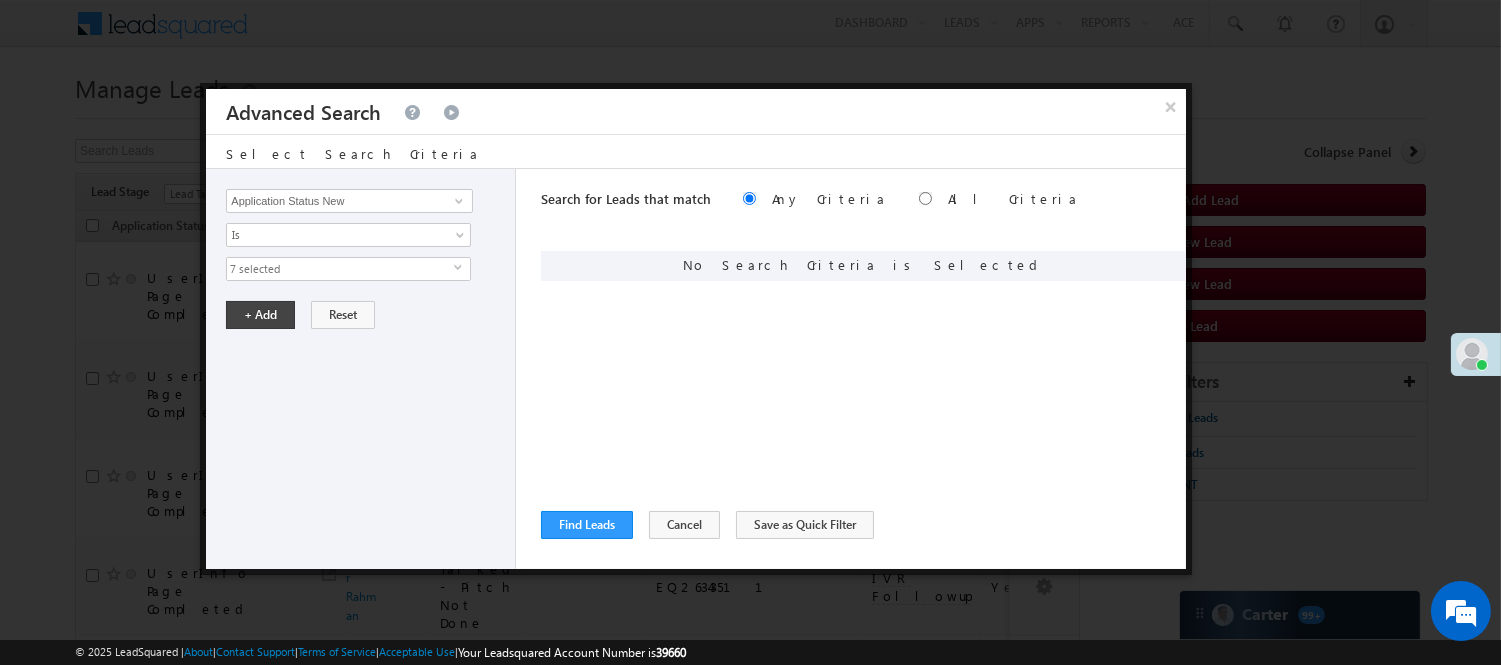 click on "Lead Activity Task Sales Group  Prospect Id  WA Last Message Timestamp 4th Day Disposition Aadhaar_MobileLinked Account Application Status Activation_Score Age Bucket AI_ML AngelCode App Download App Download Date App Status Compare Application Number Application Owner Application Source Application Status  Application Status at Assignment Application Status at Dropoff Application status before assignment  Application Status First time Drop Off  Application Status New Application Step Number Application Submission Flag Application Type Appsflyer Adset Area Manager Name Assignment Date Assignment Quota Assignment Status Attempt counter post coding  BO Branch Browser Call Back Counter Call back Date & Time Call Back Requested Created At Call Back Requested on  Call Back Requested Slot Call Duration Call Later Overall Counter Call Later_Insurance call back date Callid Campaign Call Counter Campaign Date Campaign flag for smart view Campaign Talktime counter Campaign Trade Date Is" at bounding box center (361, 369) 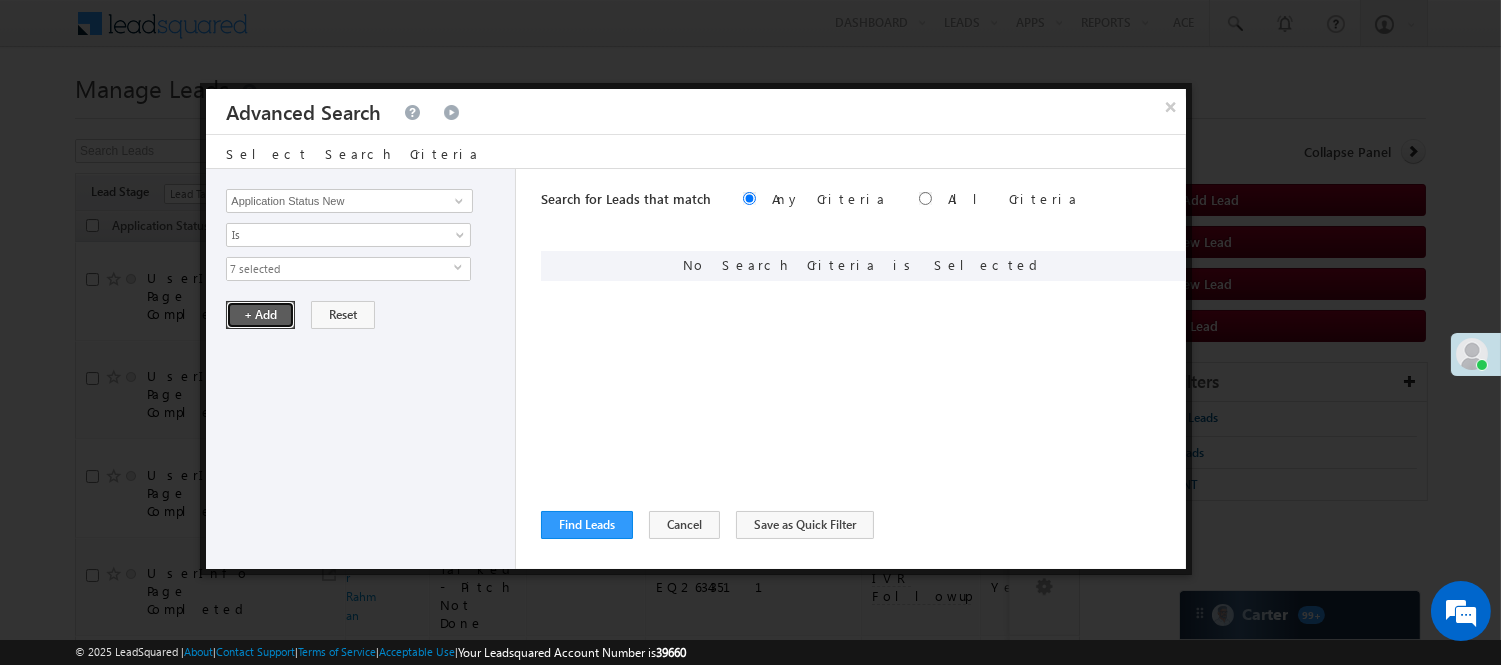 click on "+ Add" at bounding box center (260, 315) 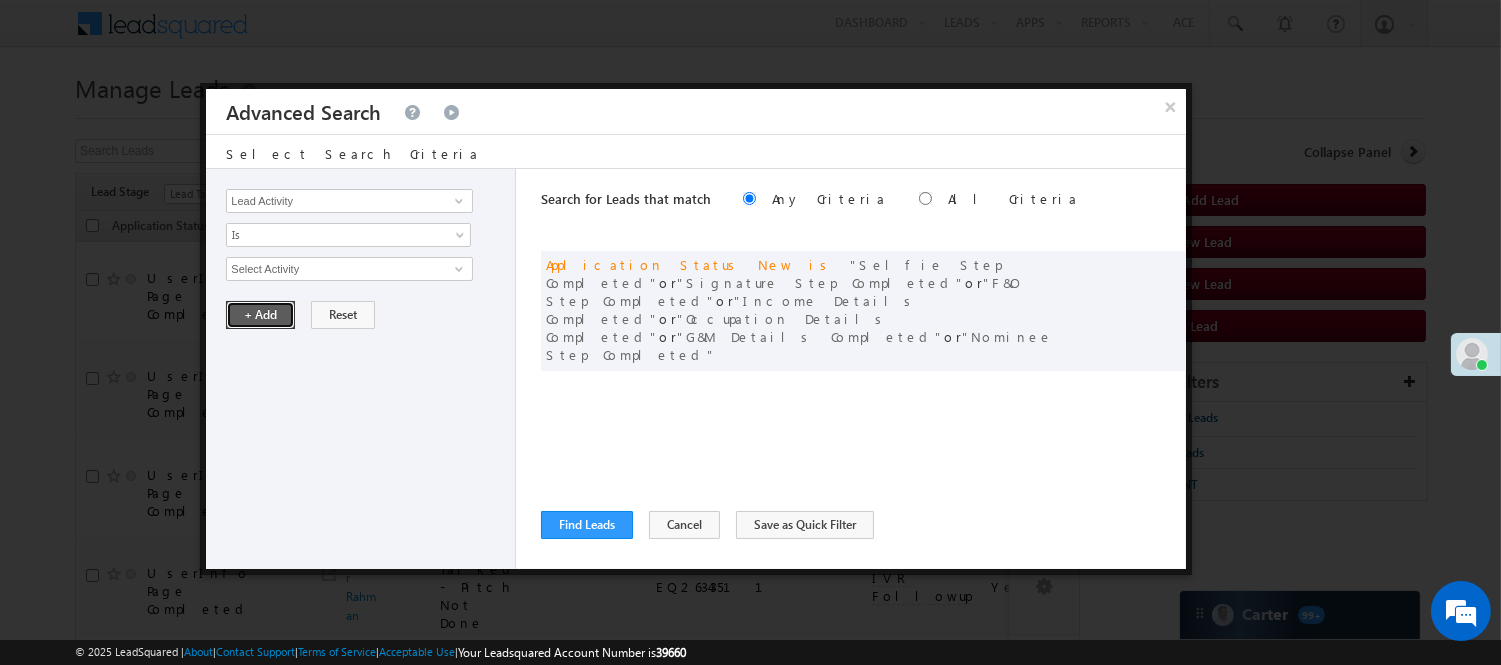 click on "+ Add" at bounding box center (260, 315) 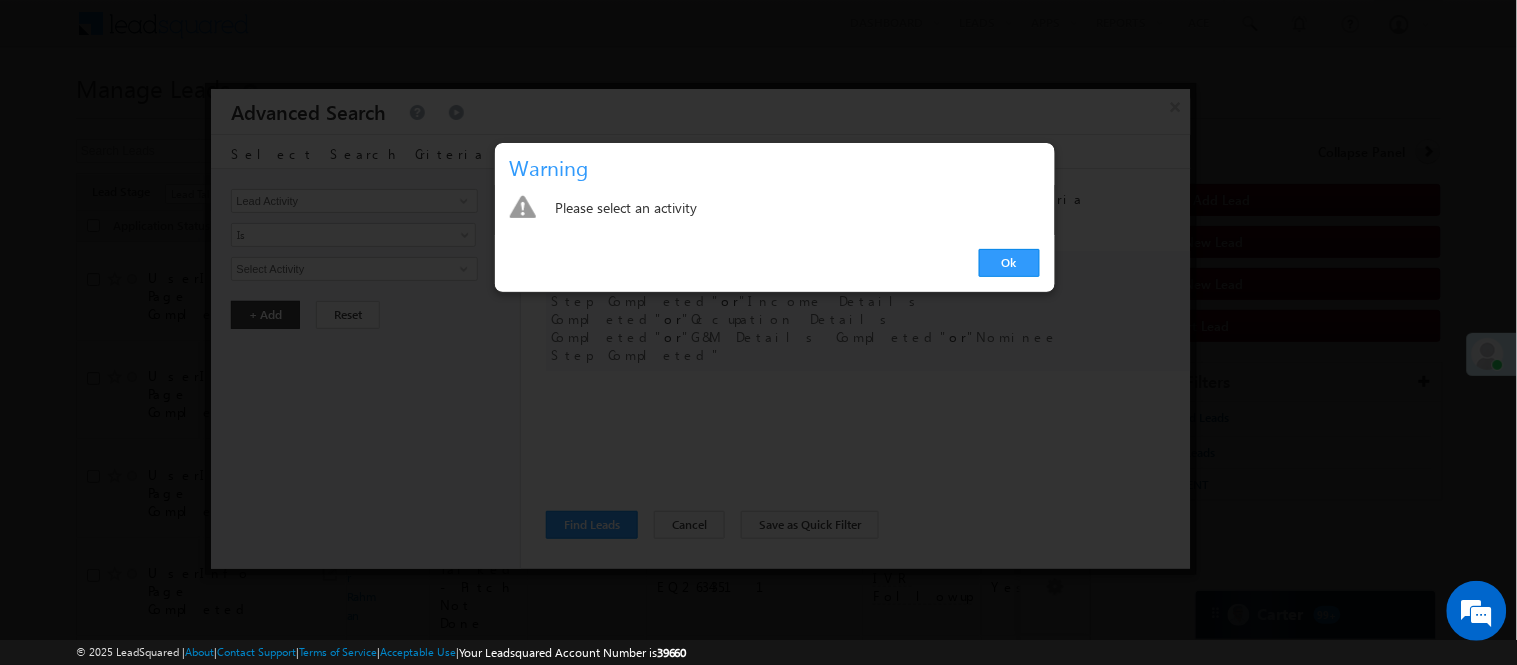 drag, startPoint x: 1017, startPoint y: 258, endPoint x: 583, endPoint y: 496, distance: 494.97476 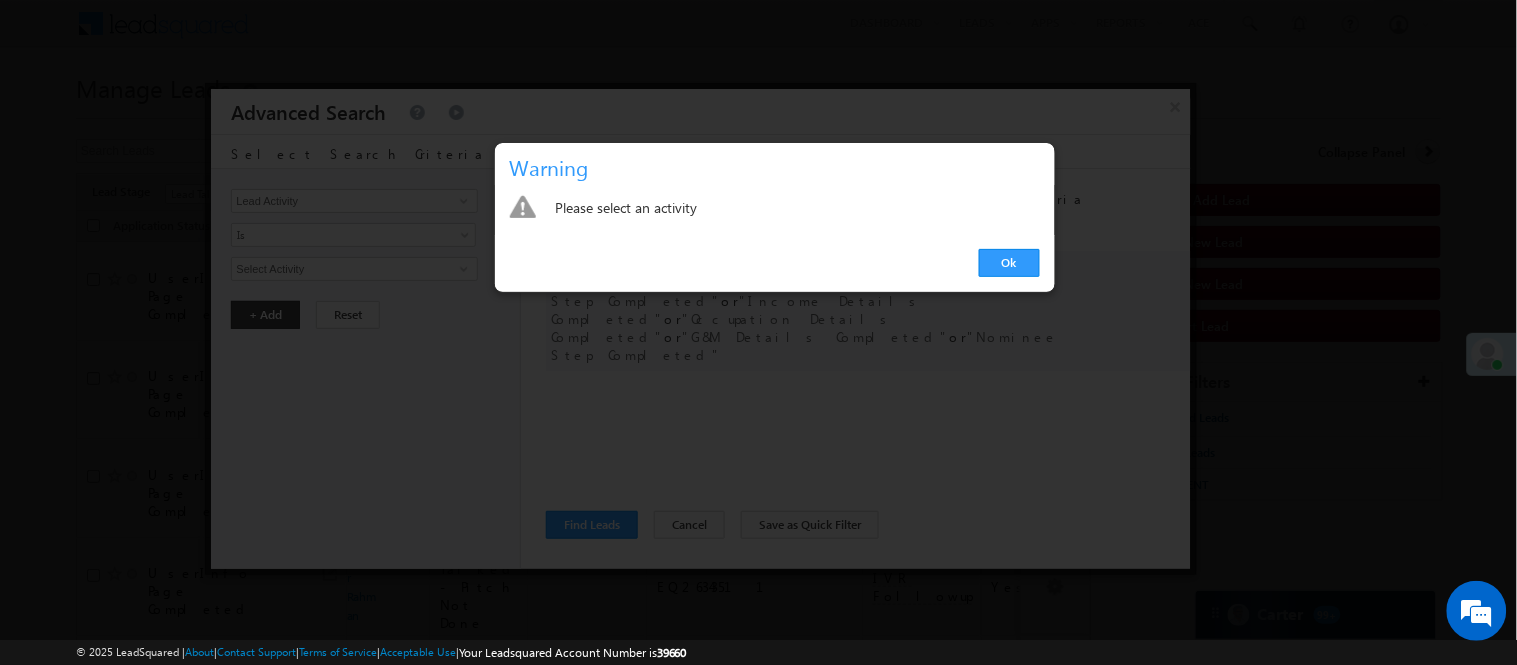 click on "Ok" at bounding box center (1009, 263) 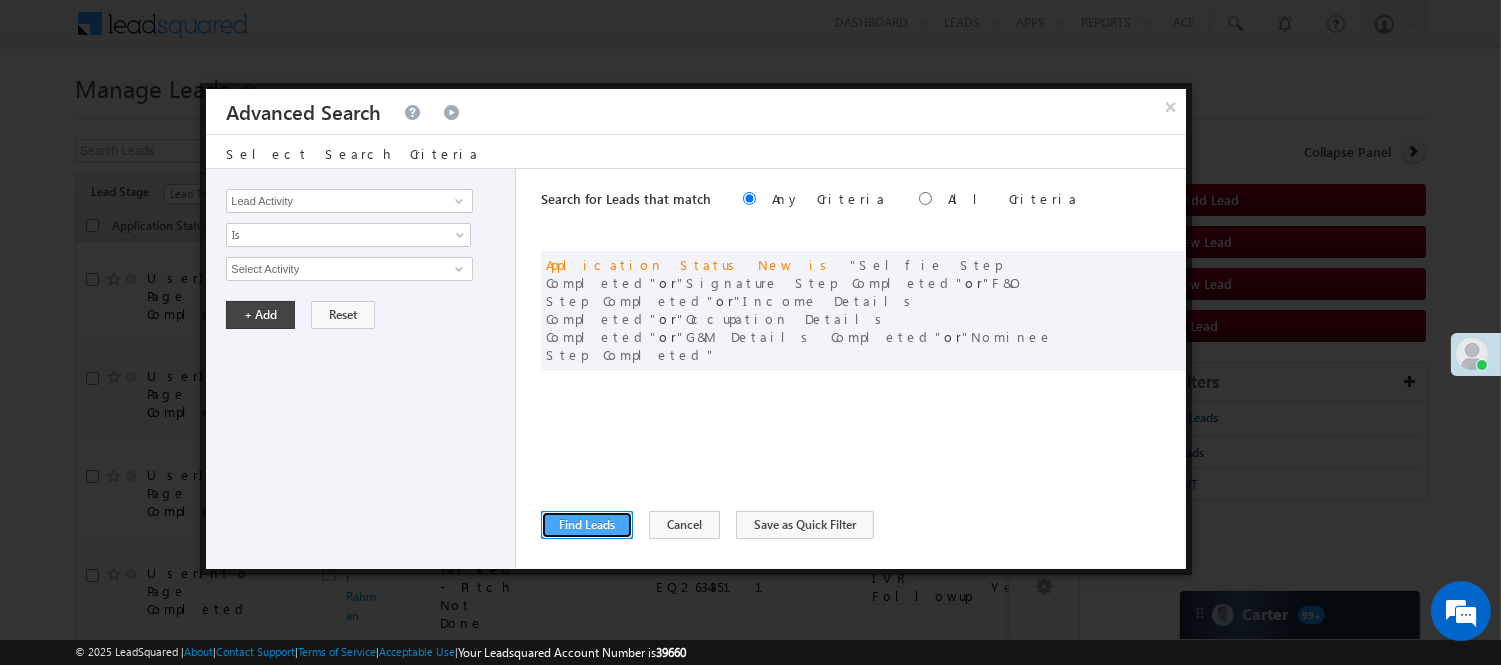 click on "Find Leads" at bounding box center (587, 525) 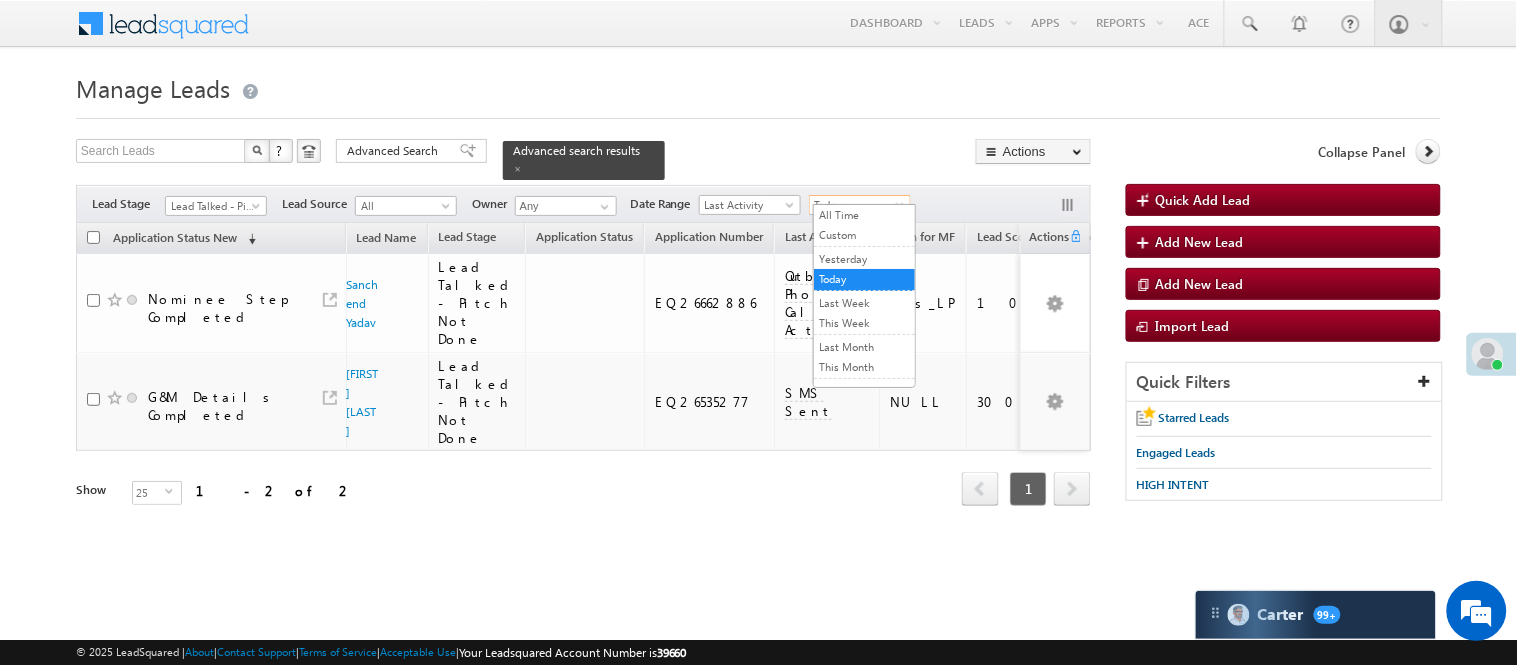 click on "Today" at bounding box center (857, 205) 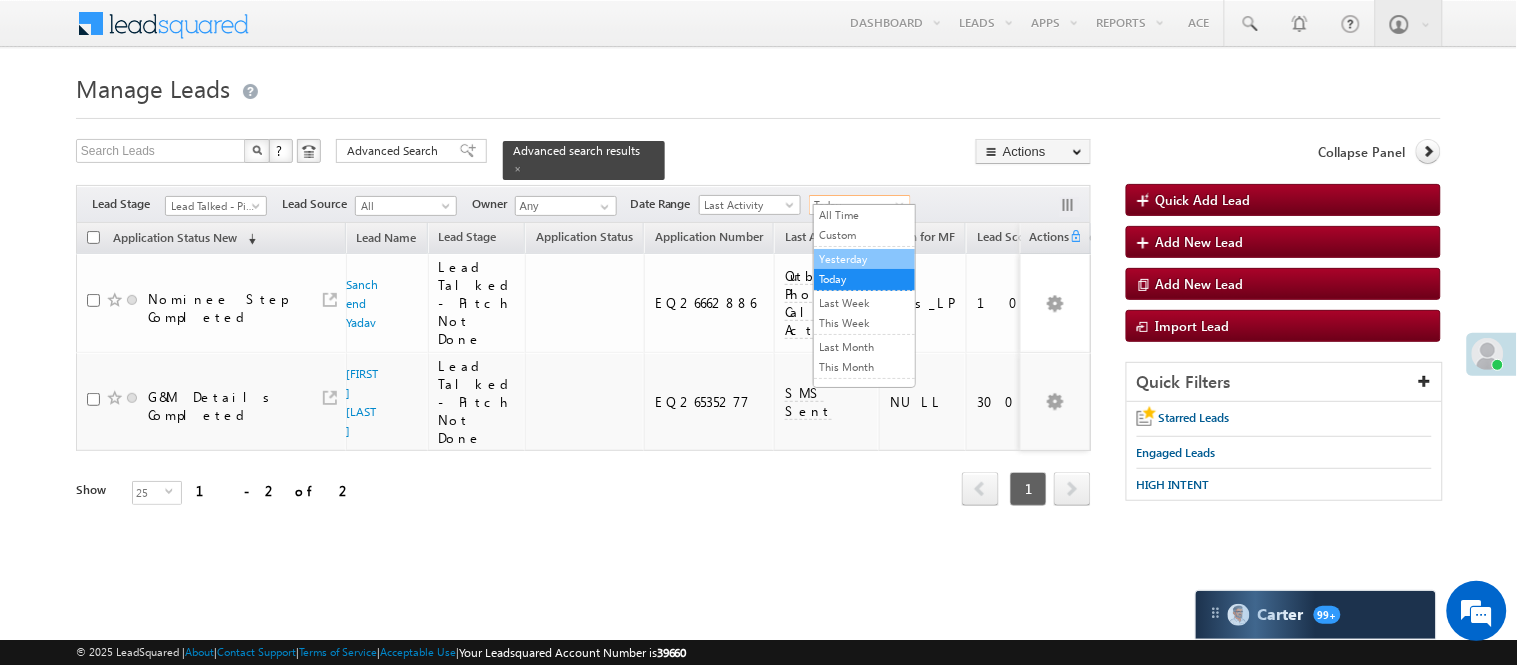 click on "Yesterday" at bounding box center (864, 259) 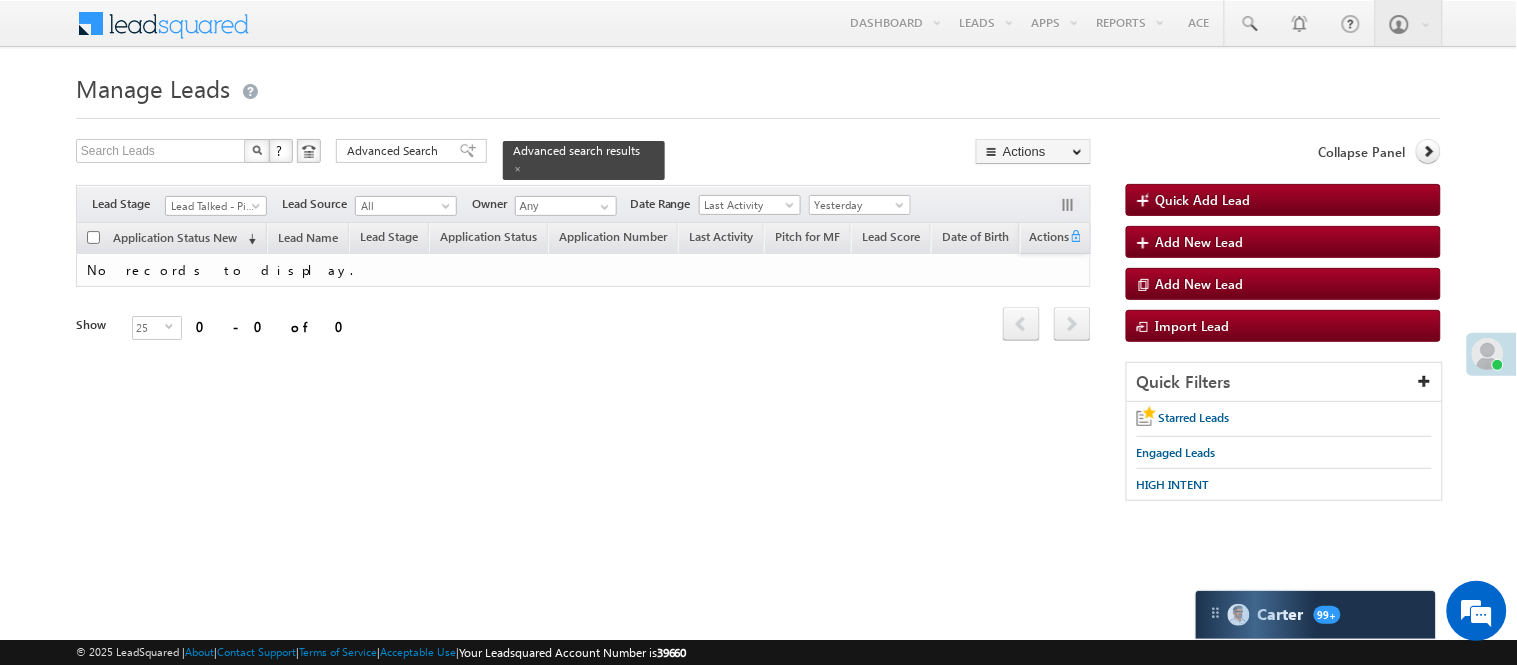 click on "Lead Talked - Pitch Not Done" at bounding box center [216, 203] 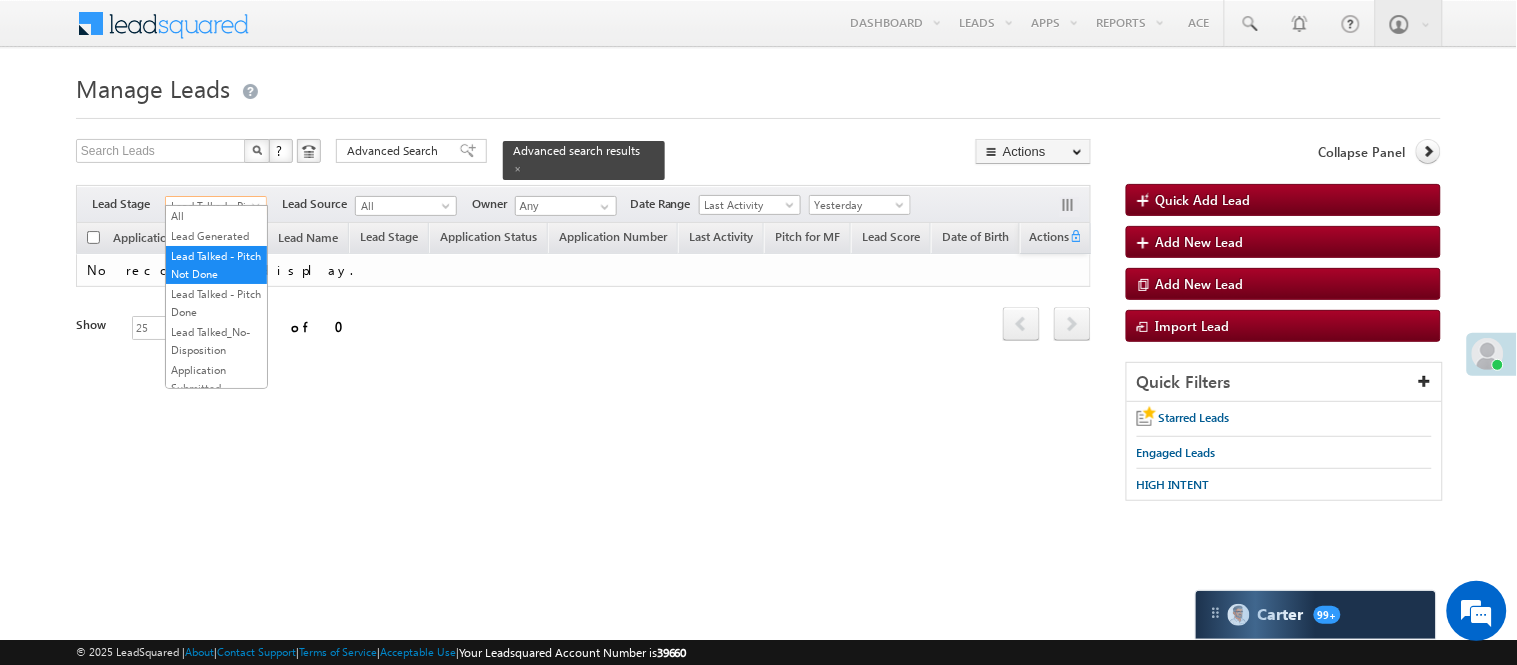 click on "Lead Talked - Pitch Not Done" at bounding box center (213, 206) 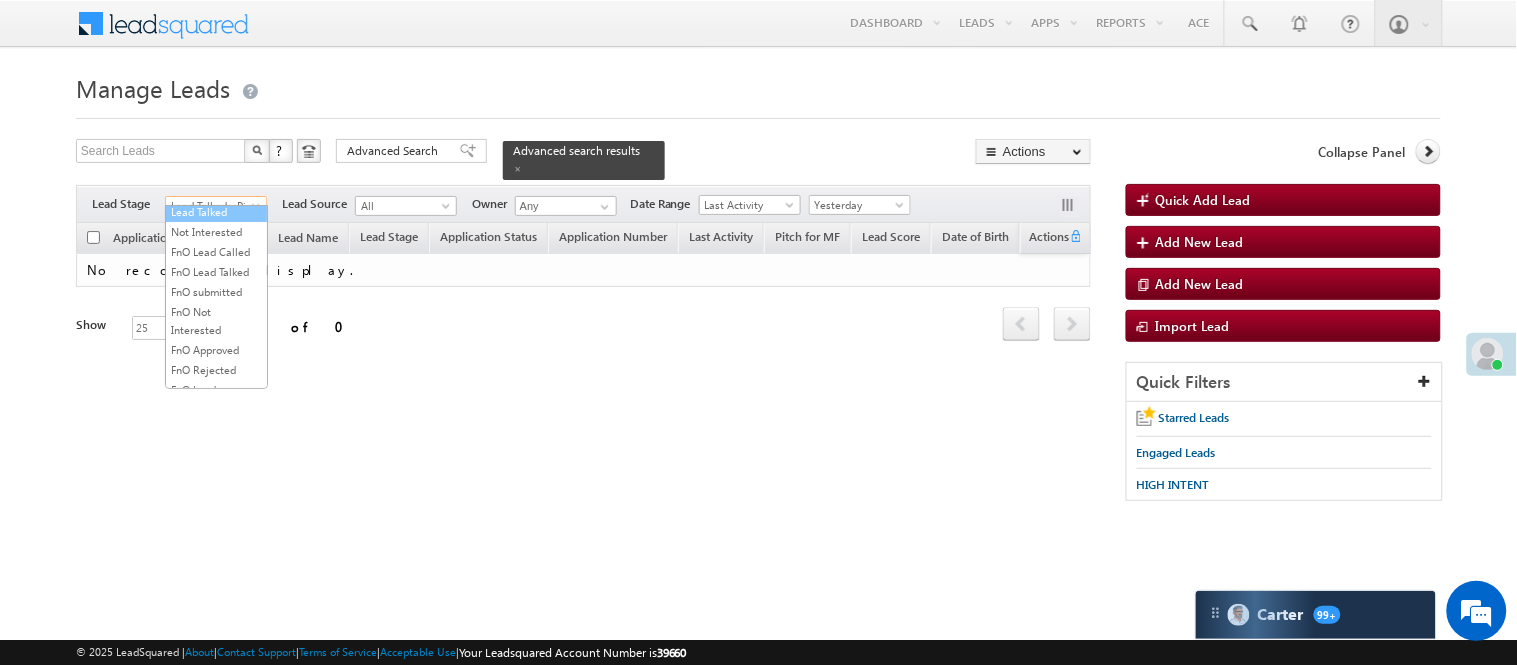 scroll, scrollTop: 333, scrollLeft: 0, axis: vertical 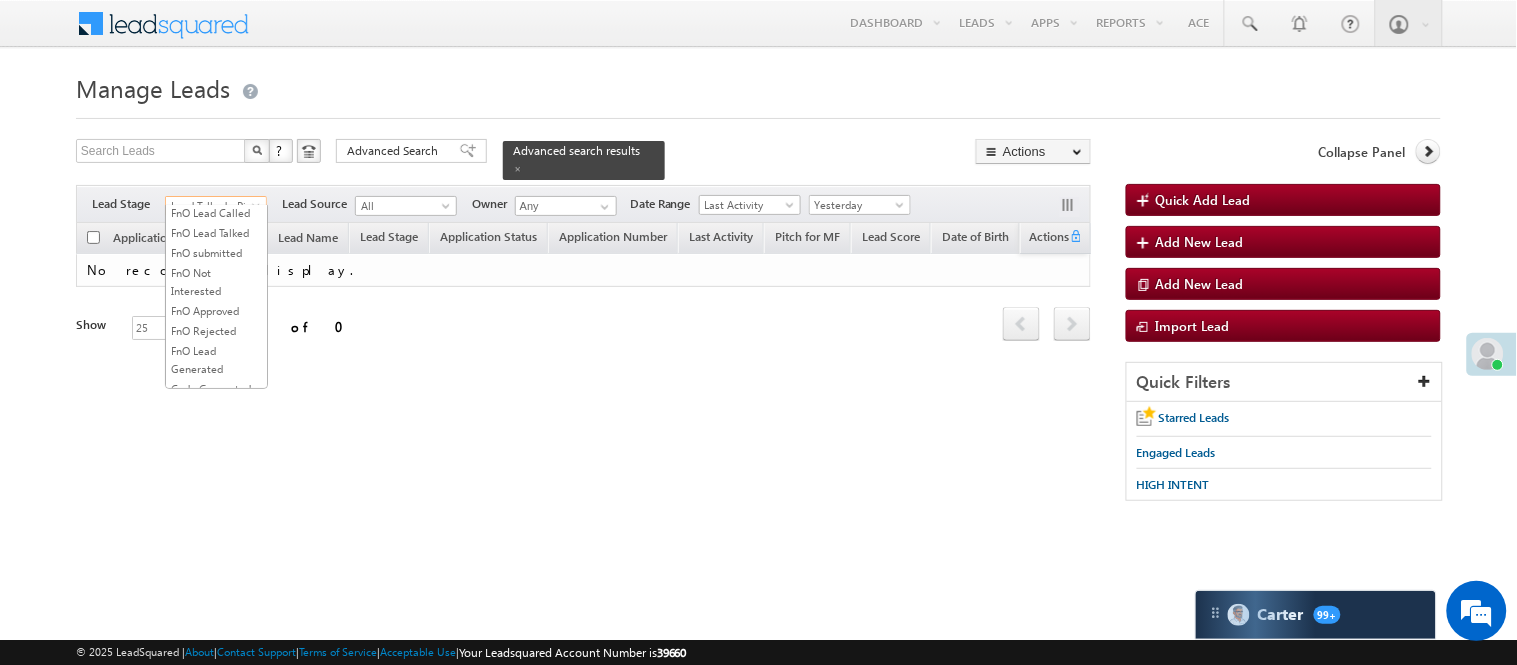 click on "Lead Called" at bounding box center (216, 153) 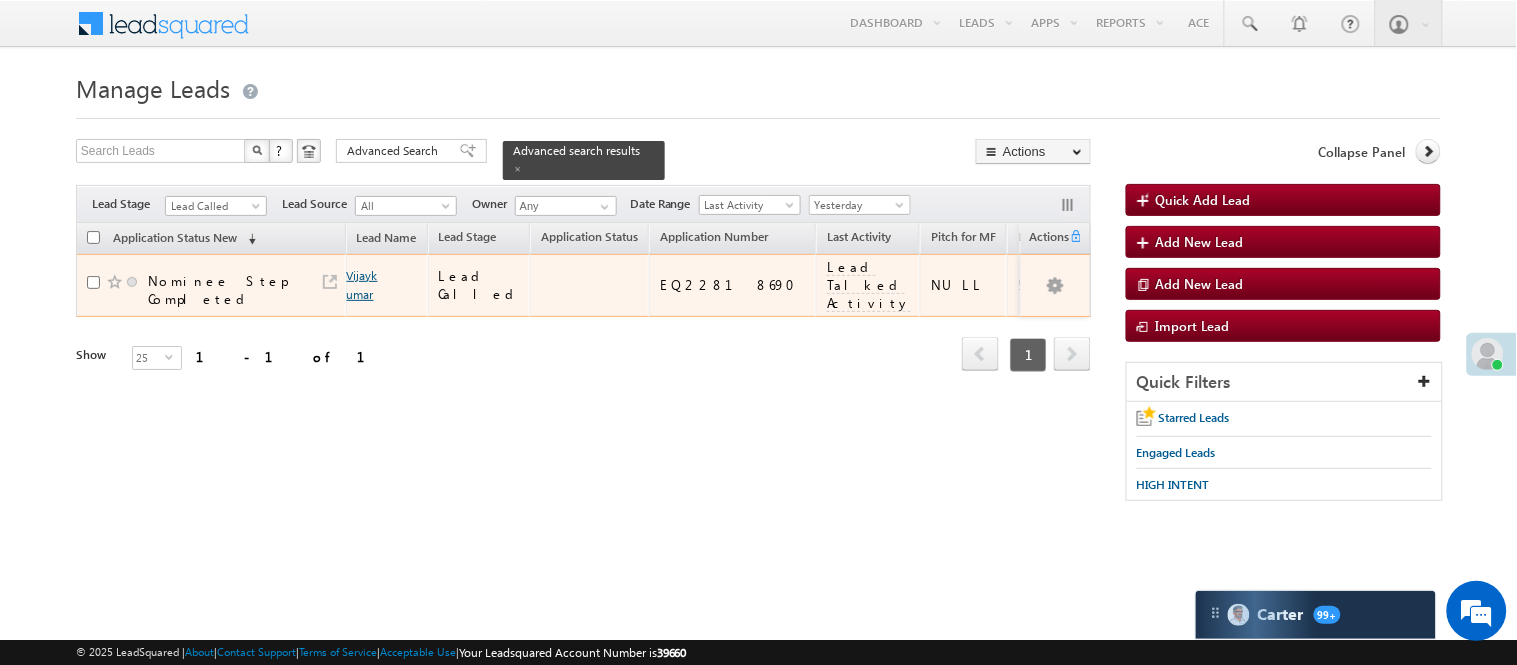 click on "Vijaykumar" at bounding box center [362, 285] 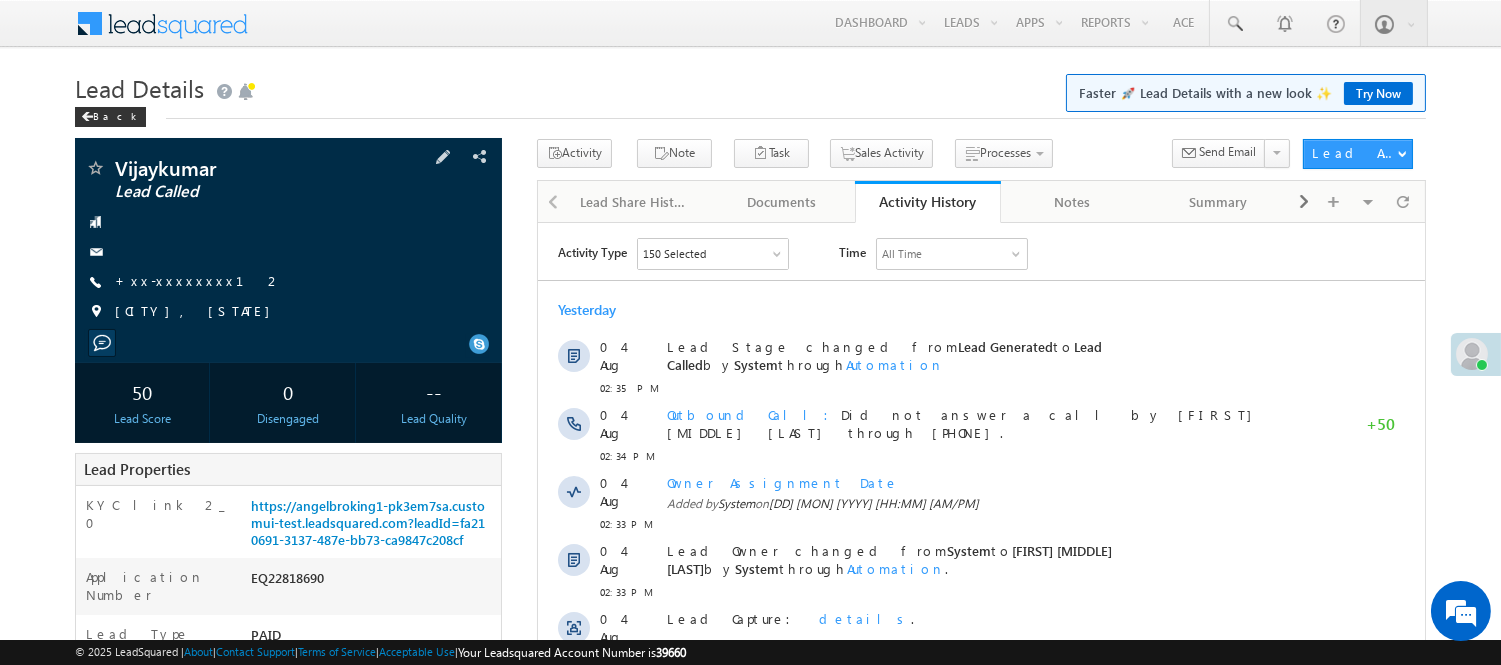scroll, scrollTop: 0, scrollLeft: 0, axis: both 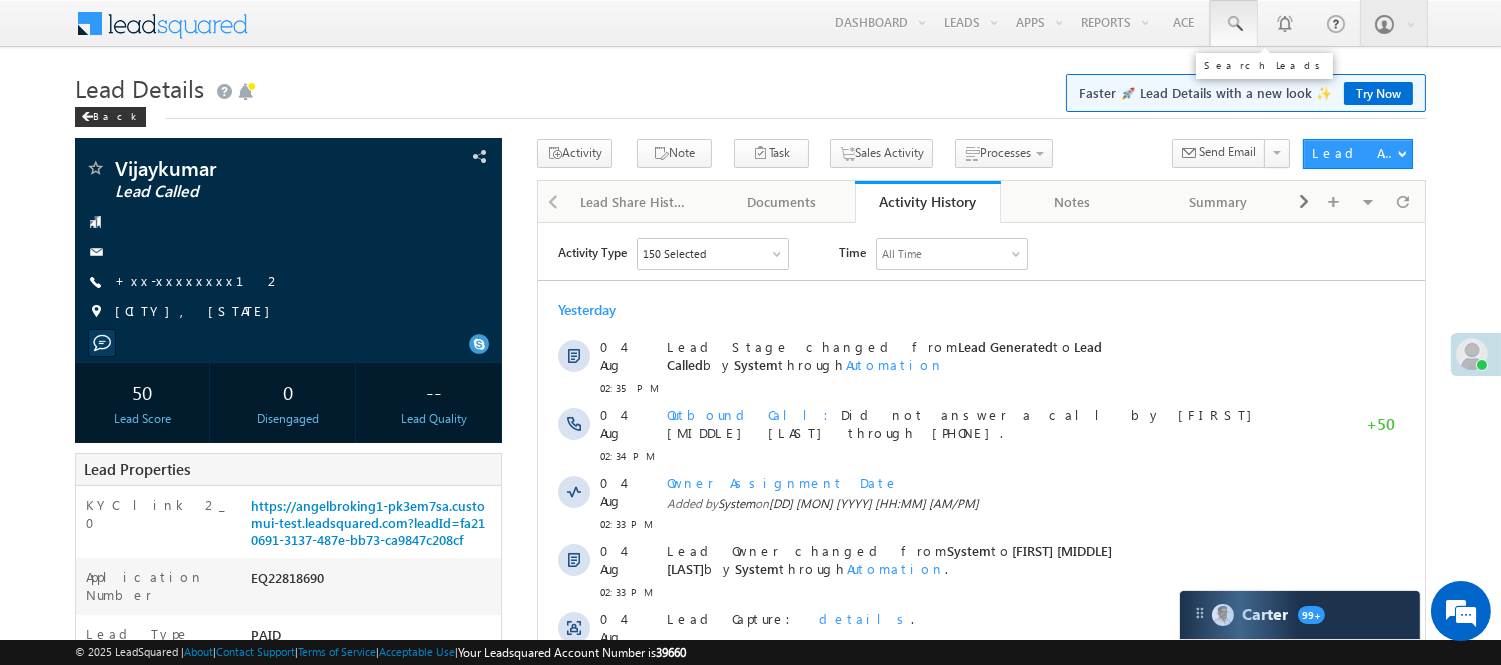 click at bounding box center [1234, 24] 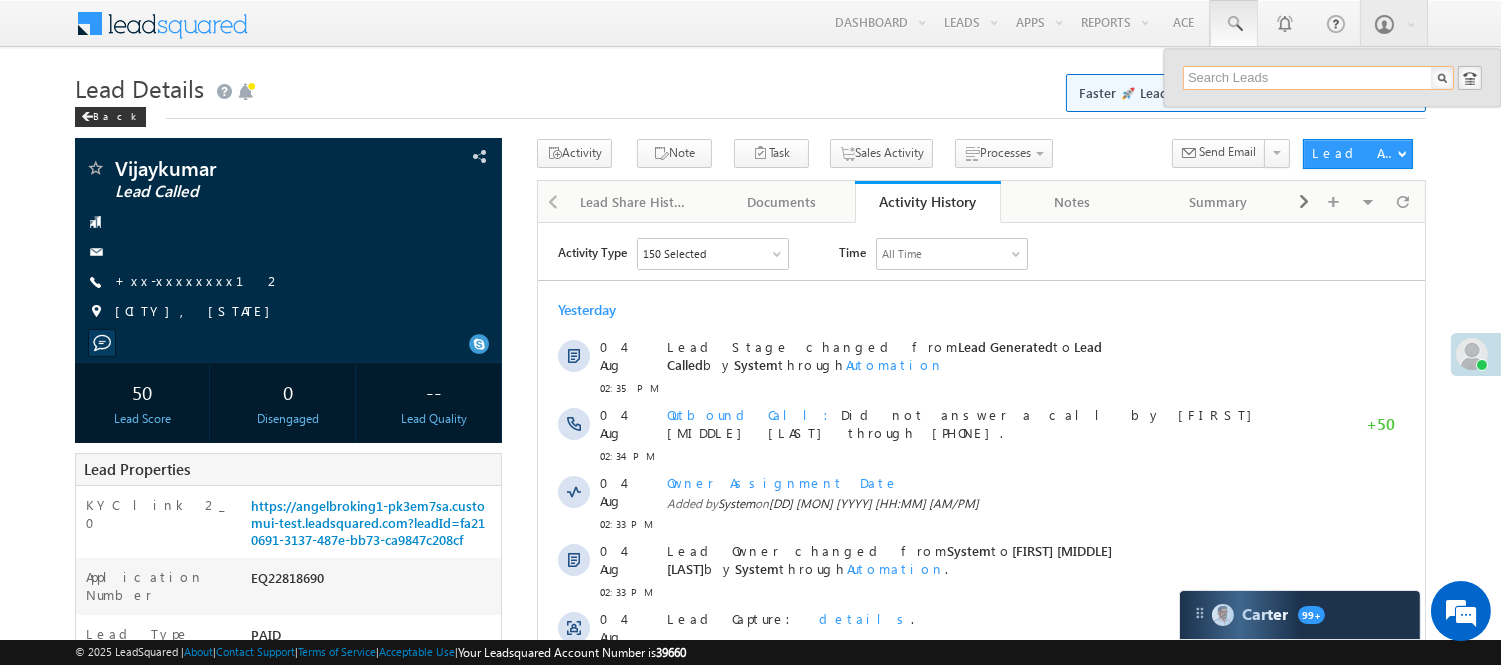 click at bounding box center [1318, 78] 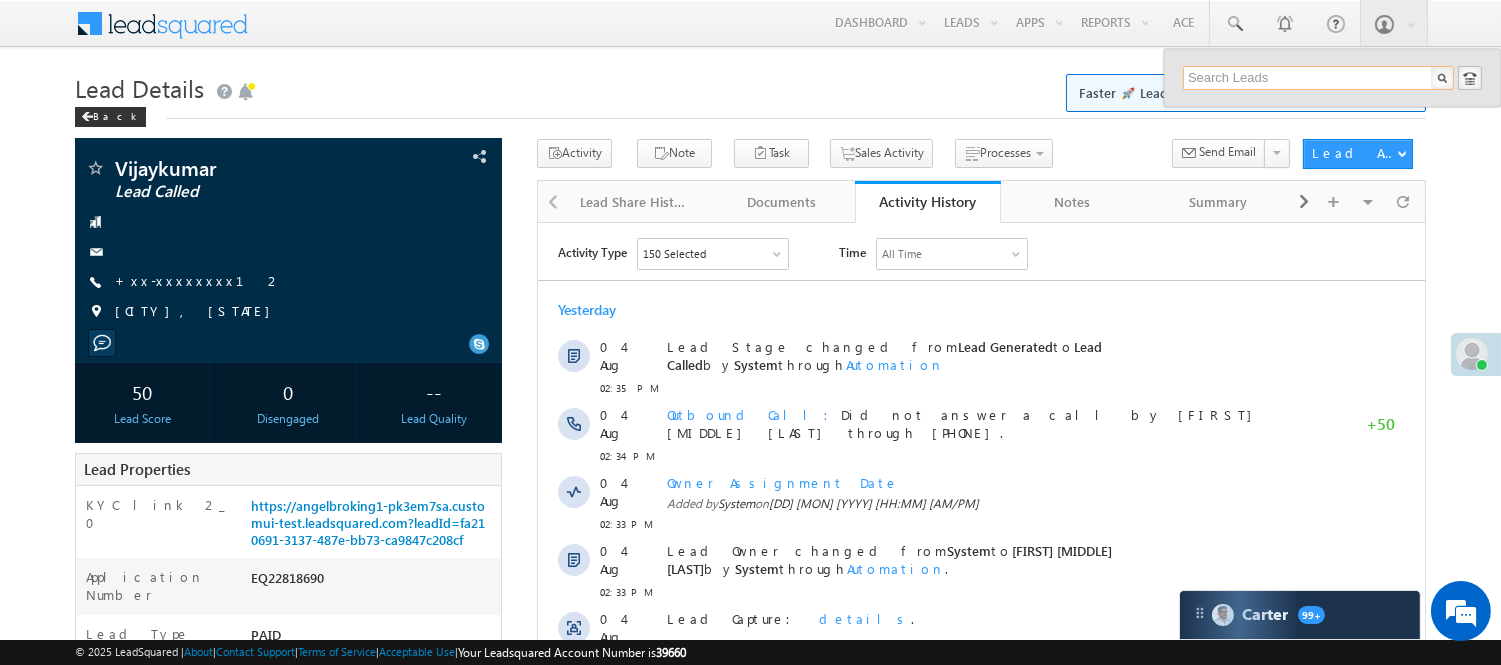 click at bounding box center [1318, 78] 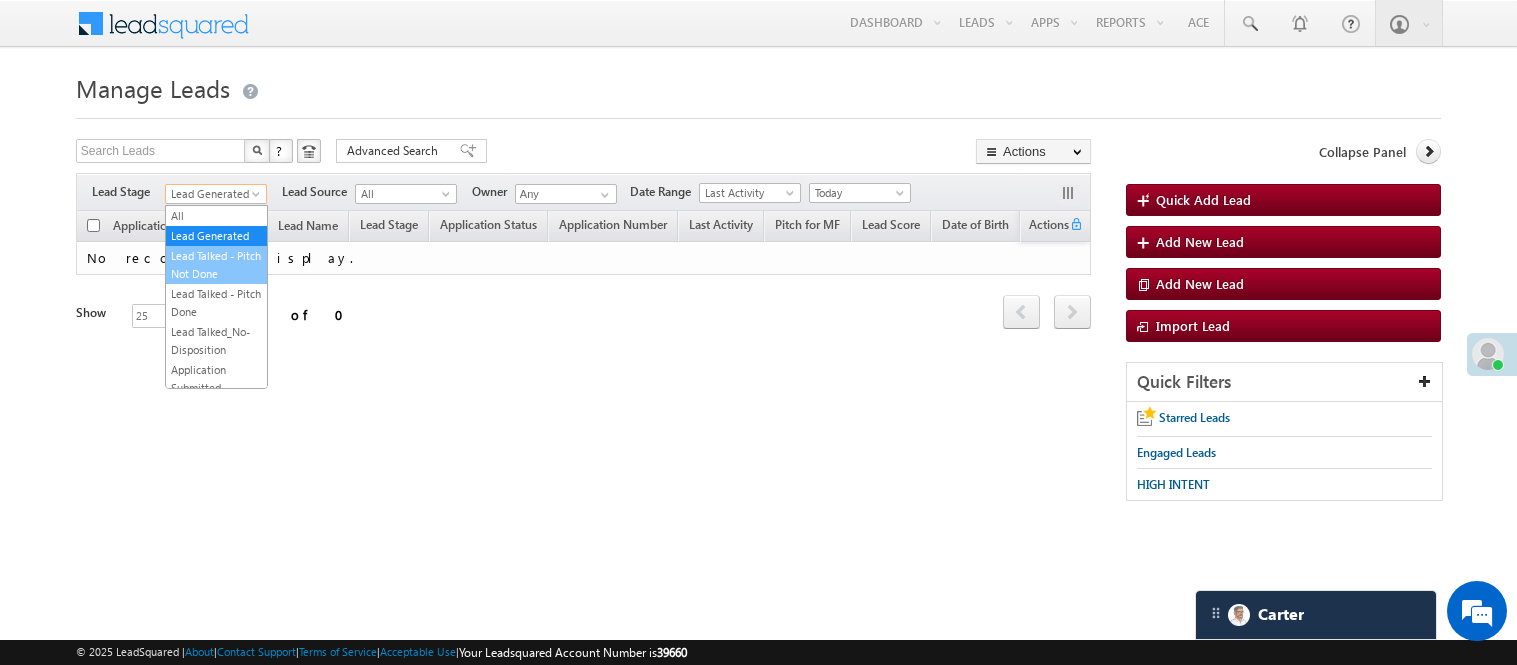 scroll, scrollTop: 0, scrollLeft: 0, axis: both 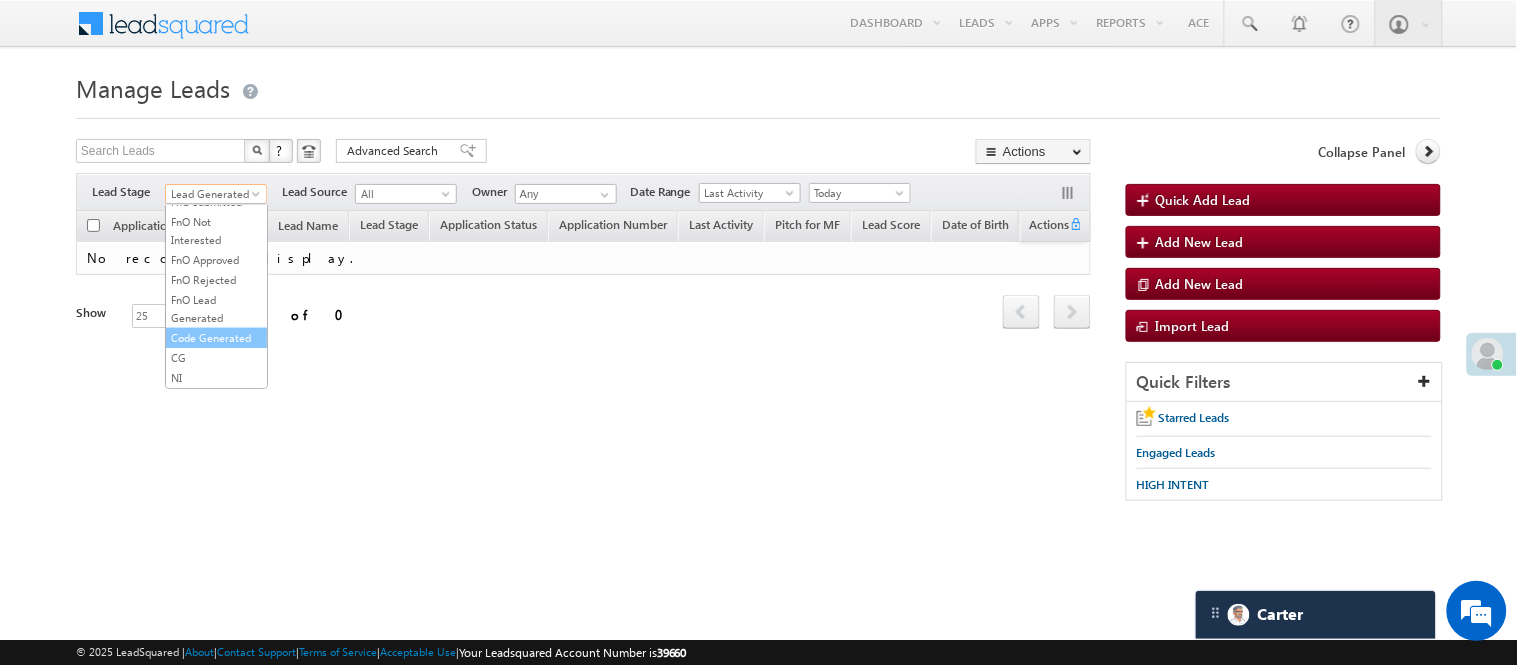 click on "Code Generated" at bounding box center [216, 338] 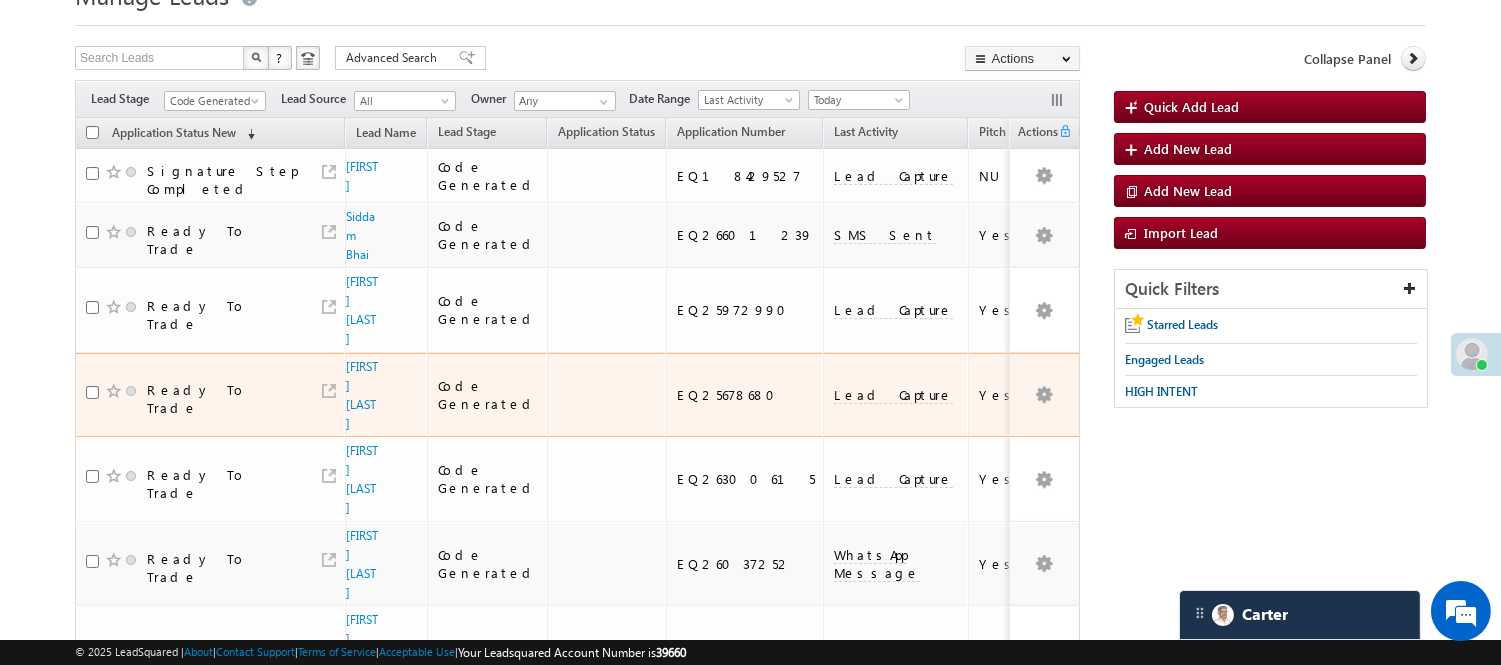 scroll, scrollTop: 0, scrollLeft: 0, axis: both 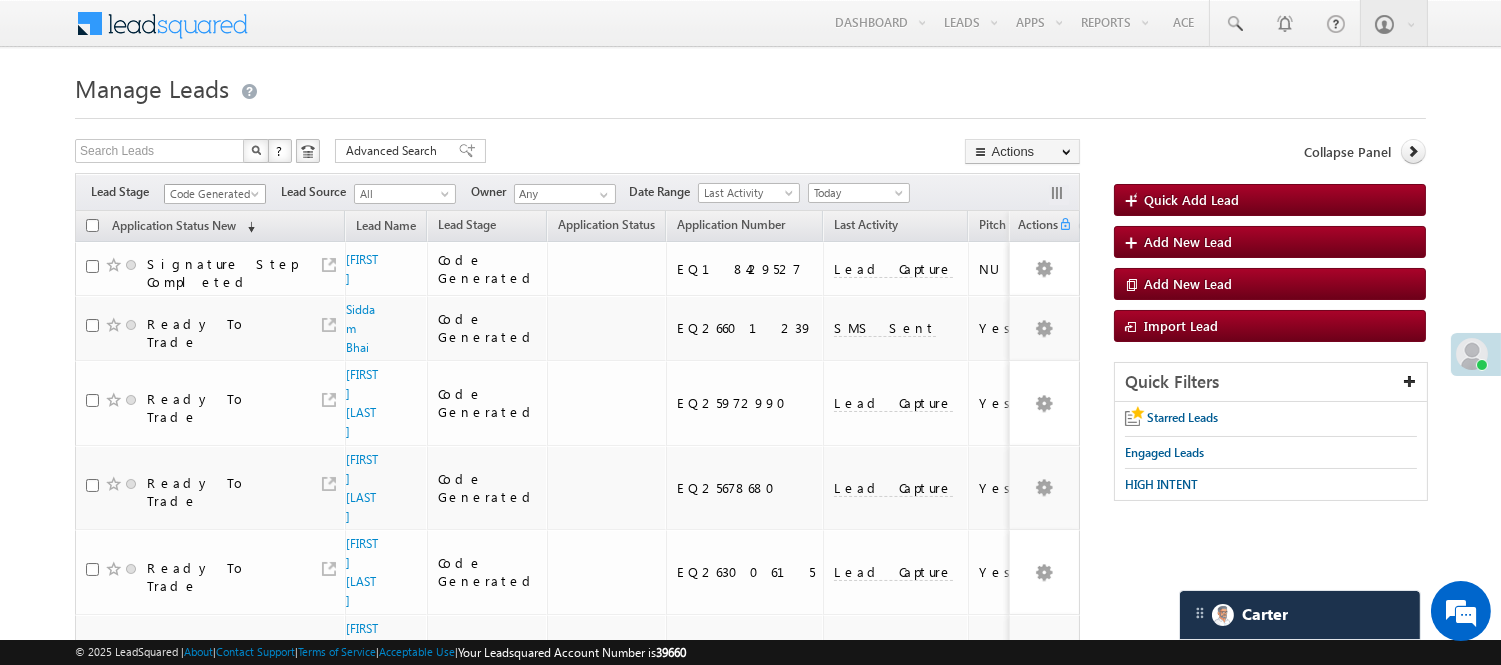 click on "Code Generated" at bounding box center (215, 194) 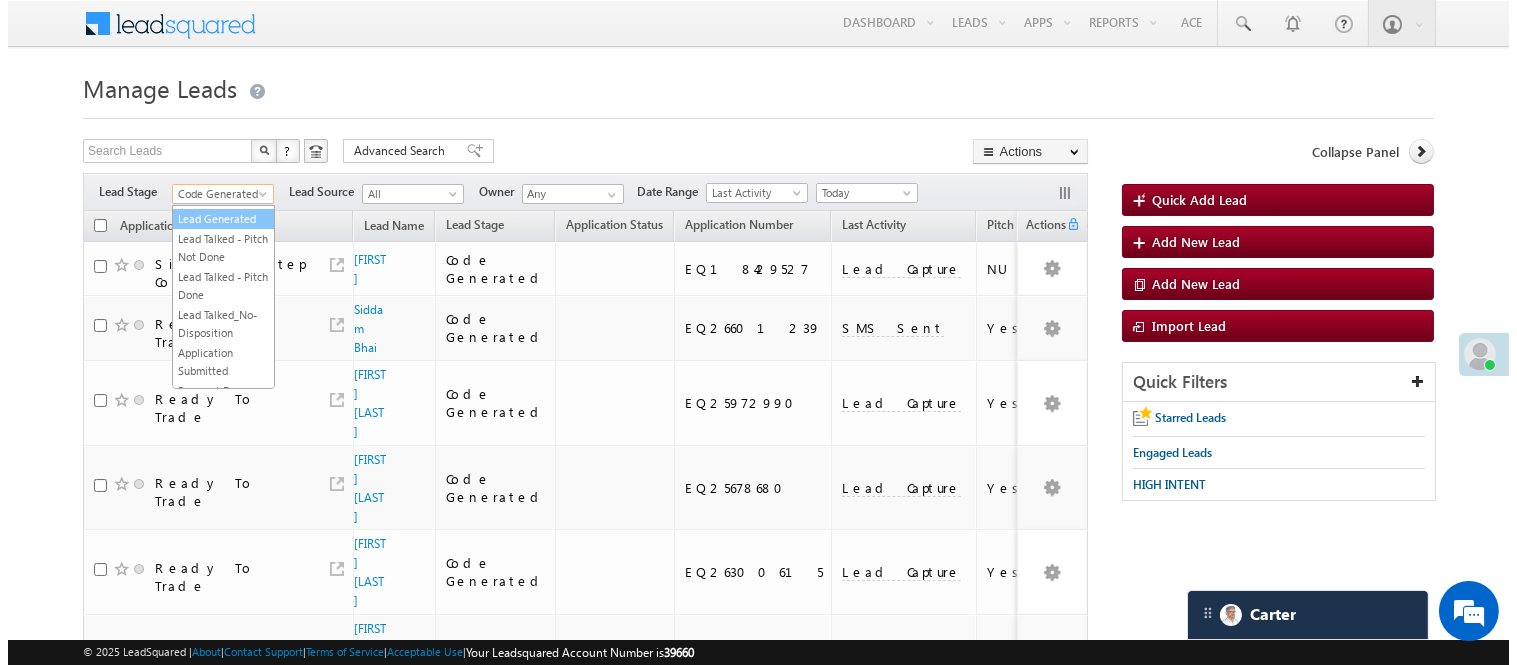 scroll, scrollTop: 0, scrollLeft: 0, axis: both 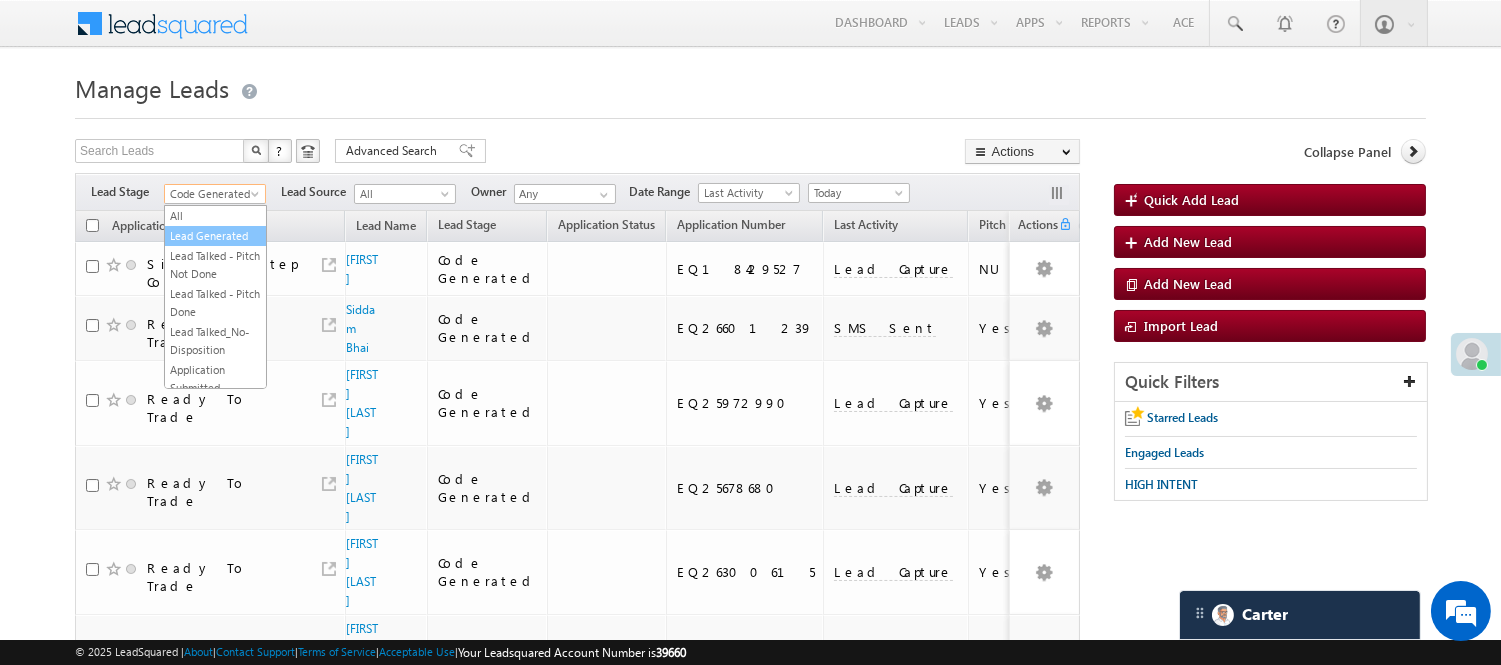 click on "Lead Generated" at bounding box center (215, 236) 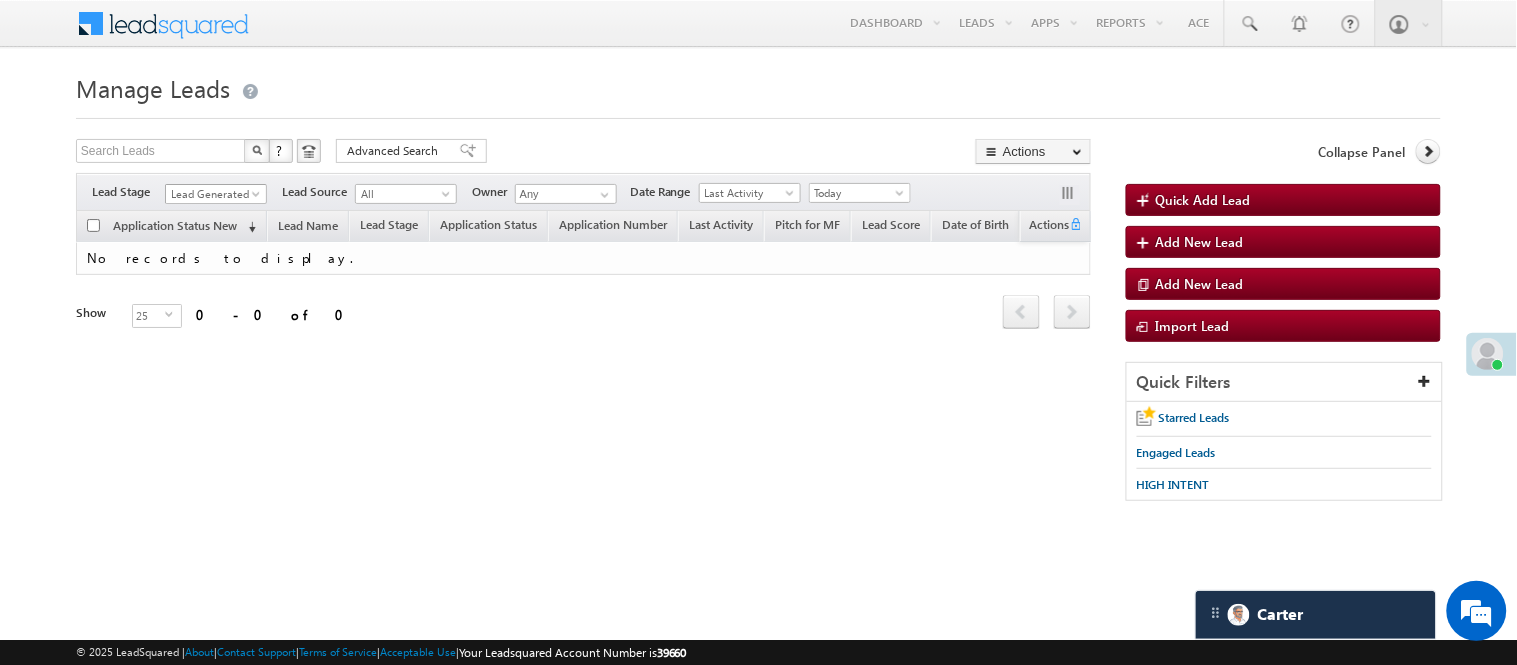 click at bounding box center (258, 198) 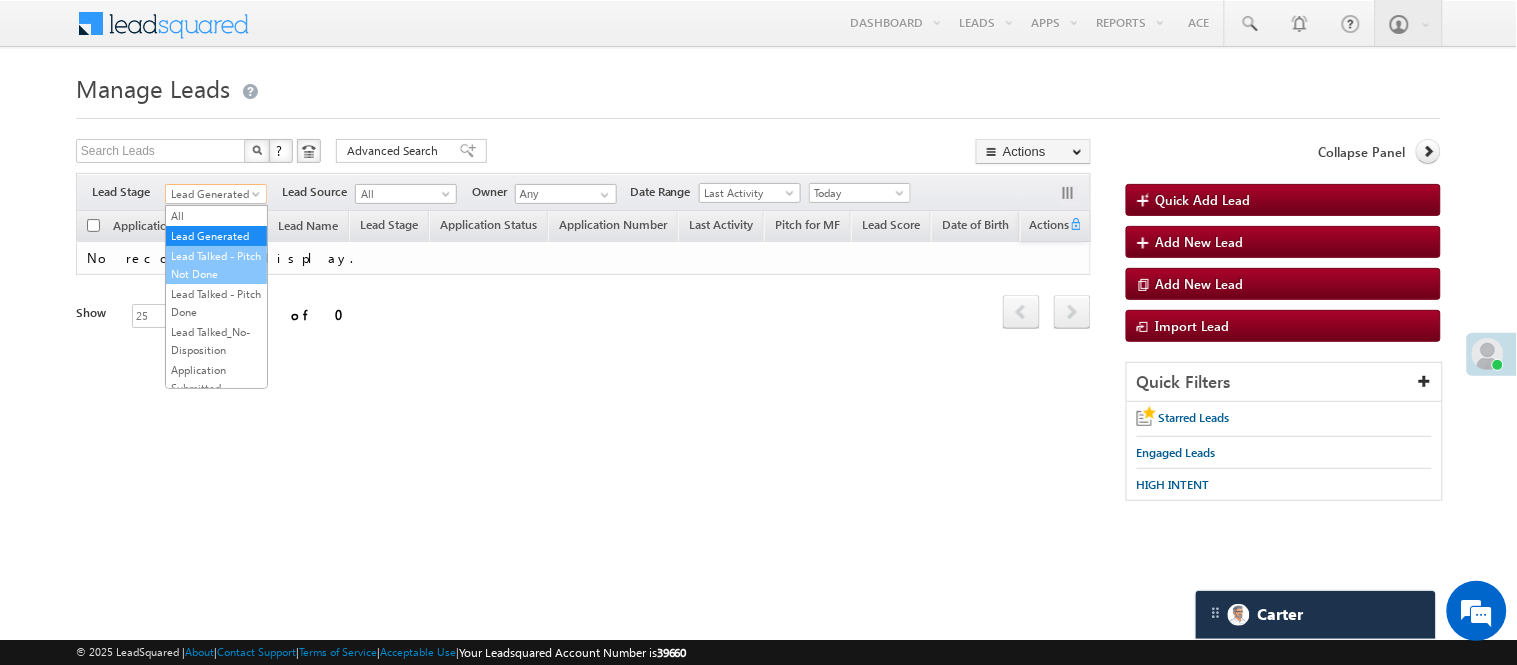 click on "Lead Talked - Pitch Not Done" at bounding box center [216, 265] 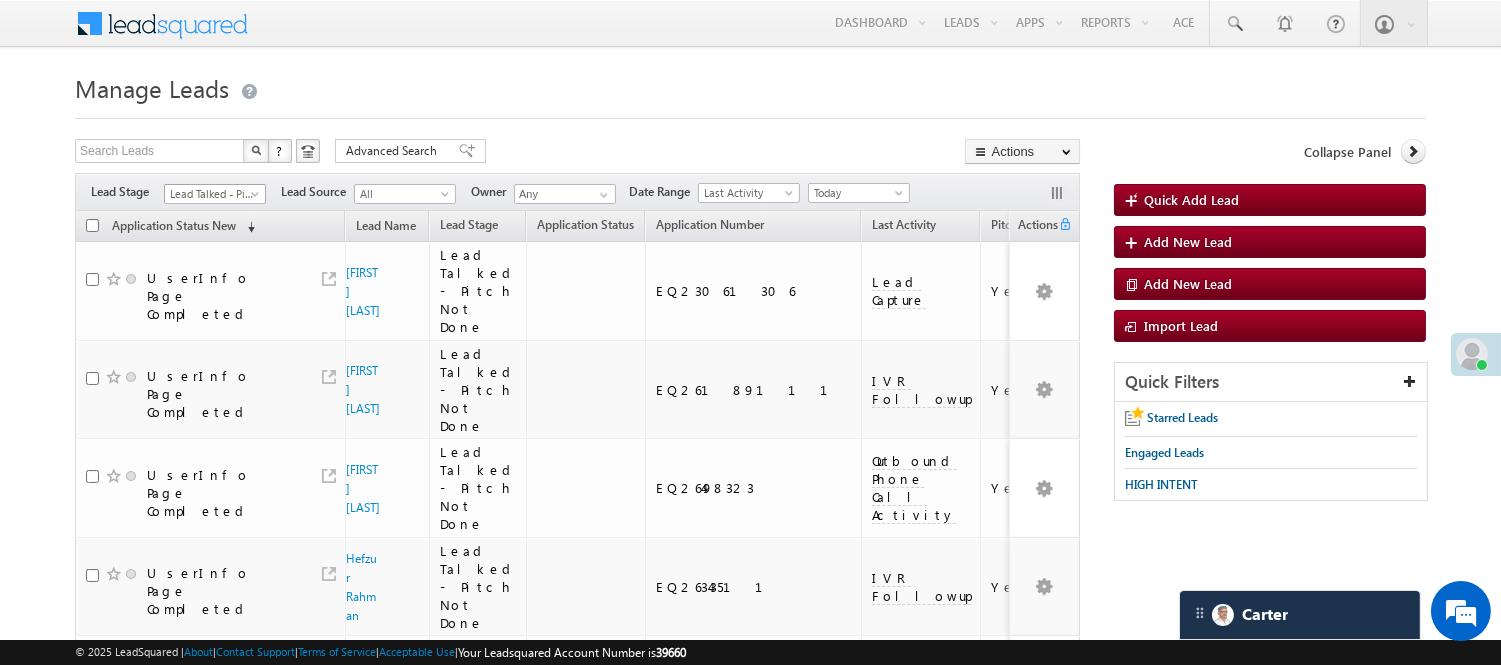 click on "Lead Talked - Pitch Not Done" at bounding box center [212, 194] 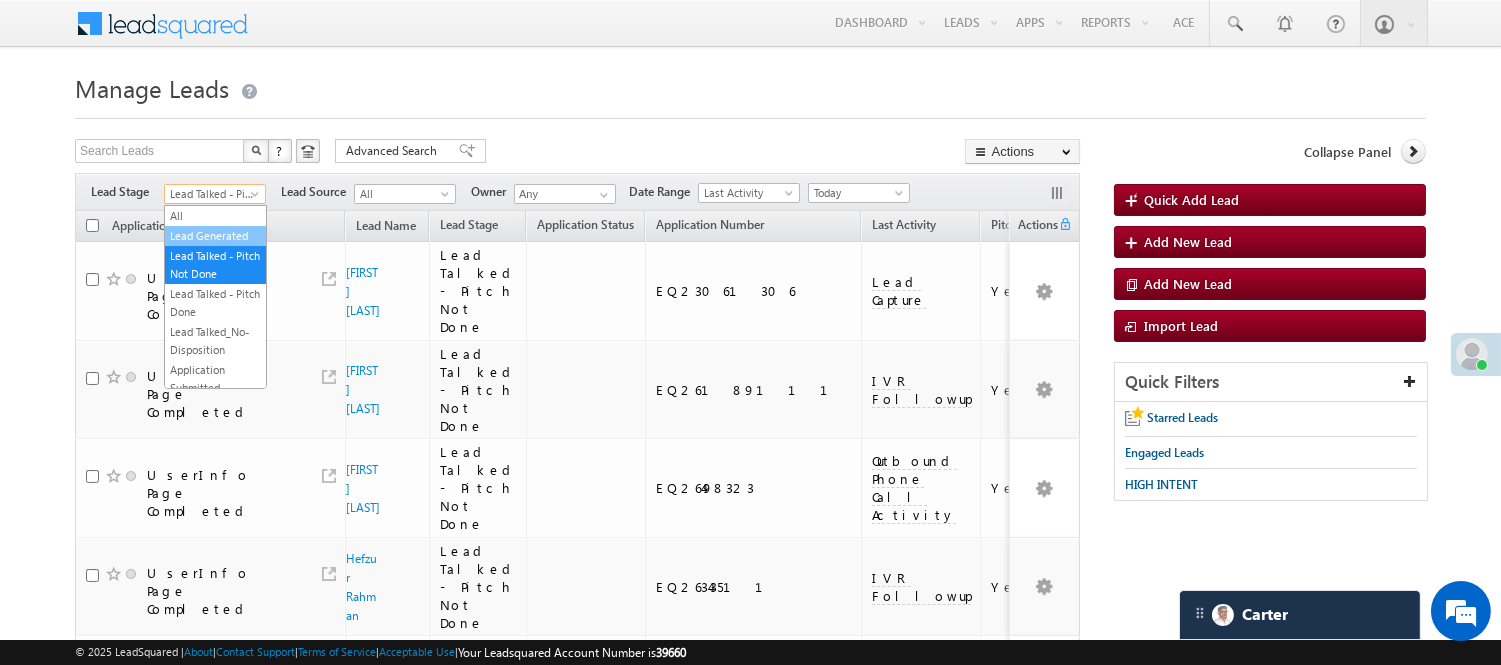 click on "Lead Generated" at bounding box center [215, 236] 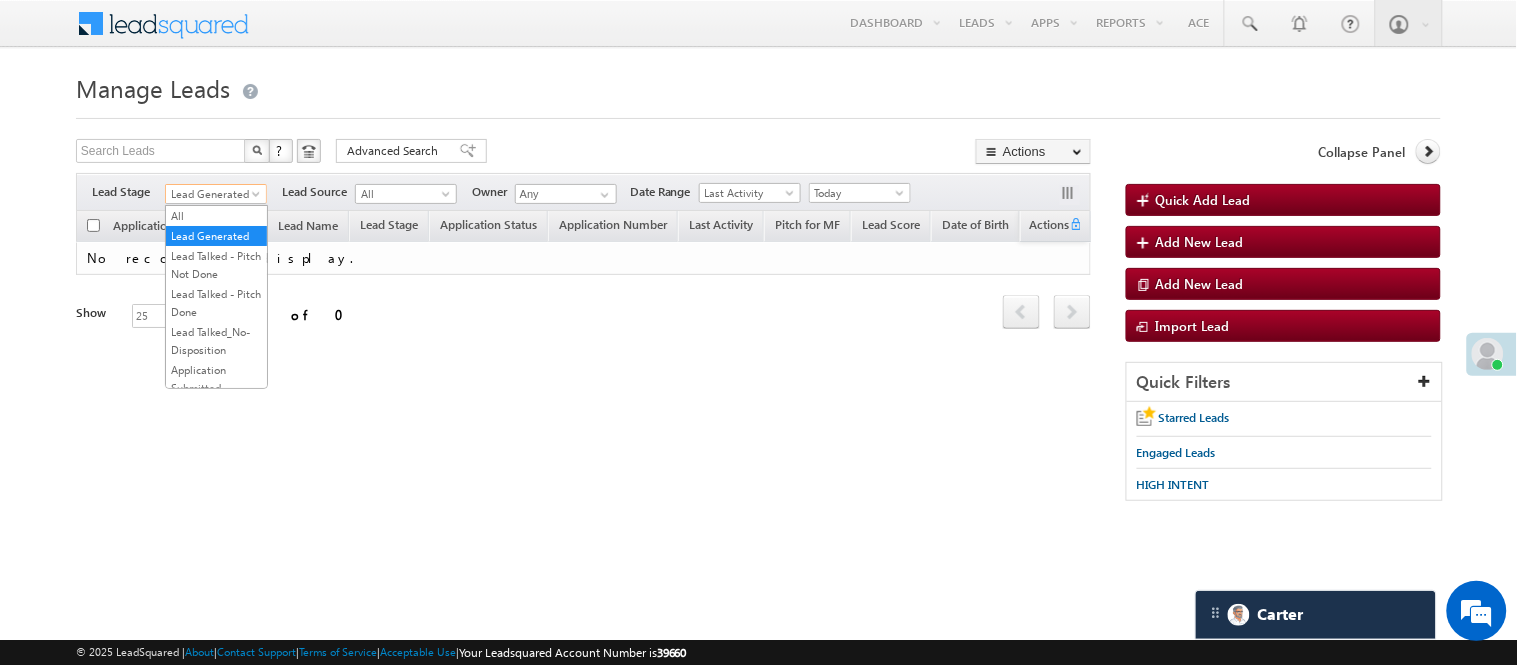 click on "Lead Generated" at bounding box center [213, 194] 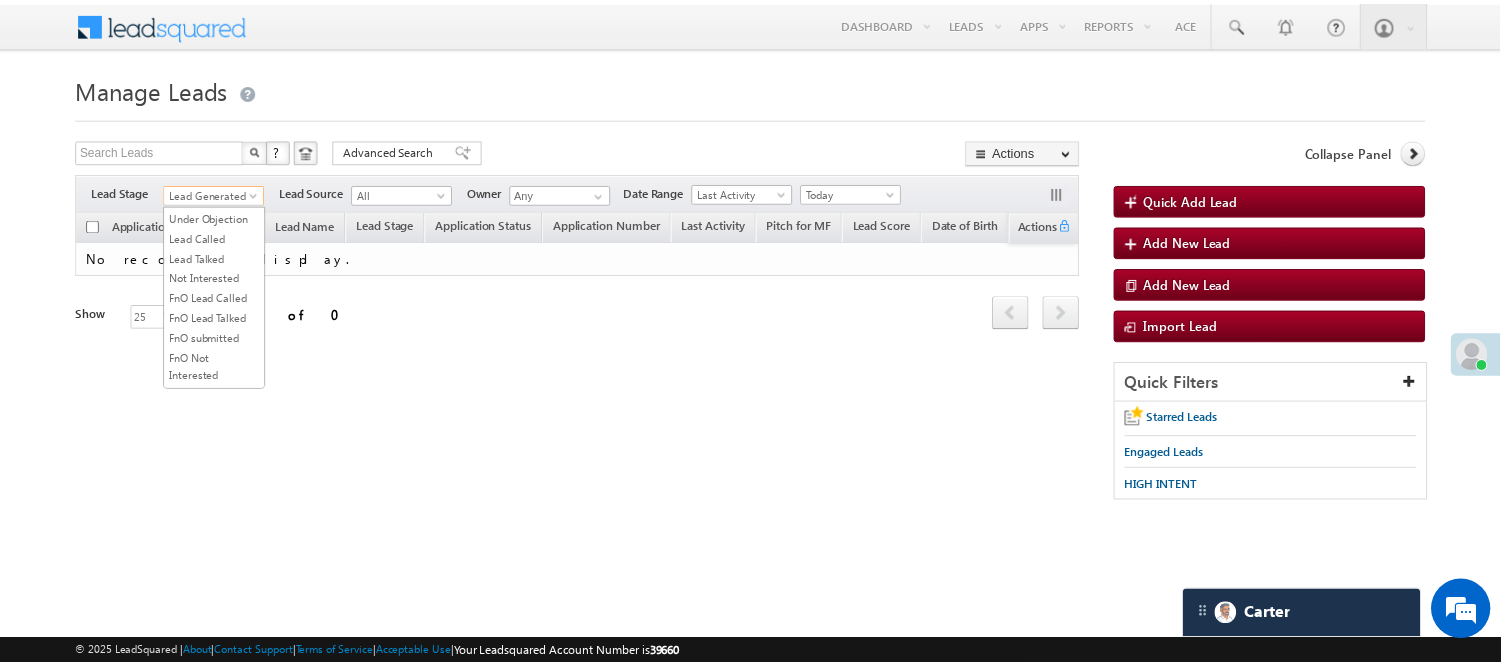 scroll, scrollTop: 496, scrollLeft: 0, axis: vertical 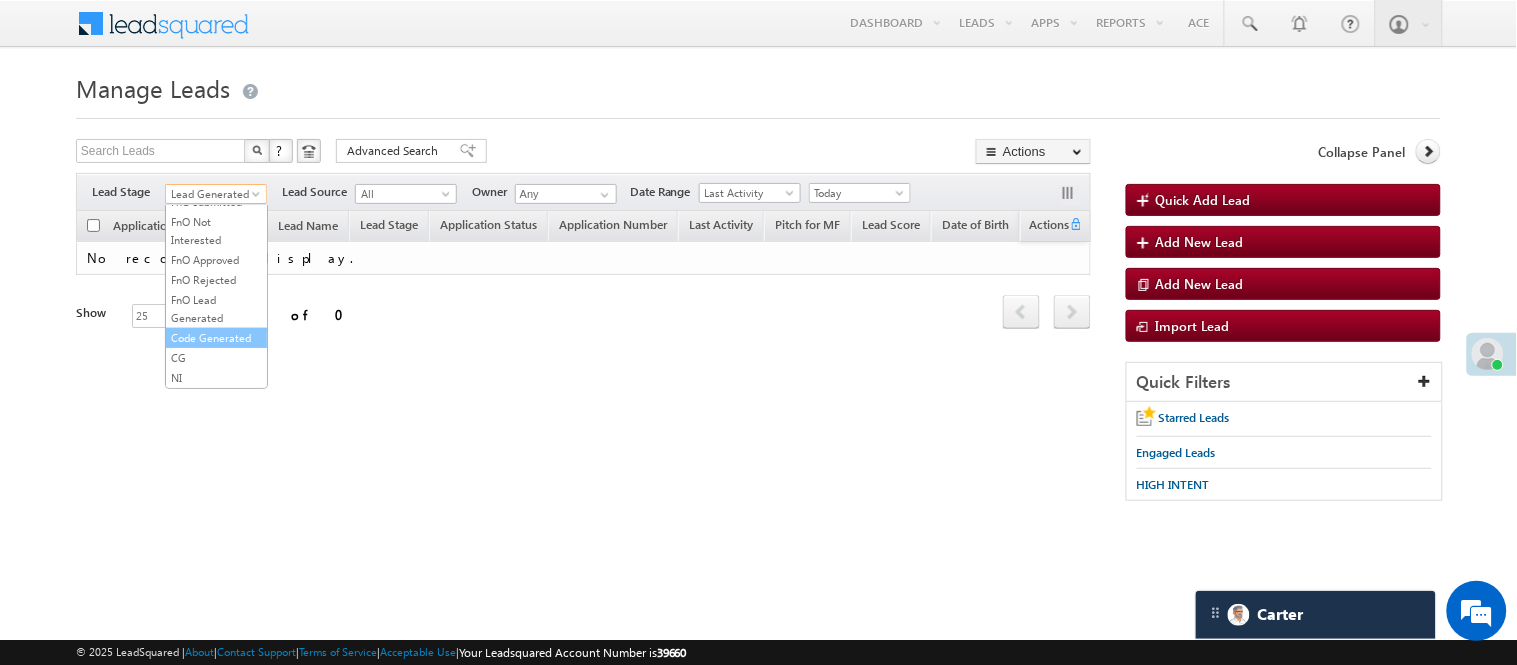 click on "Code Generated" at bounding box center (216, 338) 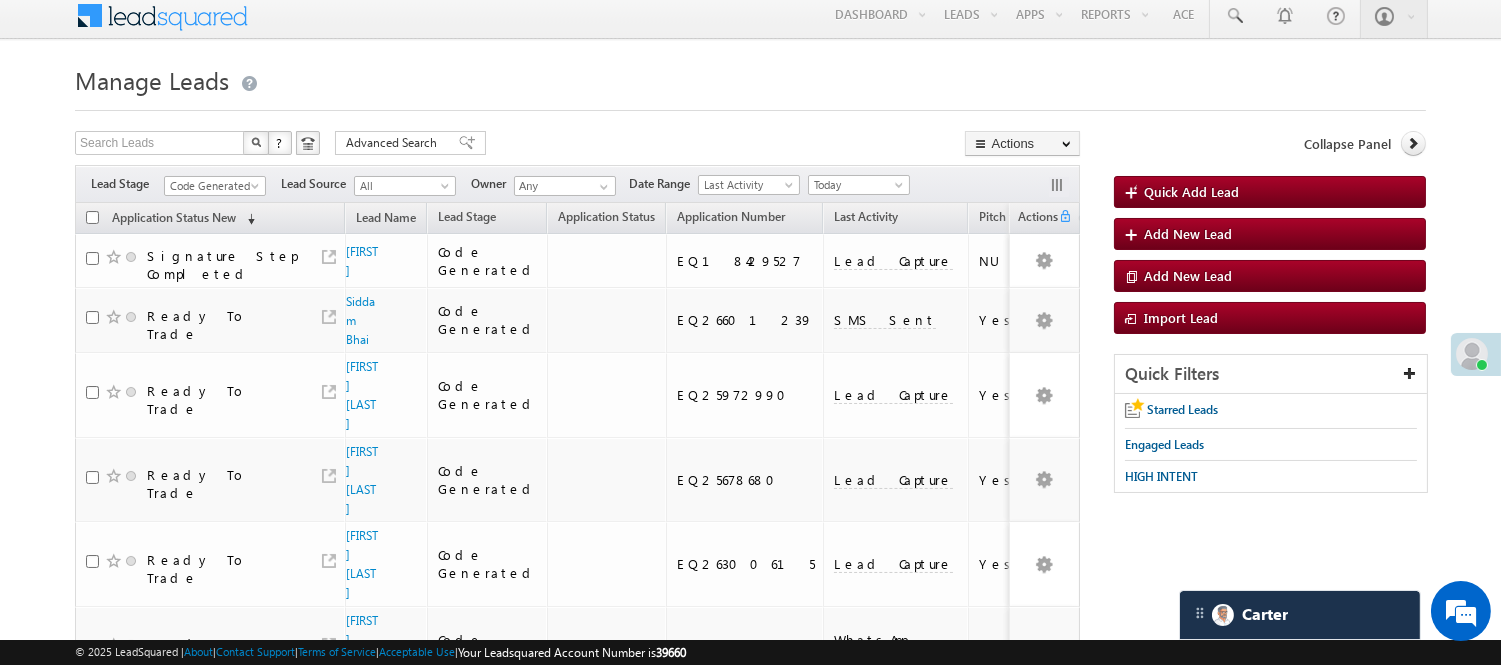 scroll, scrollTop: 0, scrollLeft: 0, axis: both 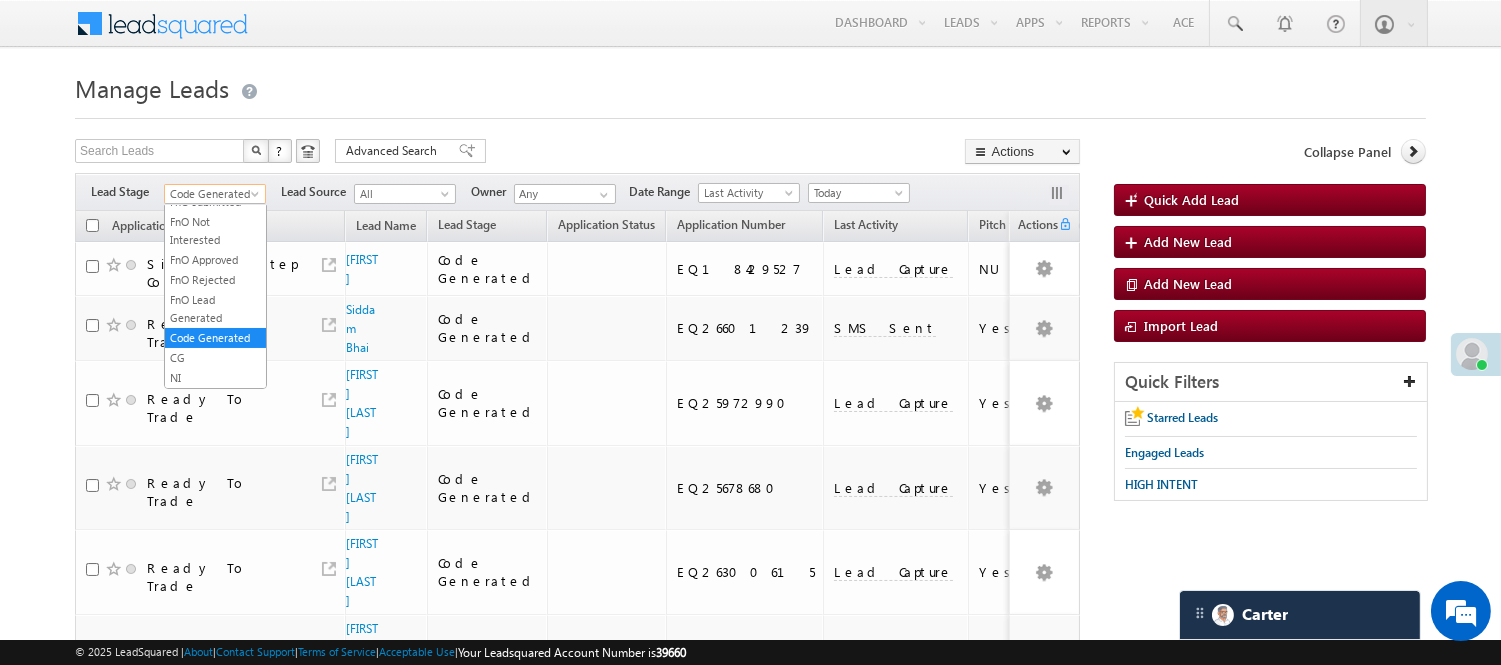 click on "Code Generated" at bounding box center [212, 194] 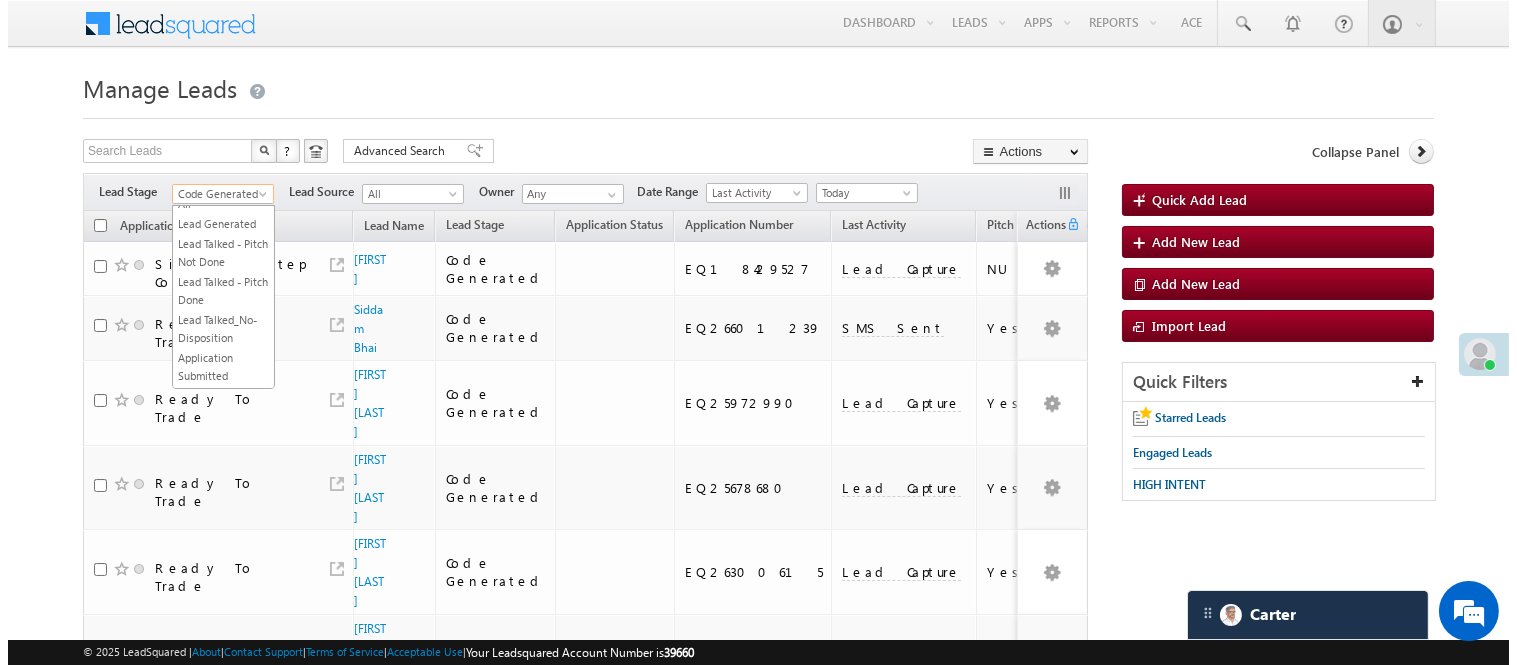 scroll, scrollTop: 0, scrollLeft: 0, axis: both 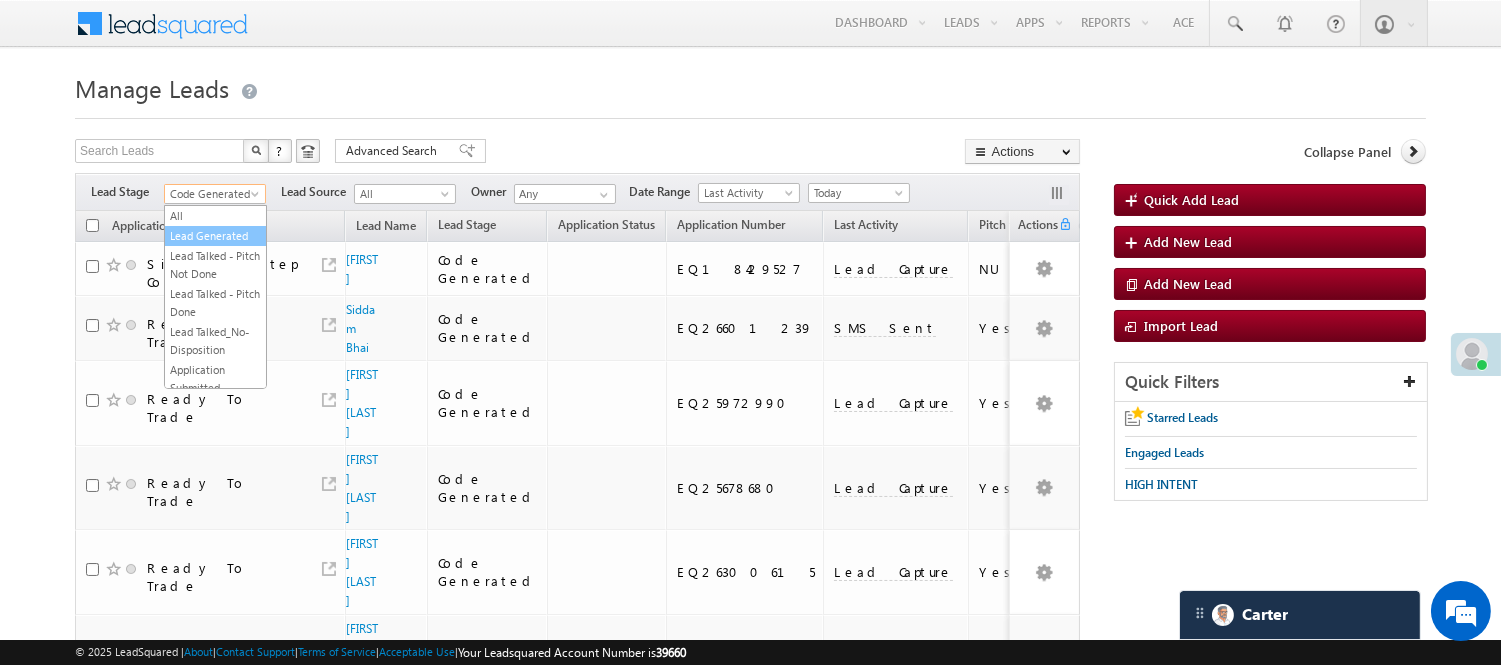 click on "Lead Generated" at bounding box center [215, 236] 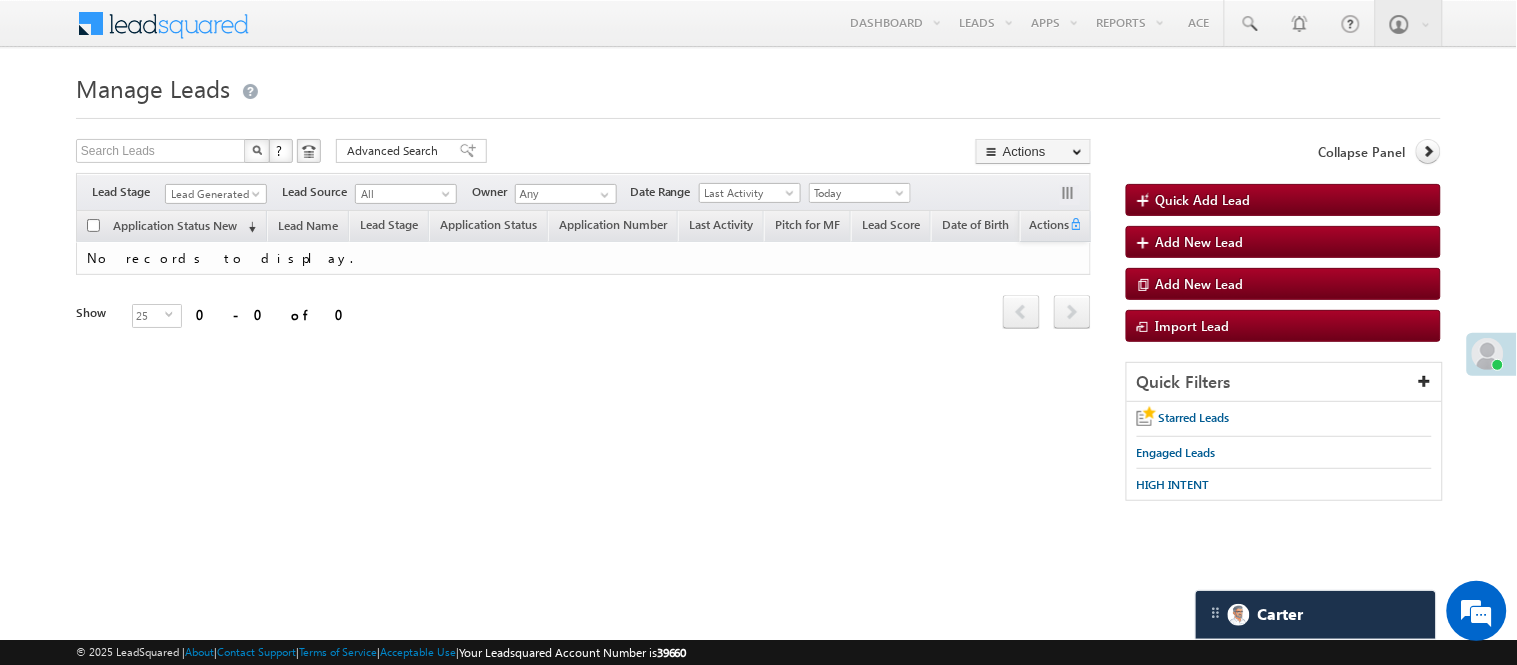 click on "Filters
Lead Stage
All Lead Generated Lead Talked - Pitch Not Done Lead Talked - Pitch Done Lead Talked_No-Disposition Application Submitted Payment Done Application Resubmitted Under Objection Lead Called Lead Talked Not Interested FnO Lead Called FnO Lead Talked FnO submitted FnO Not Interested FnO Approved FnO Rejected FnO Lead Generated Code Generated CG NI Lead Generated
Lead Source
All All
Owner Any Any" at bounding box center (583, 192) 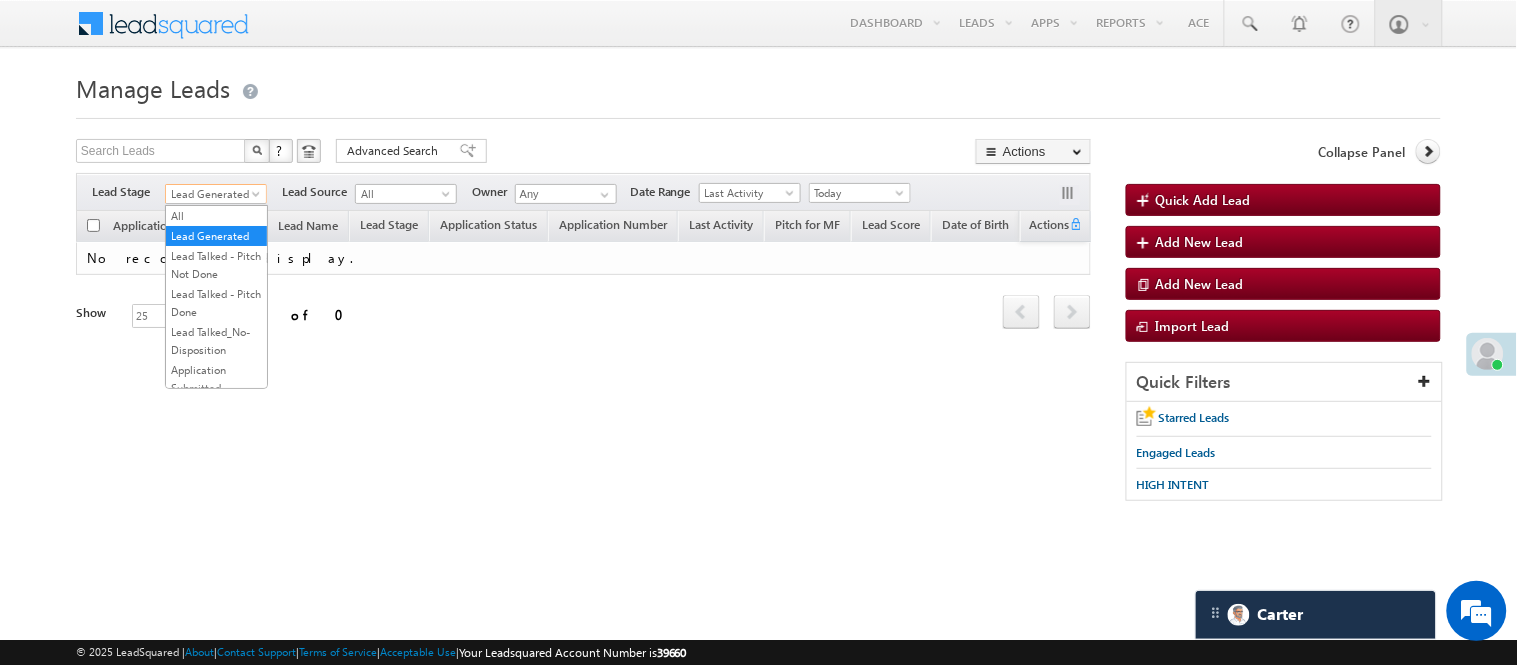 click on "Lead Generated" at bounding box center [213, 194] 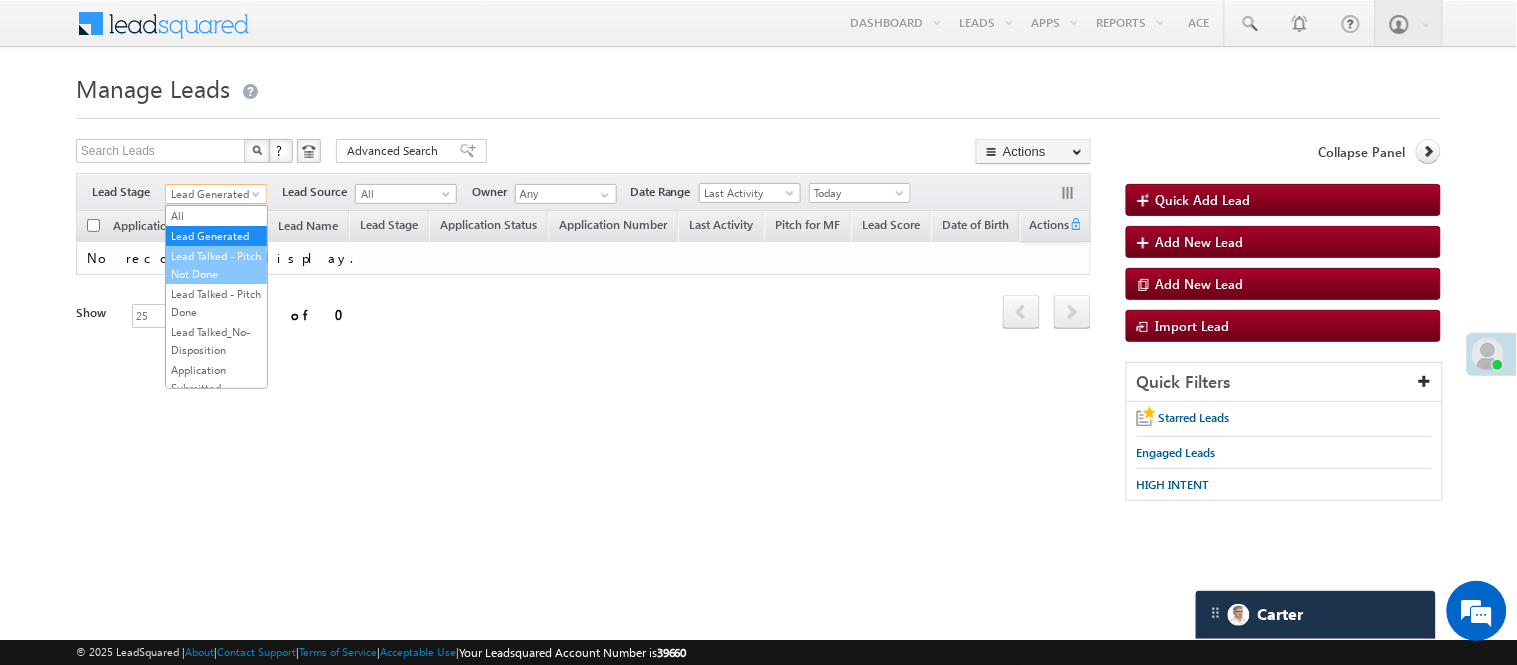 click on "Lead Talked - Pitch Not Done" at bounding box center [216, 265] 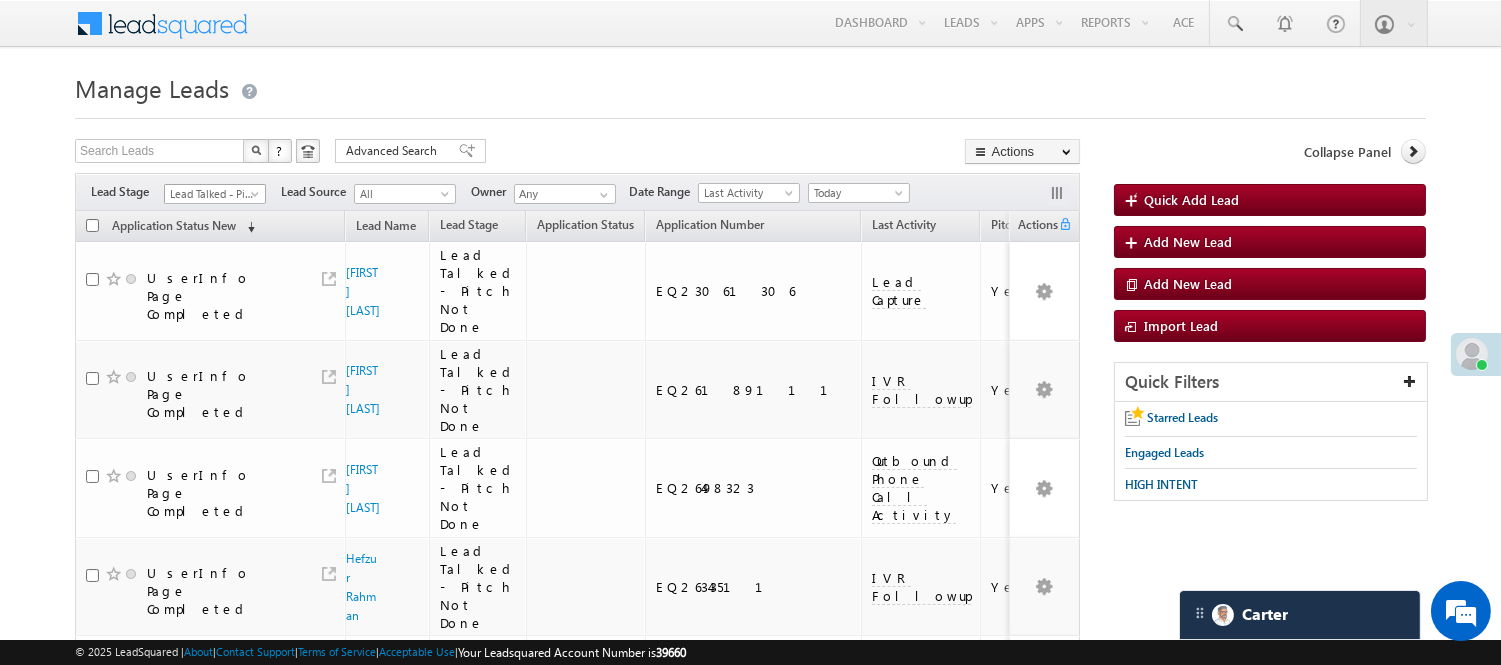 click on "Lead Talked - Pitch Not Done" at bounding box center (212, 194) 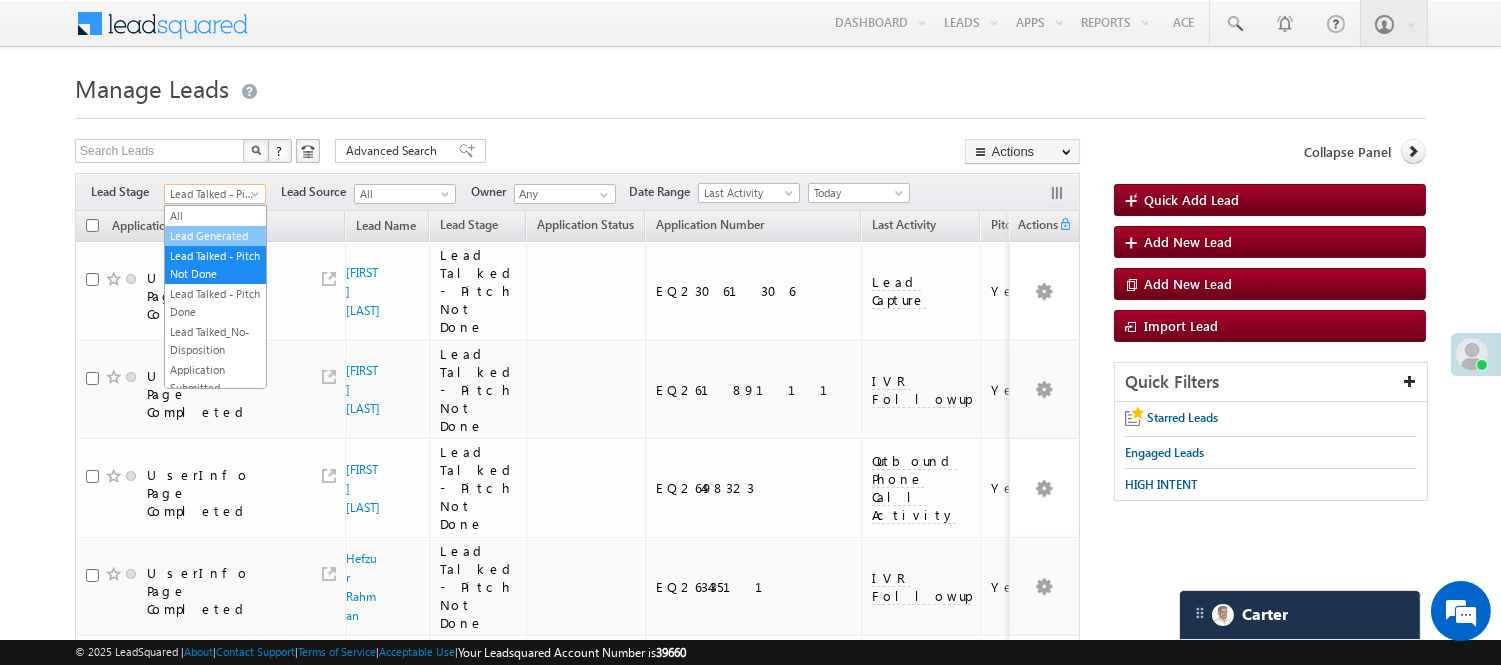 click on "Lead Generated" at bounding box center (215, 236) 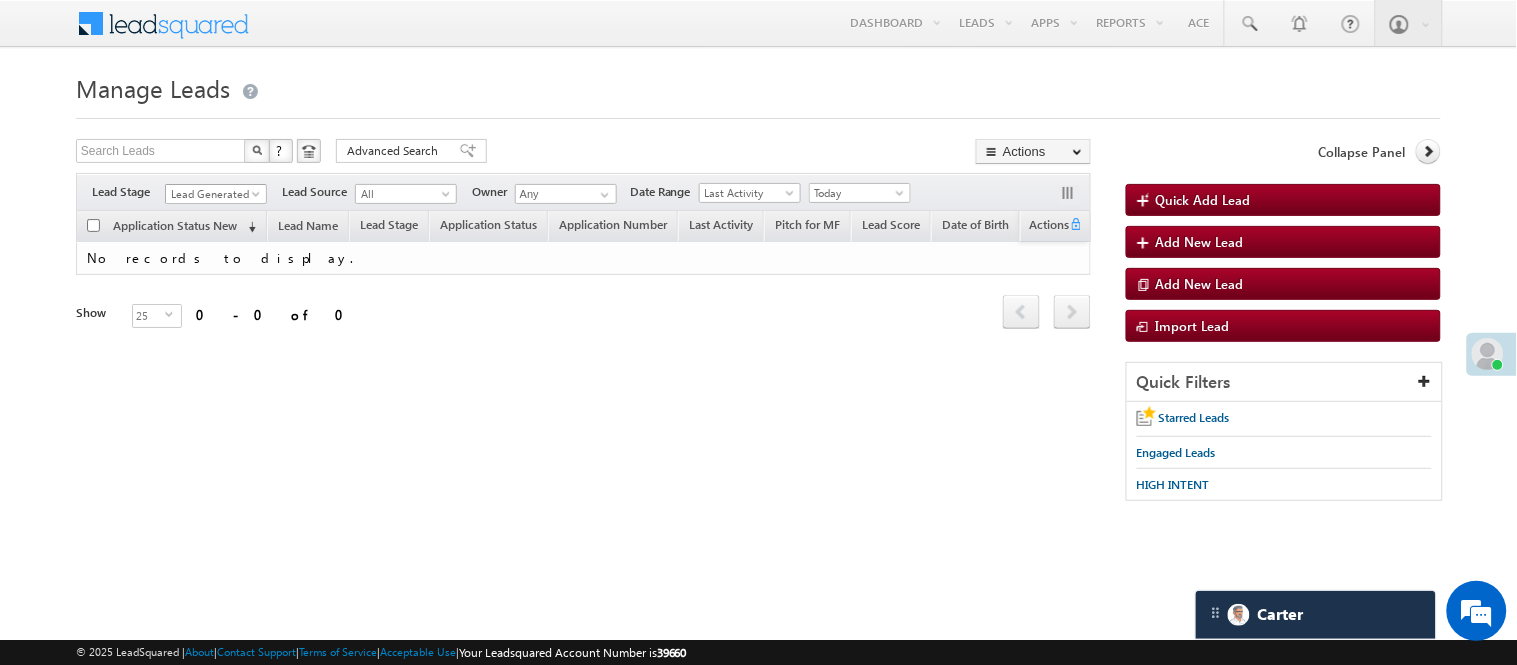 click on "Lead Generated" at bounding box center [213, 194] 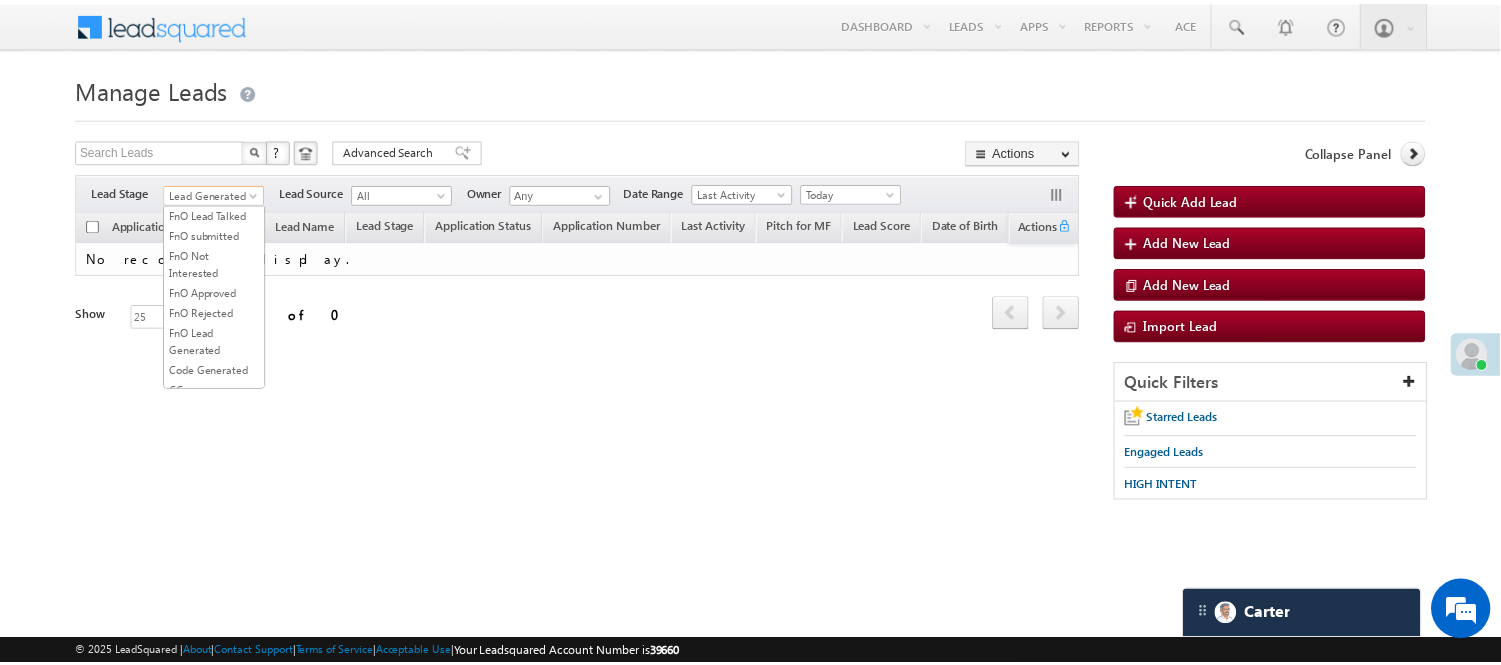 scroll, scrollTop: 496, scrollLeft: 0, axis: vertical 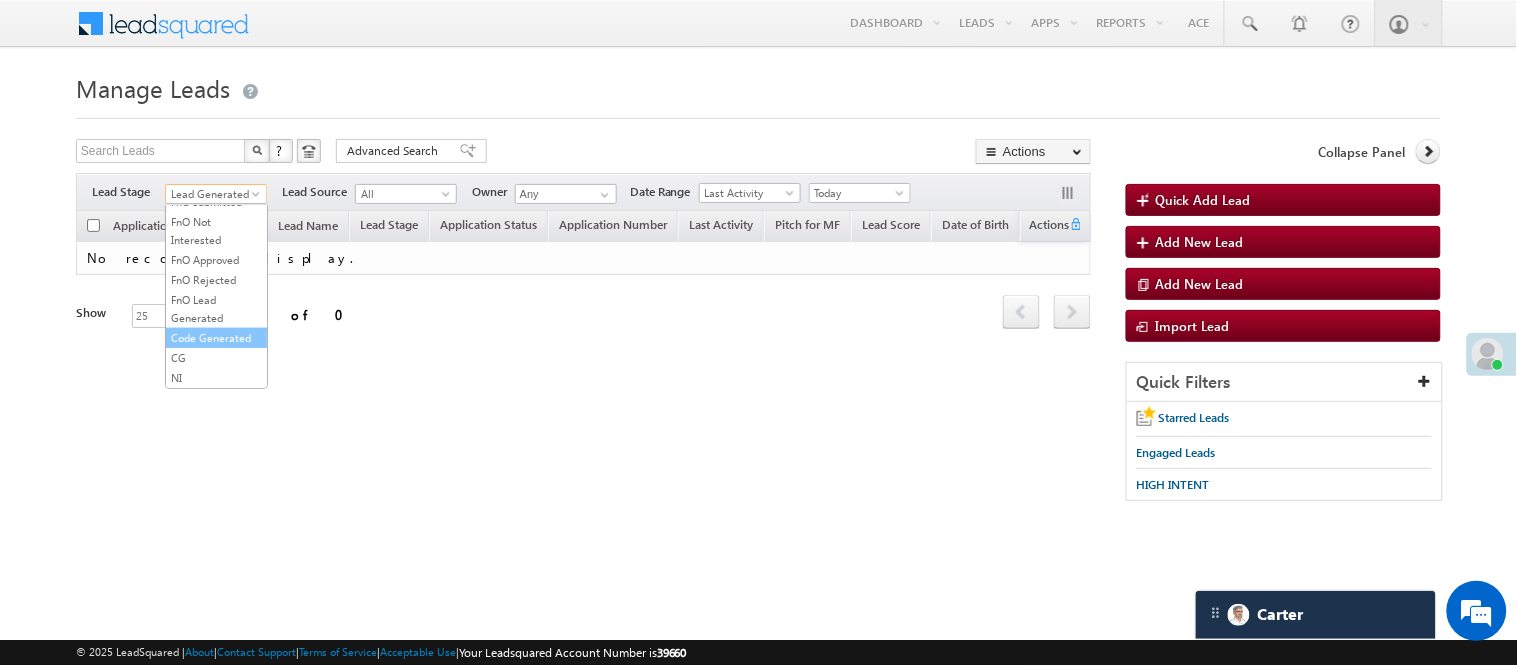 drag, startPoint x: 202, startPoint y: 347, endPoint x: 204, endPoint y: 334, distance: 13.152946 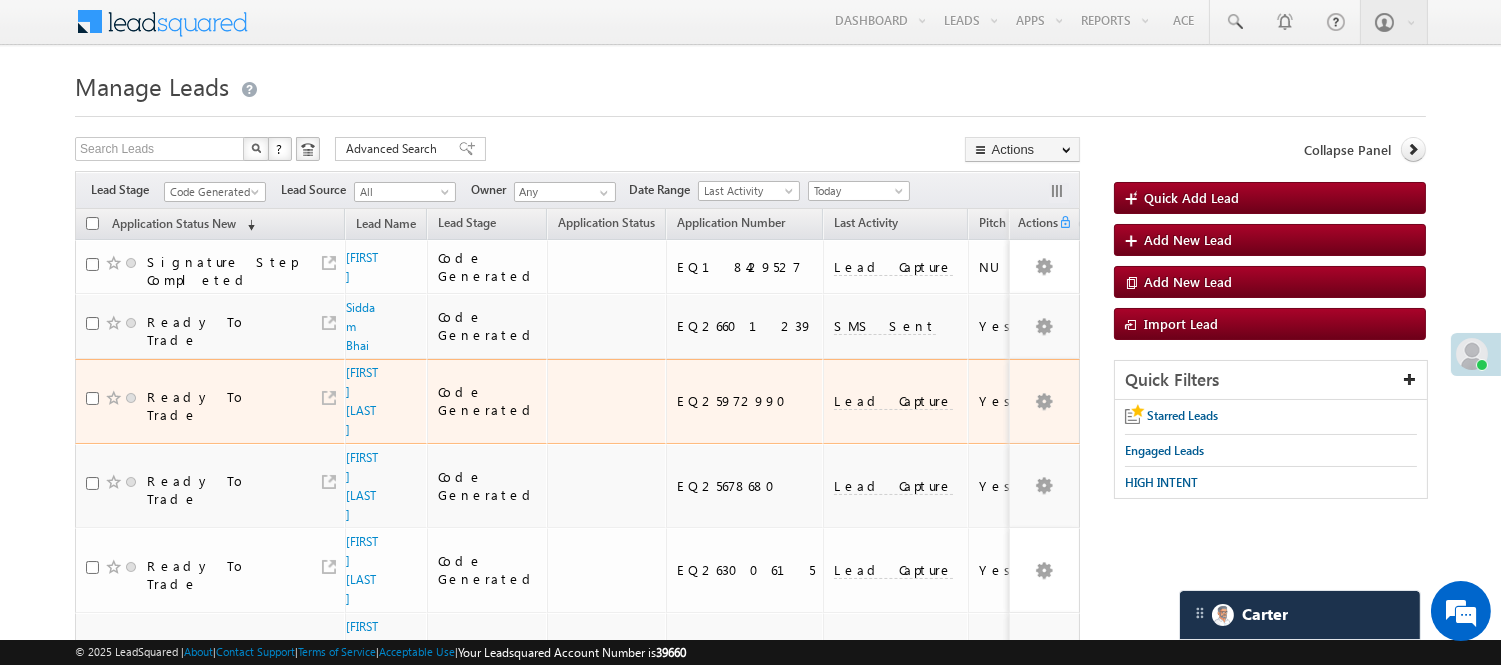 scroll, scrollTop: 0, scrollLeft: 0, axis: both 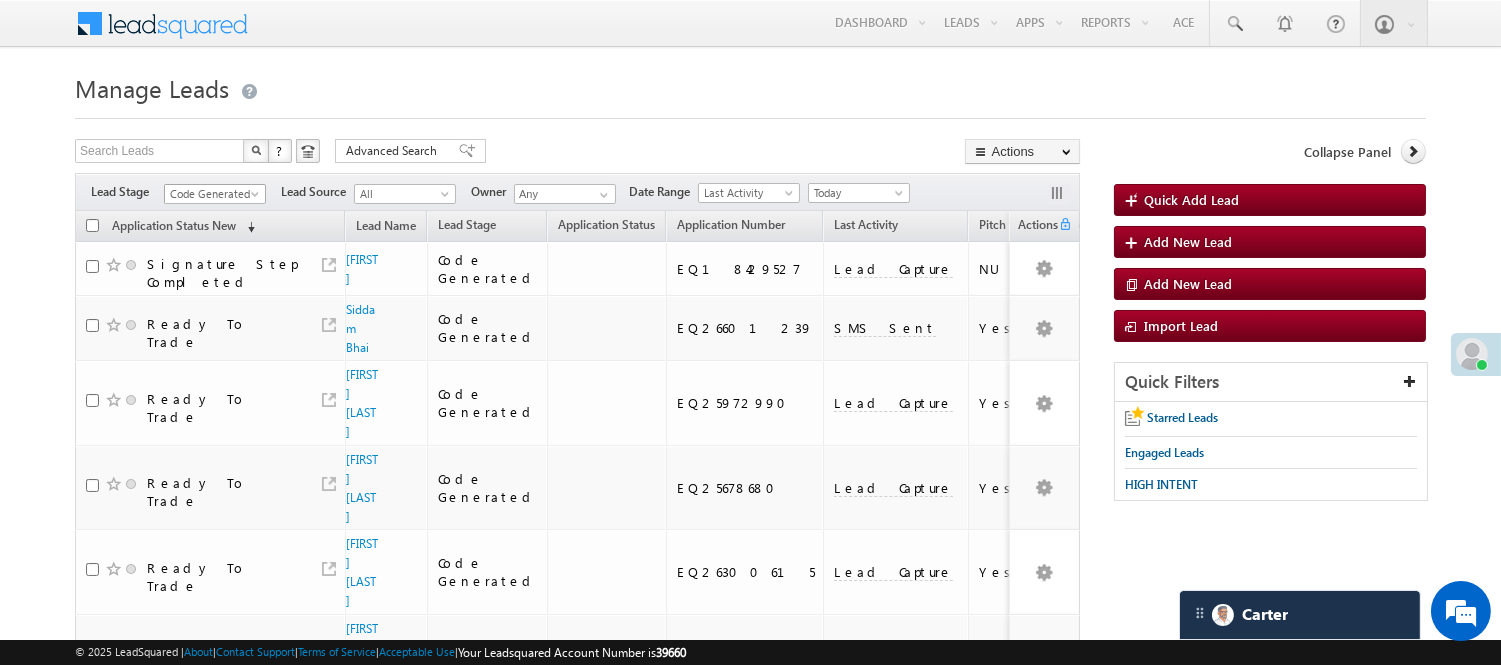 click on "Code Generated" at bounding box center (212, 194) 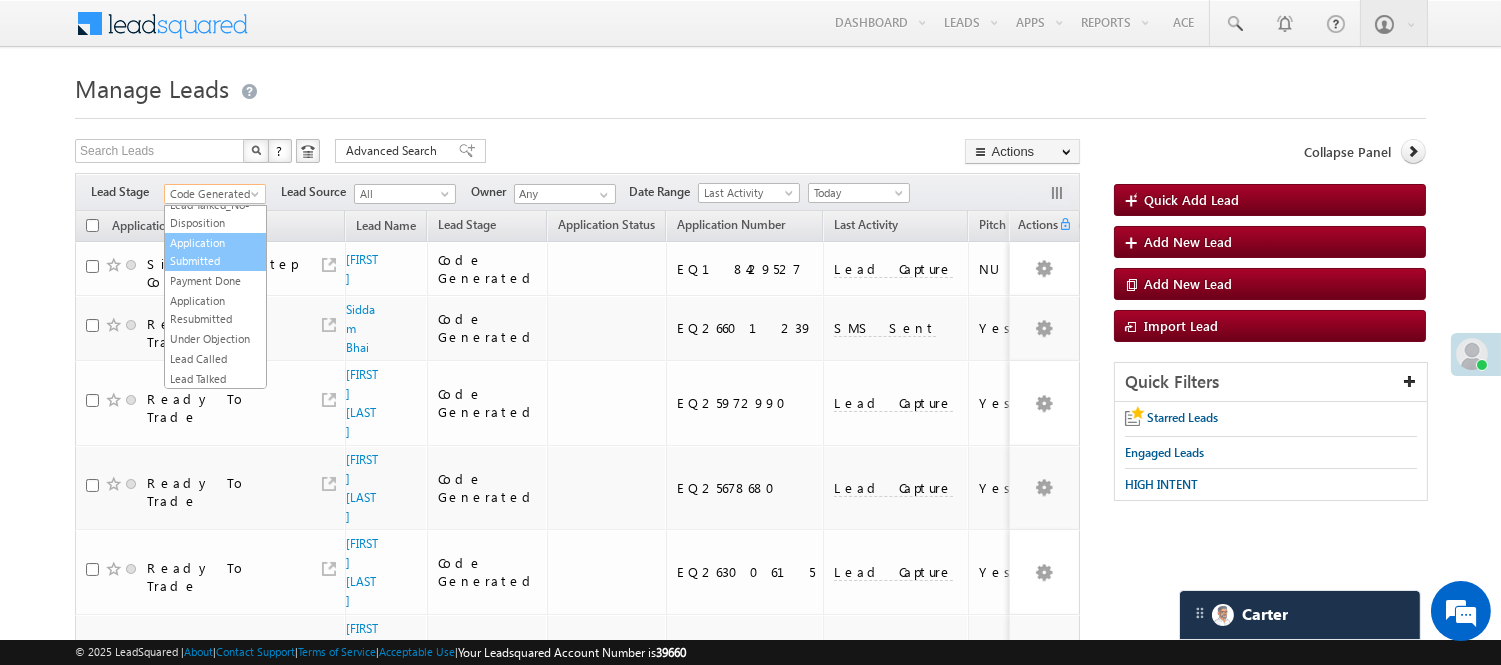 scroll, scrollTop: 0, scrollLeft: 0, axis: both 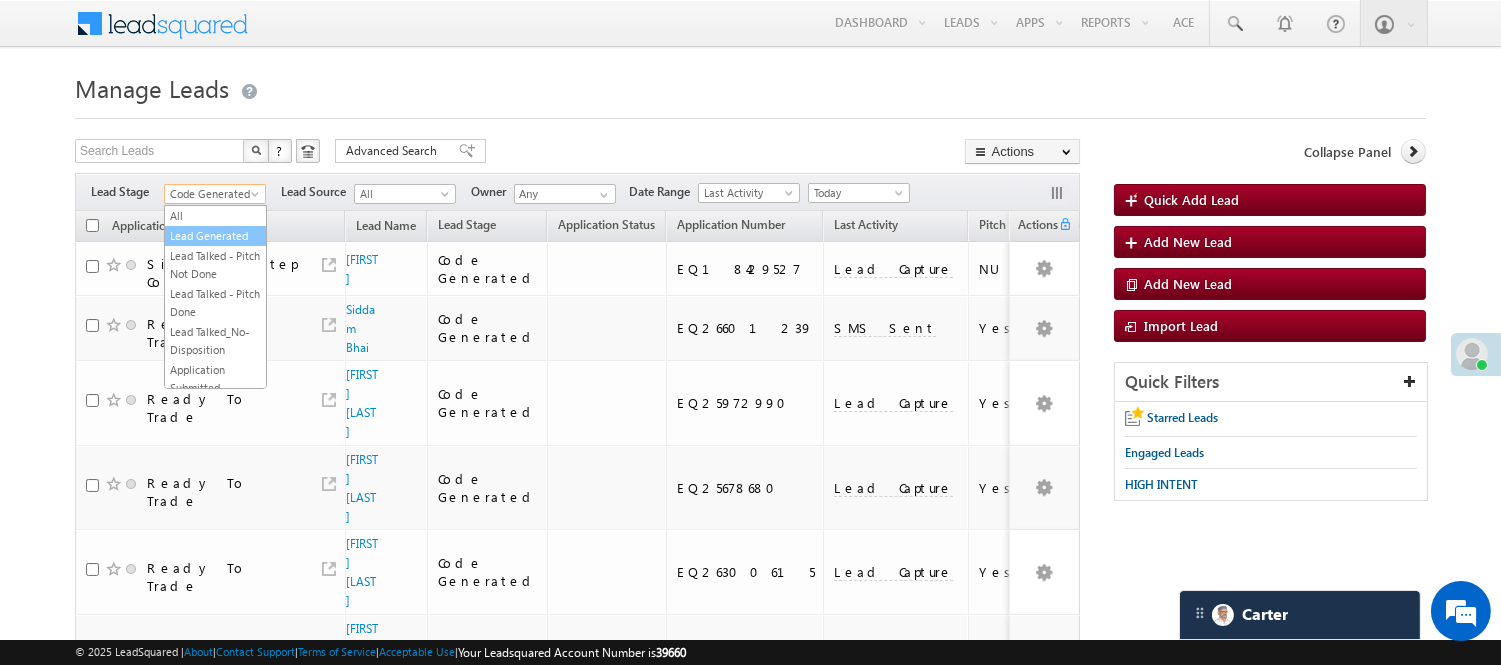 click on "Lead Generated" at bounding box center [215, 236] 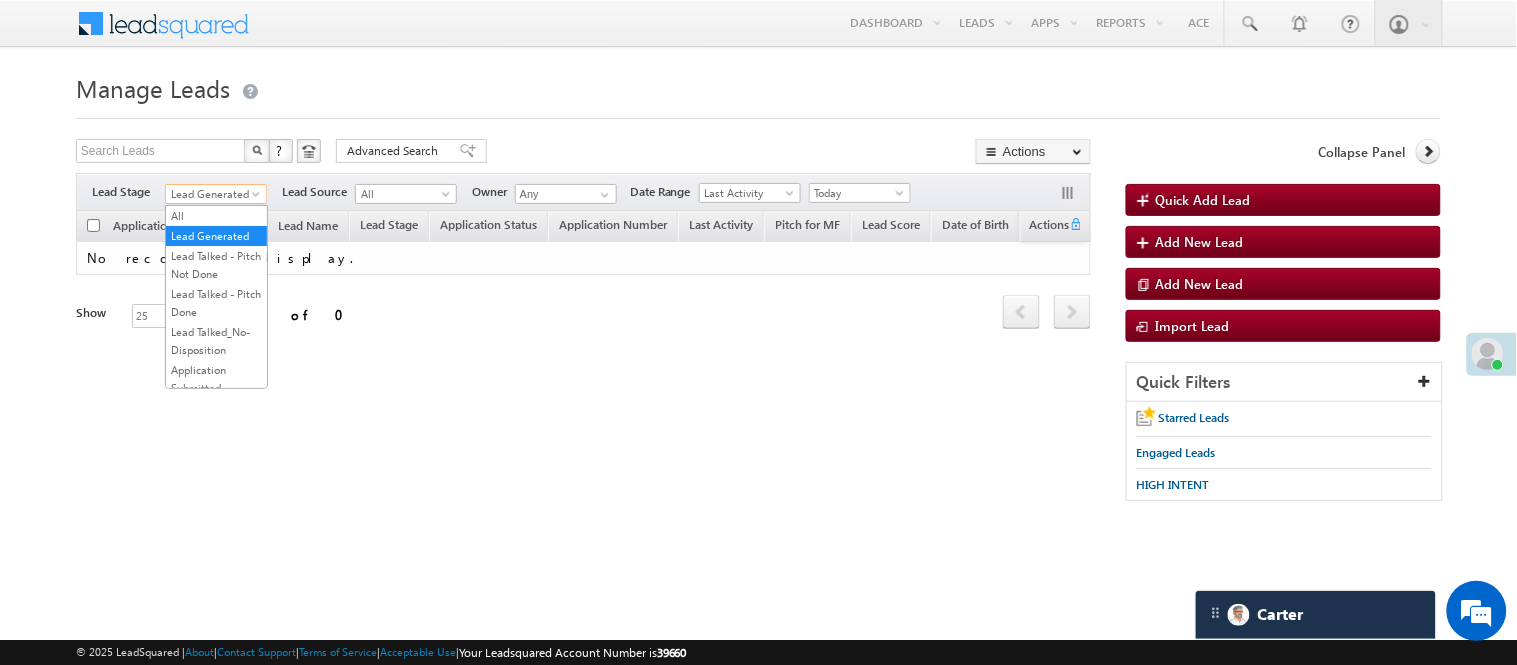 click on "Lead Generated" at bounding box center [216, 191] 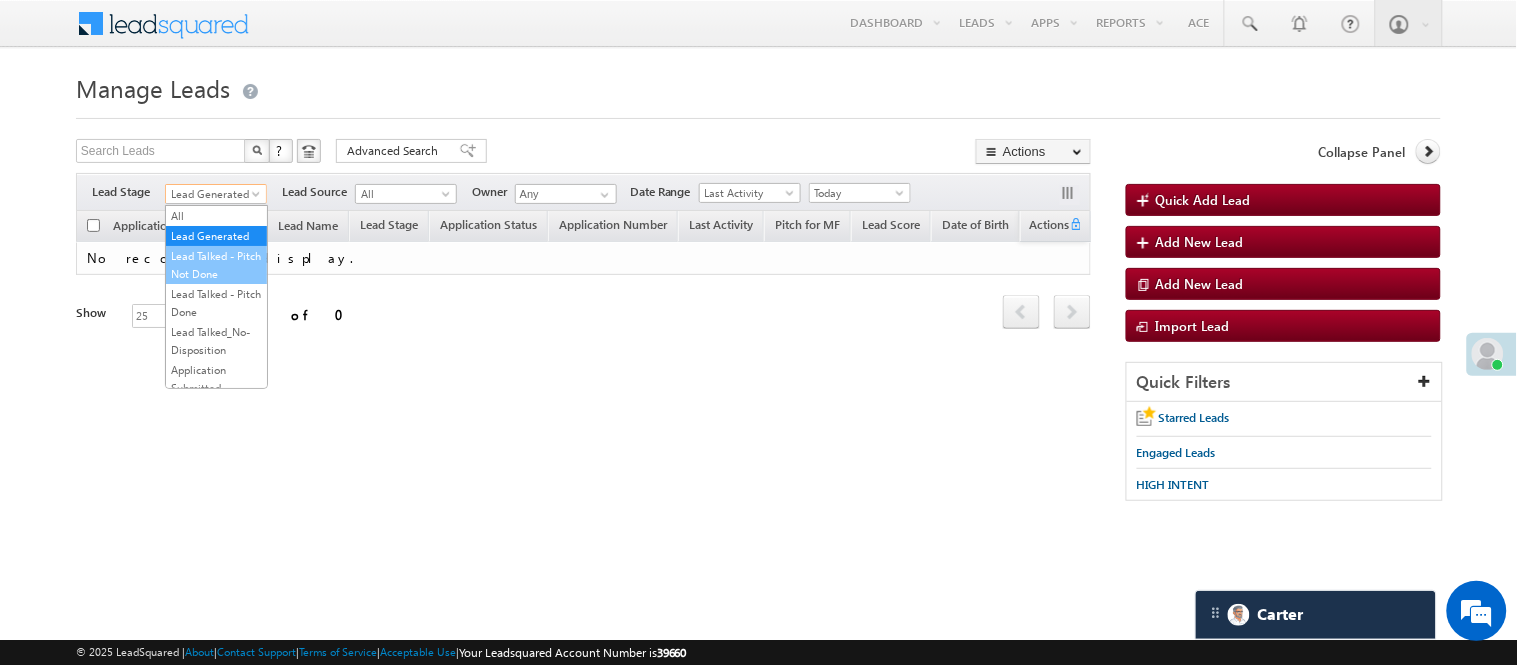 click on "Lead Talked - Pitch Not Done" at bounding box center [216, 265] 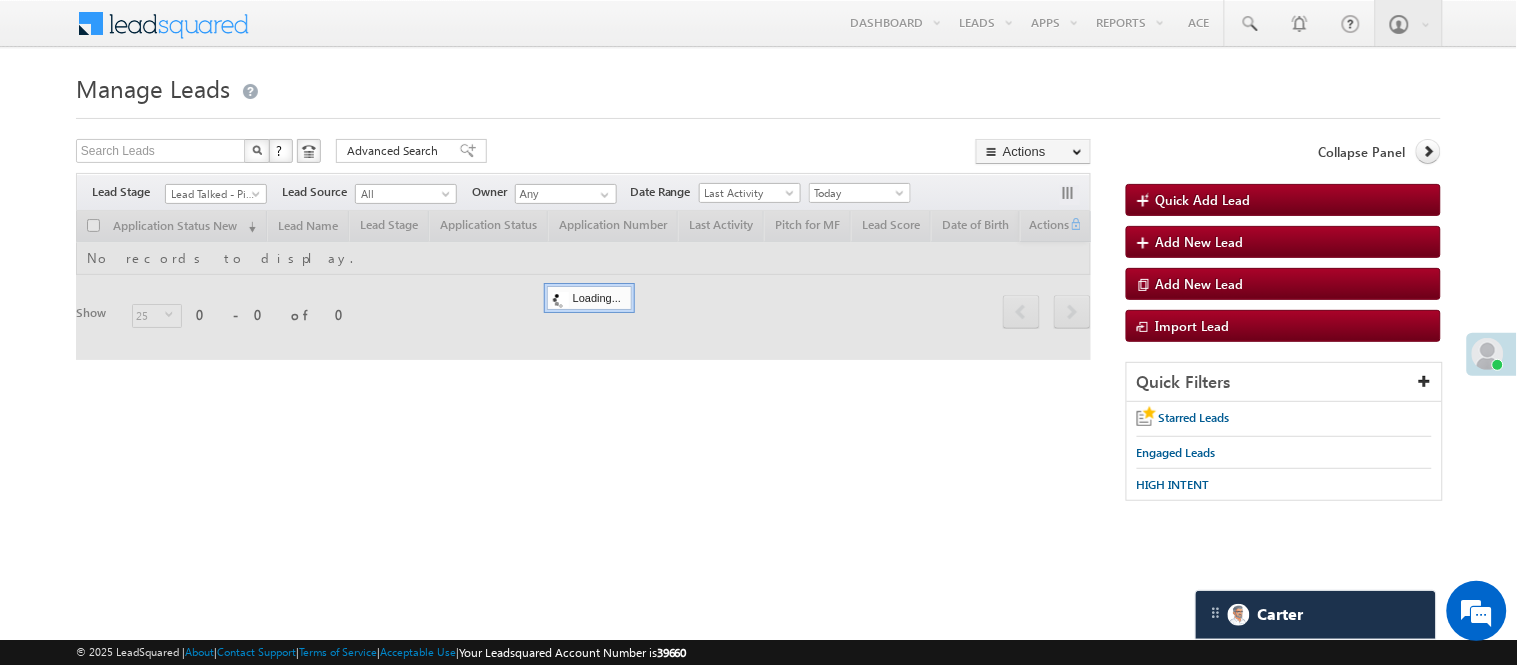 click on "Lead Talked - Pitch Not Done" at bounding box center (213, 194) 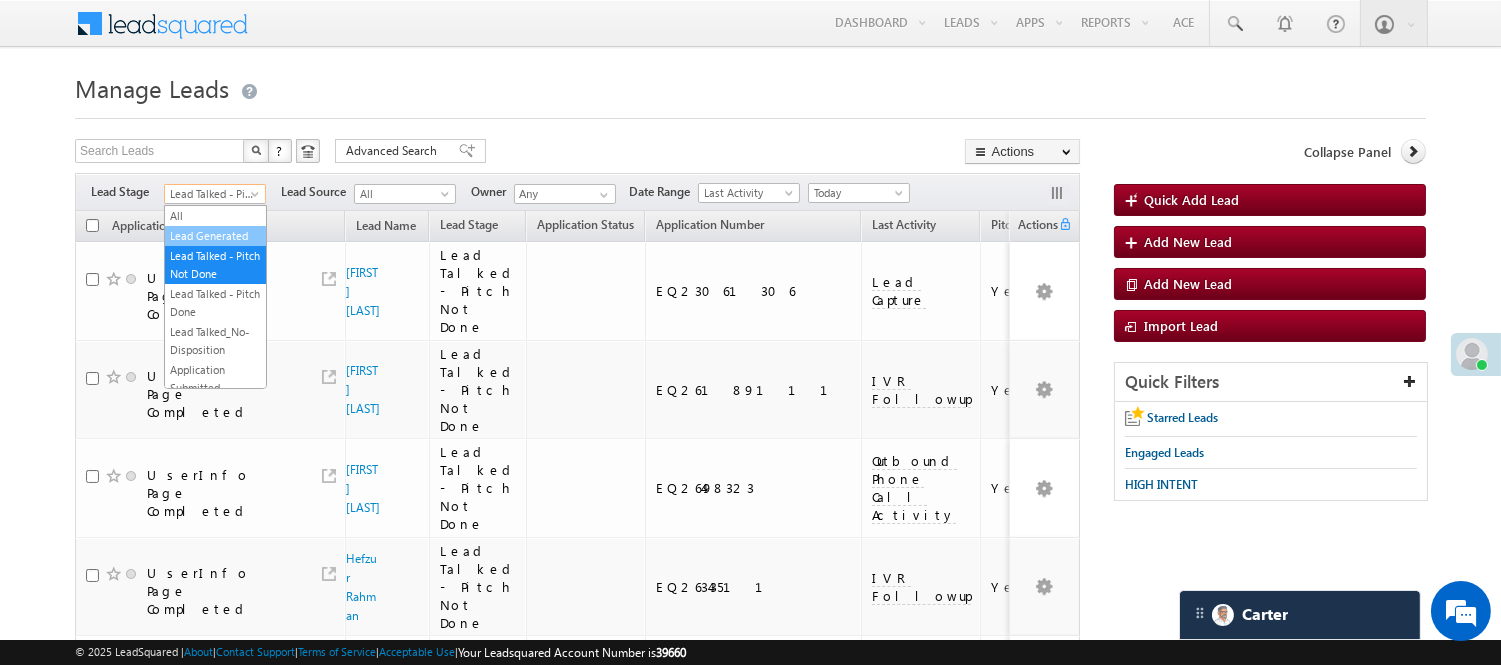 click on "Lead Generated" at bounding box center (215, 236) 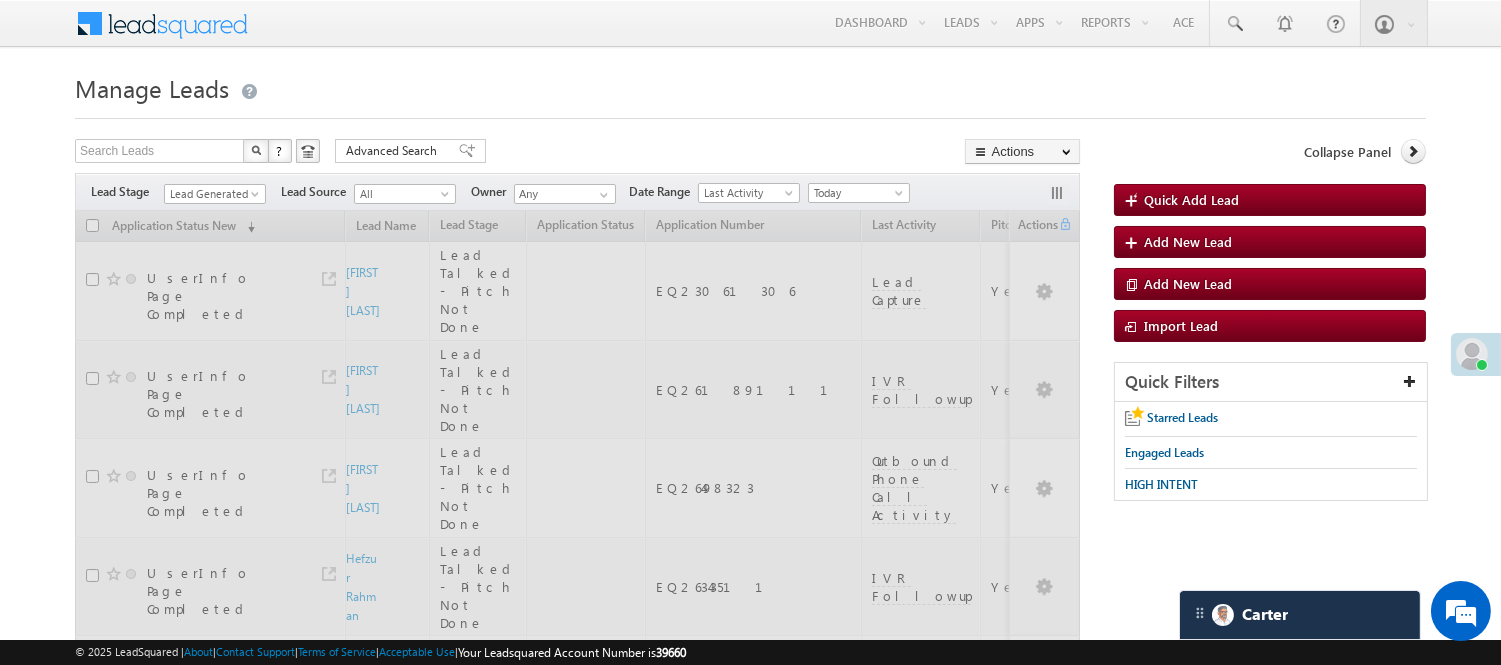 click at bounding box center [577, 1515] 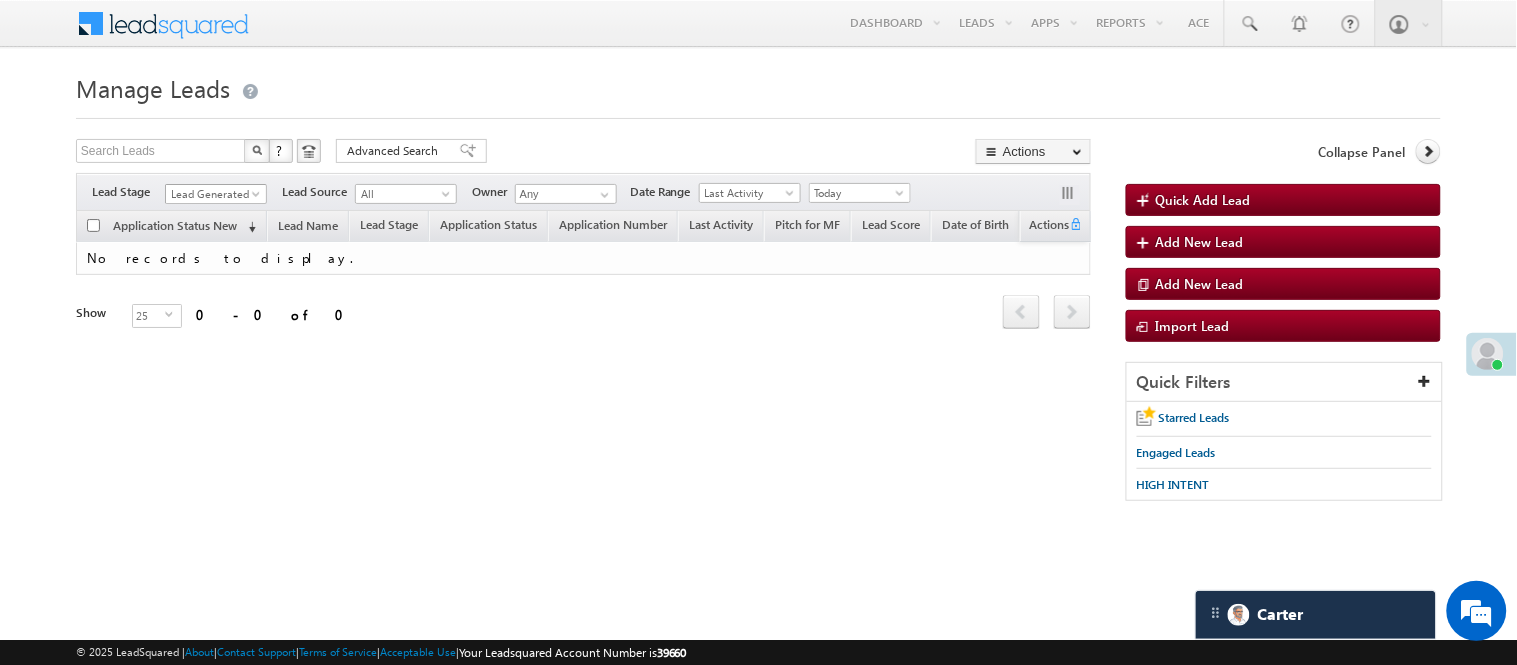 click on "Lead Generated" at bounding box center (213, 194) 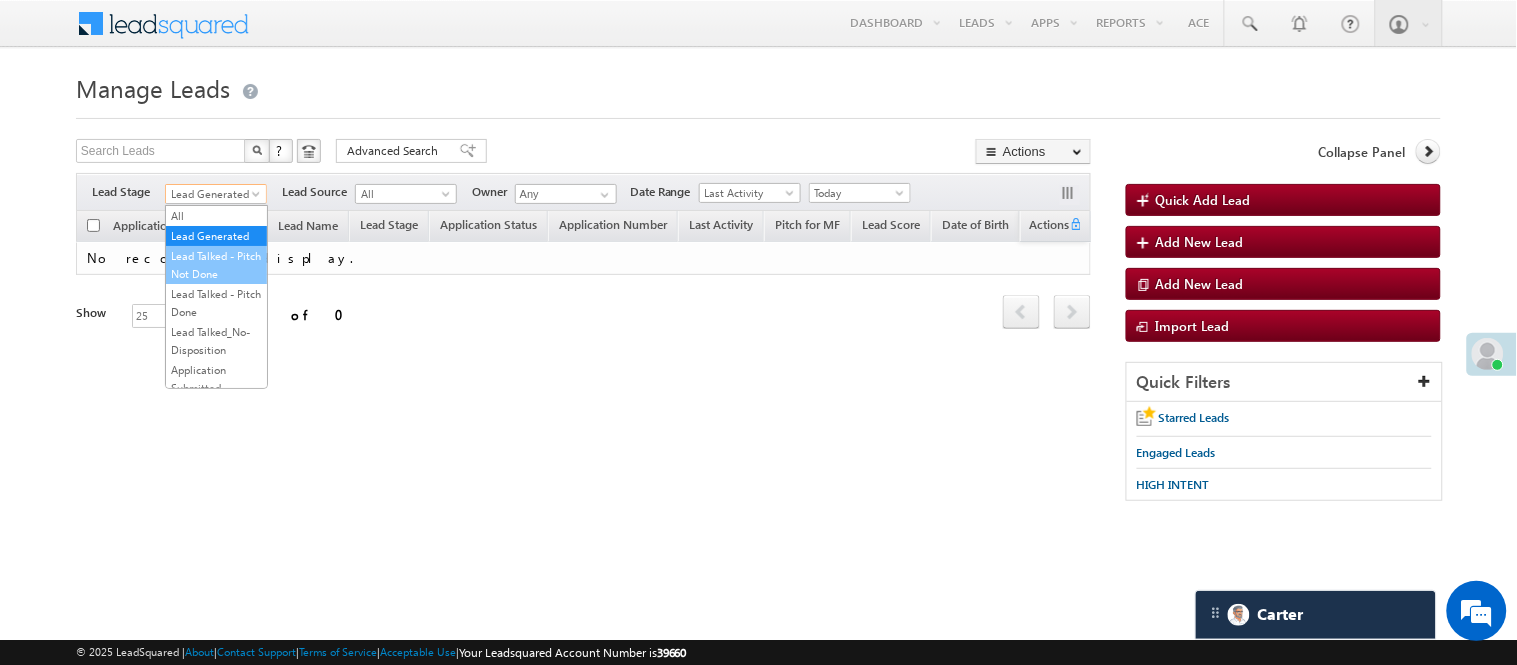click on "Lead Talked - Pitch Not Done" at bounding box center (216, 265) 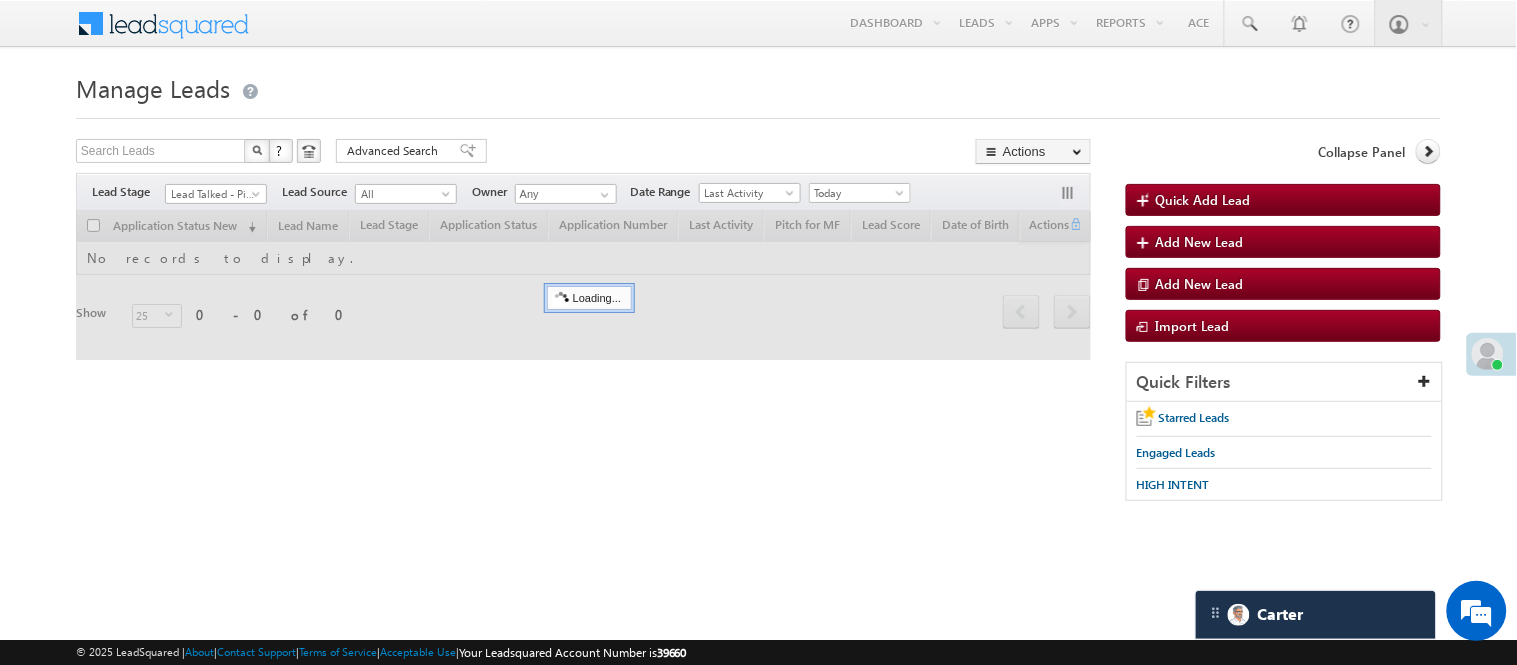click on "Lead Talked - Pitch Not Done" at bounding box center [213, 194] 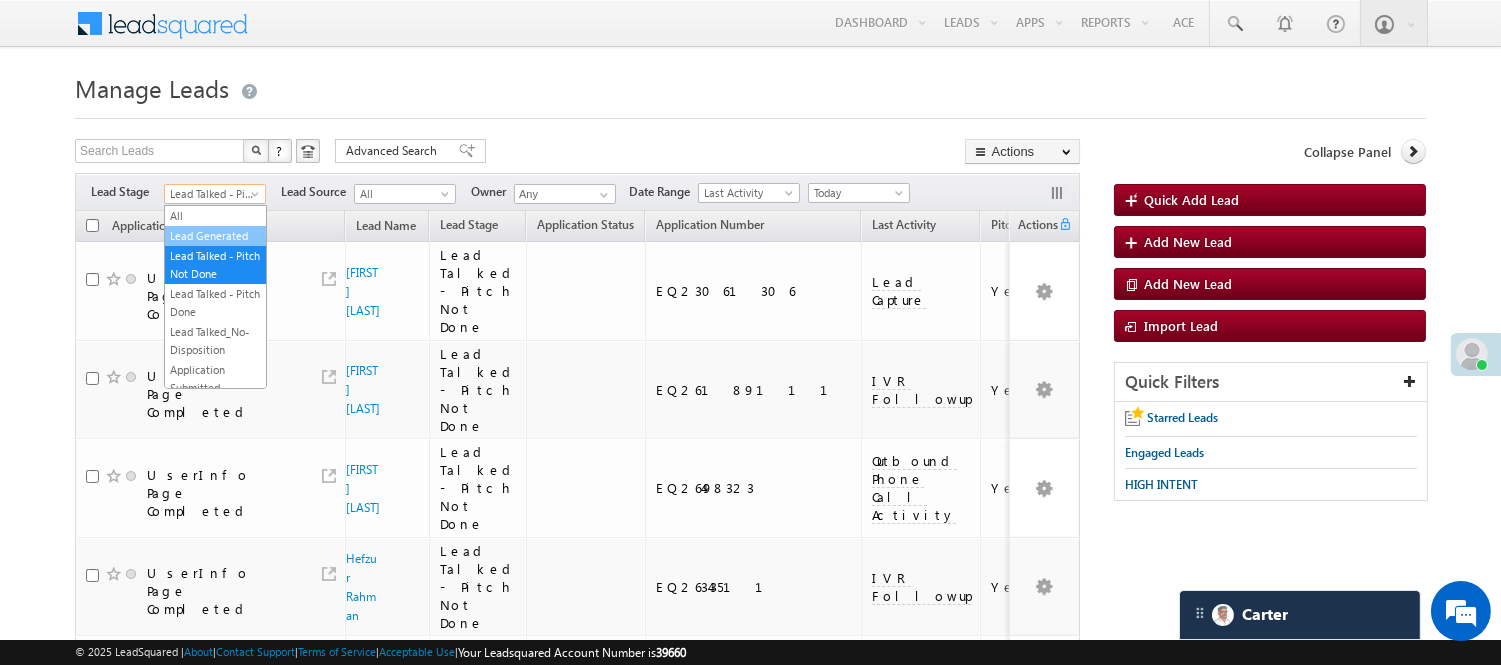 click on "Lead Generated" at bounding box center [215, 236] 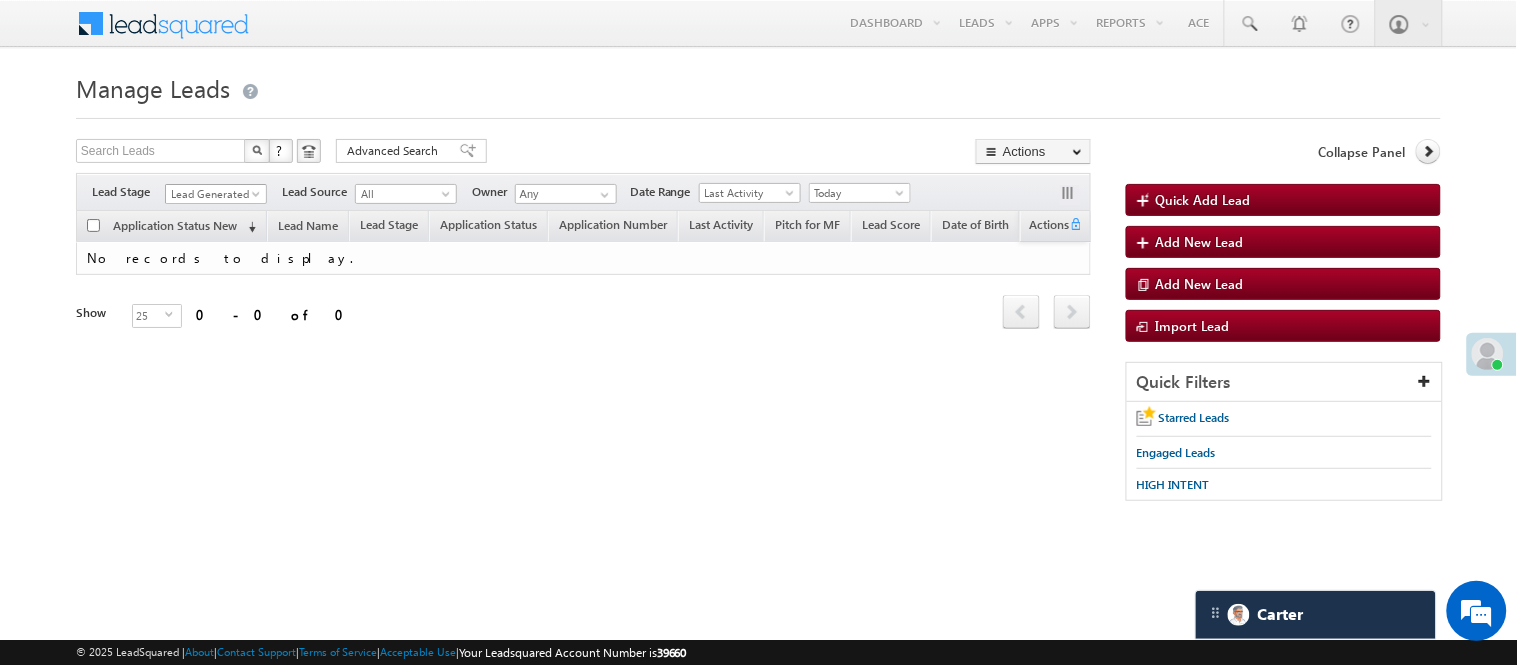 click on "Lead Generated" at bounding box center [213, 194] 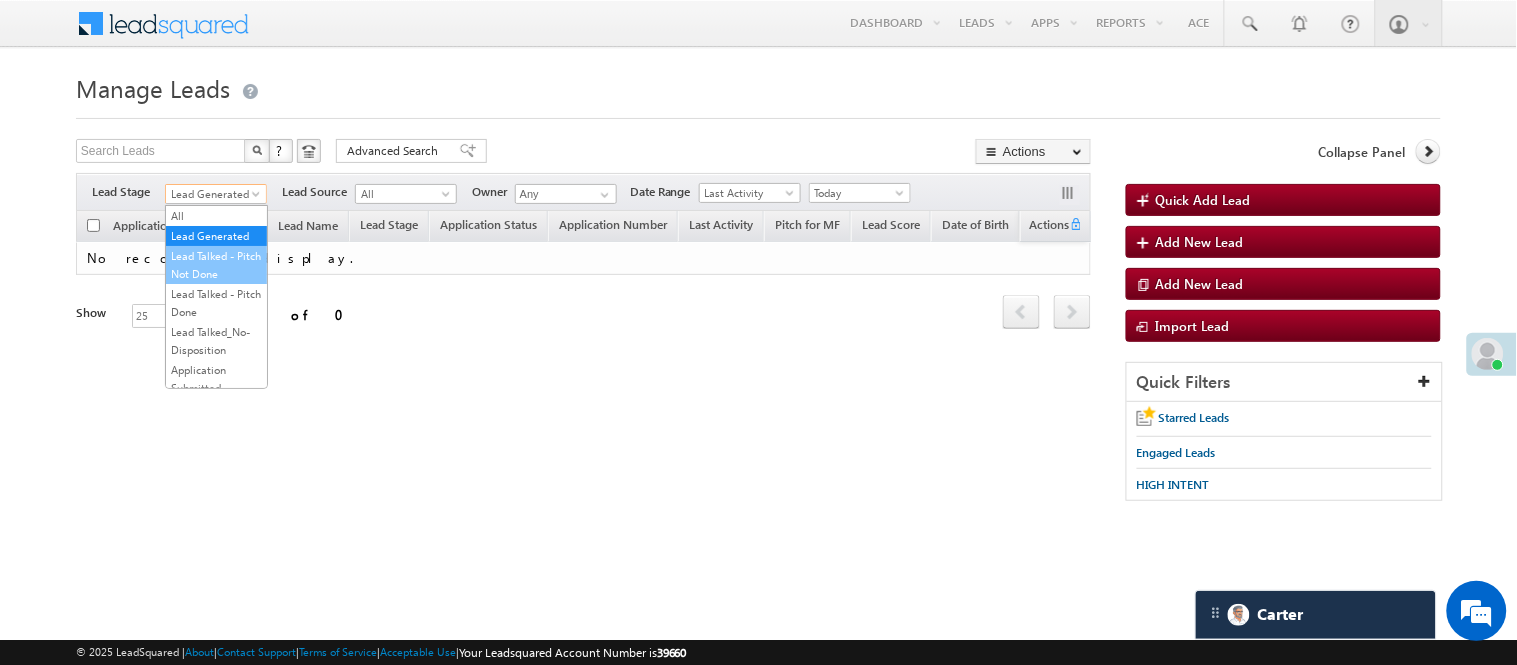 click on "Lead Talked - Pitch Not Done" at bounding box center [216, 265] 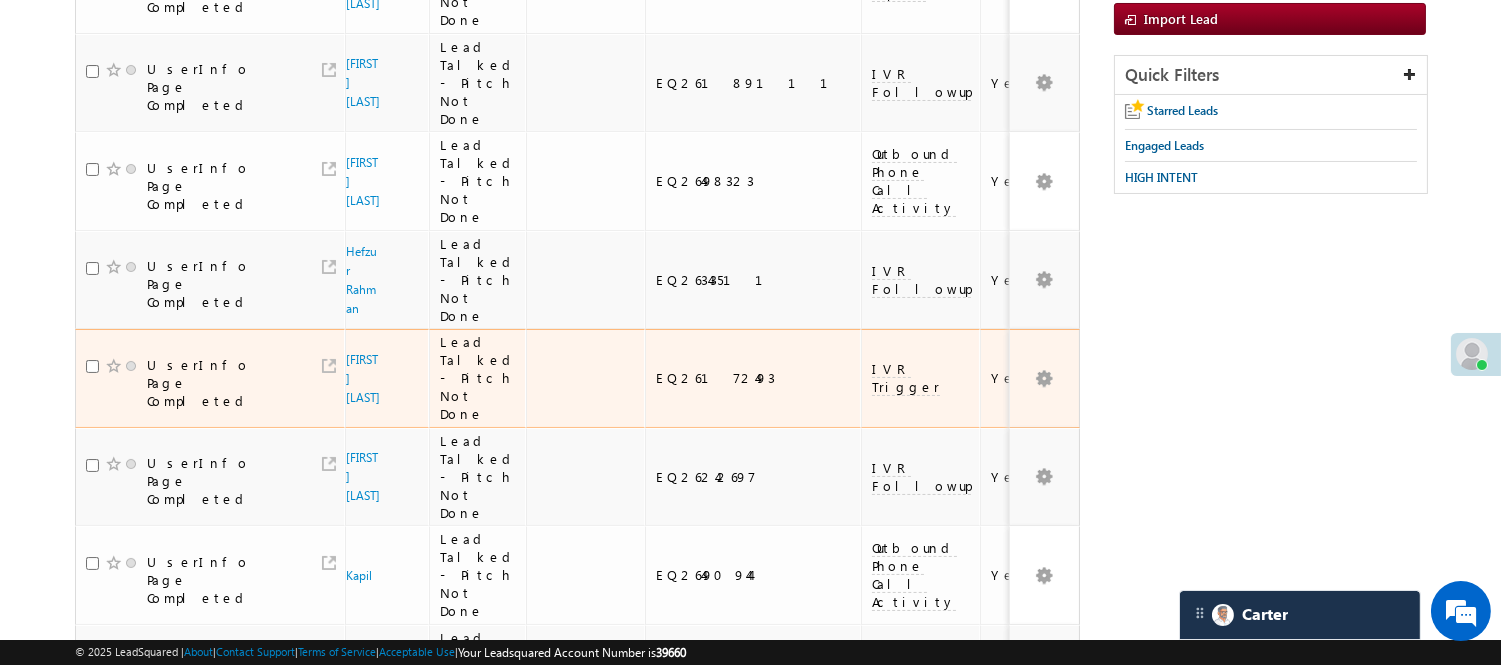 scroll, scrollTop: 0, scrollLeft: 0, axis: both 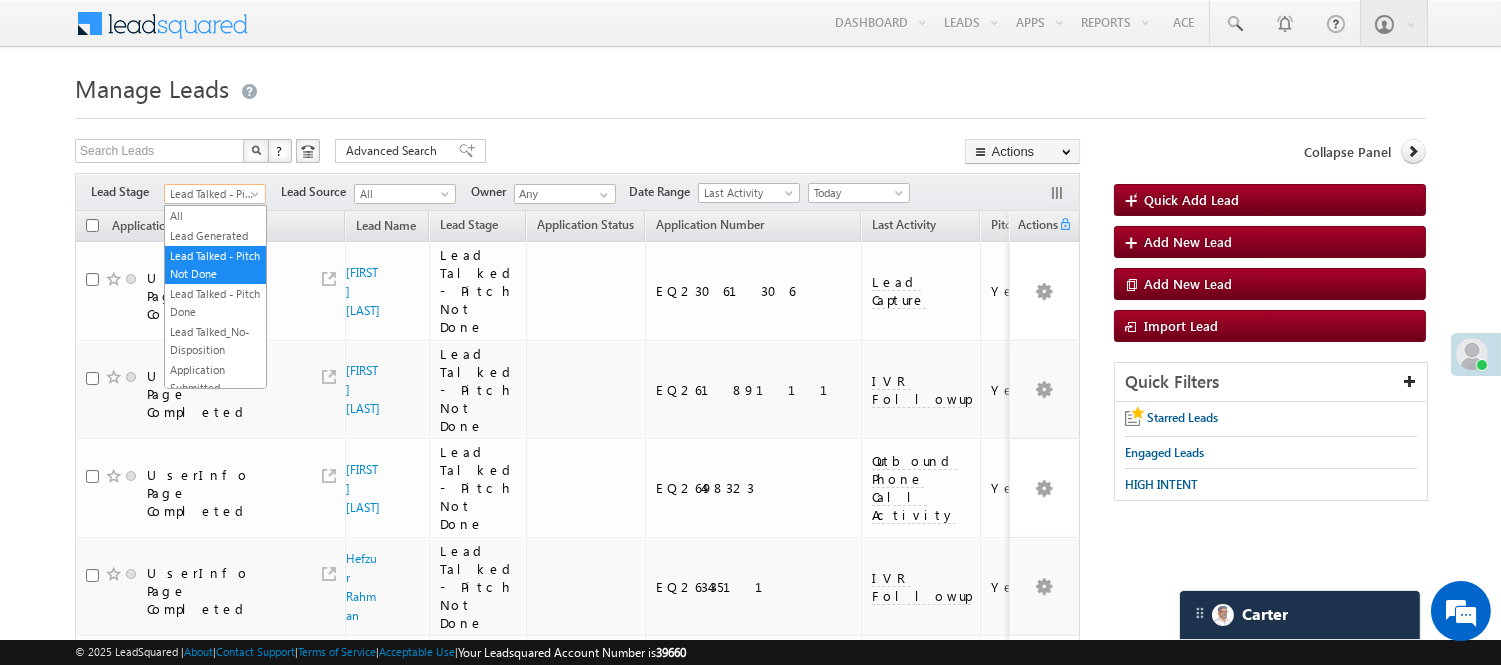 click on "Lead Talked - Pitch Not Done" at bounding box center (212, 194) 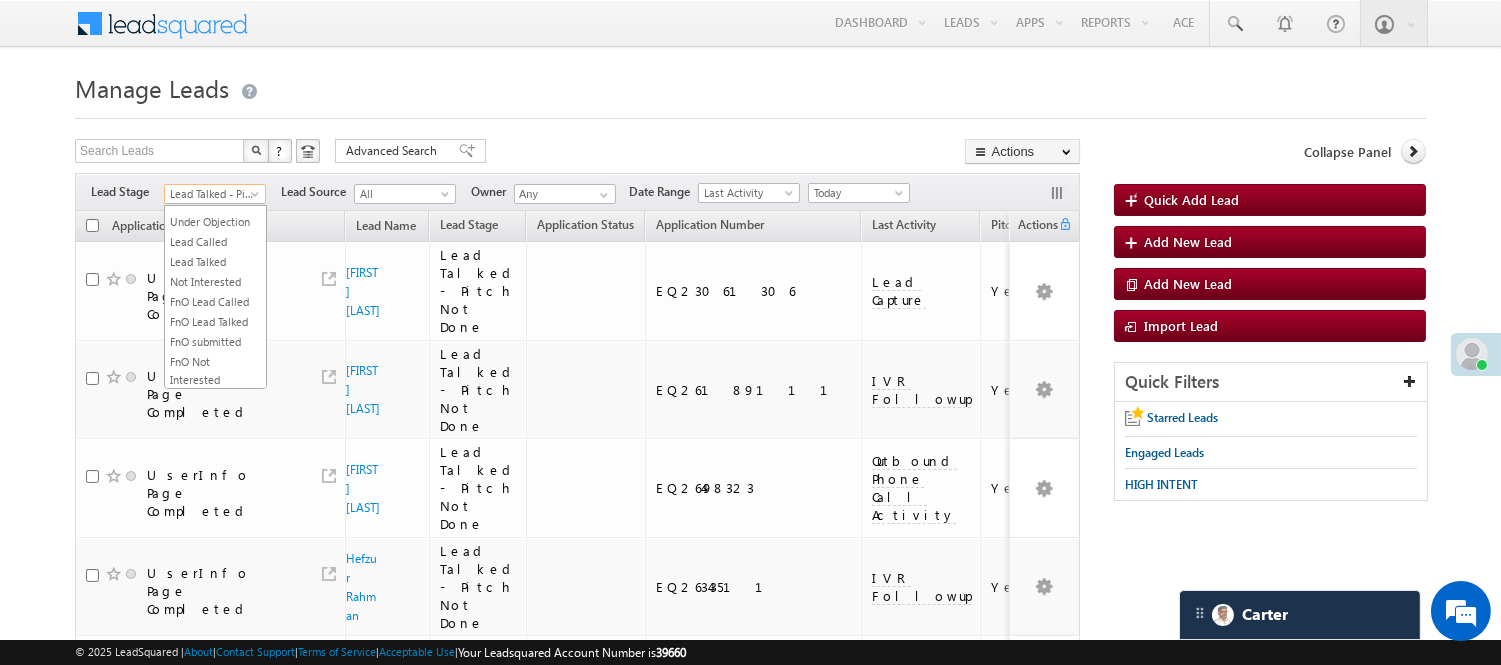 scroll, scrollTop: 333, scrollLeft: 0, axis: vertical 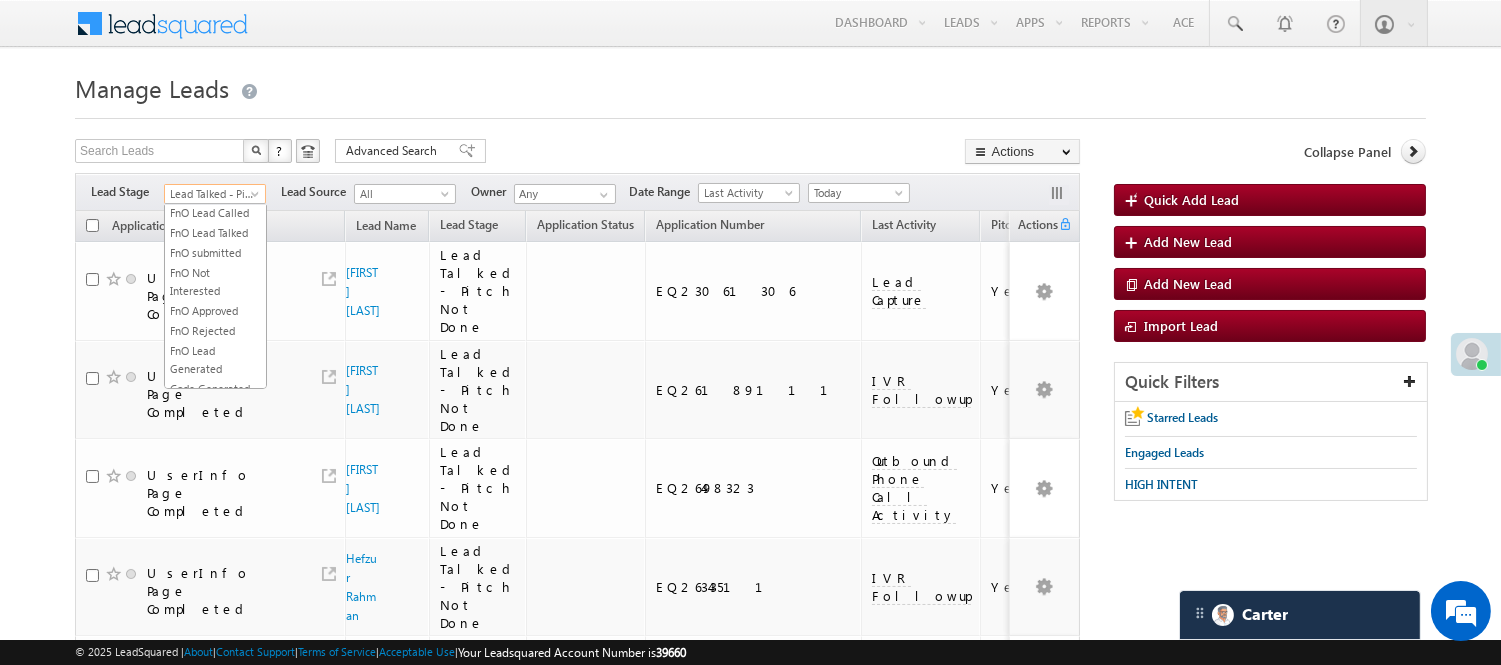 click on "Lead Called" at bounding box center (215, 153) 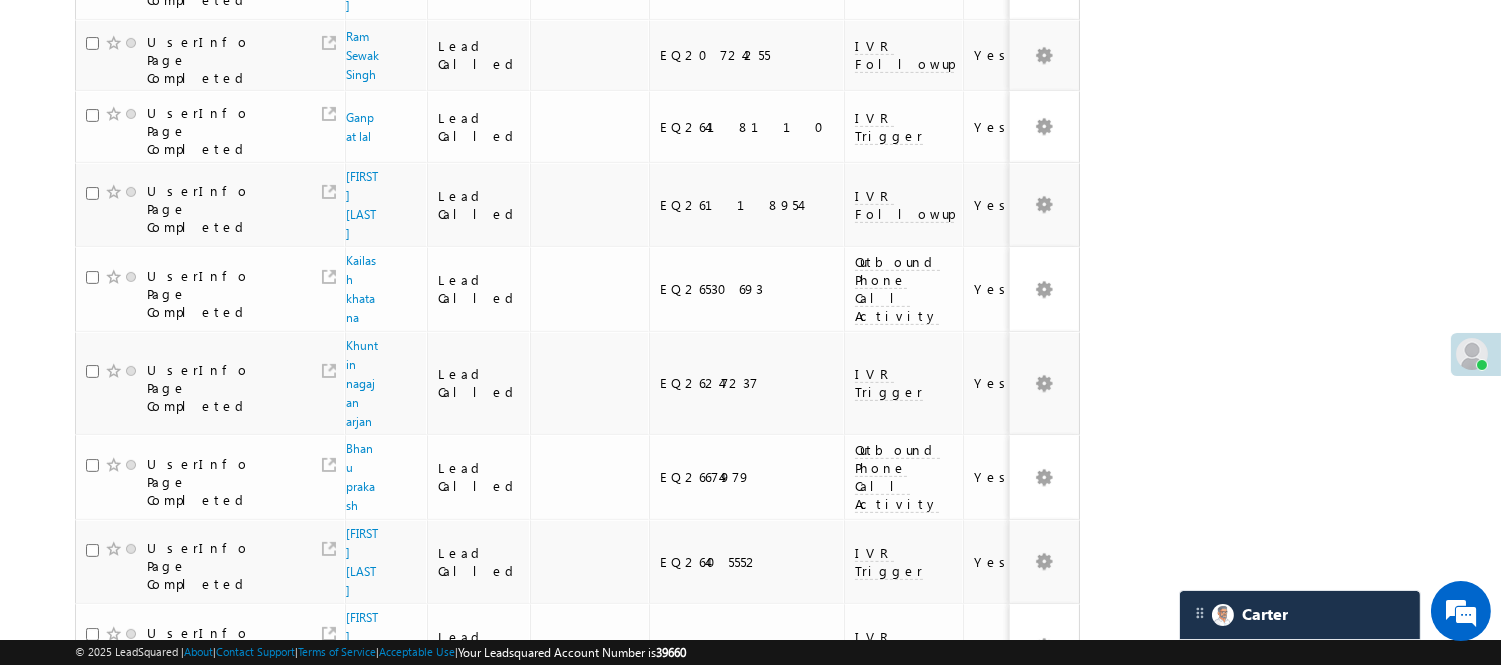 scroll, scrollTop: 1325, scrollLeft: 0, axis: vertical 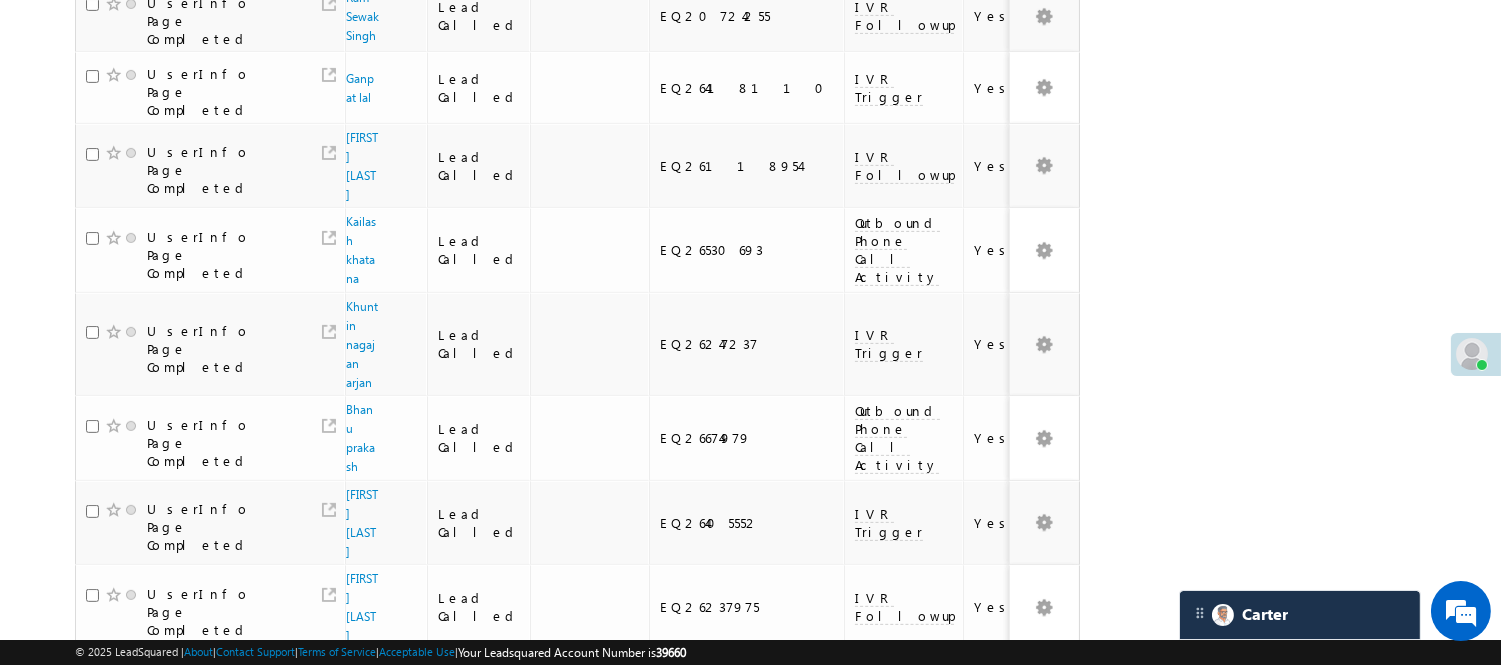 click on "3" at bounding box center (898, 1013) 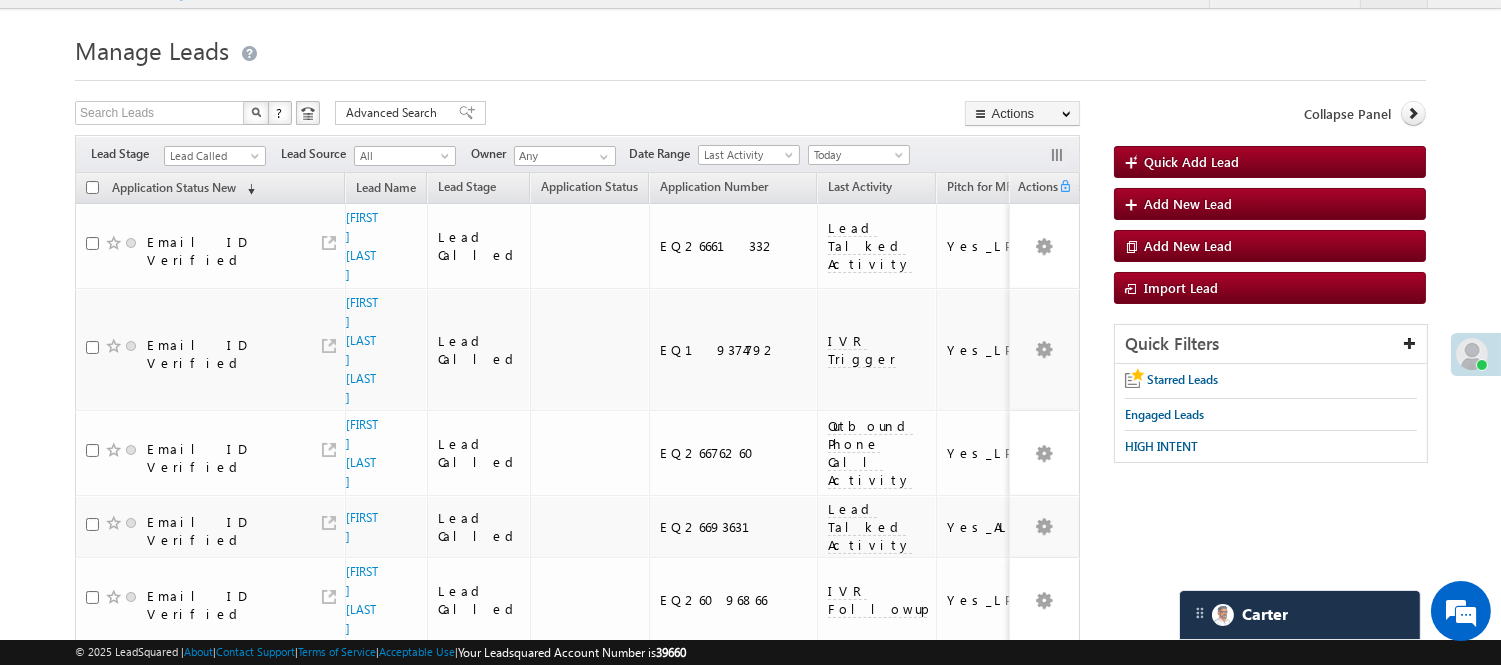 scroll, scrollTop: 0, scrollLeft: 0, axis: both 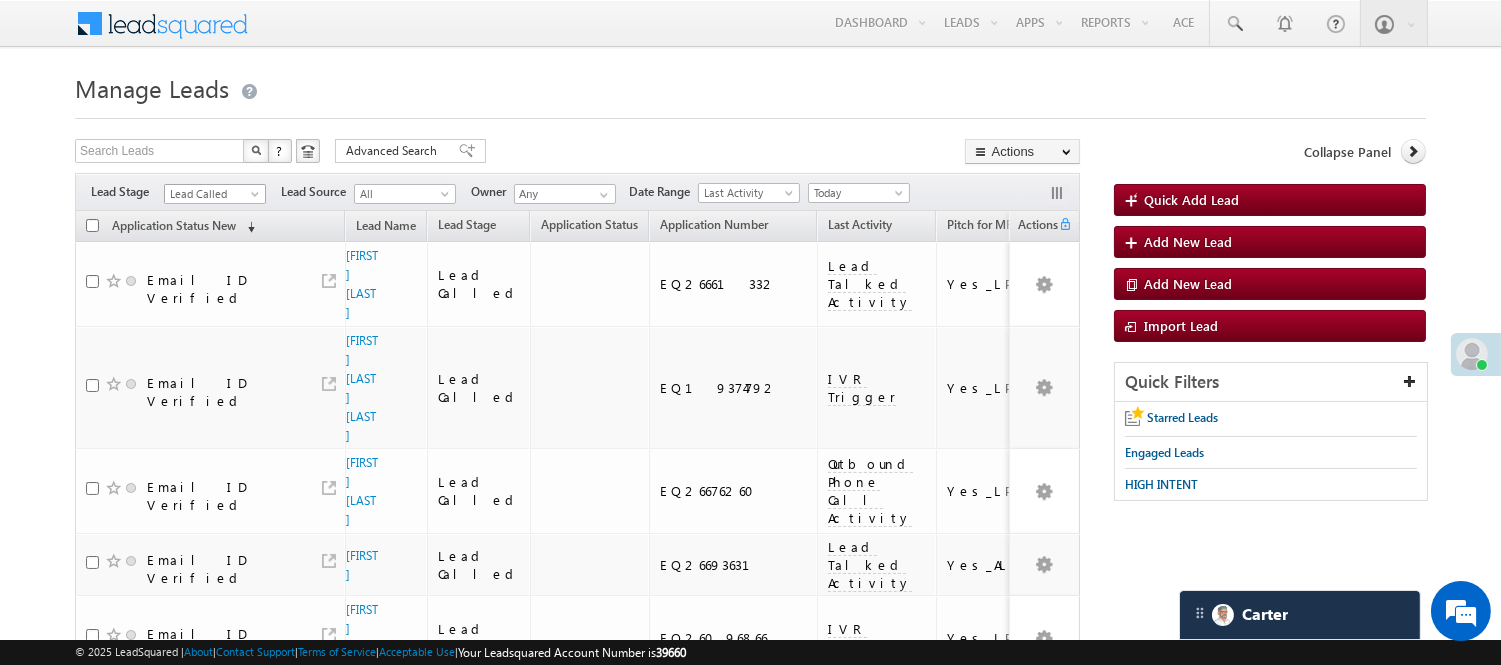 click on "Lead Called" at bounding box center (212, 194) 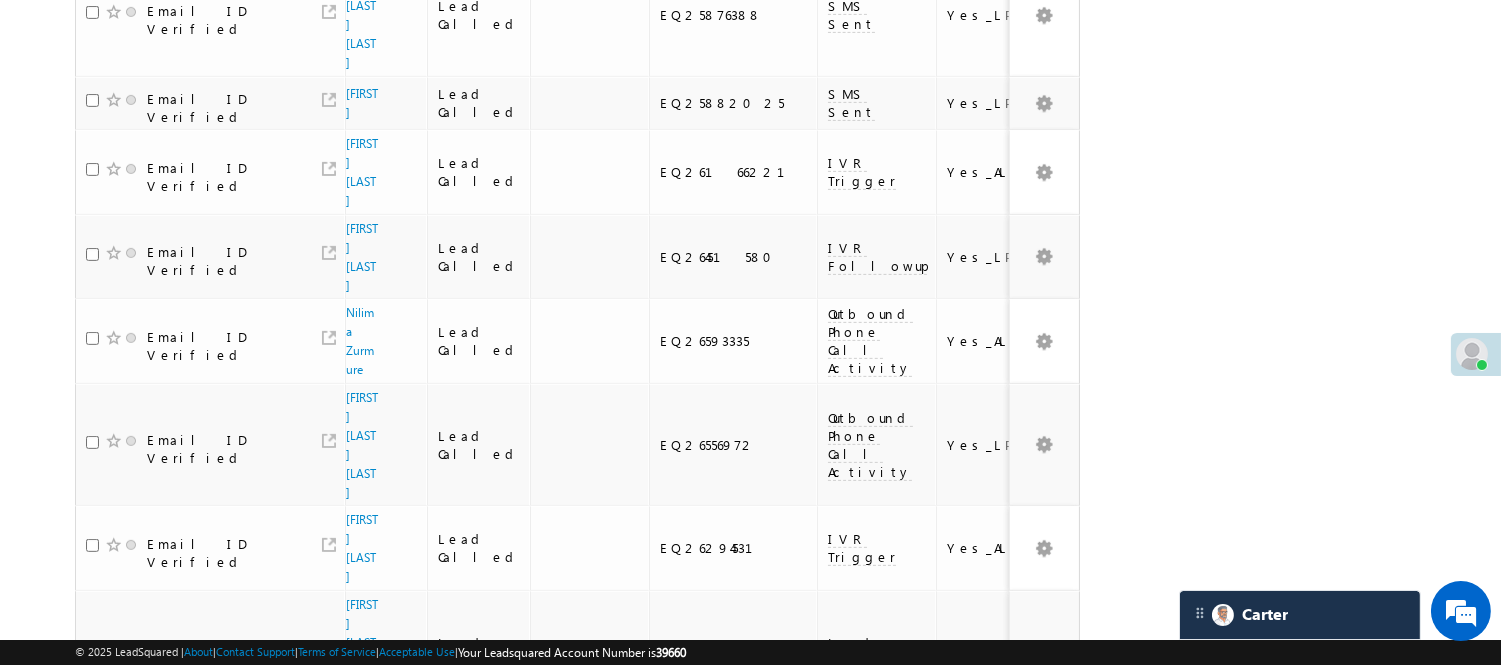 scroll, scrollTop: 1417, scrollLeft: 0, axis: vertical 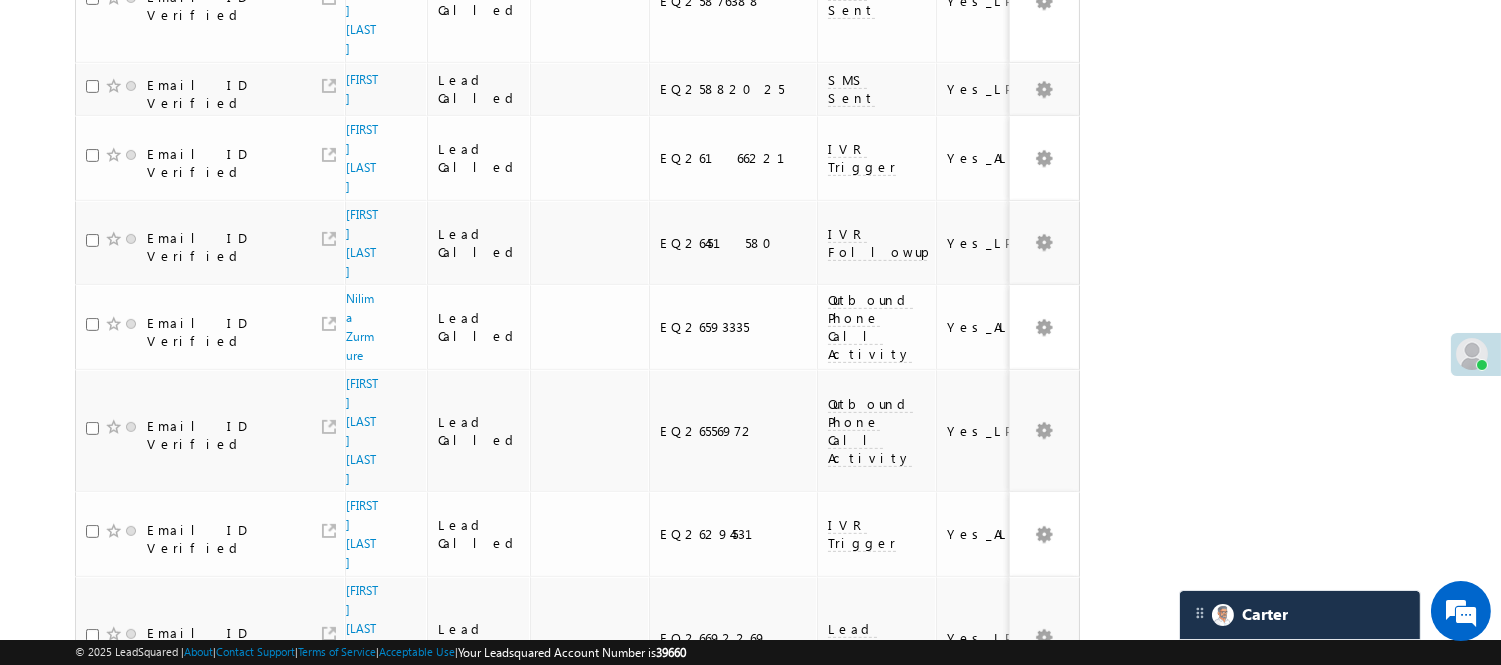 click on "4" at bounding box center [938, 991] 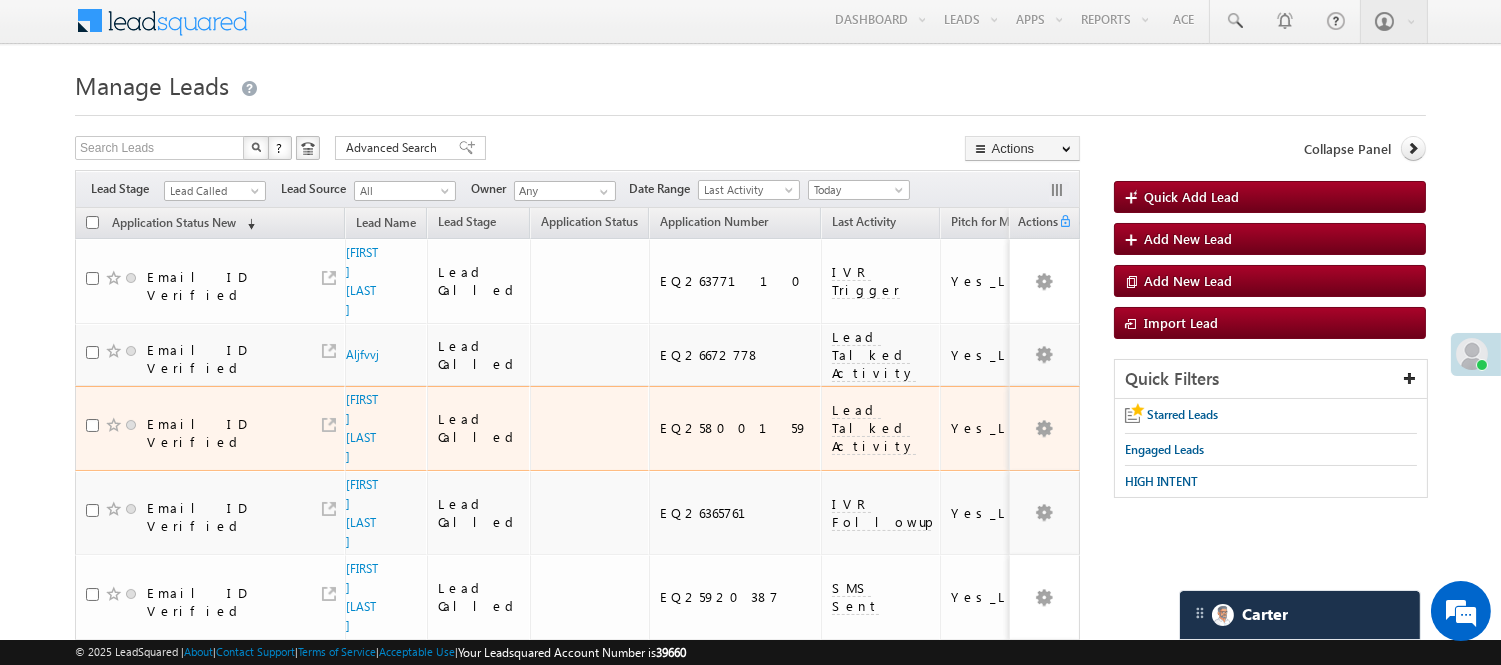 scroll, scrollTop: 0, scrollLeft: 0, axis: both 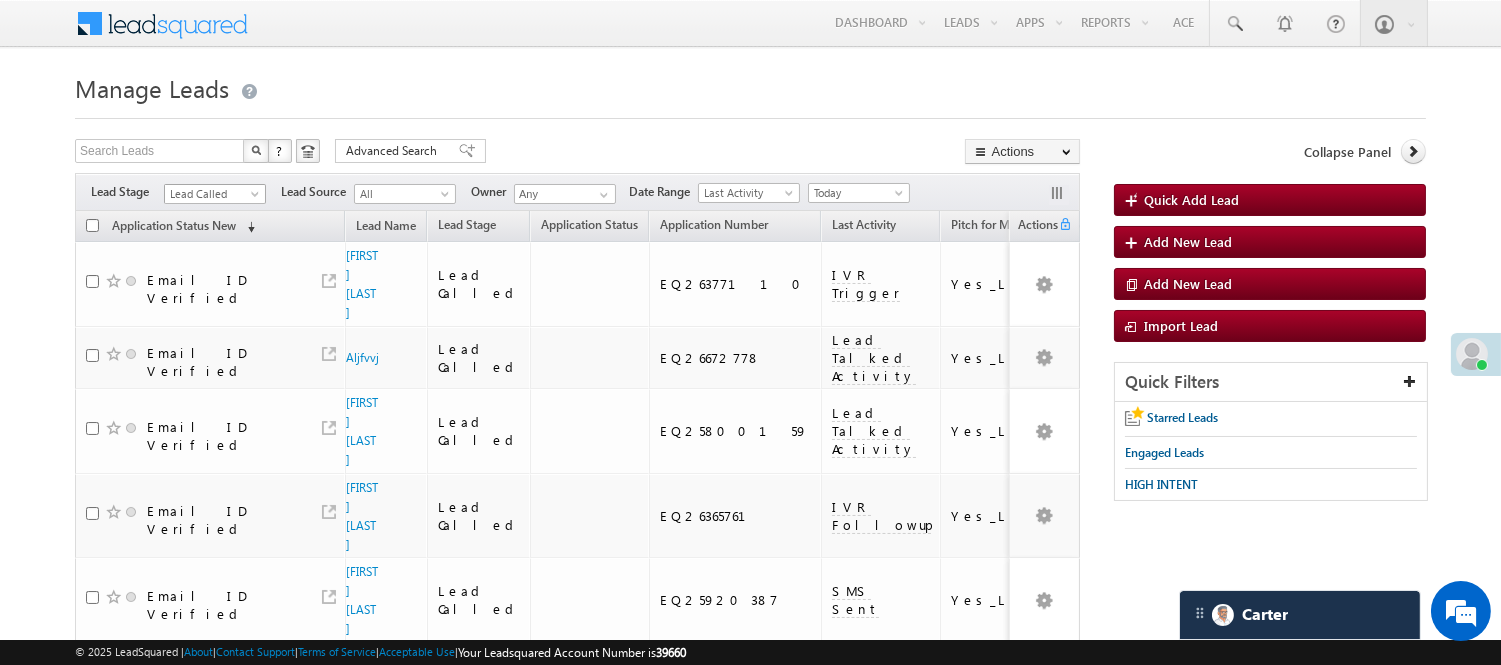 click on "Lead Called" at bounding box center (212, 194) 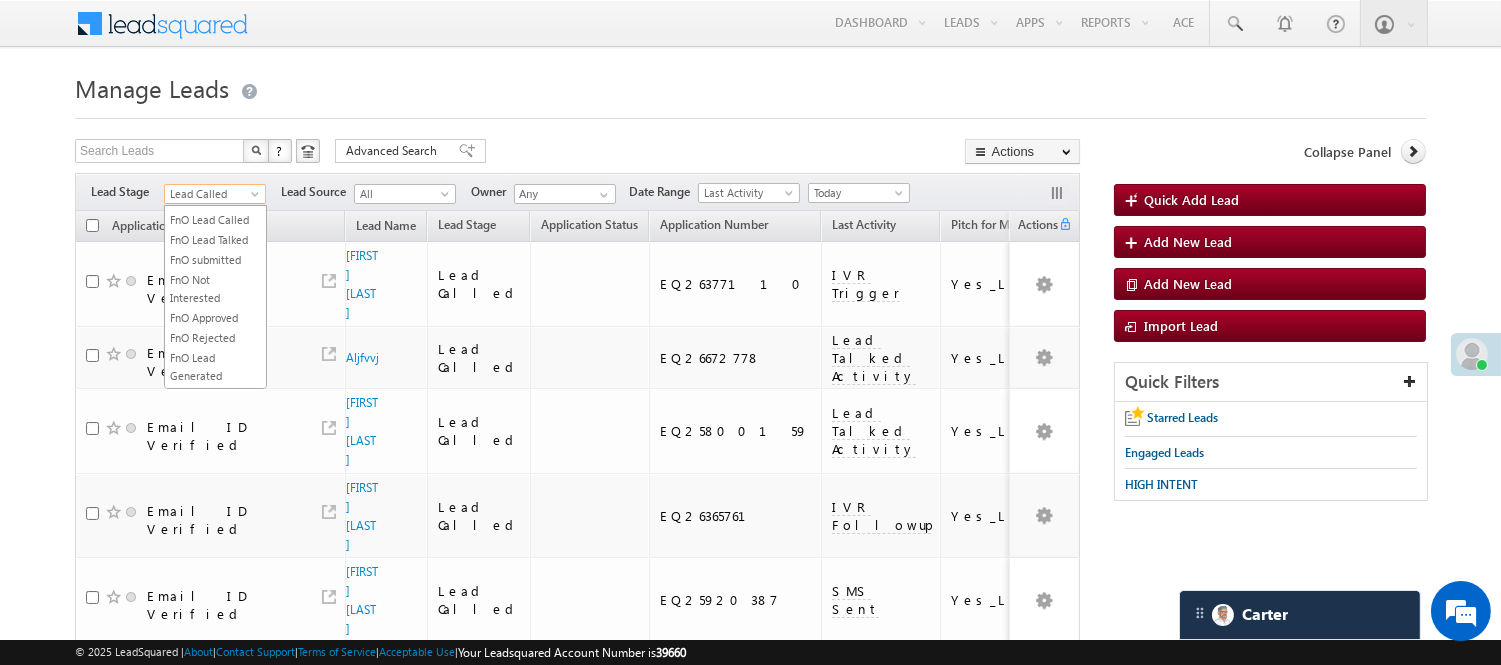 click on "Lead Talked" at bounding box center [215, 180] 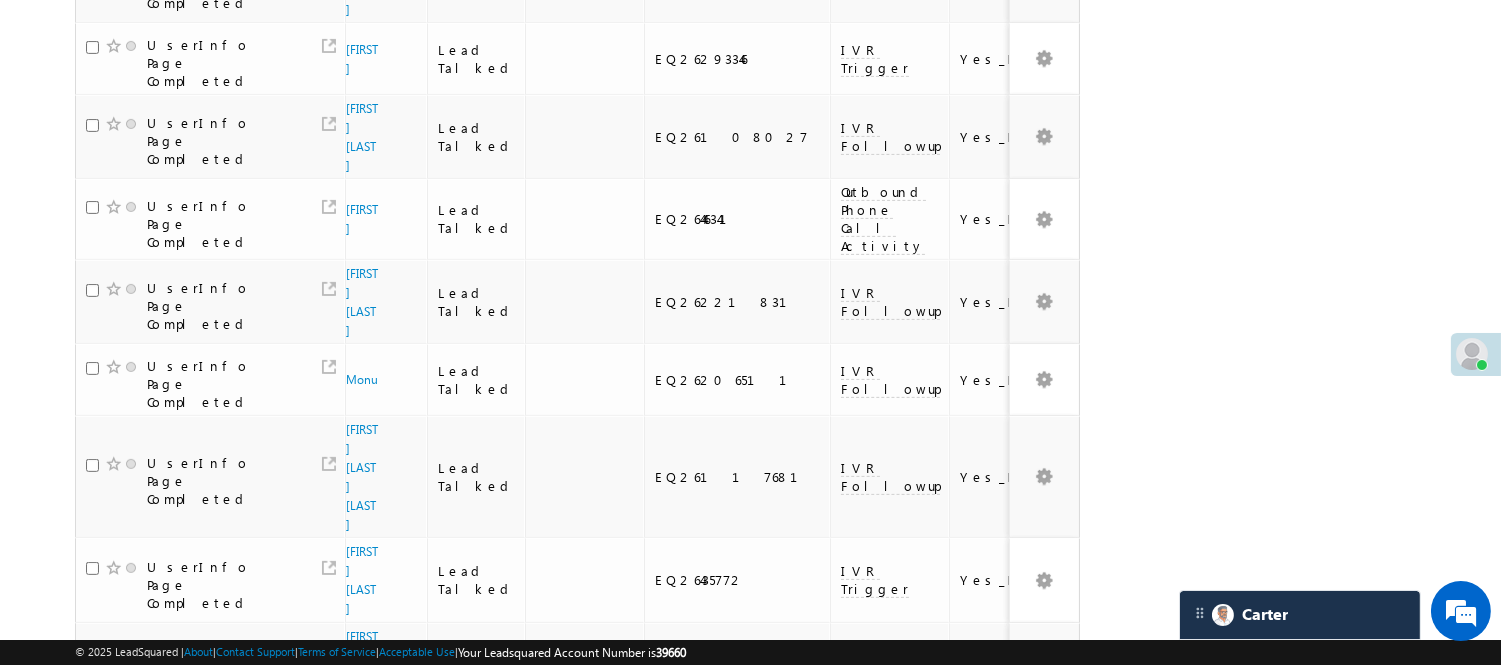 scroll, scrollTop: 1333, scrollLeft: 0, axis: vertical 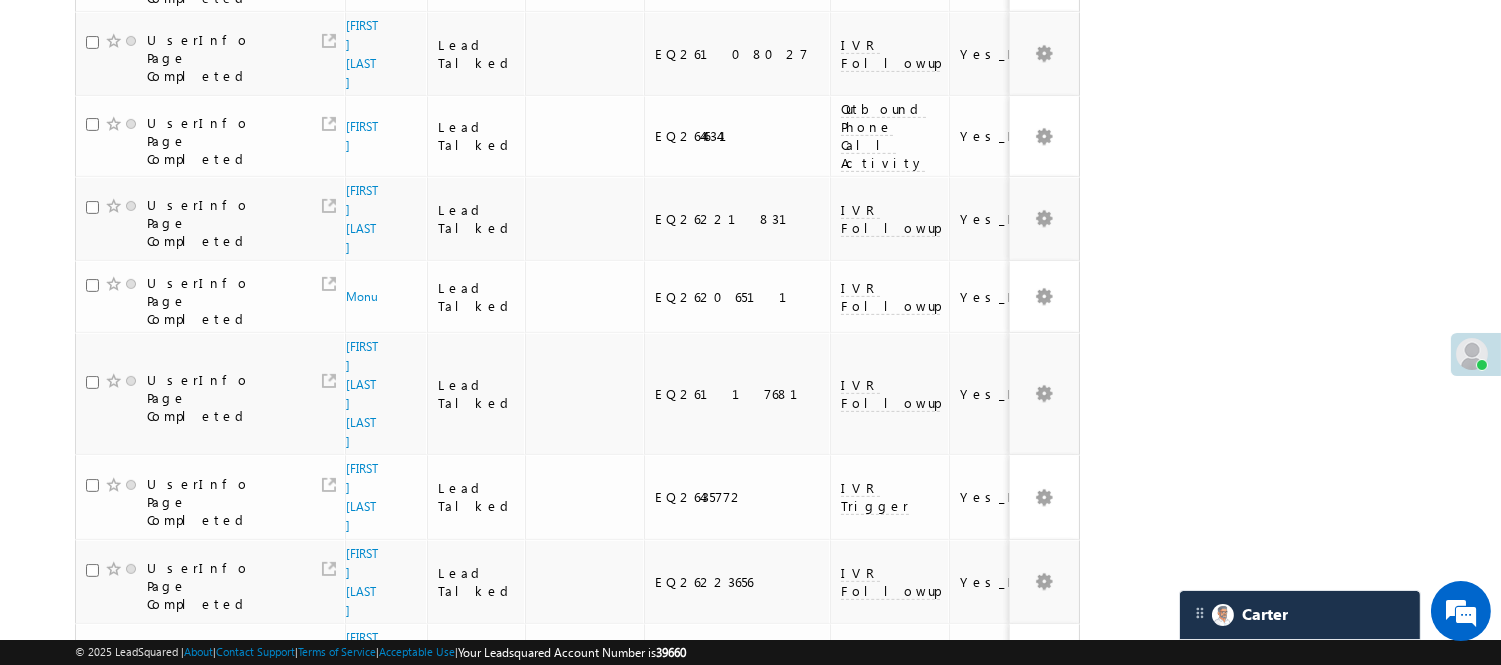 click on "2" at bounding box center [938, 1123] 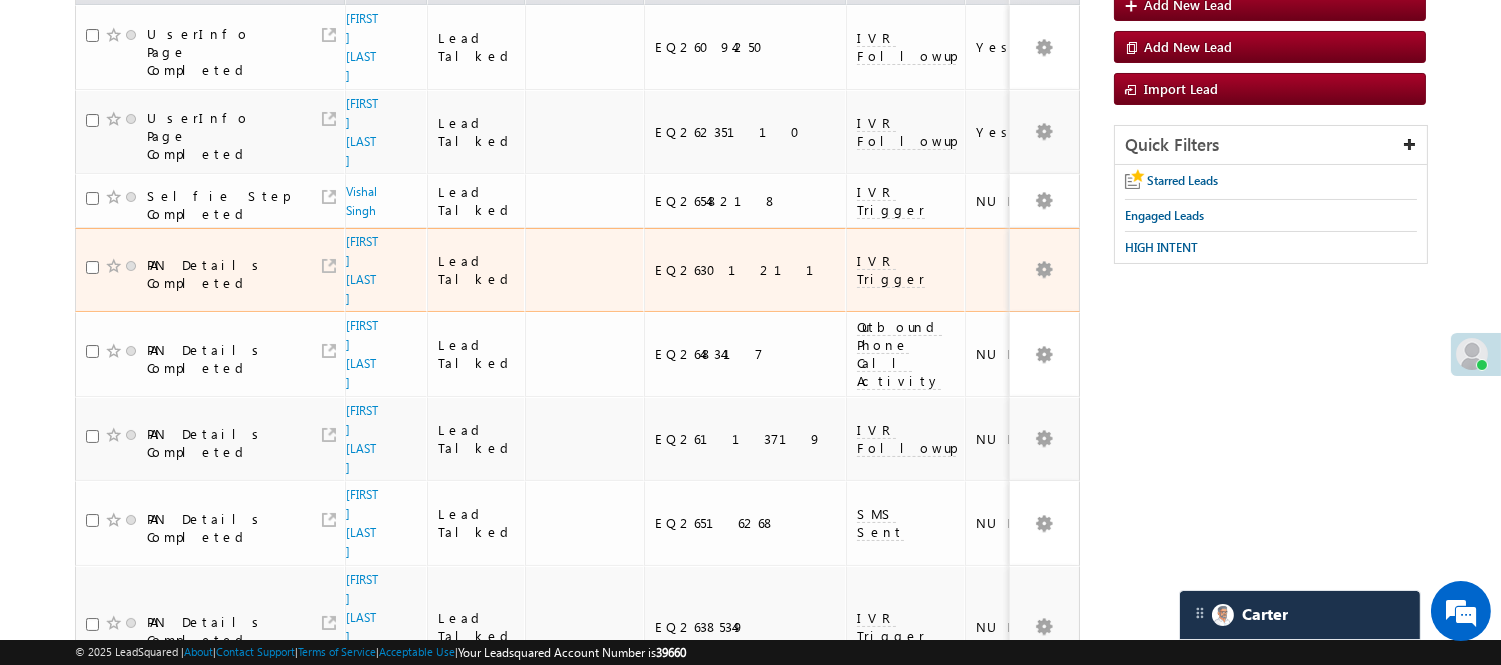 scroll, scrollTop: 333, scrollLeft: 0, axis: vertical 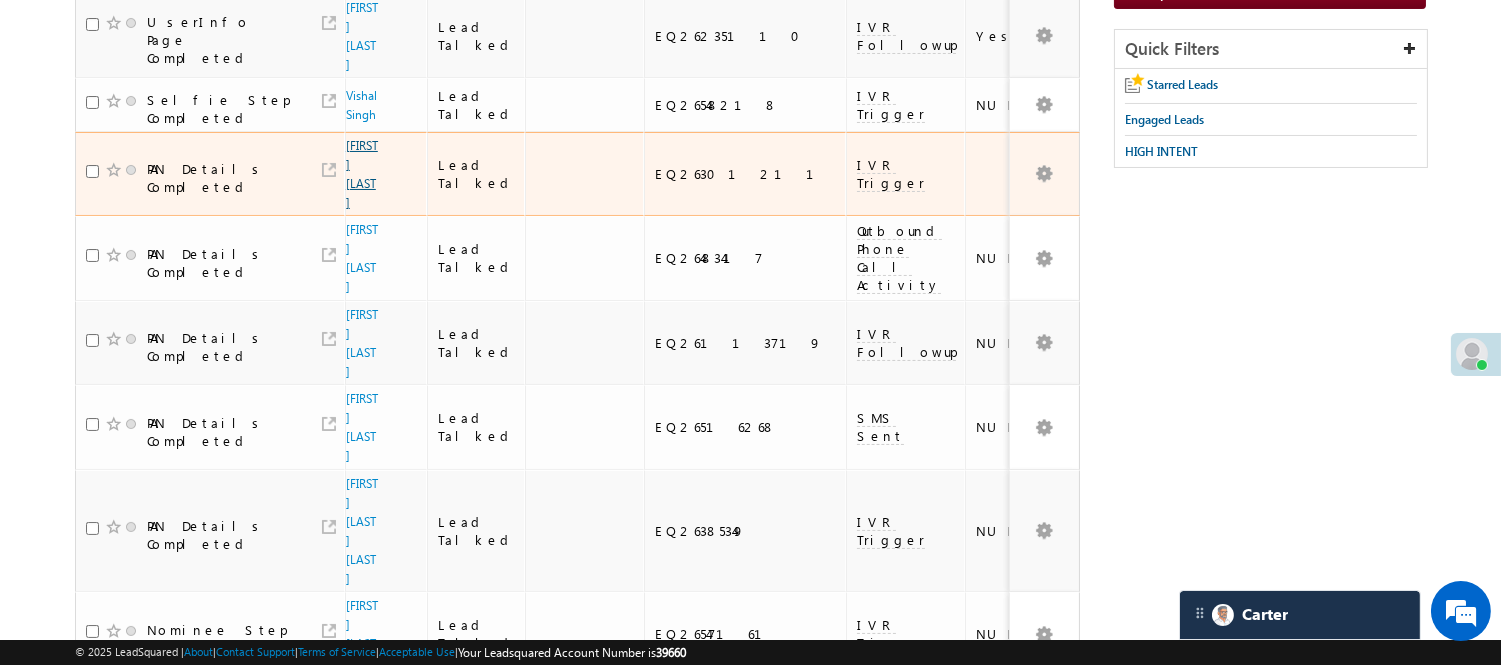 click on "[FIRST] [LAST]" at bounding box center (362, 174) 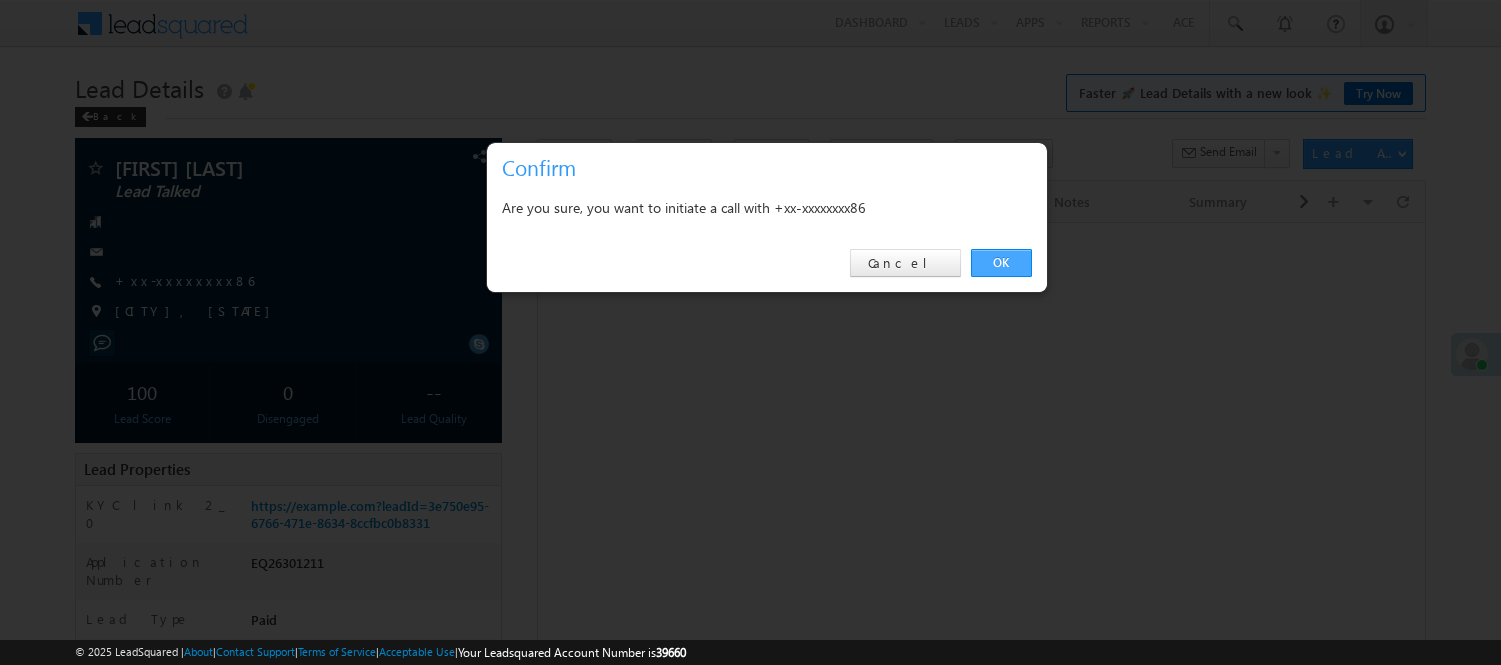 click on "OK" at bounding box center [1001, 263] 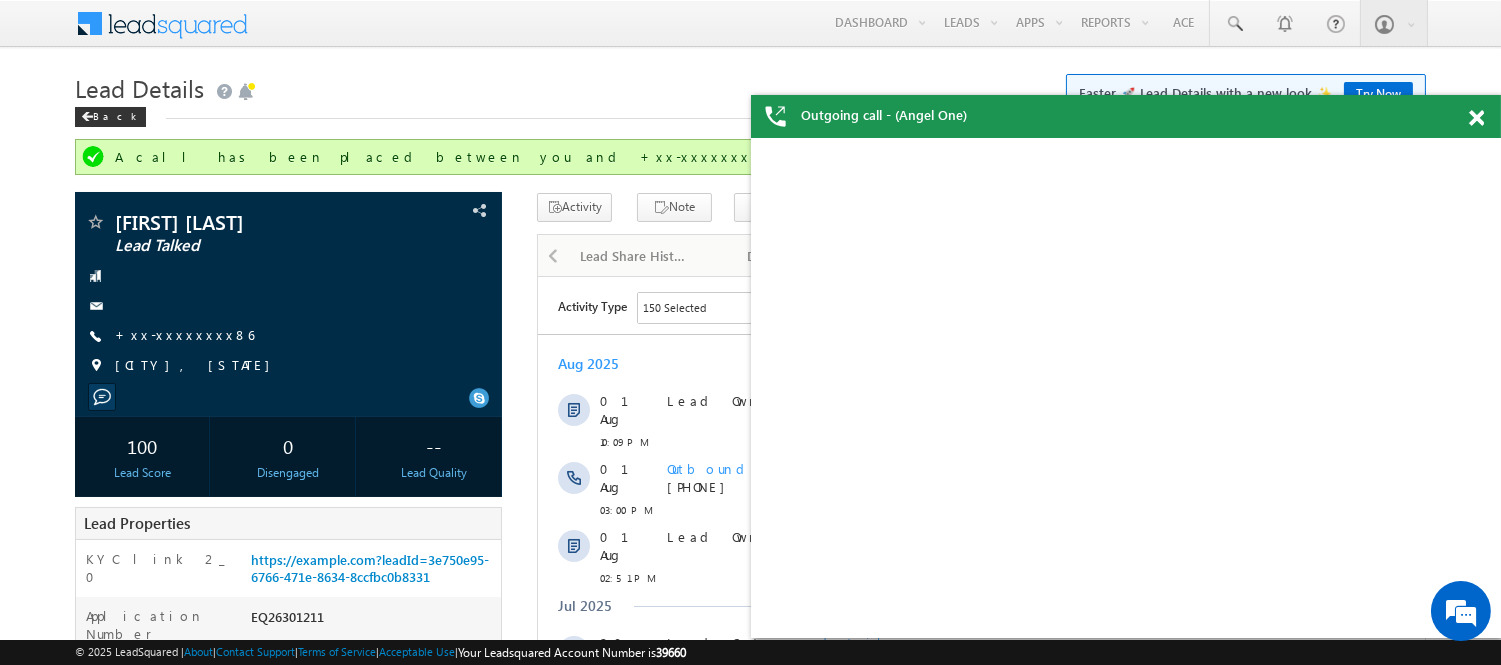 scroll, scrollTop: 0, scrollLeft: 0, axis: both 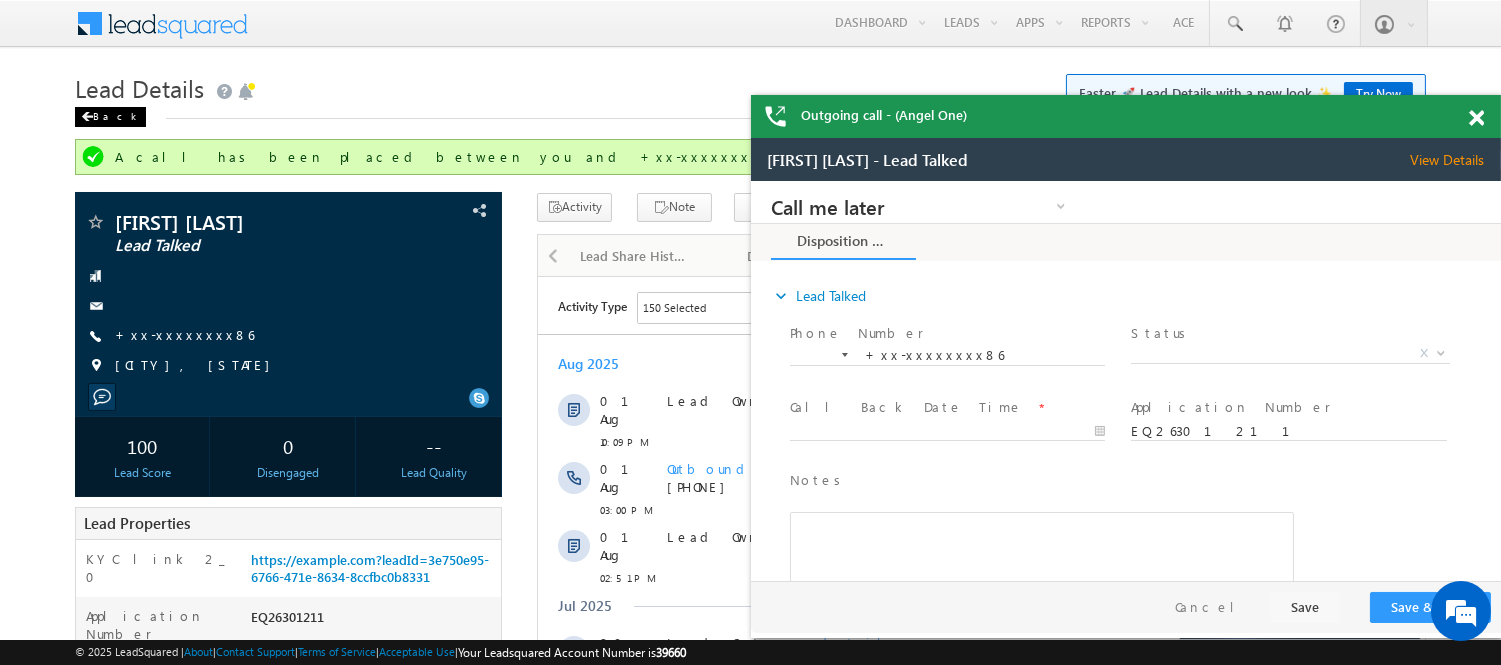 click on "Back" at bounding box center [110, 117] 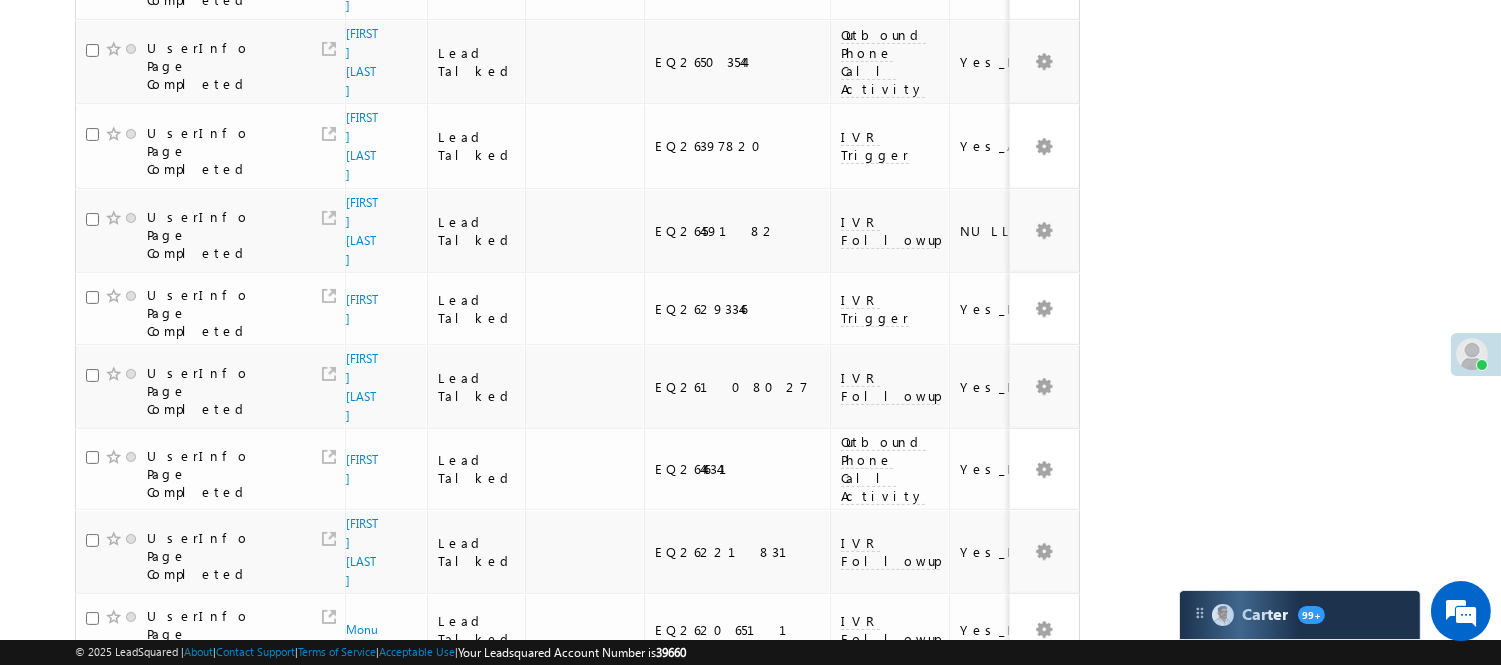 scroll, scrollTop: 1348, scrollLeft: 0, axis: vertical 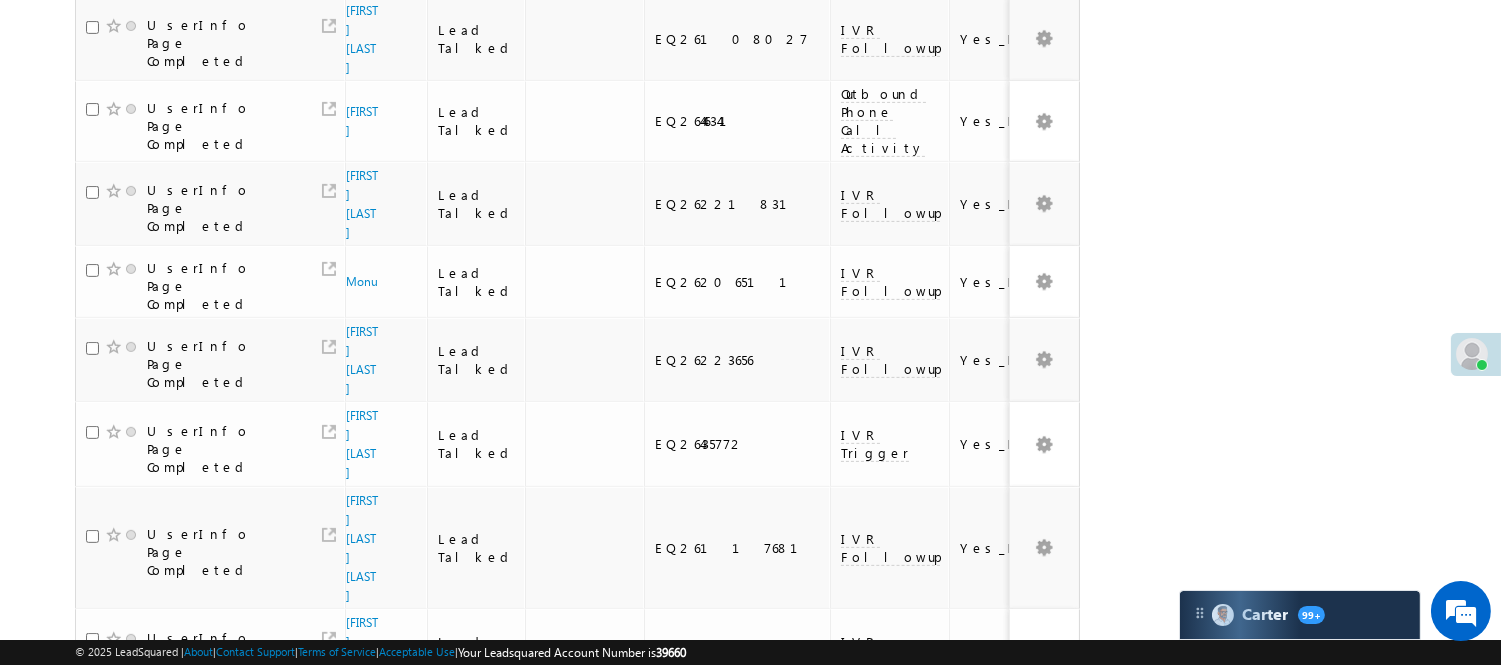 click on "3" at bounding box center [978, 1108] 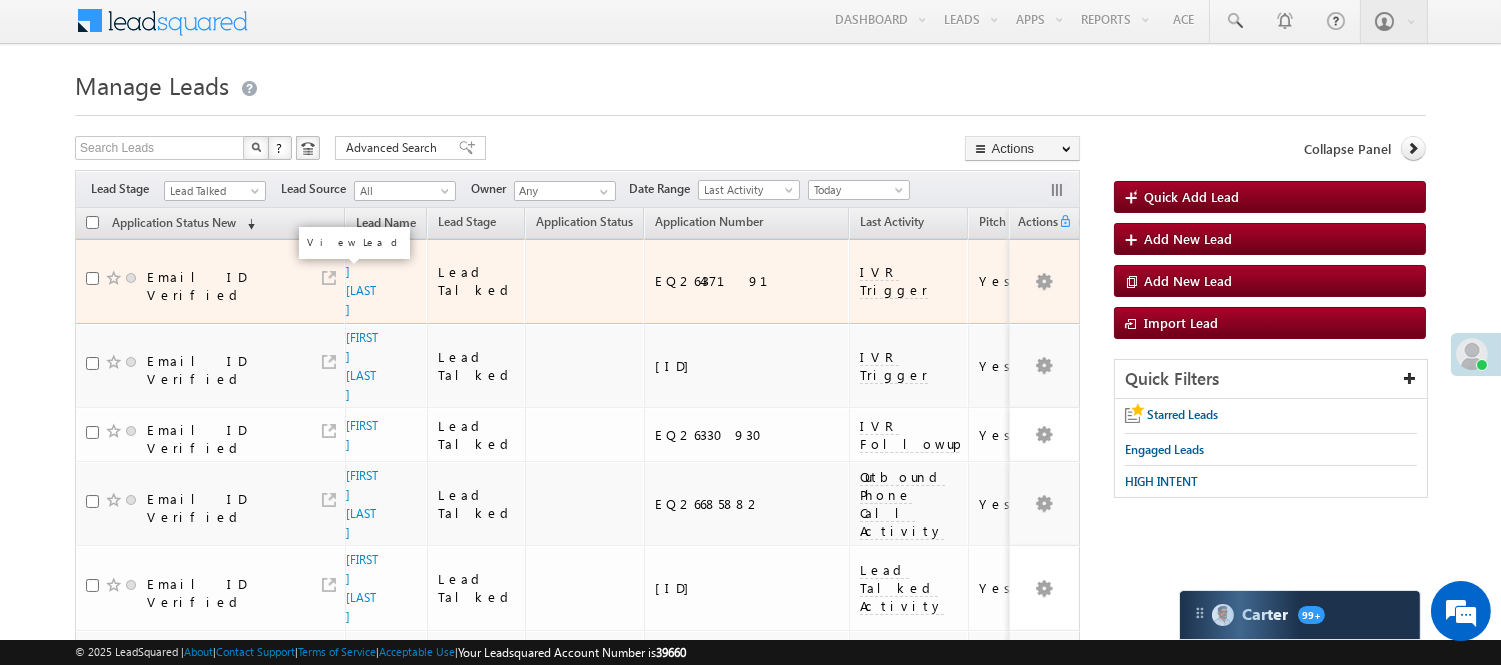 scroll, scrollTop: 0, scrollLeft: 0, axis: both 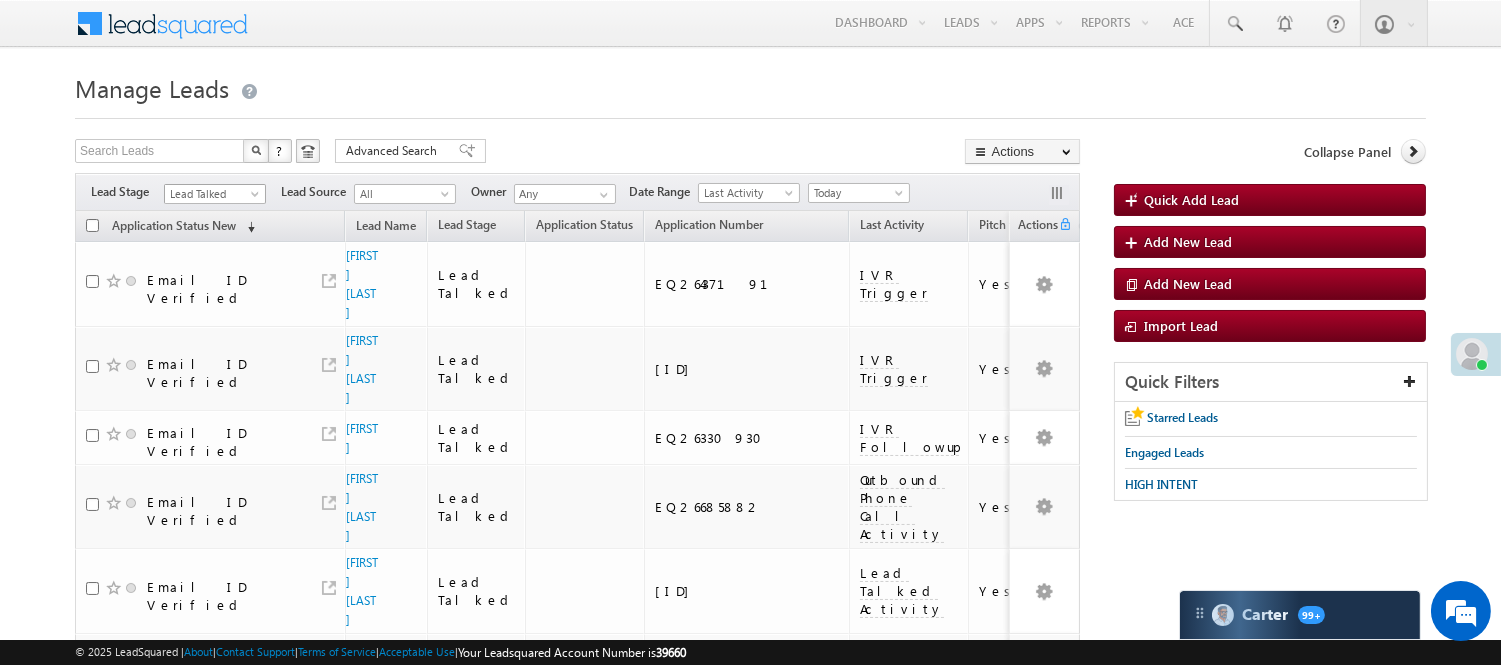 click on "Lead Talked" at bounding box center [212, 194] 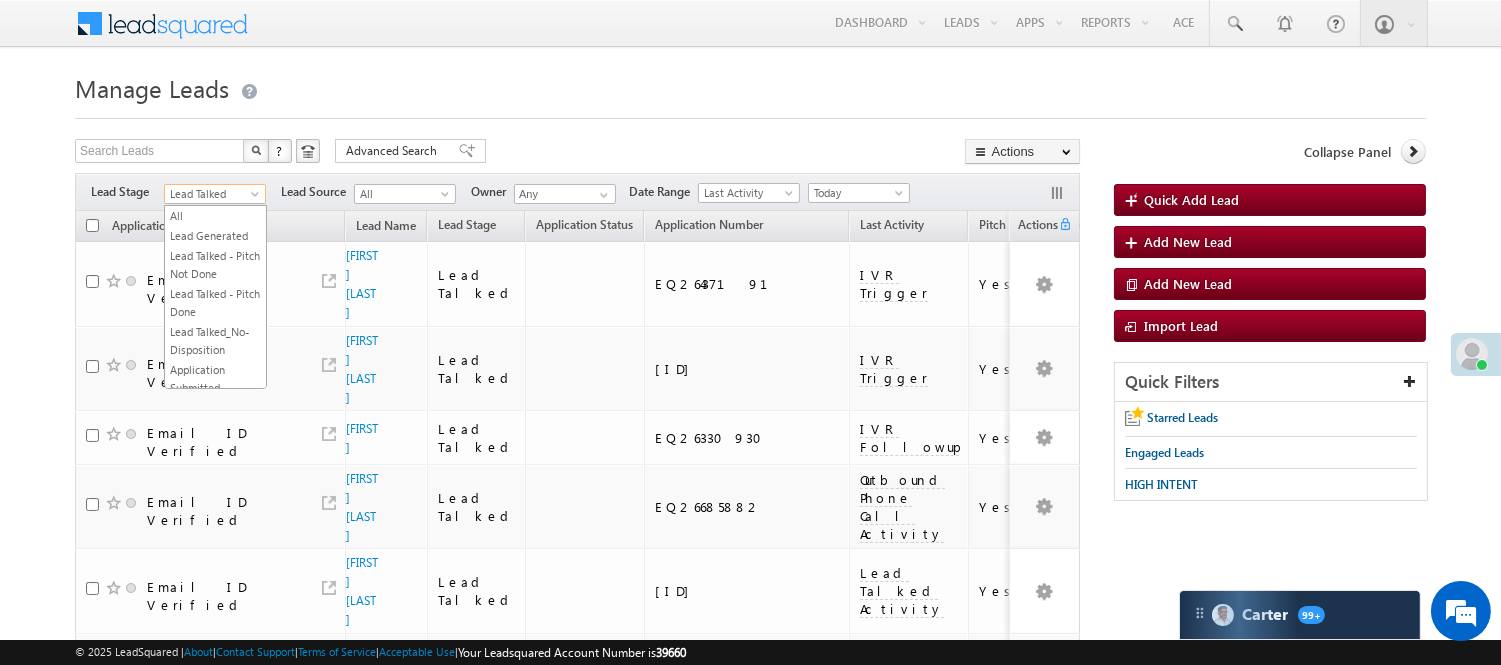 scroll, scrollTop: 265, scrollLeft: 0, axis: vertical 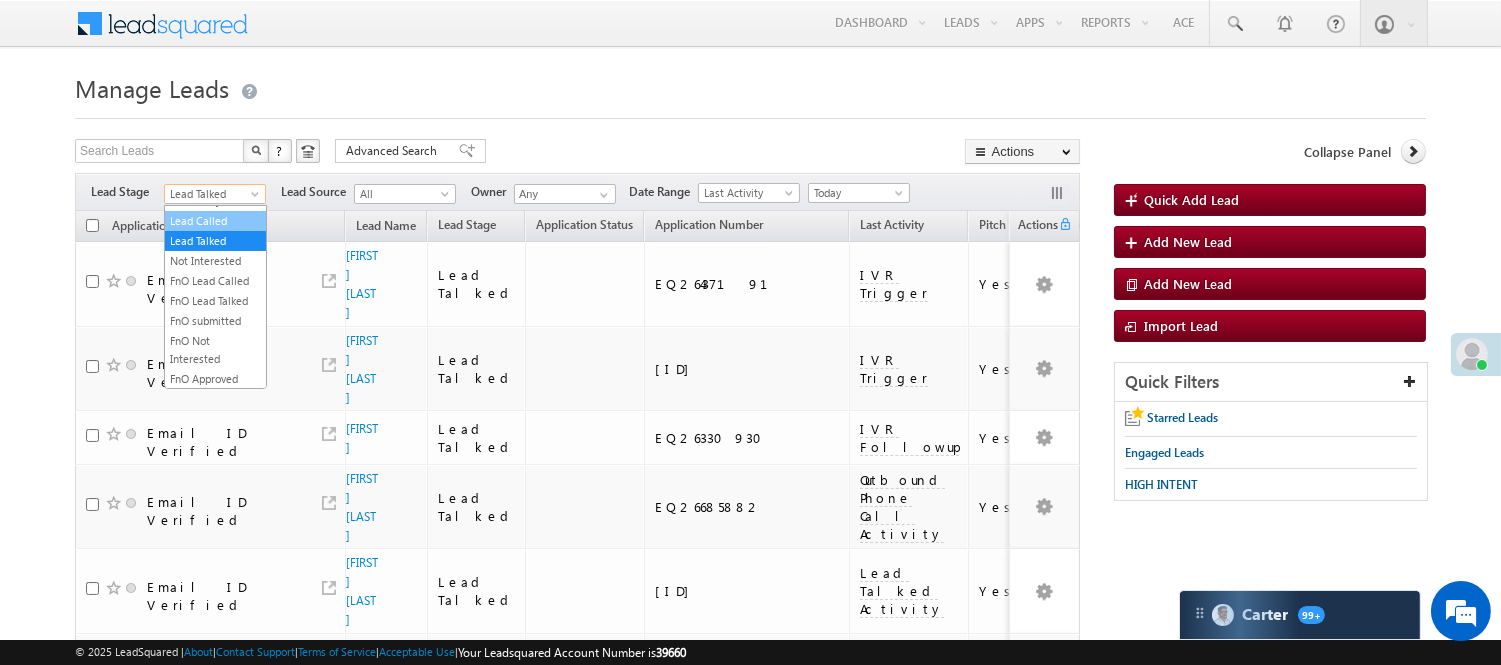 click on "Lead Called" at bounding box center (215, 221) 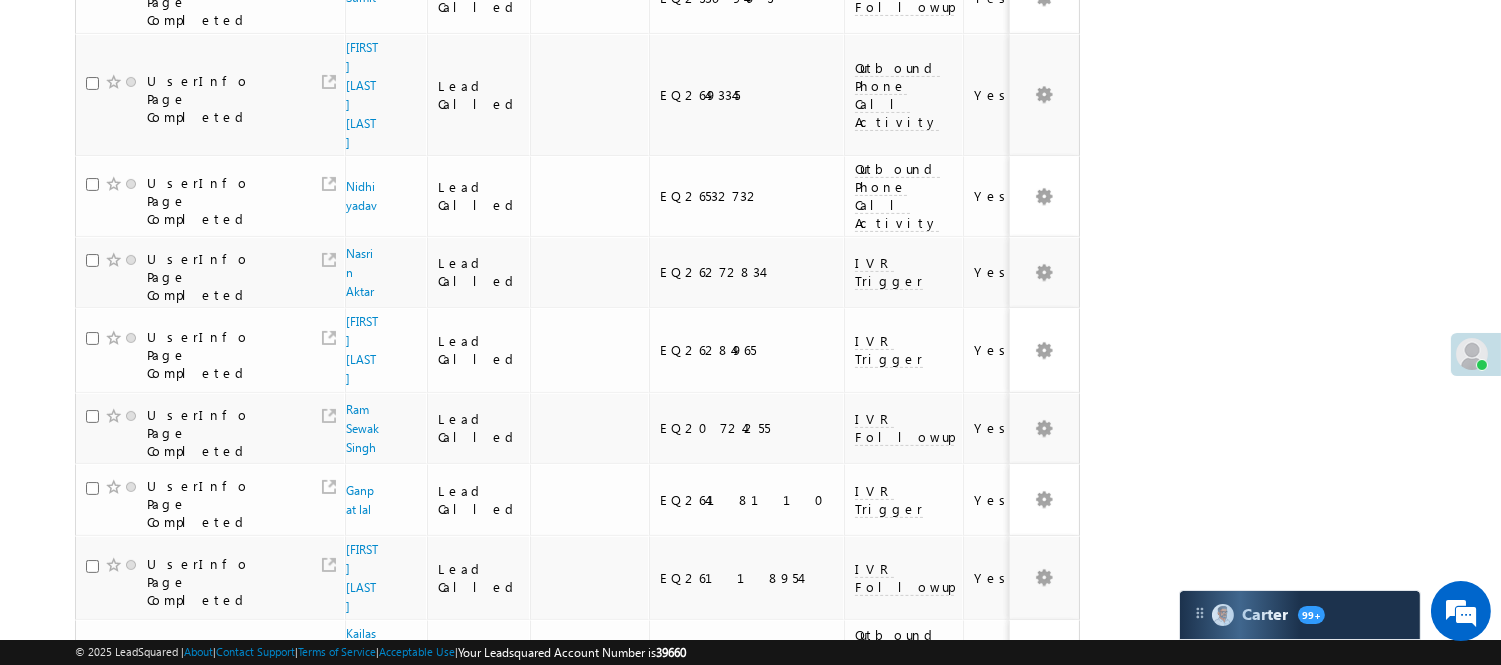 scroll, scrollTop: 1325, scrollLeft: 0, axis: vertical 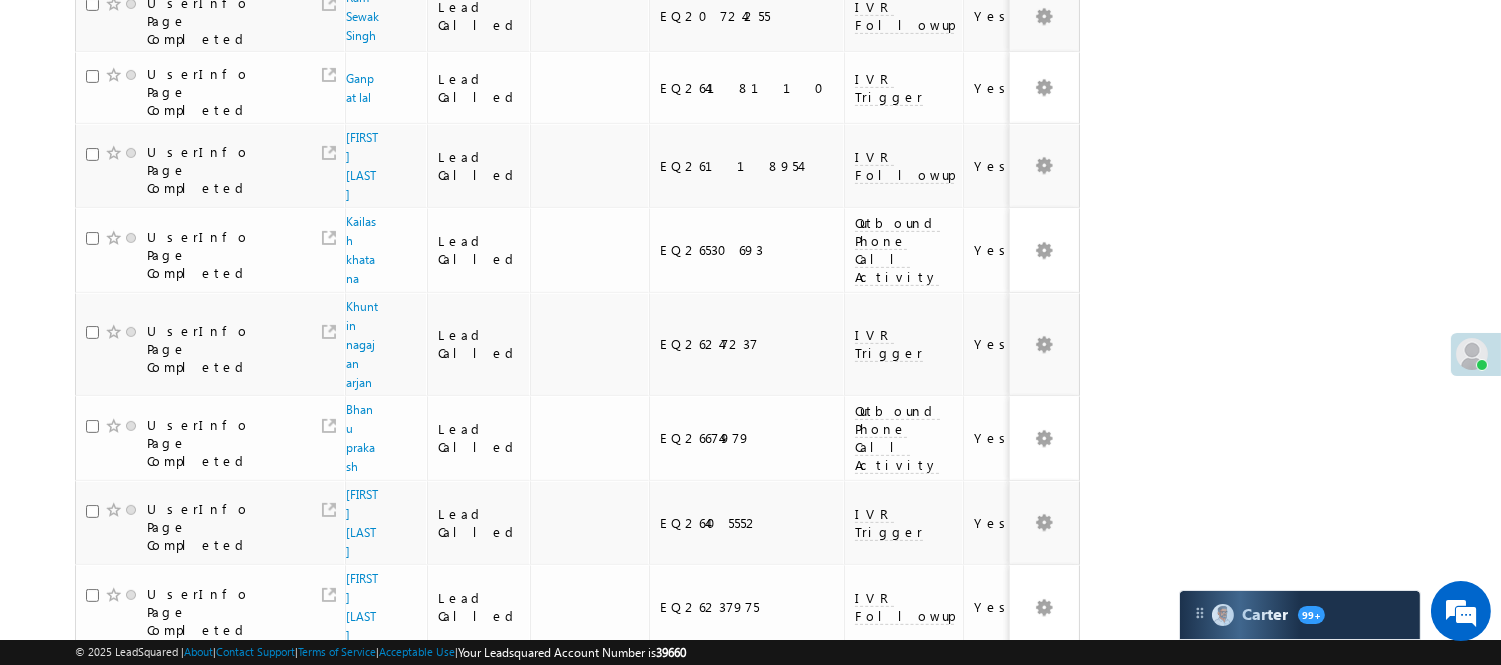 click on "3" at bounding box center (898, 1013) 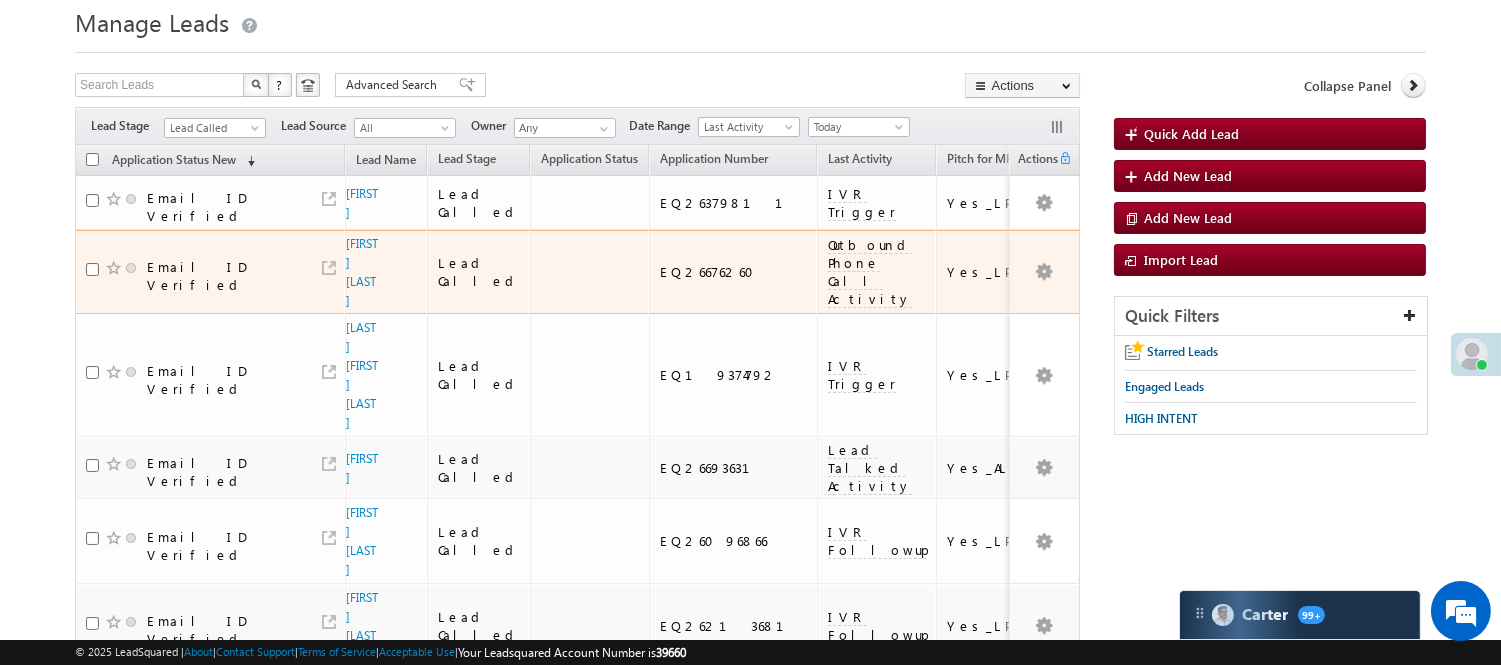 scroll, scrollTop: 0, scrollLeft: 0, axis: both 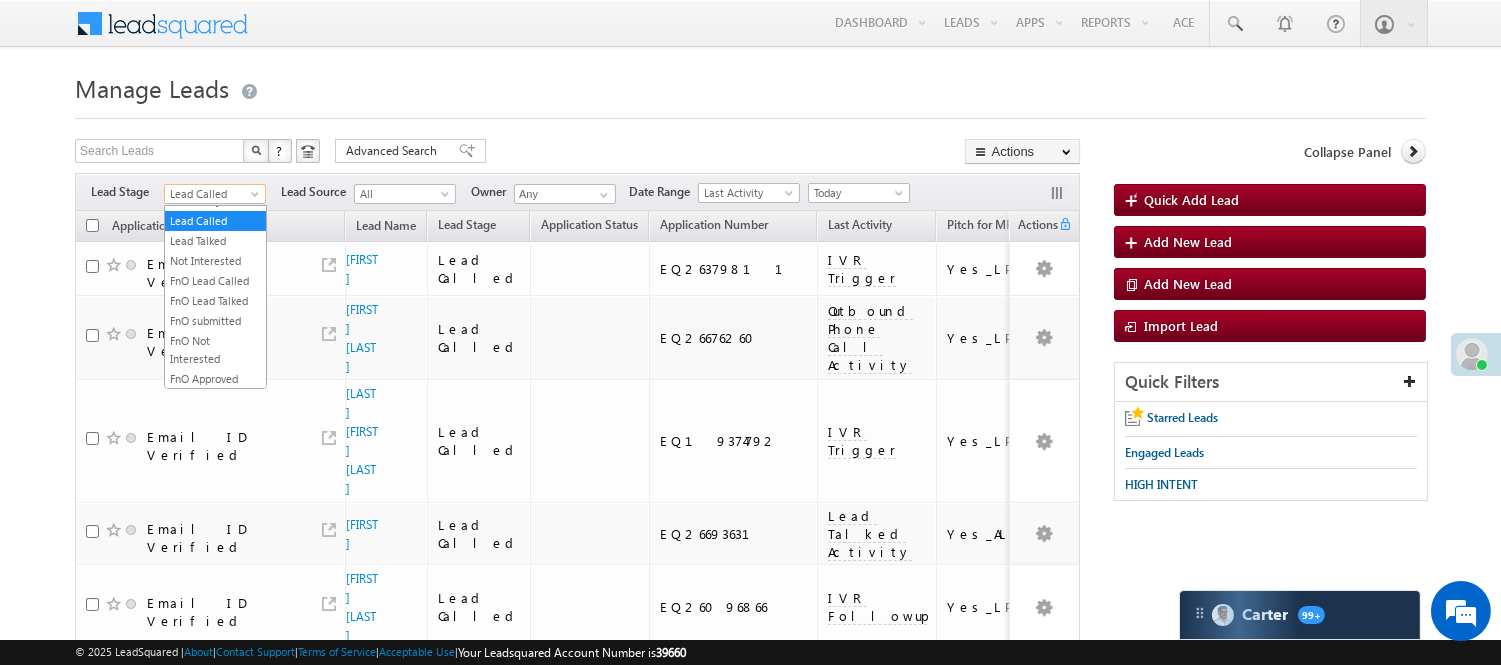 click on "Lead Called" at bounding box center (212, 194) 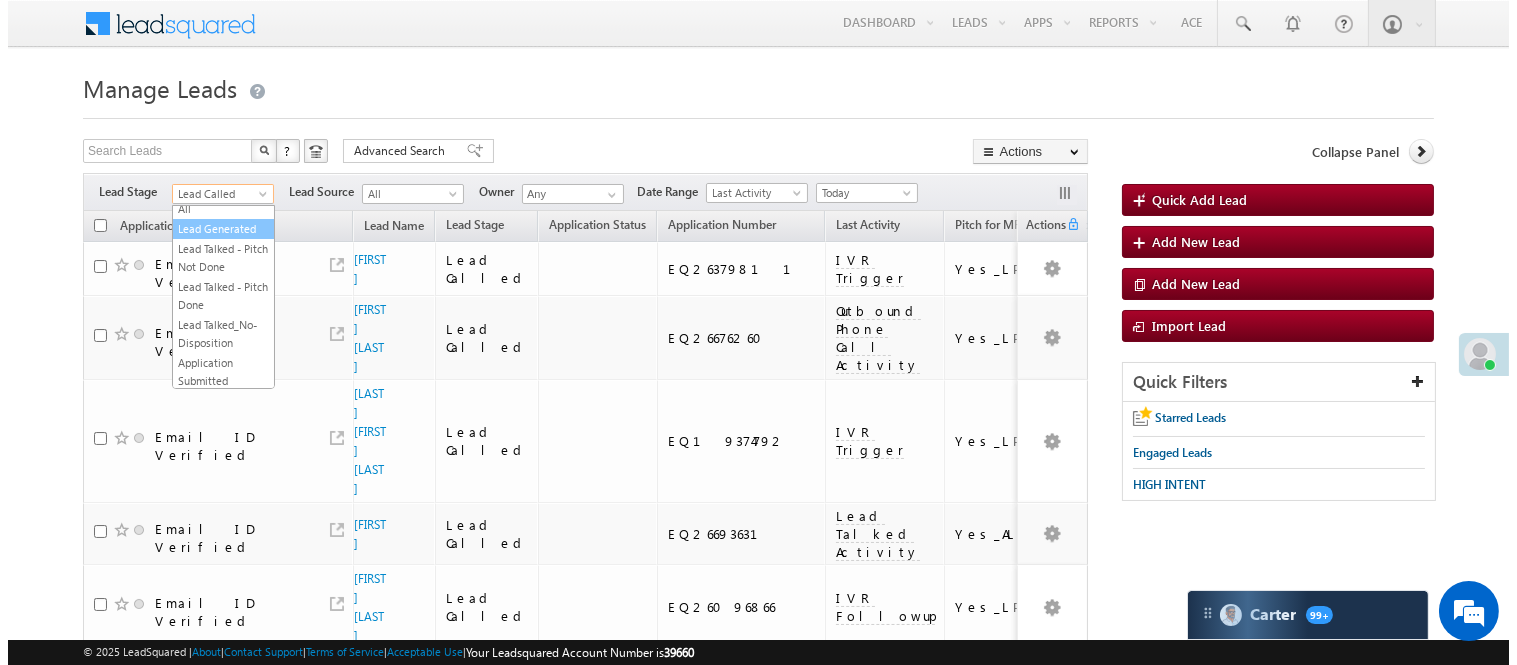 scroll, scrollTop: 0, scrollLeft: 0, axis: both 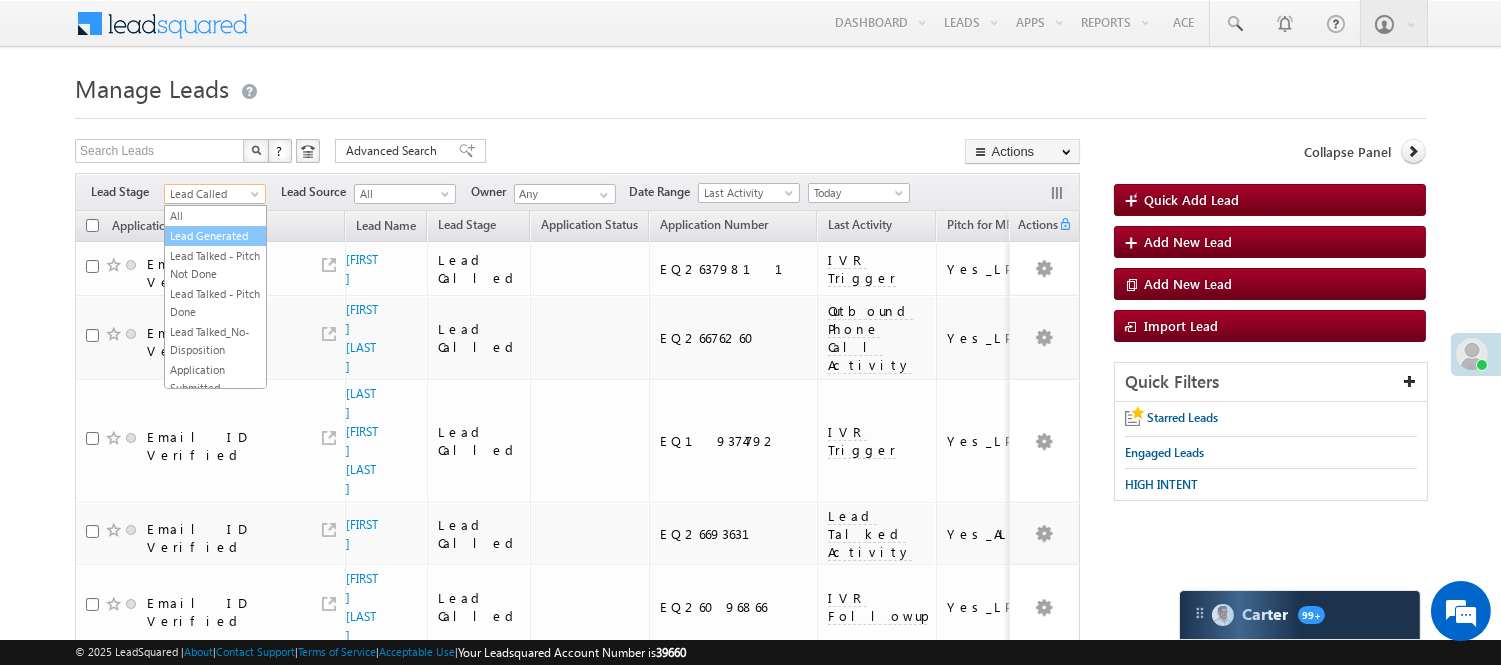 click on "Lead Generated" at bounding box center (215, 236) 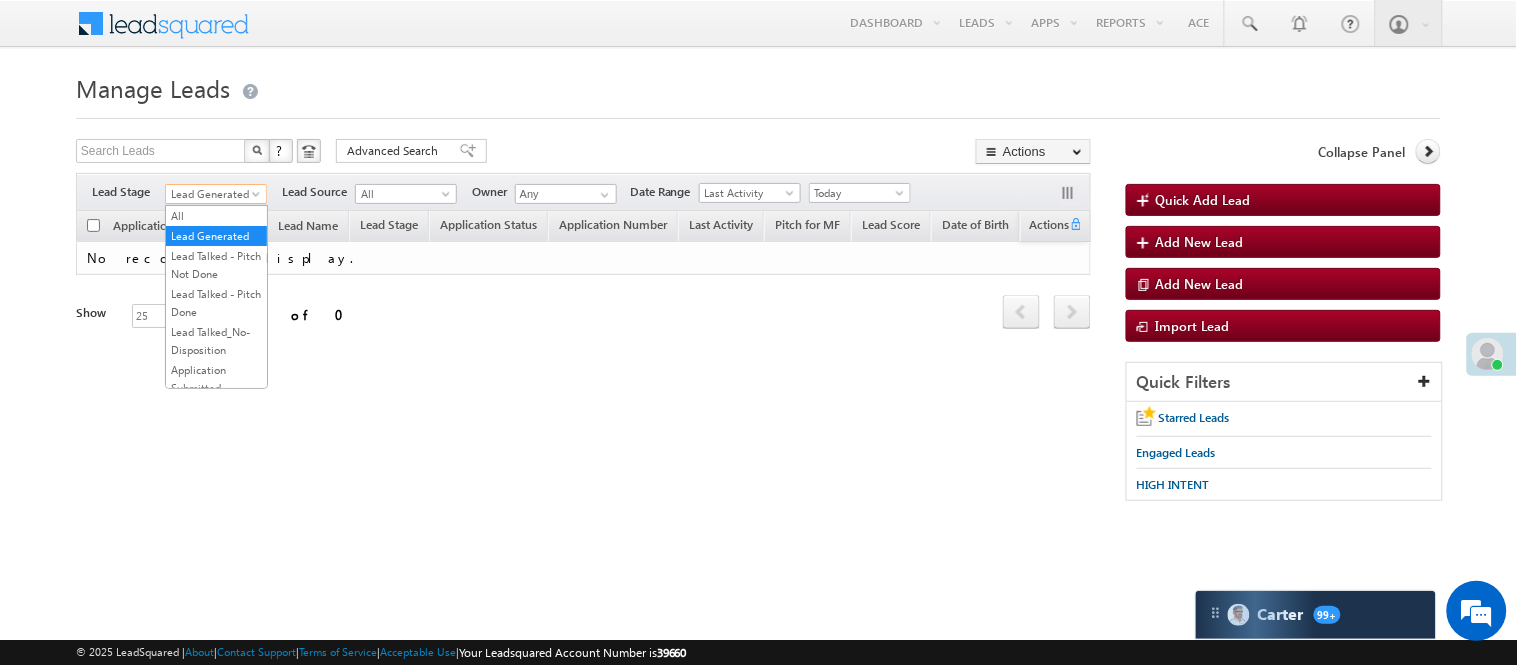 click on "Lead Generated" at bounding box center (213, 194) 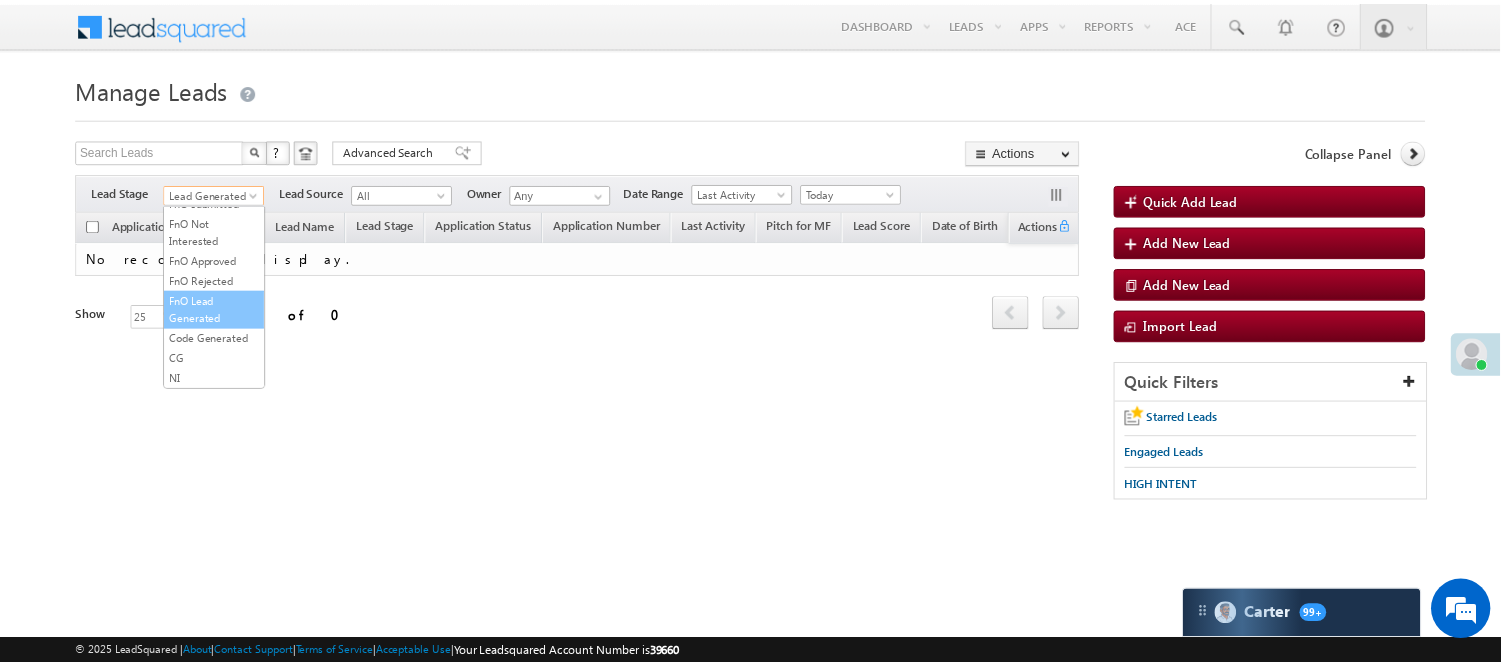 scroll, scrollTop: 496, scrollLeft: 0, axis: vertical 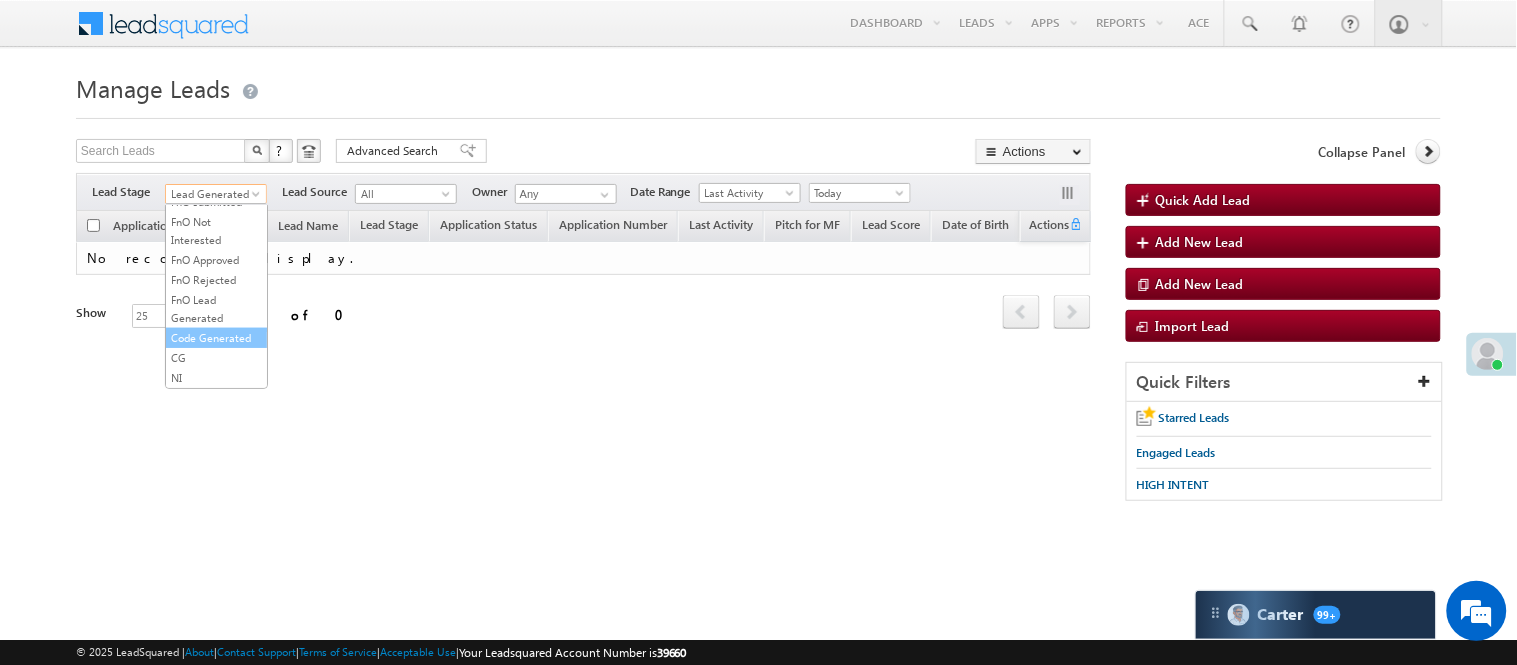 click on "Code Generated" at bounding box center [216, 338] 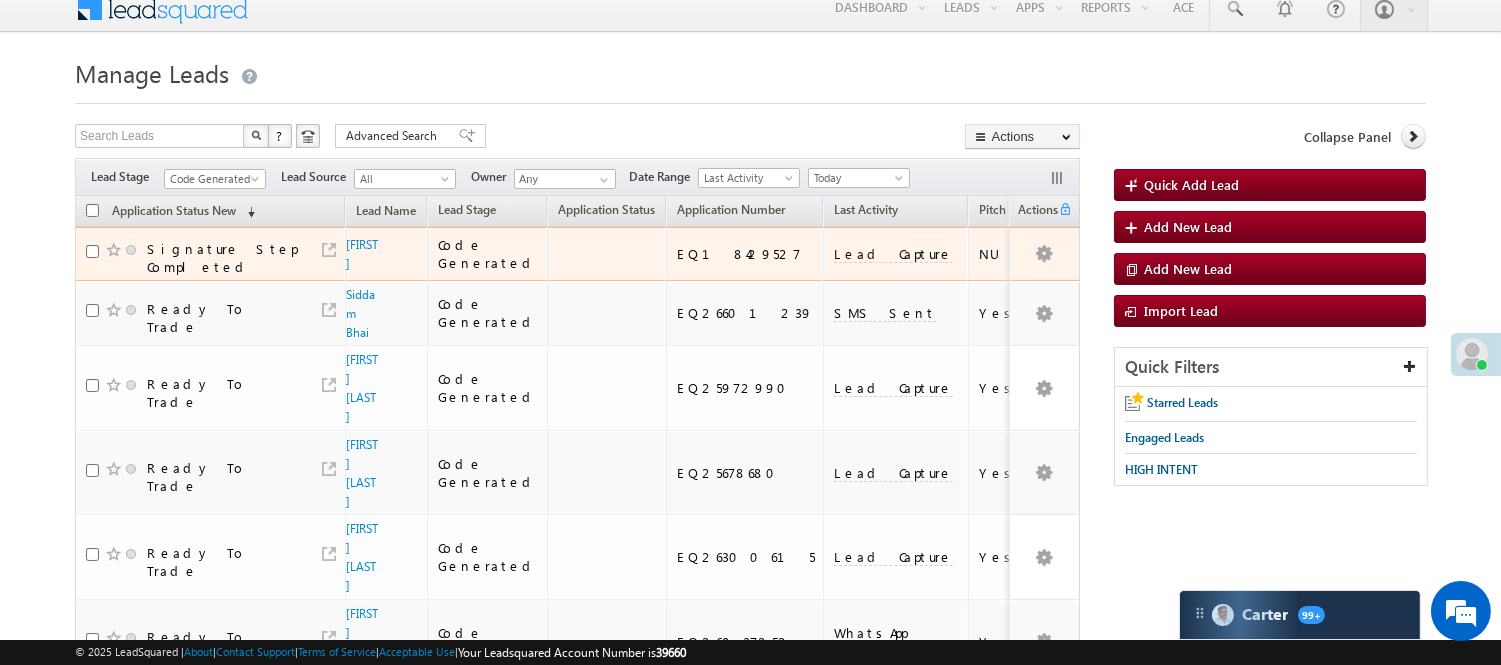 scroll, scrollTop: 0, scrollLeft: 0, axis: both 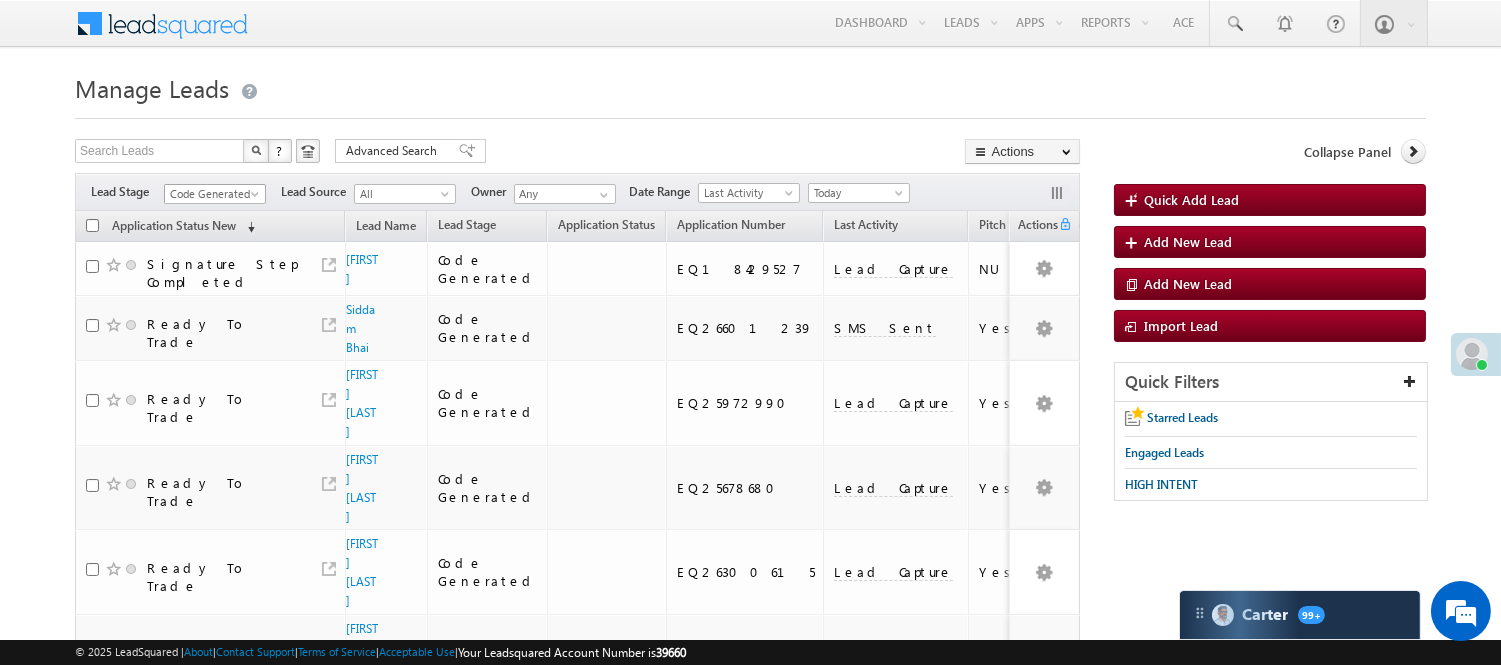 click on "Code Generated" at bounding box center [212, 194] 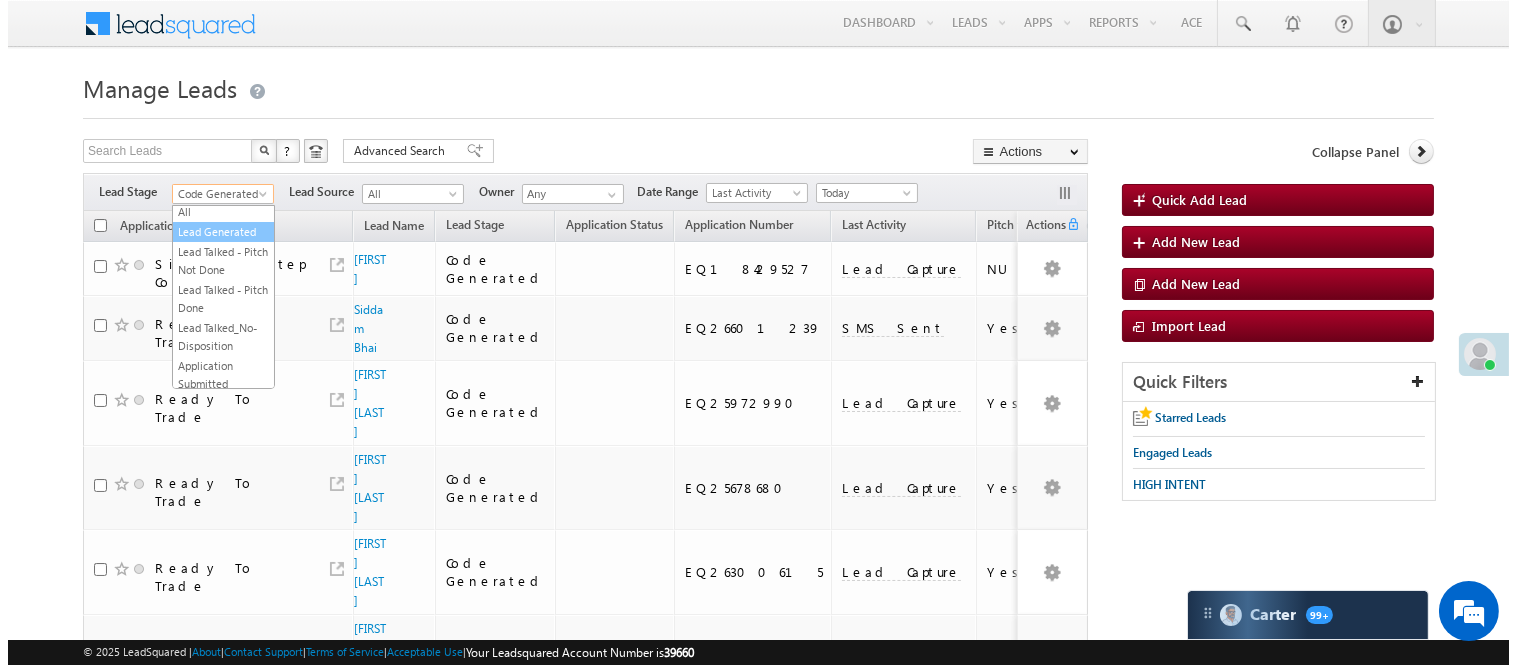 scroll, scrollTop: 0, scrollLeft: 0, axis: both 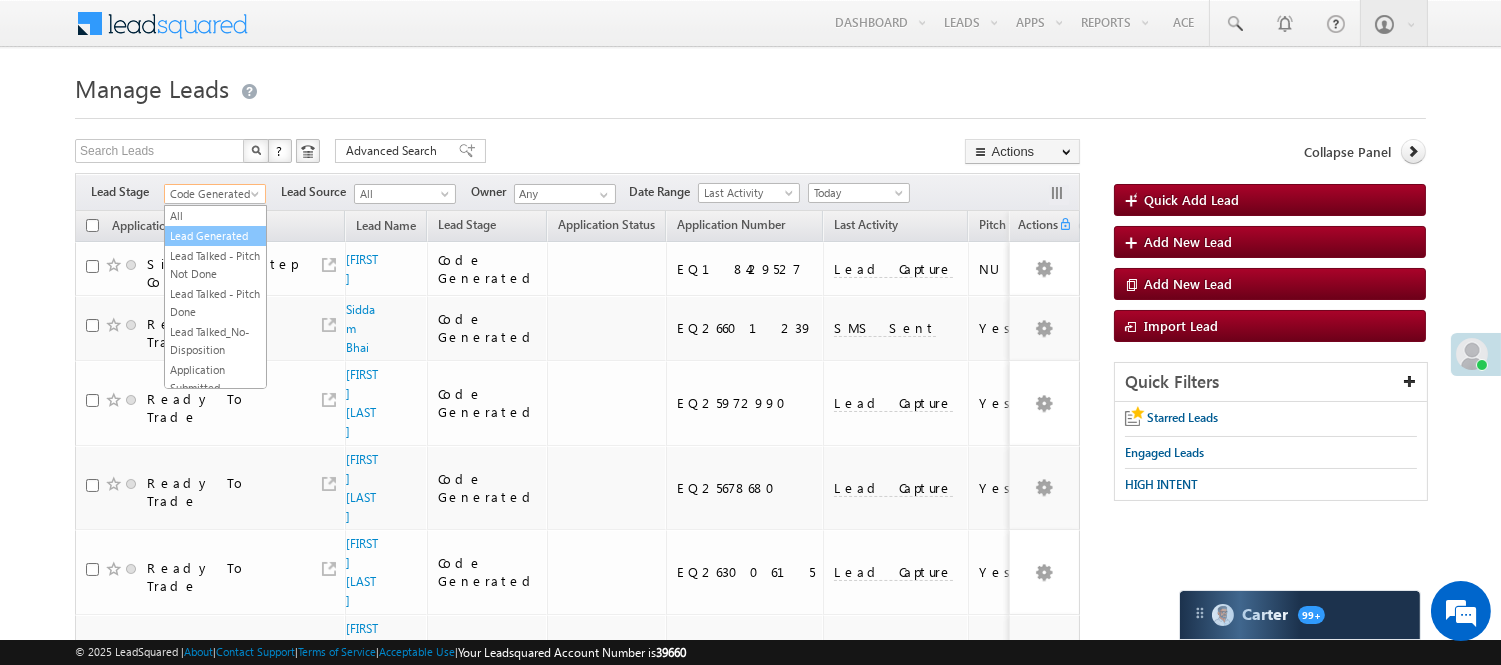 click on "Lead Generated" at bounding box center (215, 236) 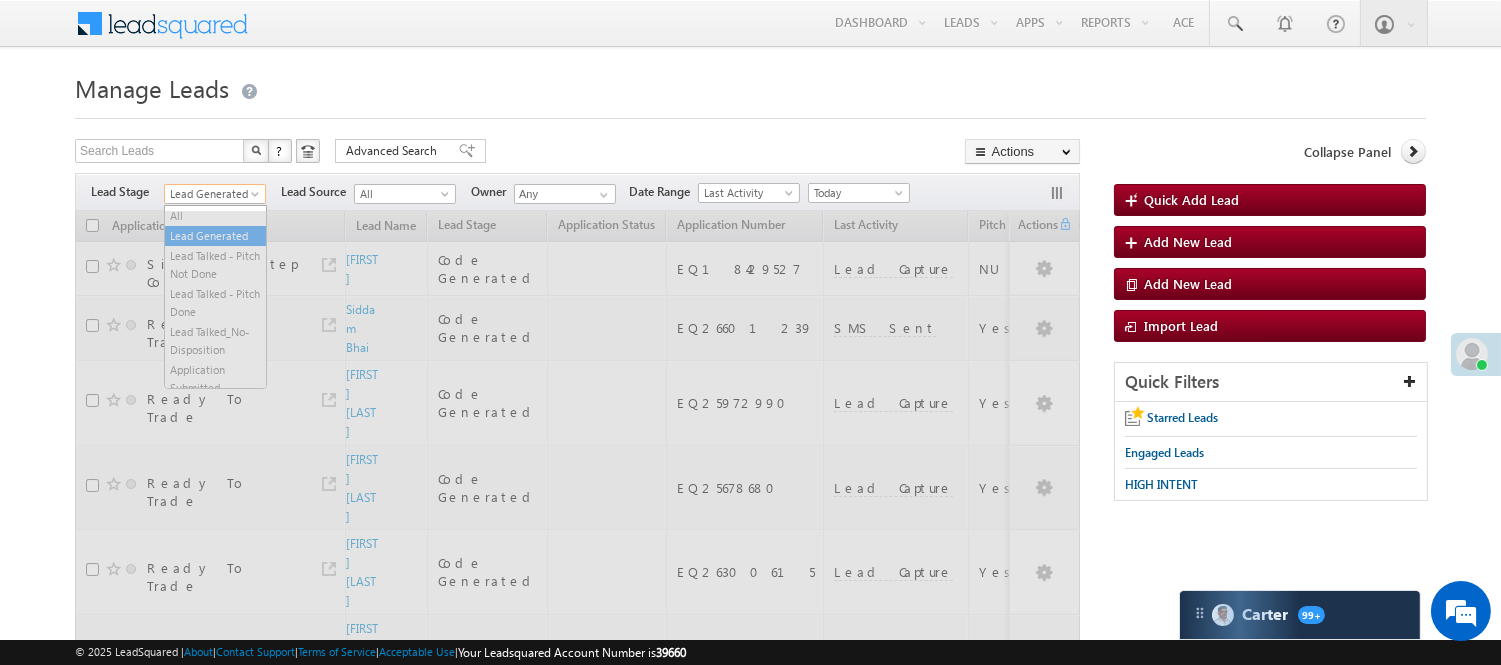 click on "Lead Generated" at bounding box center (212, 194) 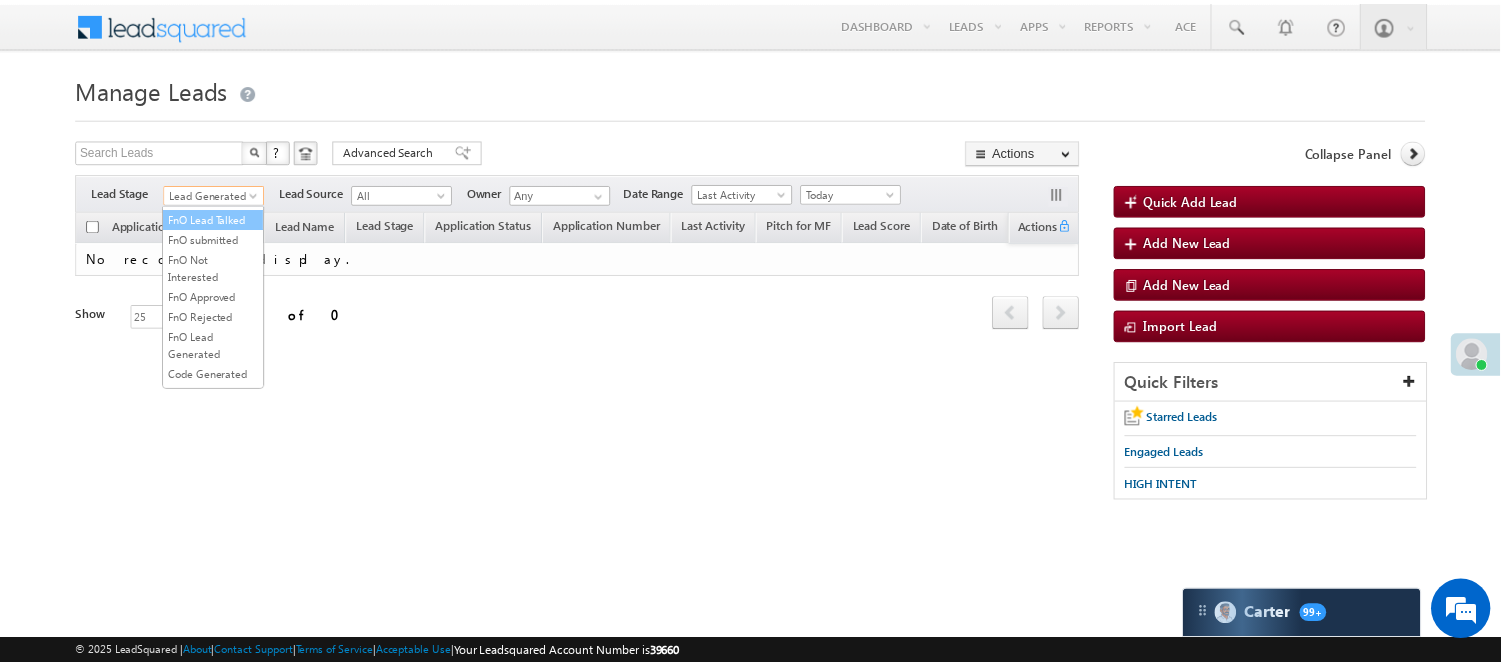 scroll, scrollTop: 274, scrollLeft: 0, axis: vertical 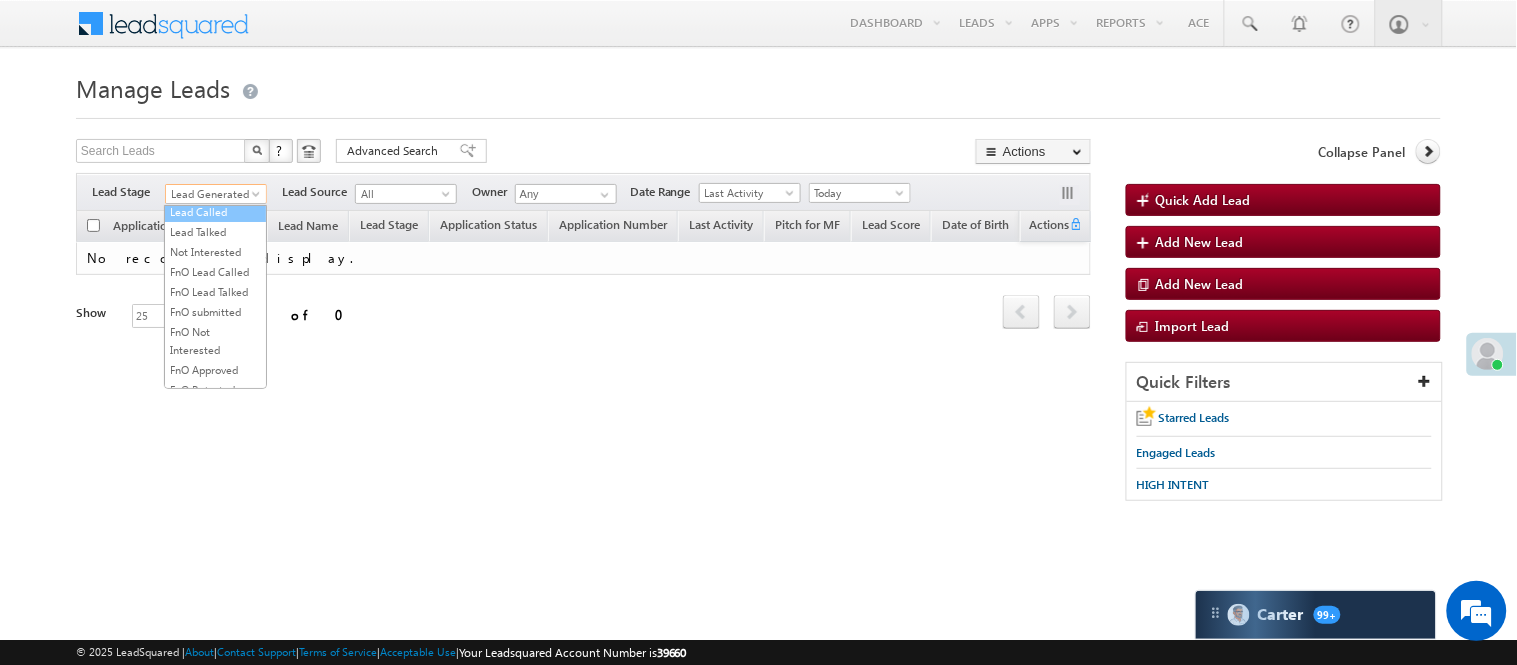 click on "Lead Called" at bounding box center (215, 212) 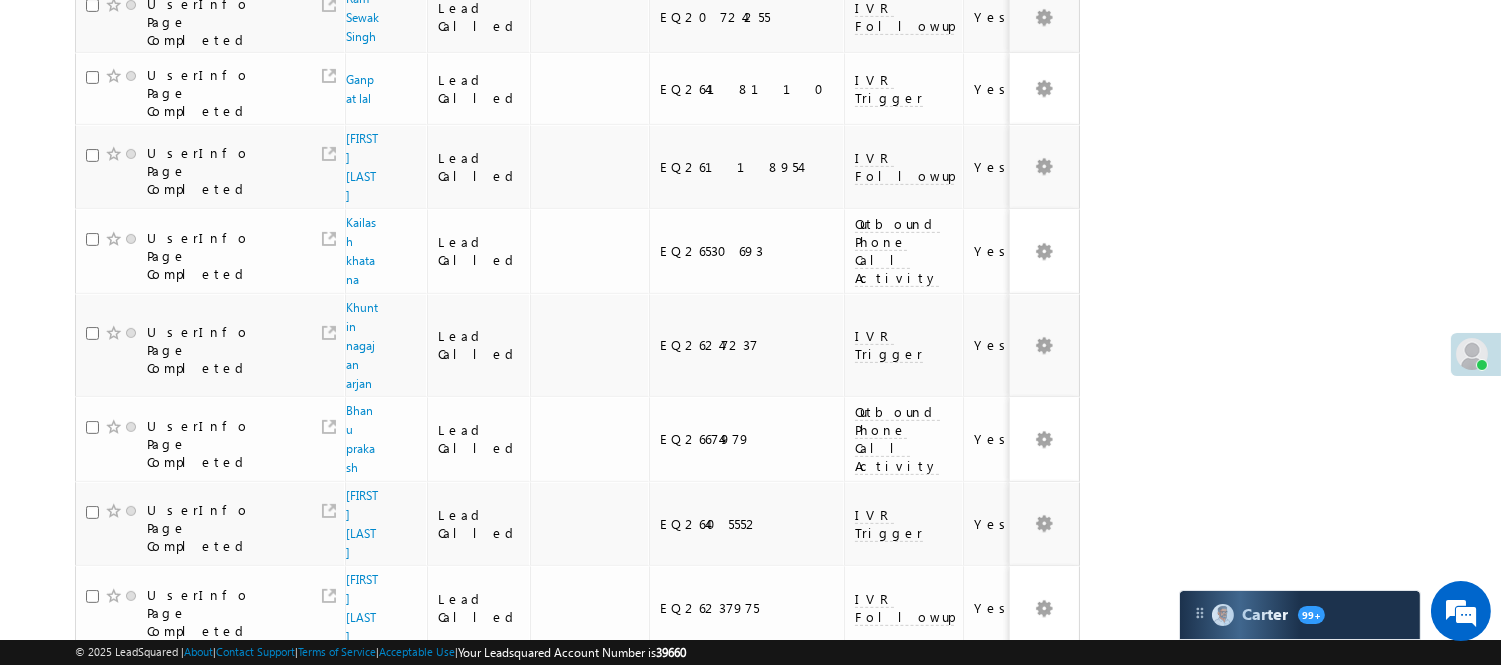 scroll, scrollTop: 1325, scrollLeft: 0, axis: vertical 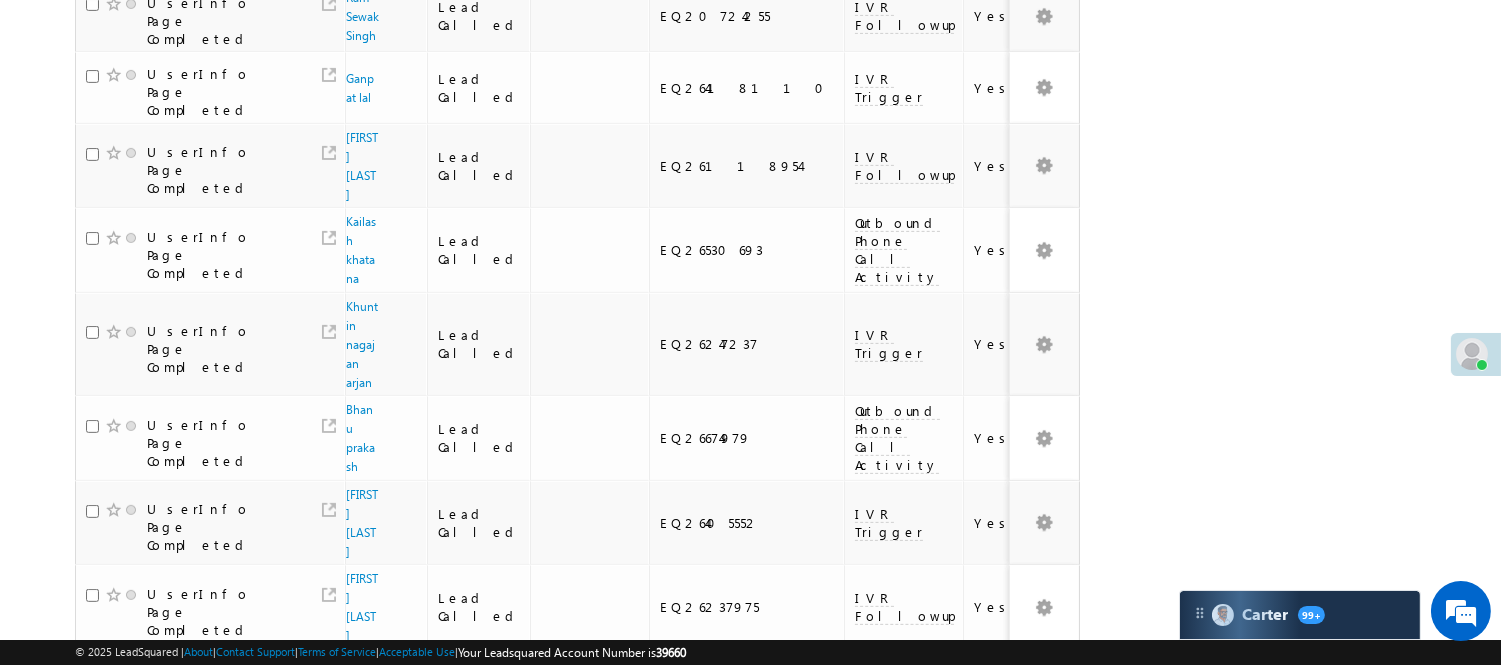 click on "3" at bounding box center (898, 1013) 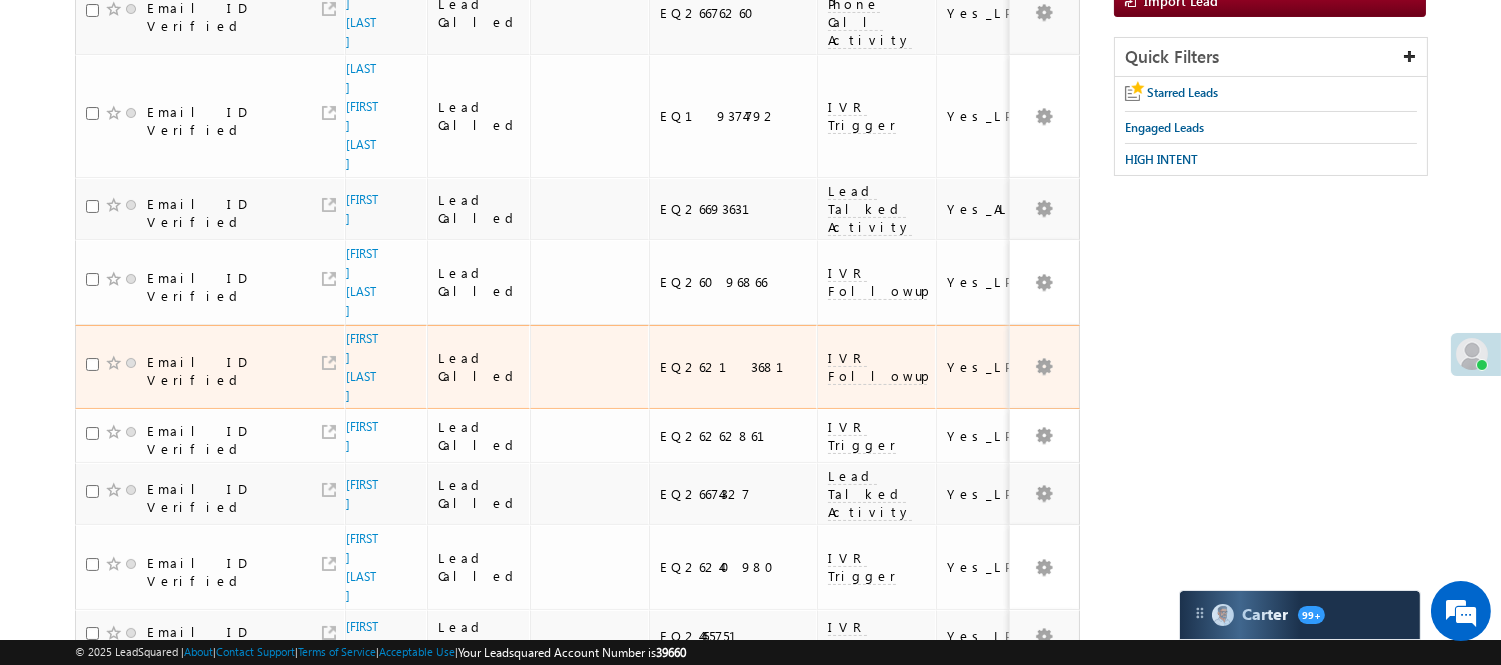scroll, scrollTop: 0, scrollLeft: 0, axis: both 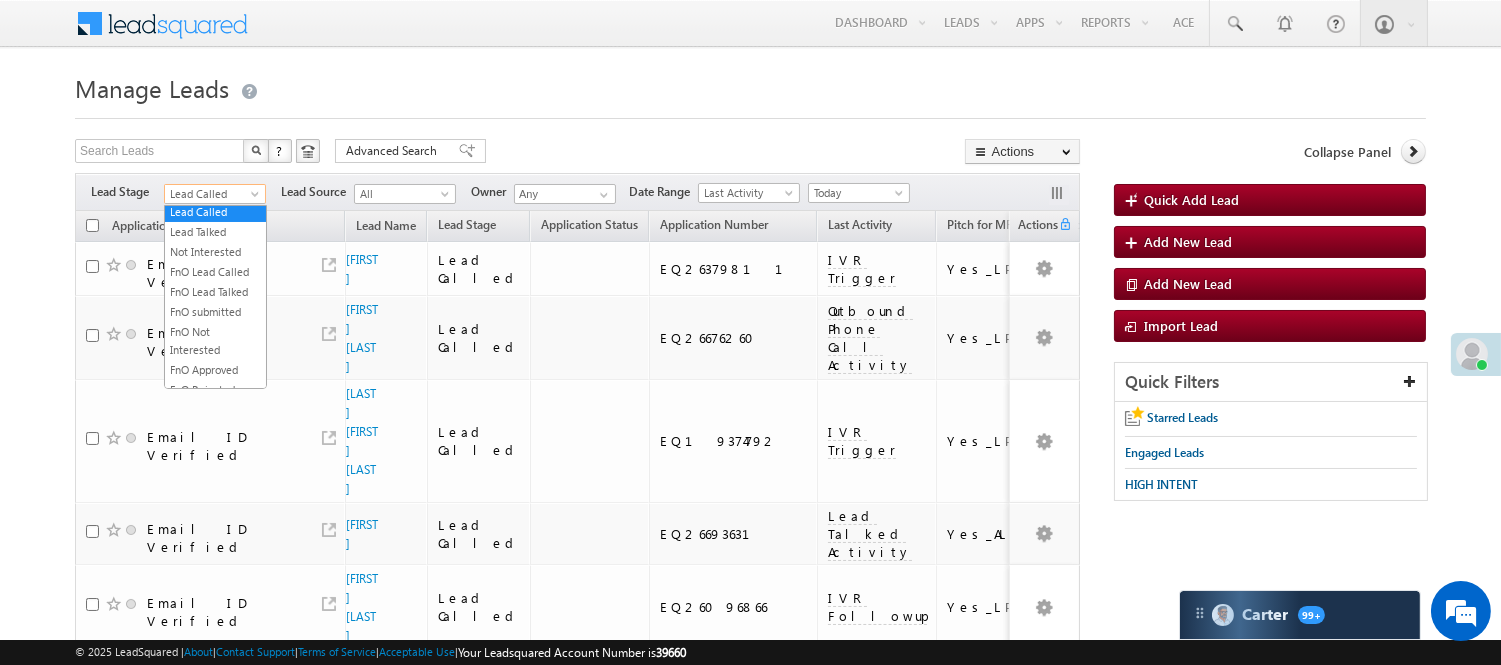 click on "Lead Called" at bounding box center (212, 194) 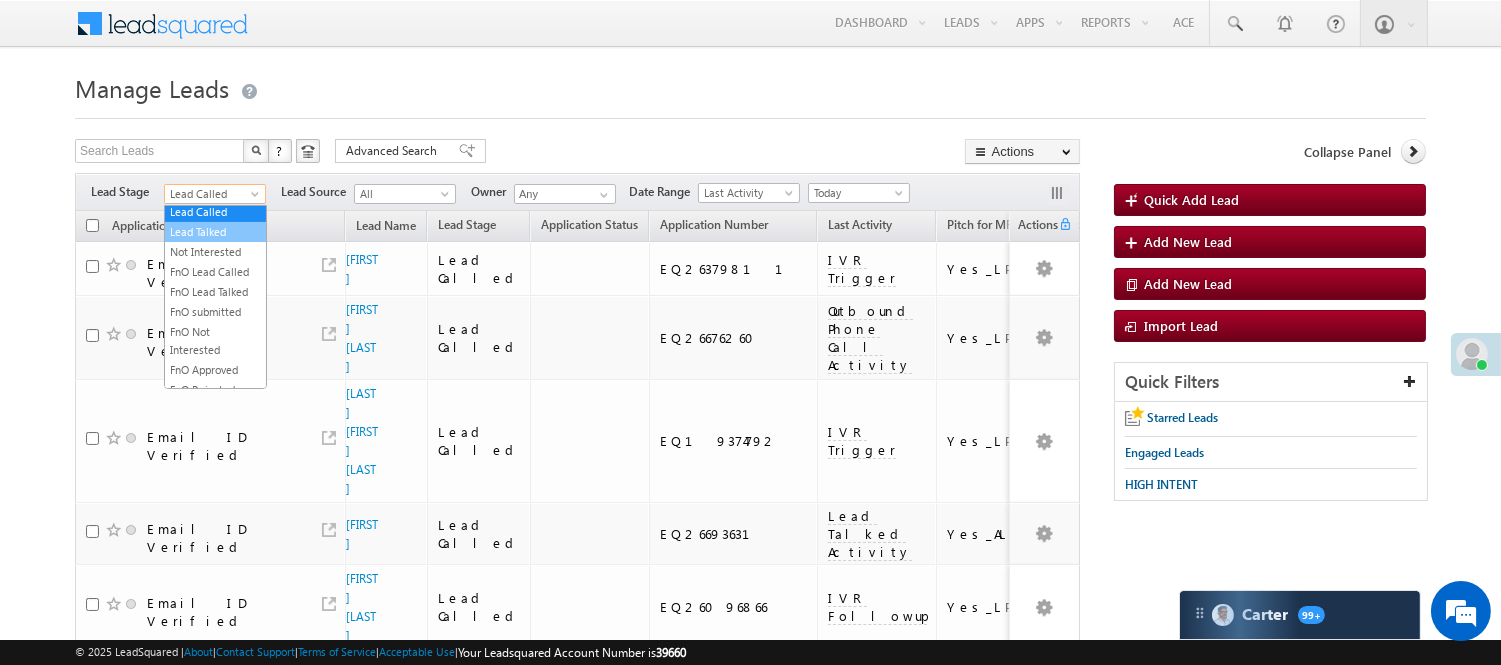 click on "Lead Talked" at bounding box center (215, 232) 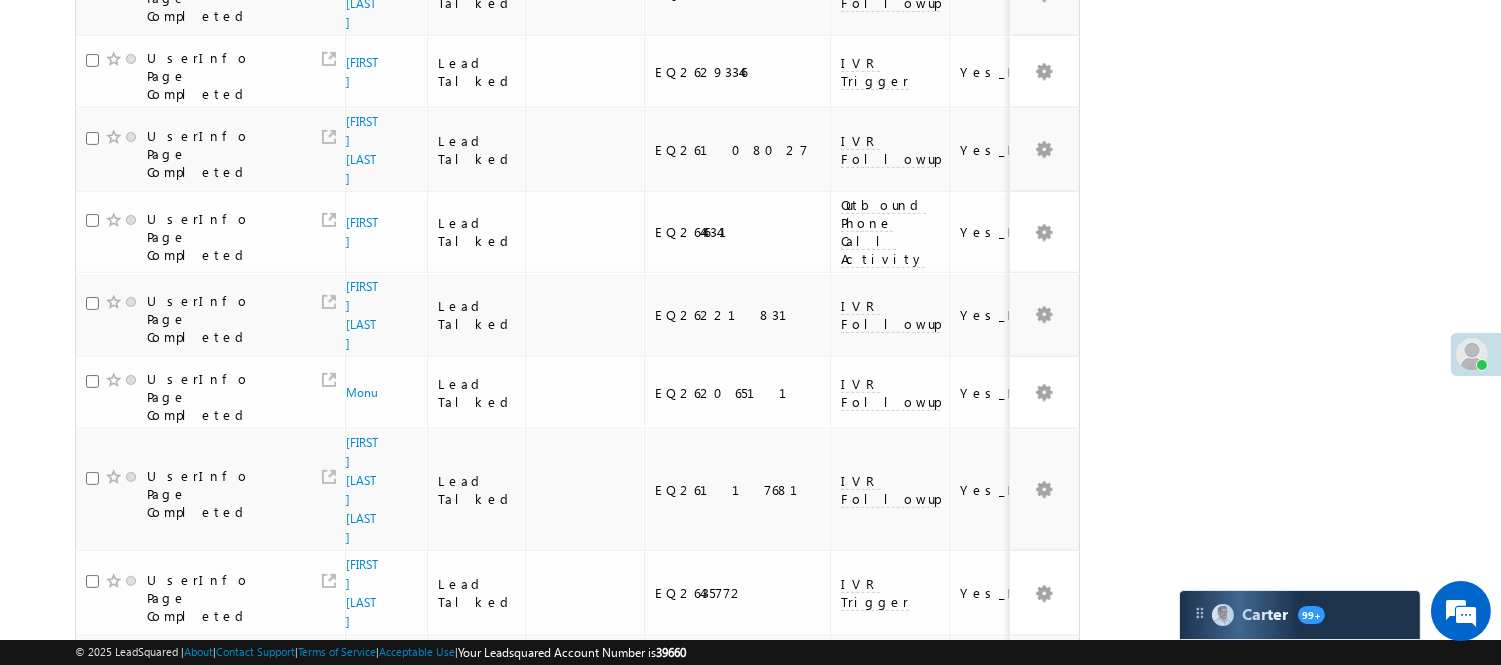 scroll, scrollTop: 1348, scrollLeft: 0, axis: vertical 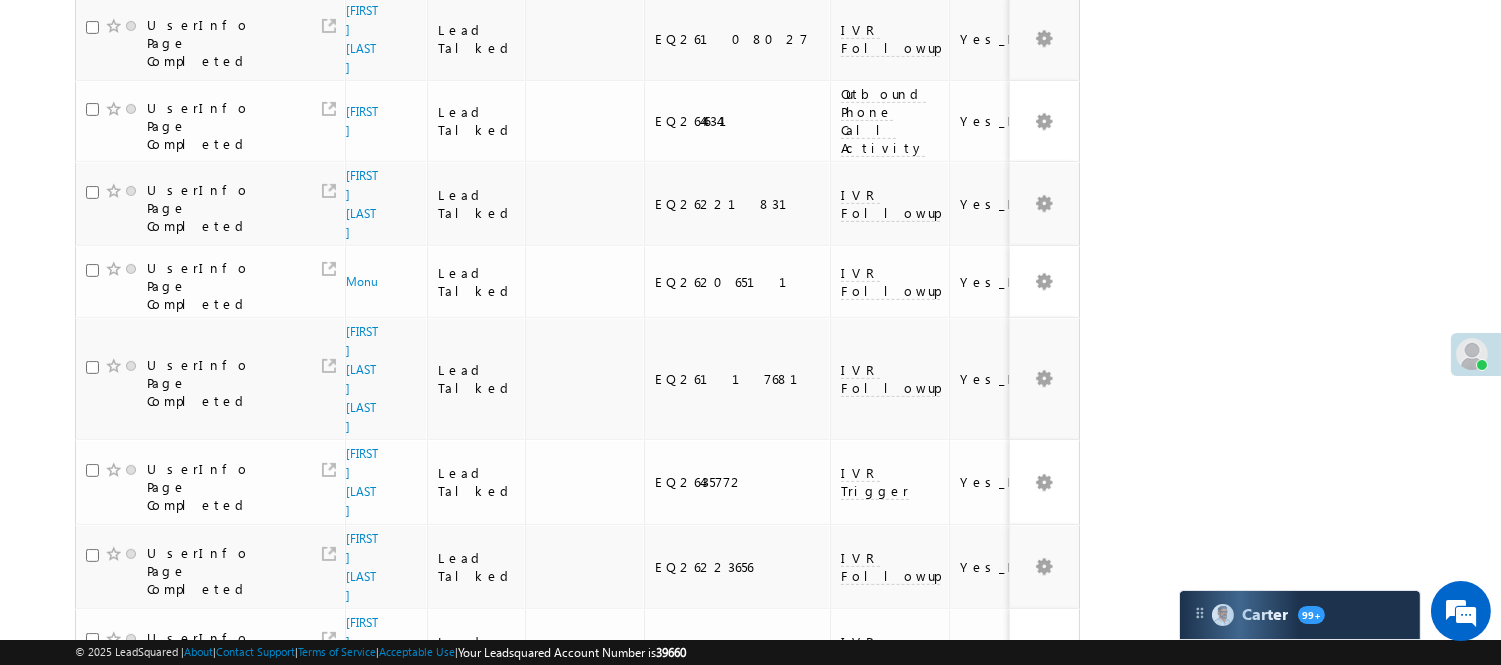 click on "3" at bounding box center [978, 1108] 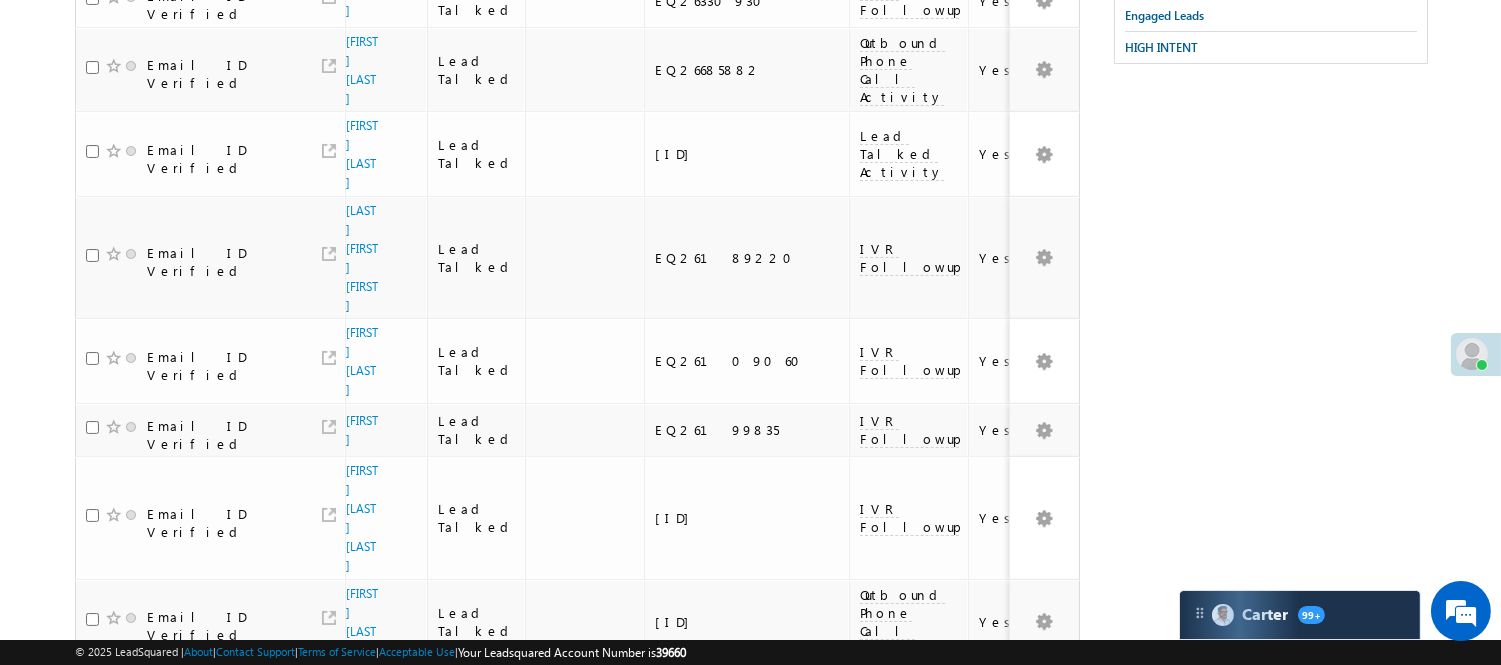 scroll, scrollTop: 0, scrollLeft: 0, axis: both 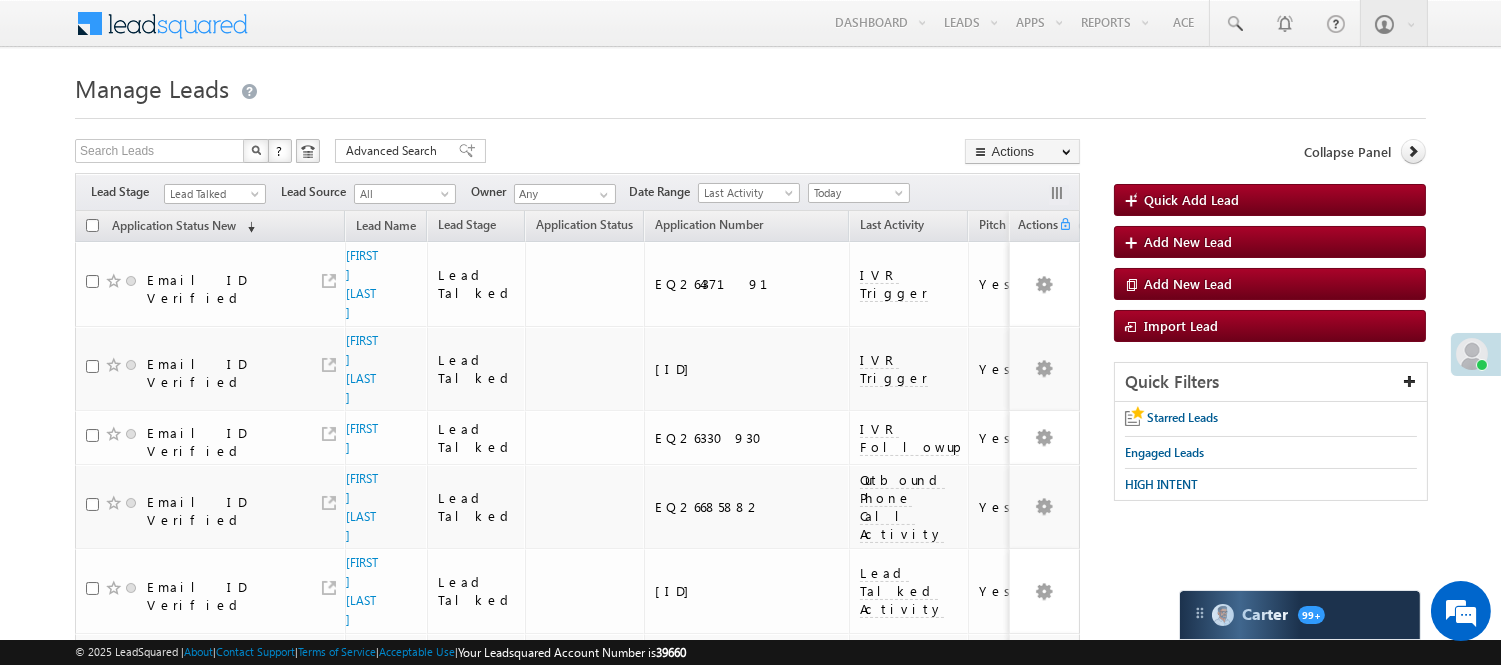 click on "Lead Talked" at bounding box center (212, 194) 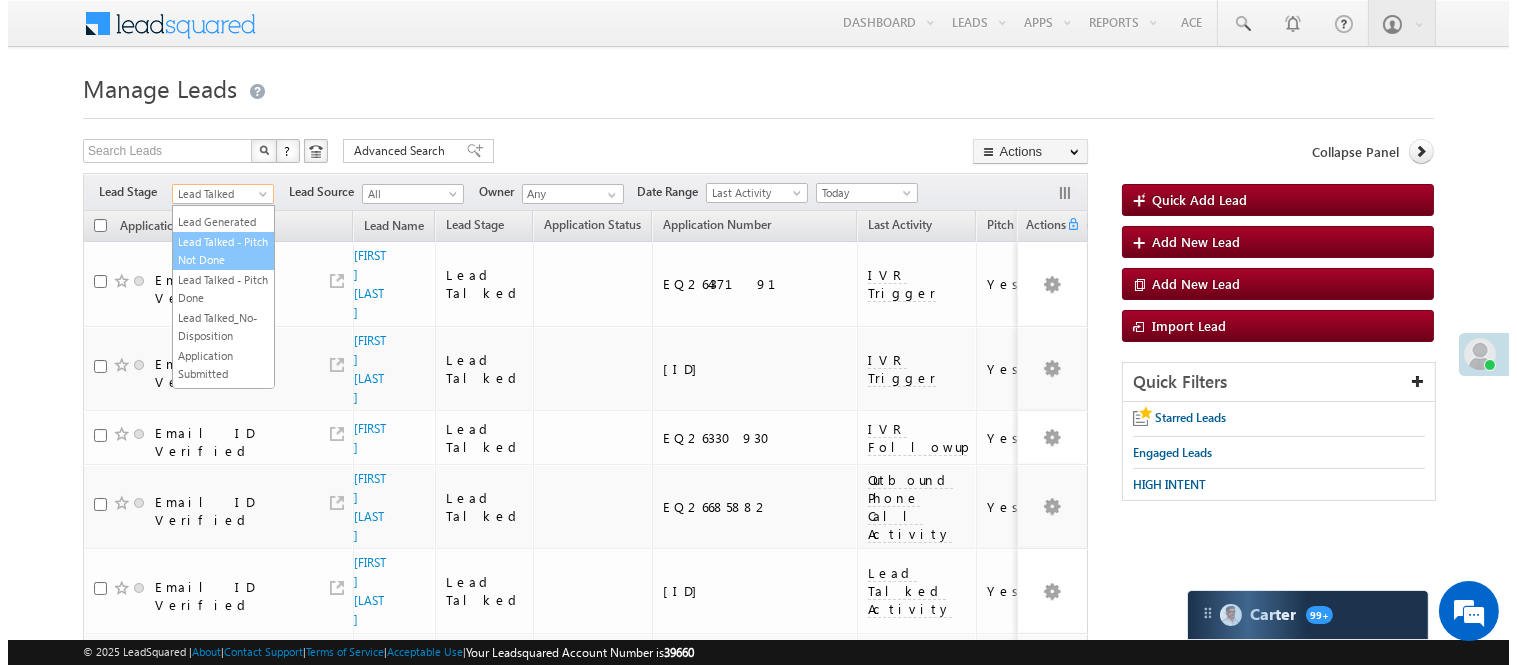scroll, scrollTop: 0, scrollLeft: 0, axis: both 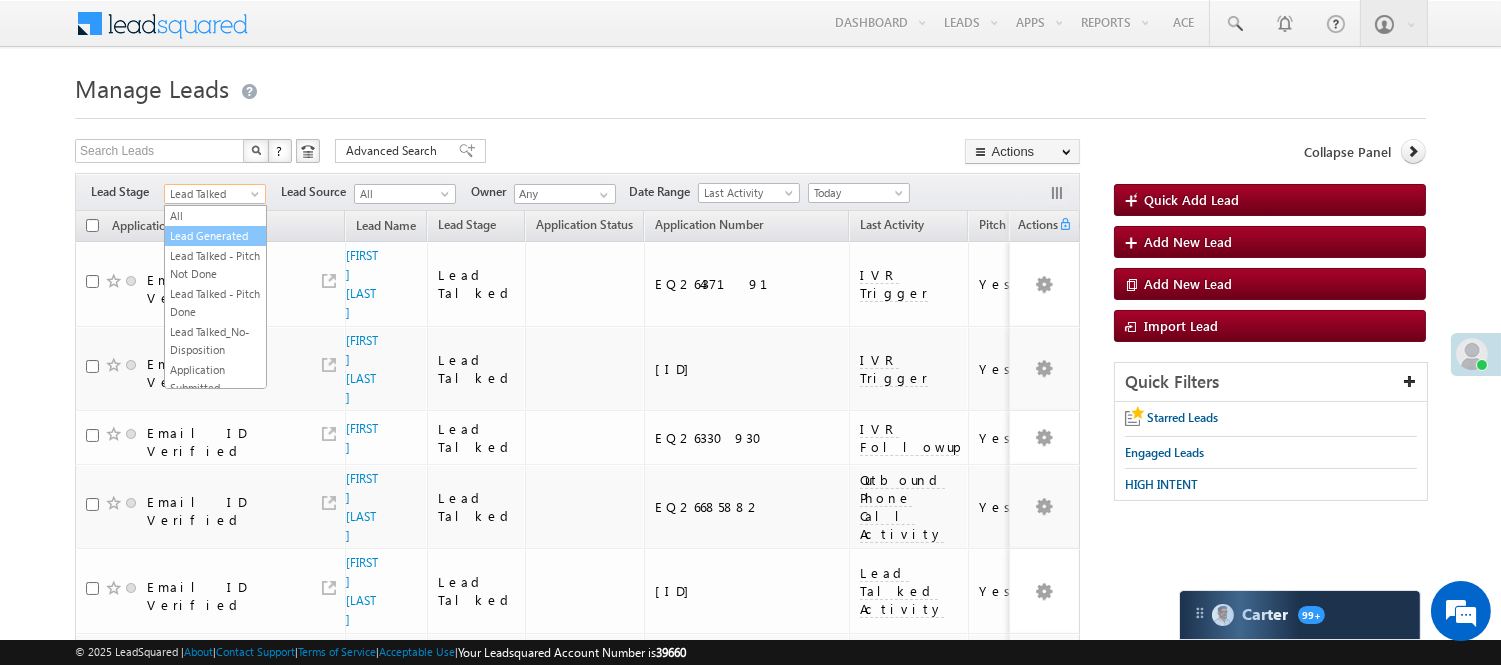 click on "Lead Generated" at bounding box center (215, 236) 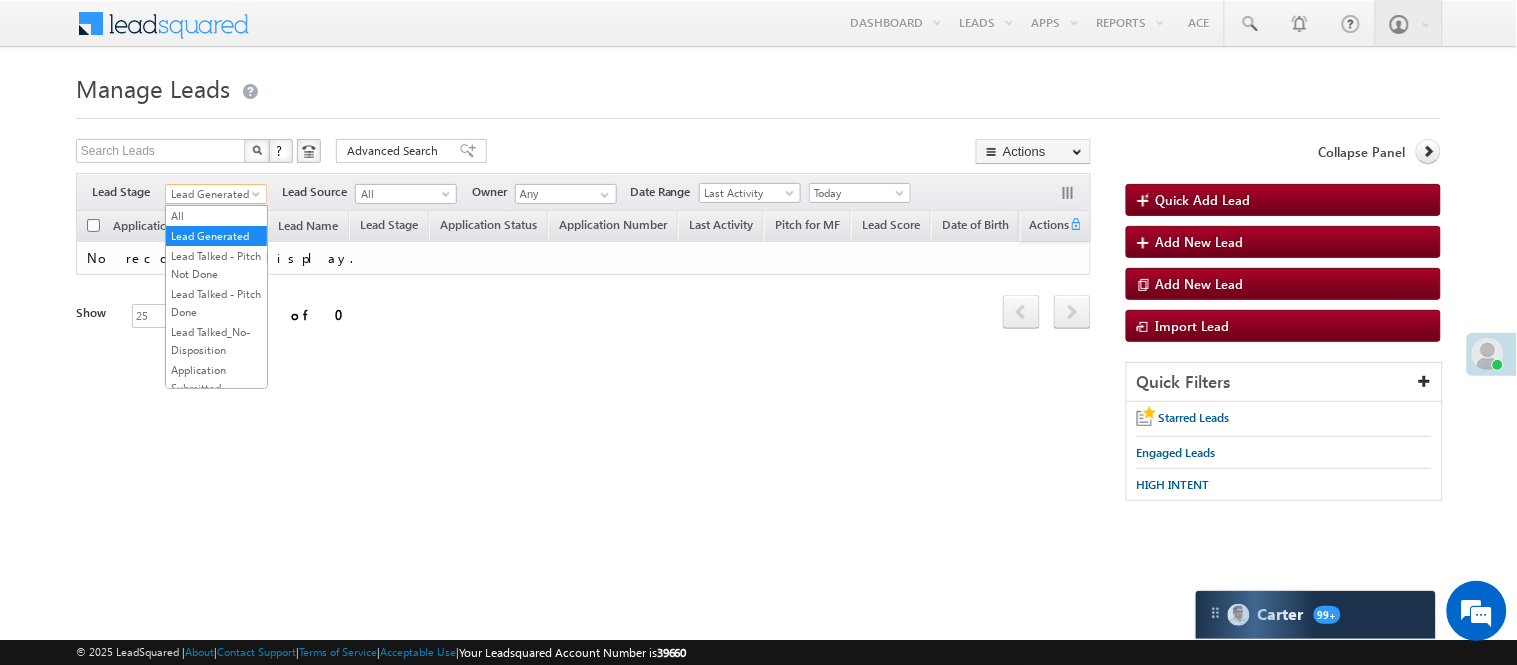 click on "Lead Generated" at bounding box center [213, 194] 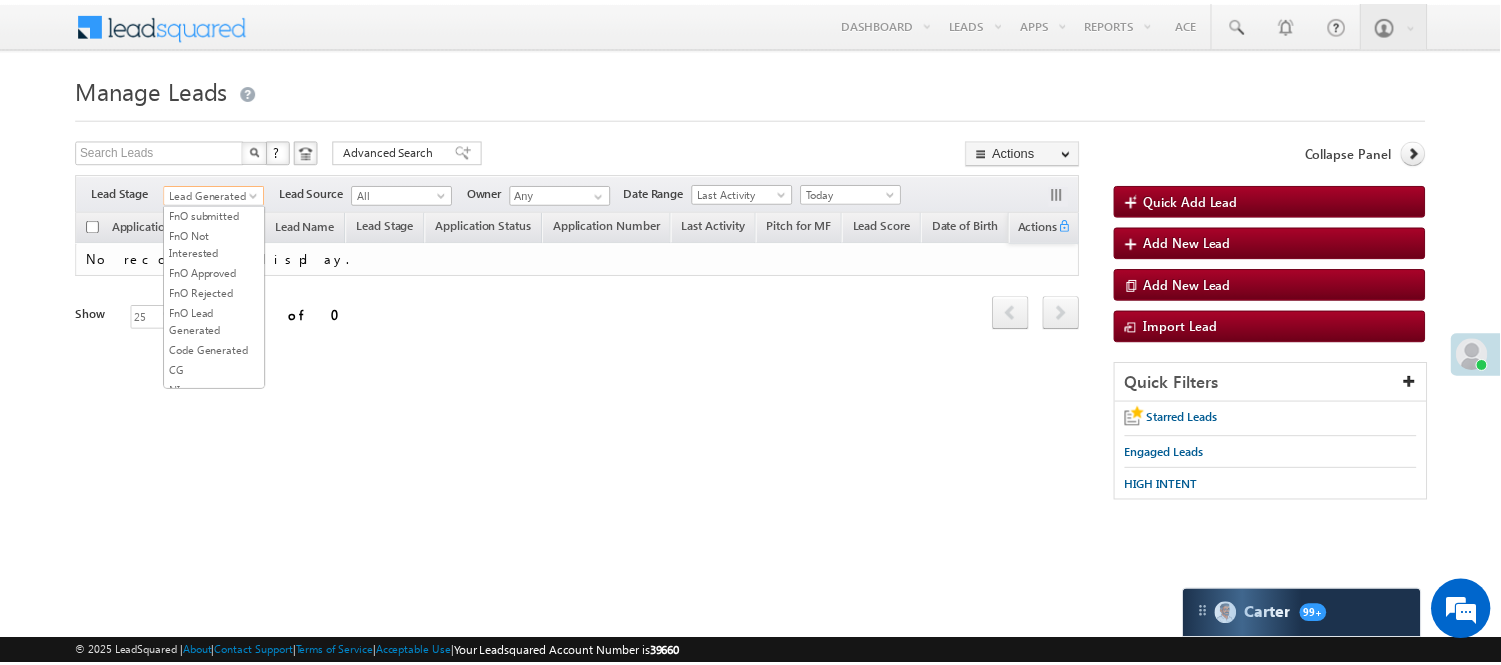 scroll, scrollTop: 333, scrollLeft: 0, axis: vertical 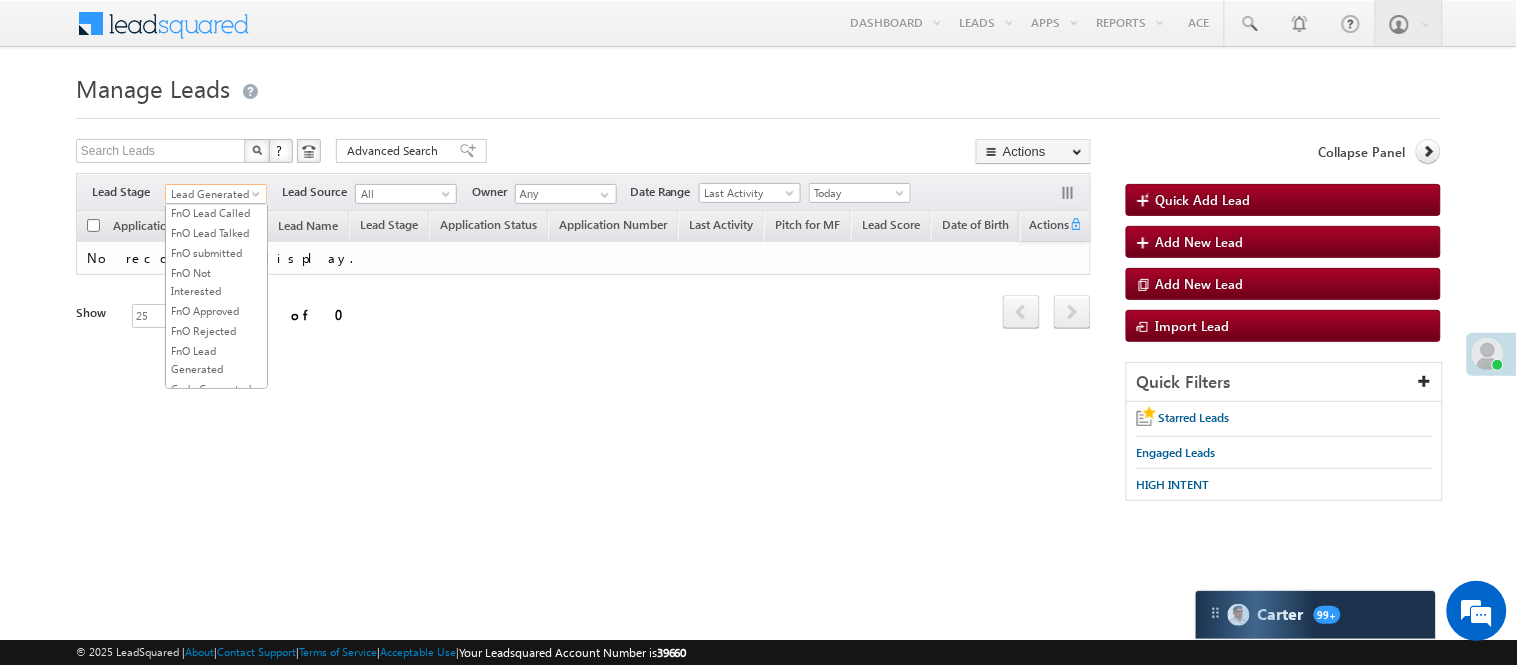 click on "Lead Talked" at bounding box center [216, 173] 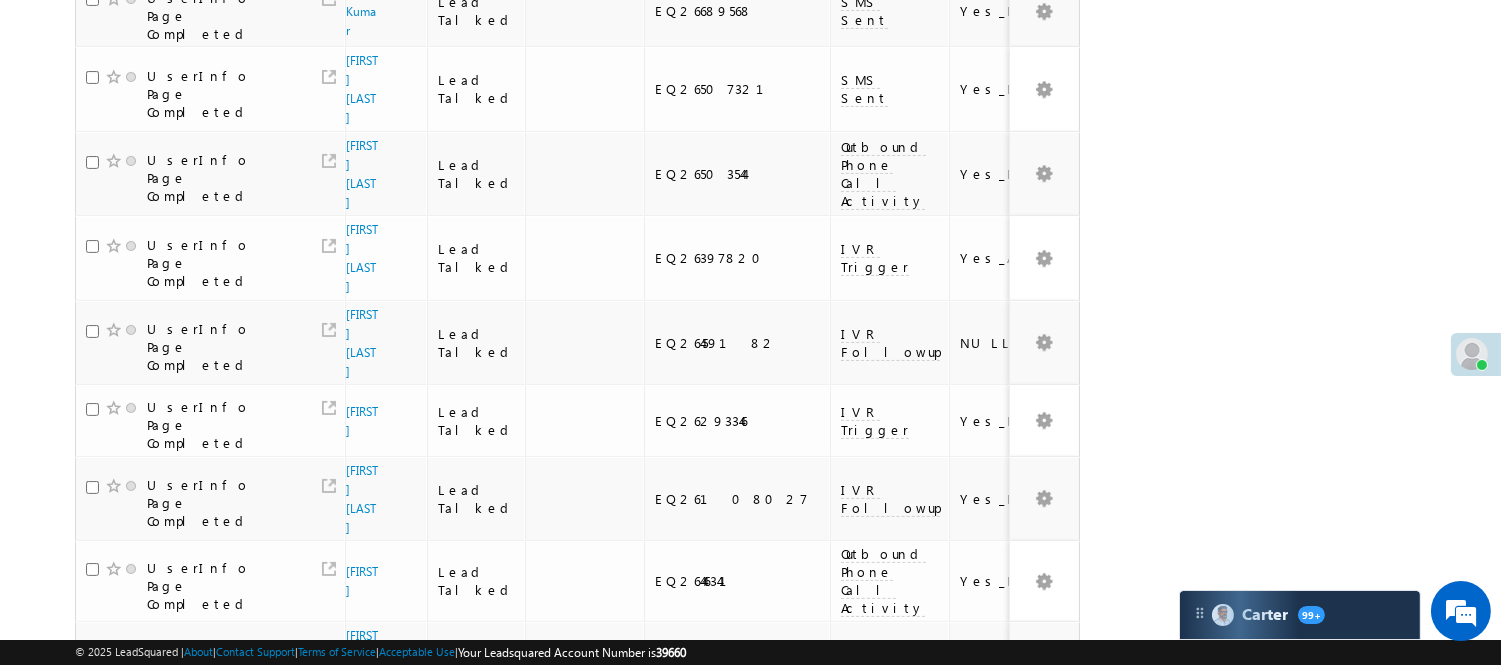 scroll, scrollTop: 1348, scrollLeft: 0, axis: vertical 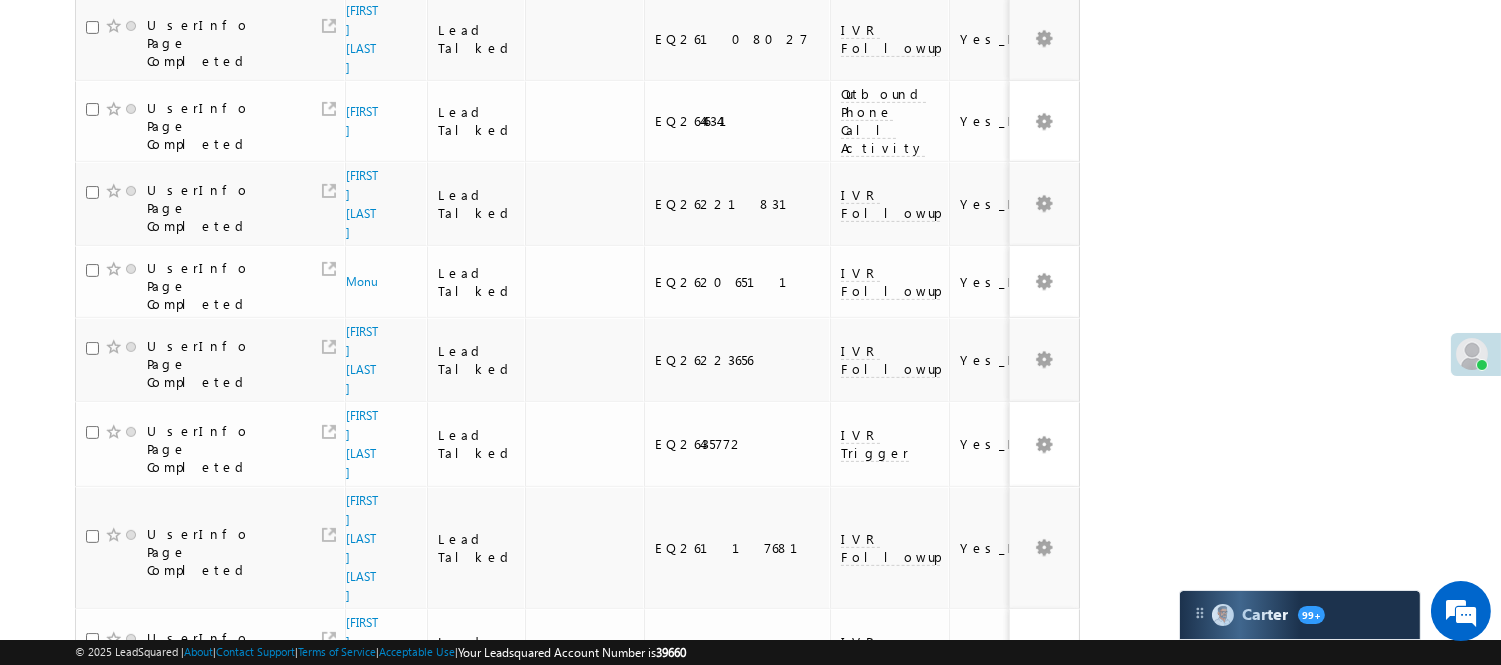 click on "2" at bounding box center (938, 1108) 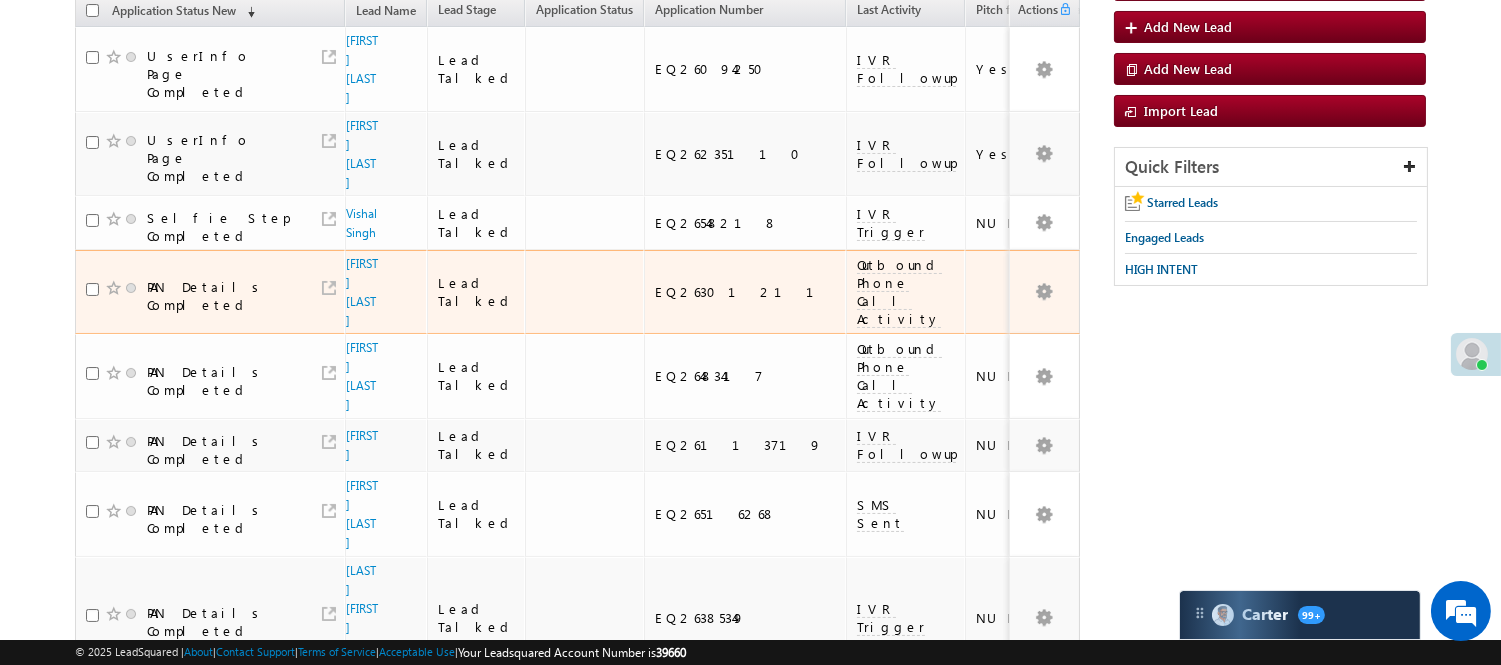 scroll, scrollTop: 0, scrollLeft: 0, axis: both 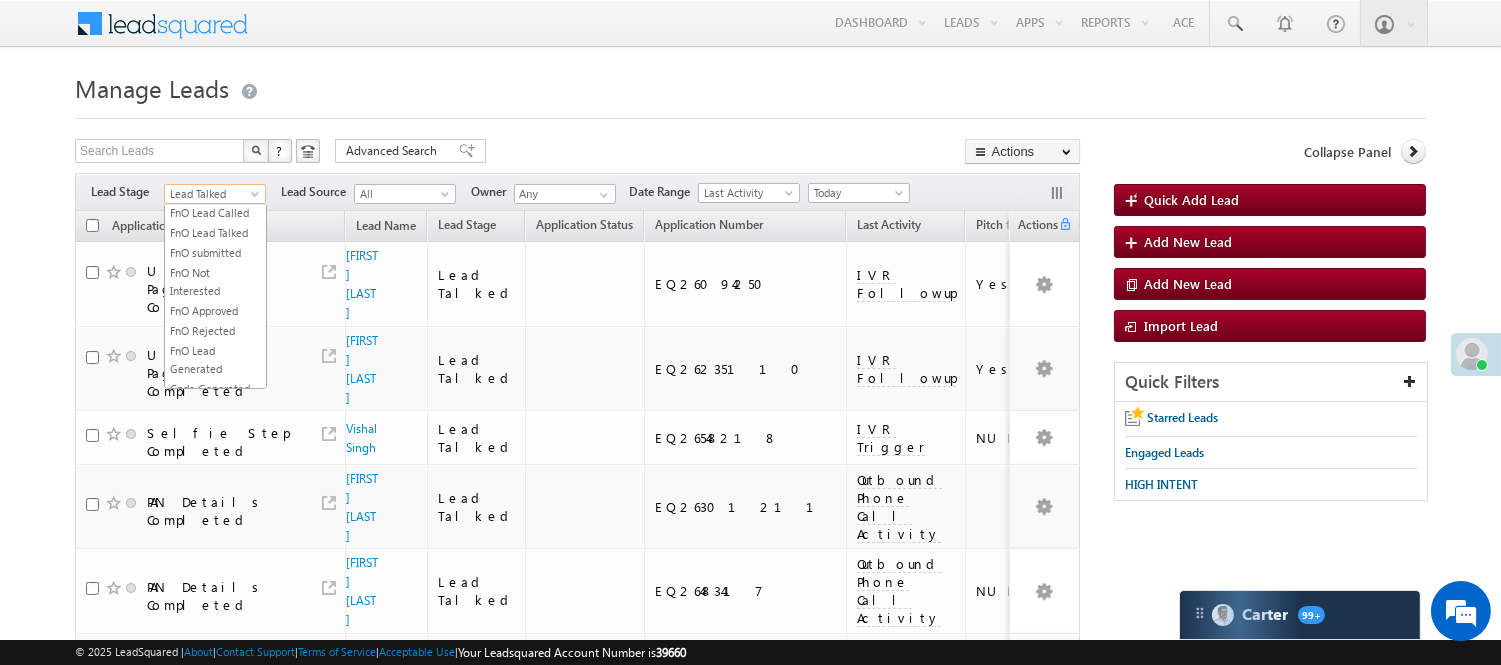 click on "Lead Talked" at bounding box center (212, 194) 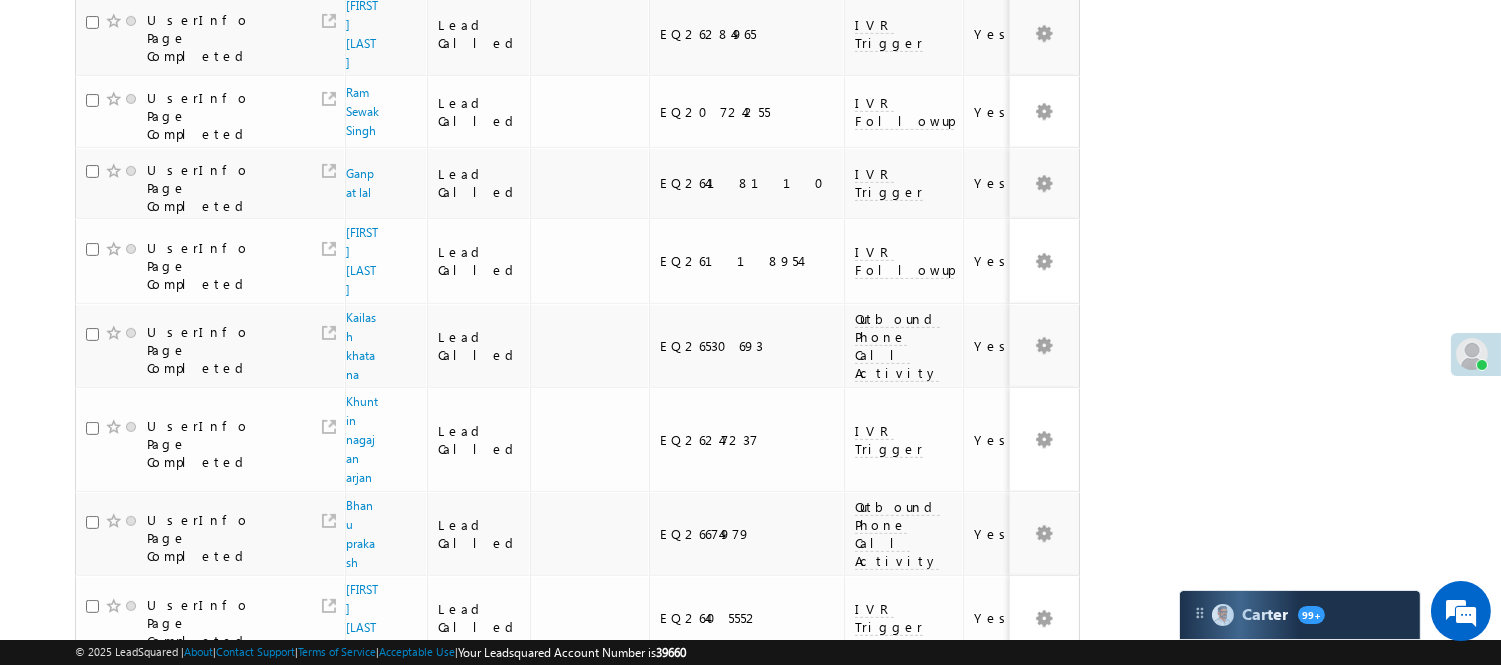 scroll, scrollTop: 1325, scrollLeft: 0, axis: vertical 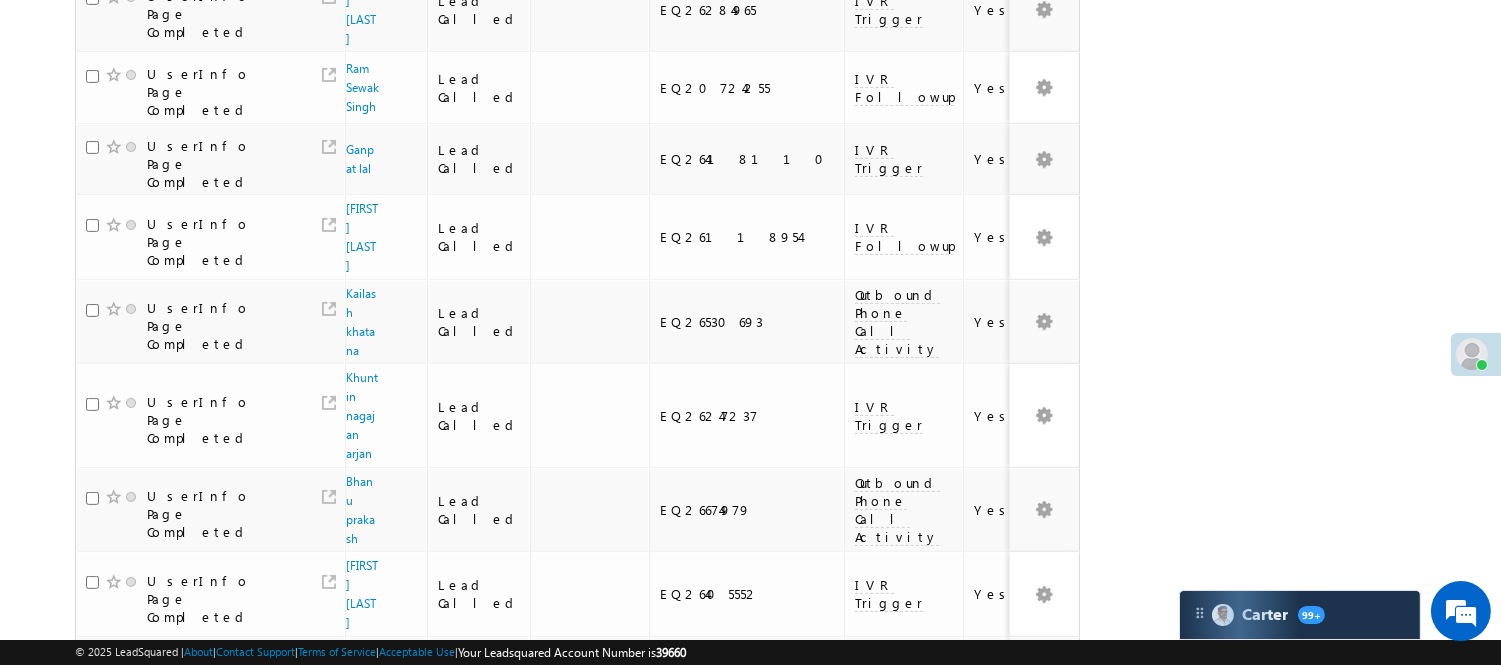 click on "5" at bounding box center [978, 1000] 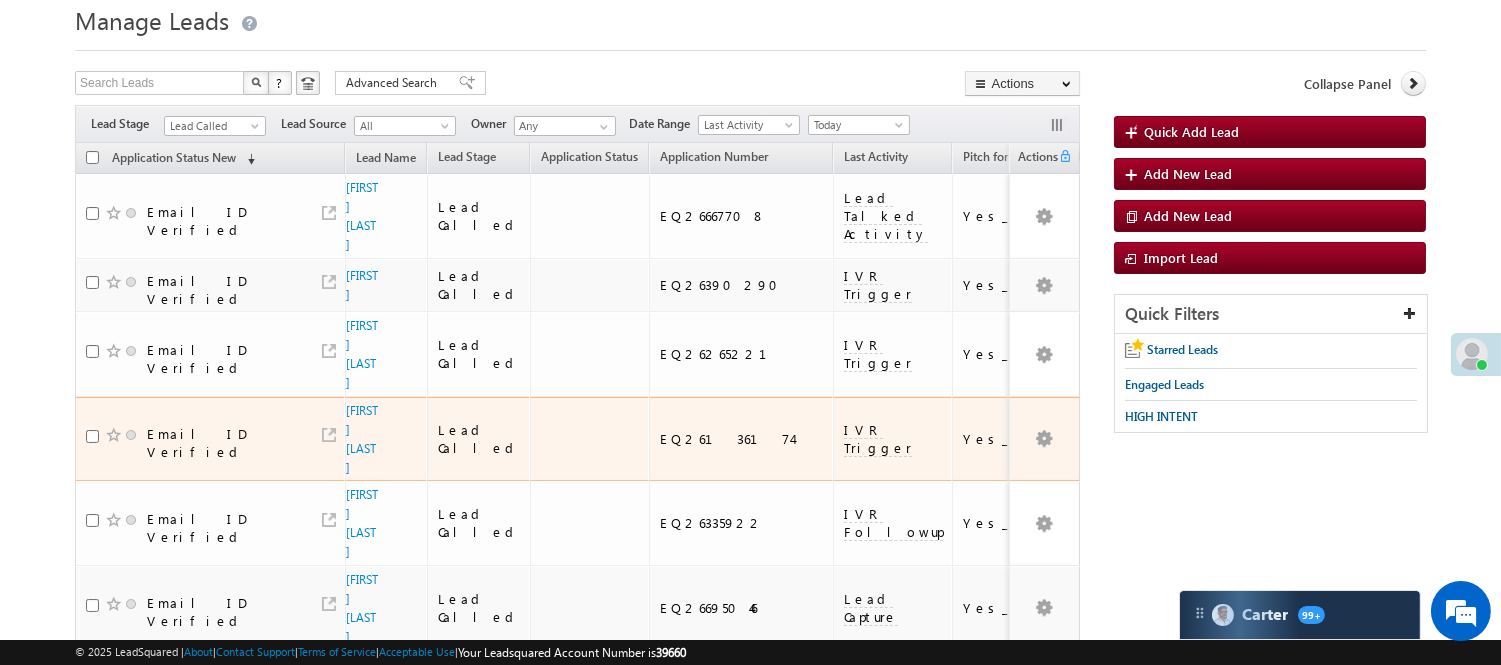 scroll, scrollTop: 0, scrollLeft: 0, axis: both 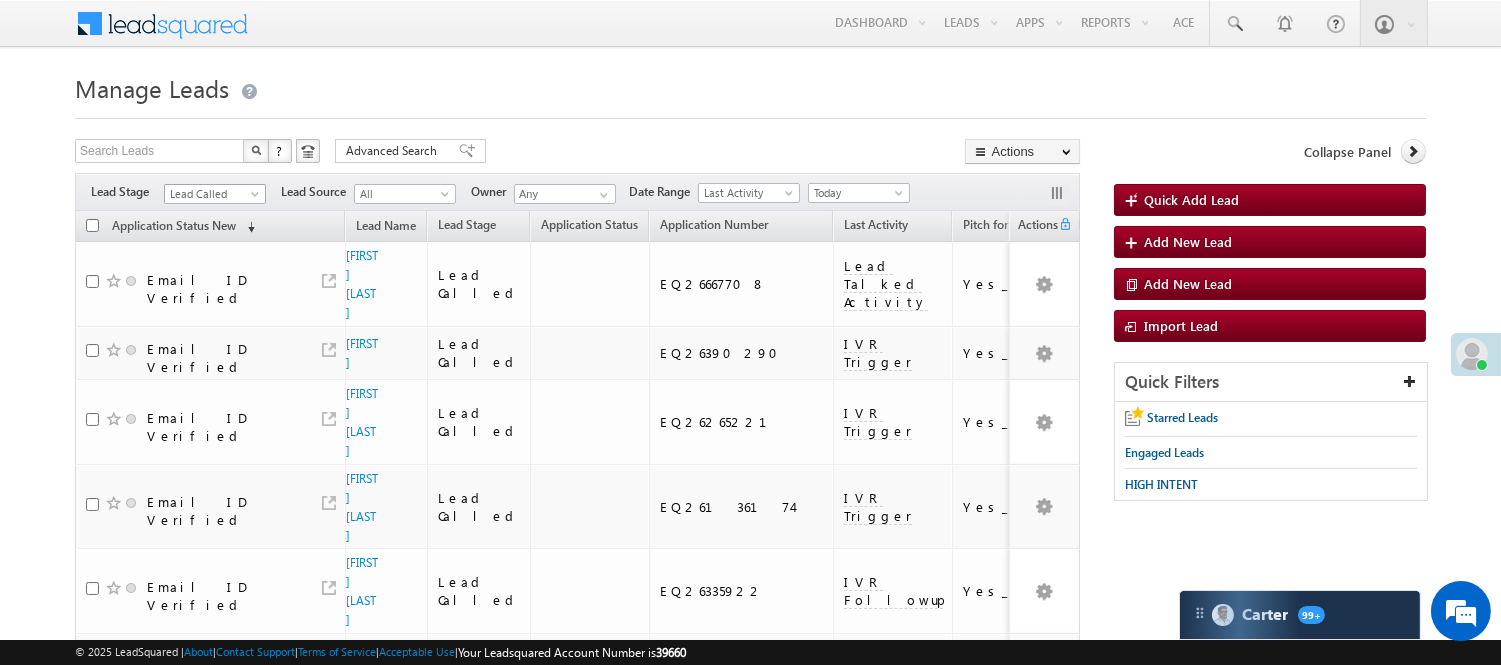 click on "Lead Called" at bounding box center (212, 194) 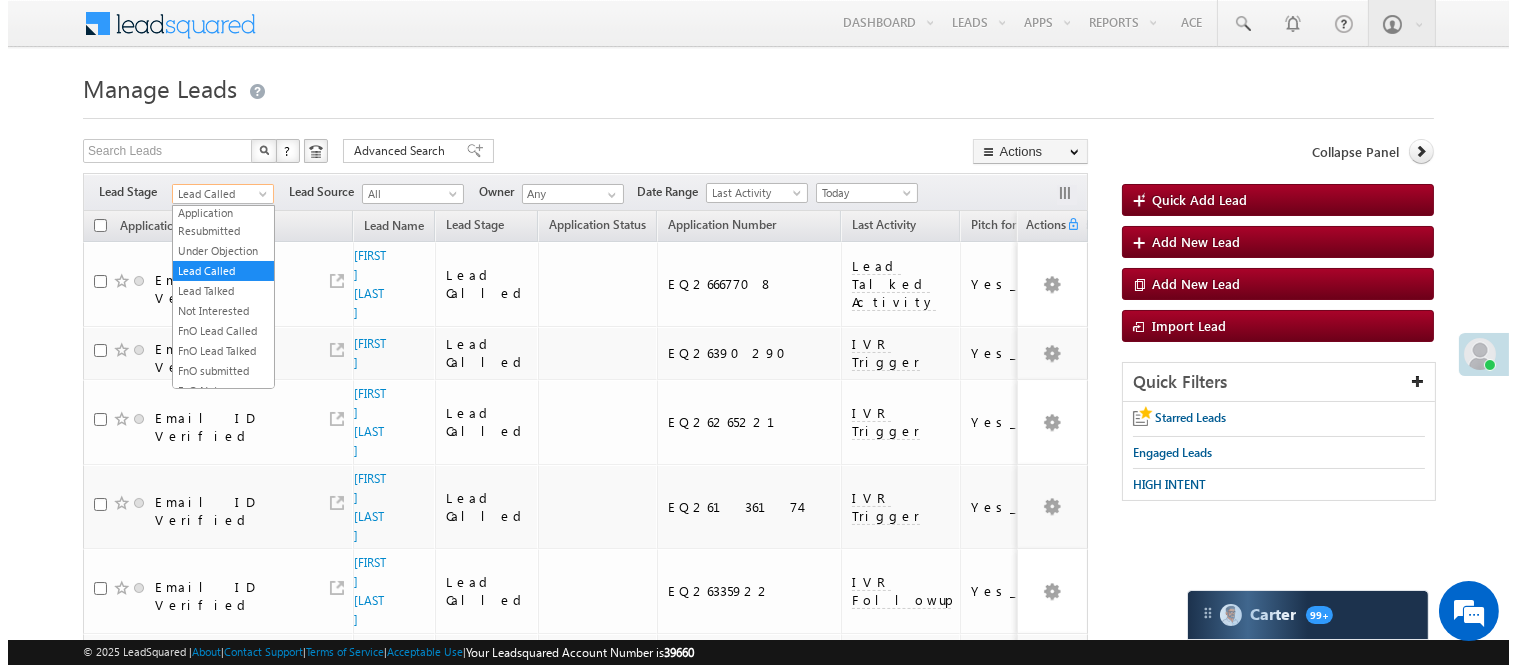 scroll, scrollTop: 0, scrollLeft: 0, axis: both 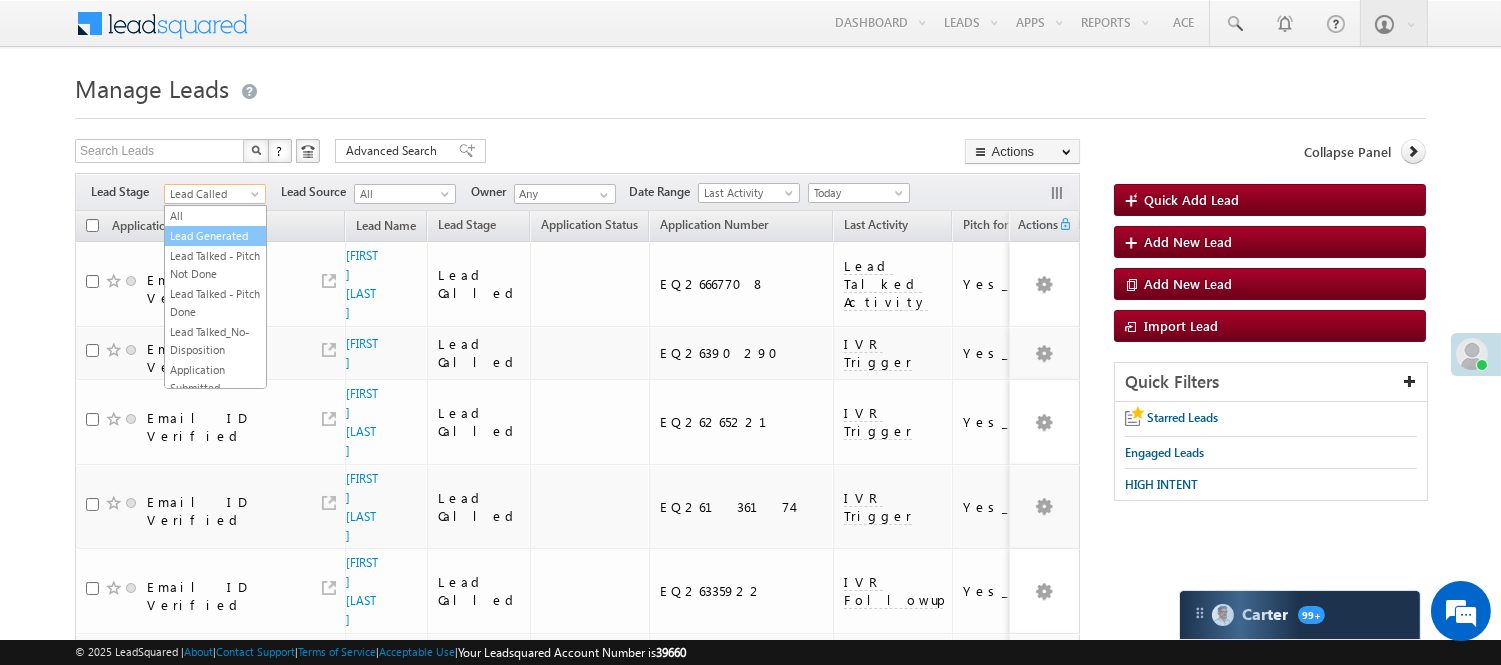 click on "Lead Generated" at bounding box center (215, 236) 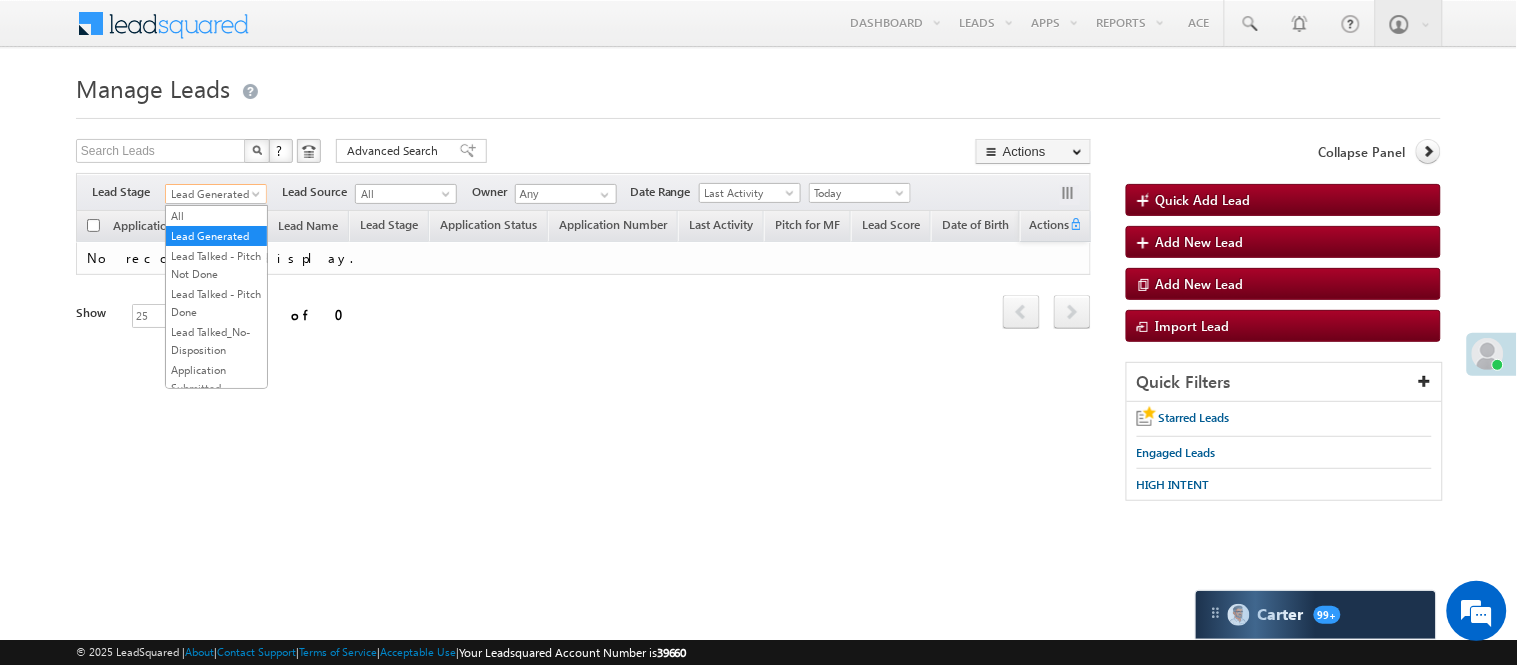 click on "Lead Generated" at bounding box center (213, 194) 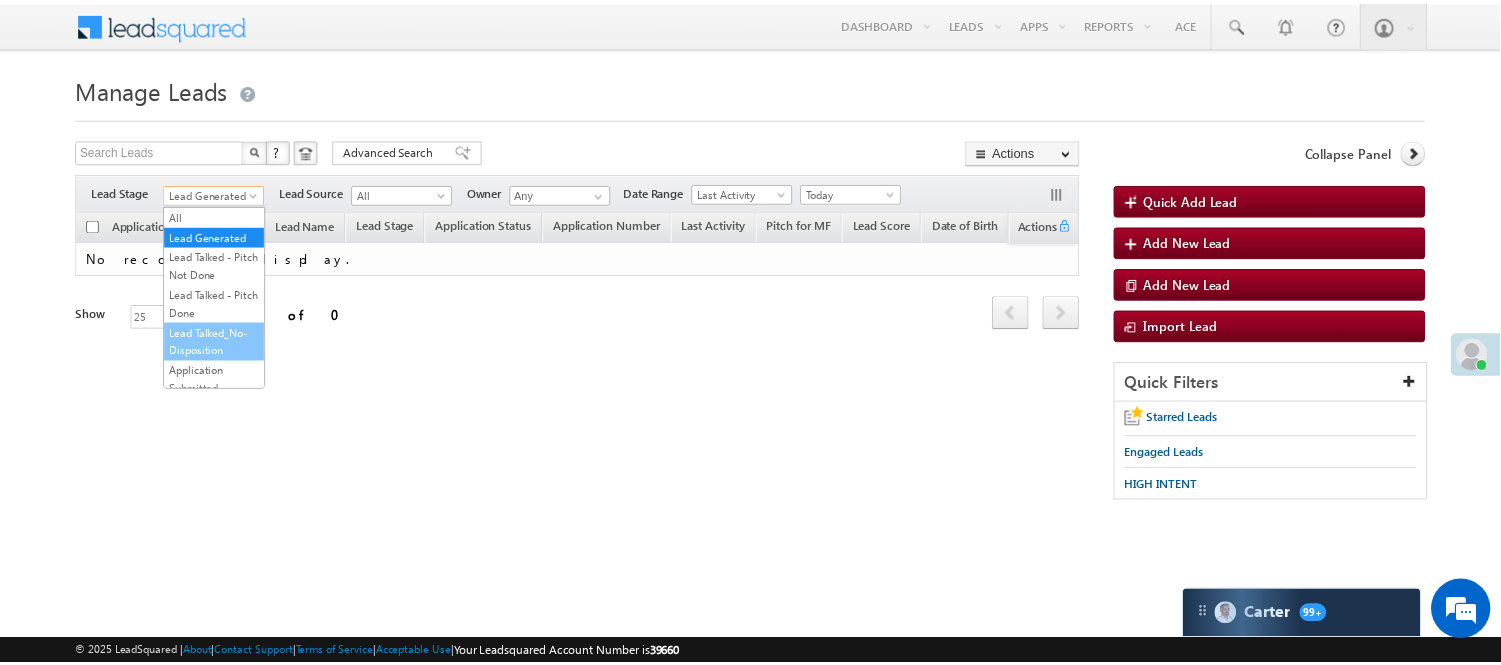 scroll, scrollTop: 333, scrollLeft: 0, axis: vertical 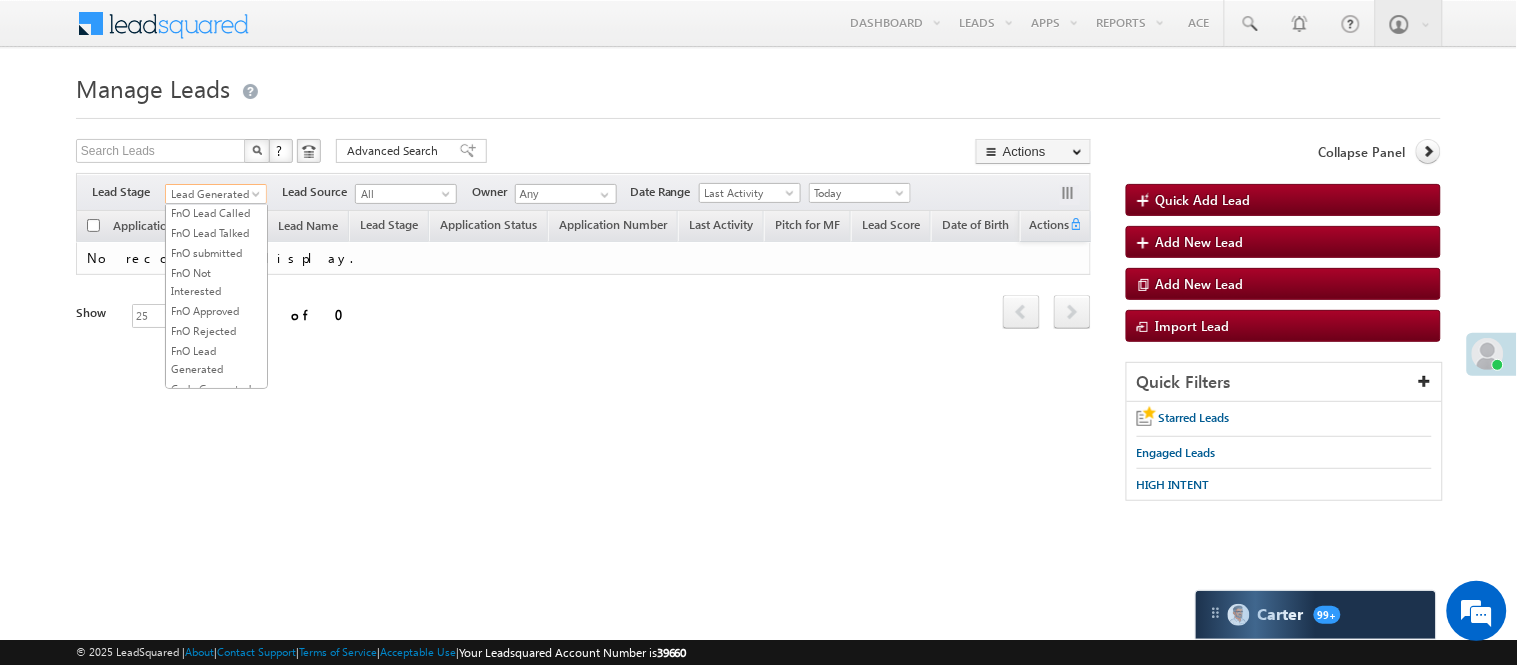 click on "Lead Talked" at bounding box center (216, 173) 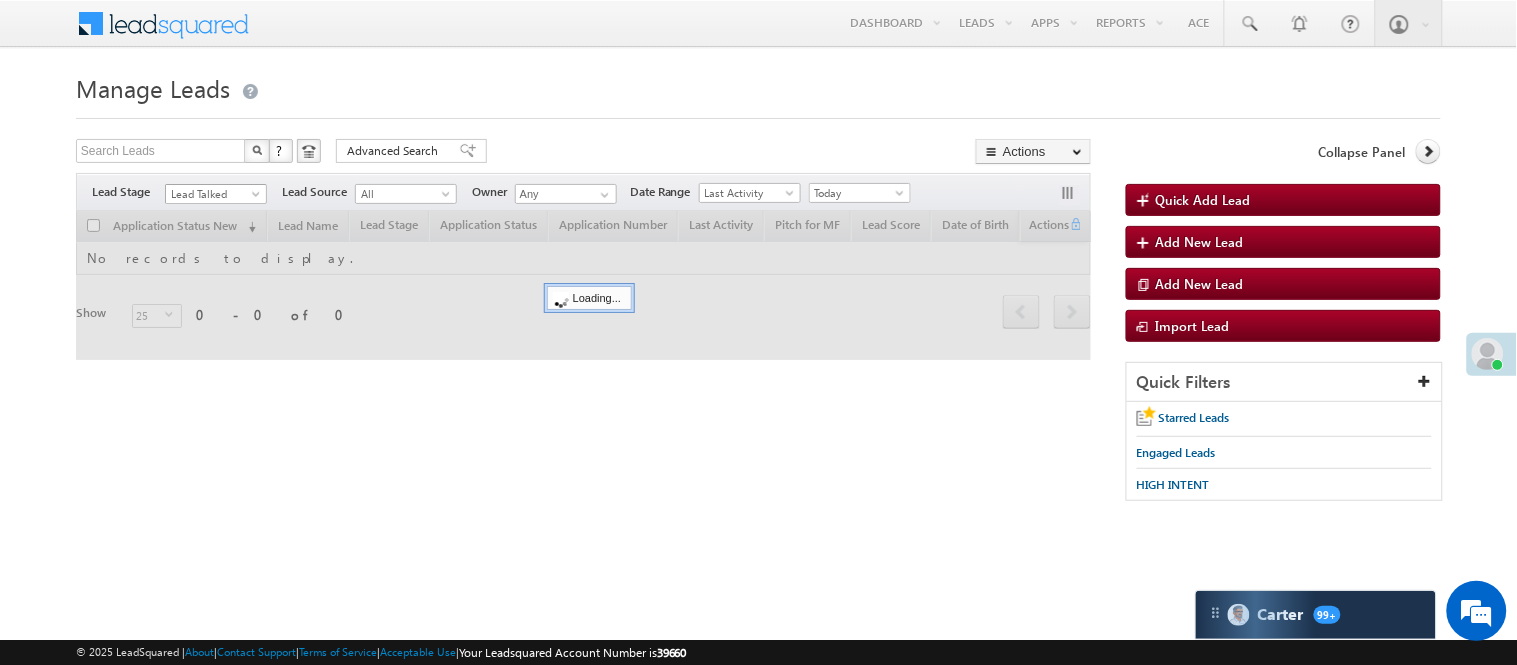 click on "Lead Talked" at bounding box center (213, 194) 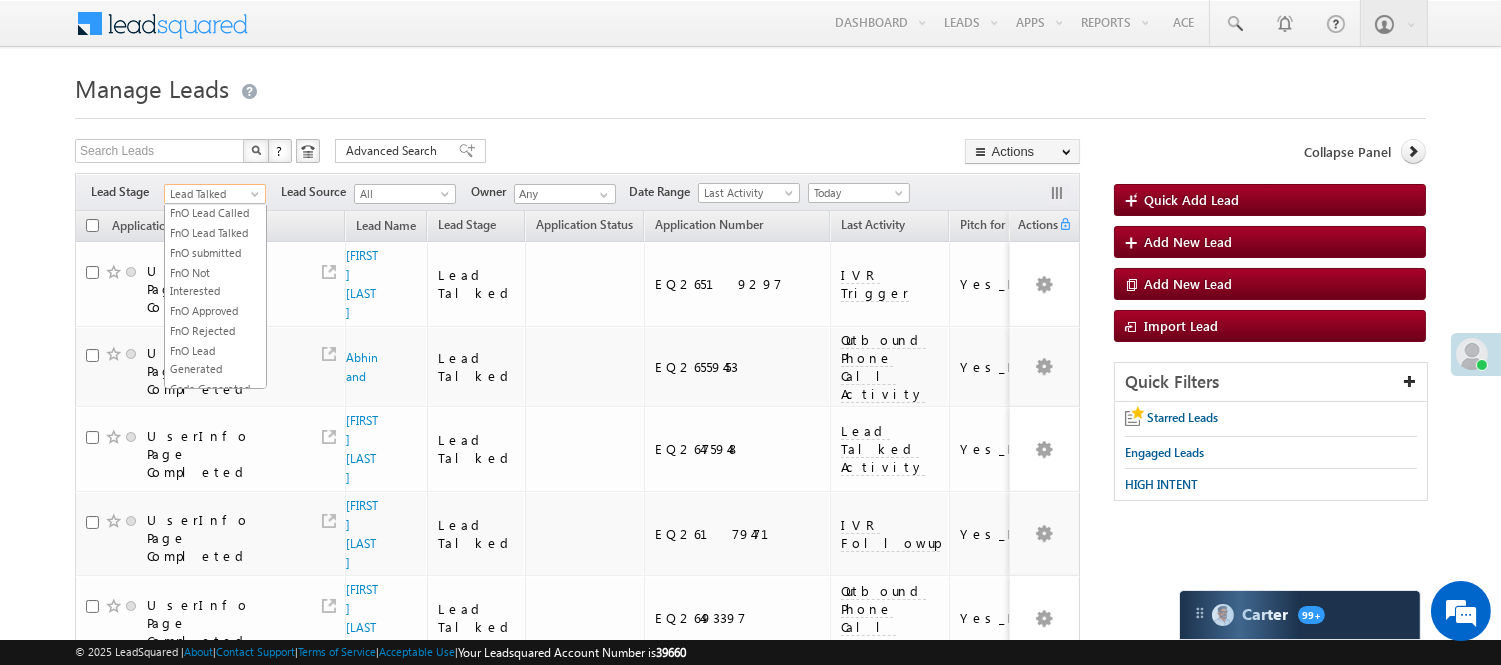 click on "Lead Called" at bounding box center (215, 153) 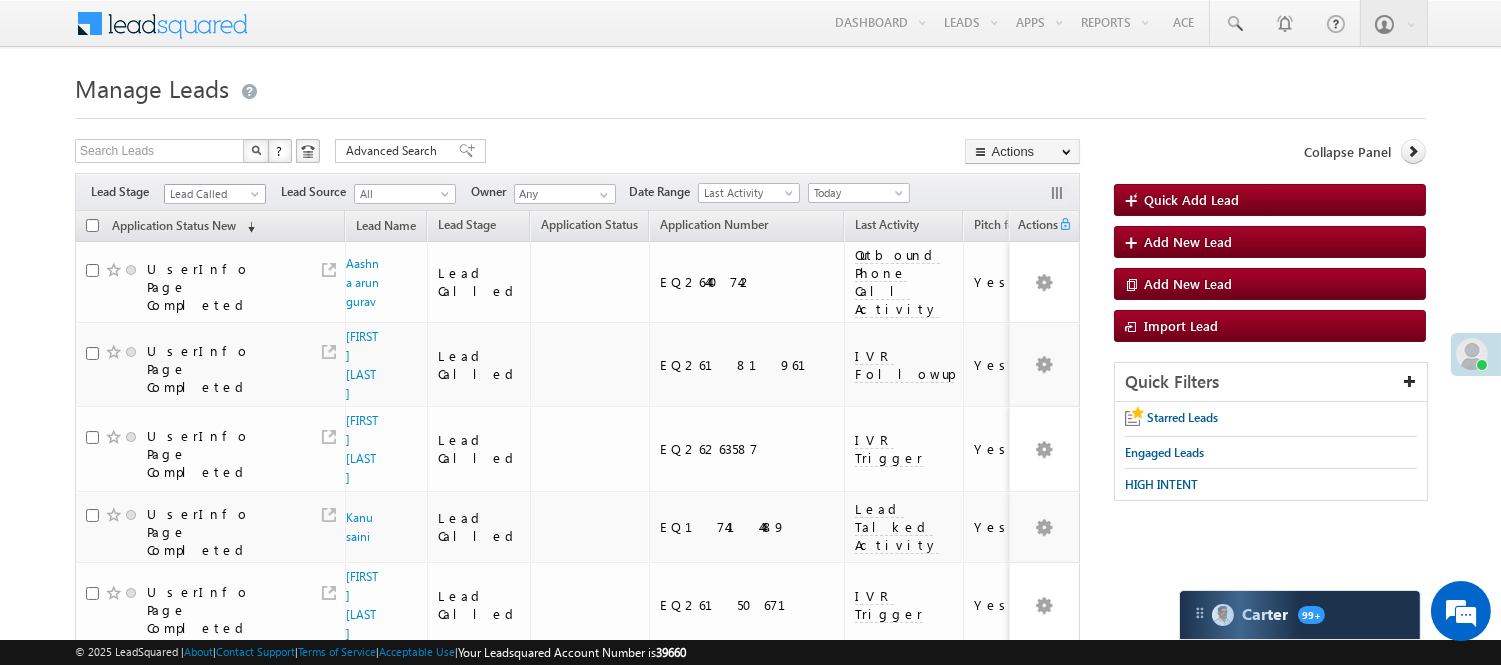 click on "Lead Called" at bounding box center (212, 194) 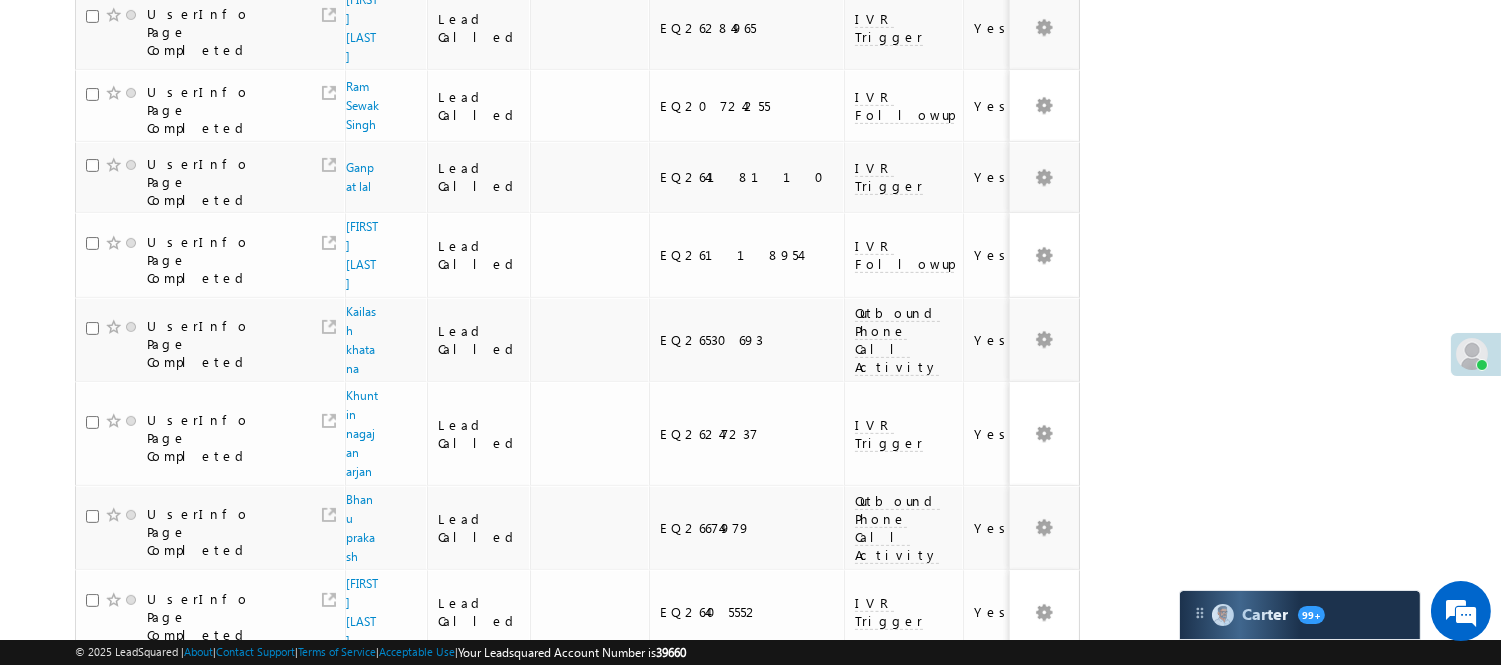 scroll, scrollTop: 1325, scrollLeft: 0, axis: vertical 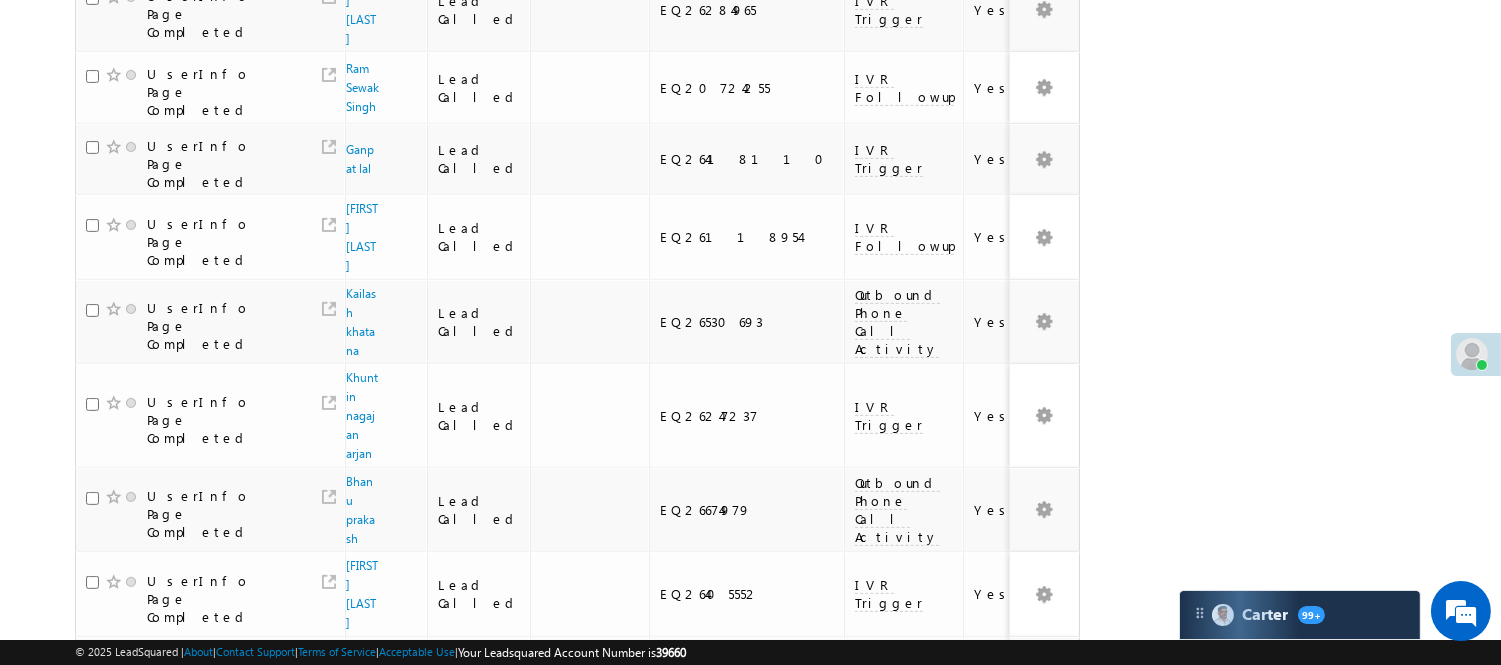 click on "4" at bounding box center (938, 1000) 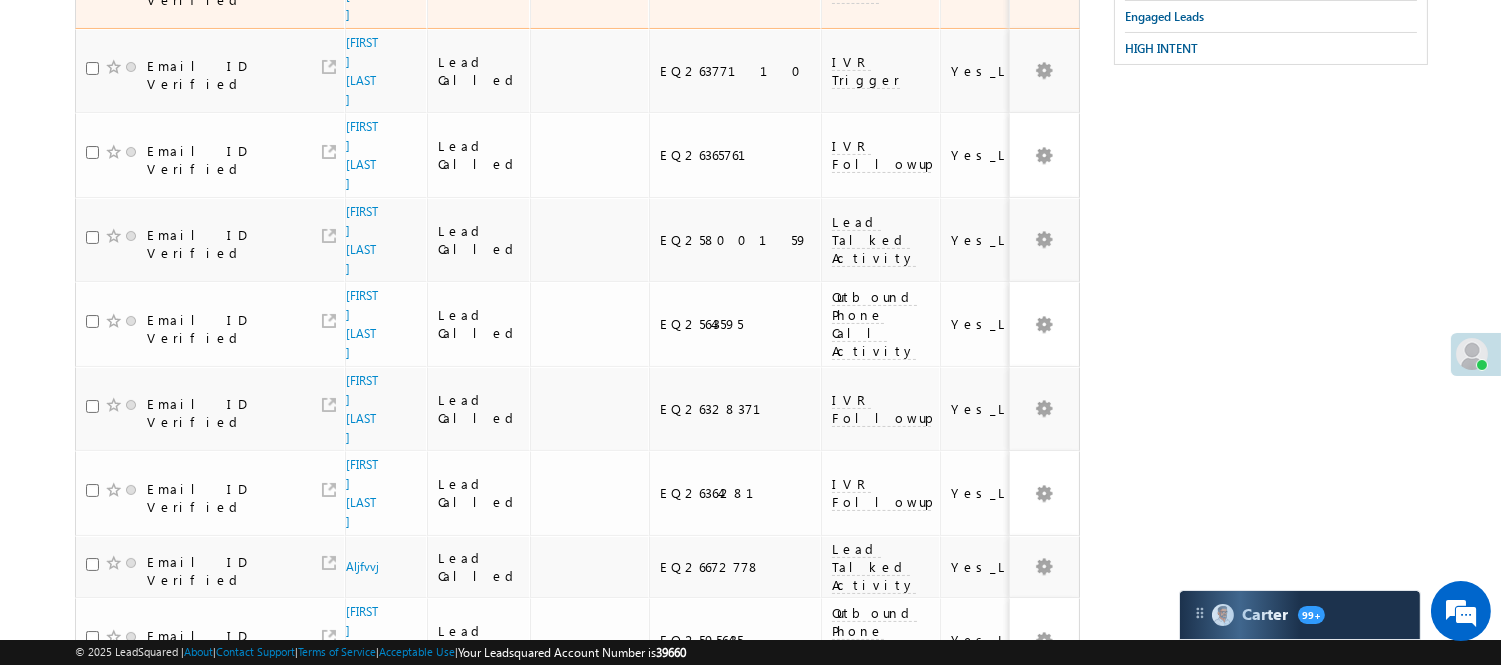 scroll, scrollTop: 0, scrollLeft: 0, axis: both 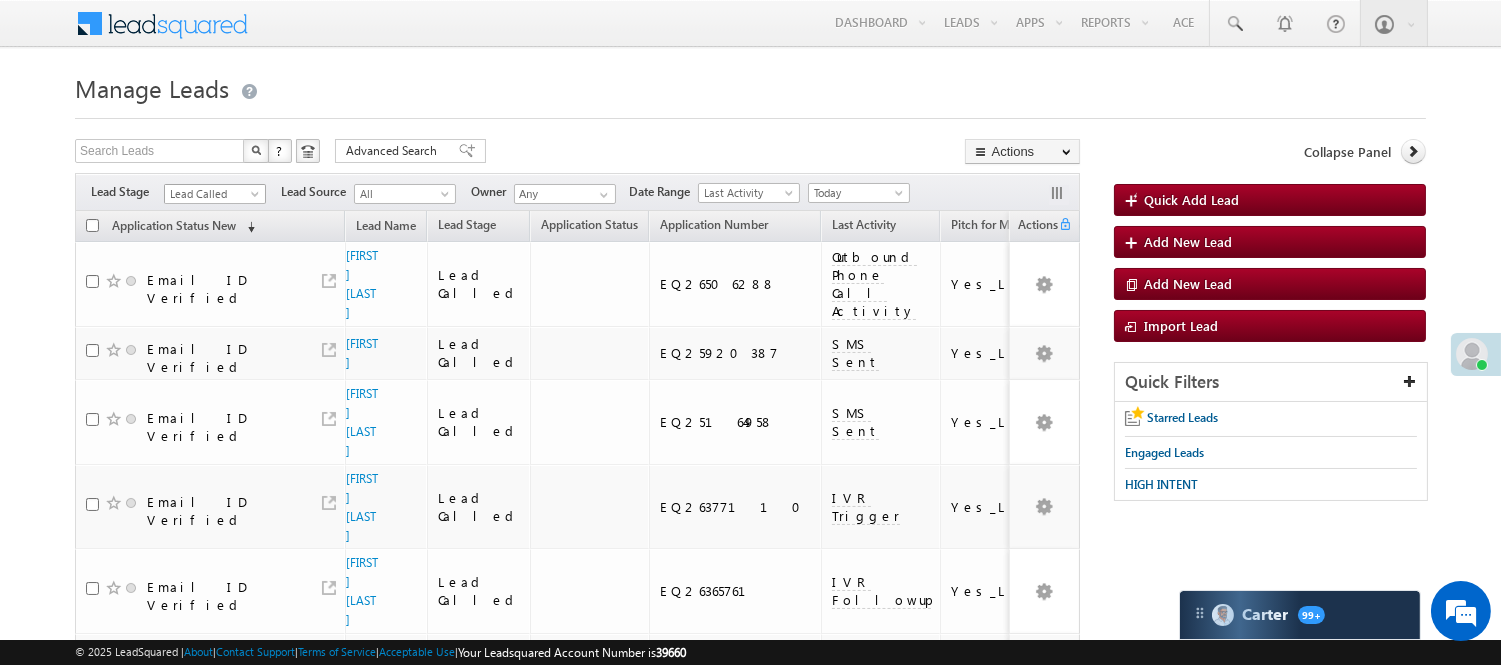 click on "Lead Called" at bounding box center (212, 194) 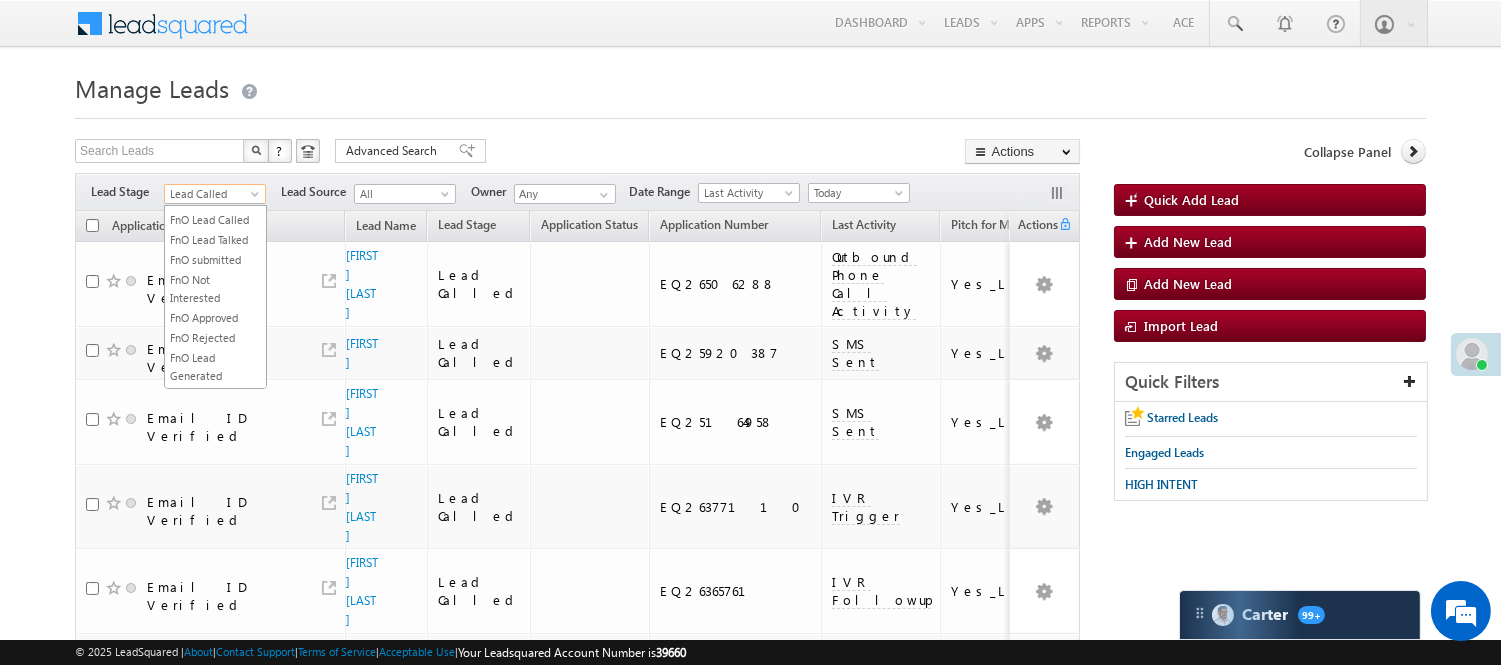 click on "Lead Talked" at bounding box center (215, 180) 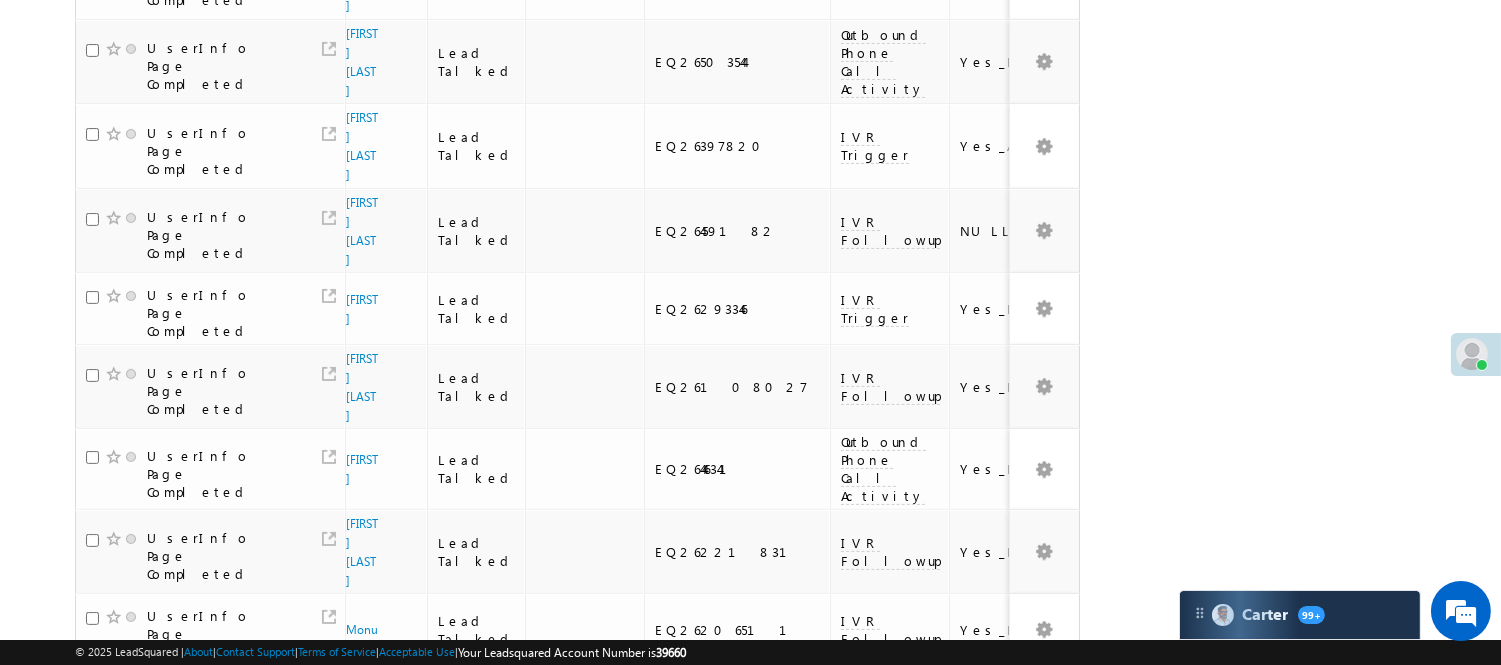 scroll, scrollTop: 1348, scrollLeft: 0, axis: vertical 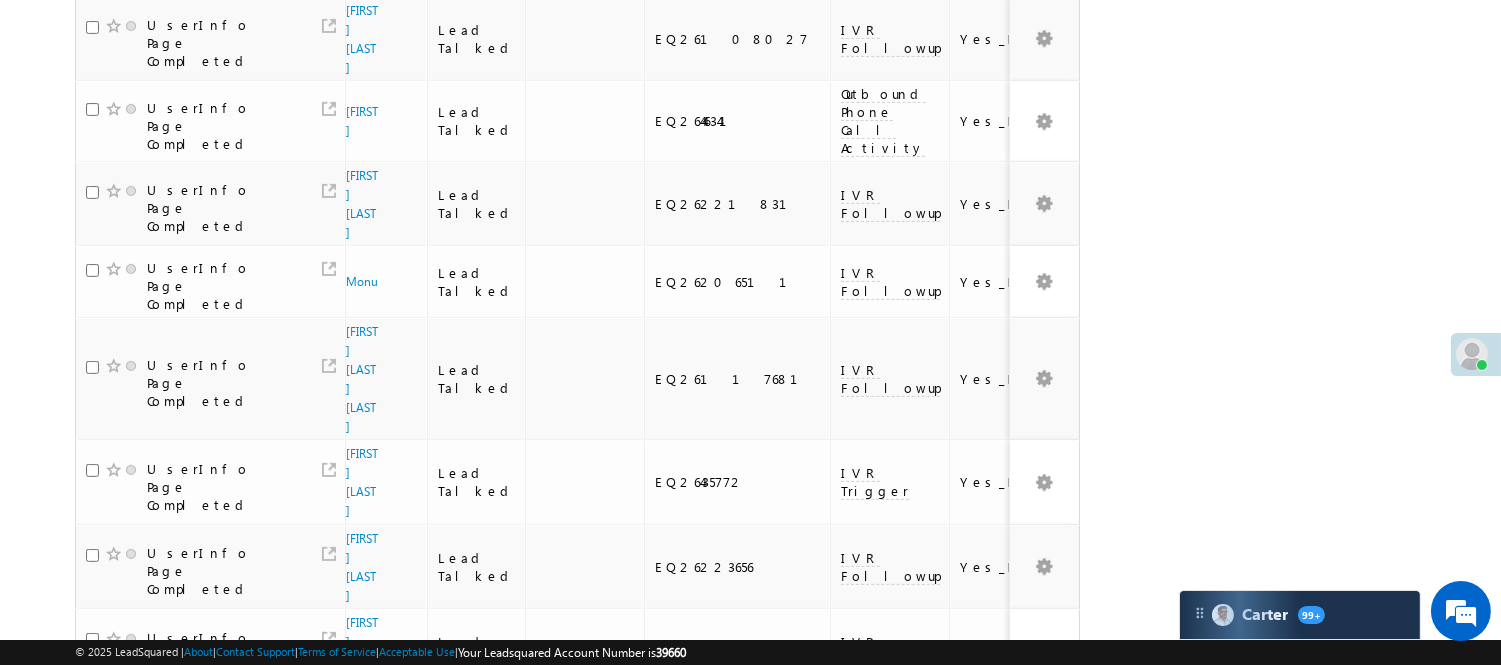 click on "3" at bounding box center [978, 1108] 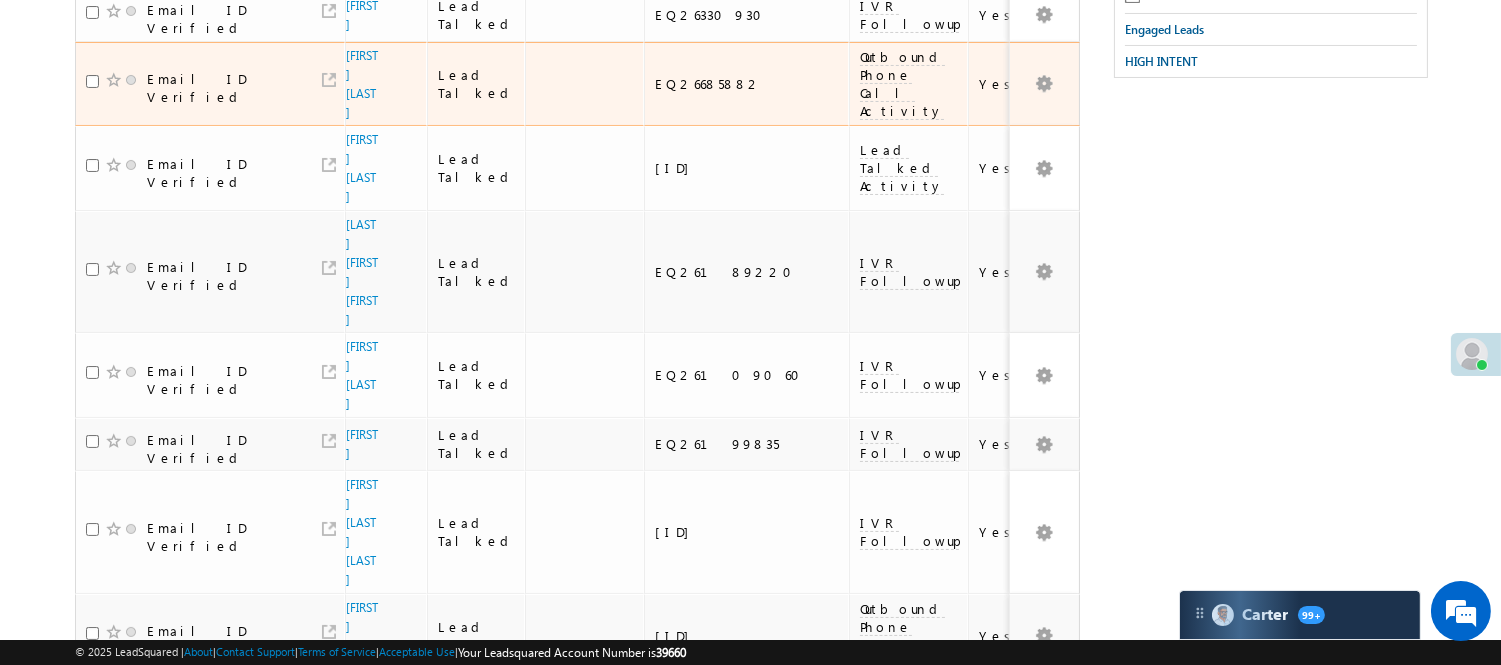 scroll, scrollTop: 126, scrollLeft: 0, axis: vertical 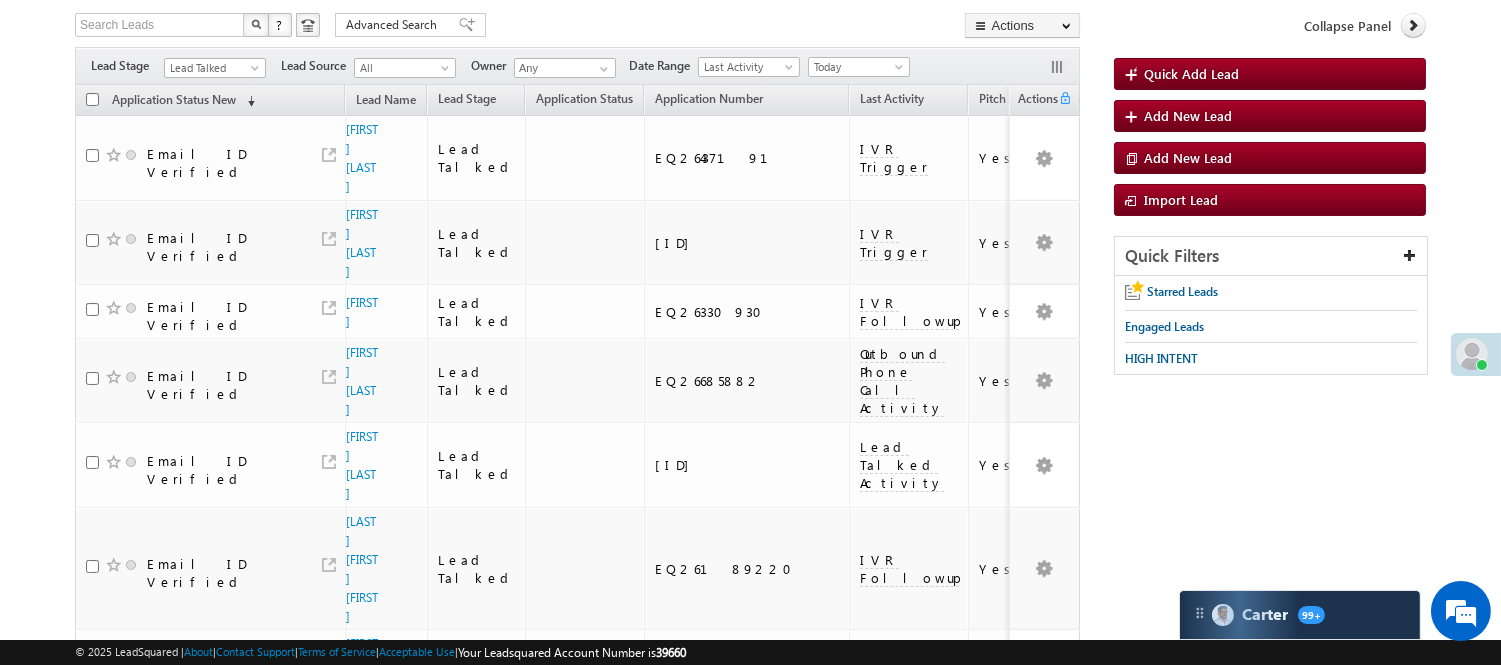 click on "Filters
Lead Stage
All Lead Generated Lead Talked - Pitch Not Done Lead Talked - Pitch Done Lead Talked_No-Disposition Application Submitted Payment Done Application Resubmitted Under Objection Lead Called Lead Talked Not Interested FnO Lead Called FnO Lead Talked FnO submitted FnO Not Interested FnO Approved FnO Rejected FnO Lead Generated Code Generated CG NI Lead Talked
Lead Source
All All
Owner Any Any Go" at bounding box center [577, 66] 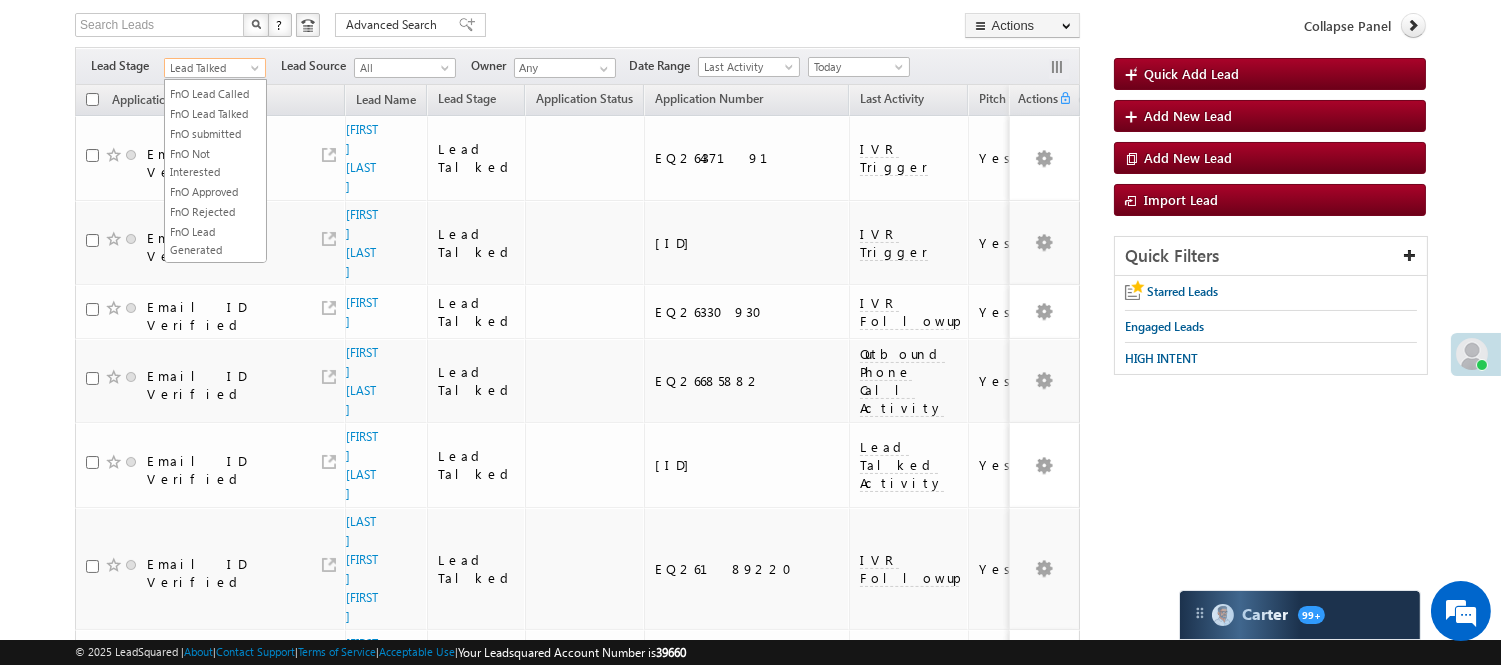 click on "Lead Talked" at bounding box center (215, 68) 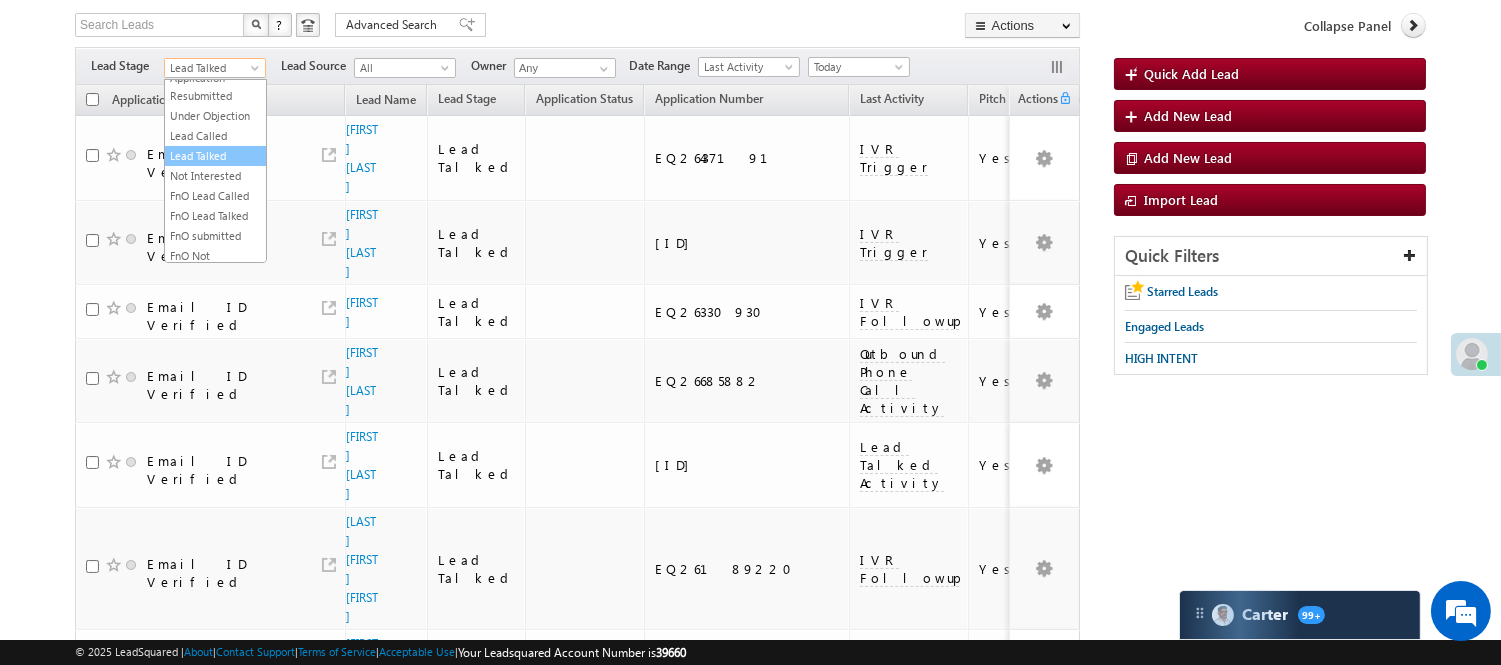 scroll, scrollTop: 0, scrollLeft: 0, axis: both 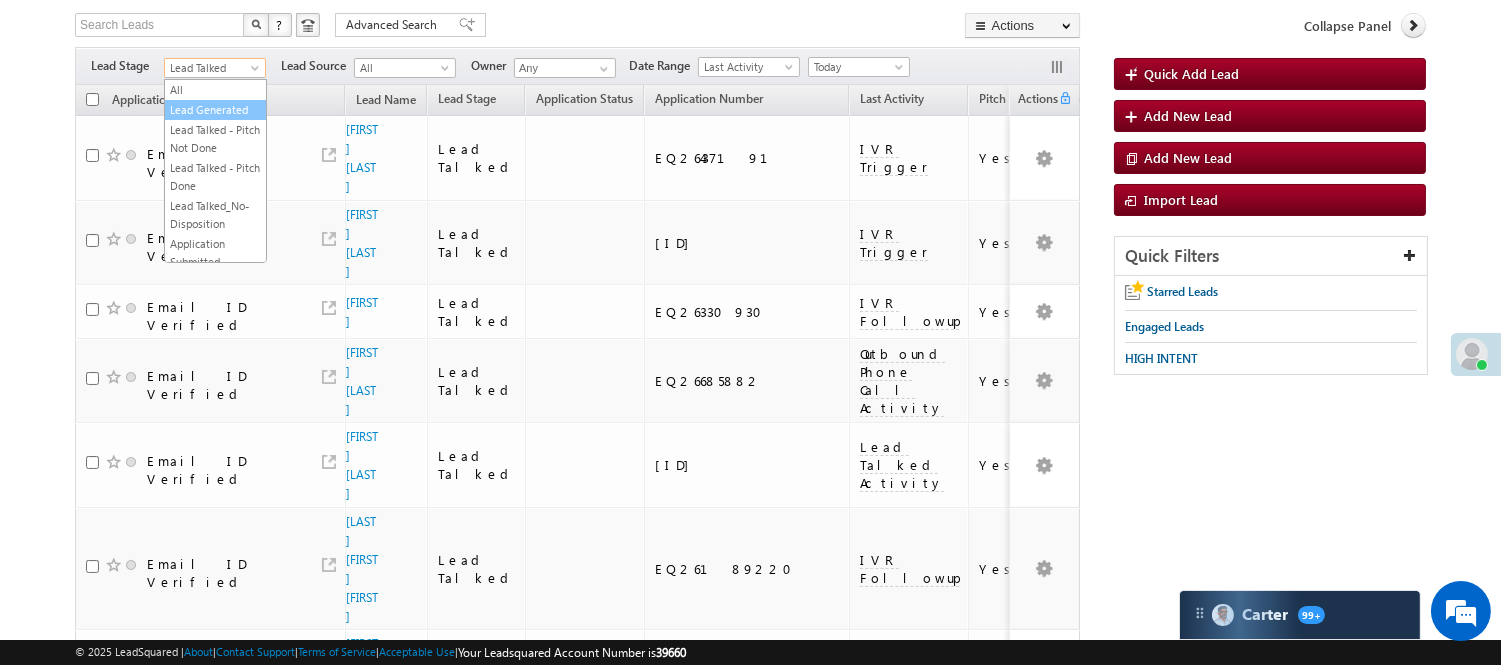click on "Lead Generated" at bounding box center (215, 110) 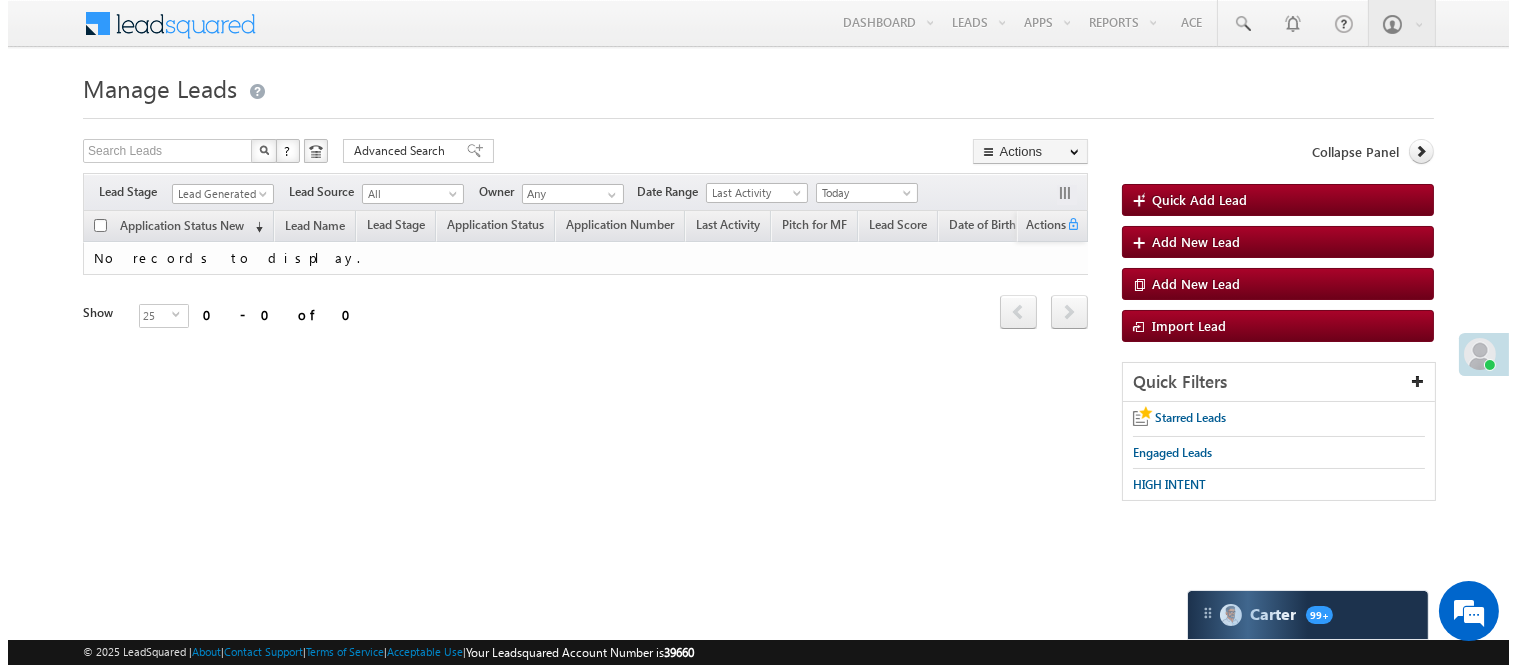scroll, scrollTop: 0, scrollLeft: 0, axis: both 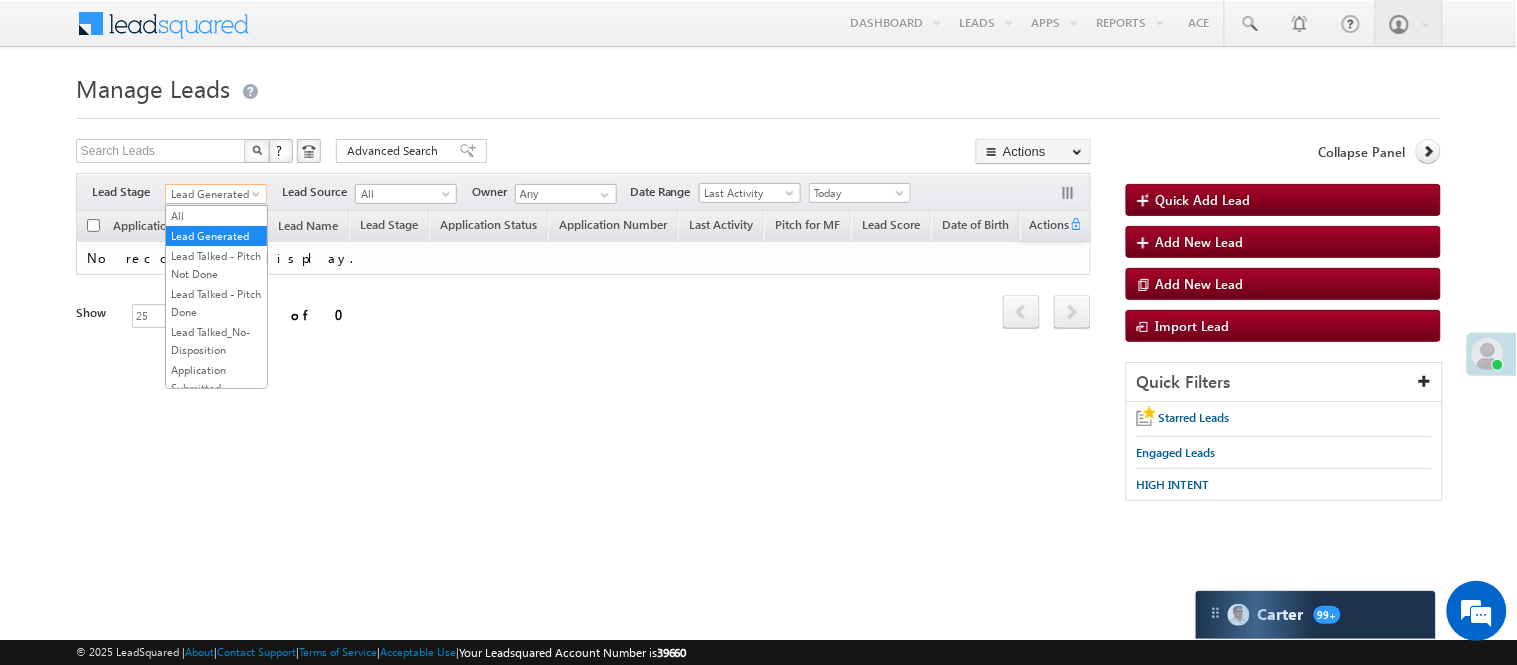 click on "Lead Generated" at bounding box center (213, 194) 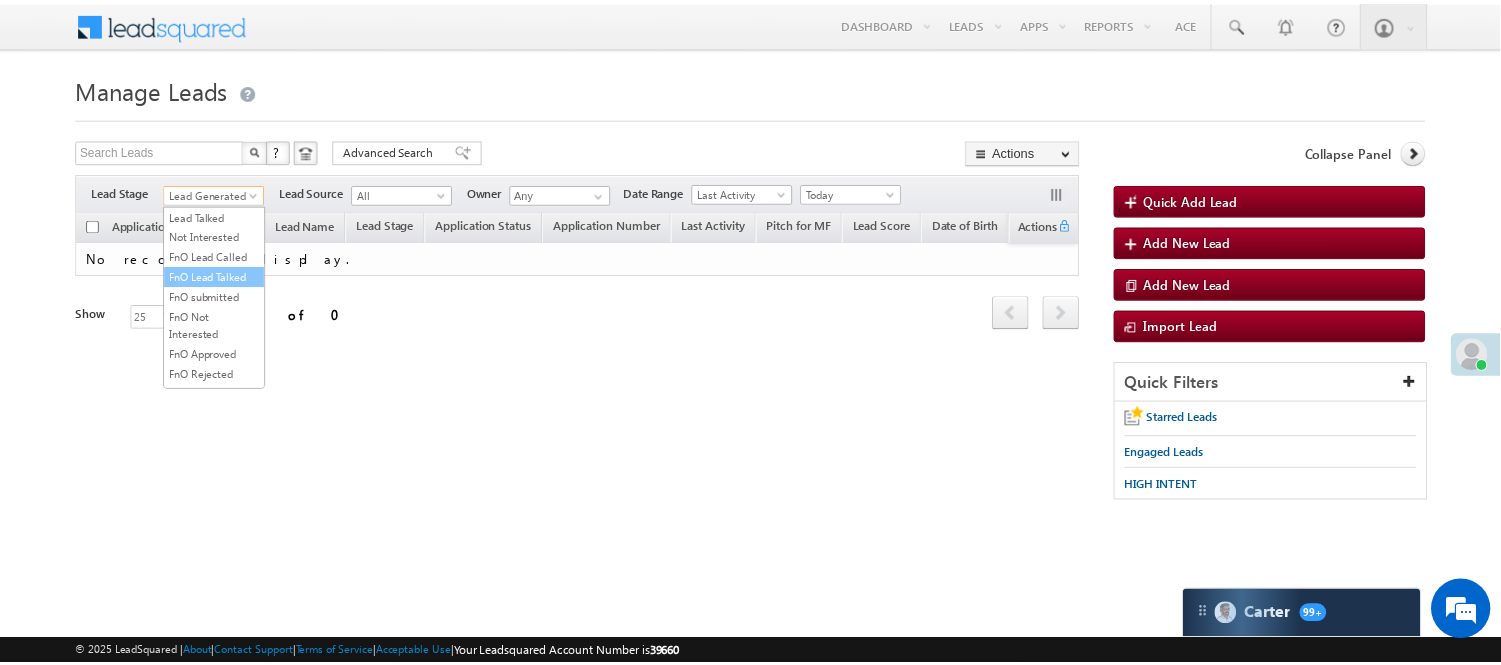 scroll, scrollTop: 274, scrollLeft: 0, axis: vertical 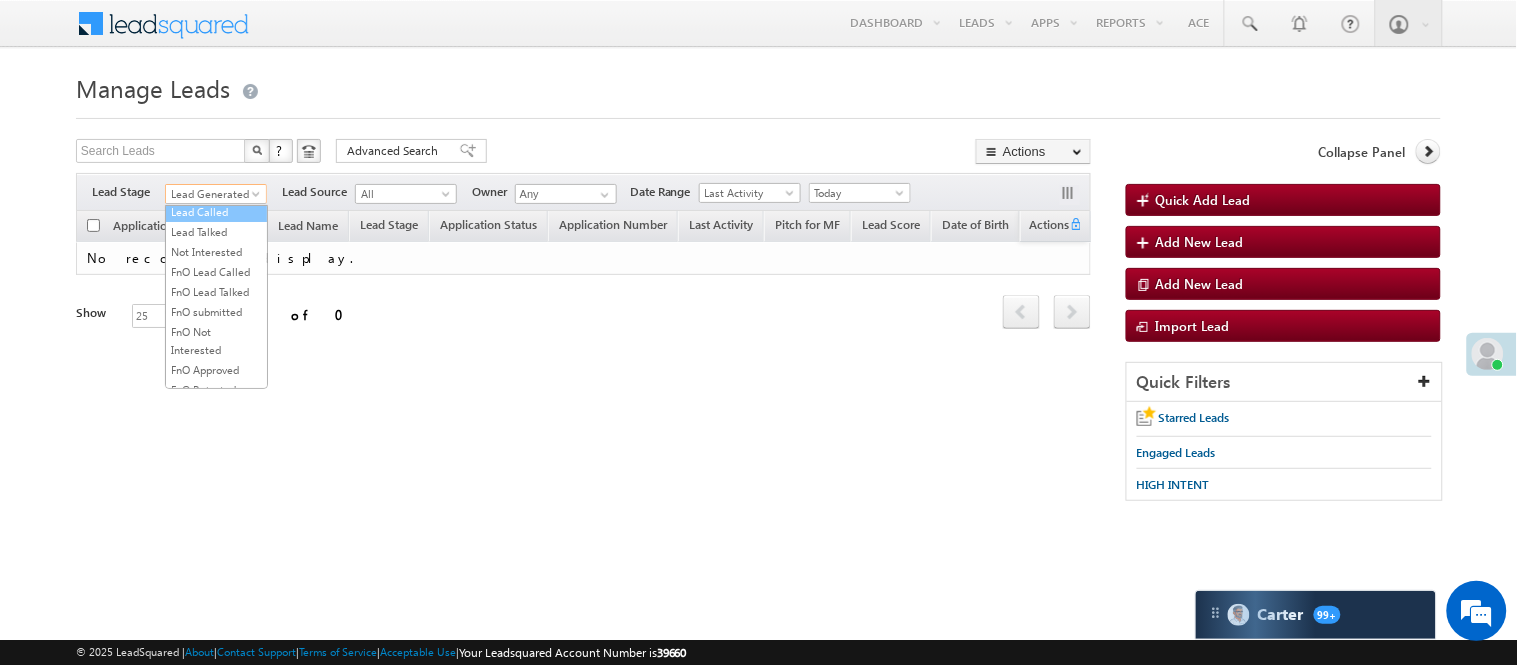 click on "Lead Called" at bounding box center [216, 212] 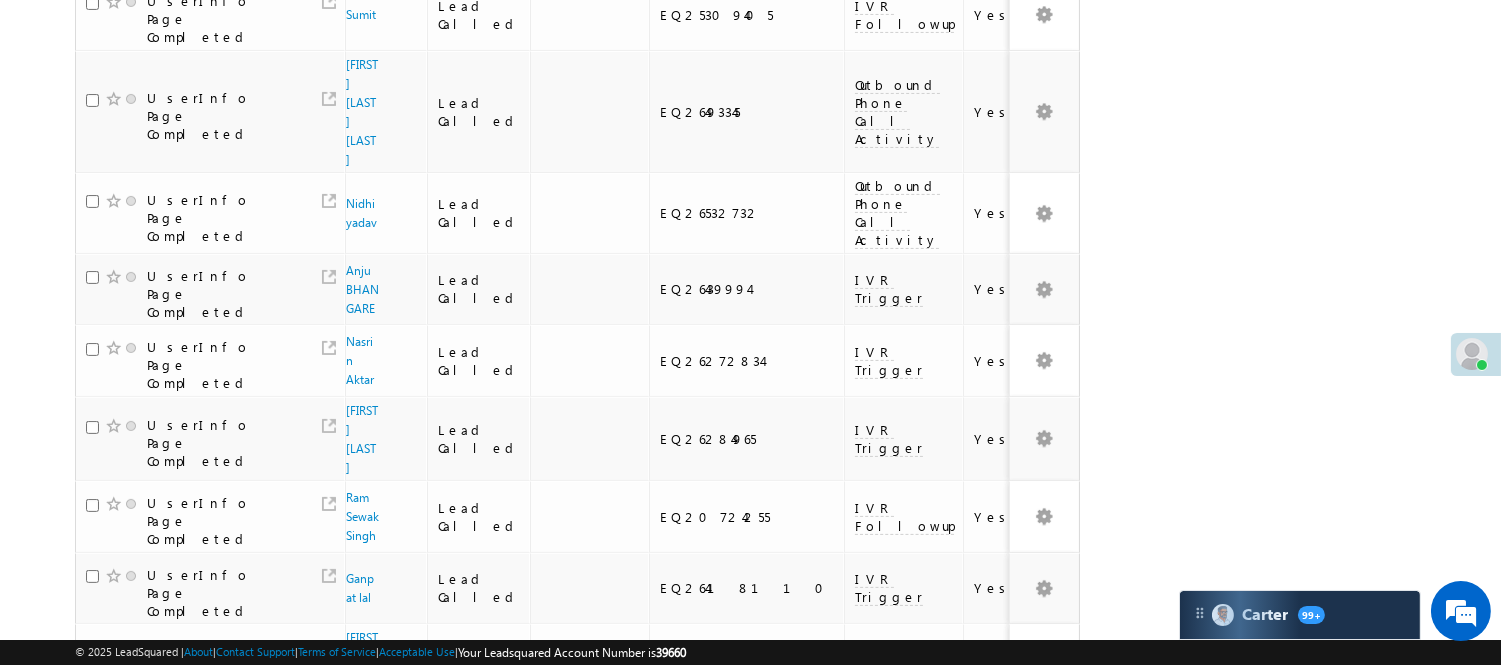 scroll, scrollTop: 1325, scrollLeft: 0, axis: vertical 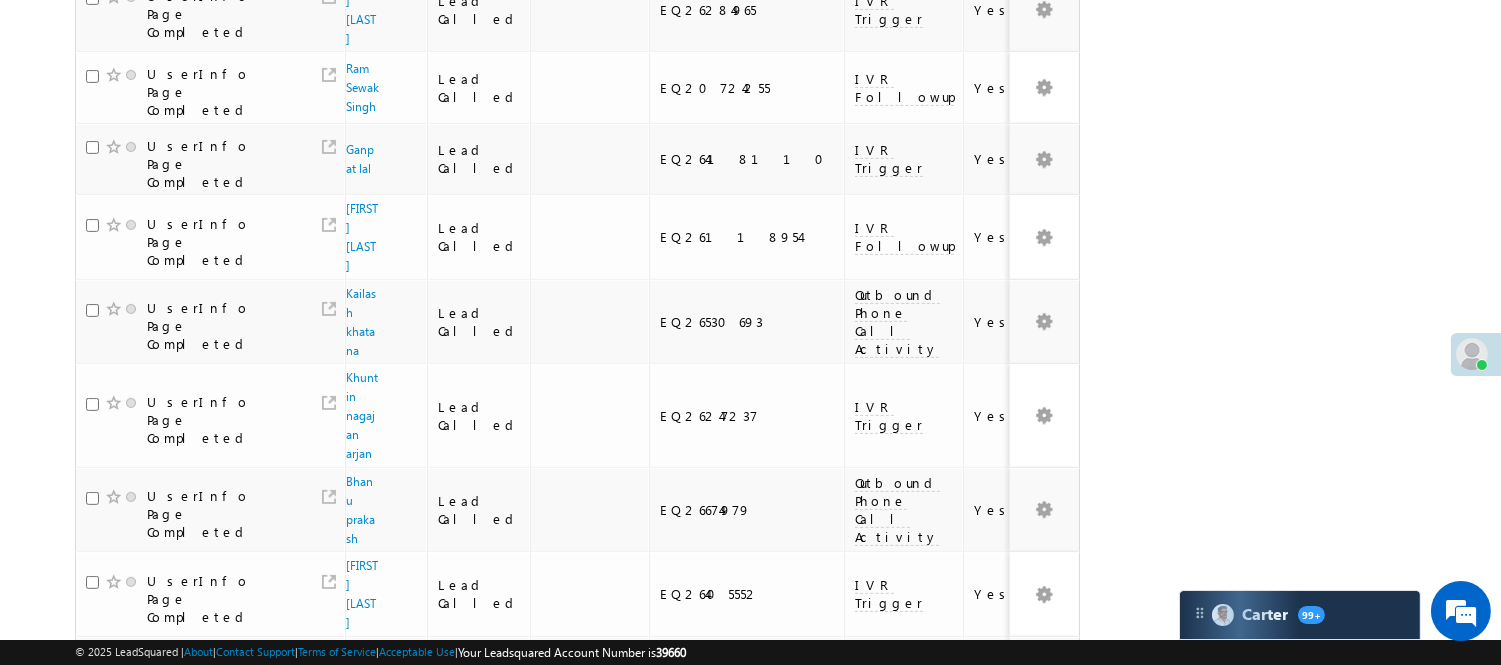 click on "3" at bounding box center [898, 1000] 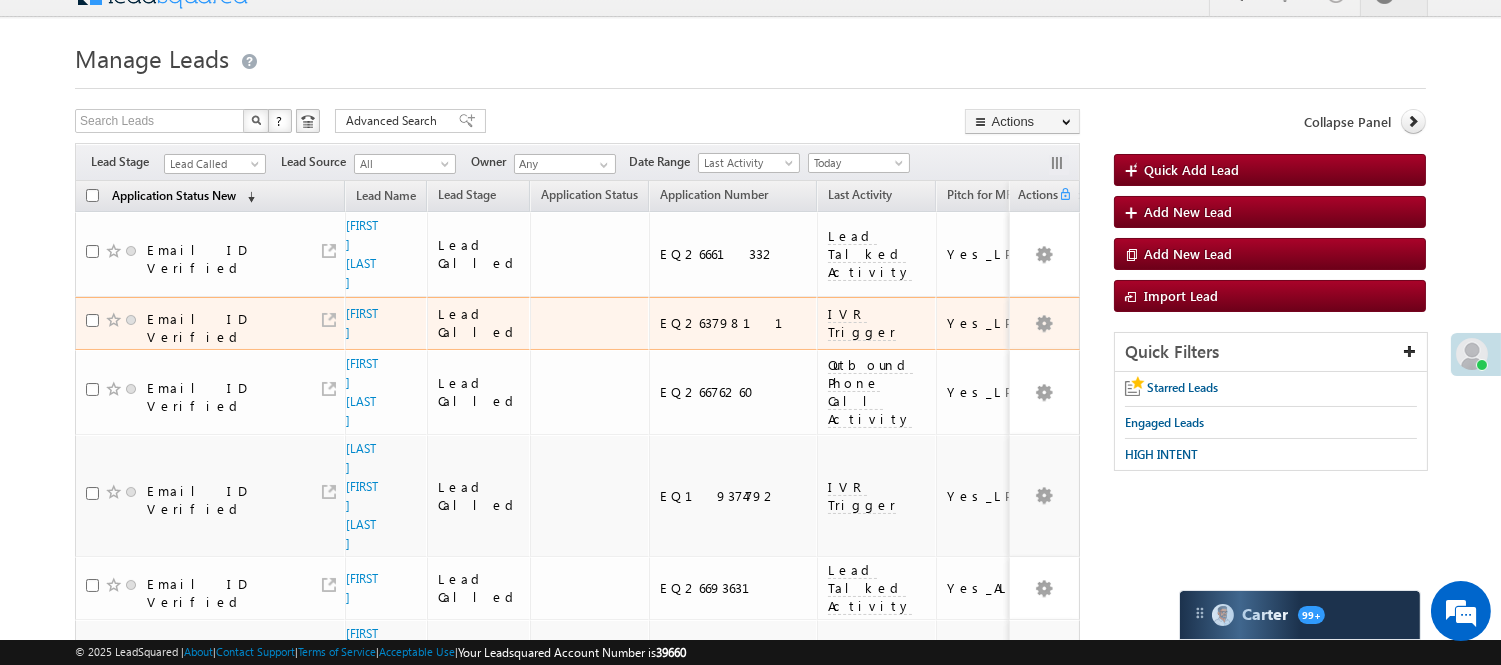 scroll, scrollTop: 0, scrollLeft: 0, axis: both 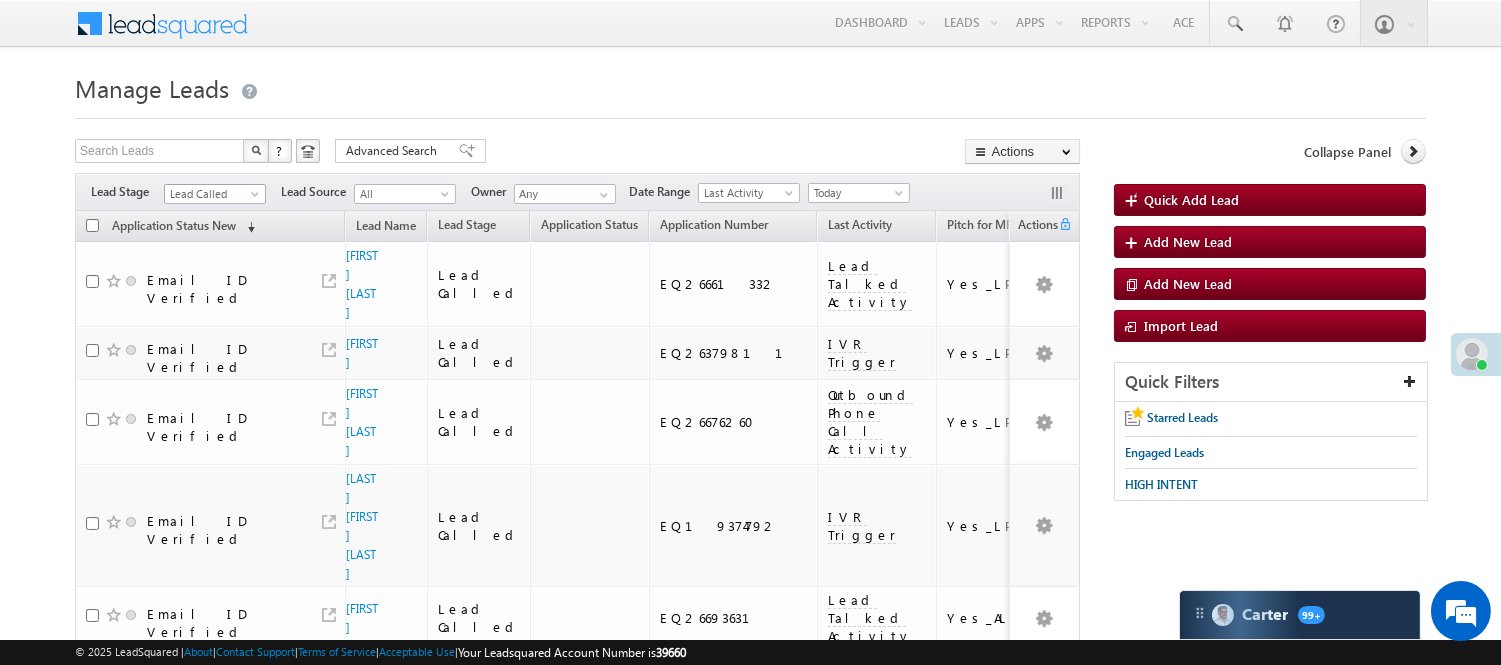 click on "Lead Called" at bounding box center (212, 194) 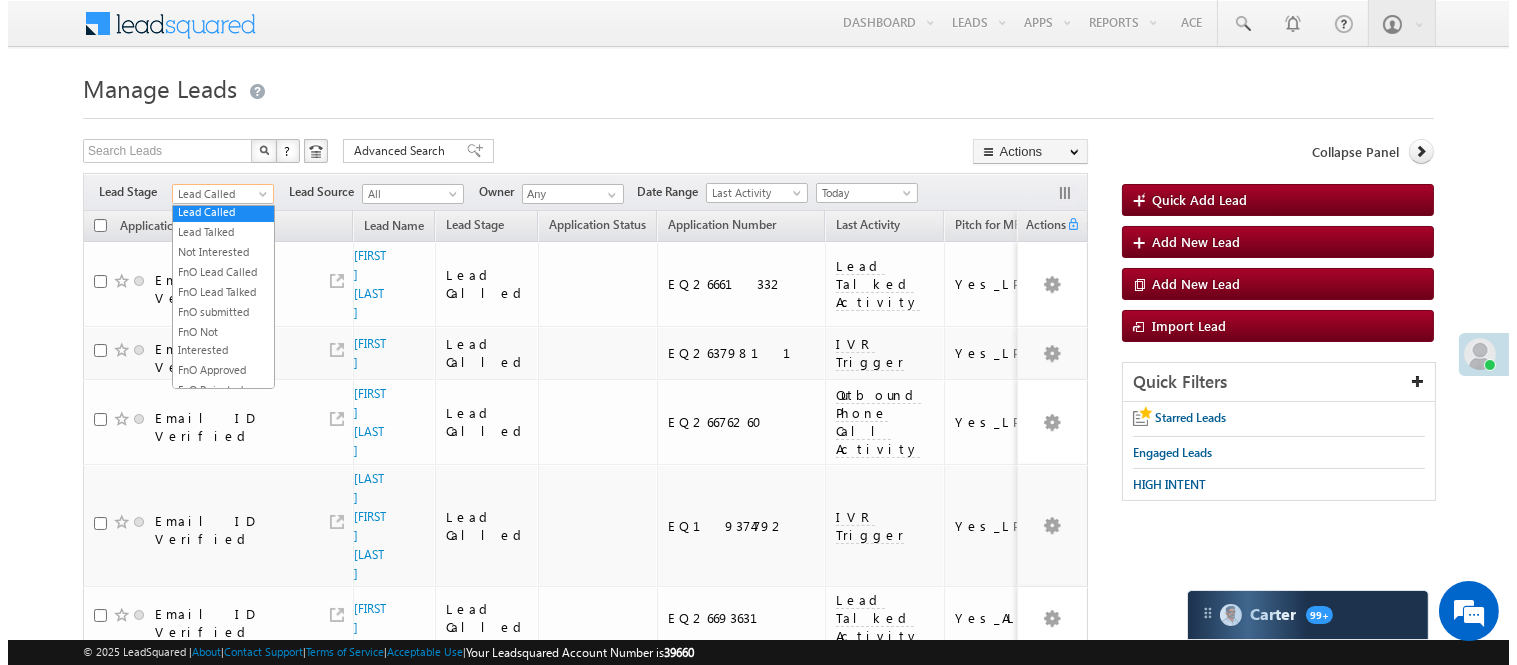 scroll, scrollTop: 0, scrollLeft: 0, axis: both 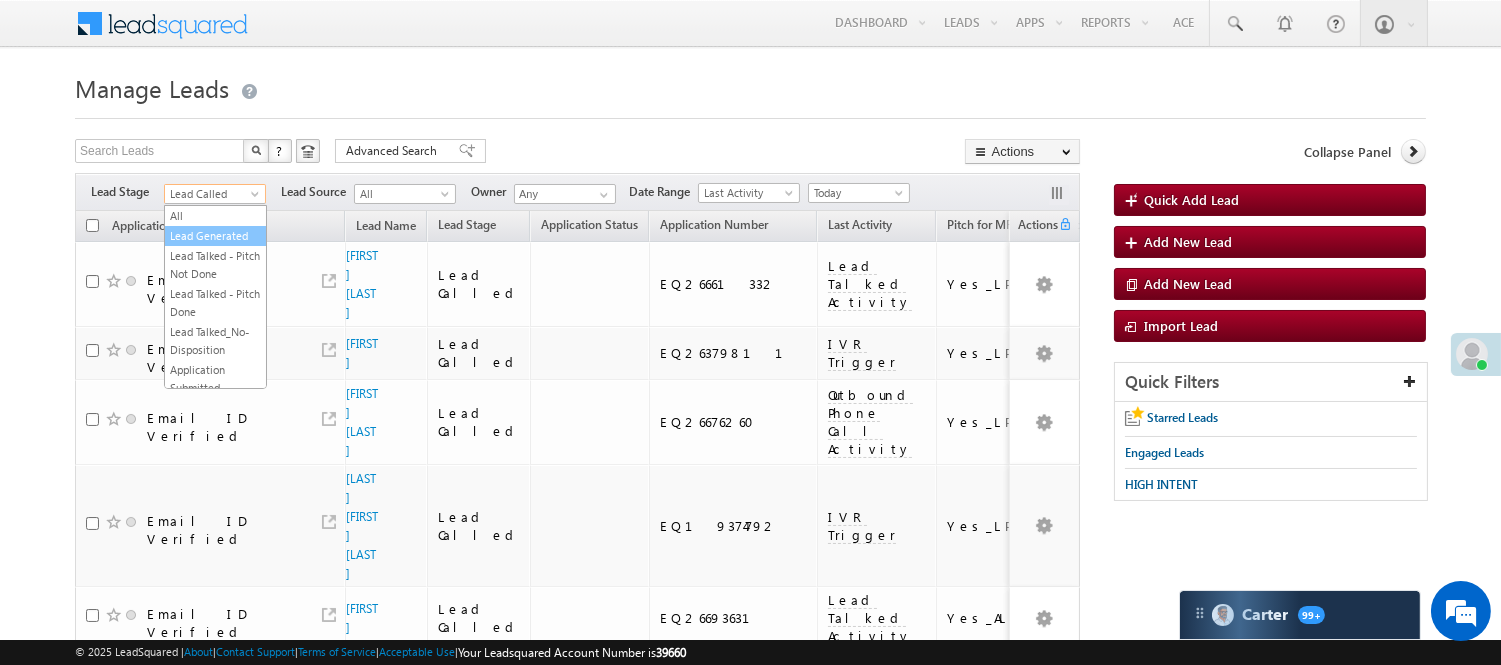 click on "Lead Generated" at bounding box center [215, 236] 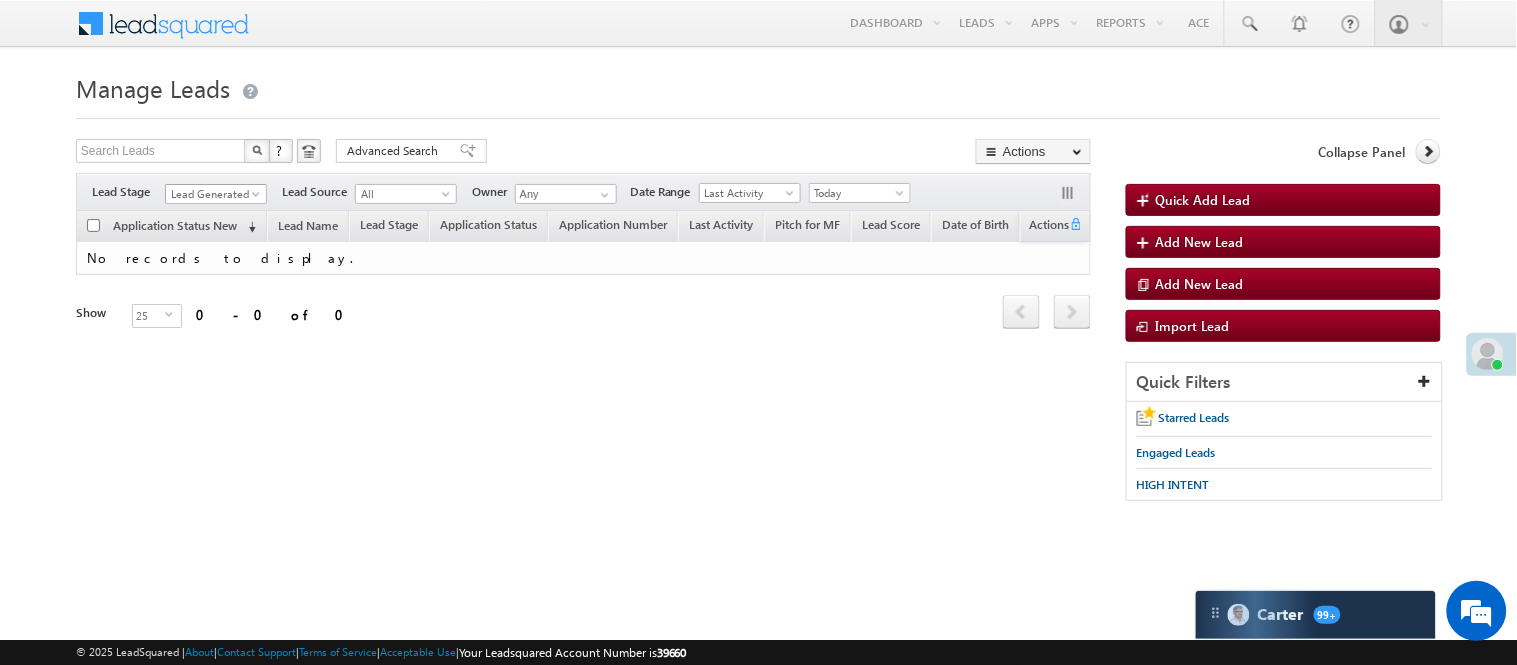 click on "Lead Generated" at bounding box center (213, 194) 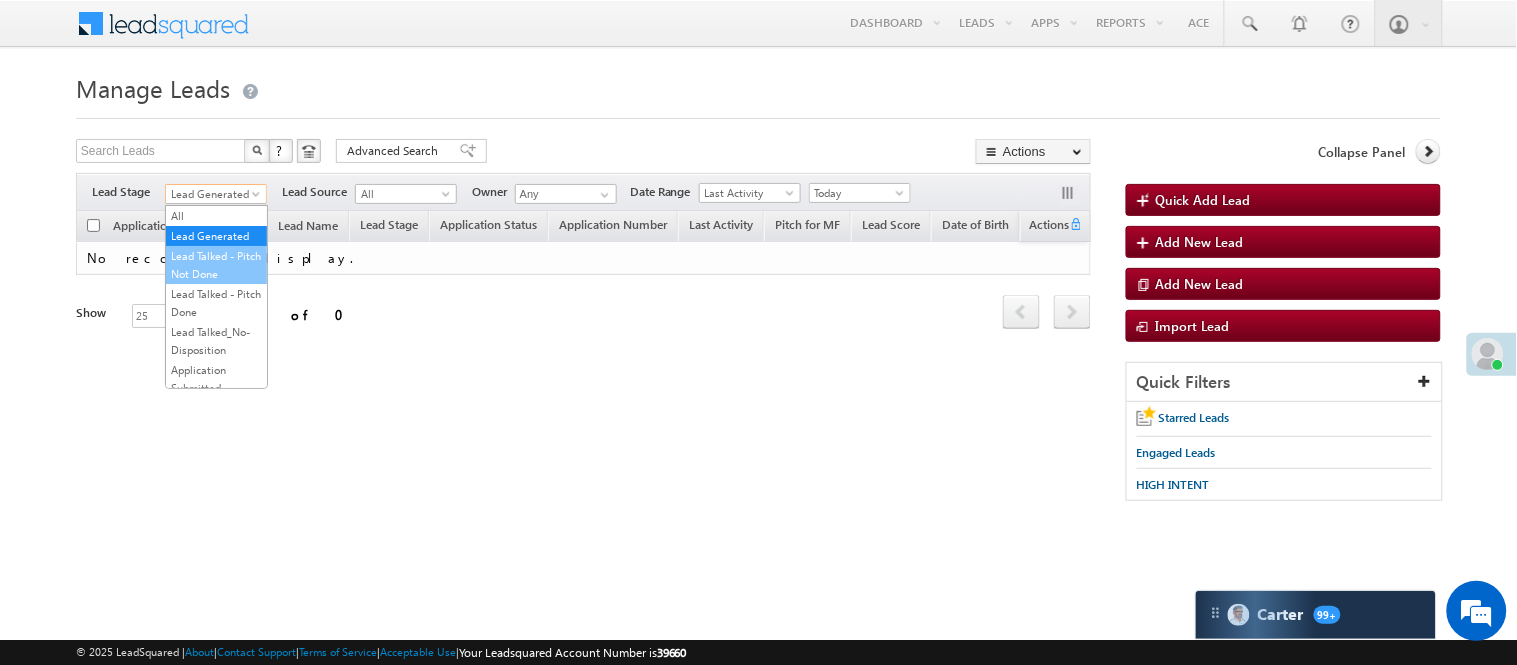 click on "Lead Talked - Pitch Not Done" at bounding box center [216, 265] 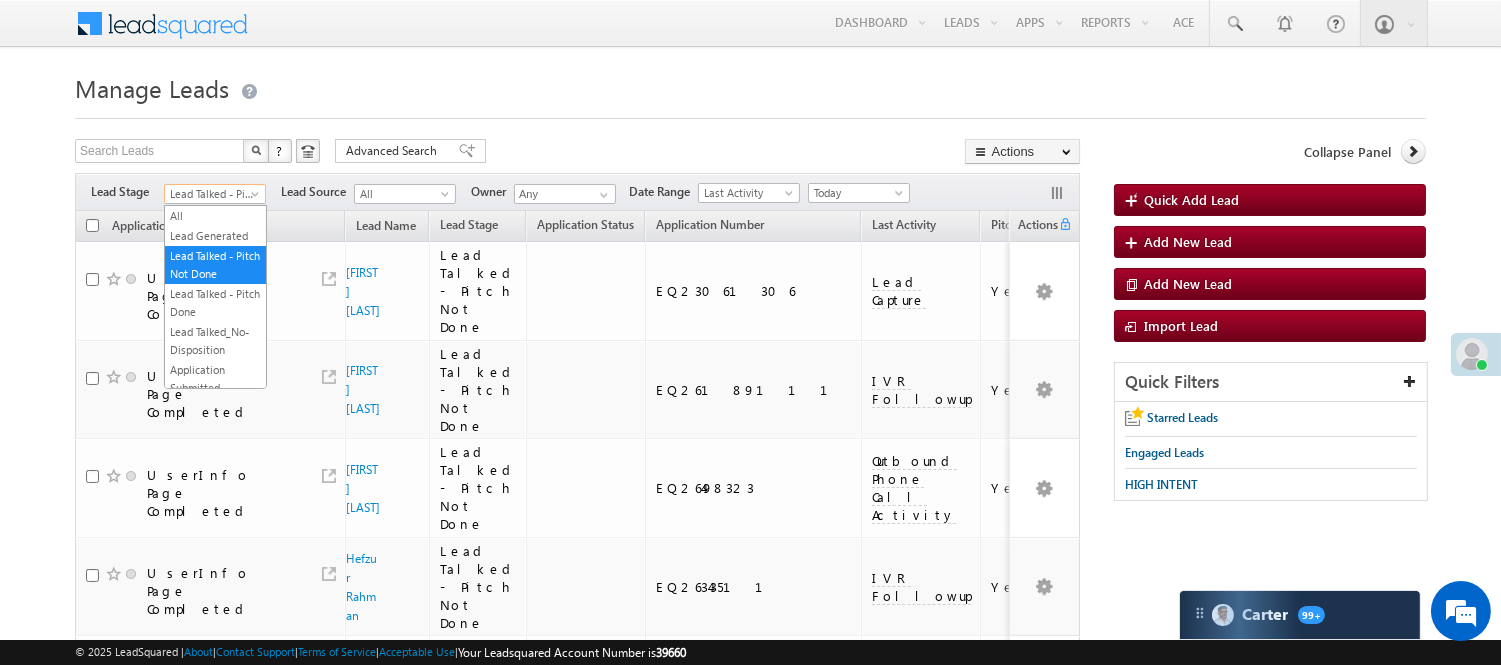 click on "Lead Talked - Pitch Not Done" at bounding box center [212, 194] 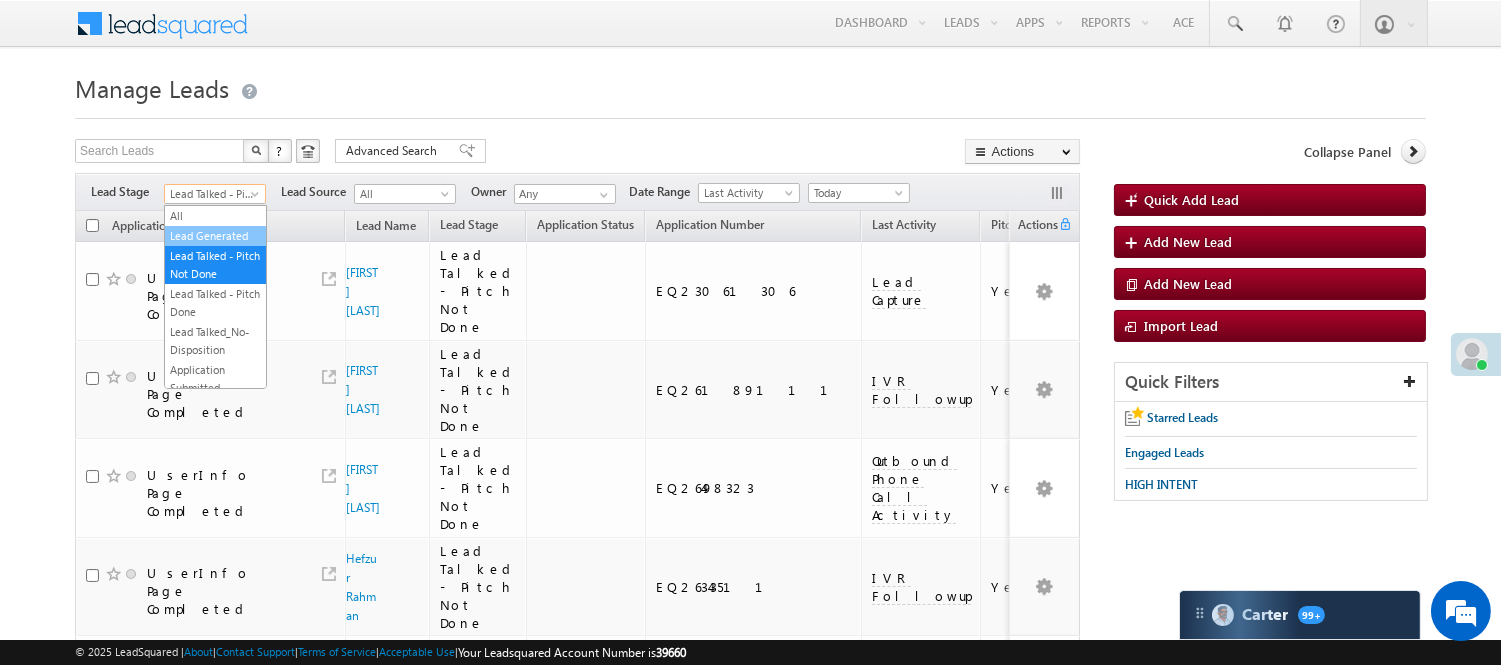 click on "Lead Generated" at bounding box center (215, 236) 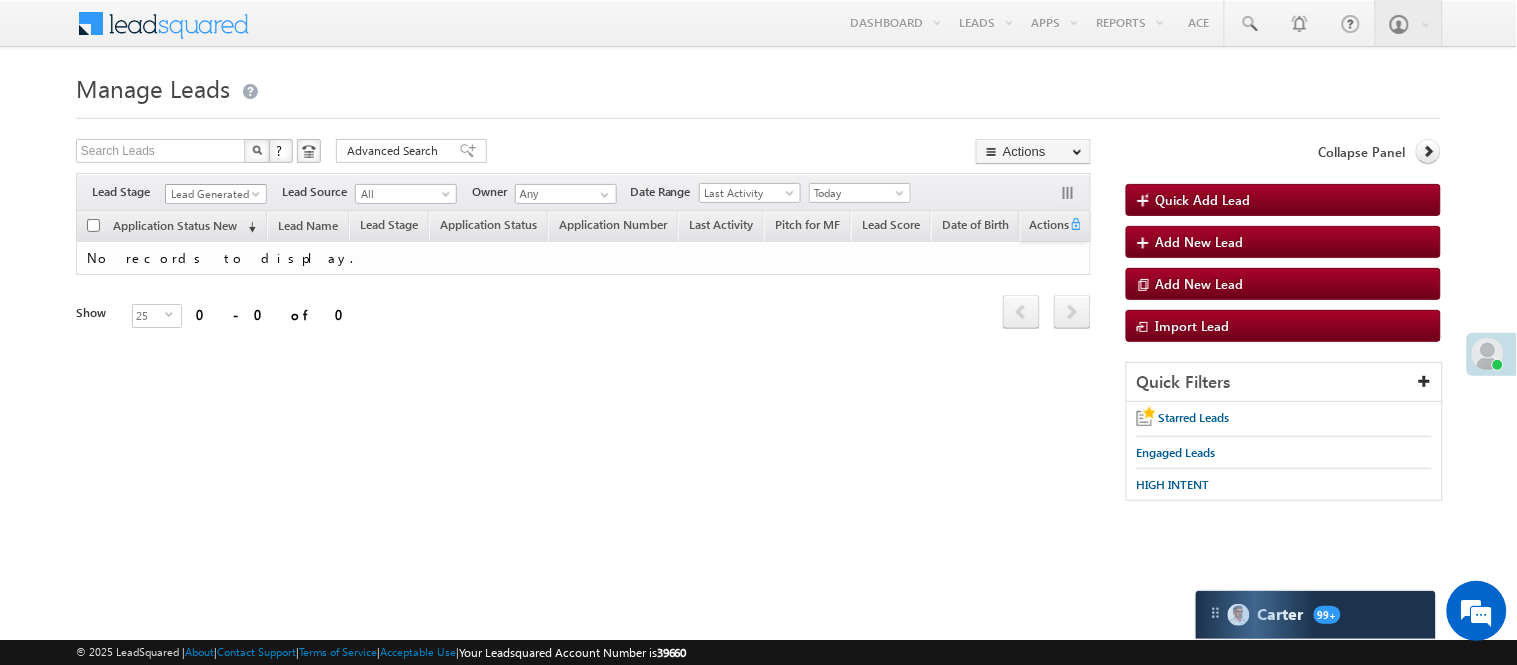 click on "Lead Generated" at bounding box center [213, 194] 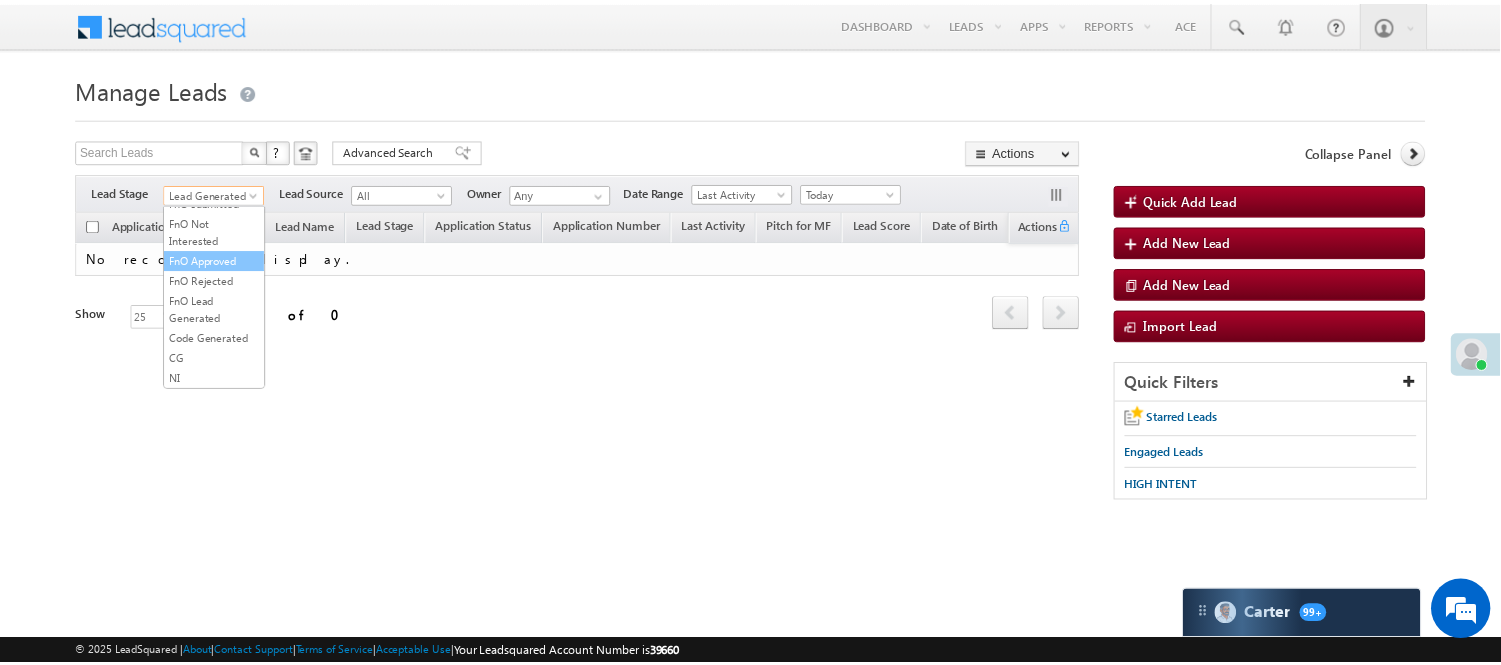scroll, scrollTop: 444, scrollLeft: 0, axis: vertical 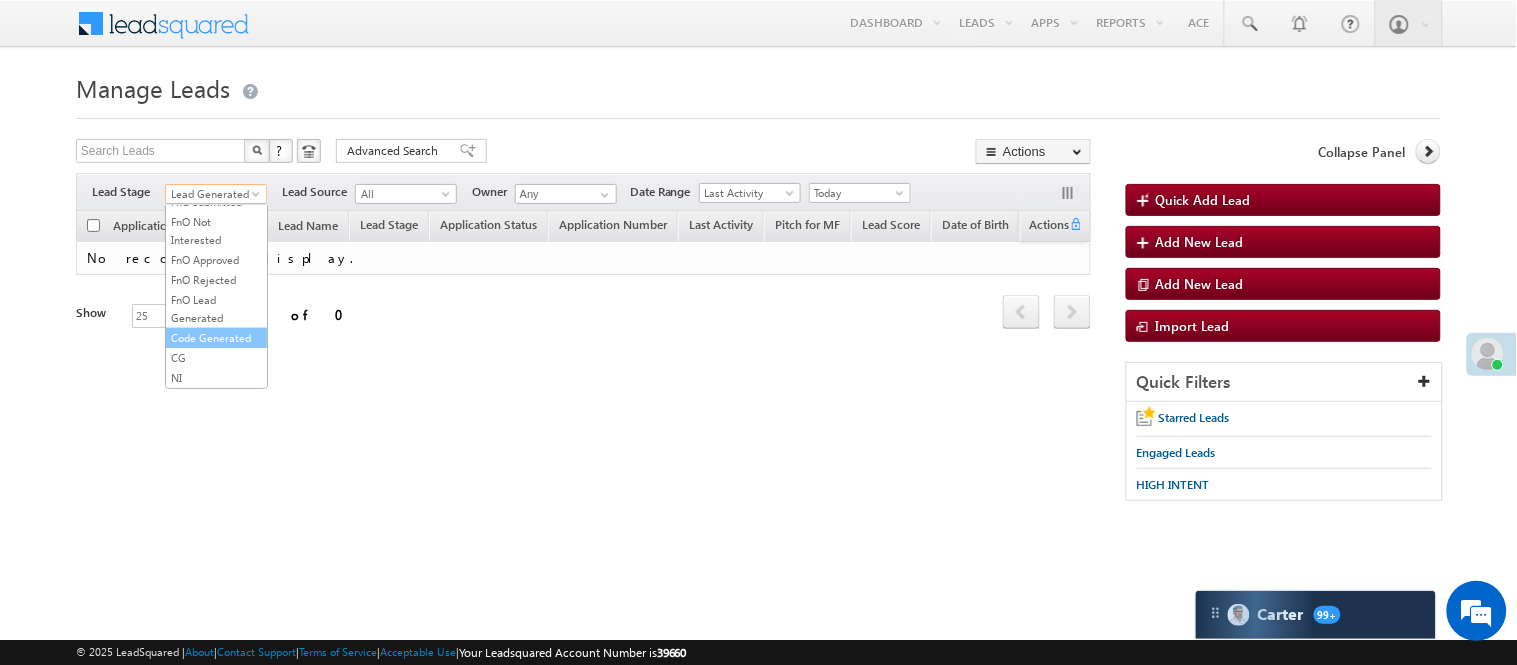 click on "Code Generated" at bounding box center [216, 338] 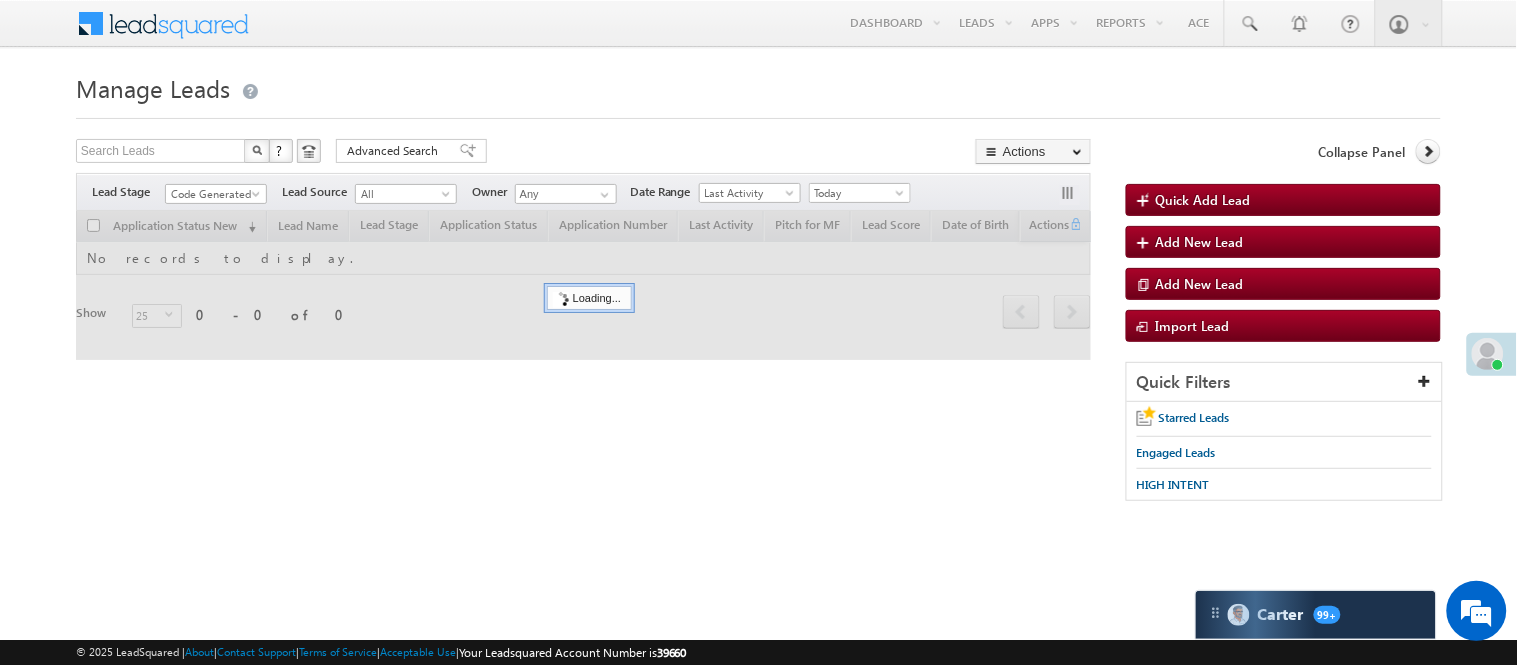 click on "Search Leads X ?   0 results found
Advanced Search
Advanced Search
Advanced search results
Actions Export Leads Reset all Filters
Actions Export Leads Bulk Update Send Email Add to List Add Activity Change Owner Change Stage Delete Merge Leads" at bounding box center (583, 153) 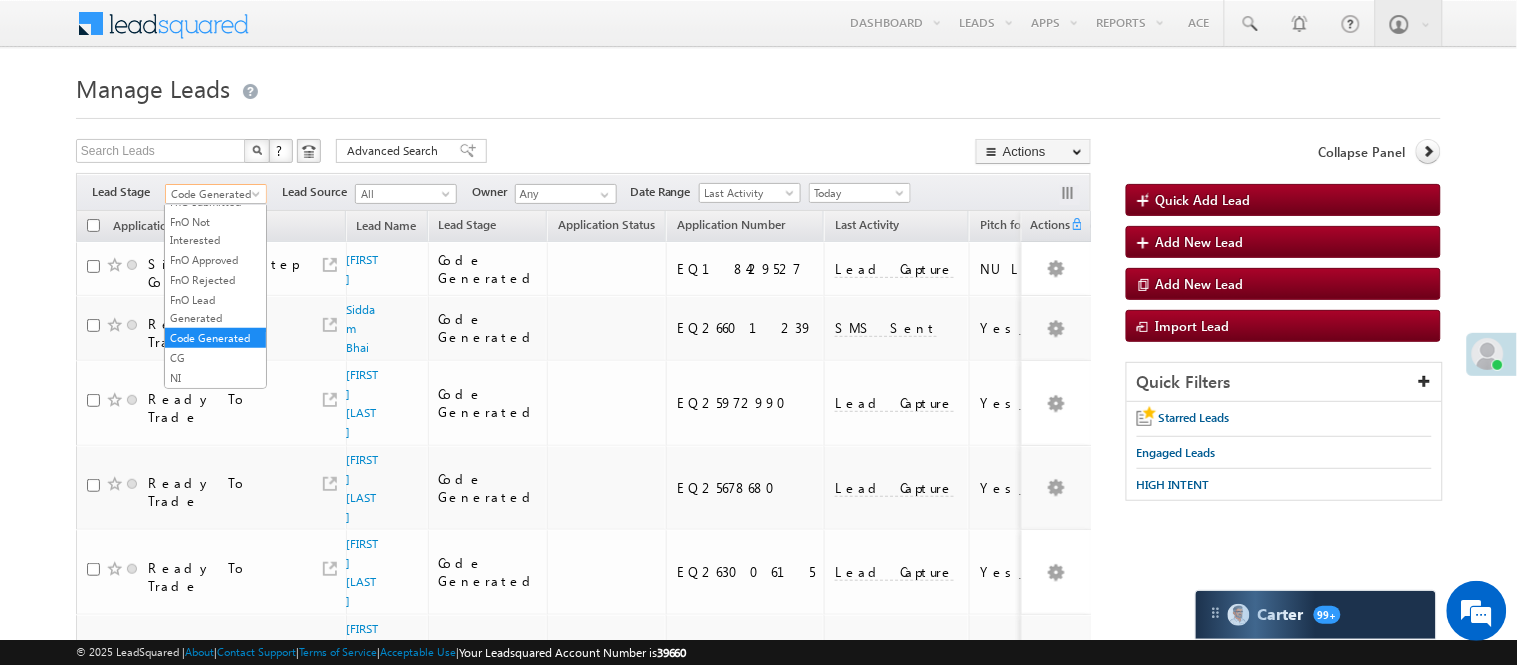 click on "Code Generated" at bounding box center (213, 194) 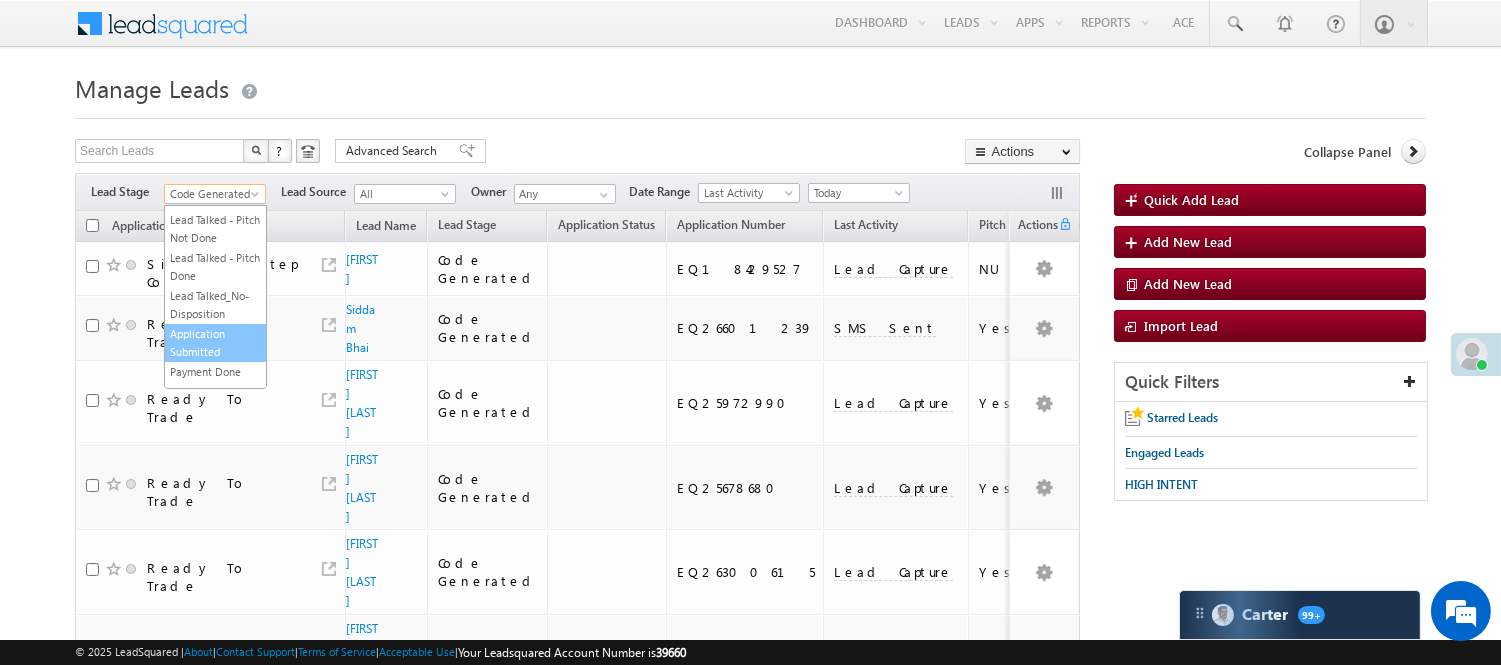 scroll, scrollTop: 0, scrollLeft: 0, axis: both 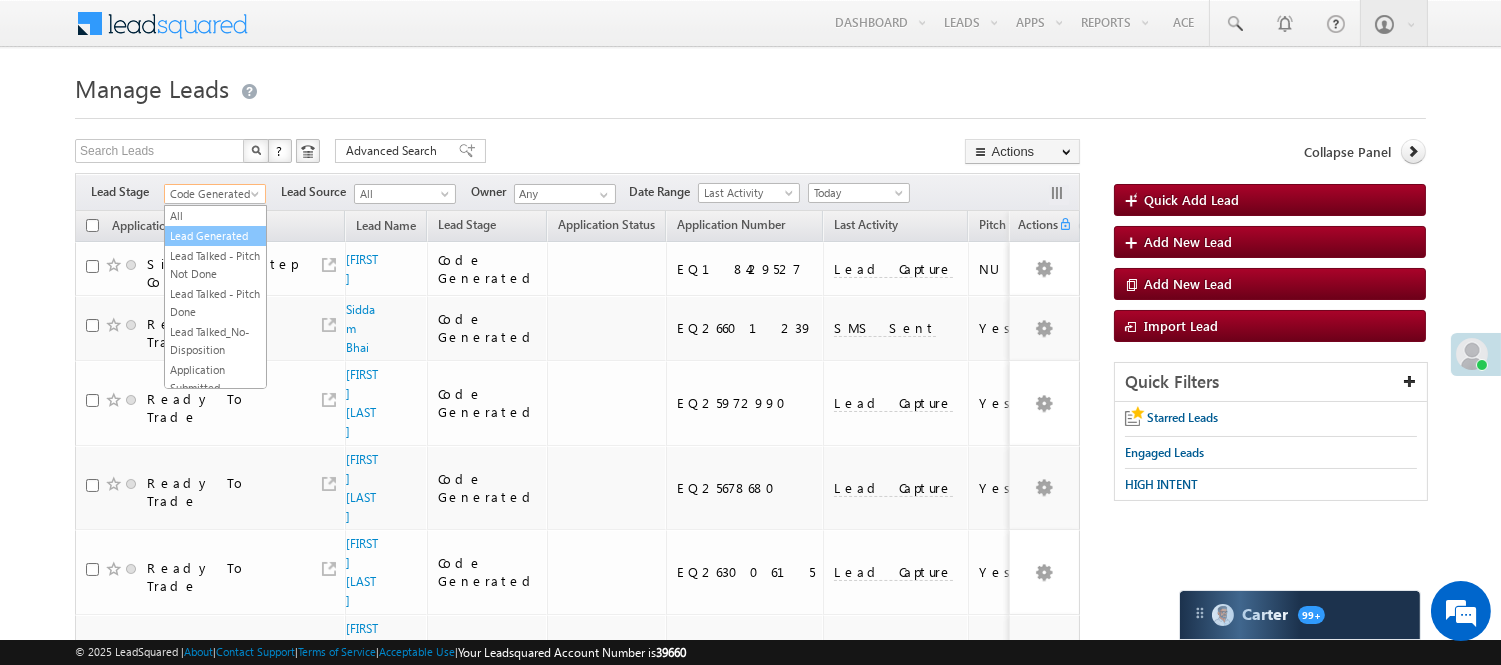 click on "Lead Generated" at bounding box center (215, 236) 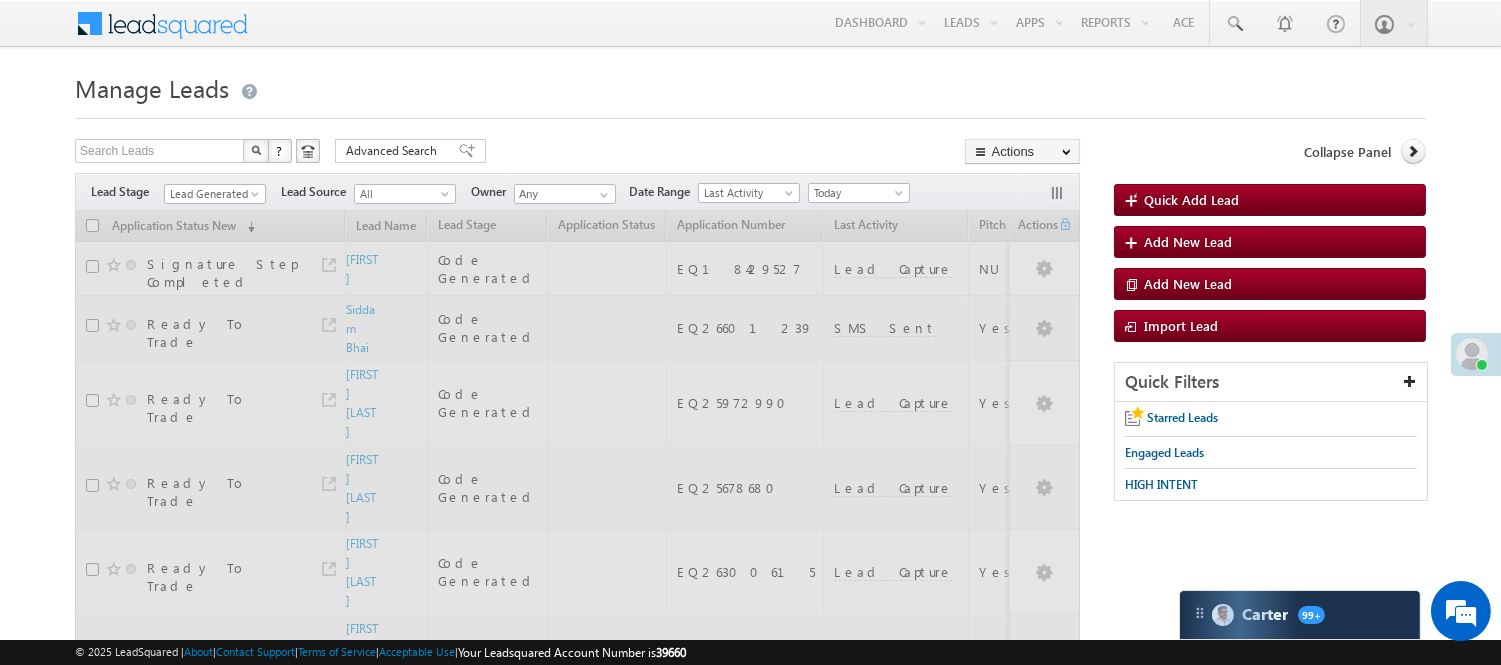 click on "Search Leads X ?   16 results found
Advanced Search
Advanced Search
Advanced search results
Actions Export Leads Reset all Filters
Actions Export Leads Bulk Update Send Email Add to List Add Activity Change Owner Change Stage Delete Merge Leads" at bounding box center [577, 153] 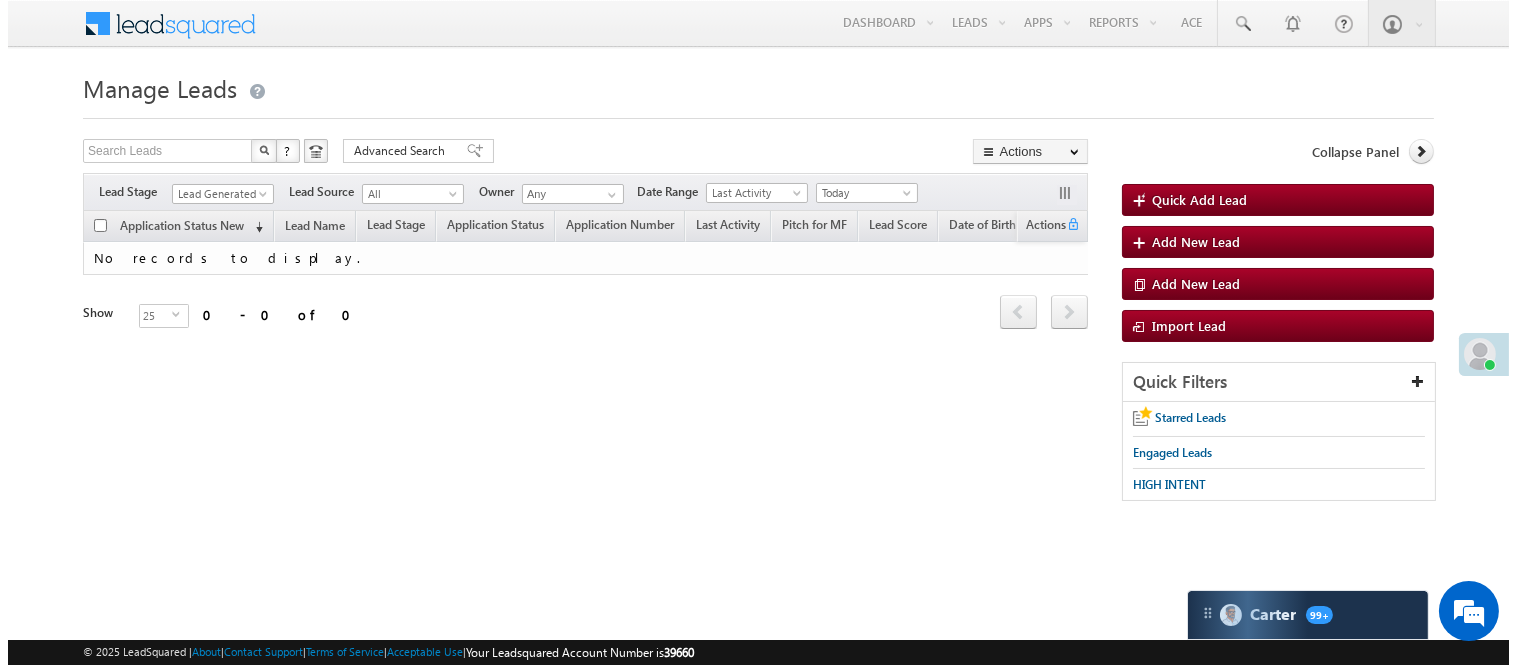 scroll, scrollTop: 0, scrollLeft: 0, axis: both 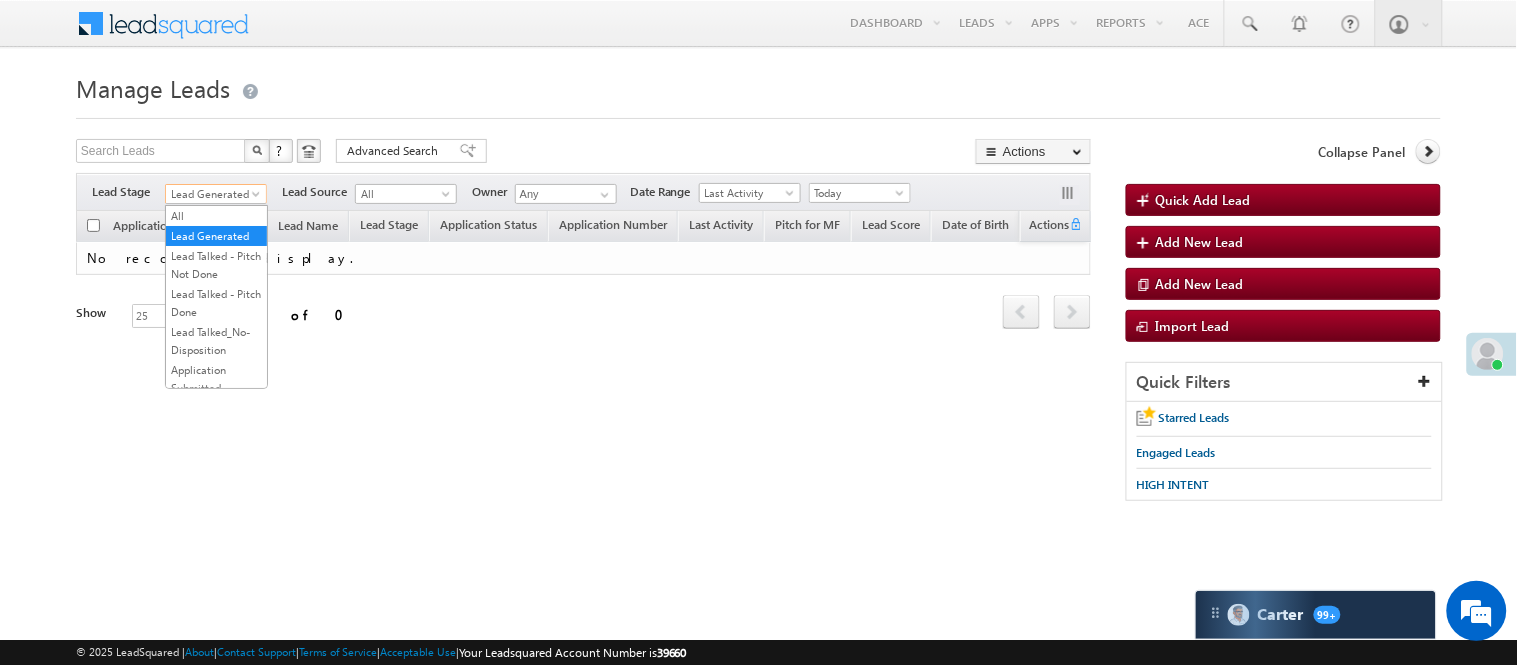 click on "Lead Generated" at bounding box center (213, 194) 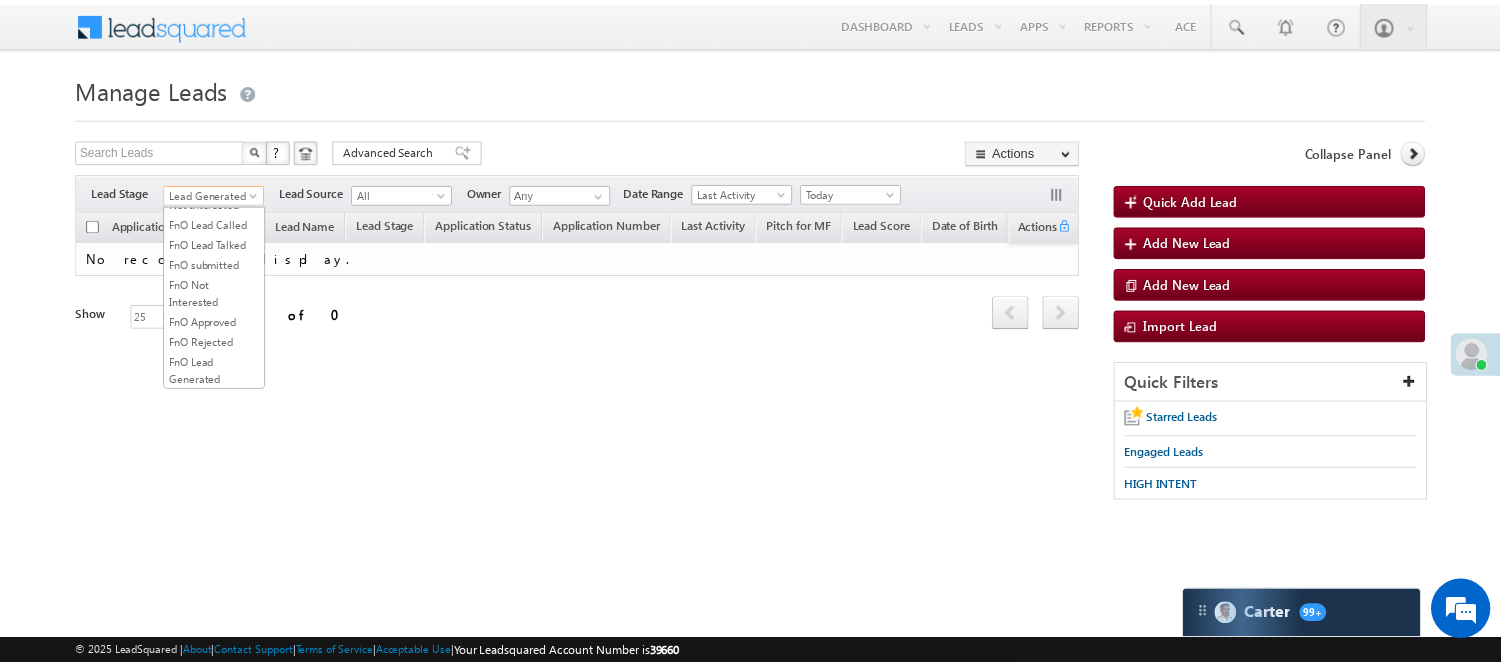 scroll, scrollTop: 333, scrollLeft: 0, axis: vertical 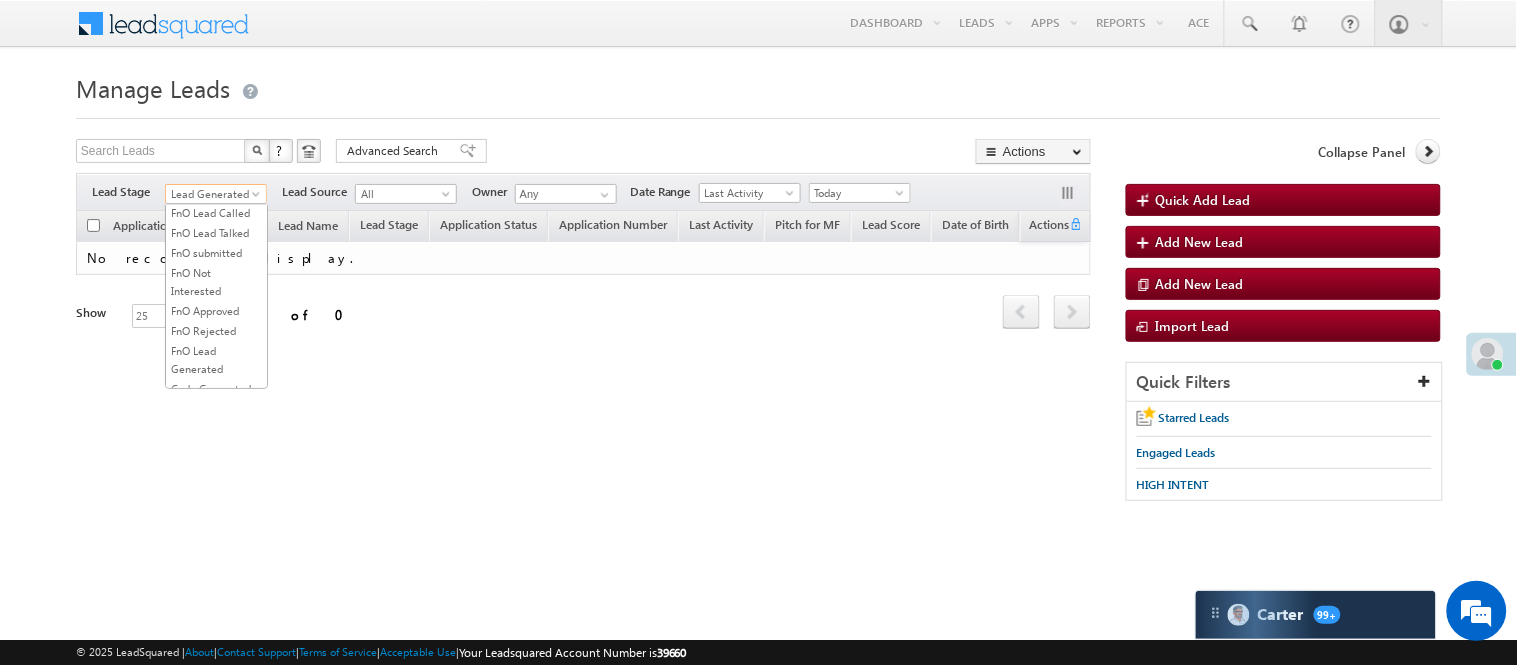 click on "Lead Talked" at bounding box center (216, 173) 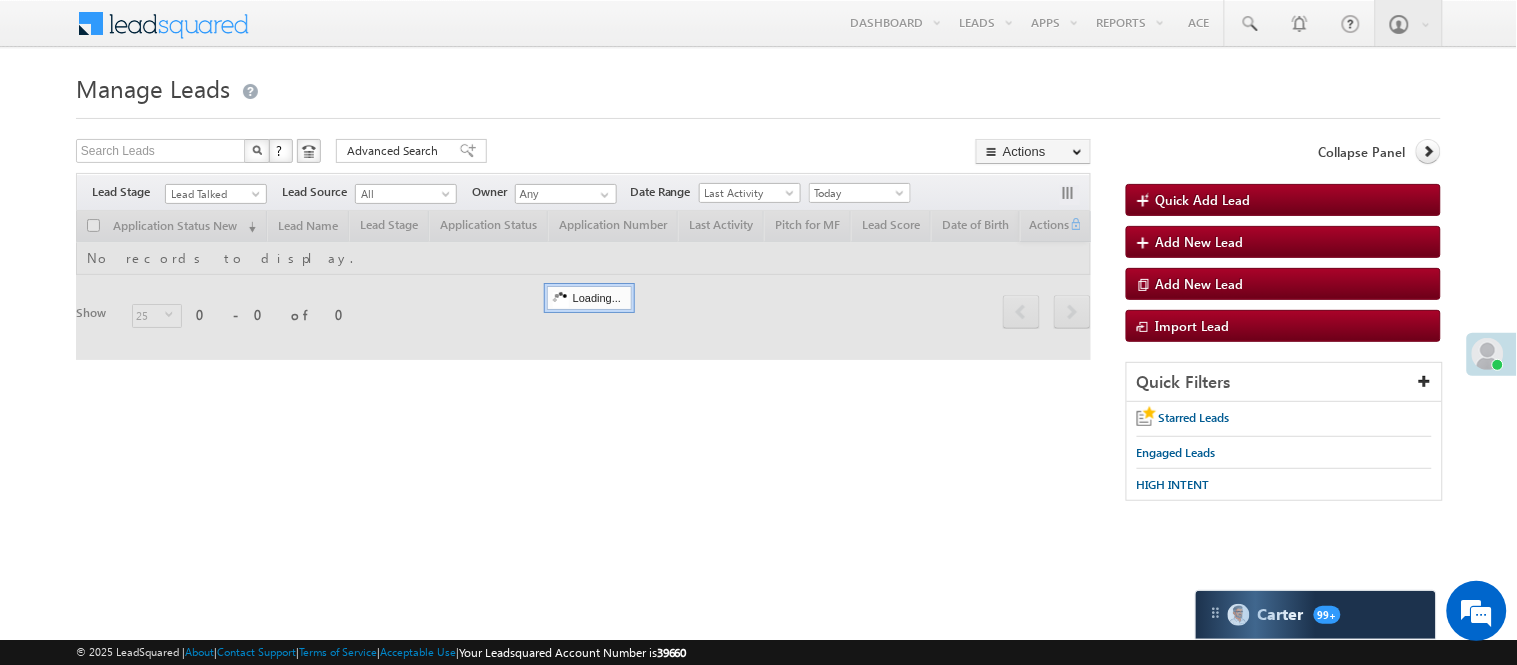 click on "Lead Talked" at bounding box center (213, 194) 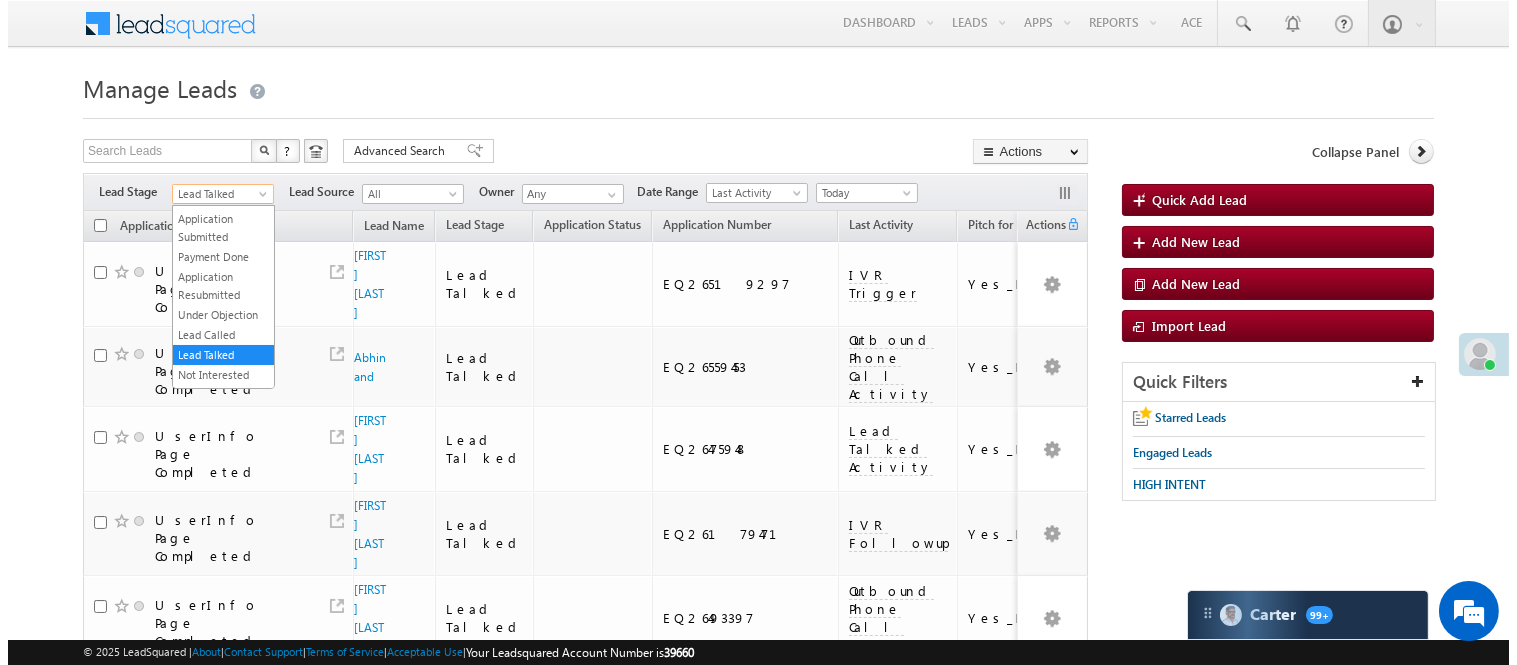 scroll, scrollTop: 0, scrollLeft: 0, axis: both 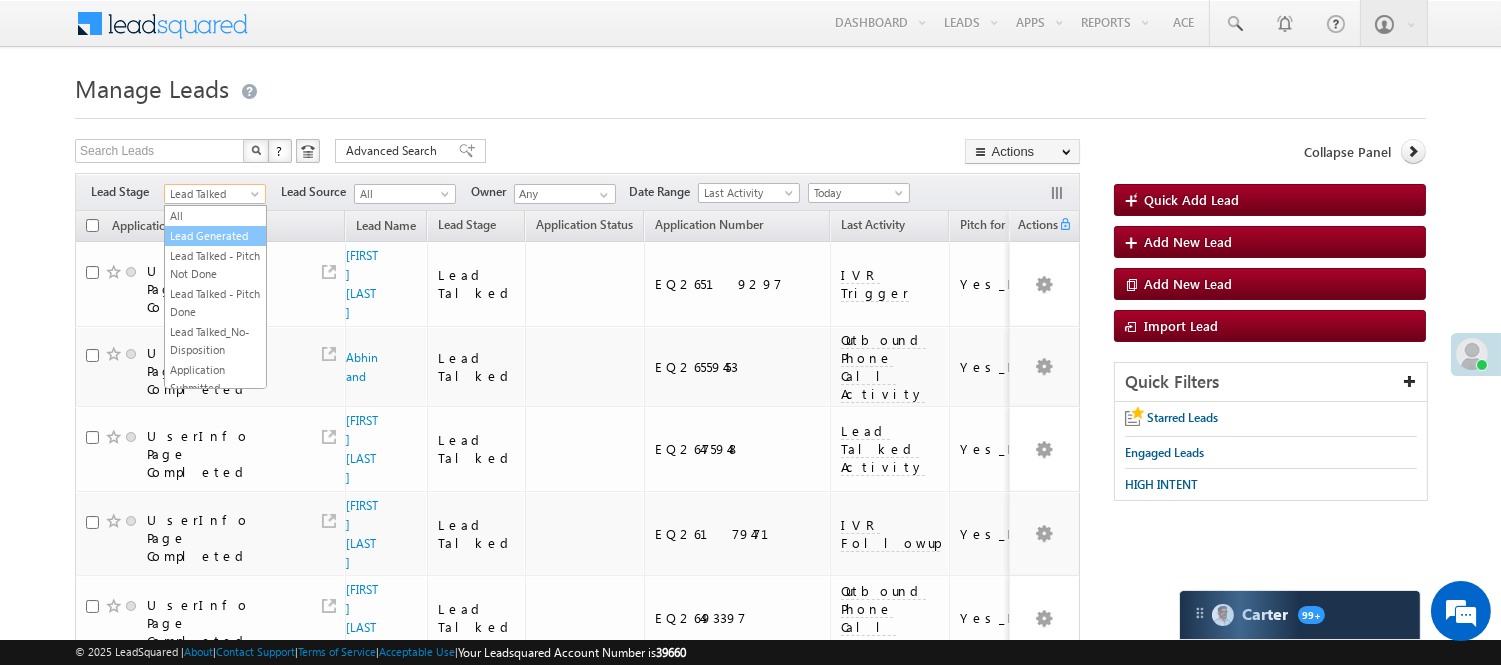 click on "Lead Generated" at bounding box center [215, 236] 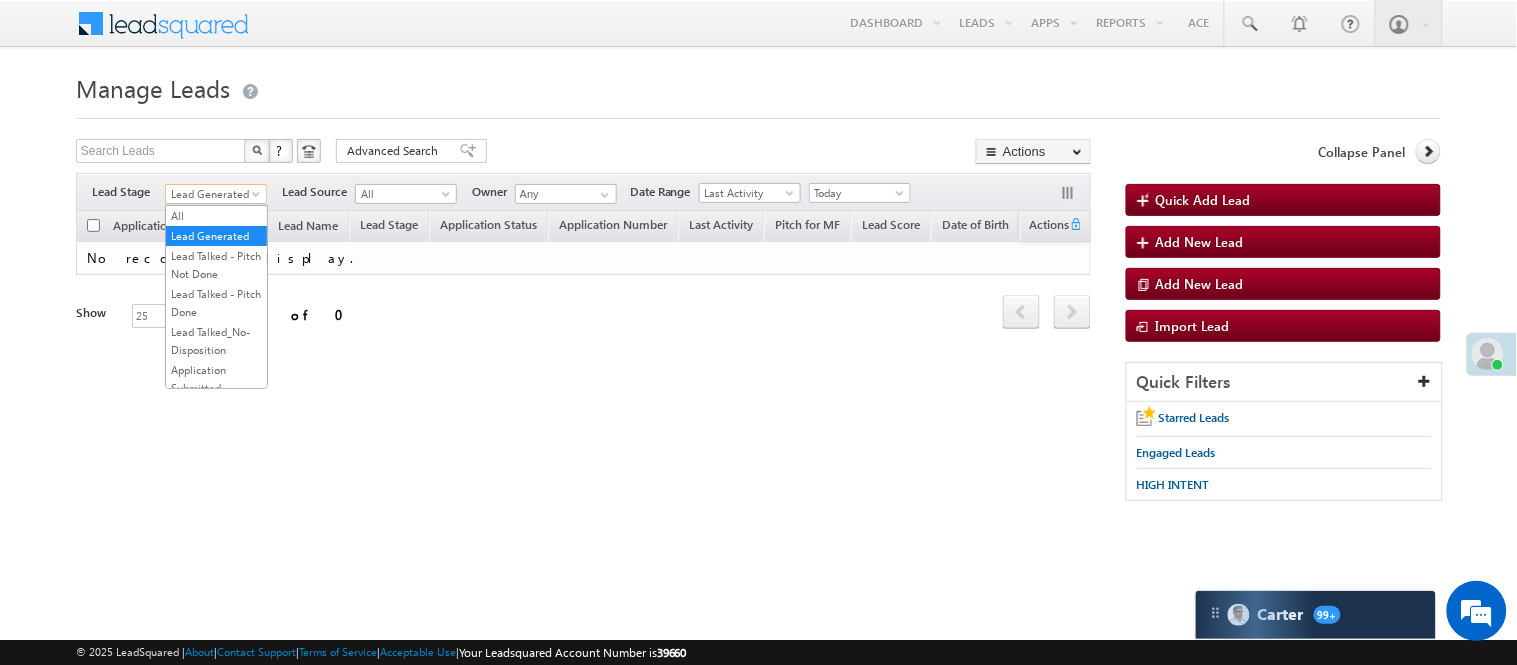 click on "Lead Generated" at bounding box center (213, 194) 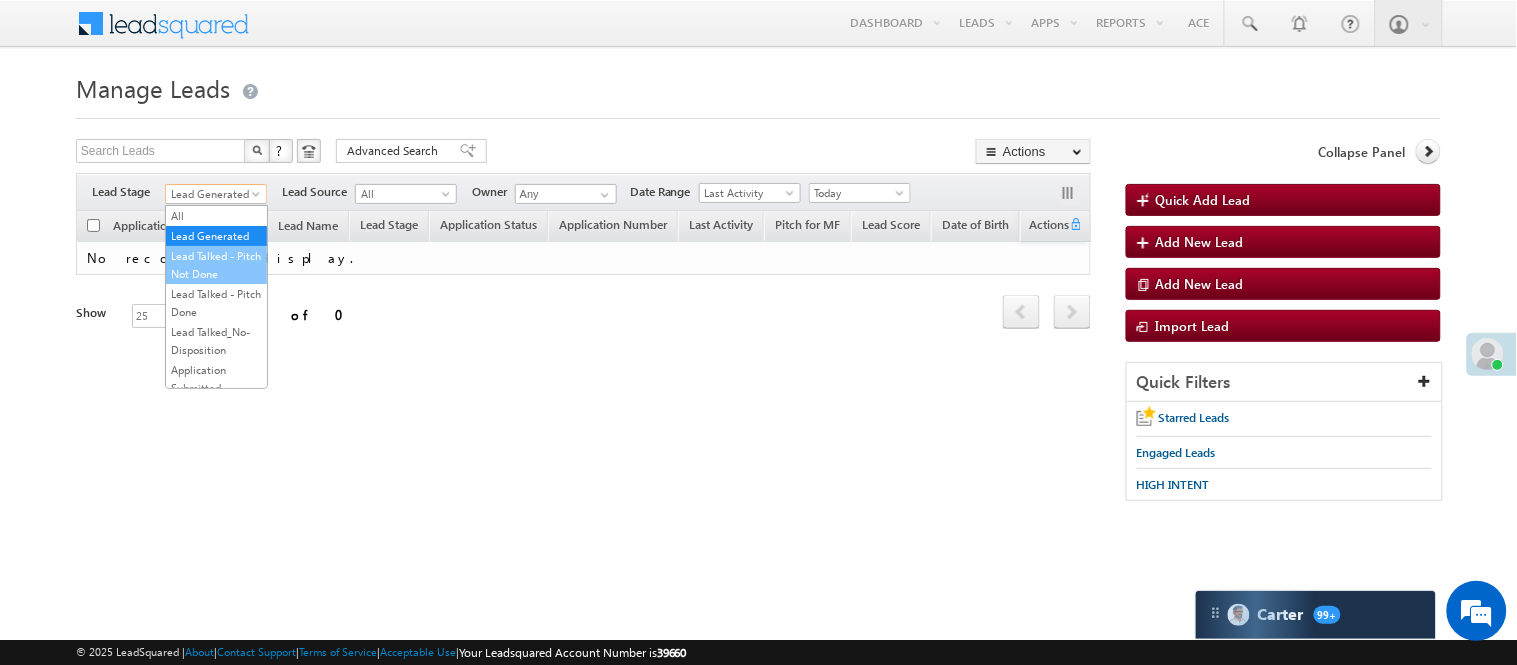 click on "Lead Talked - Pitch Not Done" at bounding box center (216, 265) 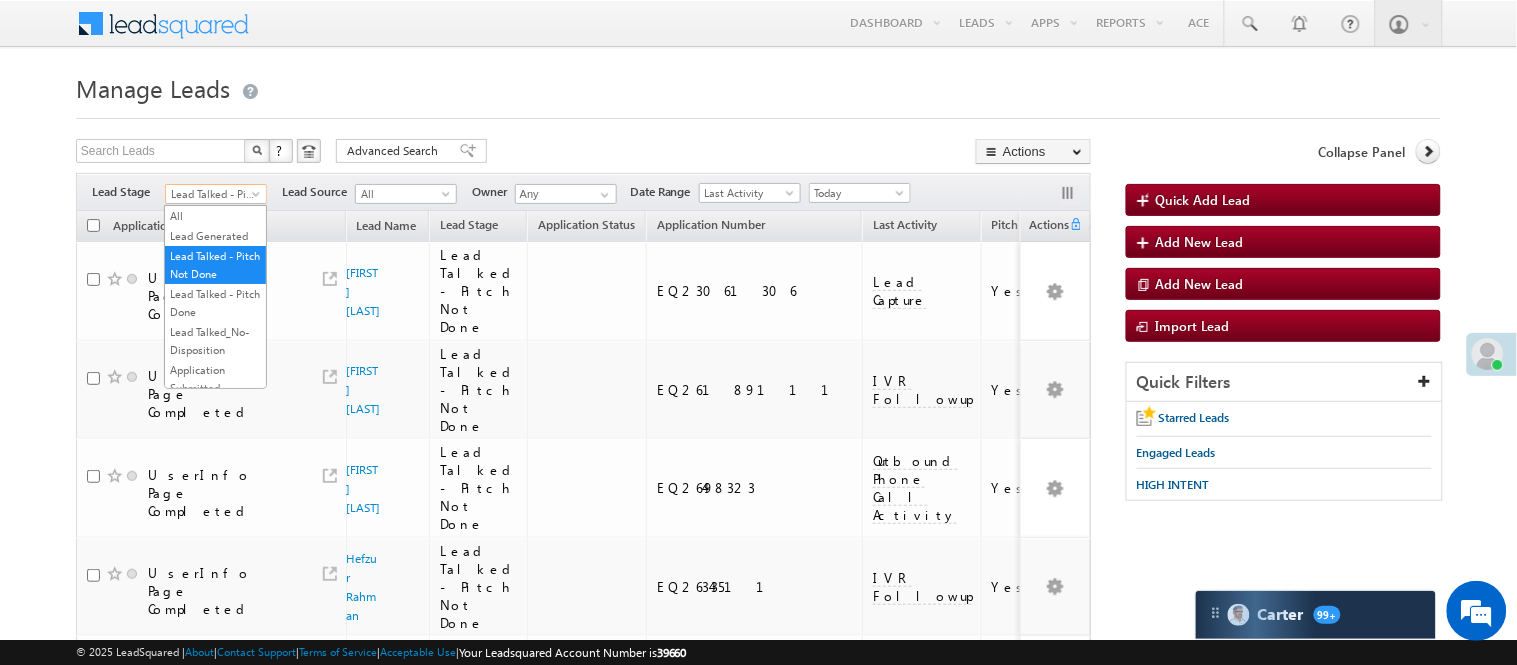 click on "Lead Talked - Pitch Not Done" at bounding box center (213, 194) 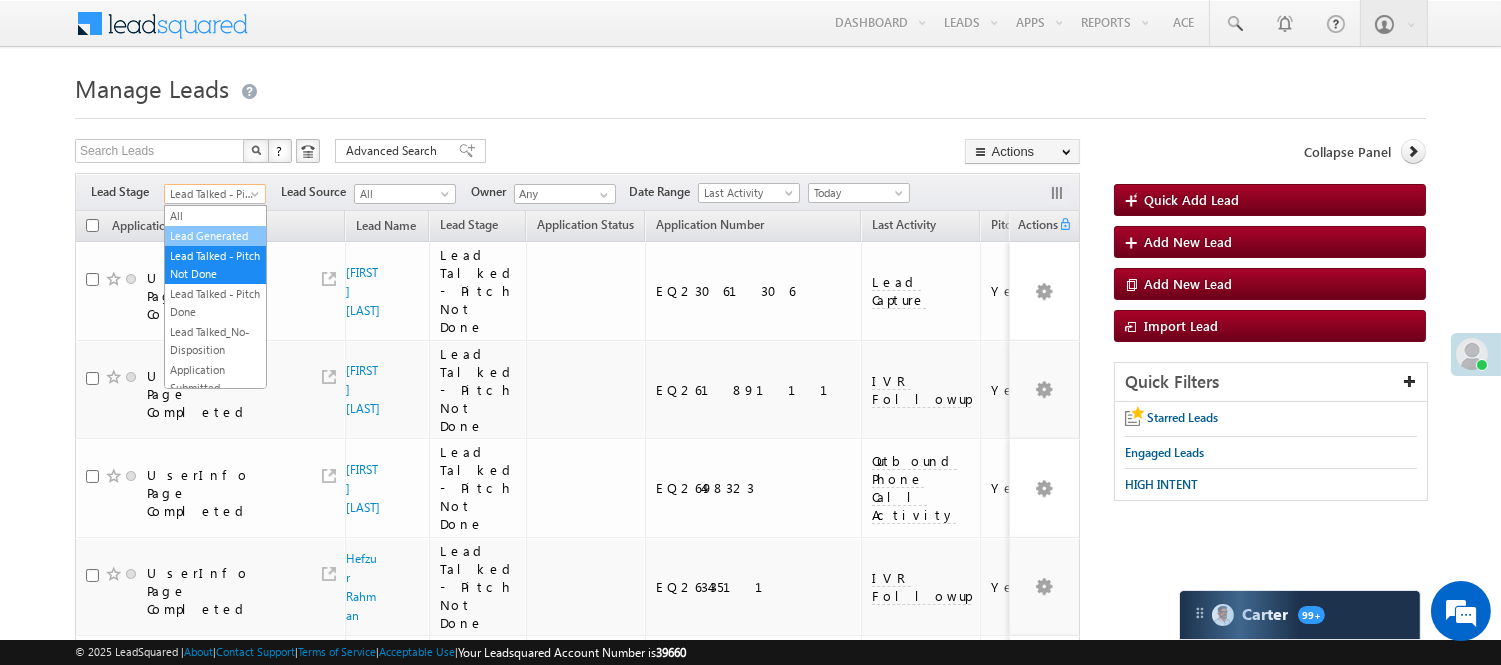 click on "Lead Generated" at bounding box center (215, 236) 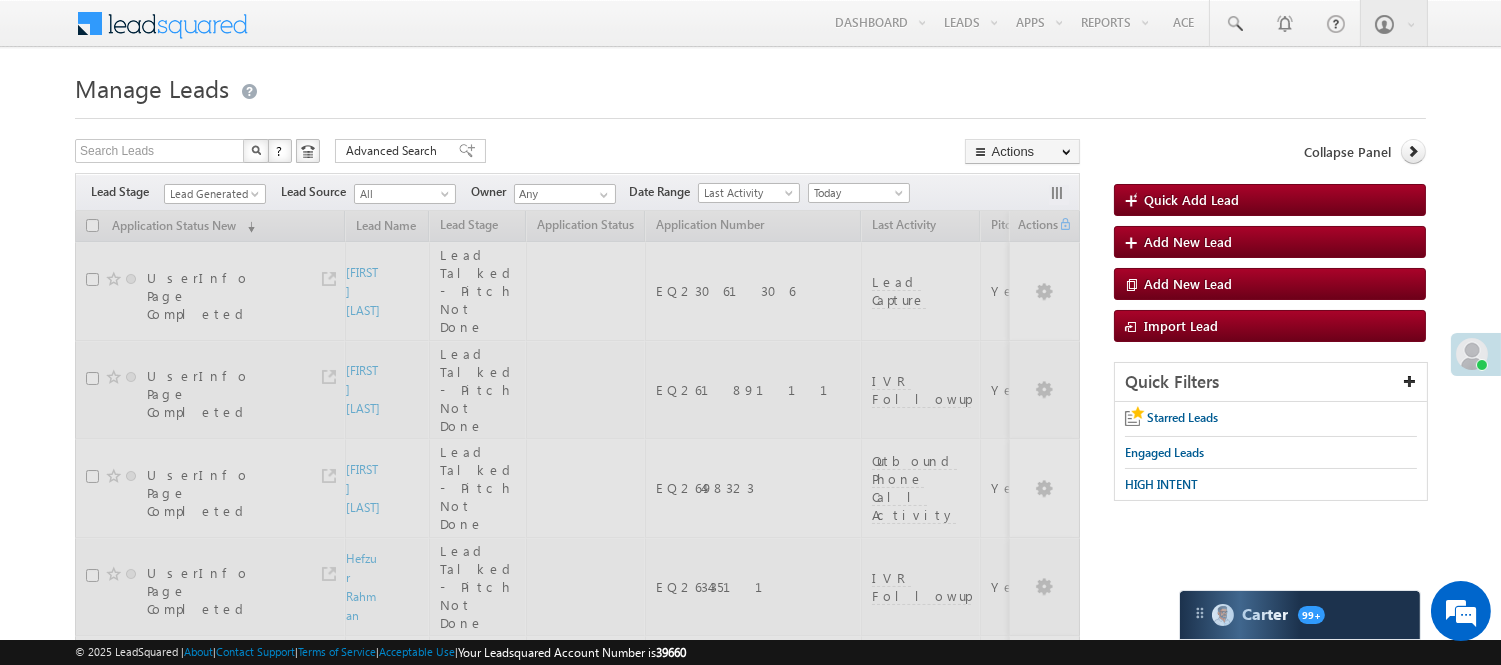 click at bounding box center [750, 112] 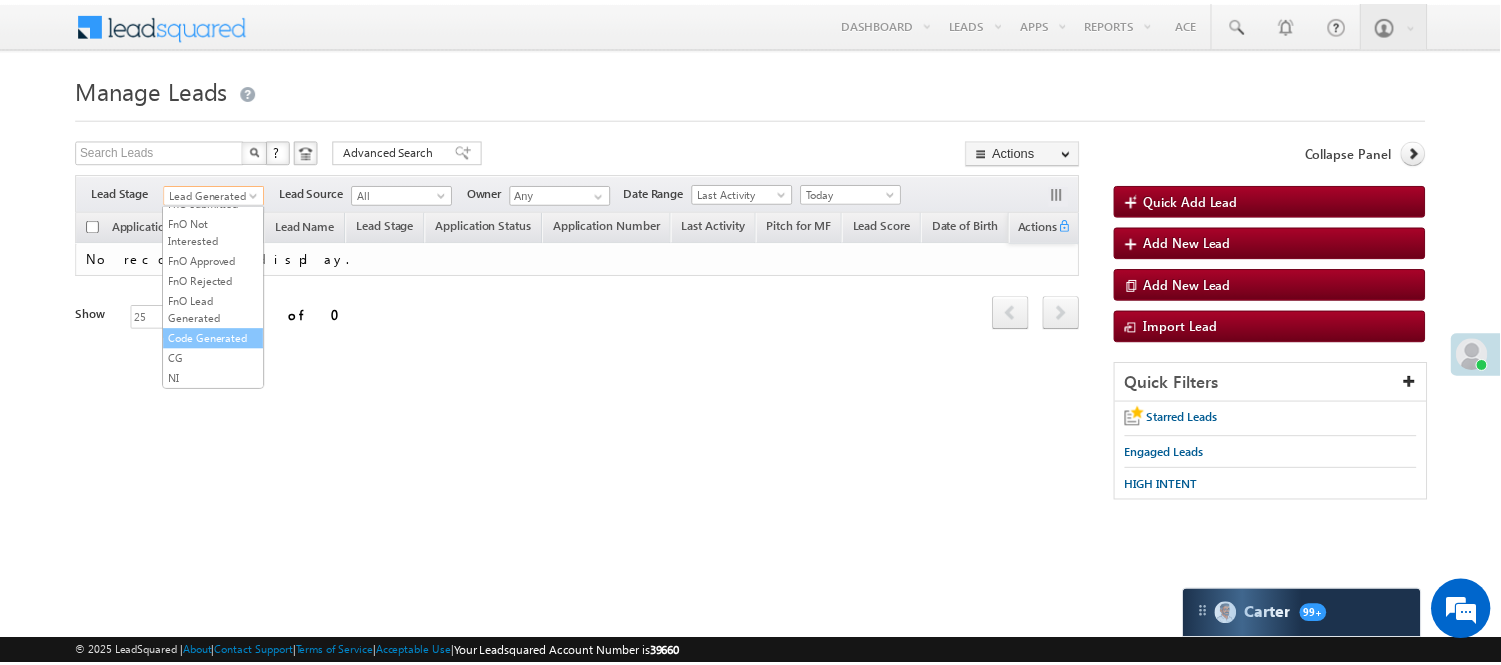 scroll, scrollTop: 496, scrollLeft: 0, axis: vertical 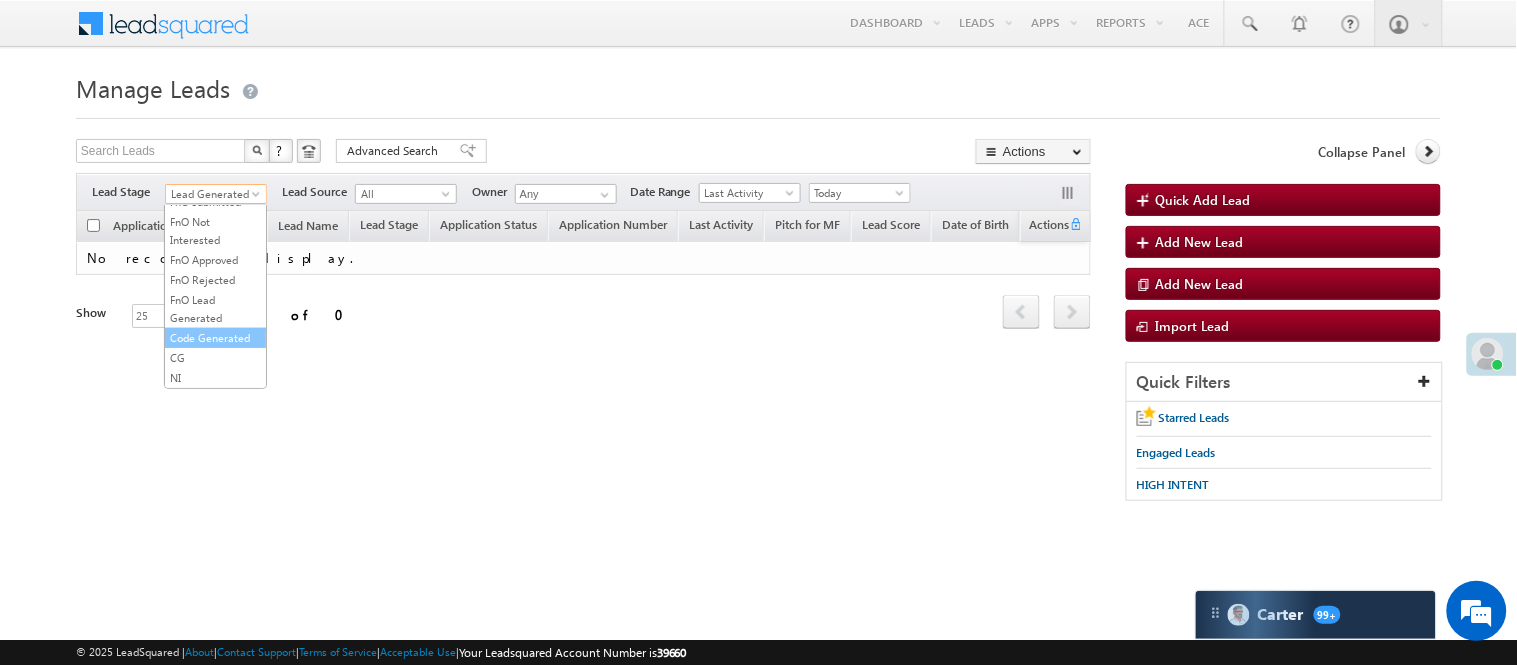click on "Code Generated" at bounding box center [215, 338] 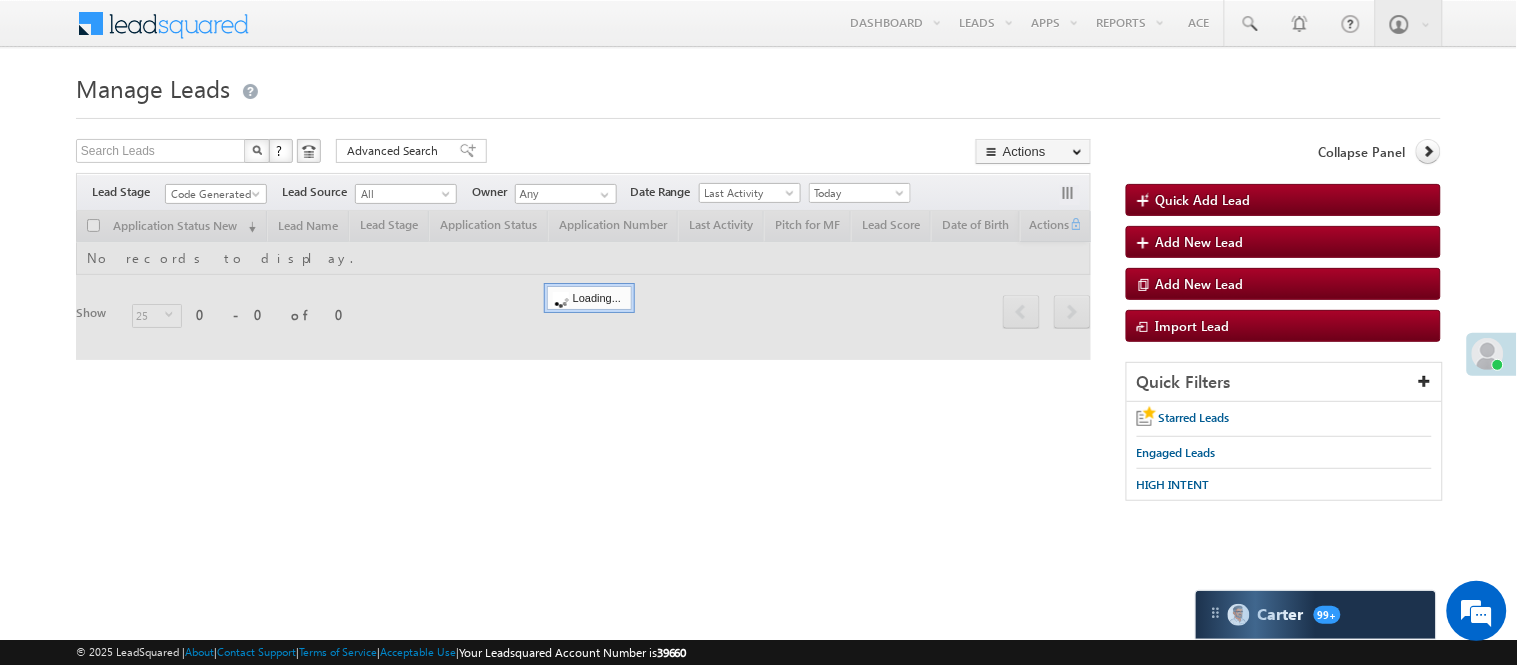click on "Manage Leads" at bounding box center (758, 86) 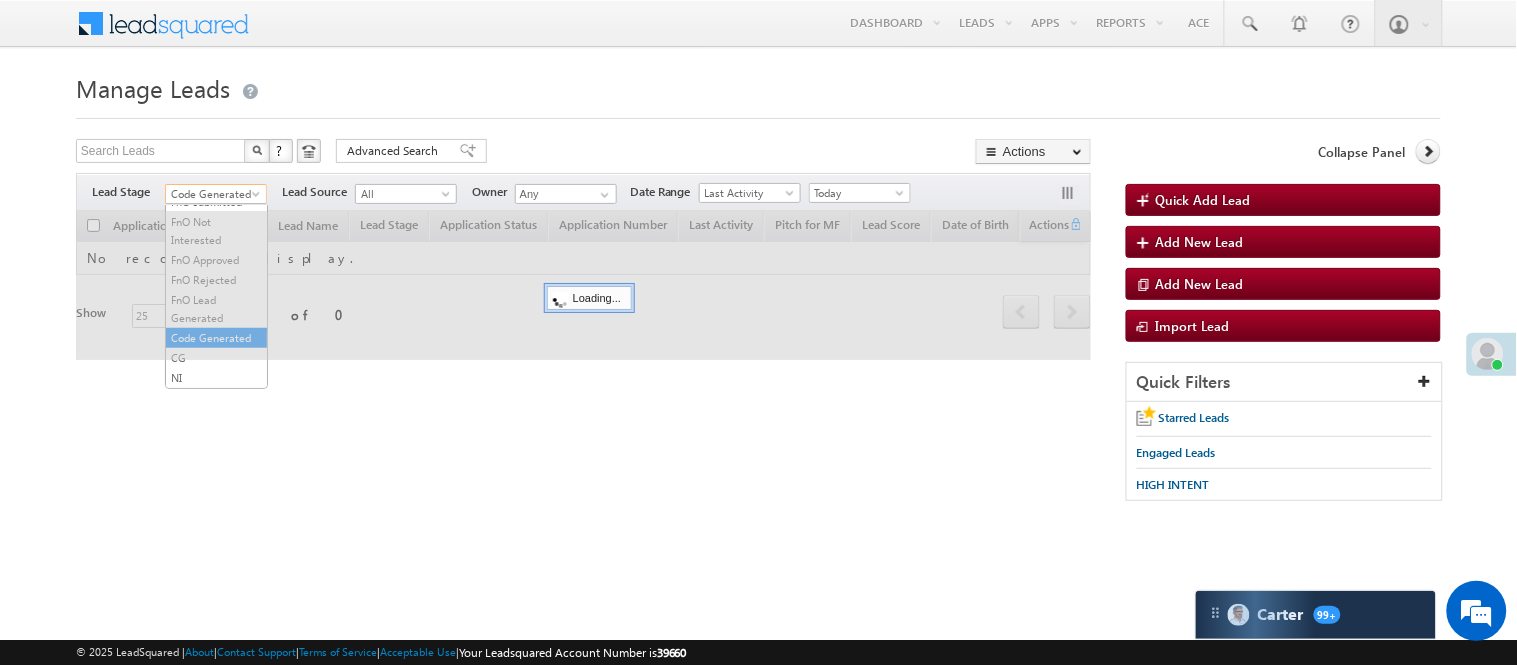 click on "Code Generated" at bounding box center (213, 194) 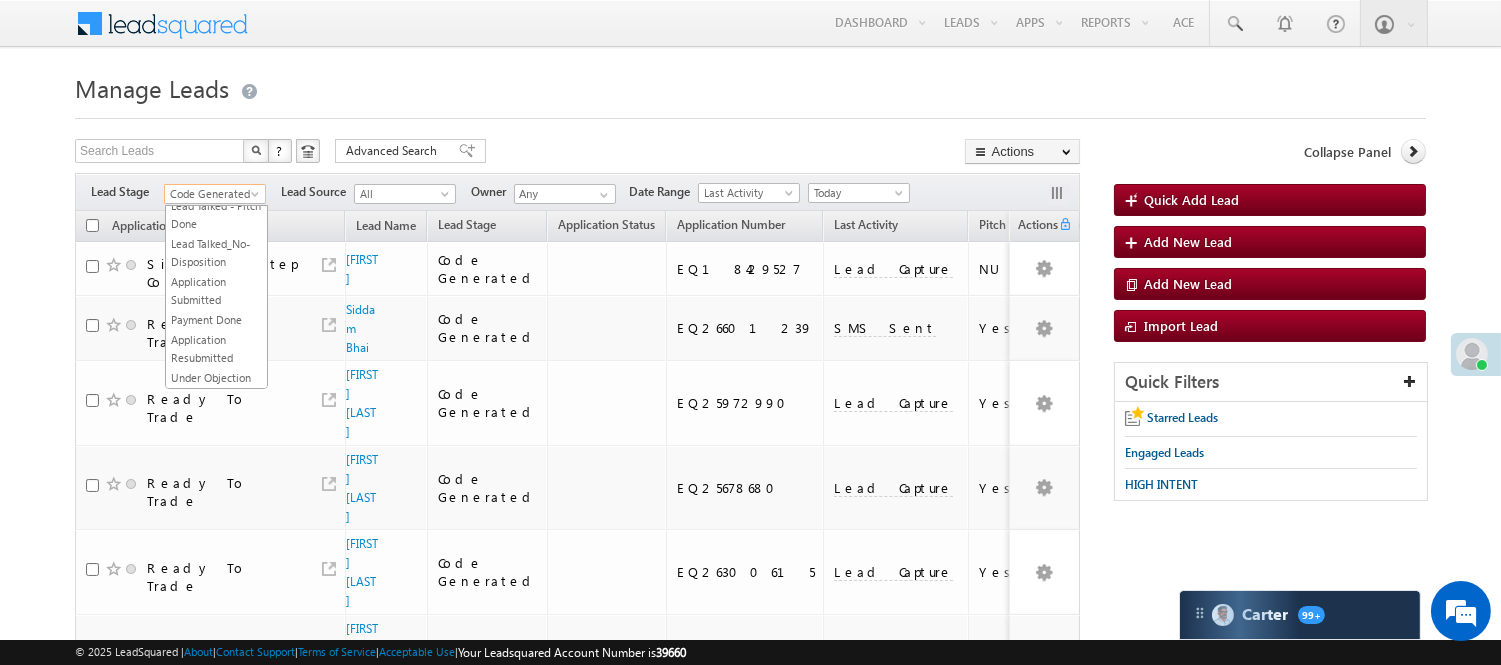 scroll, scrollTop: 0, scrollLeft: 0, axis: both 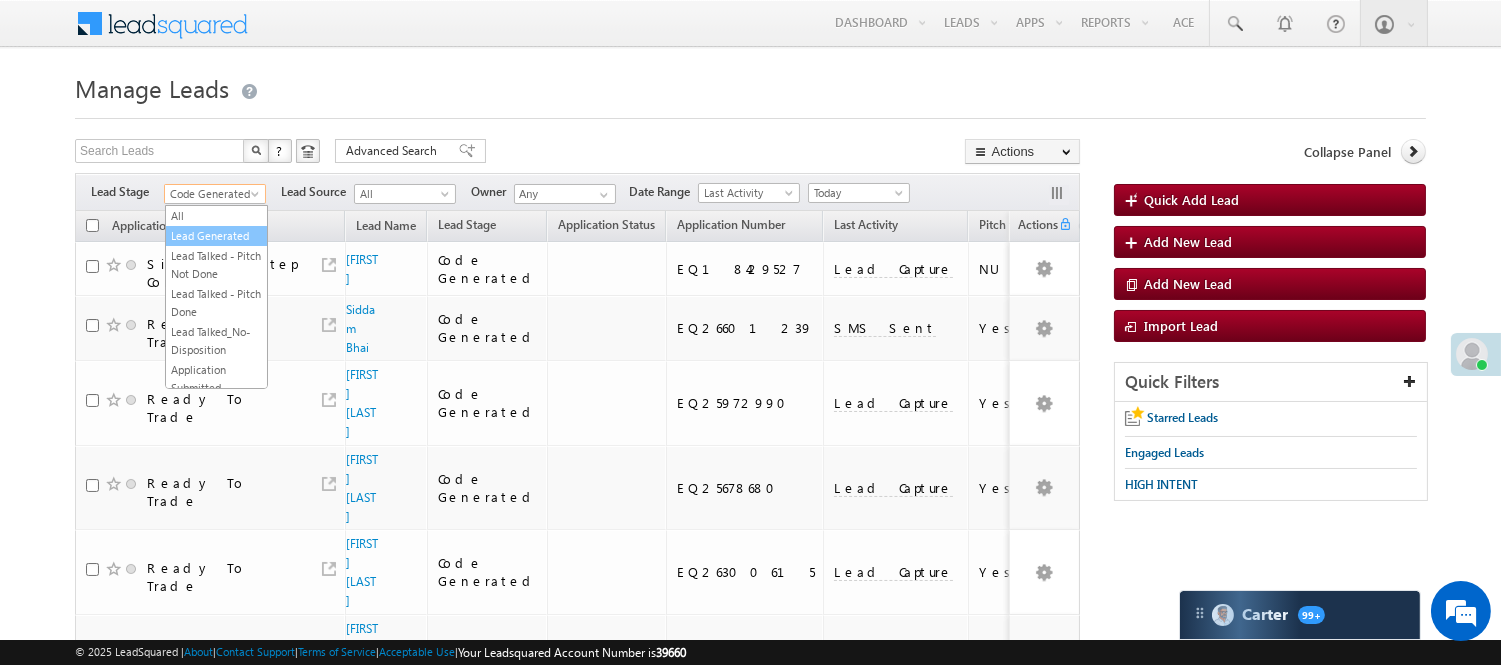 click on "Lead Generated" at bounding box center (216, 236) 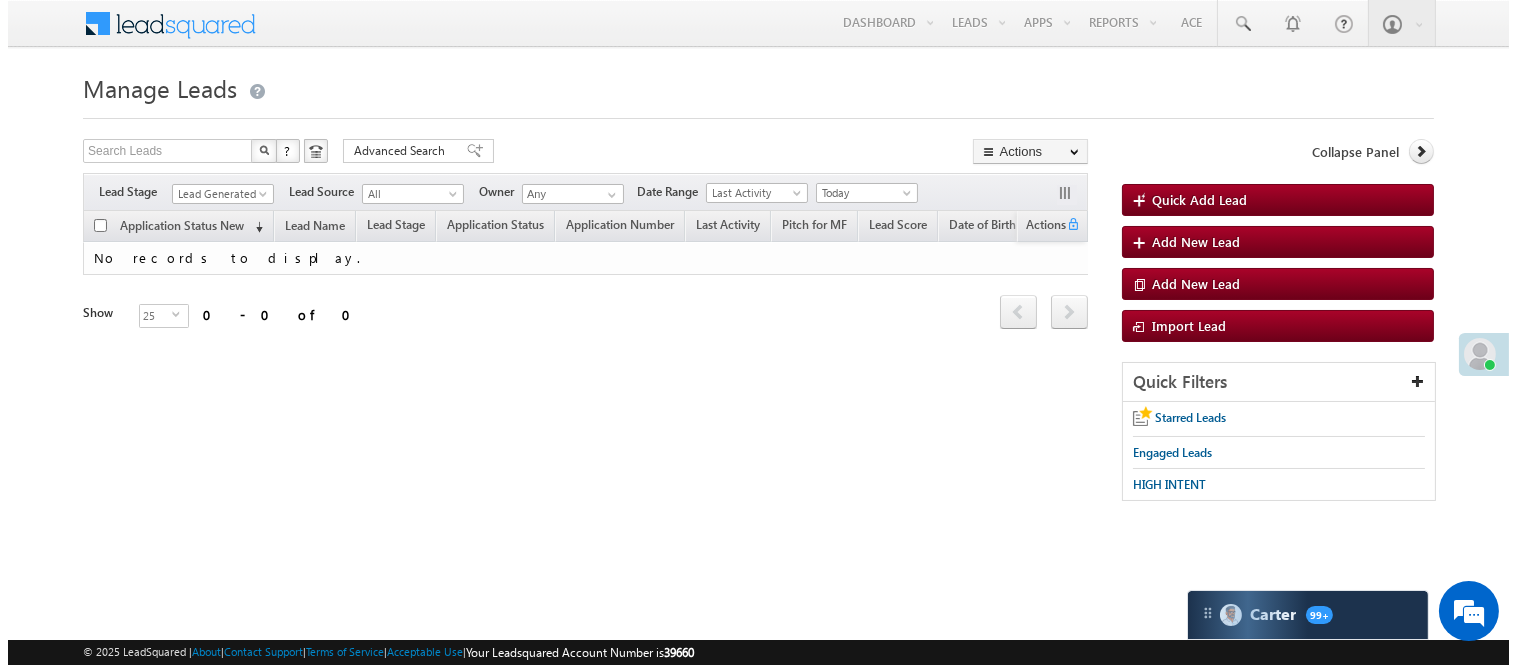 scroll, scrollTop: 0, scrollLeft: 0, axis: both 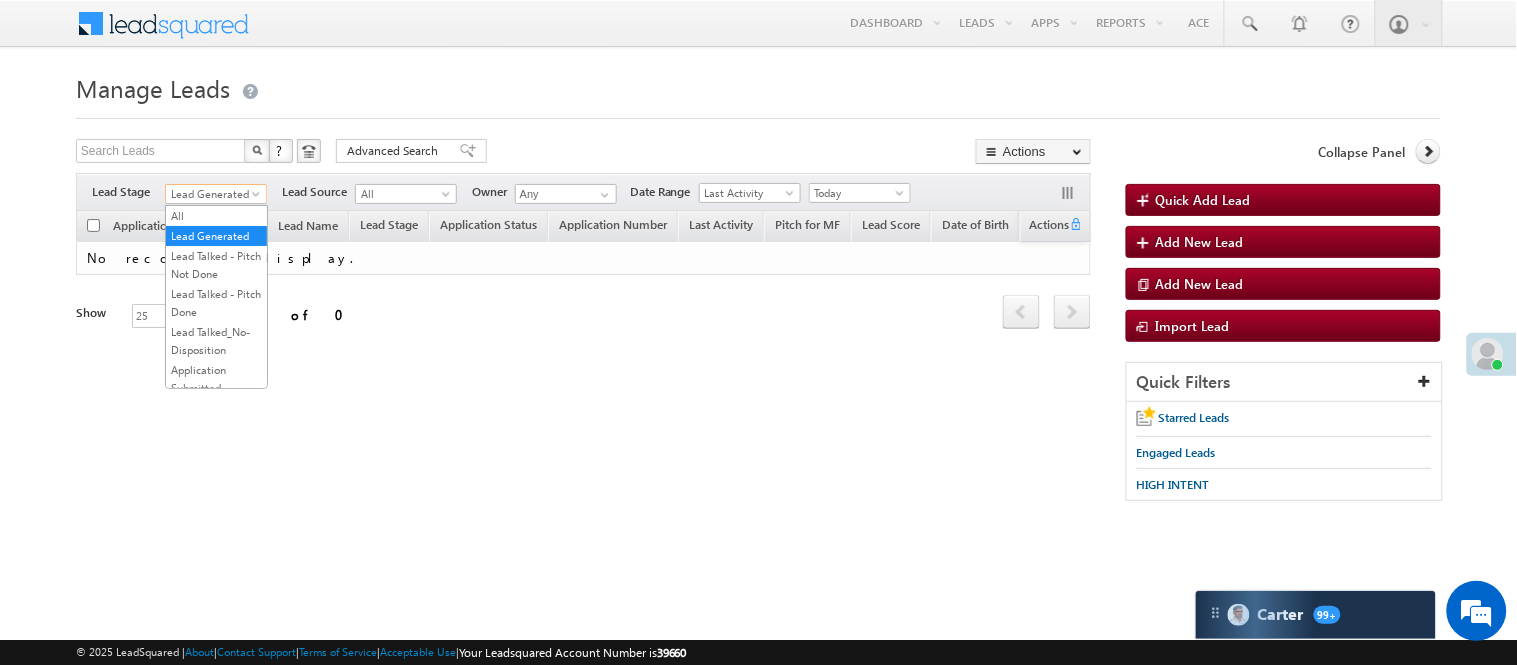 click on "Lead Generated" at bounding box center [213, 194] 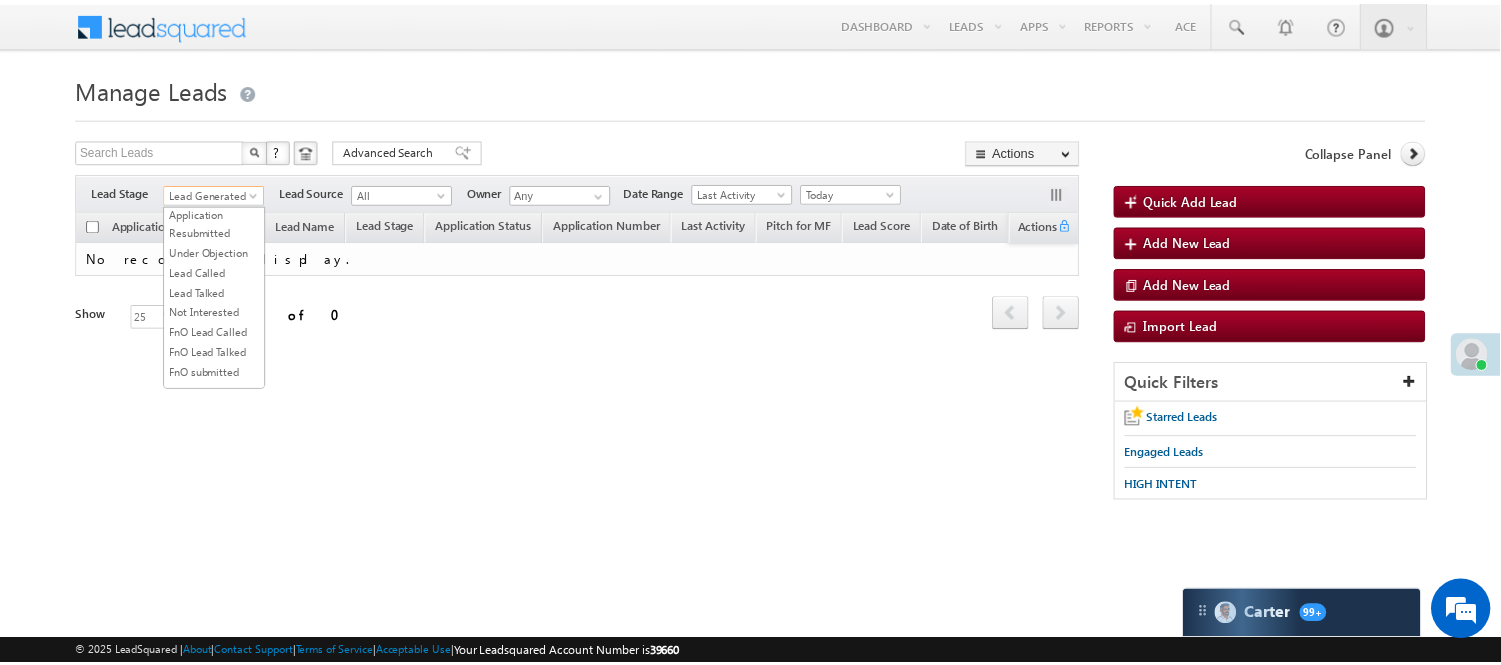 scroll, scrollTop: 496, scrollLeft: 0, axis: vertical 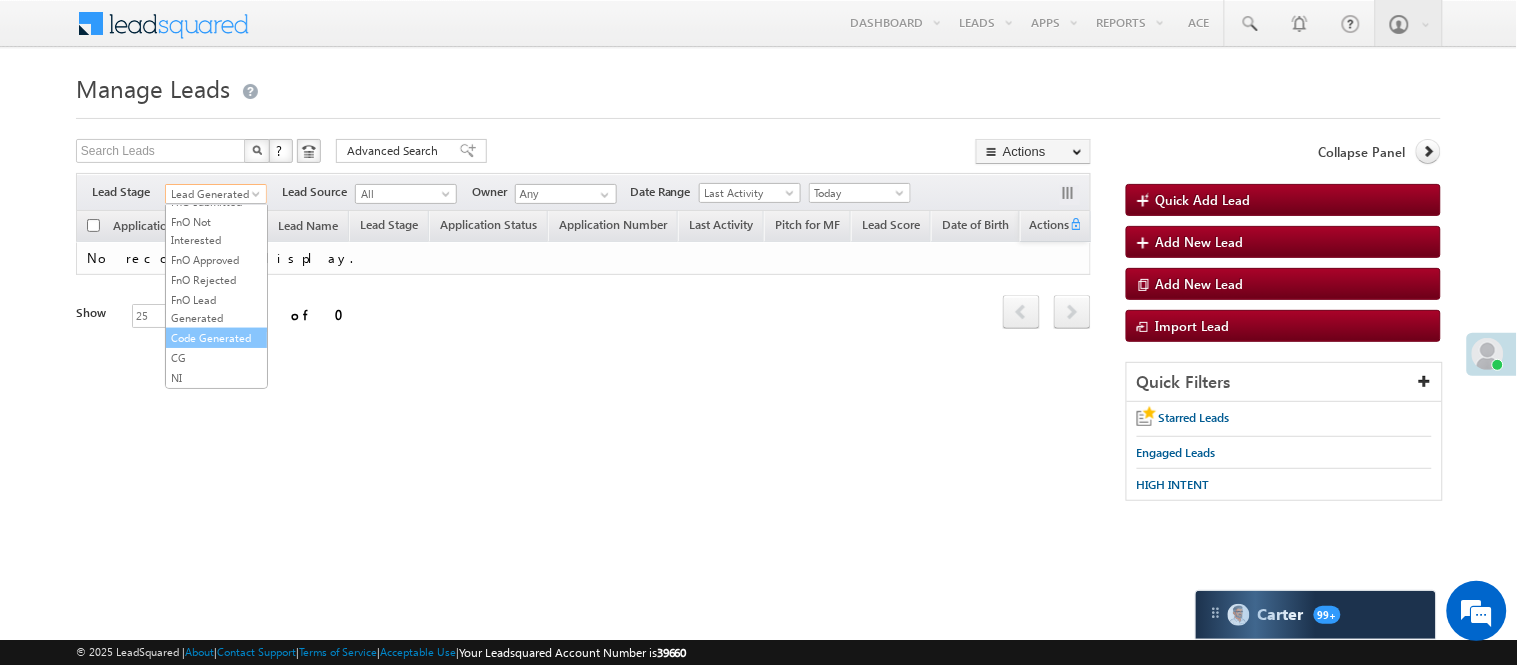 click on "Code Generated" at bounding box center (216, 338) 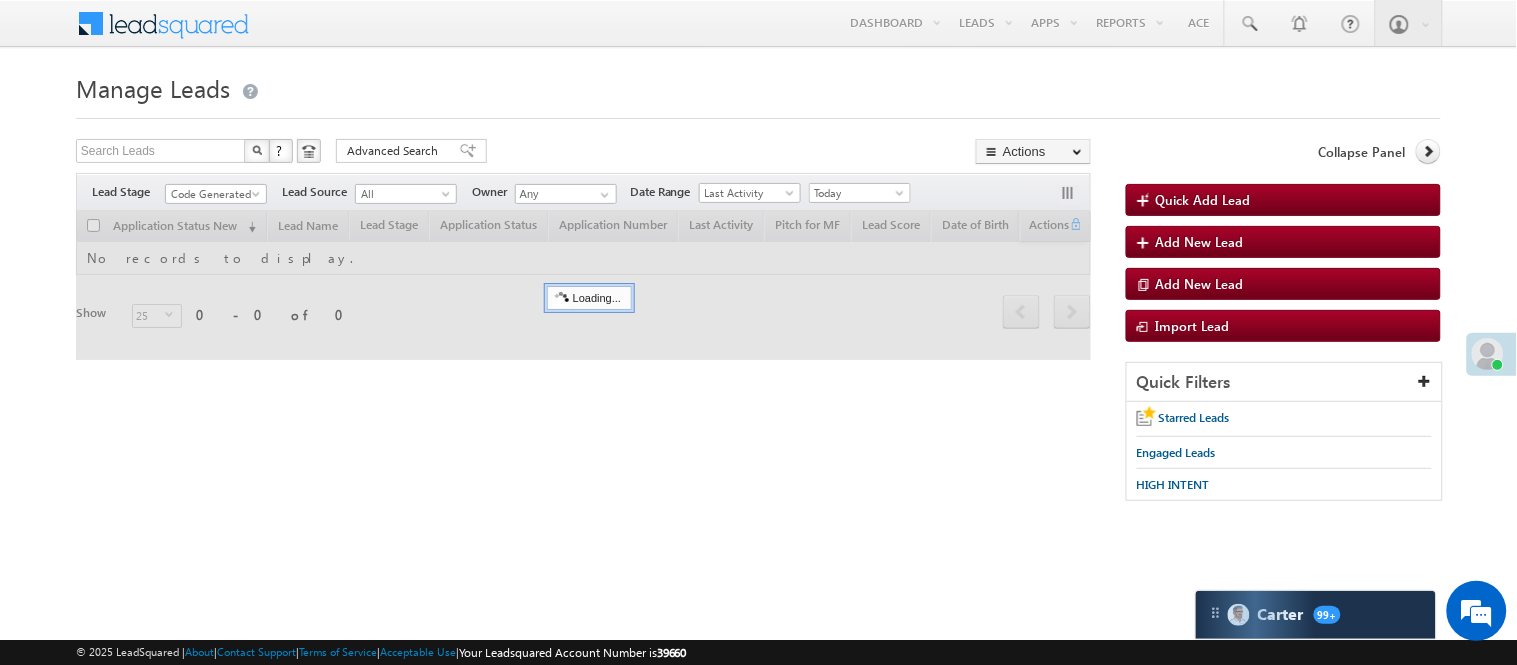 click at bounding box center [758, 112] 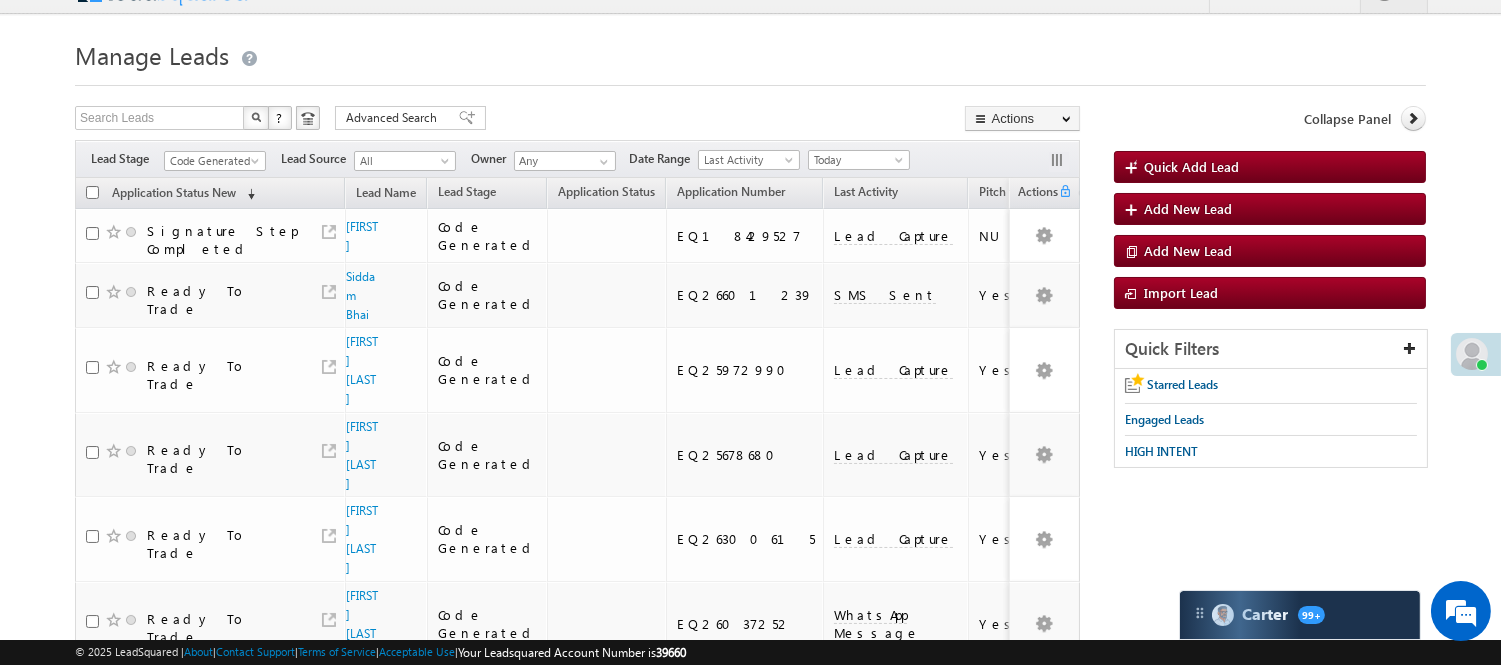 scroll, scrollTop: 0, scrollLeft: 0, axis: both 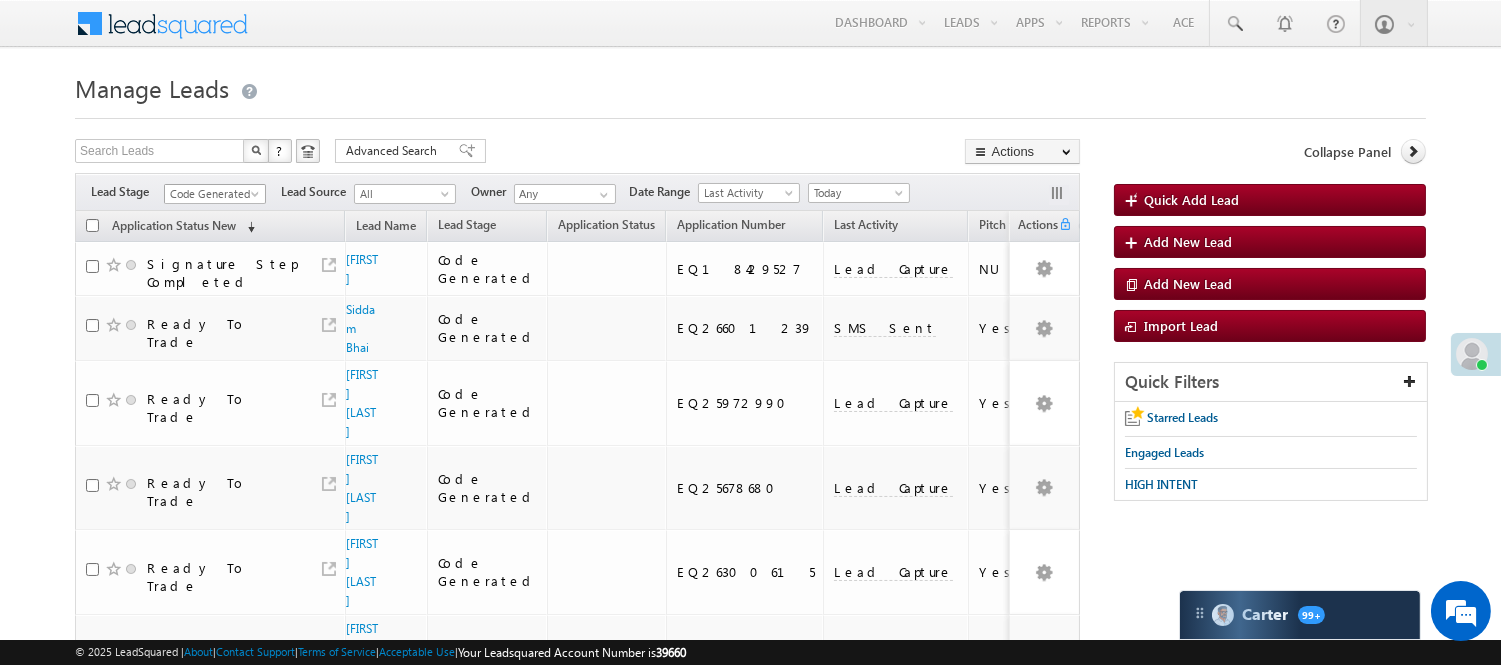 click on "Code Generated" at bounding box center (212, 194) 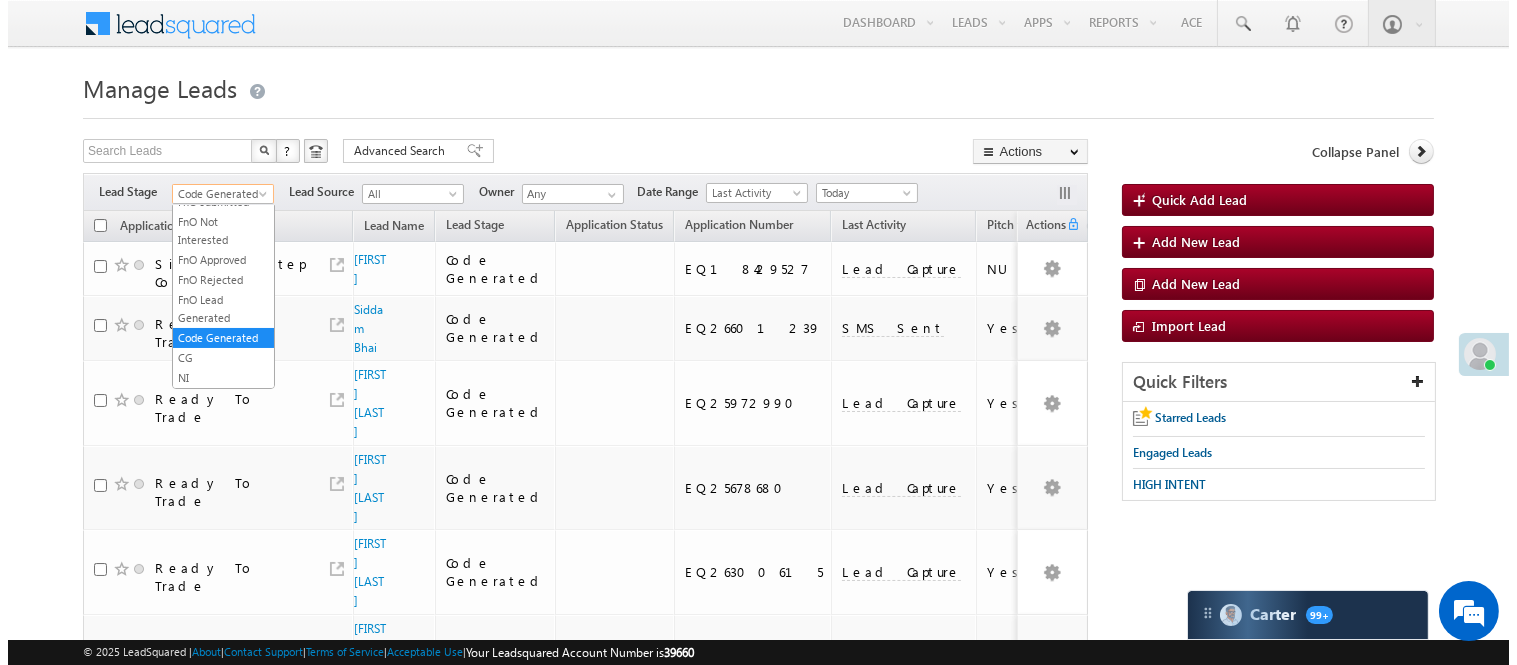 scroll, scrollTop: 0, scrollLeft: 0, axis: both 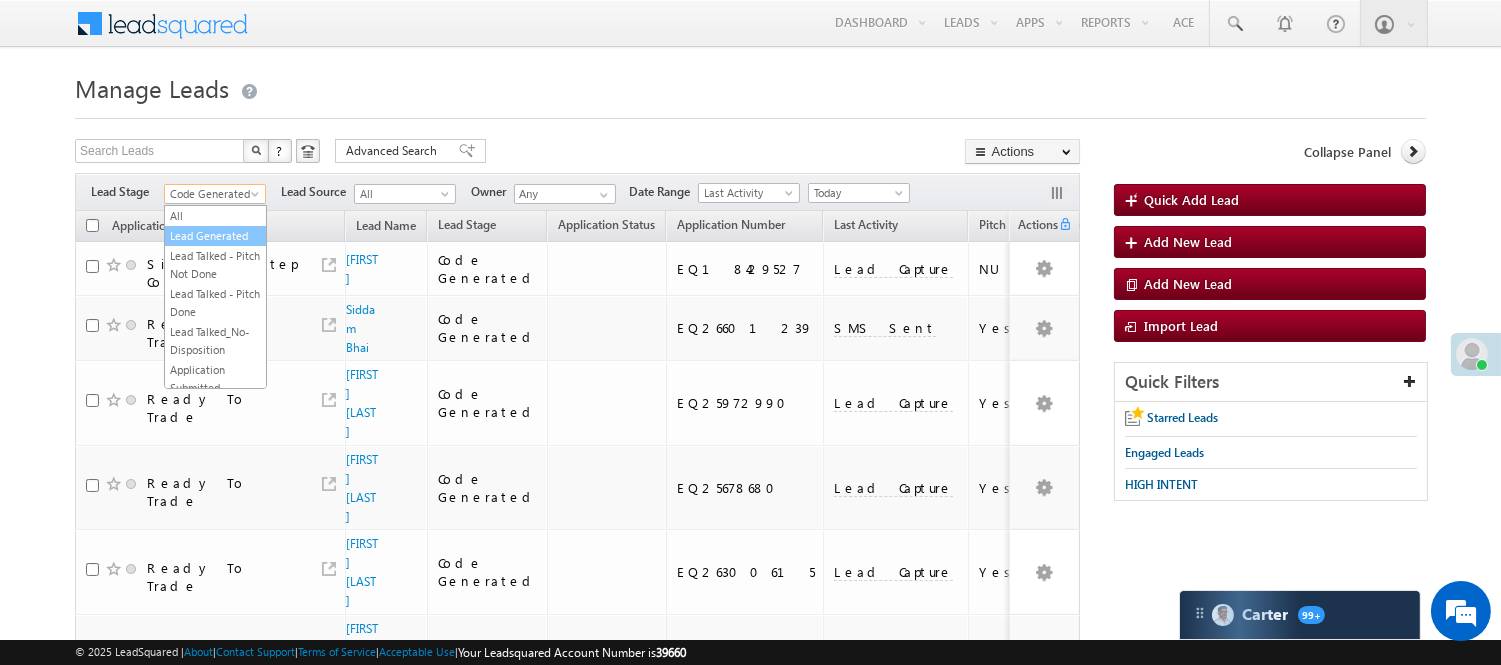 click on "Lead Generated" at bounding box center [215, 236] 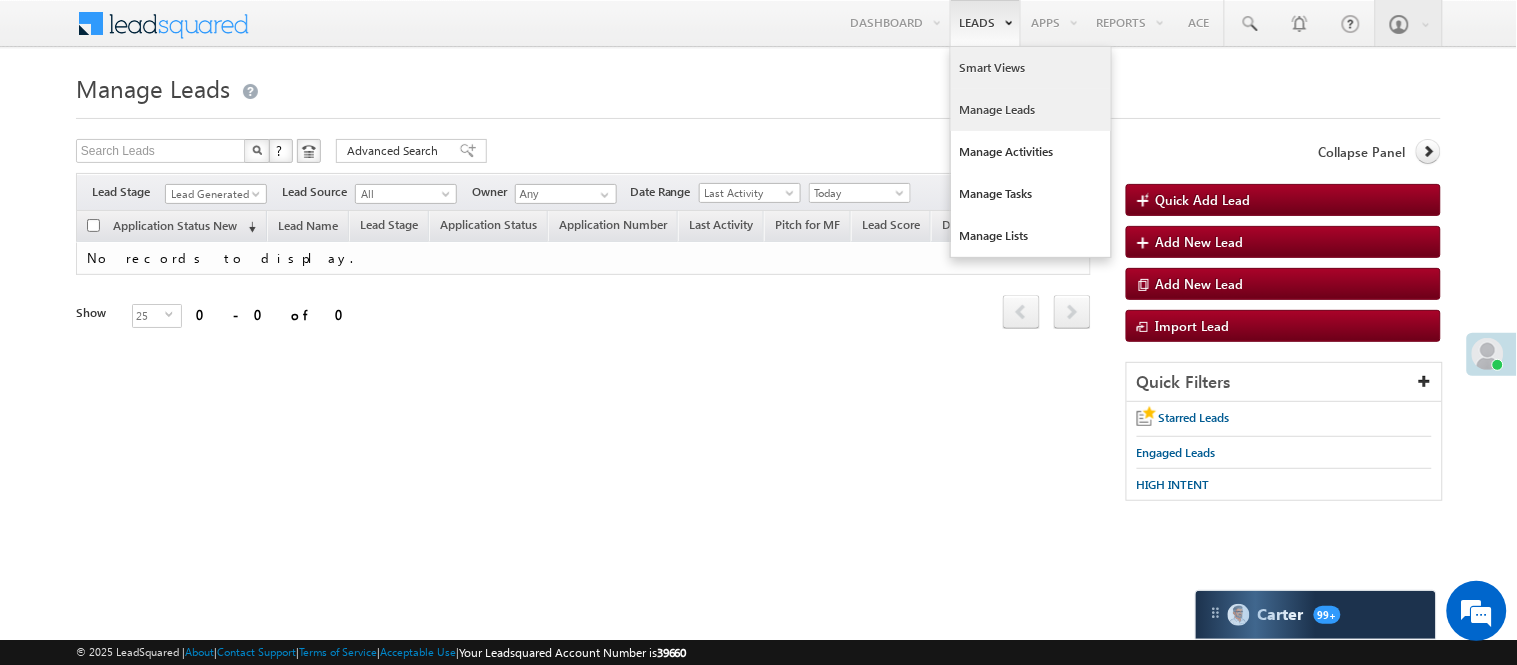 click on "Smart Views" at bounding box center (1031, 68) 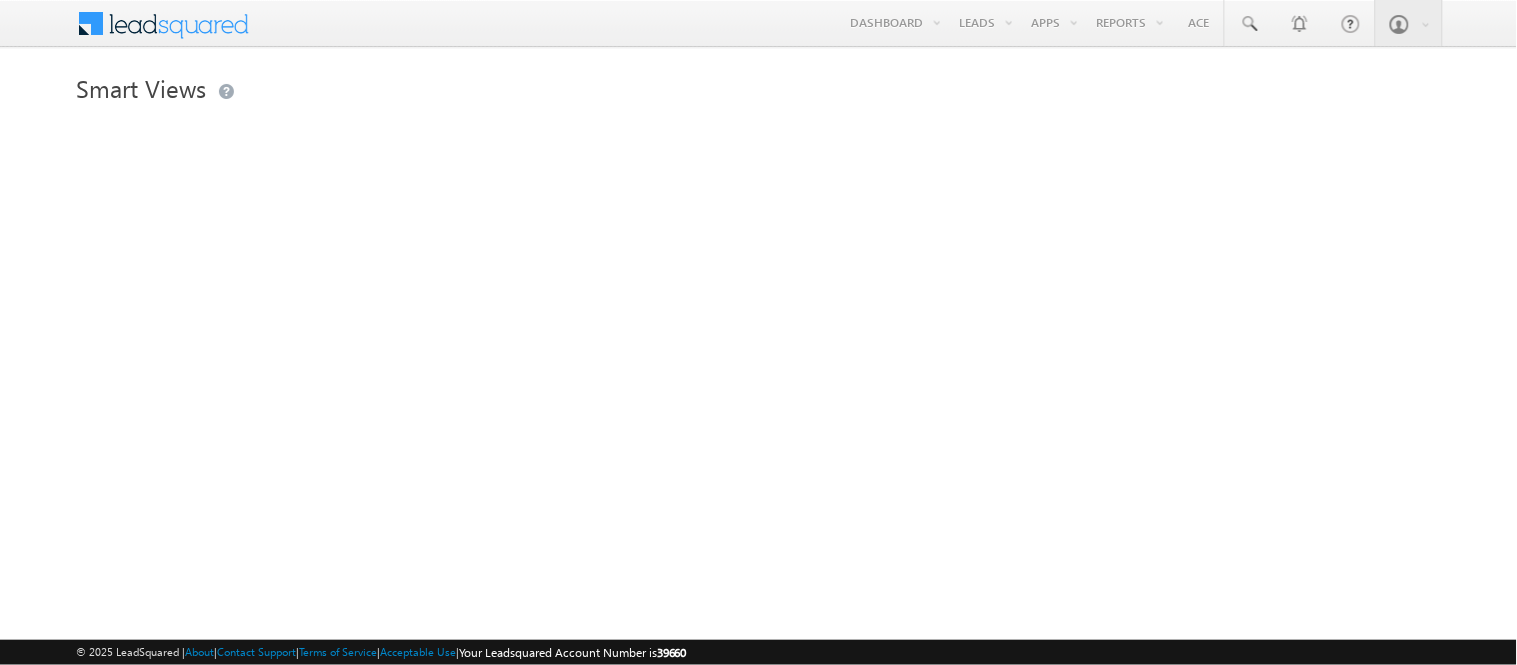 scroll, scrollTop: 0, scrollLeft: 0, axis: both 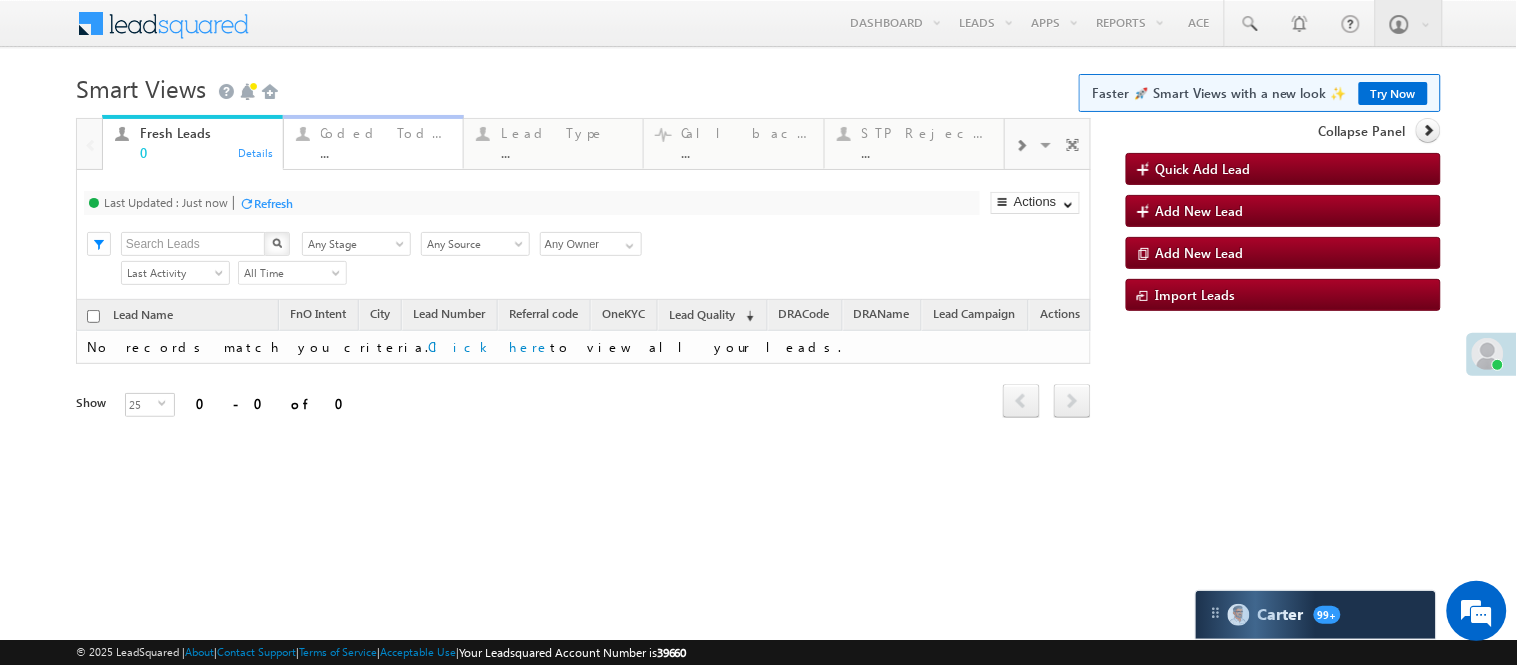 click on "..." at bounding box center [386, 152] 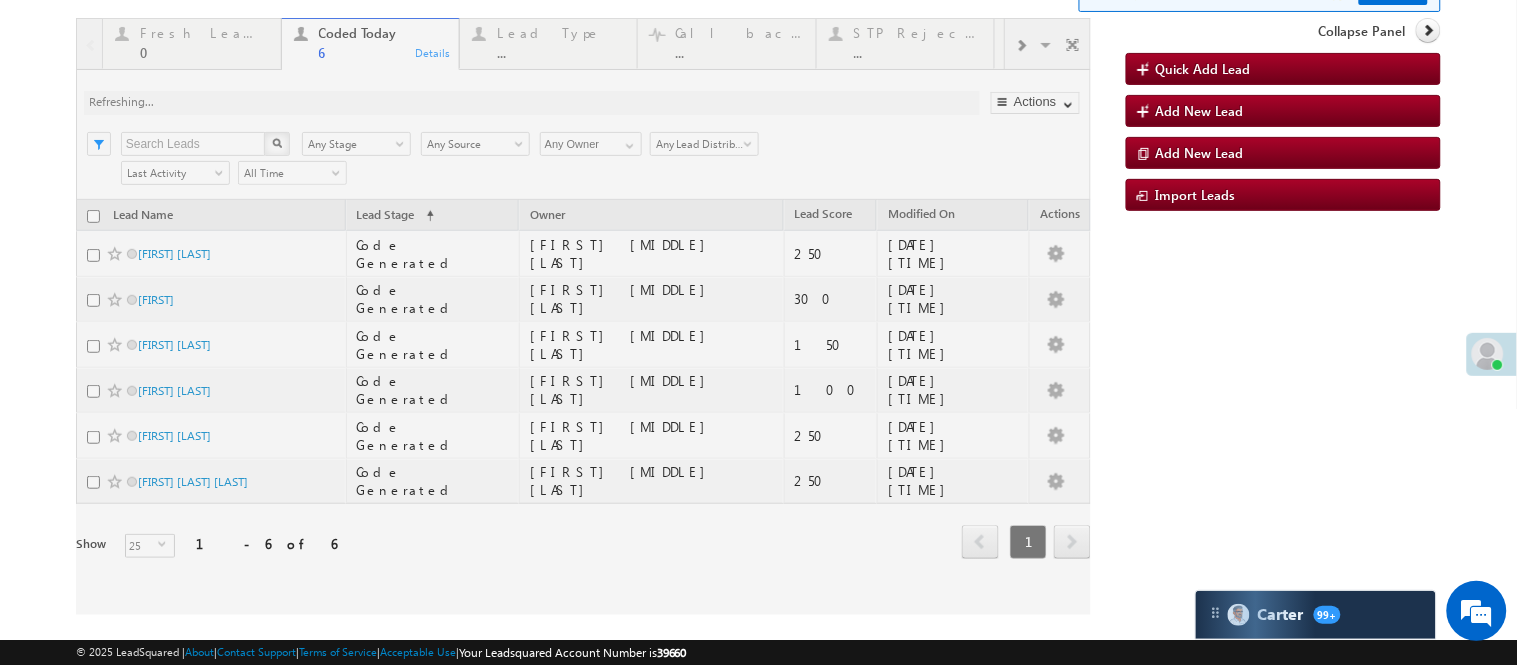 scroll, scrollTop: 0, scrollLeft: 0, axis: both 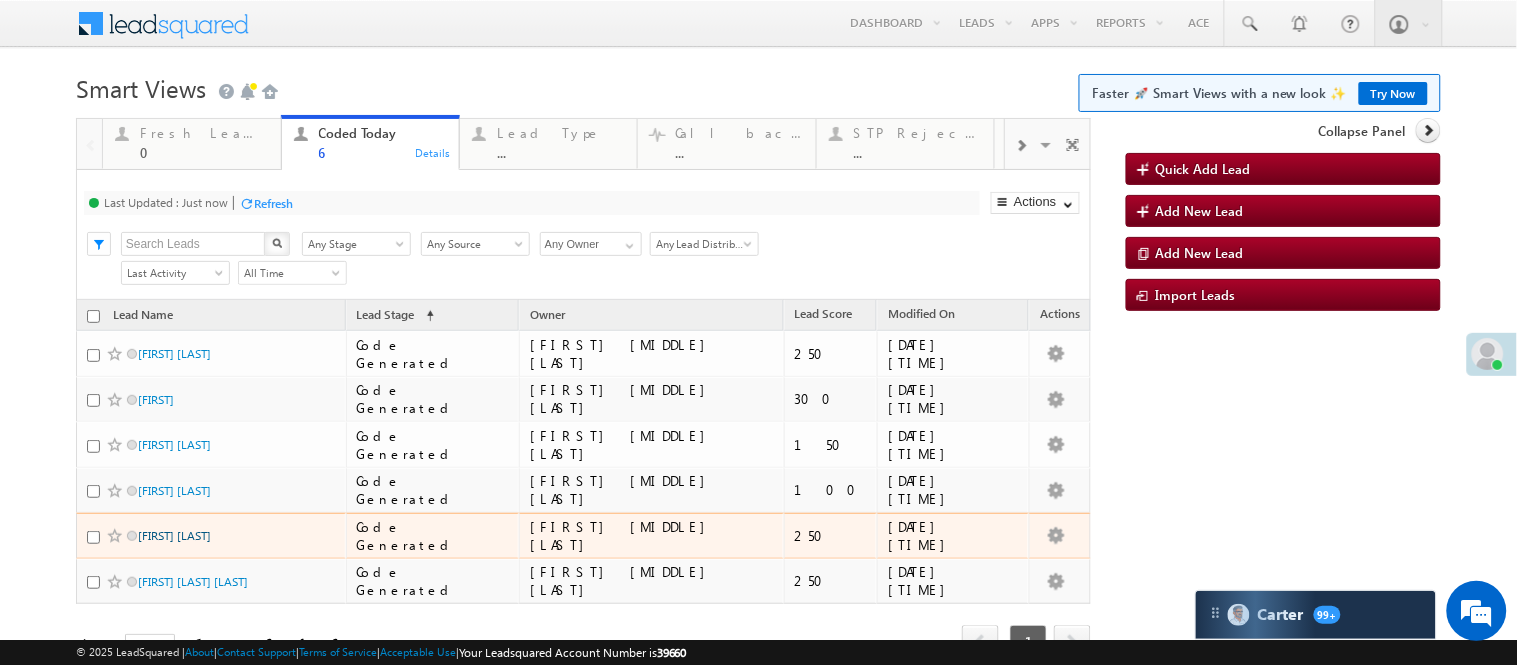 click on "[FIRST] [LAST]" at bounding box center (174, 535) 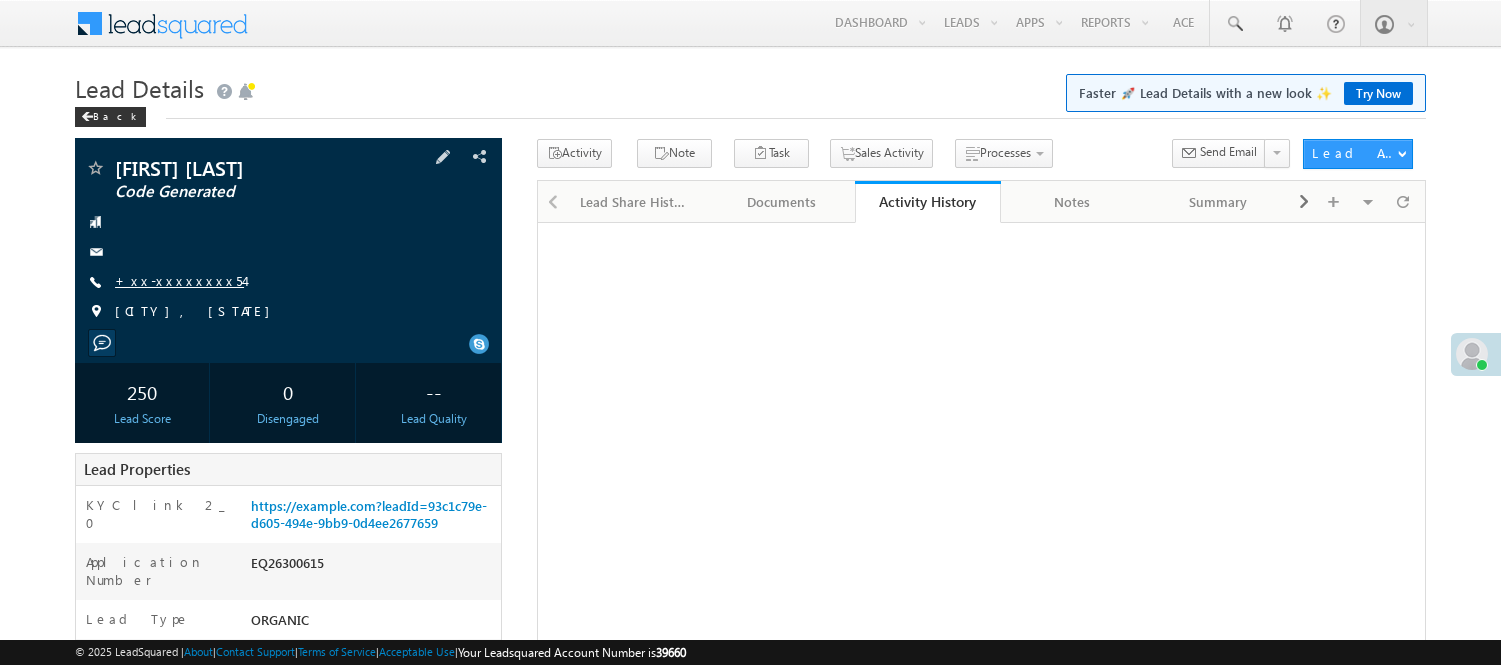scroll, scrollTop: 0, scrollLeft: 0, axis: both 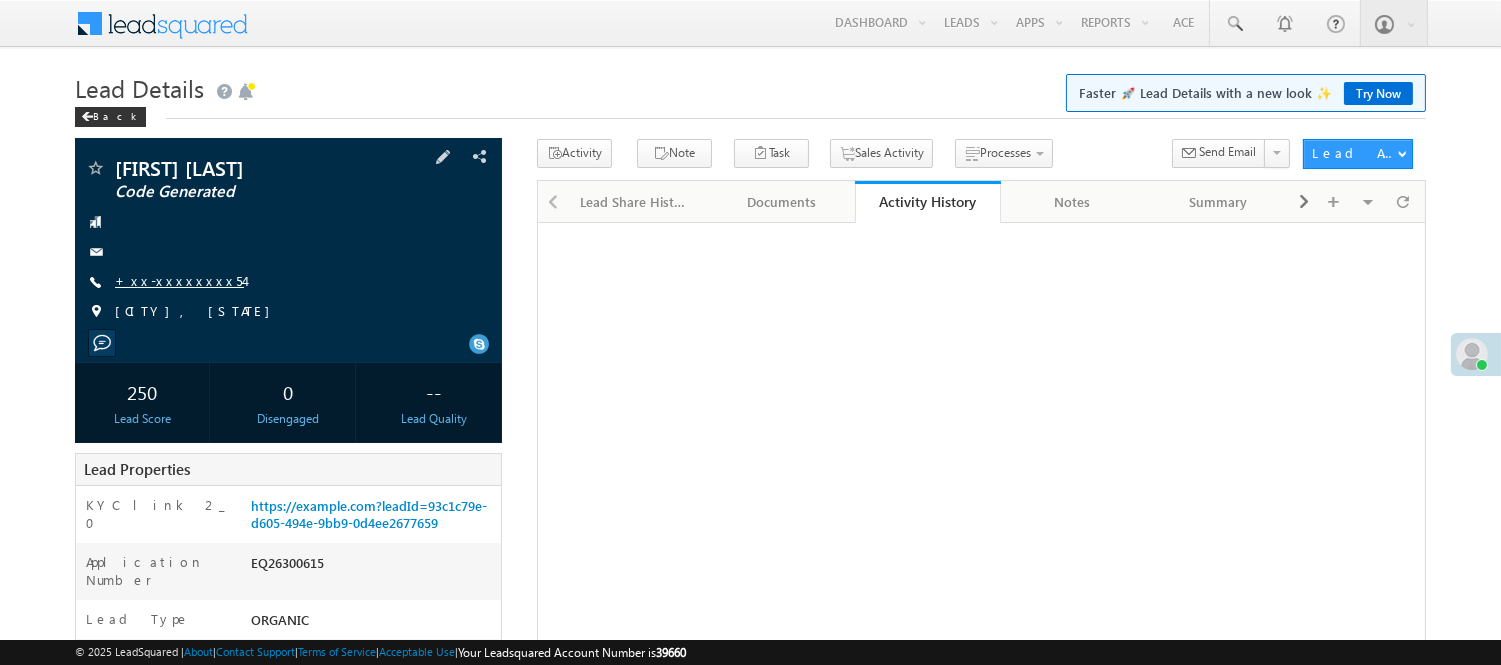 click on "+xx-xxxxxxxx54" at bounding box center [179, 280] 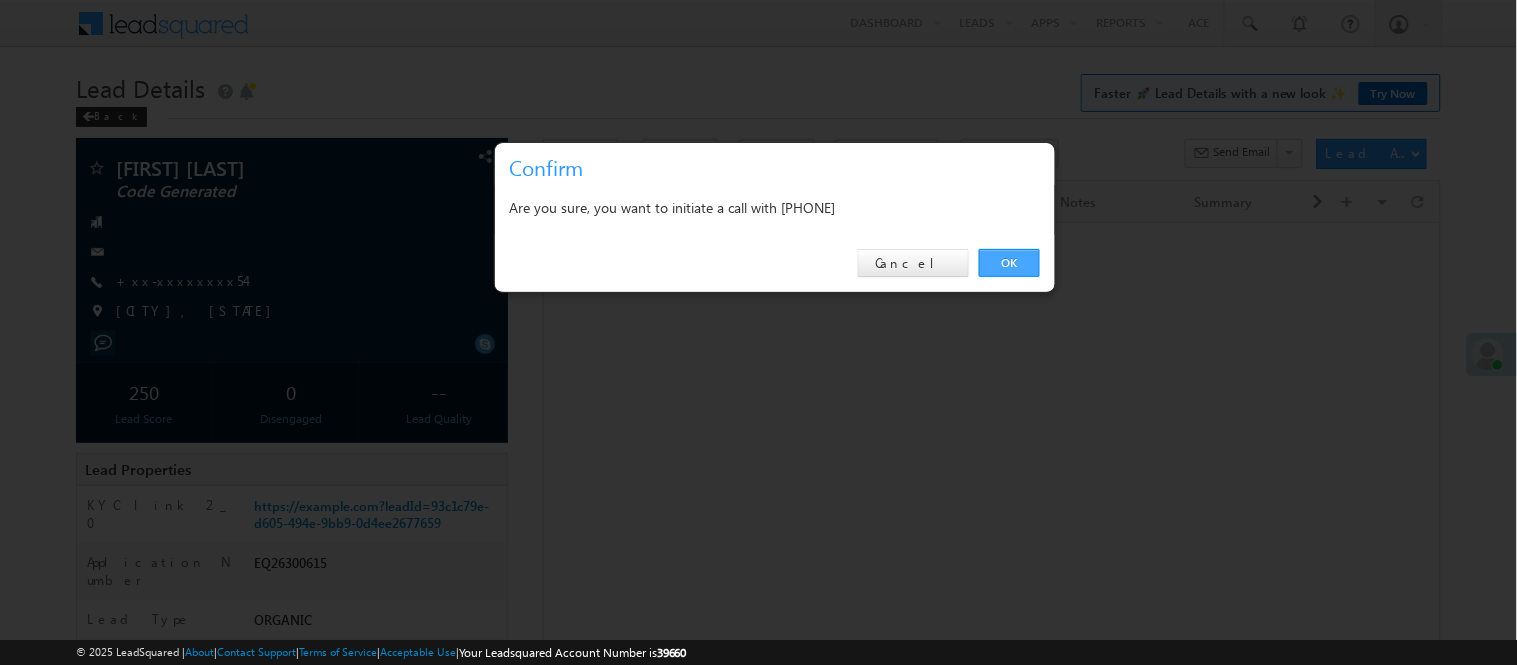 click on "OK" at bounding box center [1009, 263] 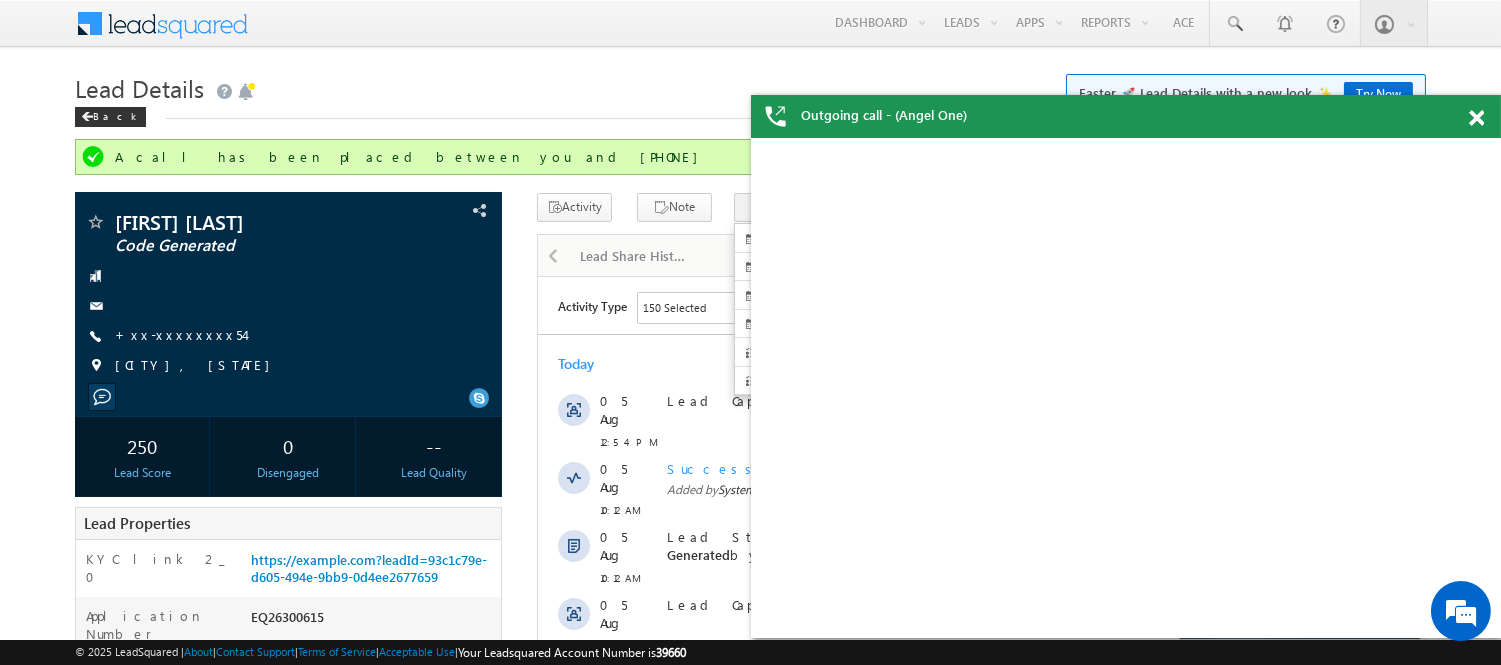 scroll, scrollTop: 0, scrollLeft: 0, axis: both 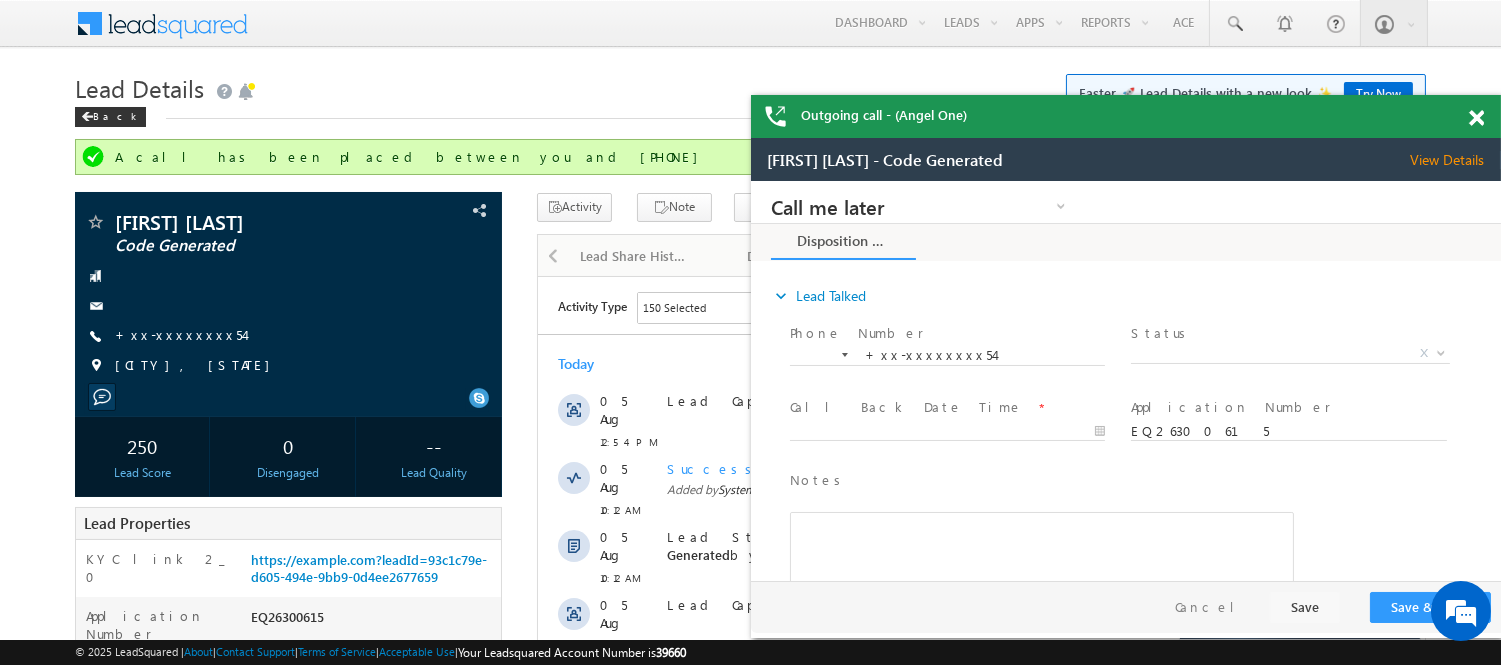 click at bounding box center [1476, 118] 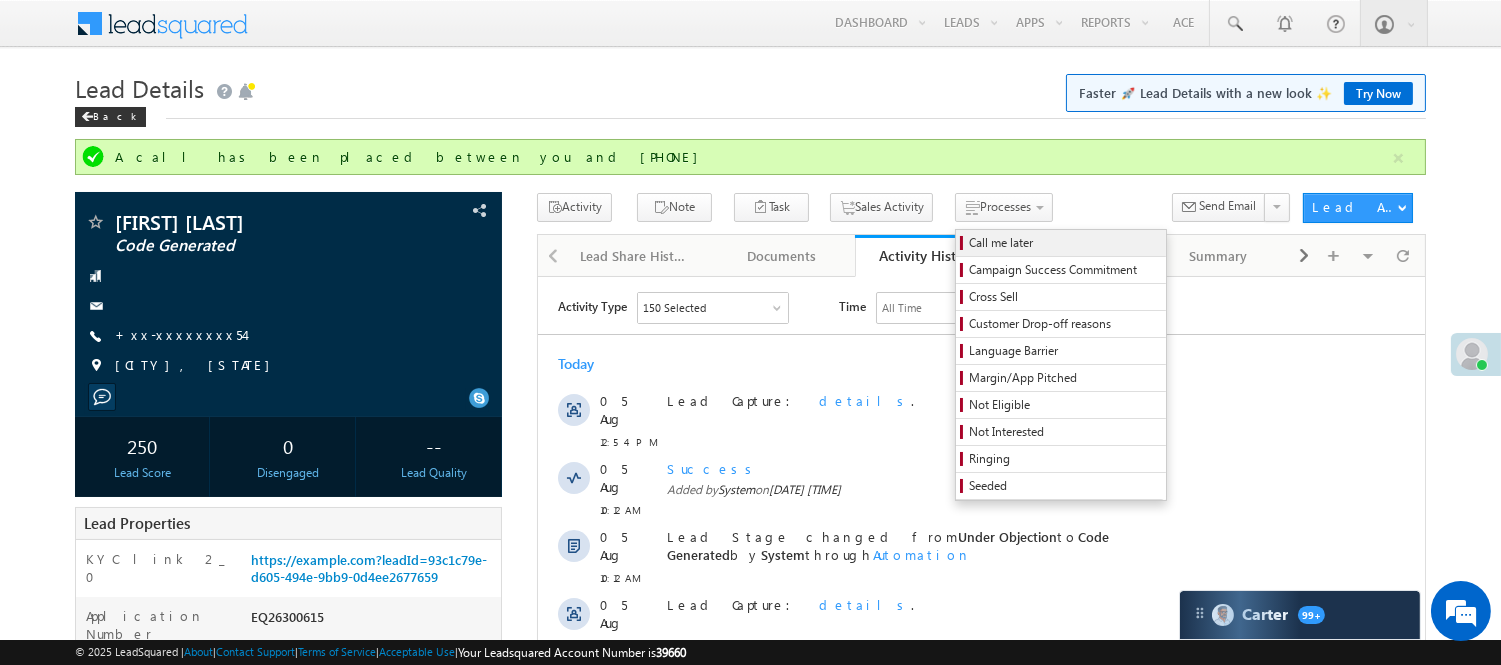 click on "Call me later" at bounding box center [1064, 243] 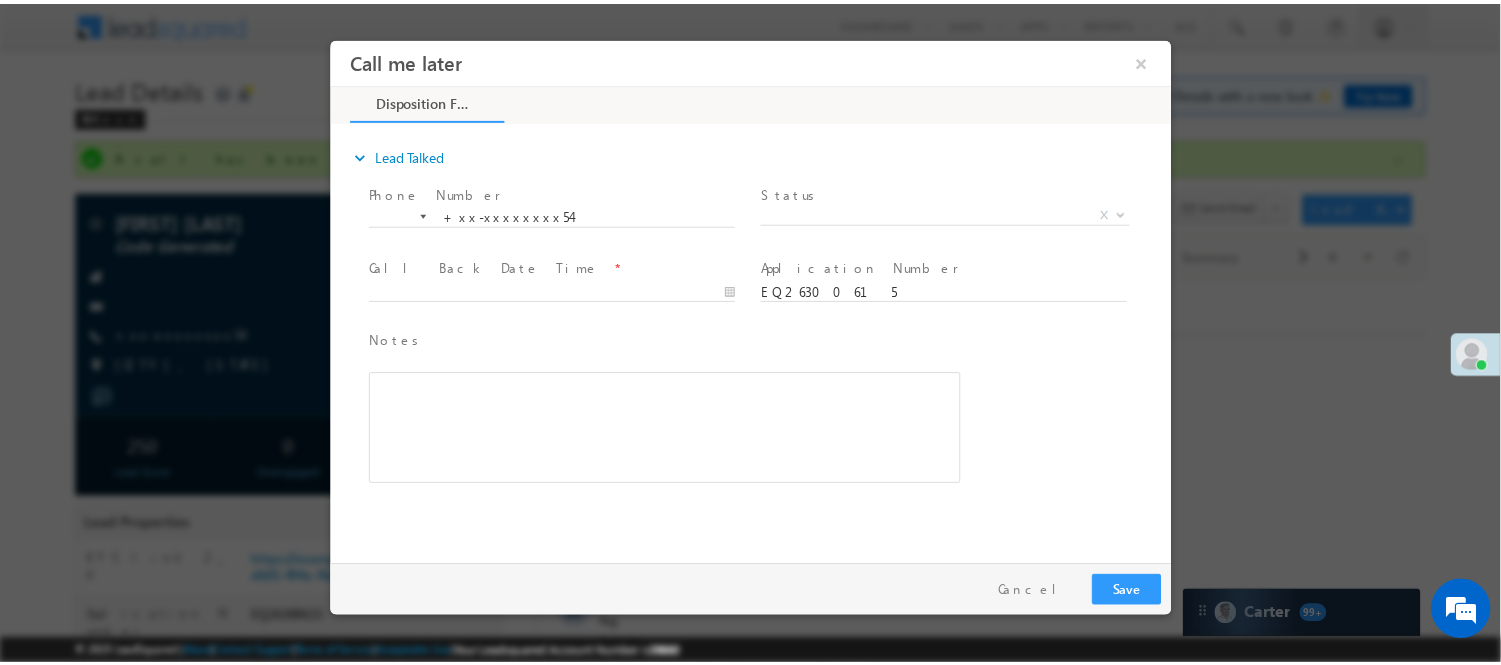scroll, scrollTop: 0, scrollLeft: 0, axis: both 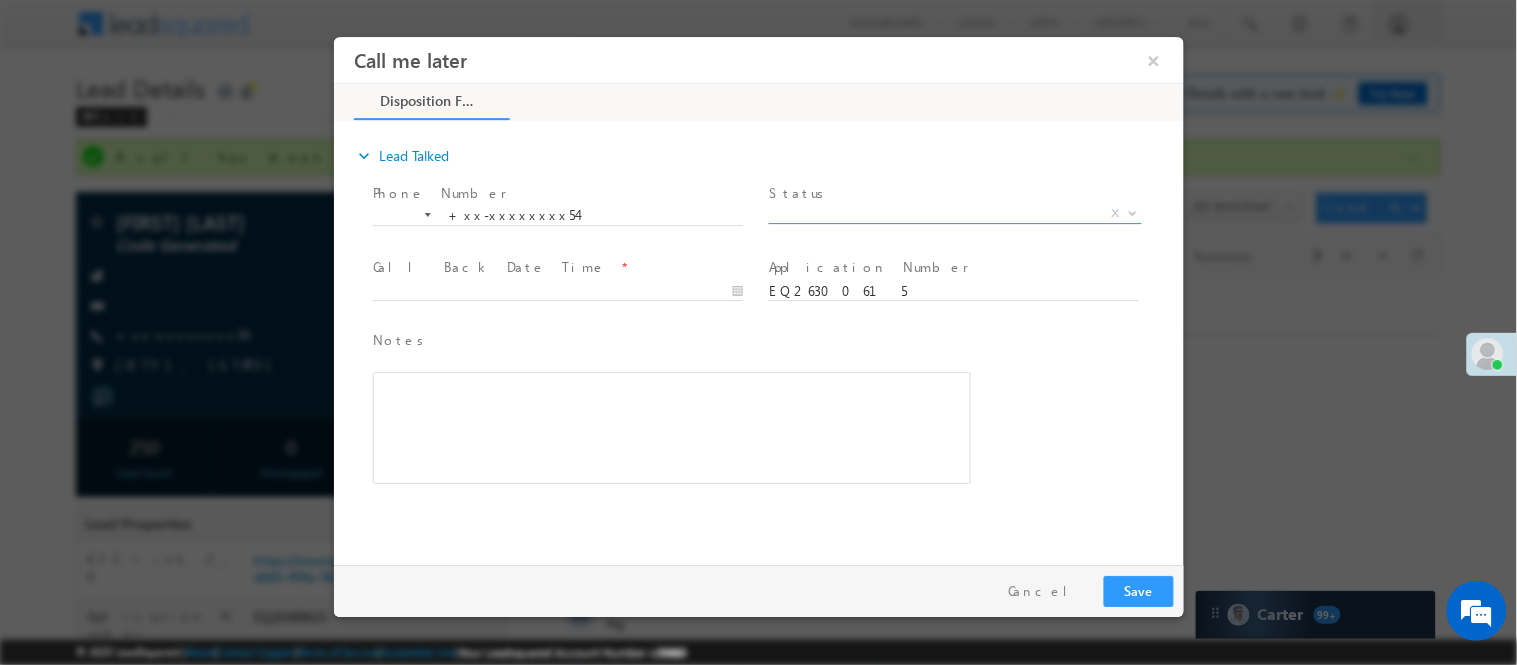 click on "X" at bounding box center [954, 213] 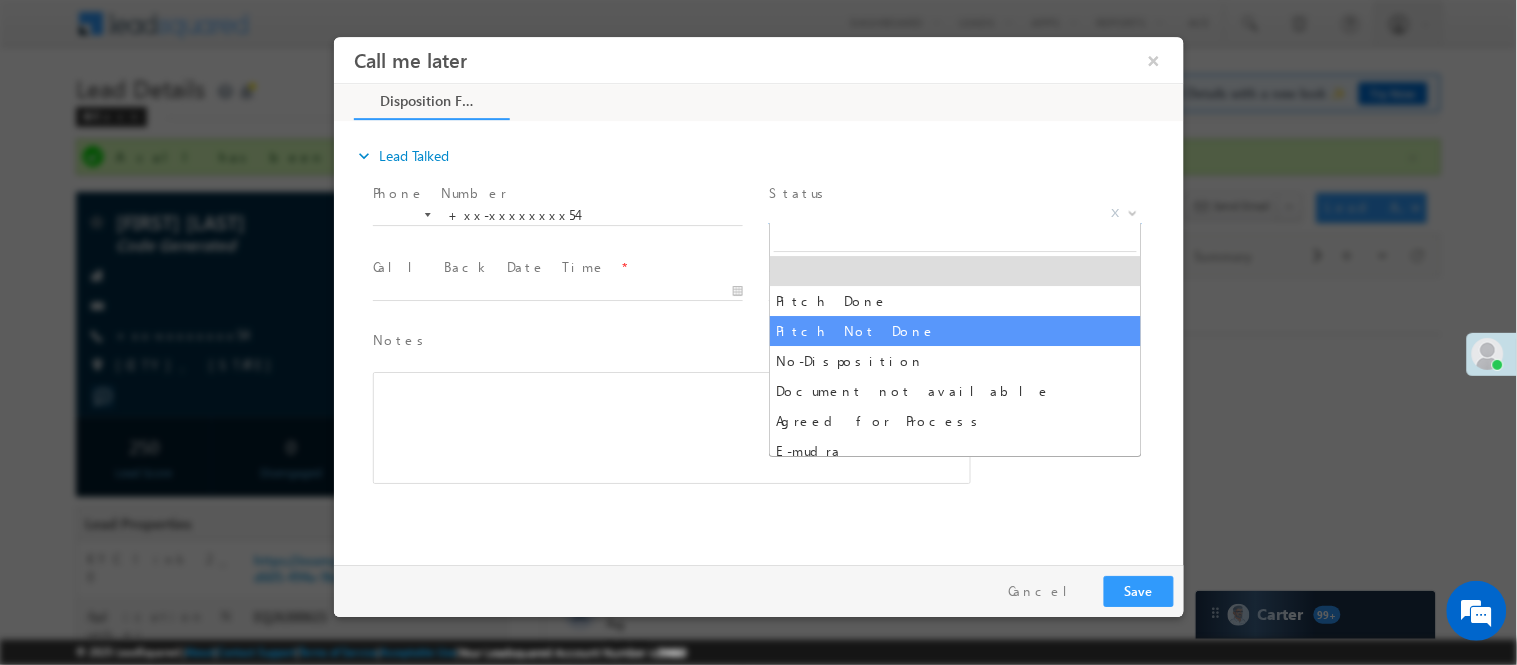 select on "Pitch Not Done" 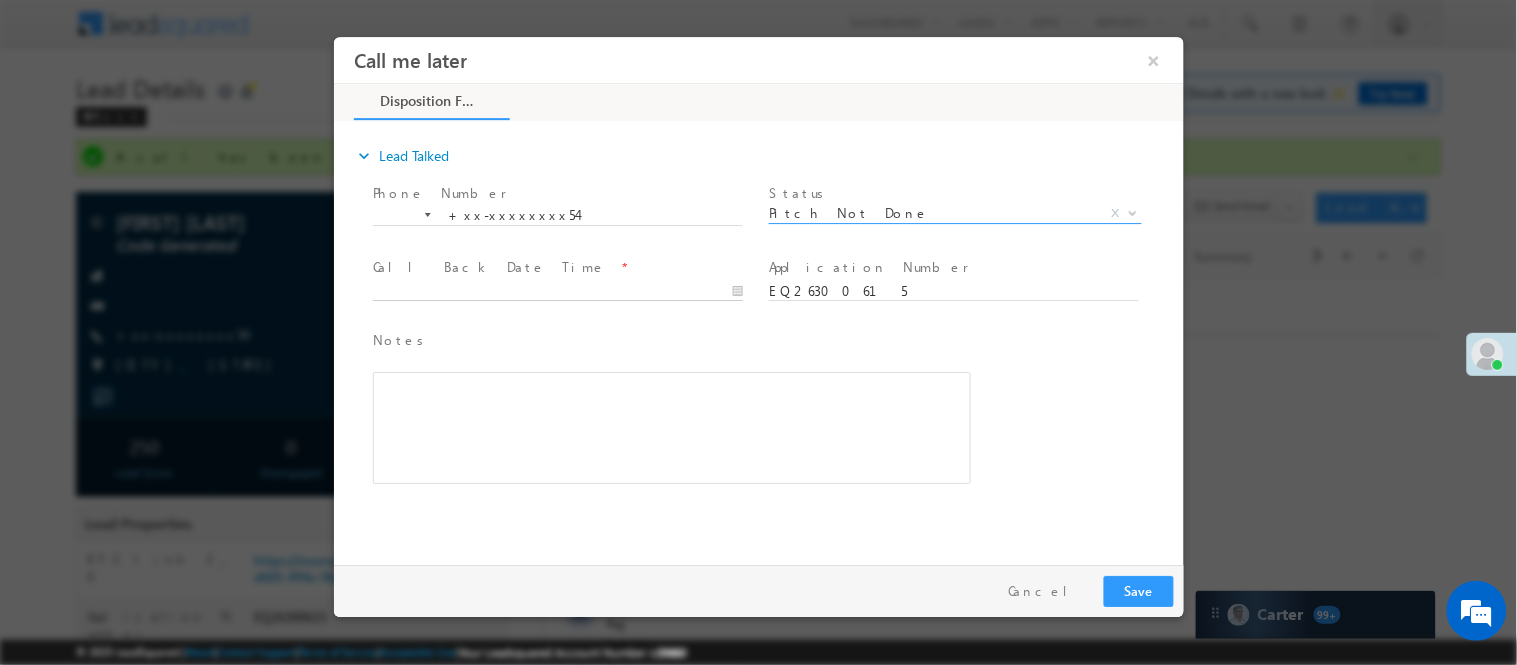 type on "[DATE] [TIME]" 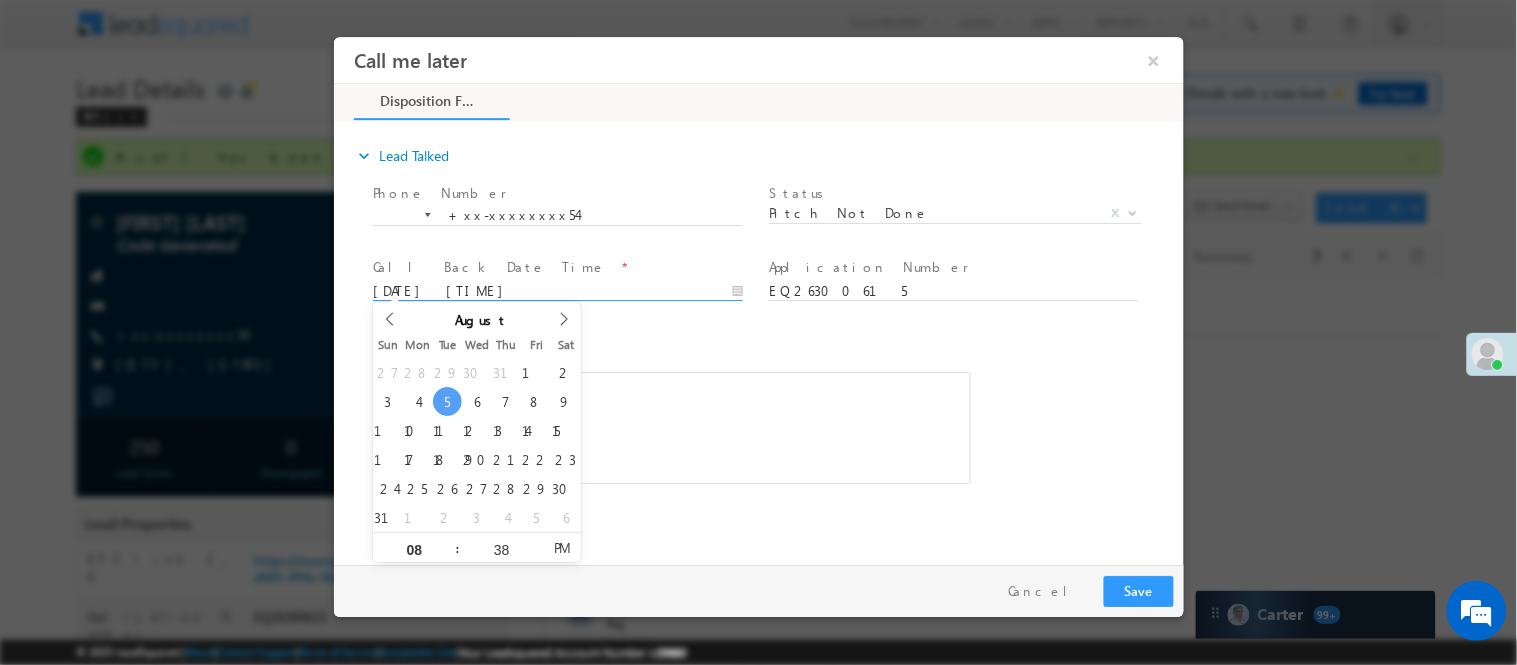 click on "[DATE] [TIME]" at bounding box center [557, 291] 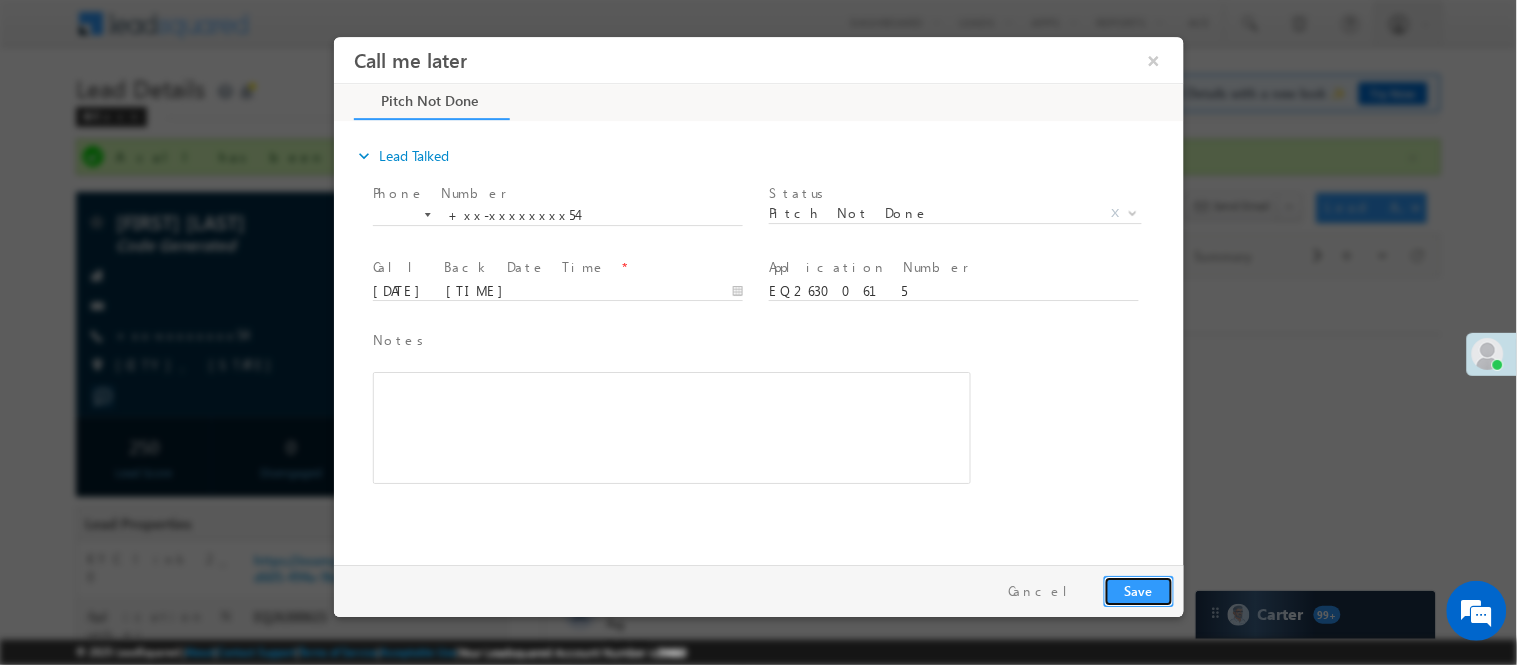 click on "Save" at bounding box center (1138, 590) 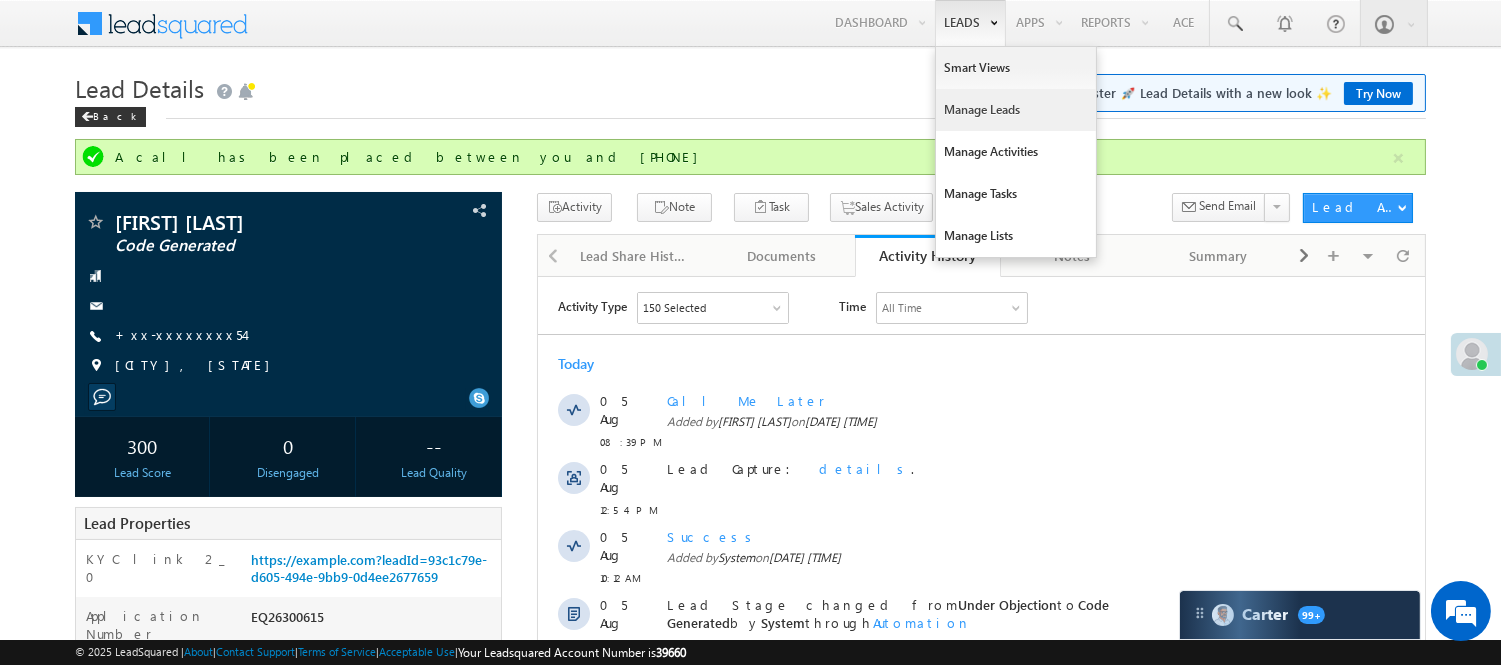 click on "Manage Leads" at bounding box center (1016, 110) 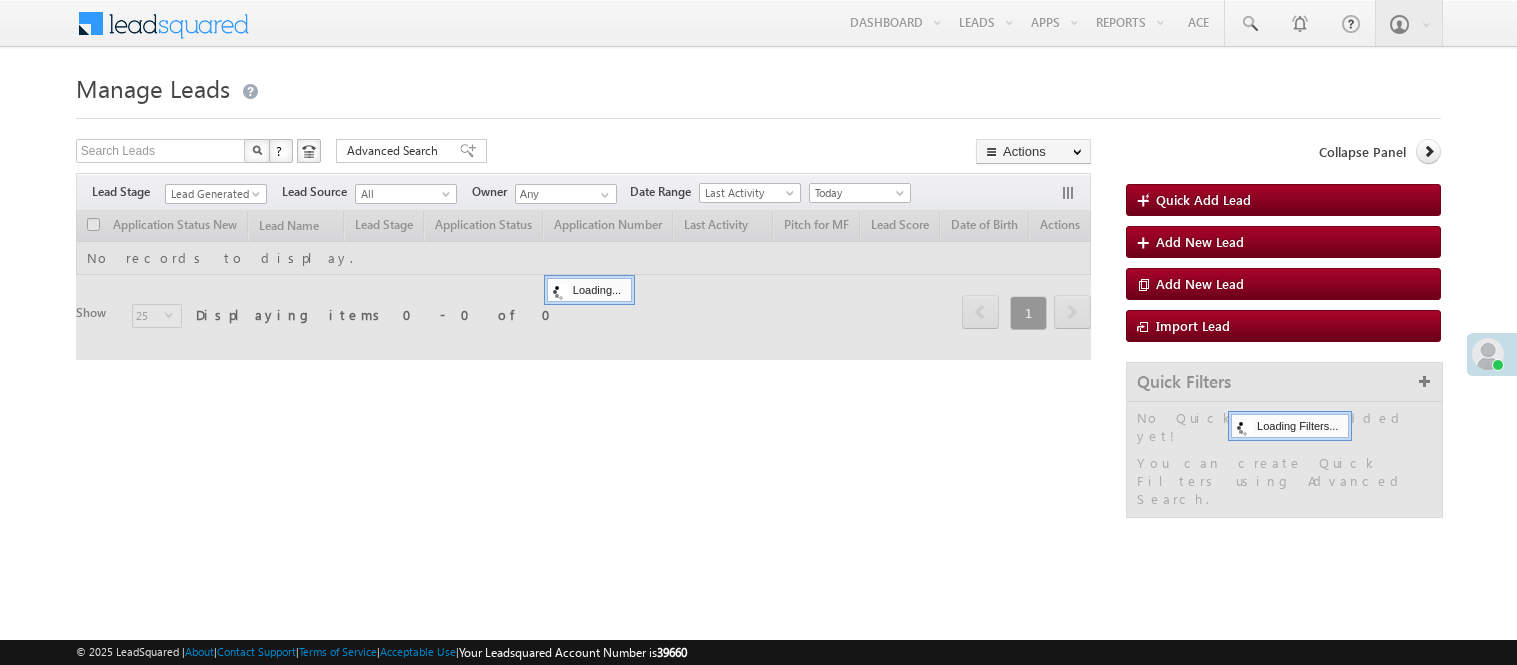 scroll, scrollTop: 0, scrollLeft: 0, axis: both 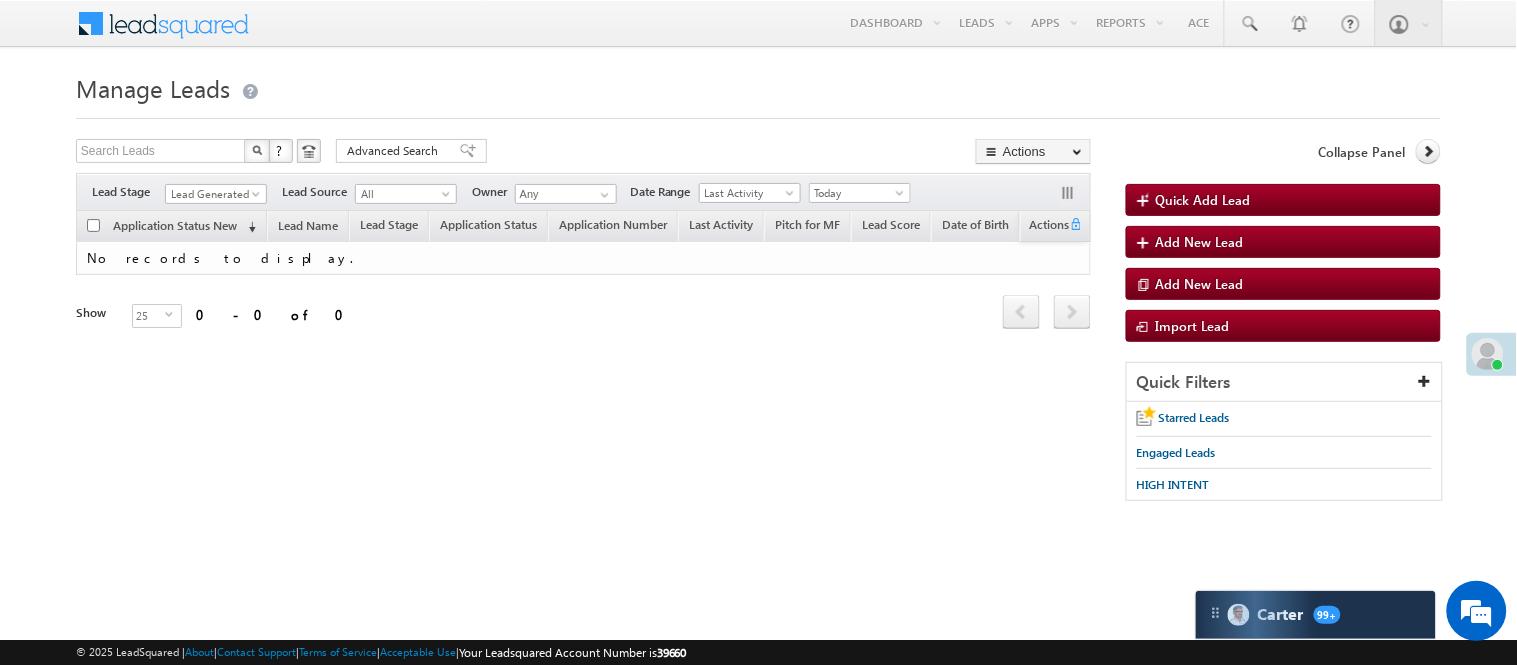 click on "Lead Generated" at bounding box center [213, 194] 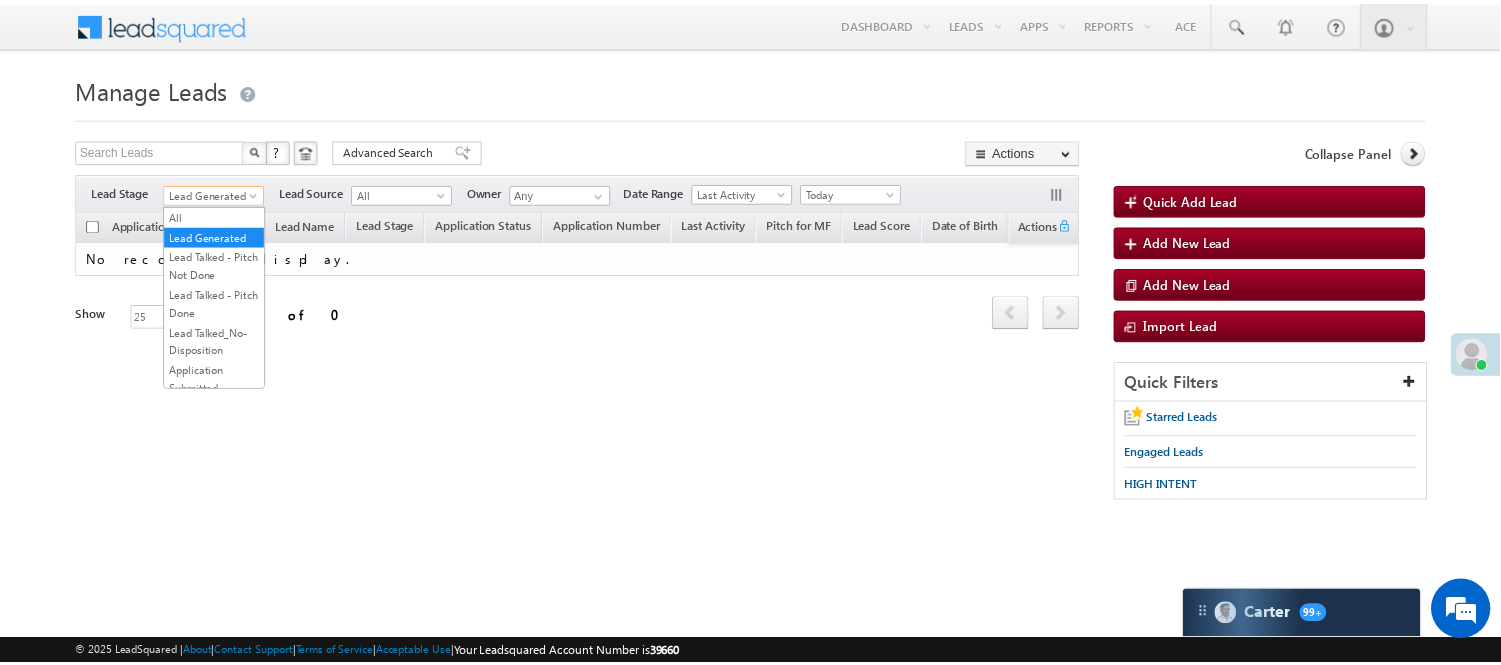 scroll, scrollTop: 0, scrollLeft: 0, axis: both 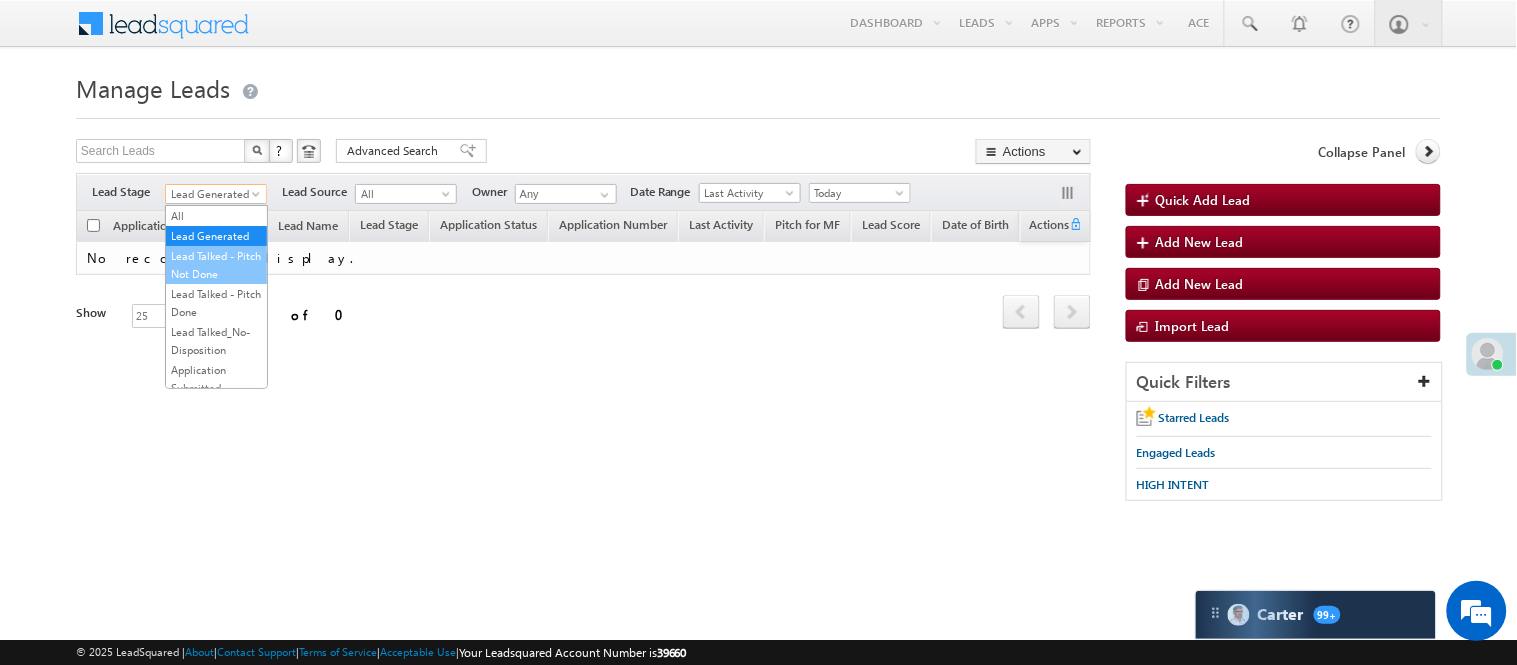 click on "Lead Talked - Pitch Not Done" at bounding box center [216, 265] 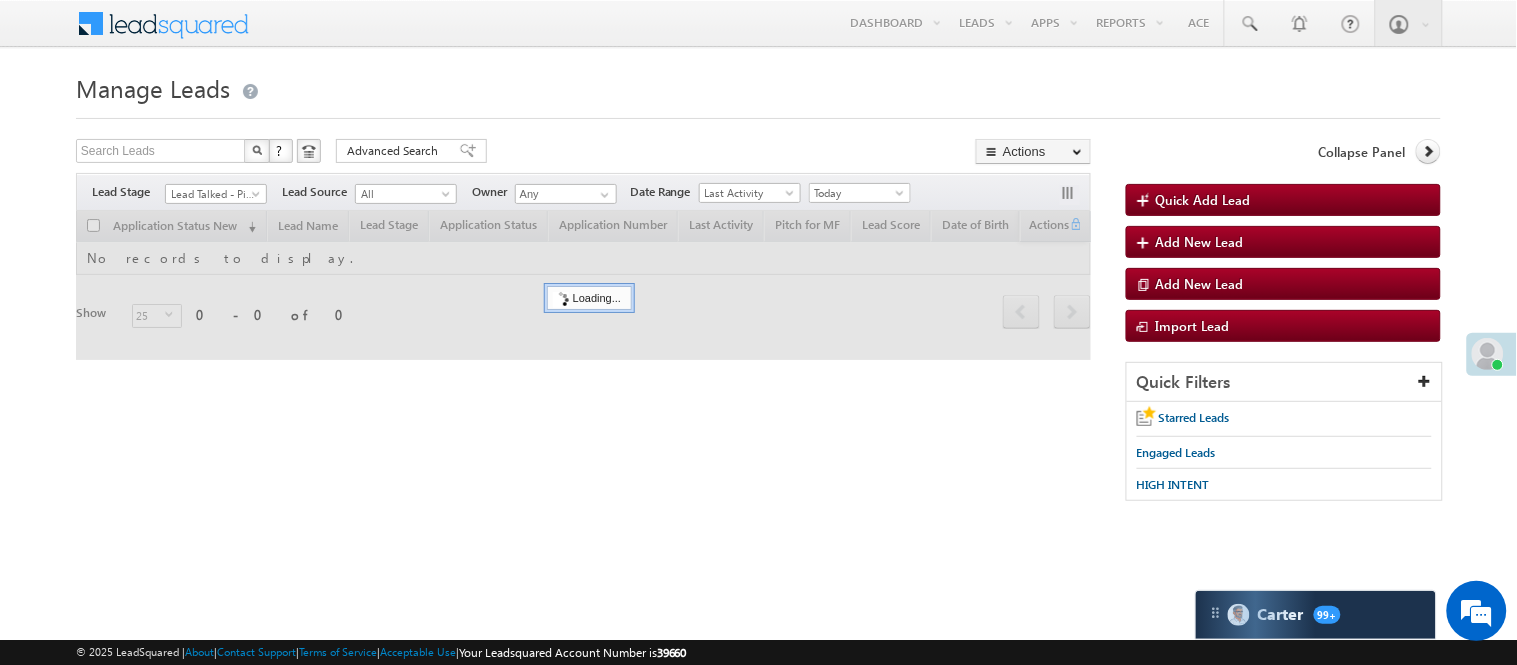 click on "Lead Talked - Pitch Not Done" at bounding box center [213, 194] 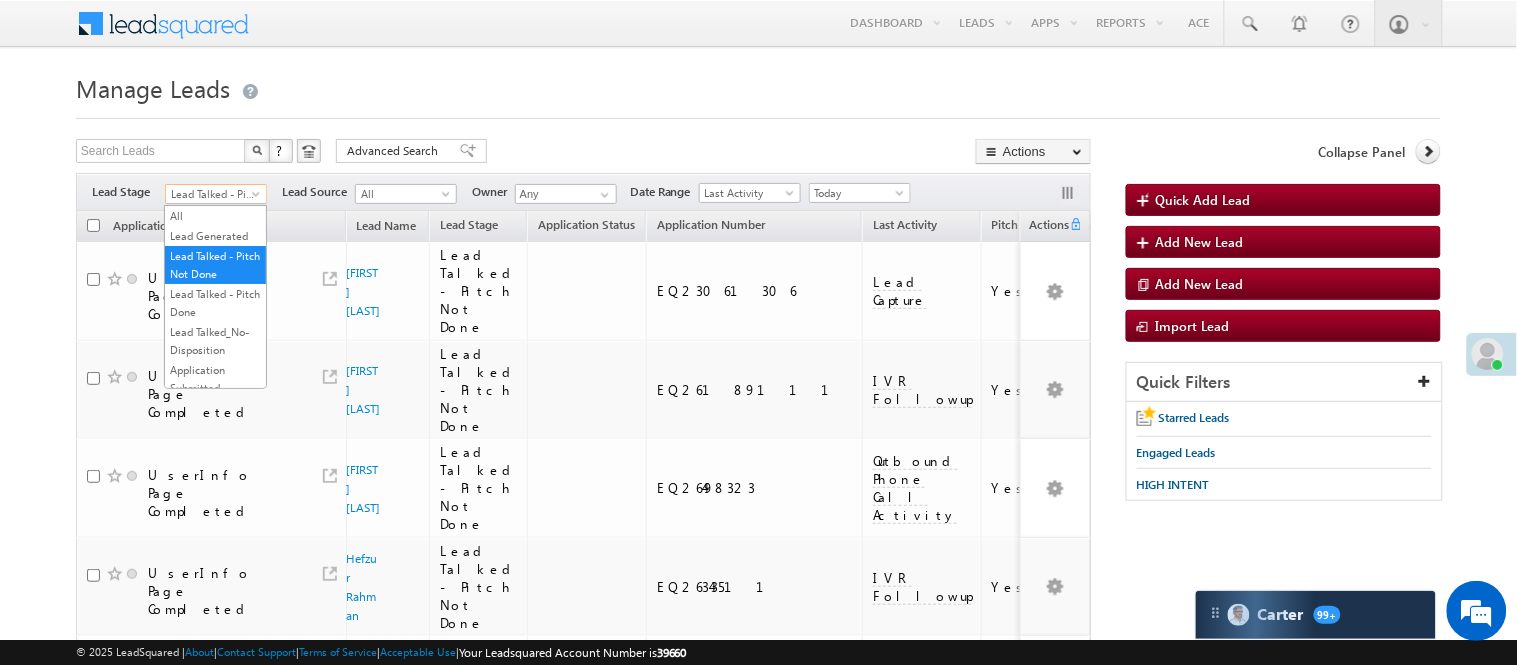 click on "Lead Talked - Pitch Not Done" at bounding box center (213, 194) 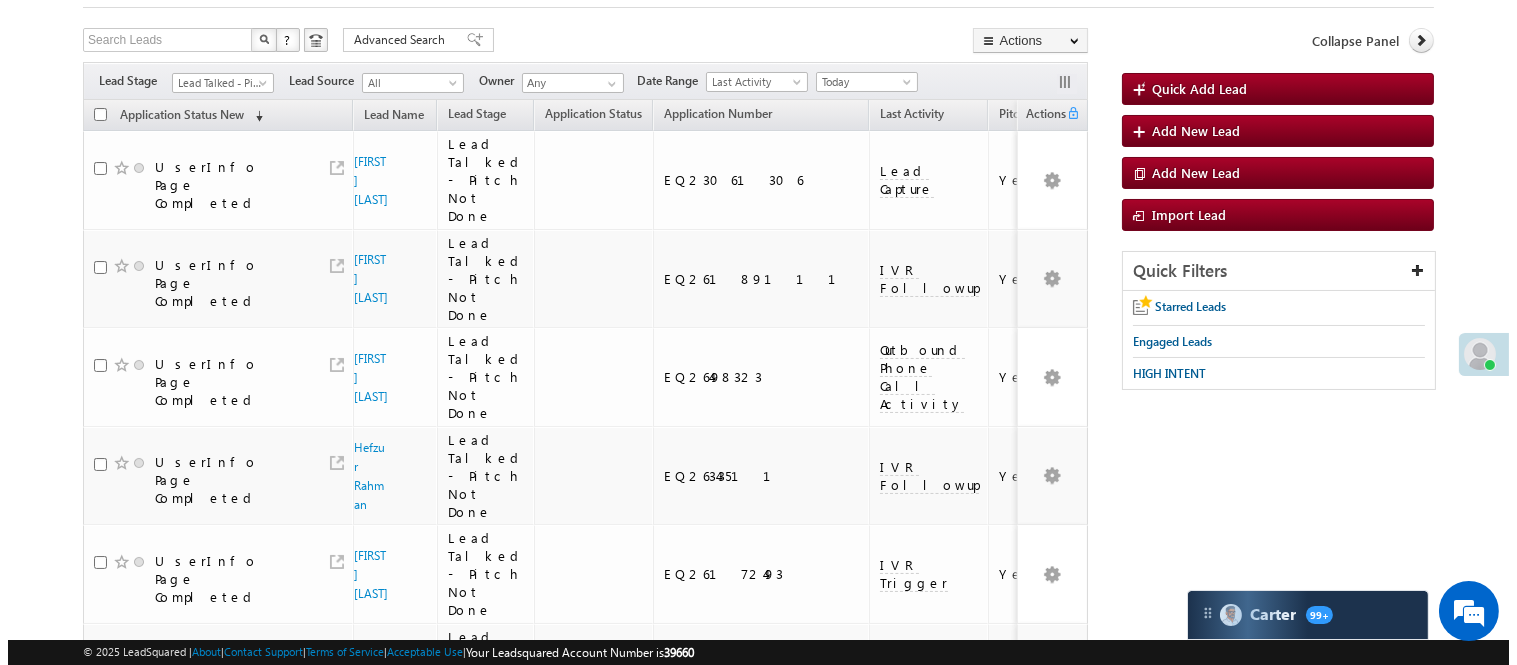 scroll, scrollTop: 0, scrollLeft: 0, axis: both 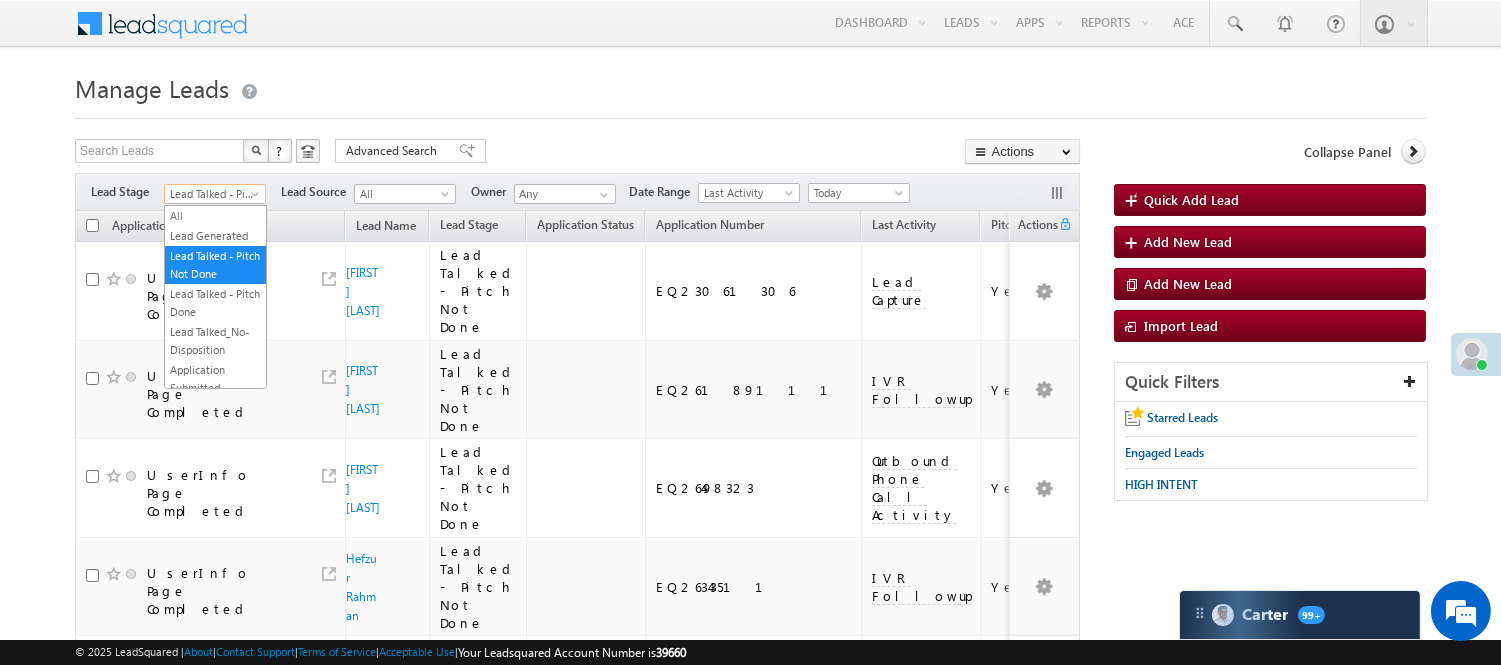 click on "Lead Talked - Pitch Not Done" at bounding box center [212, 194] 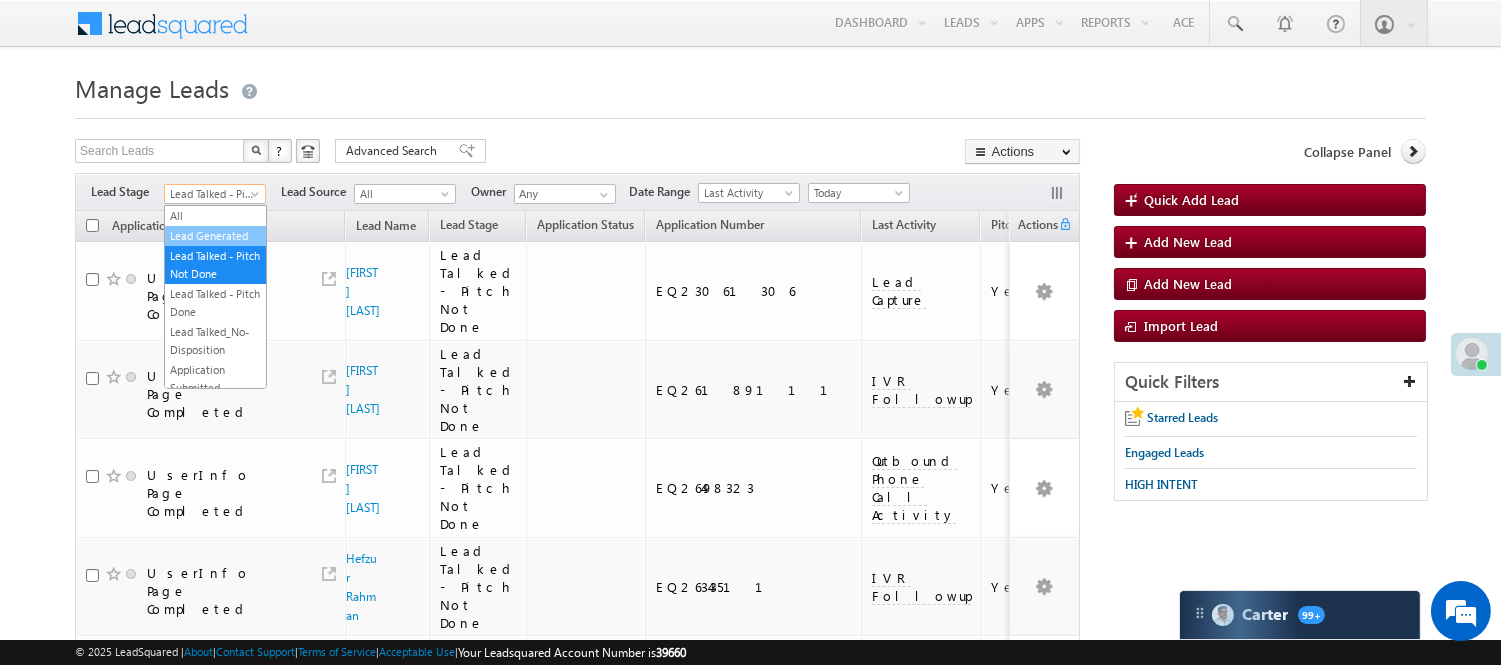 click on "Lead Generated" at bounding box center (215, 236) 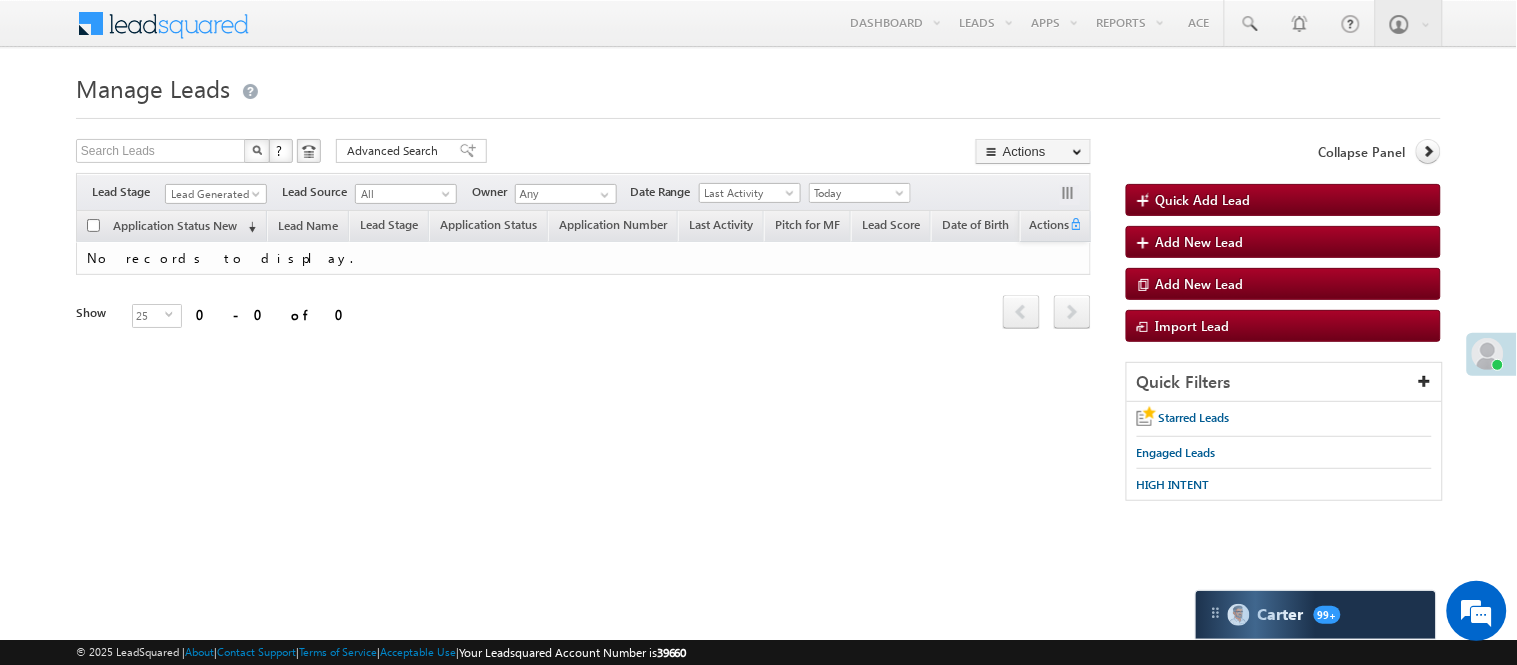 click on "Manage Leads
Quick Add Lead
Search Leads X ?   0 results found
Advanced Search
Advanced Search
Actions Actions" at bounding box center [758, 294] 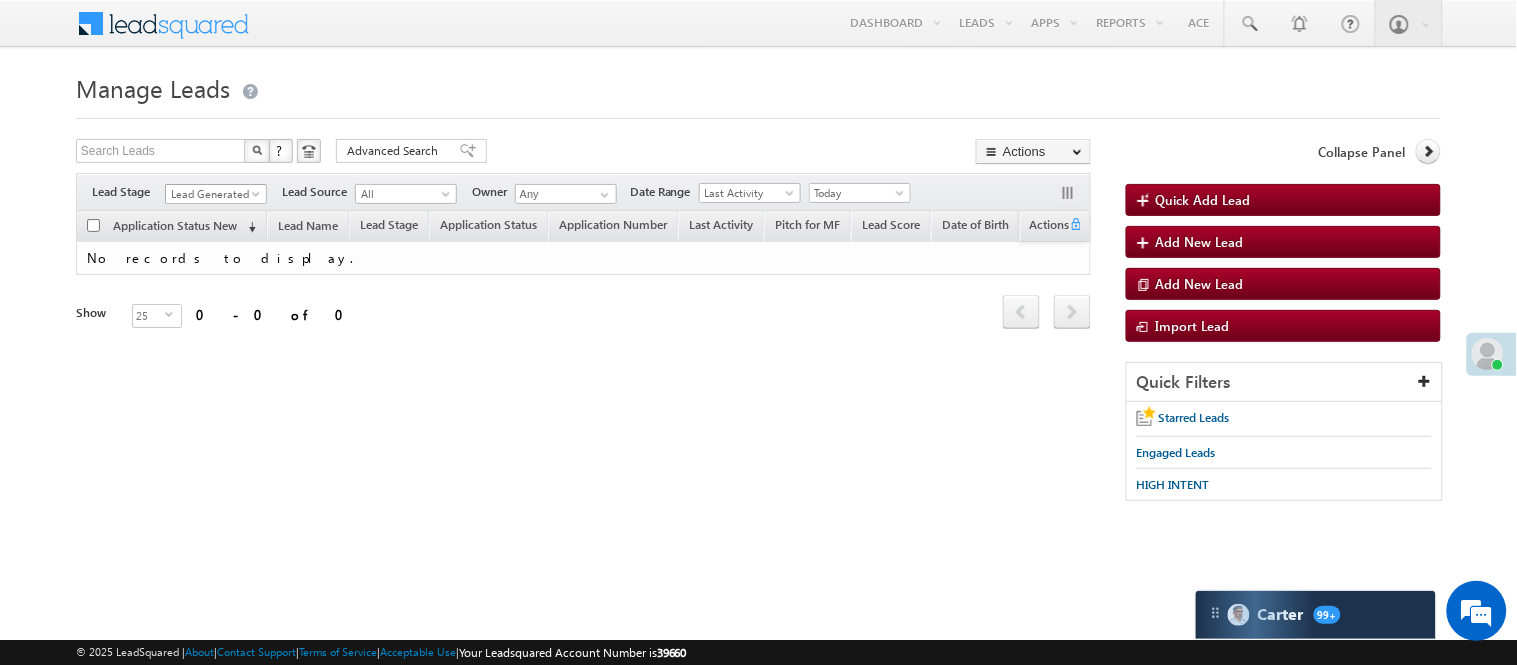 click on "Lead Generated" at bounding box center [213, 194] 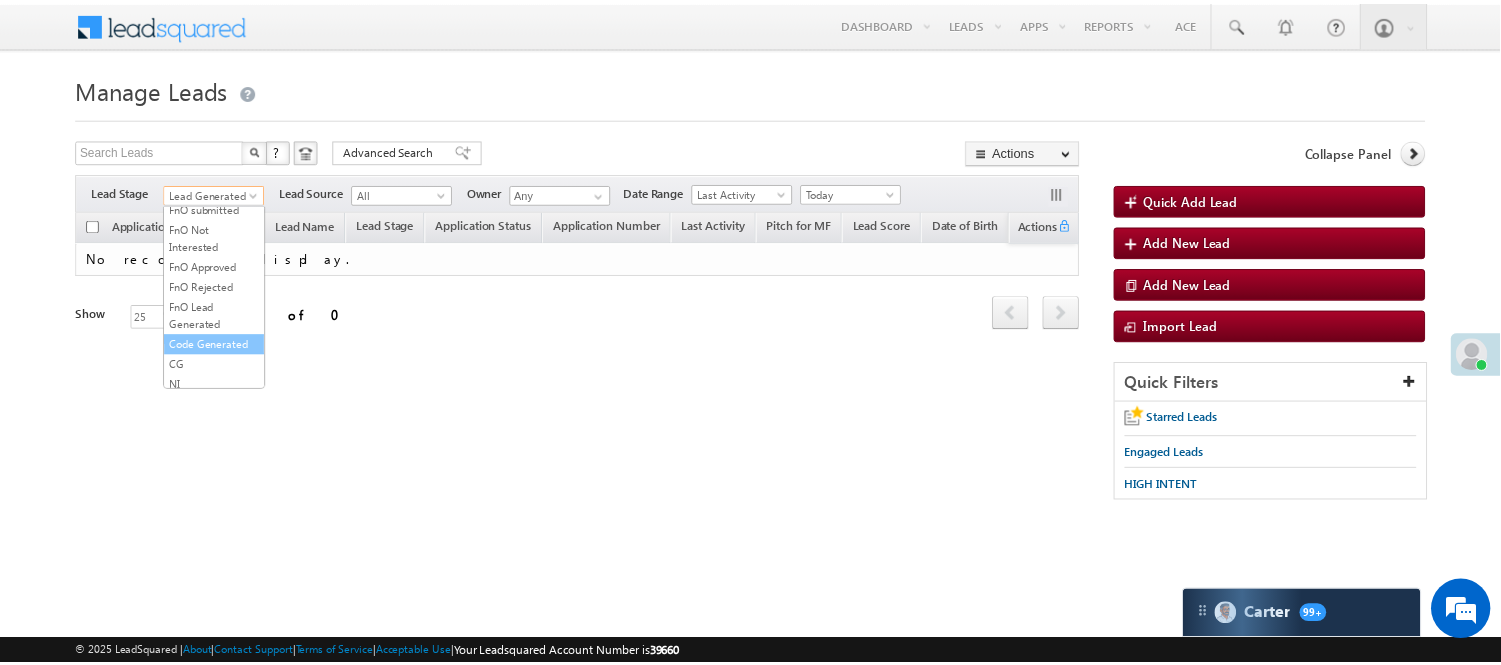 scroll, scrollTop: 496, scrollLeft: 0, axis: vertical 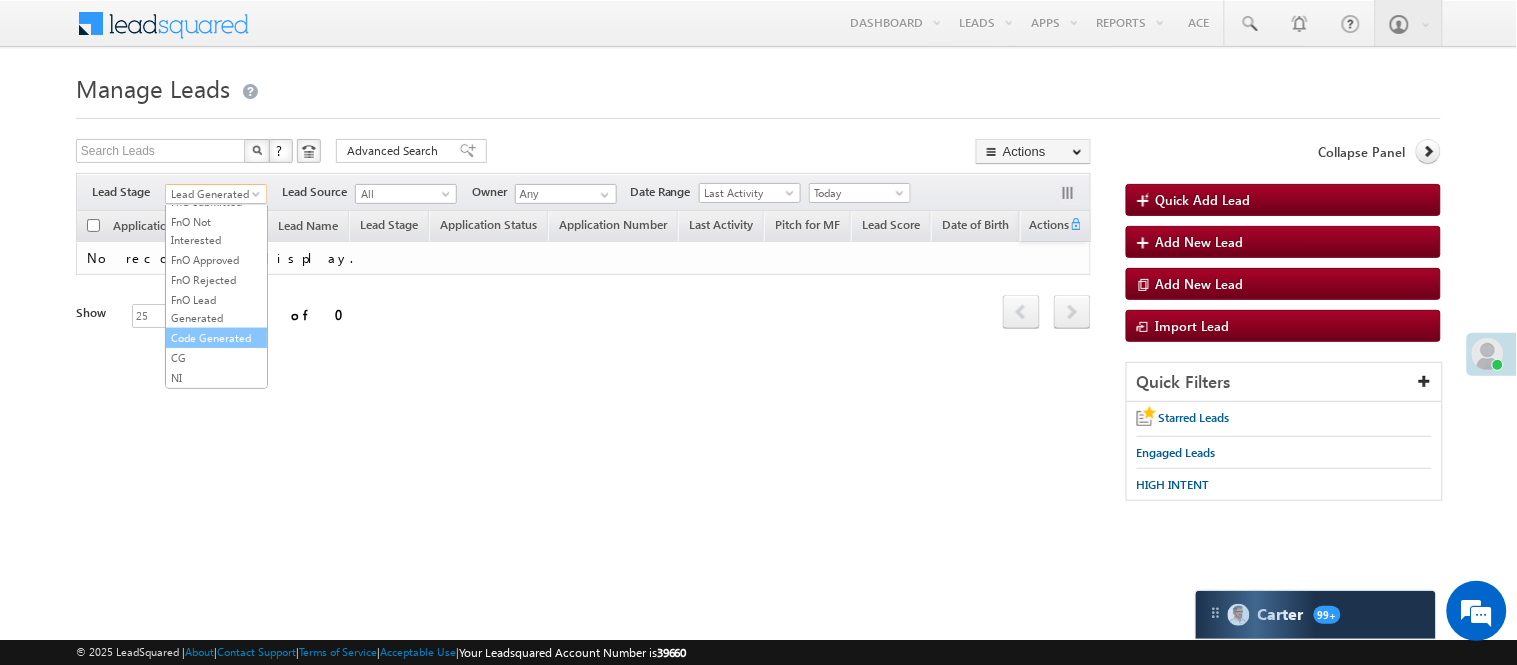 click on "Code Generated" at bounding box center [216, 338] 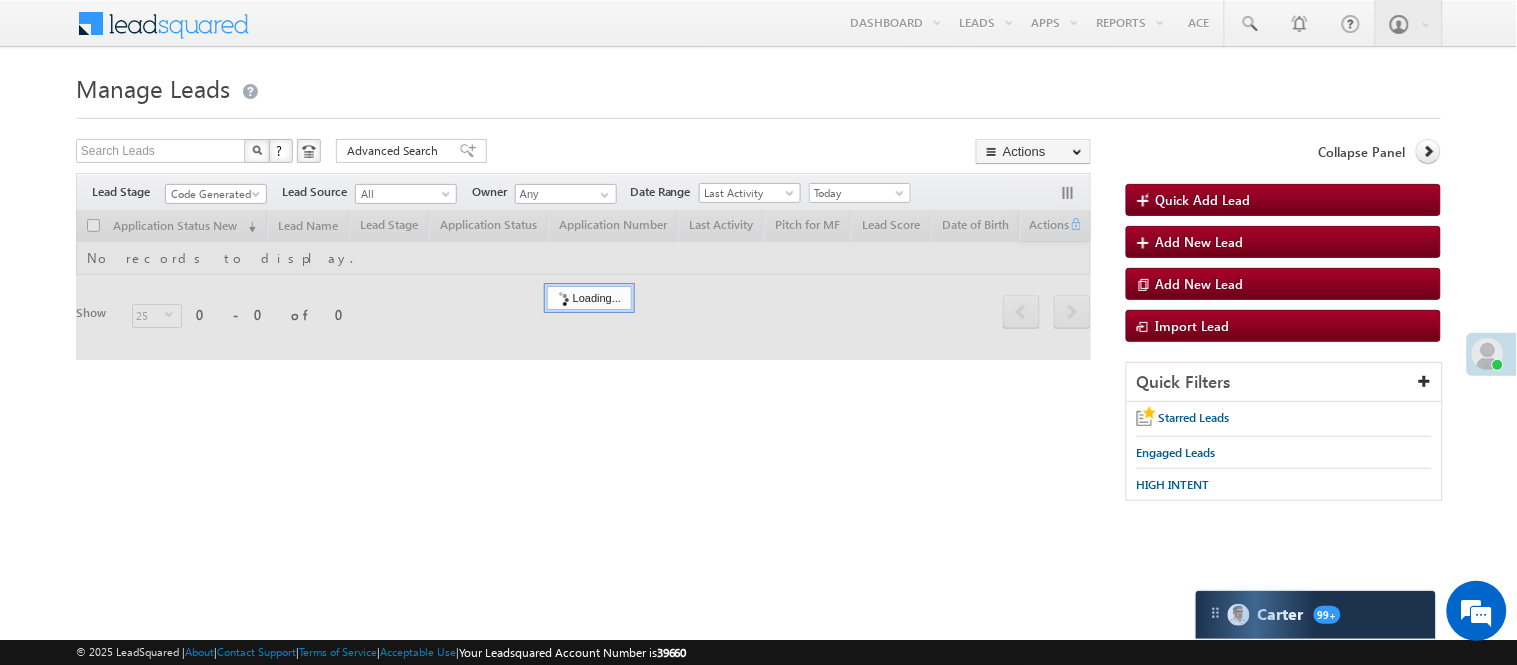 click at bounding box center [758, 112] 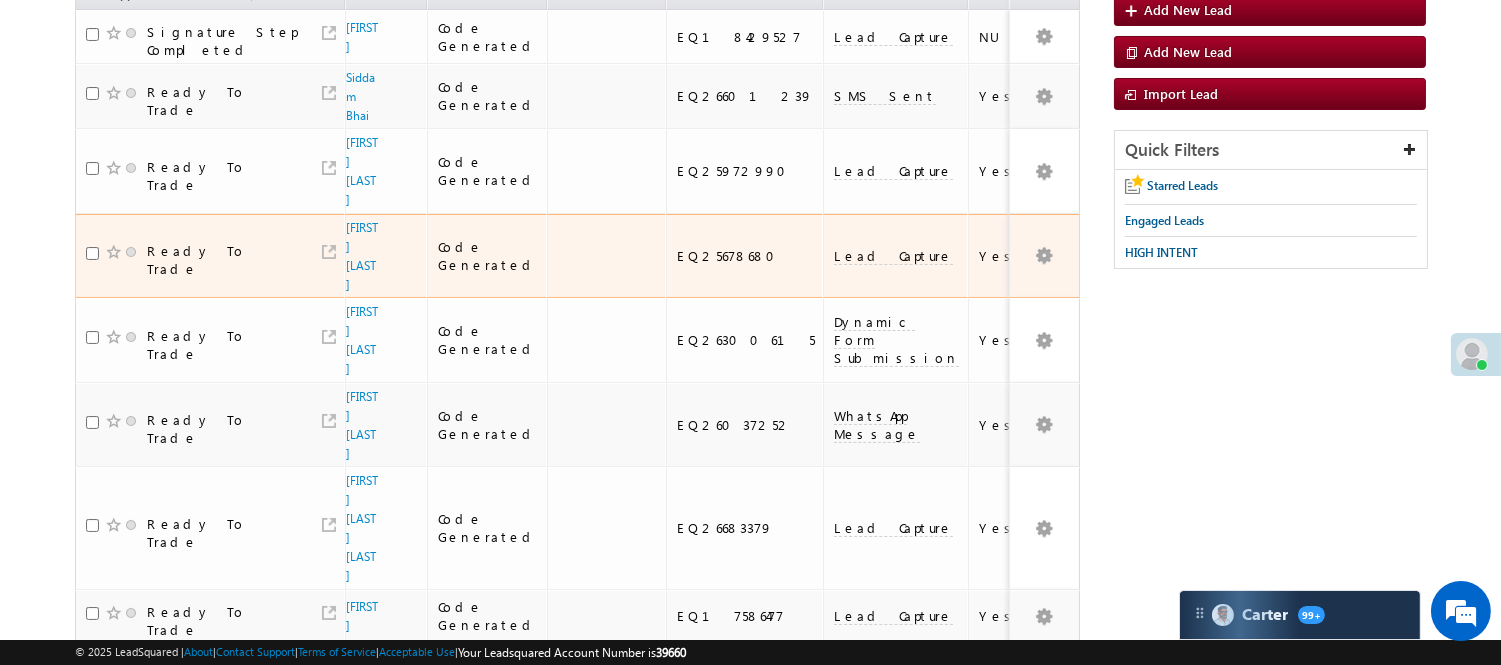 scroll, scrollTop: 0, scrollLeft: 0, axis: both 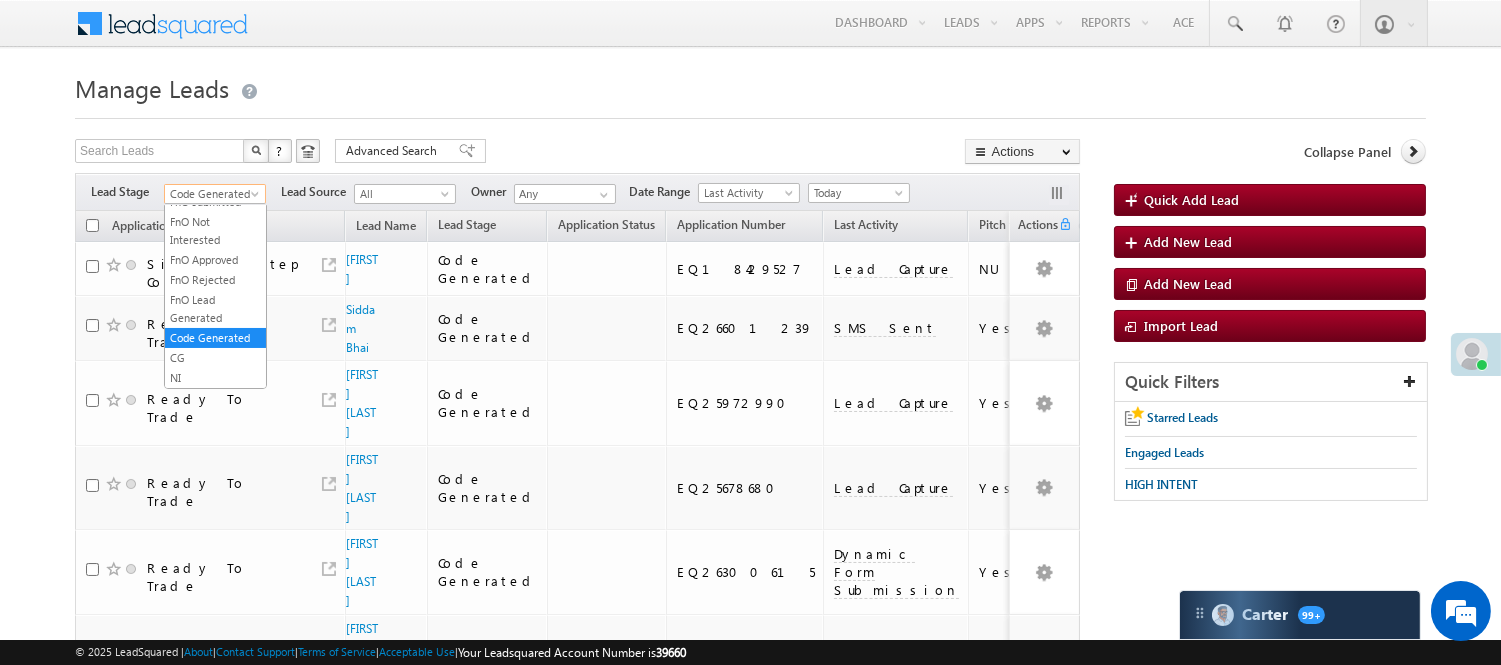 click on "Code Generated" at bounding box center (212, 194) 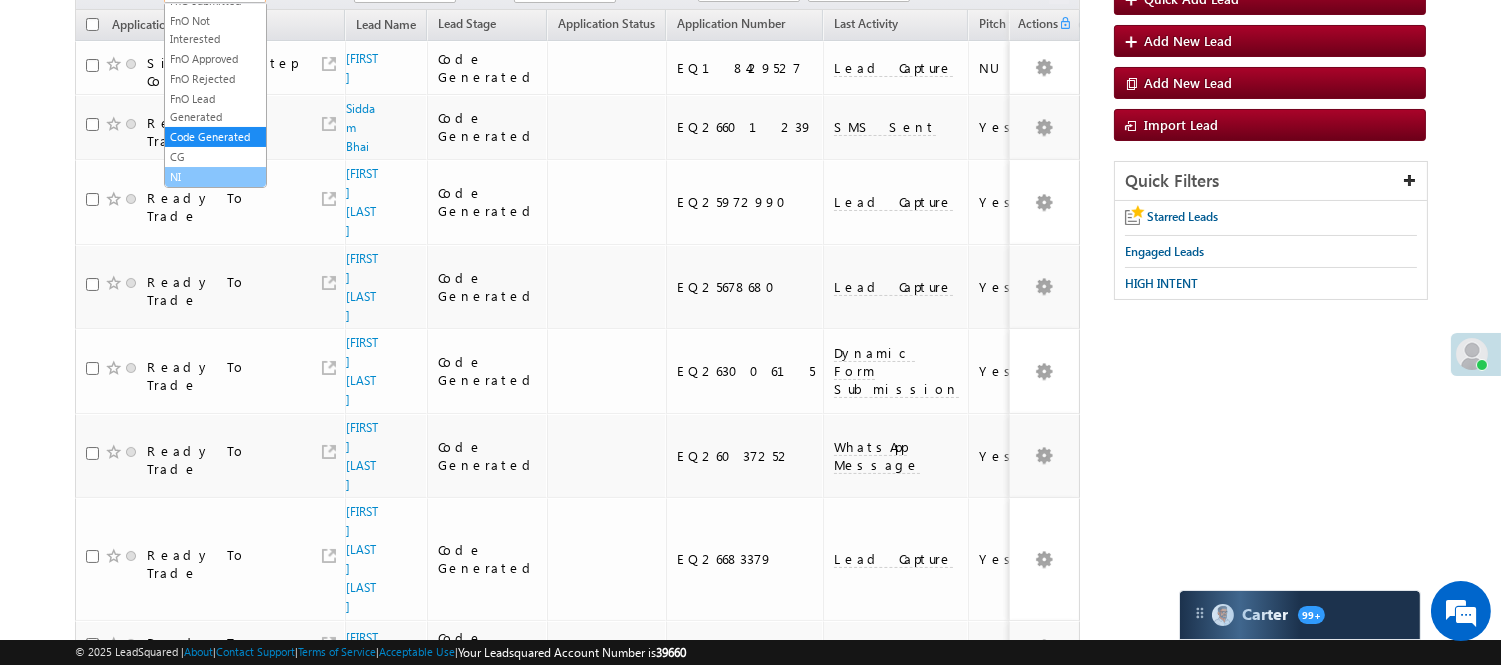 scroll, scrollTop: 111, scrollLeft: 0, axis: vertical 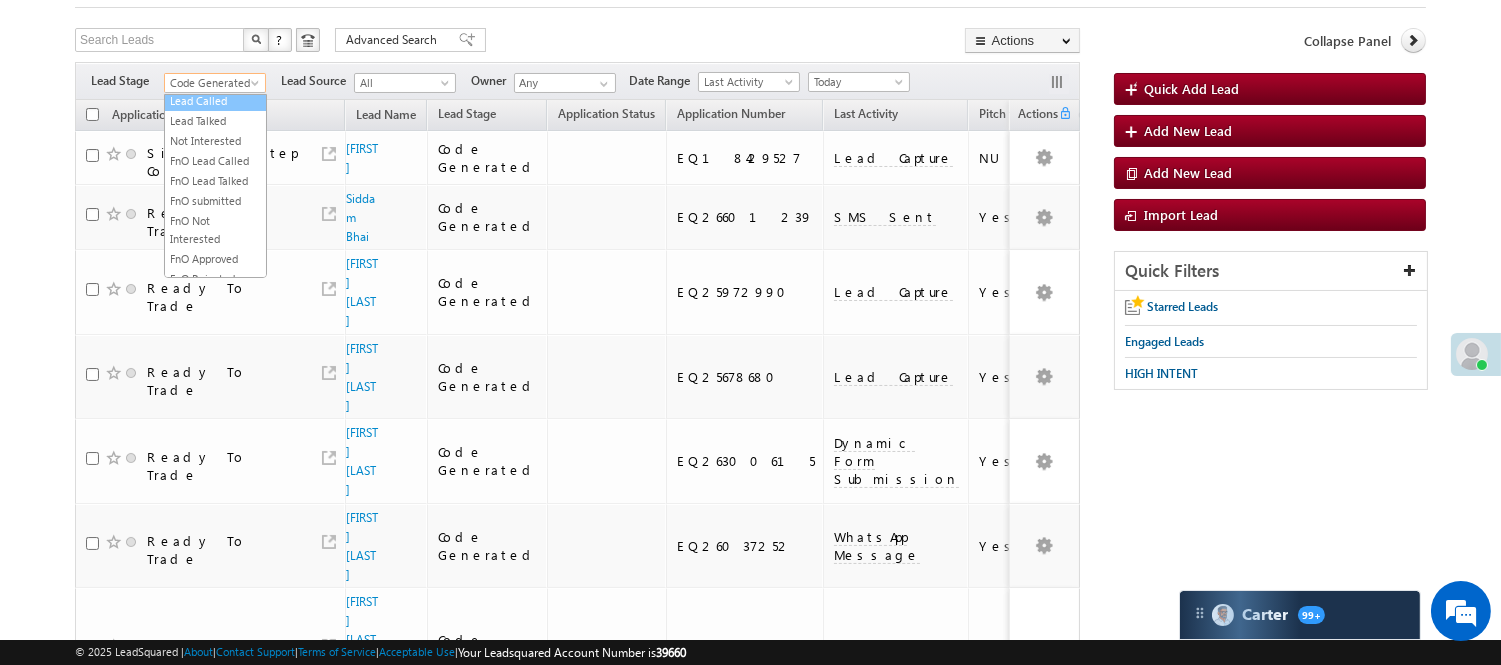 click on "Lead Called" at bounding box center (215, 101) 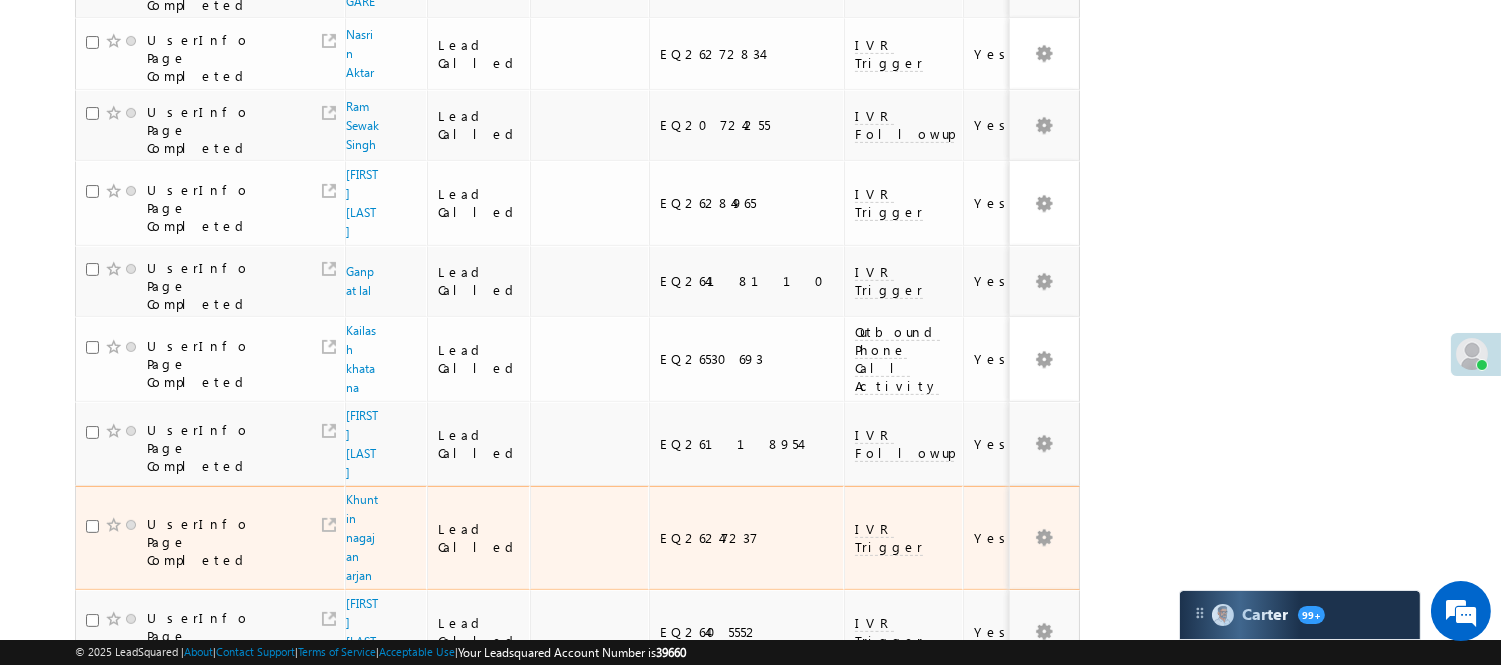 scroll, scrollTop: 1325, scrollLeft: 0, axis: vertical 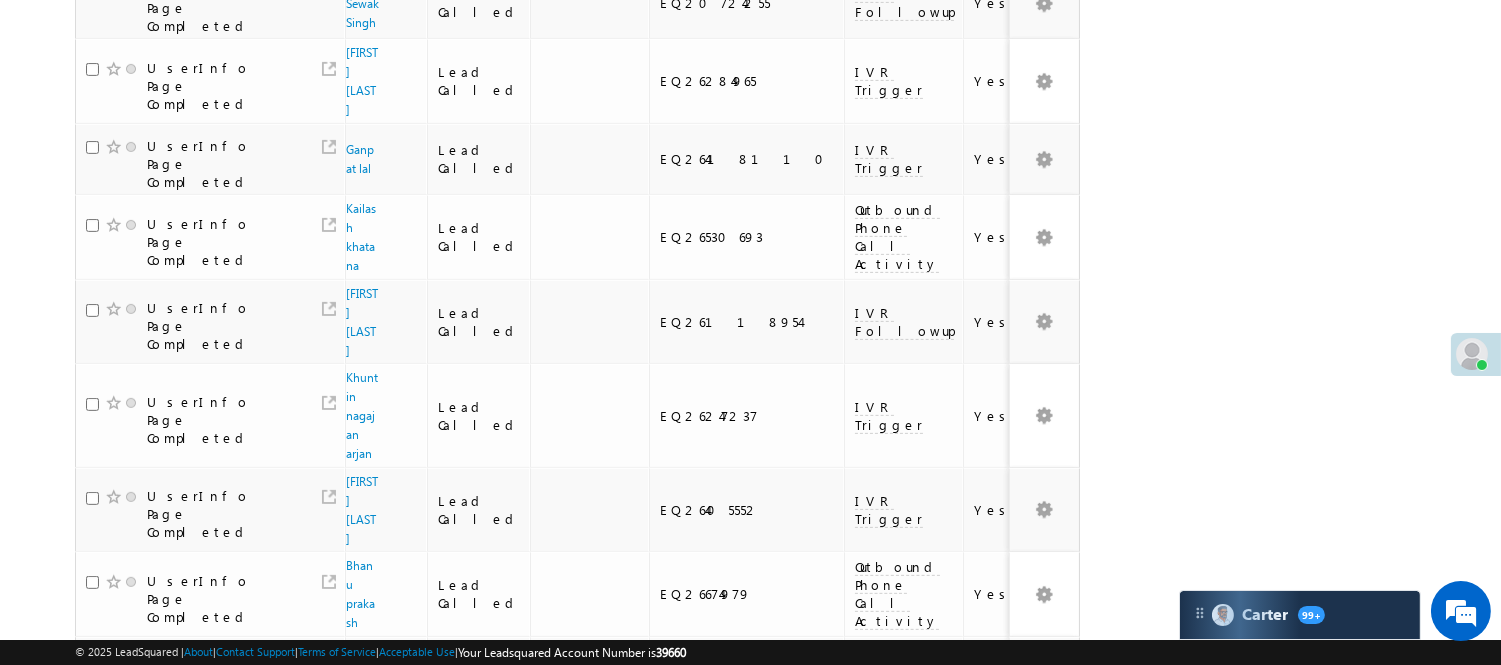 click on "4" at bounding box center (938, 1000) 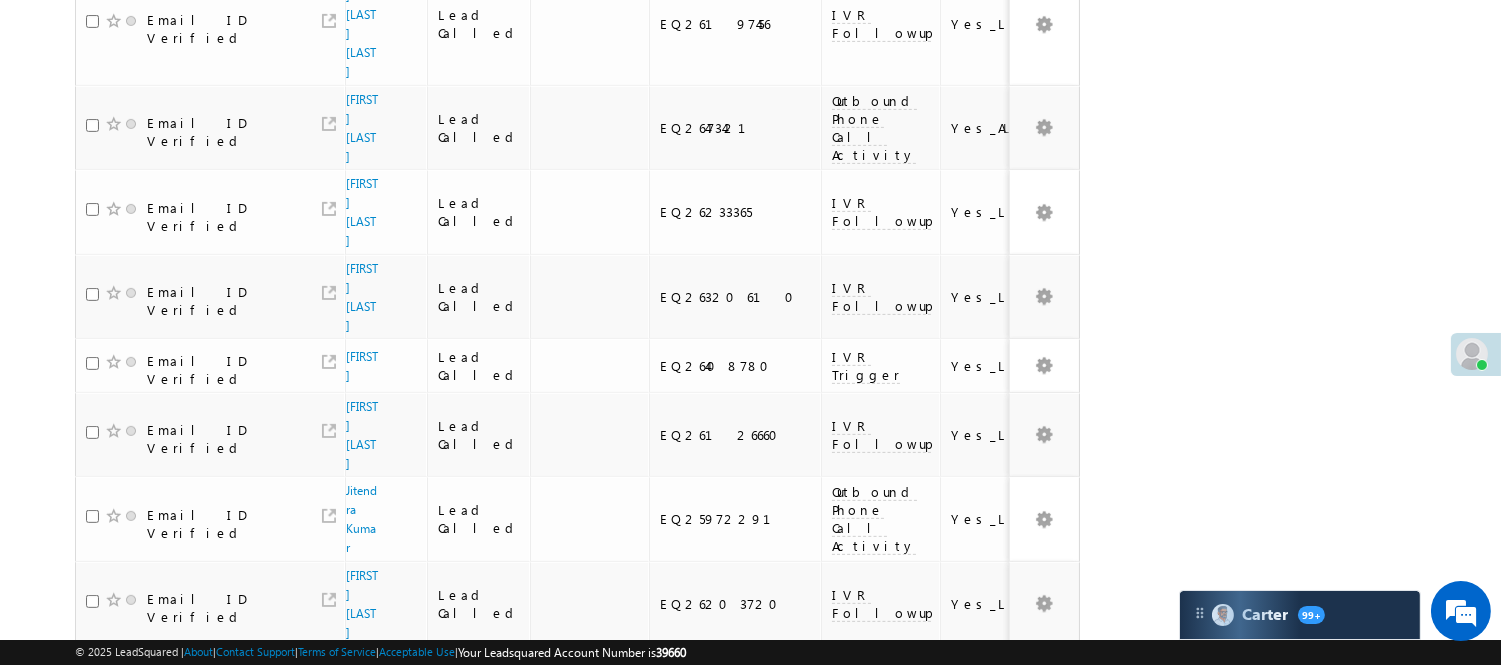 scroll, scrollTop: 1407, scrollLeft: 0, axis: vertical 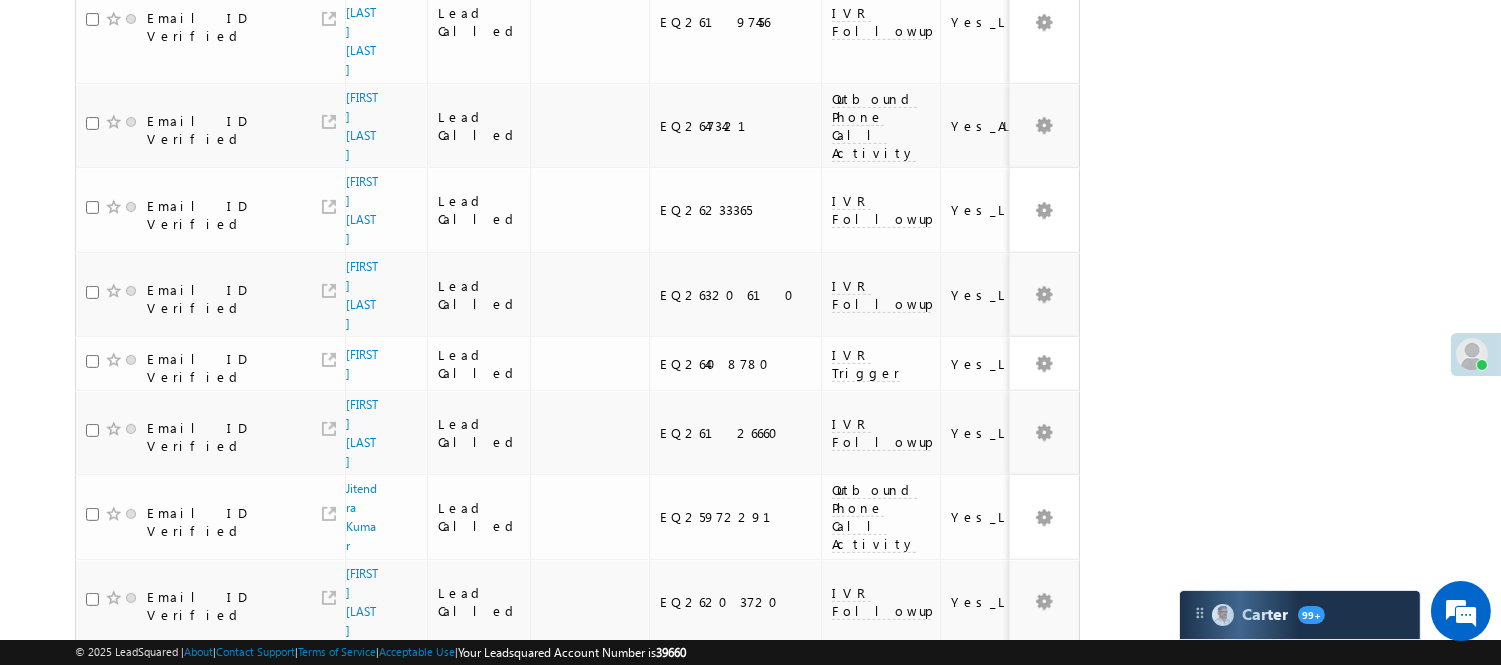 click on "5" at bounding box center (978, 883) 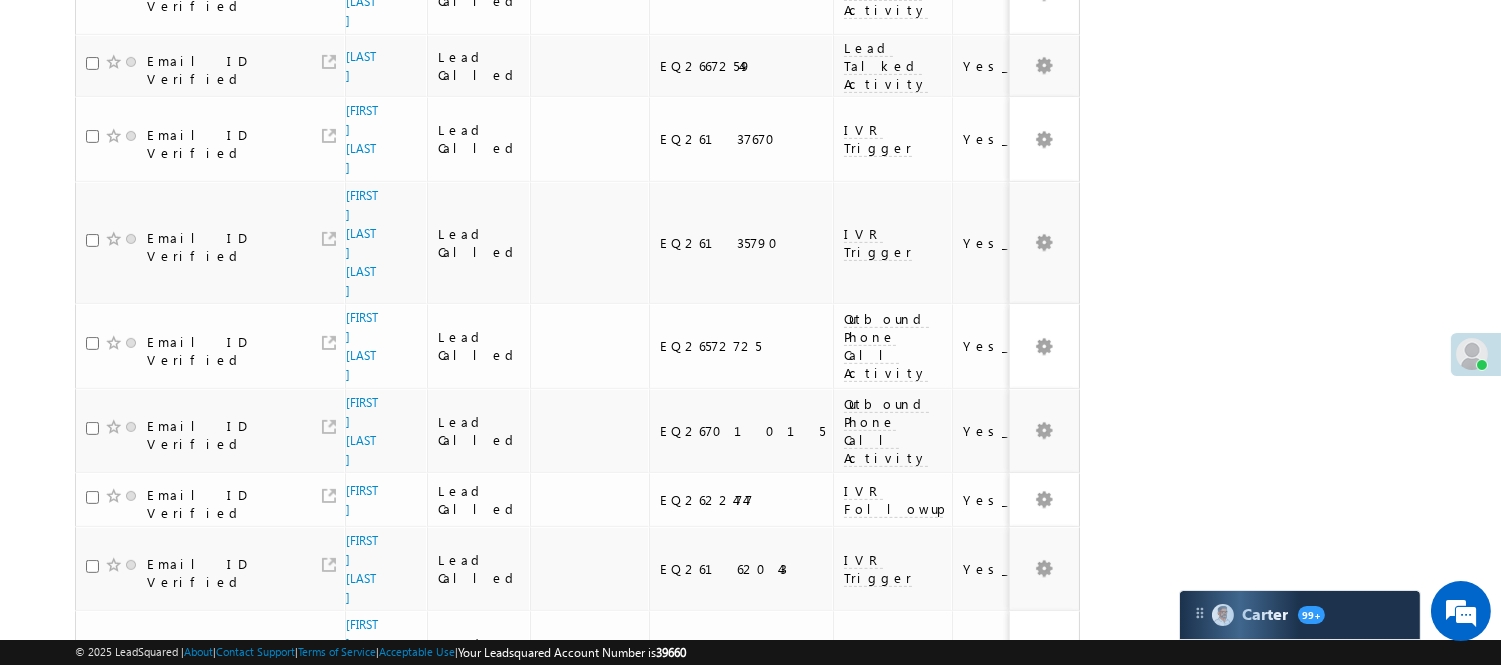 scroll, scrollTop: 1398, scrollLeft: 0, axis: vertical 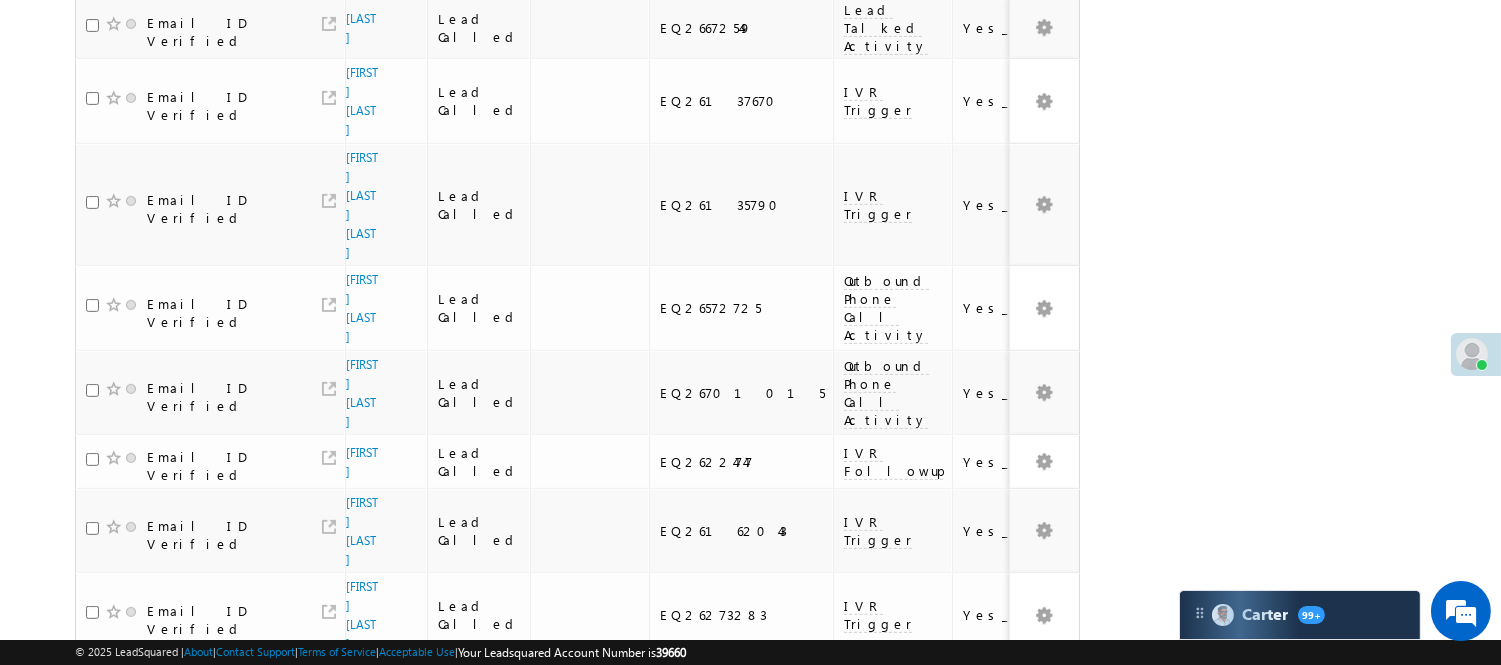 click on "2" at bounding box center [857, 872] 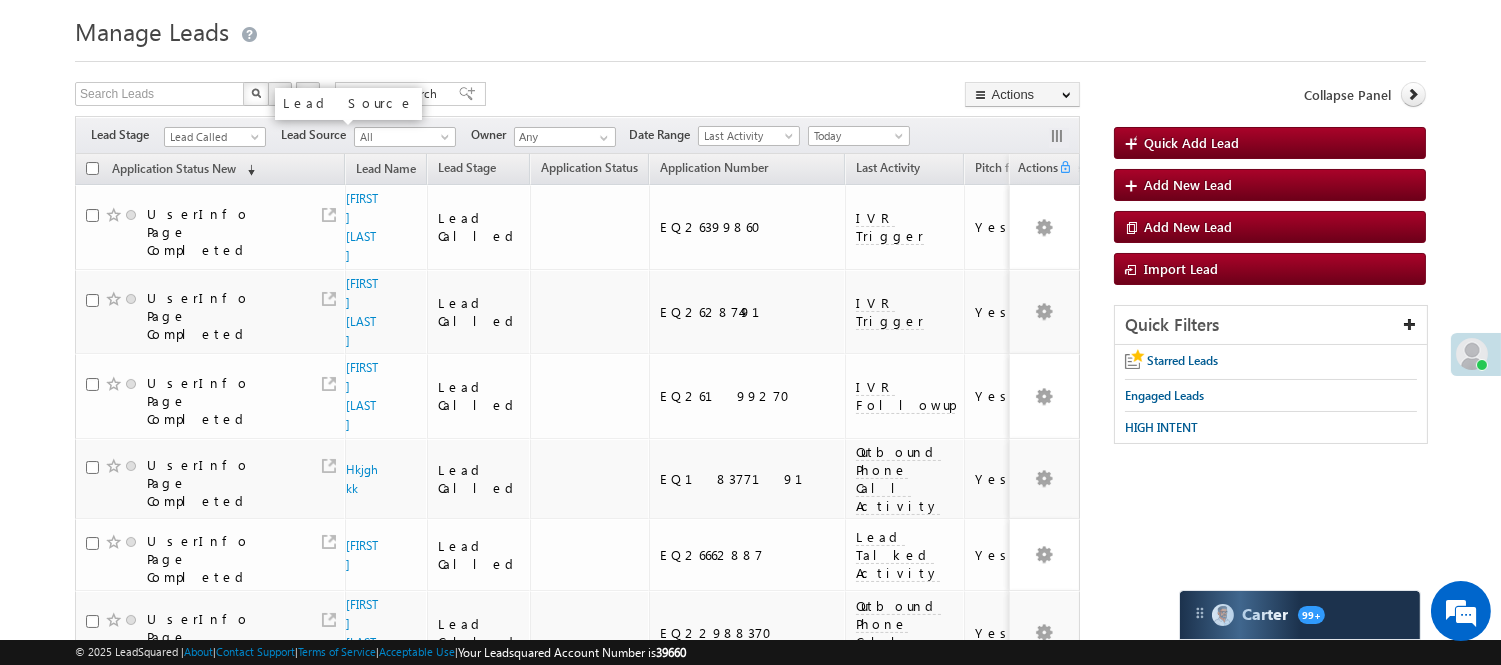 scroll, scrollTop: 0, scrollLeft: 0, axis: both 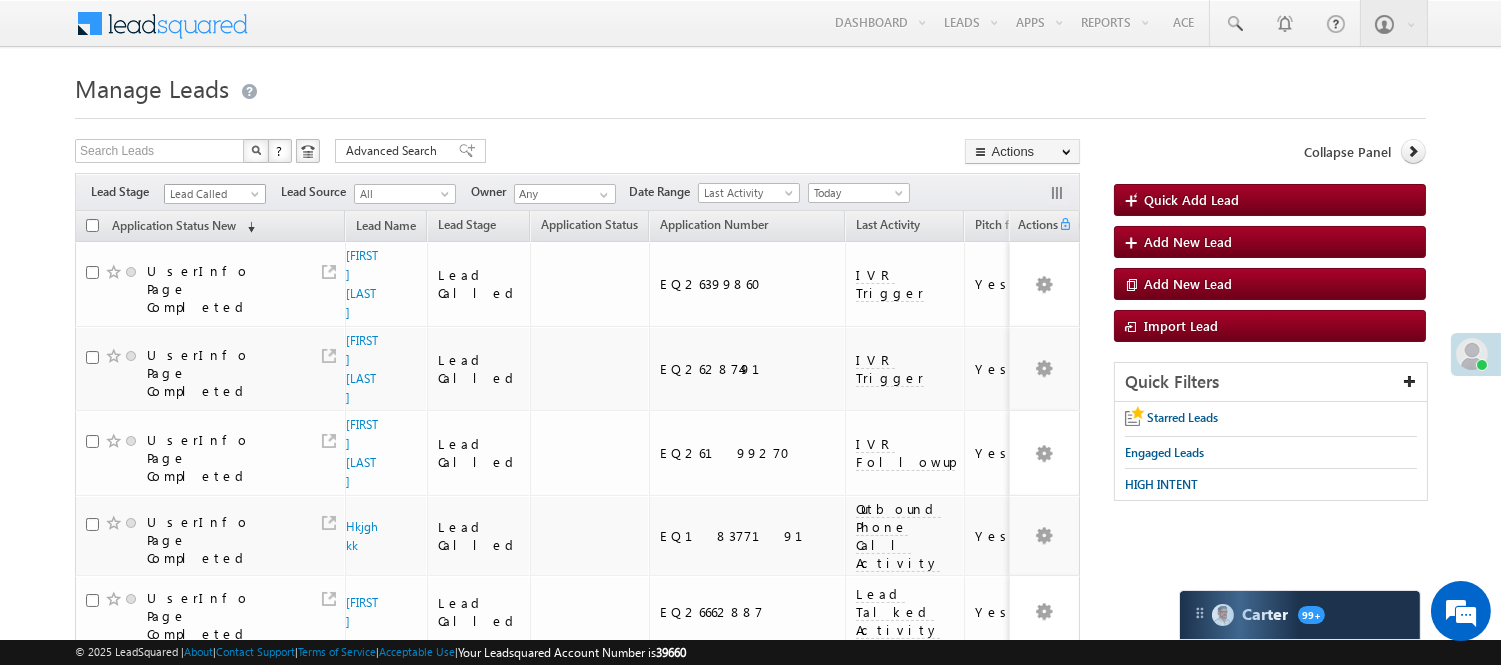 click on "Lead Called" at bounding box center [212, 194] 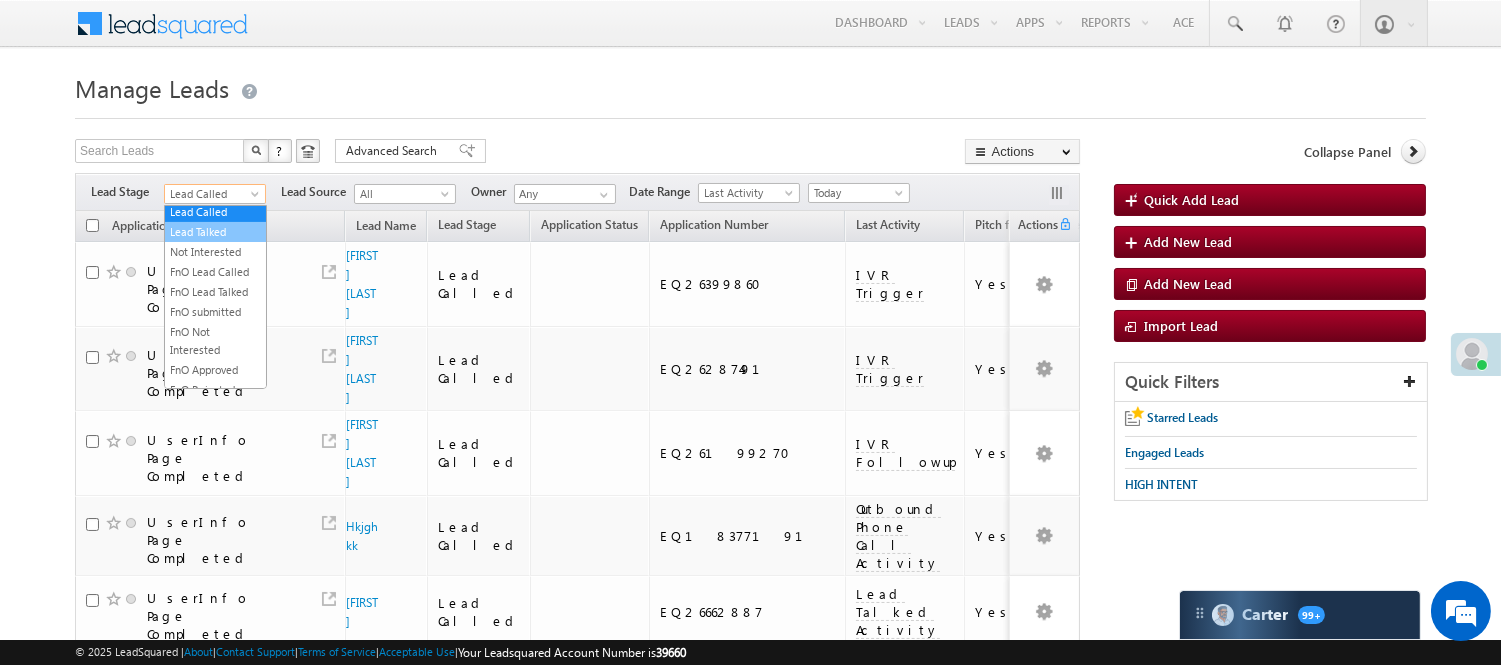 click on "Lead Talked" at bounding box center [215, 232] 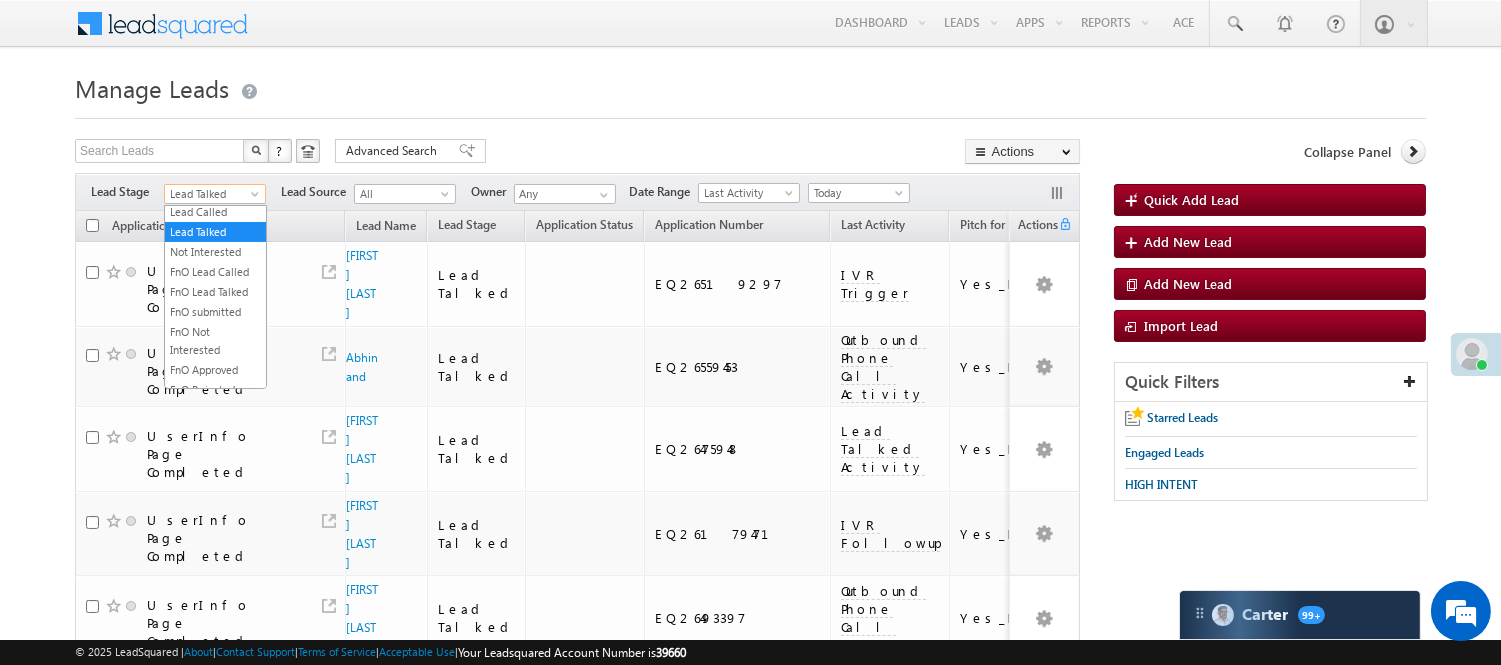 click on "Lead Talked" at bounding box center (212, 194) 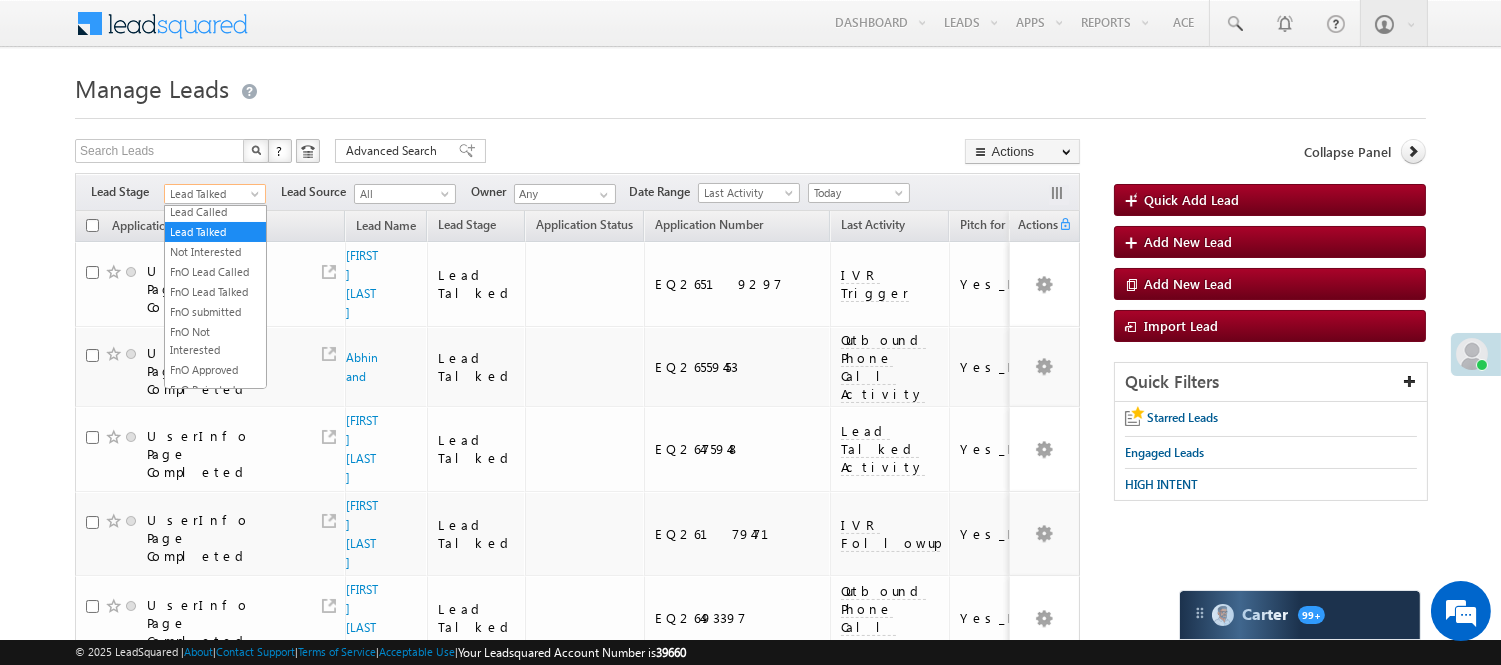 click on "Under Objection" at bounding box center [215, 192] 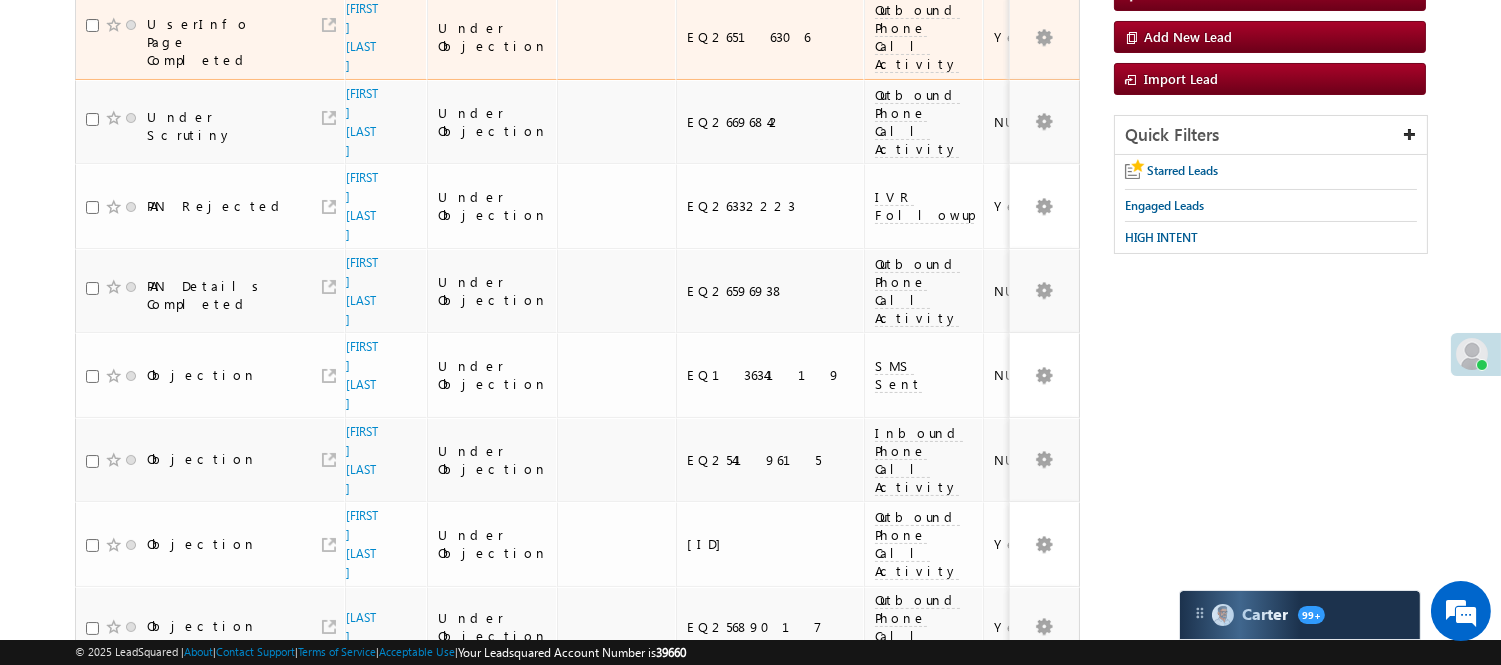 scroll, scrollTop: 106, scrollLeft: 0, axis: vertical 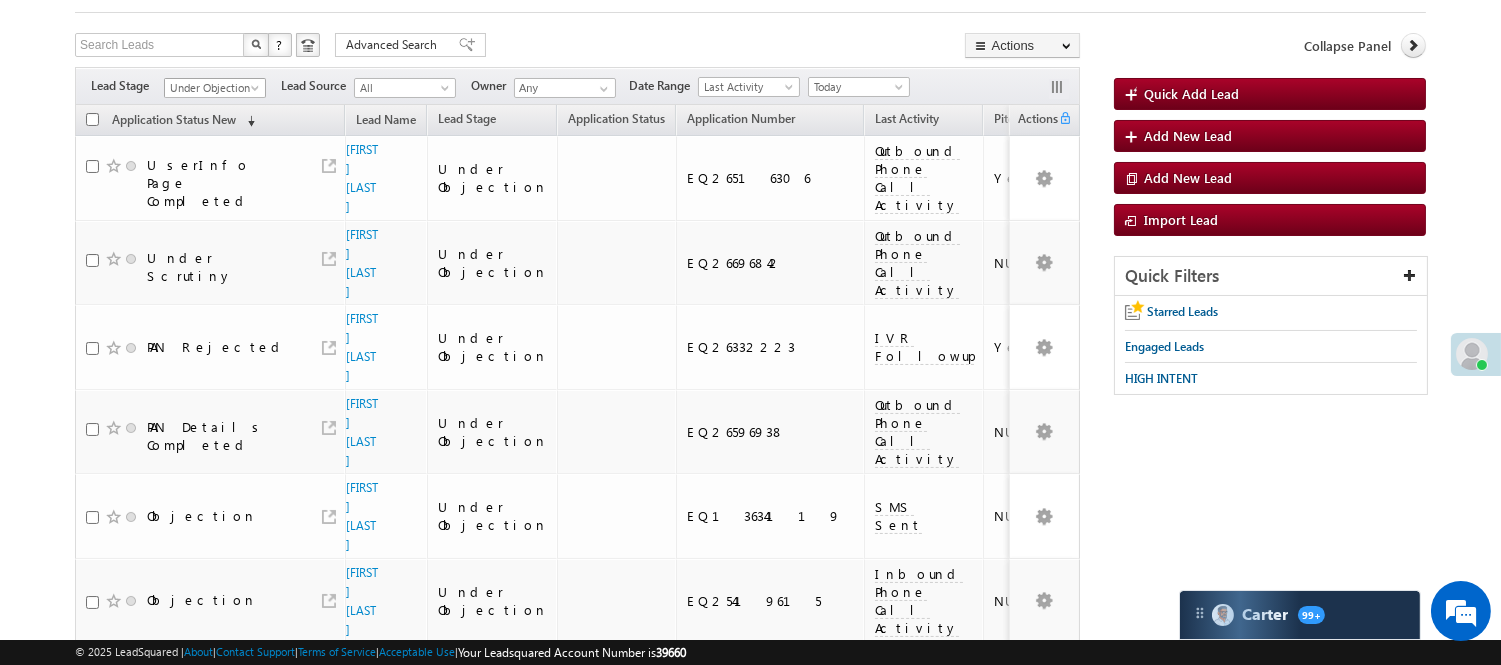 click on "Under Objection" at bounding box center [212, 88] 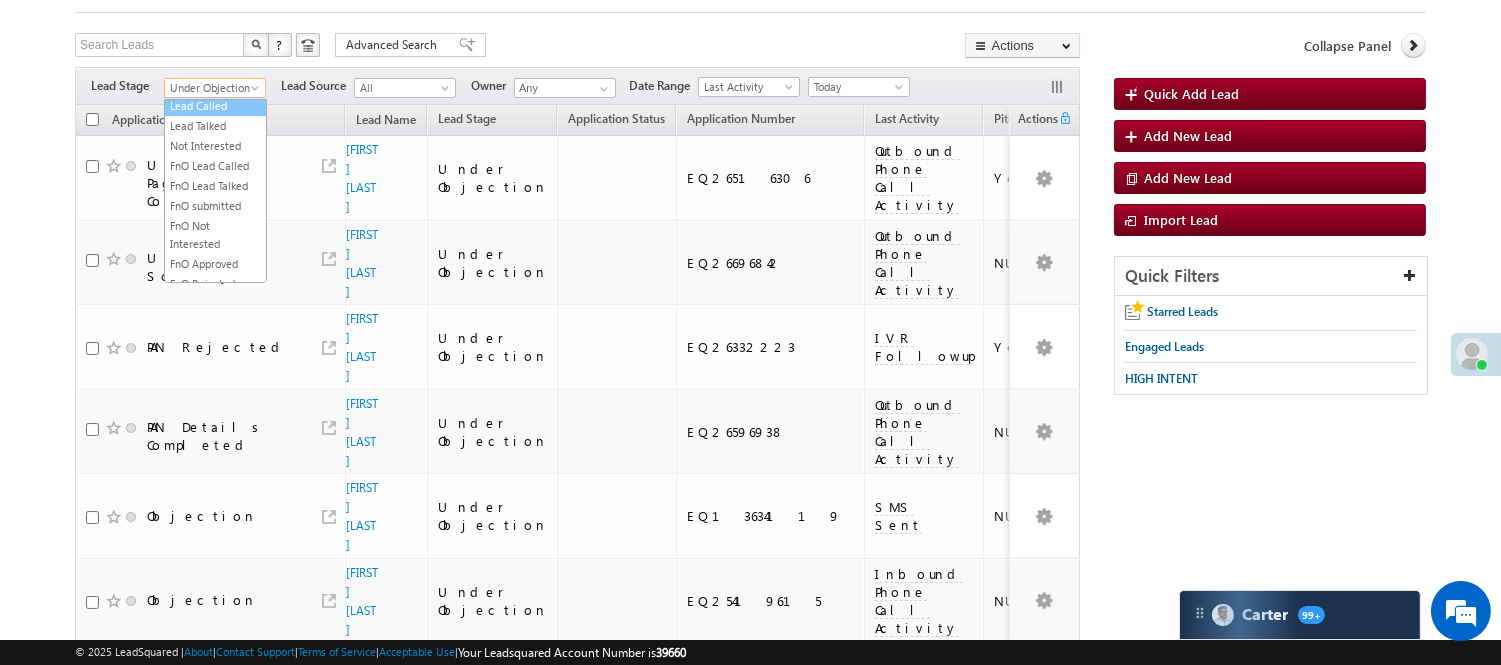 click on "Lead Called" at bounding box center [215, 106] 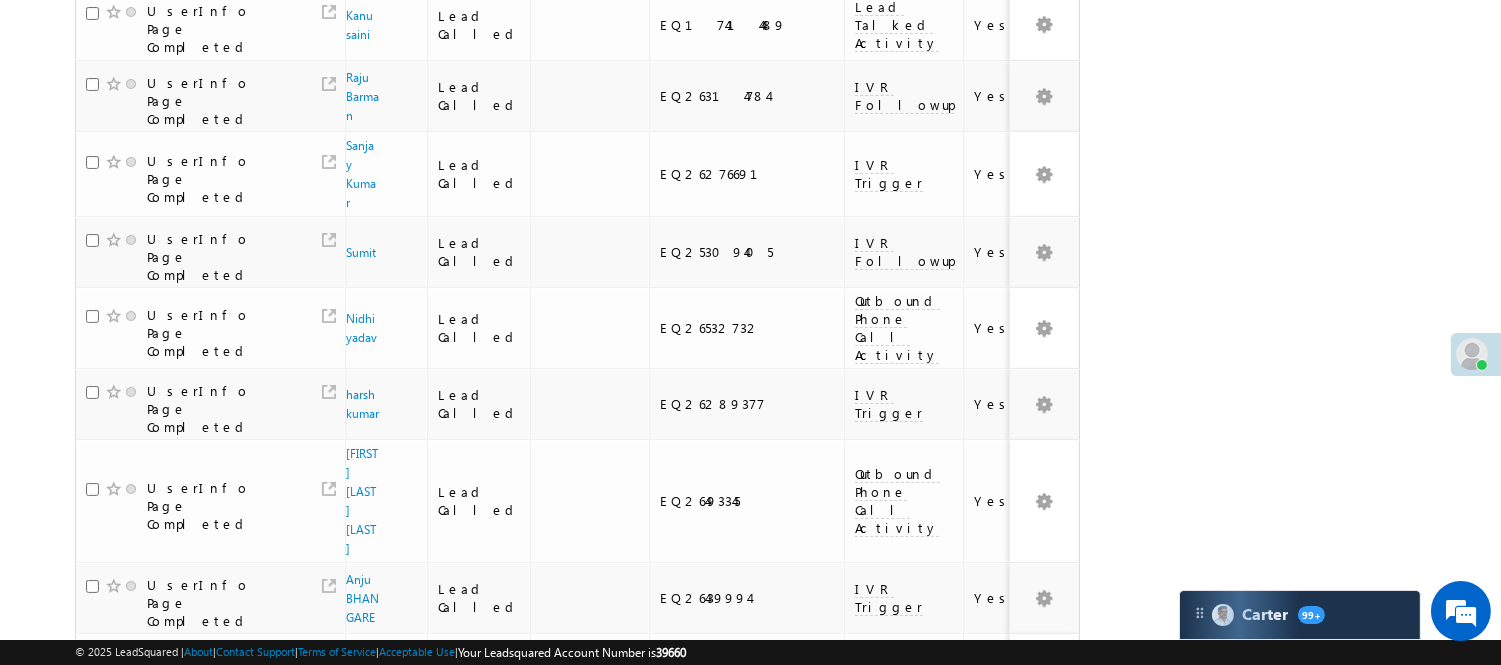 scroll, scrollTop: 688, scrollLeft: 0, axis: vertical 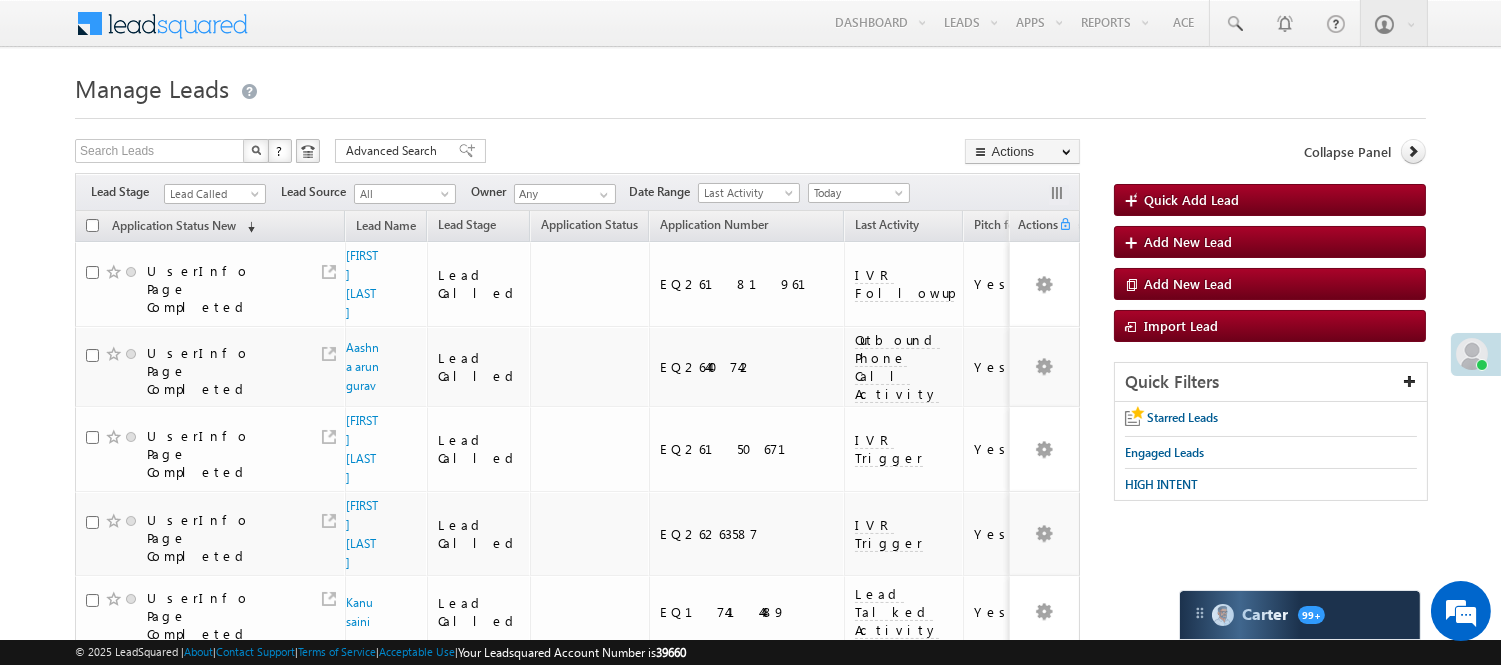 click on "Lead Called" at bounding box center [215, 191] 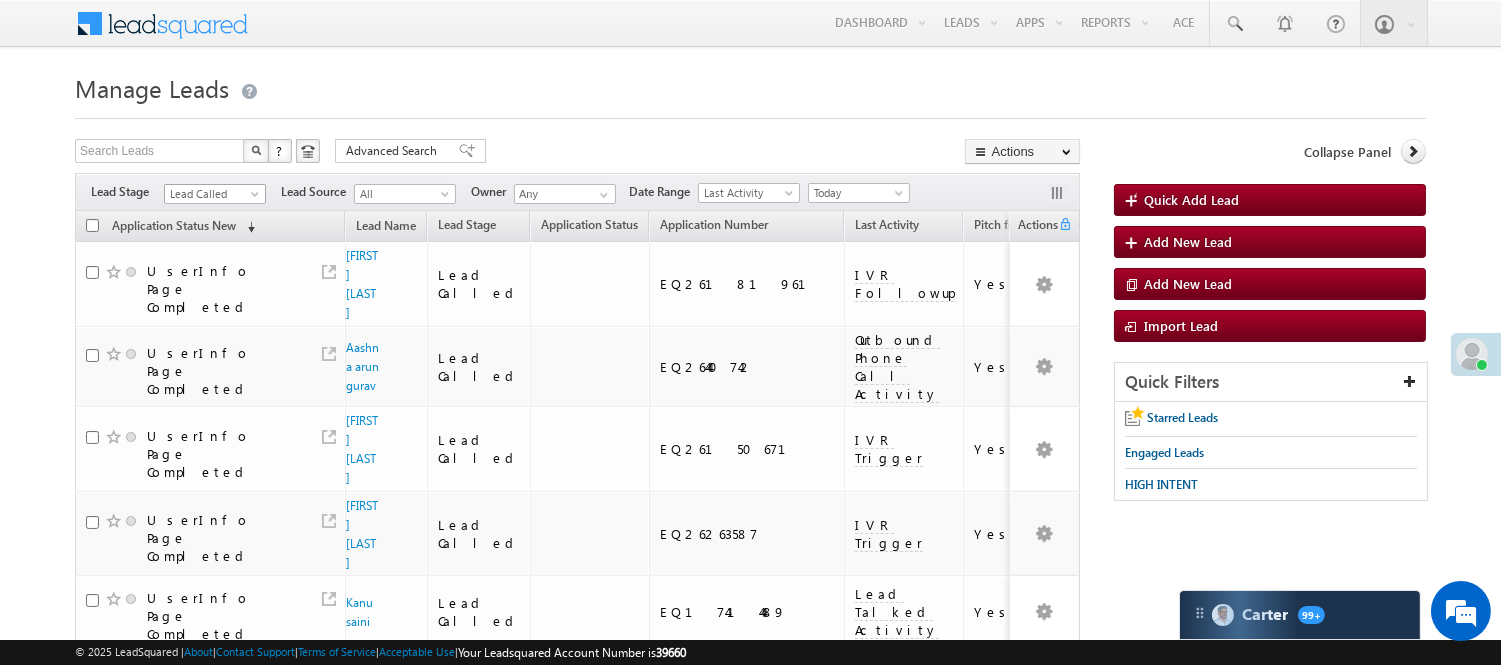 click on "Lead Called" at bounding box center [212, 194] 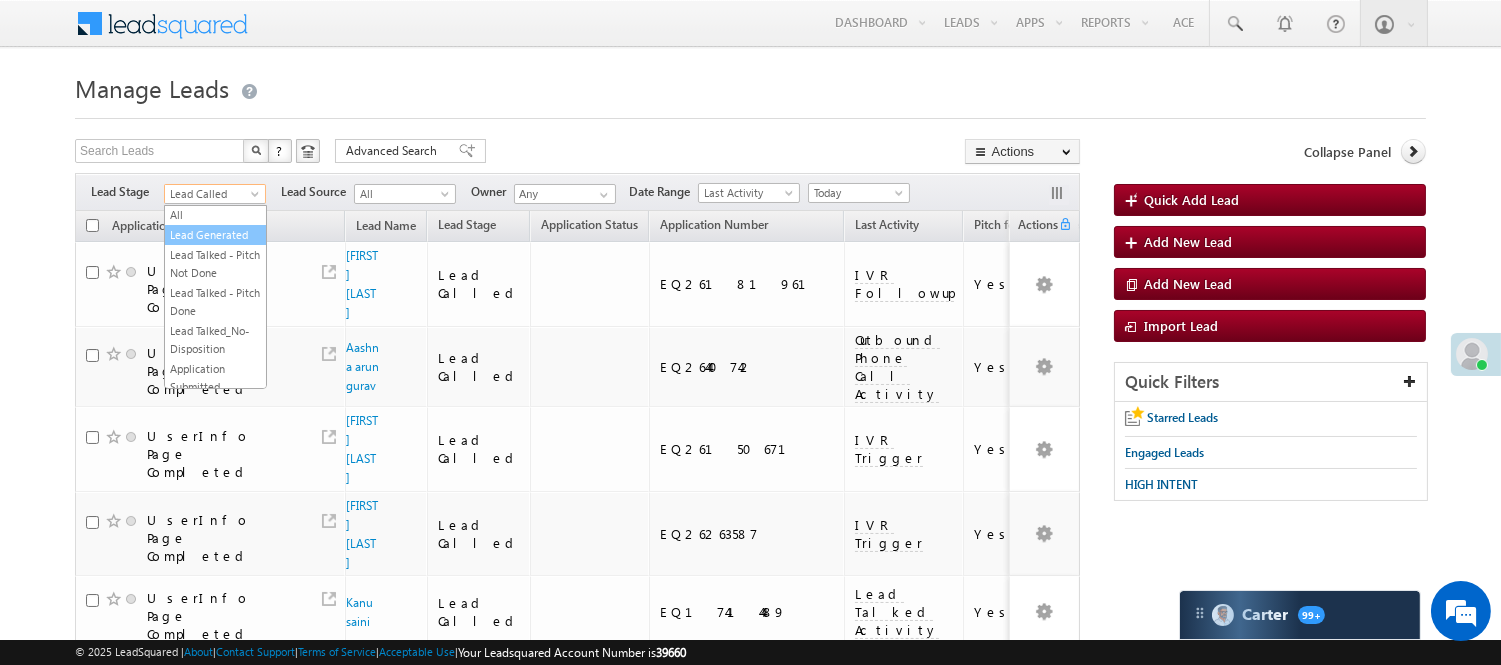 scroll, scrollTop: 0, scrollLeft: 0, axis: both 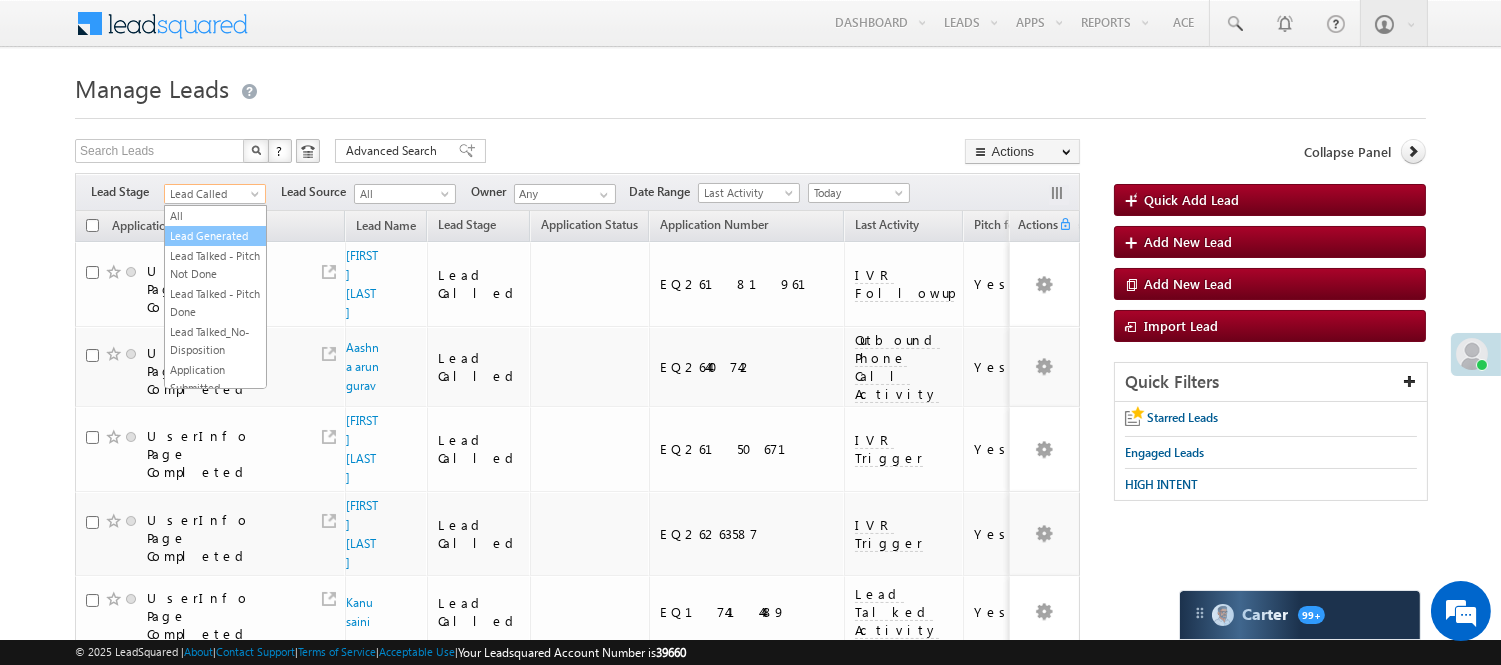 click on "Lead Generated" at bounding box center (215, 236) 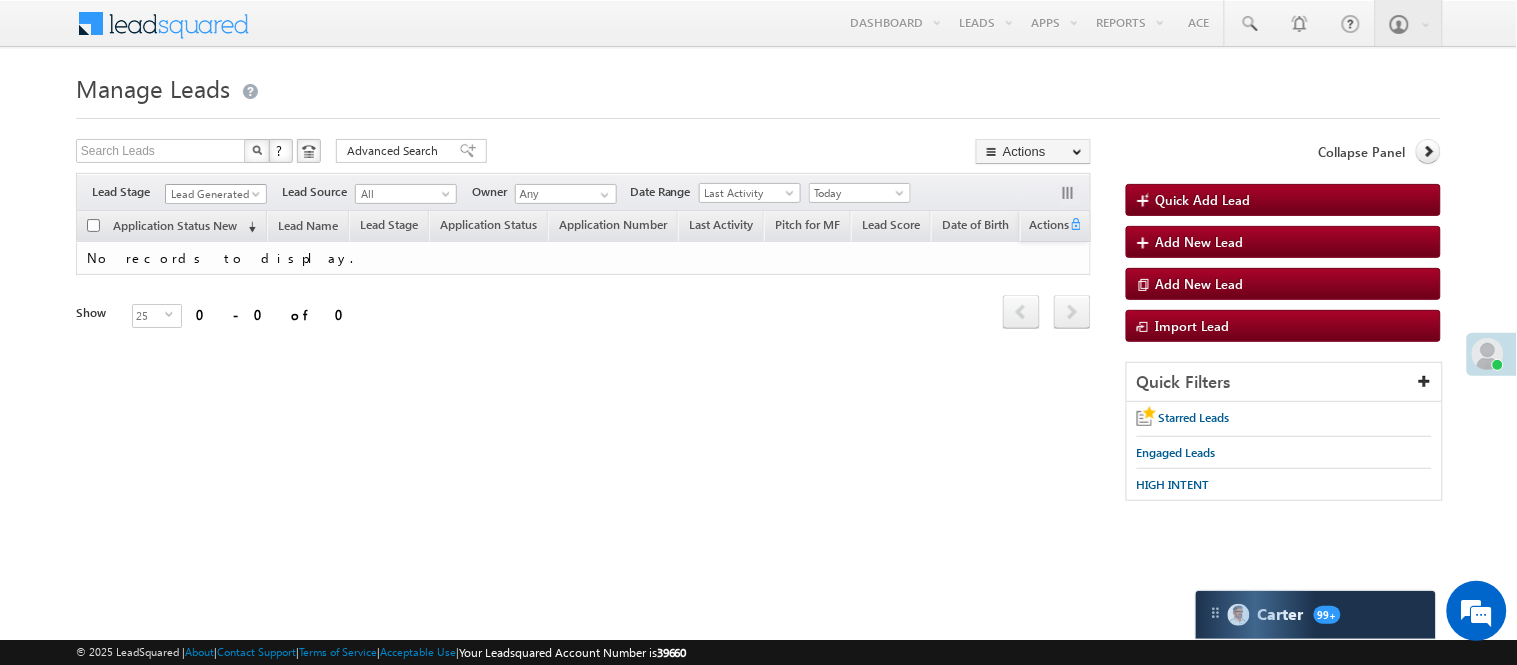 click on "Lead Generated" at bounding box center (213, 194) 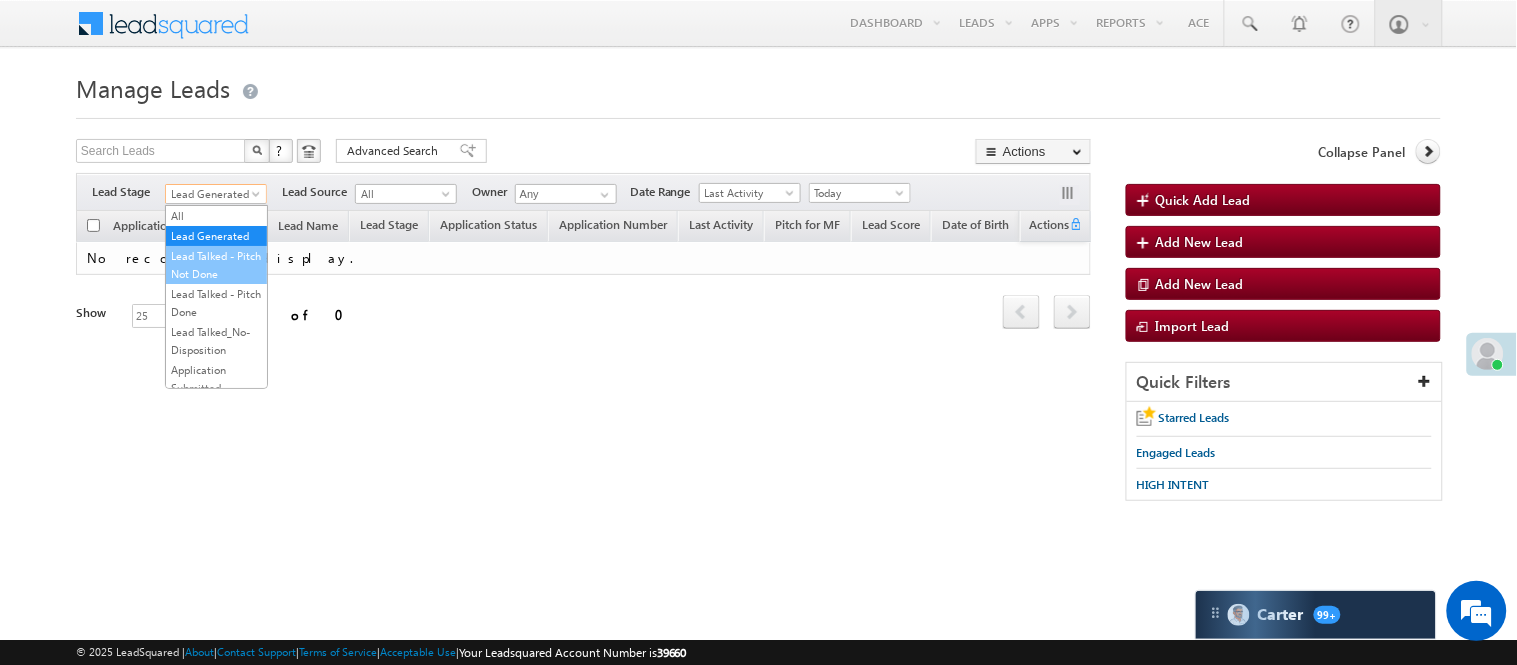 click on "Lead Talked - Pitch Not Done" at bounding box center (216, 265) 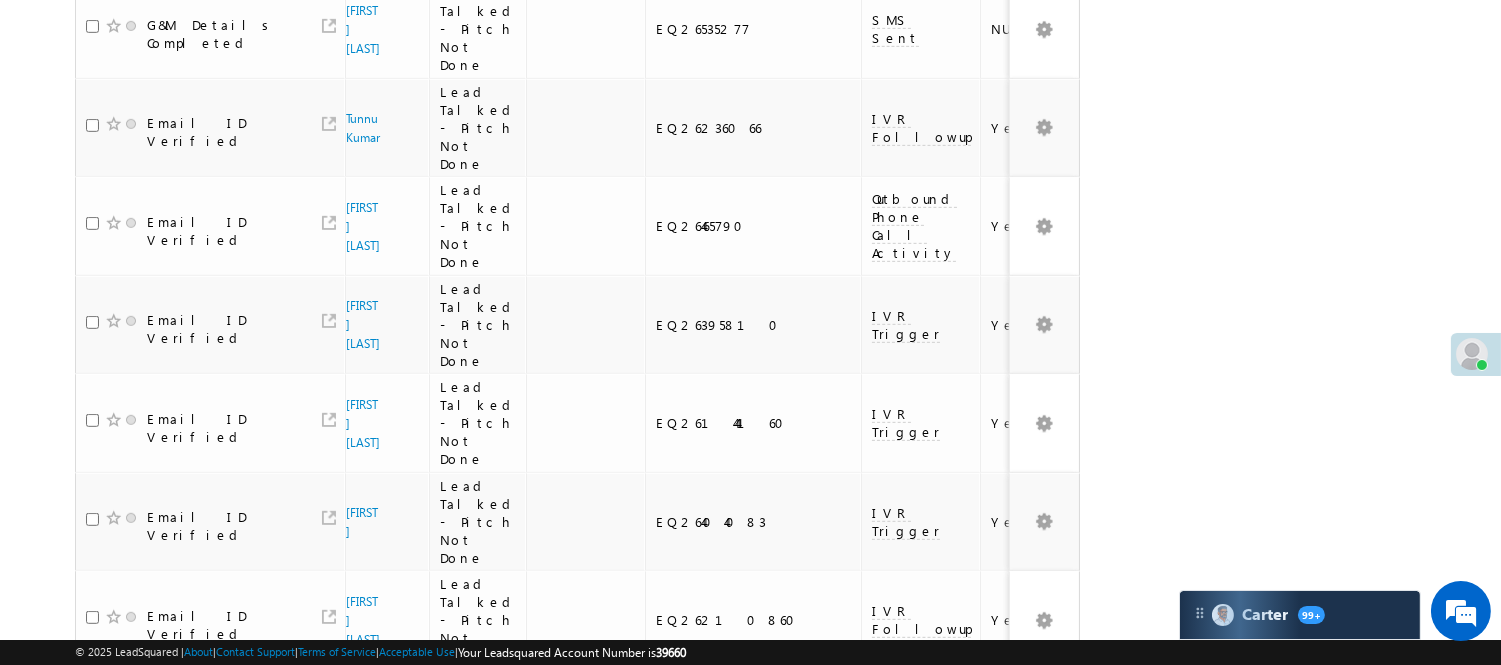 scroll, scrollTop: 1871, scrollLeft: 0, axis: vertical 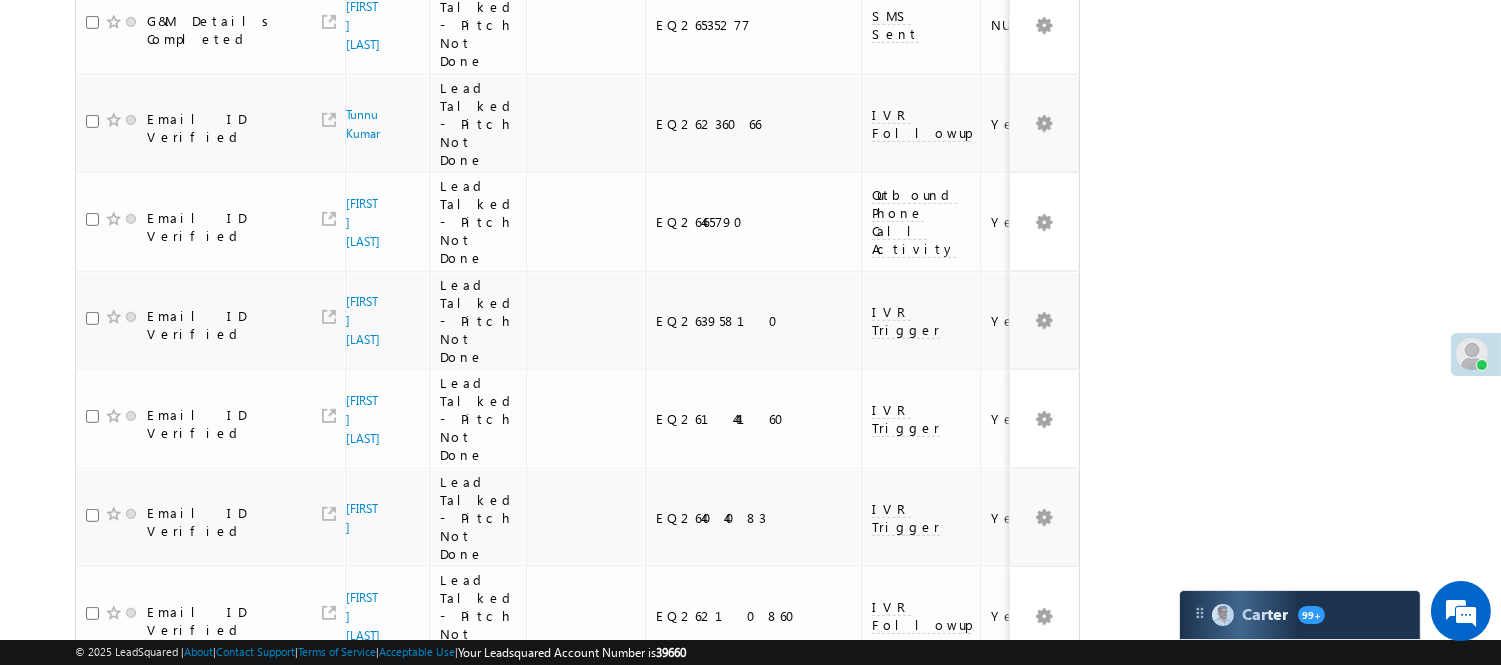 click on "3" at bounding box center [1018, 901] 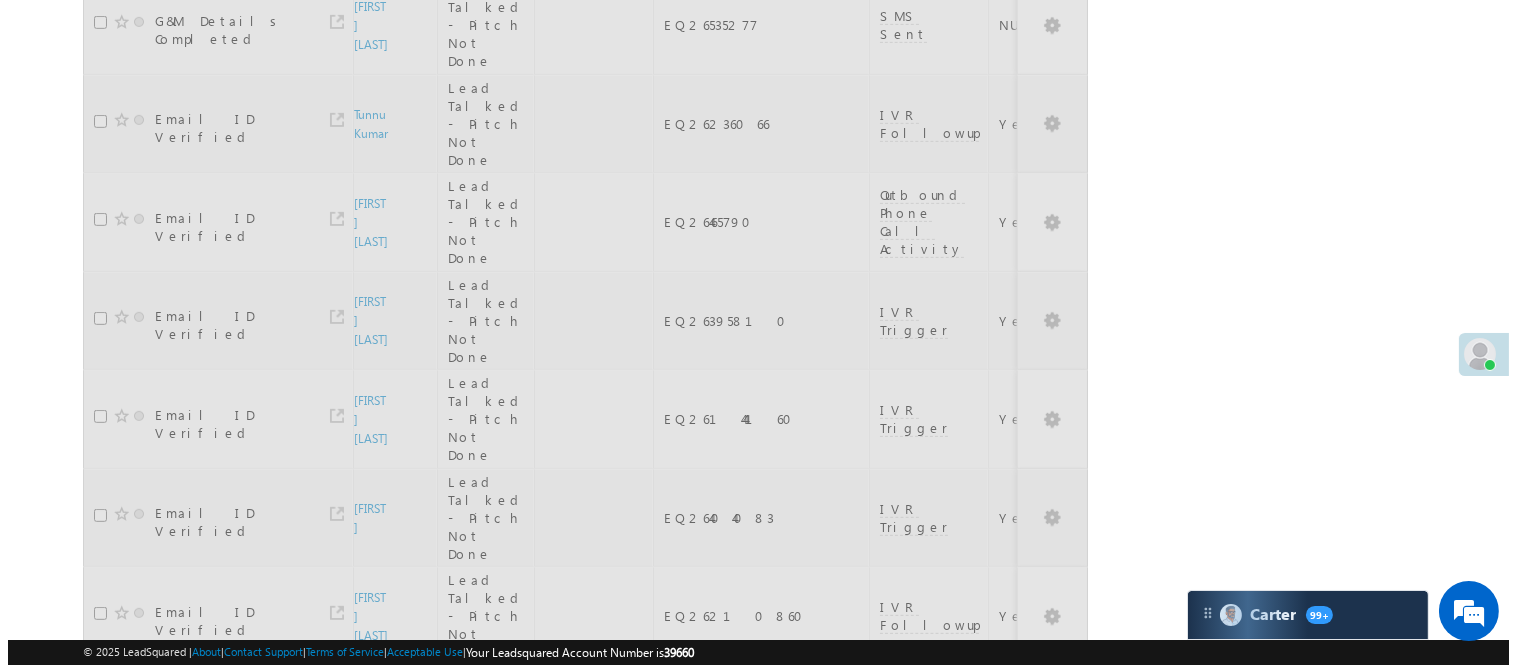 scroll, scrollTop: 0, scrollLeft: 0, axis: both 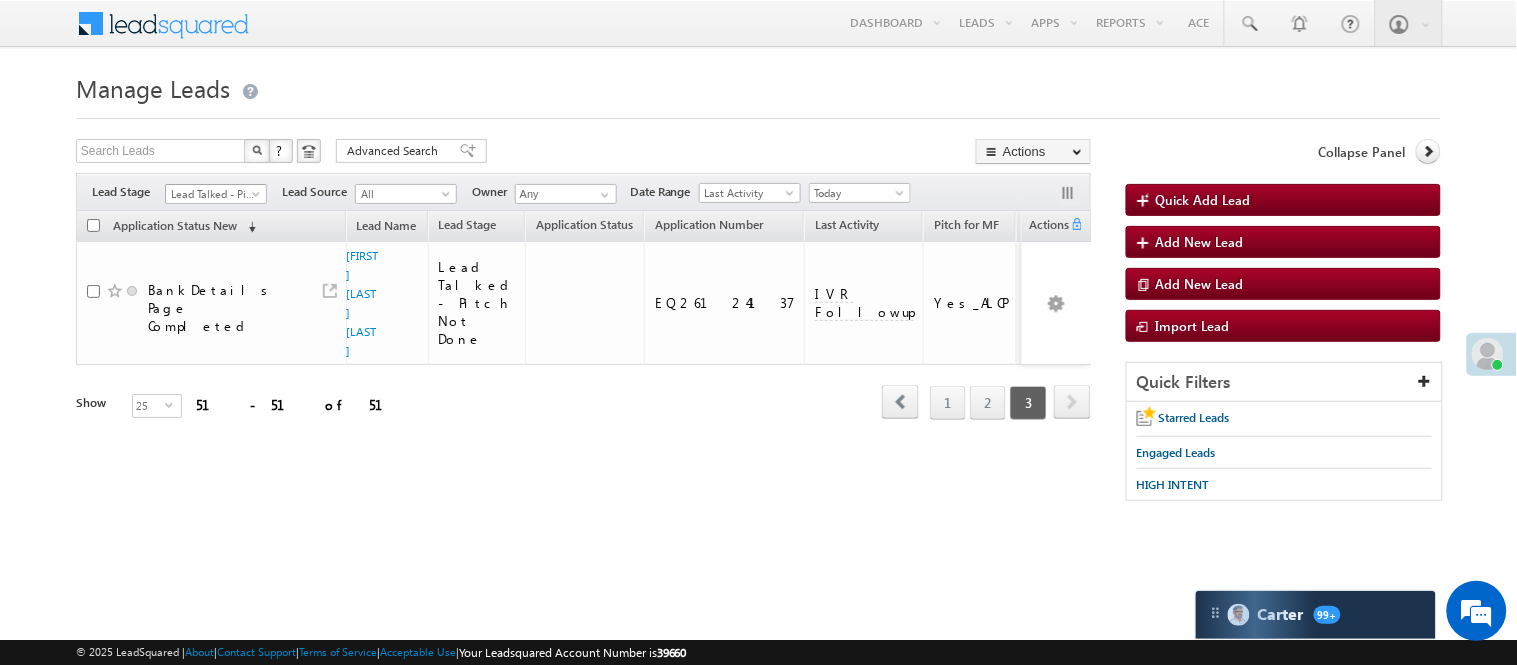 click on "Filters
Lead Stage
All Lead Generated Lead Talked - Pitch Not Done Lead Talked - Pitch Done Lead Talked_No-Disposition Application Submitted Payment Done Application Resubmitted Under Objection Lead Called Lead Talked Not Interested FnO Lead Called FnO Lead Talked FnO submitted FnO Not Interested FnO Approved FnO Rejected FnO Lead Generated Code Generated CG NI Lead Talked - Pitch Not Done
Lead Source
All All" at bounding box center (583, 192) 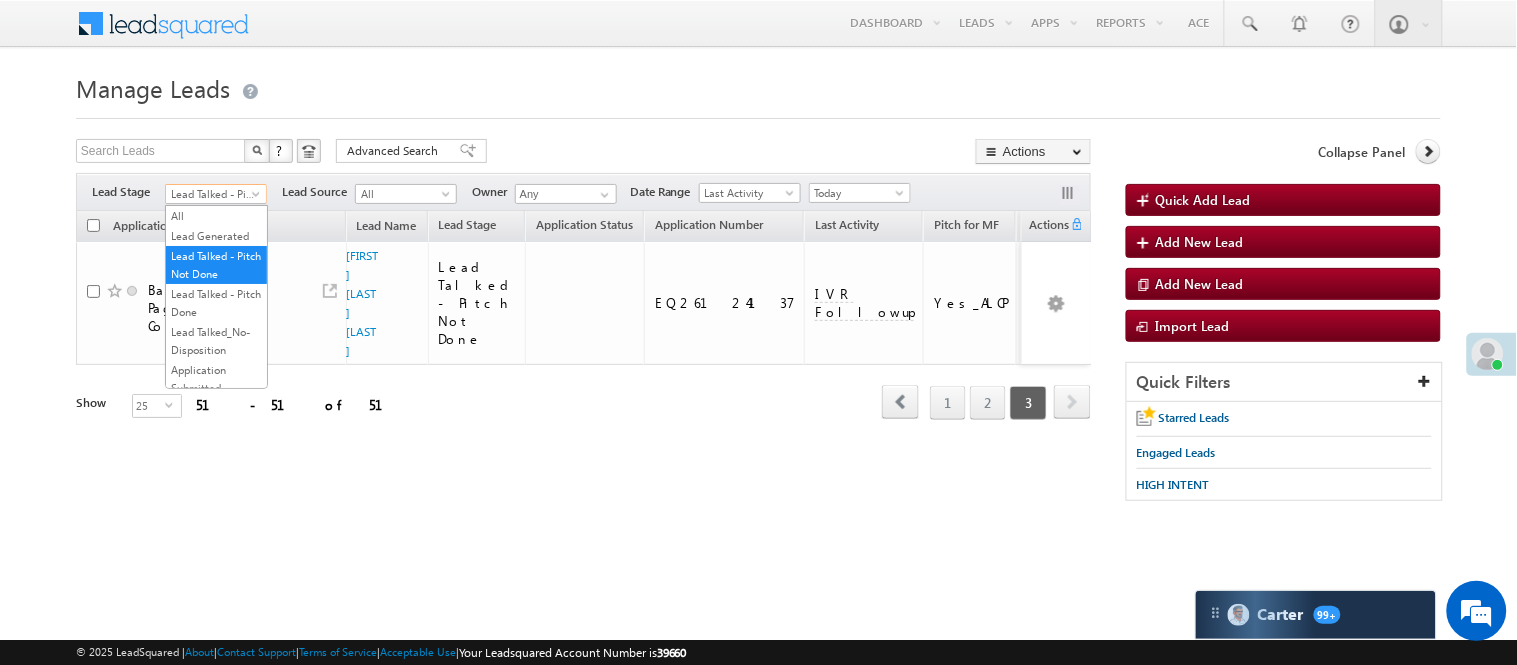 click on "Lead Talked - Pitch Not Done" at bounding box center [213, 194] 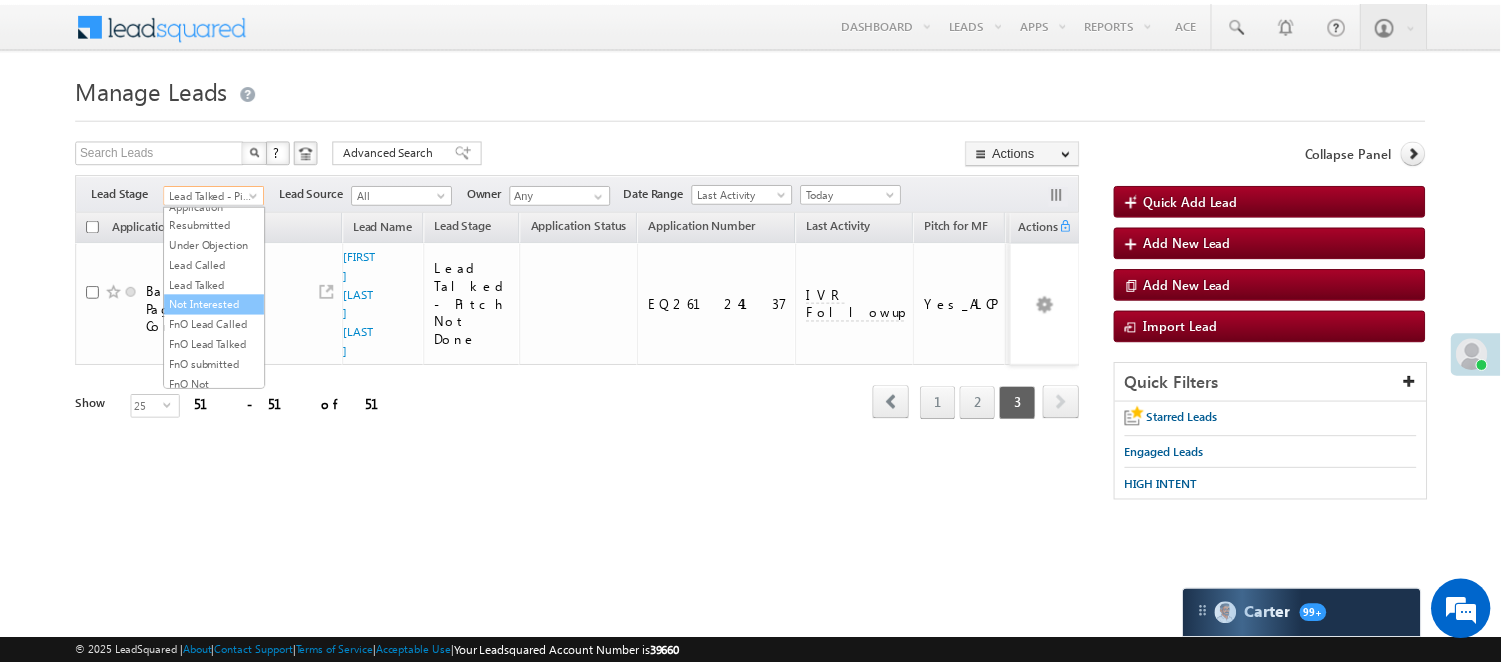 scroll, scrollTop: 496, scrollLeft: 0, axis: vertical 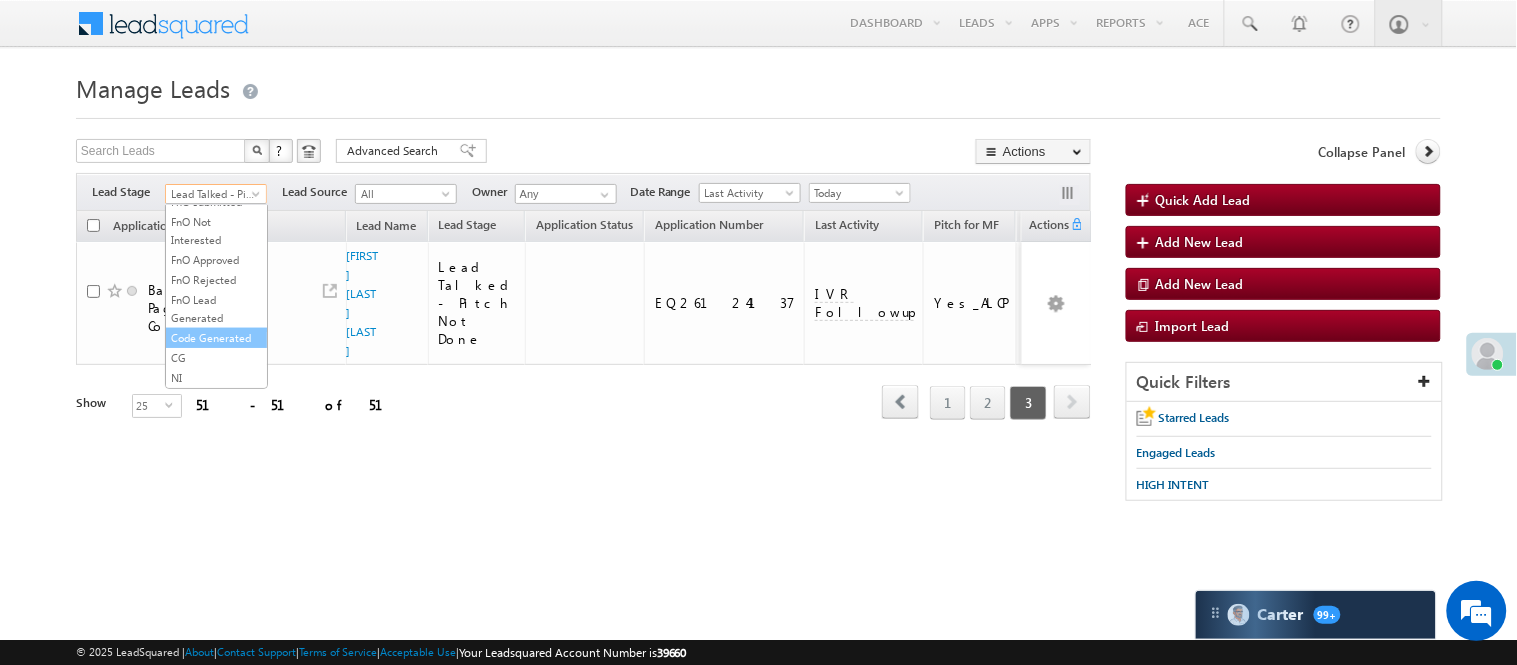 click on "Code Generated" at bounding box center [216, 338] 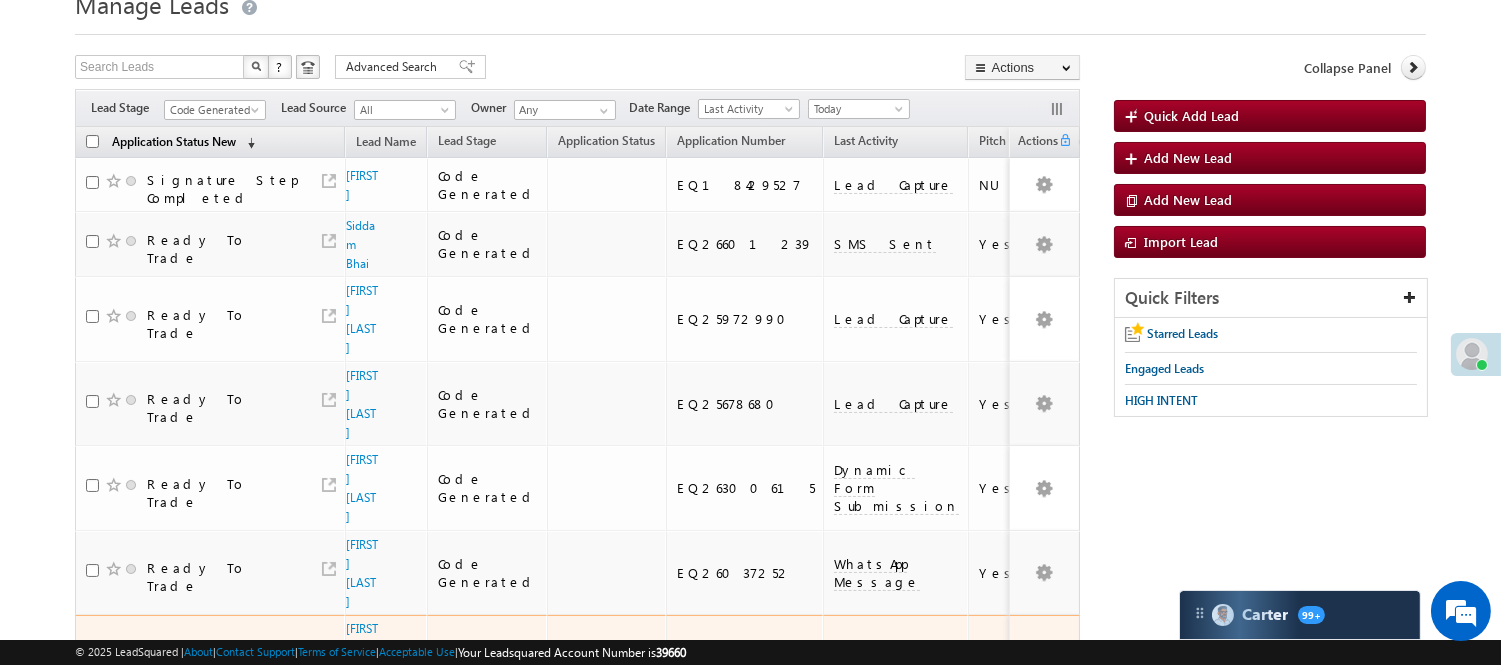 scroll, scrollTop: 0, scrollLeft: 0, axis: both 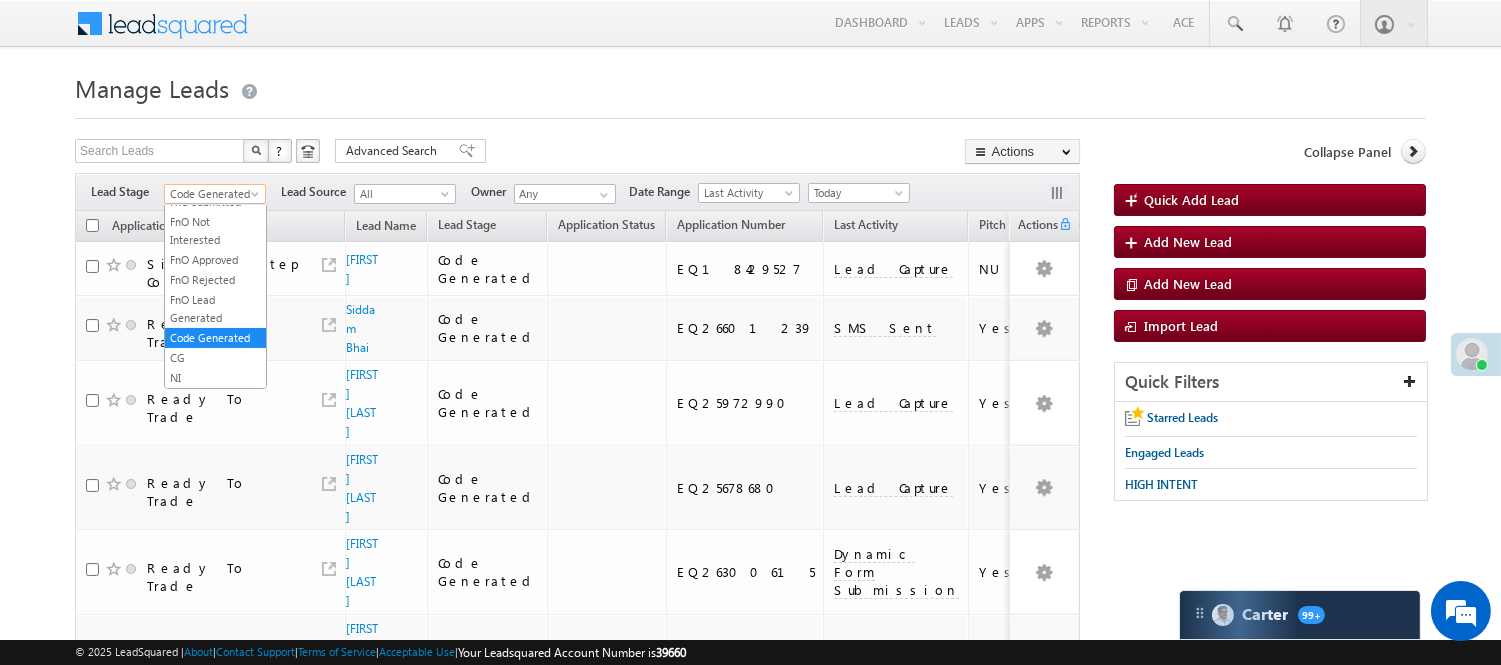 click on "Code Generated" at bounding box center [212, 194] 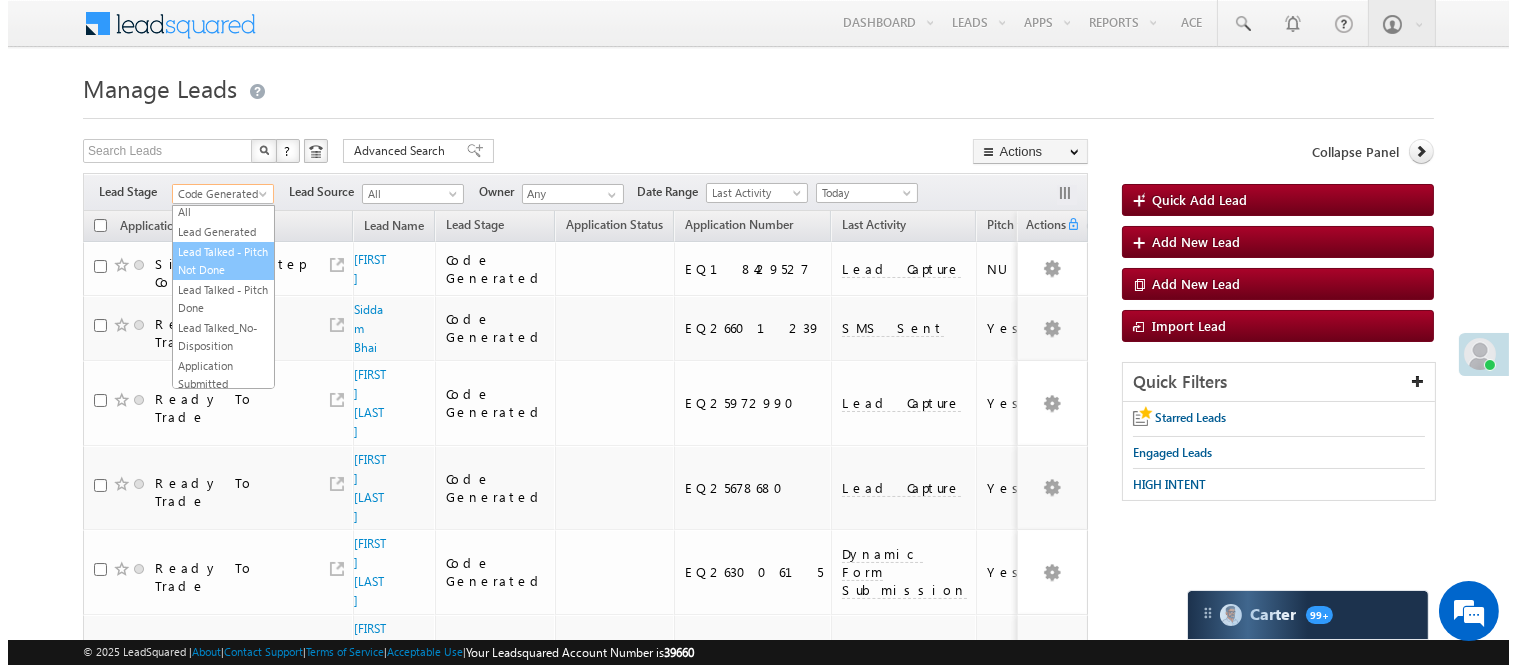 scroll, scrollTop: 0, scrollLeft: 0, axis: both 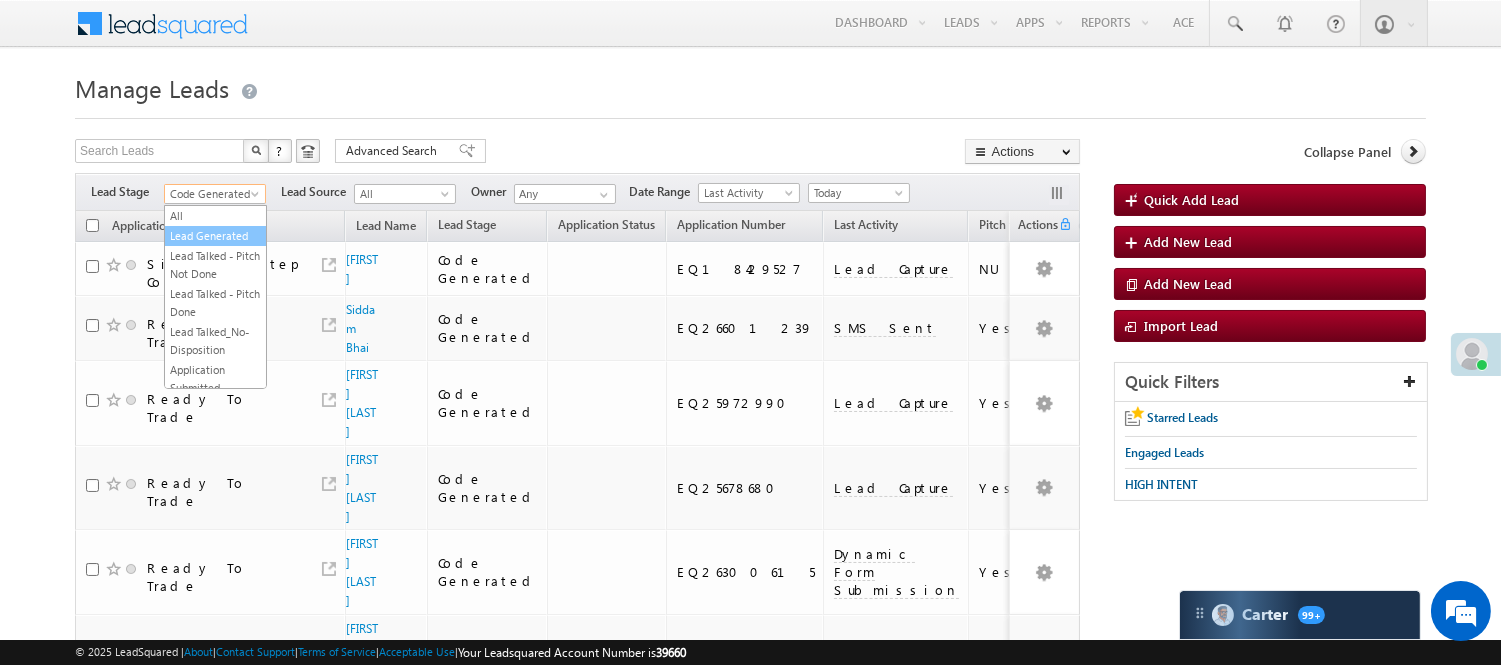 click on "Lead Generated" at bounding box center (215, 236) 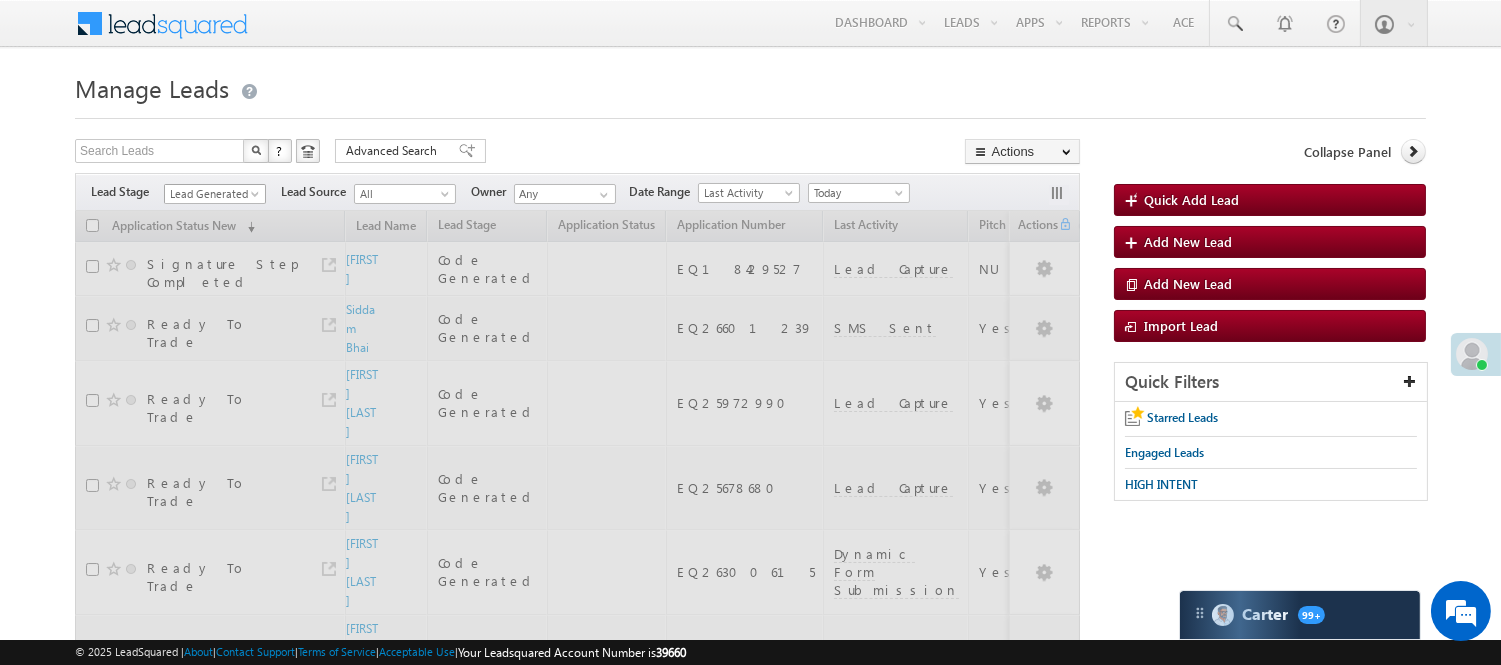 click on "Lead Generated" at bounding box center (212, 194) 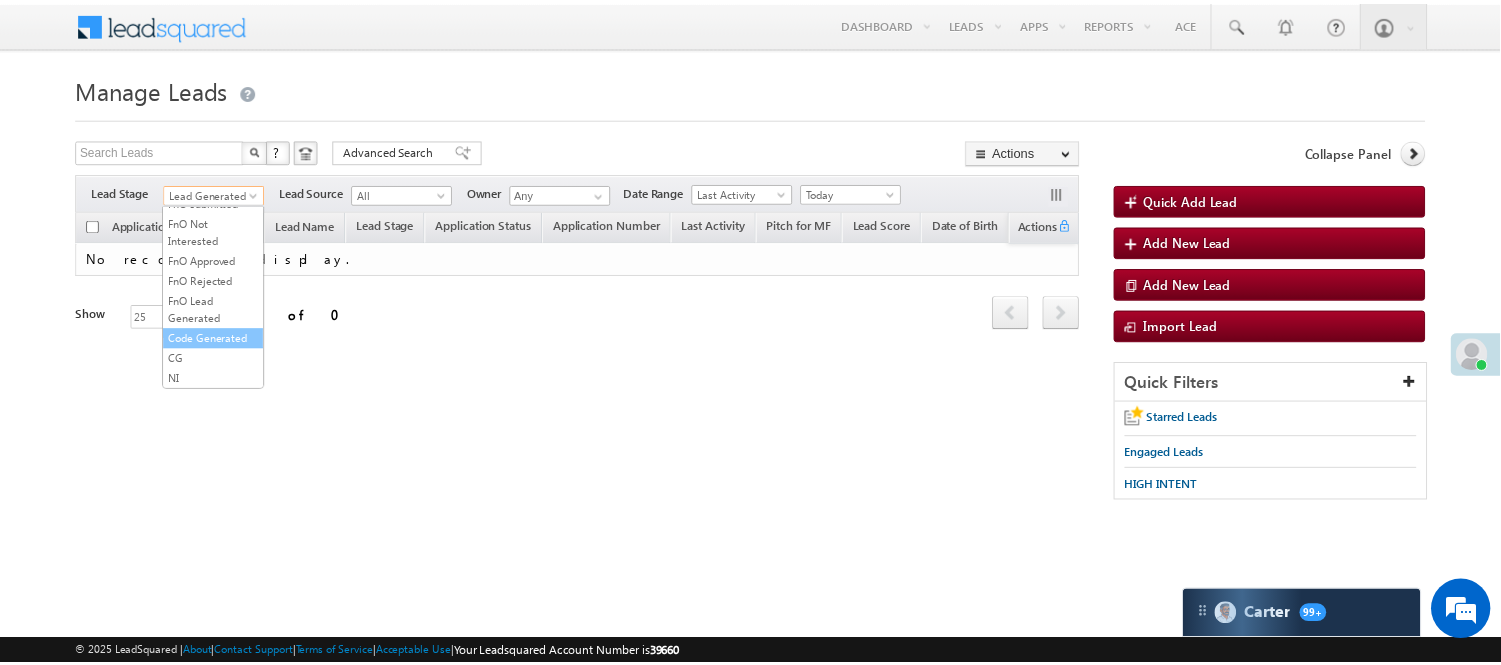 scroll, scrollTop: 496, scrollLeft: 0, axis: vertical 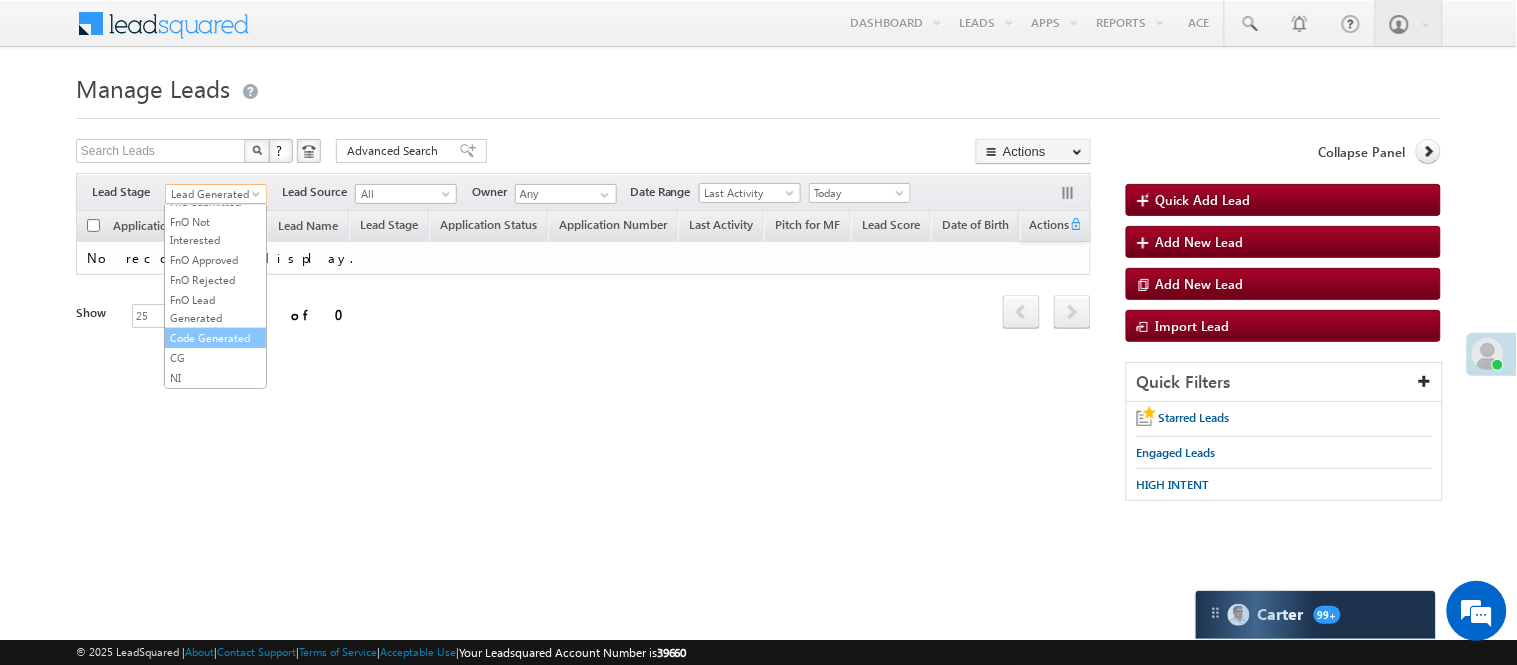 click on "Code Generated" at bounding box center (215, 338) 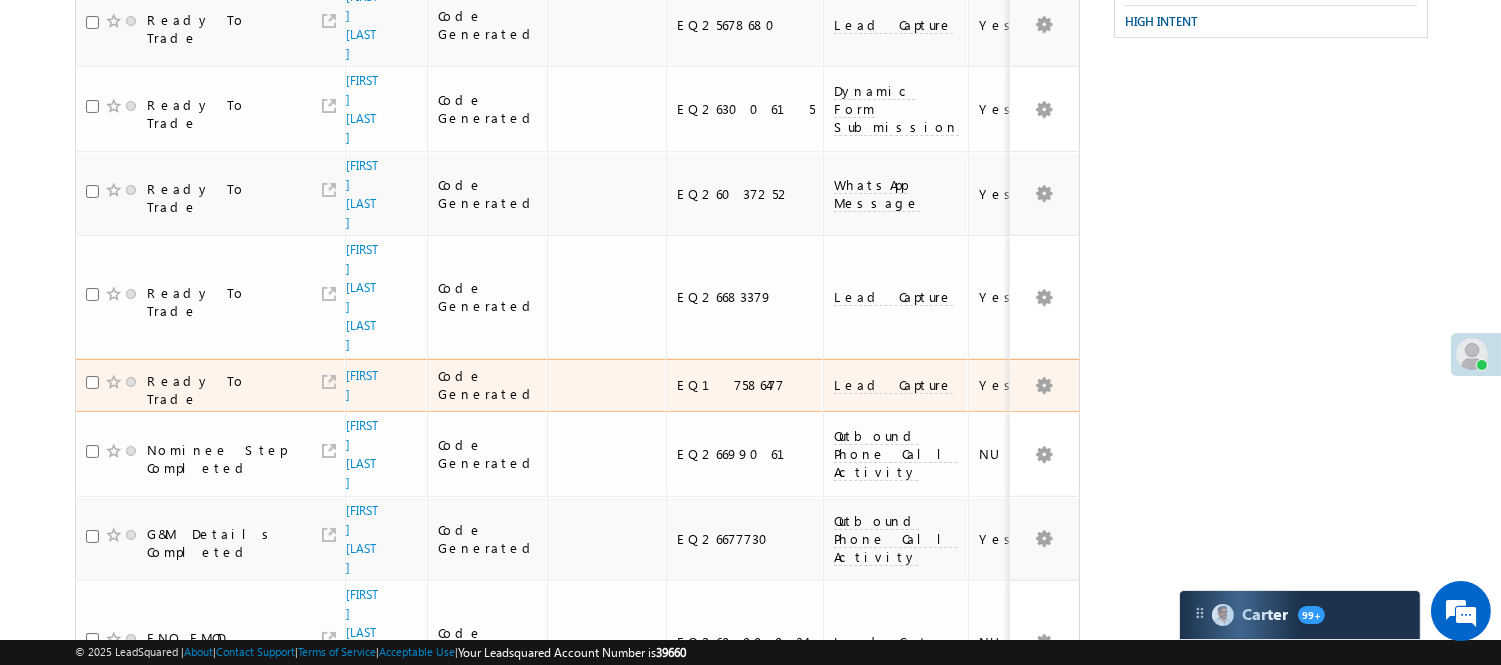 scroll, scrollTop: 217, scrollLeft: 0, axis: vertical 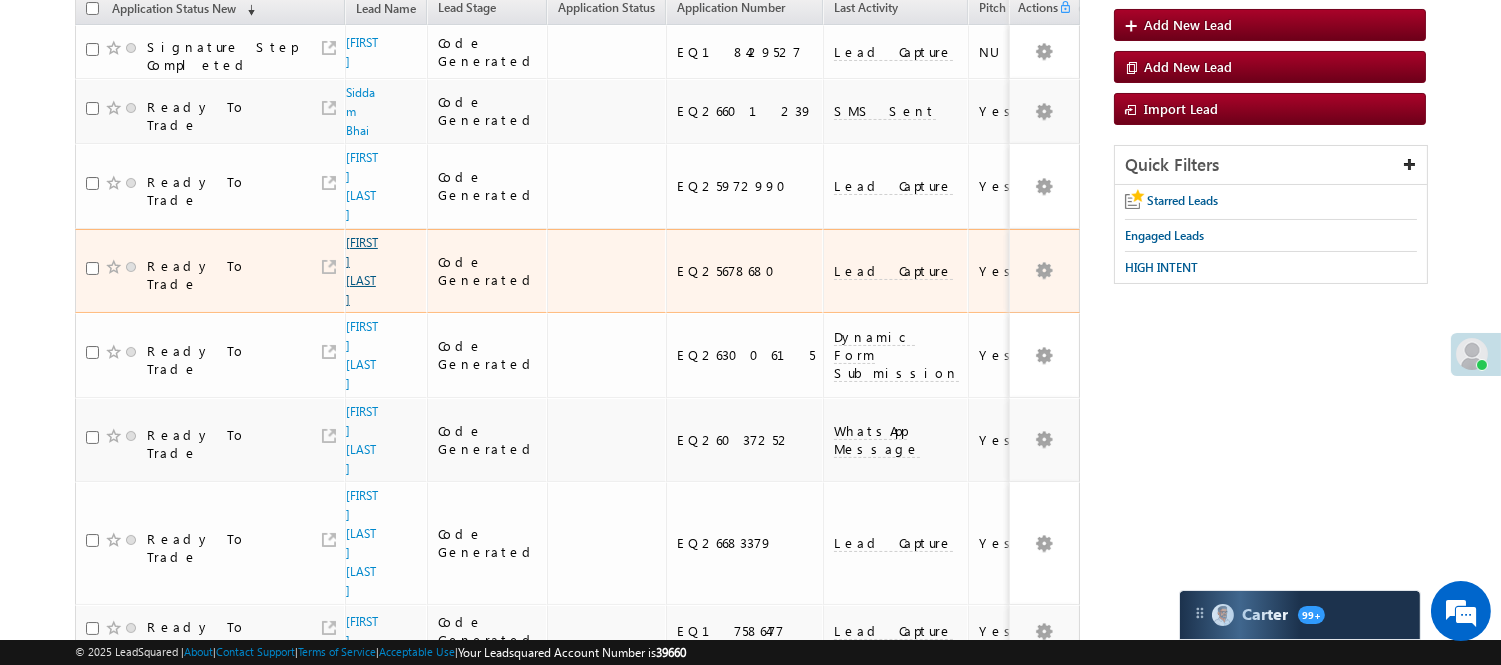 click on "[FIRST] [LAST]" at bounding box center (362, 271) 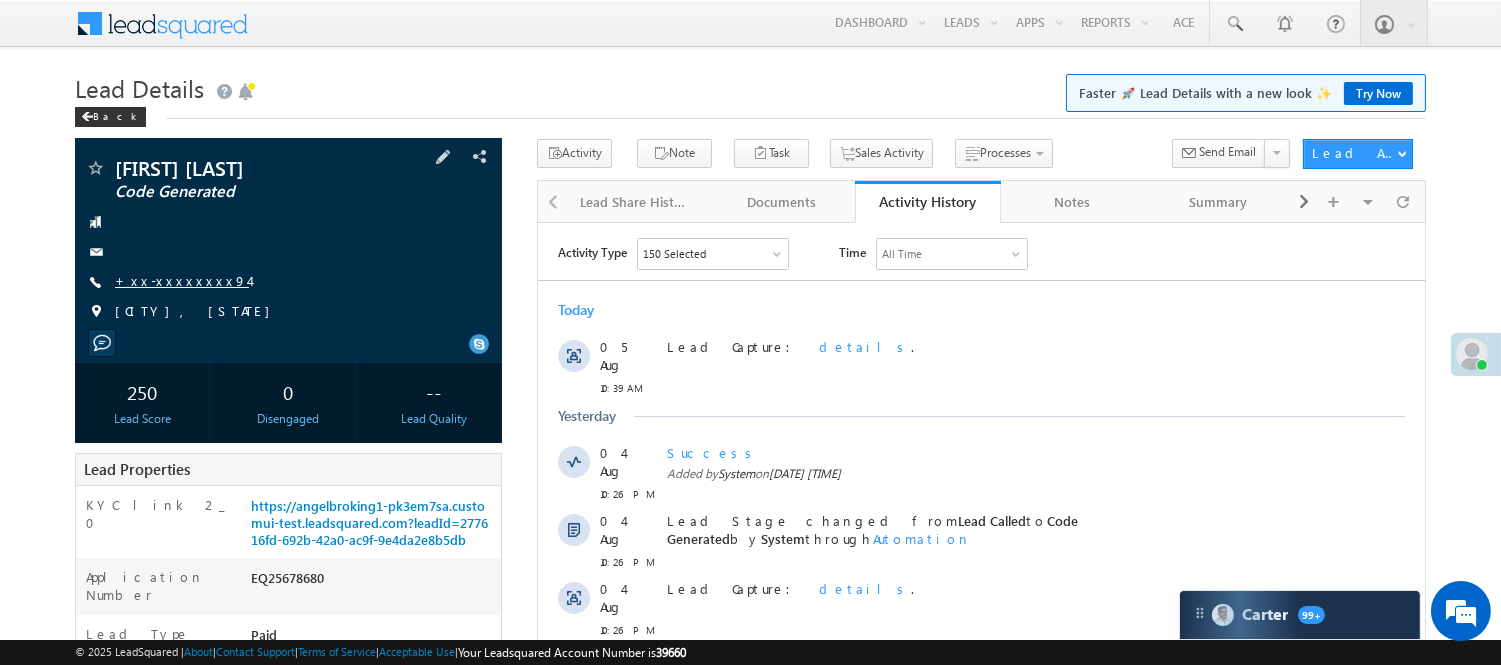 scroll, scrollTop: 0, scrollLeft: 0, axis: both 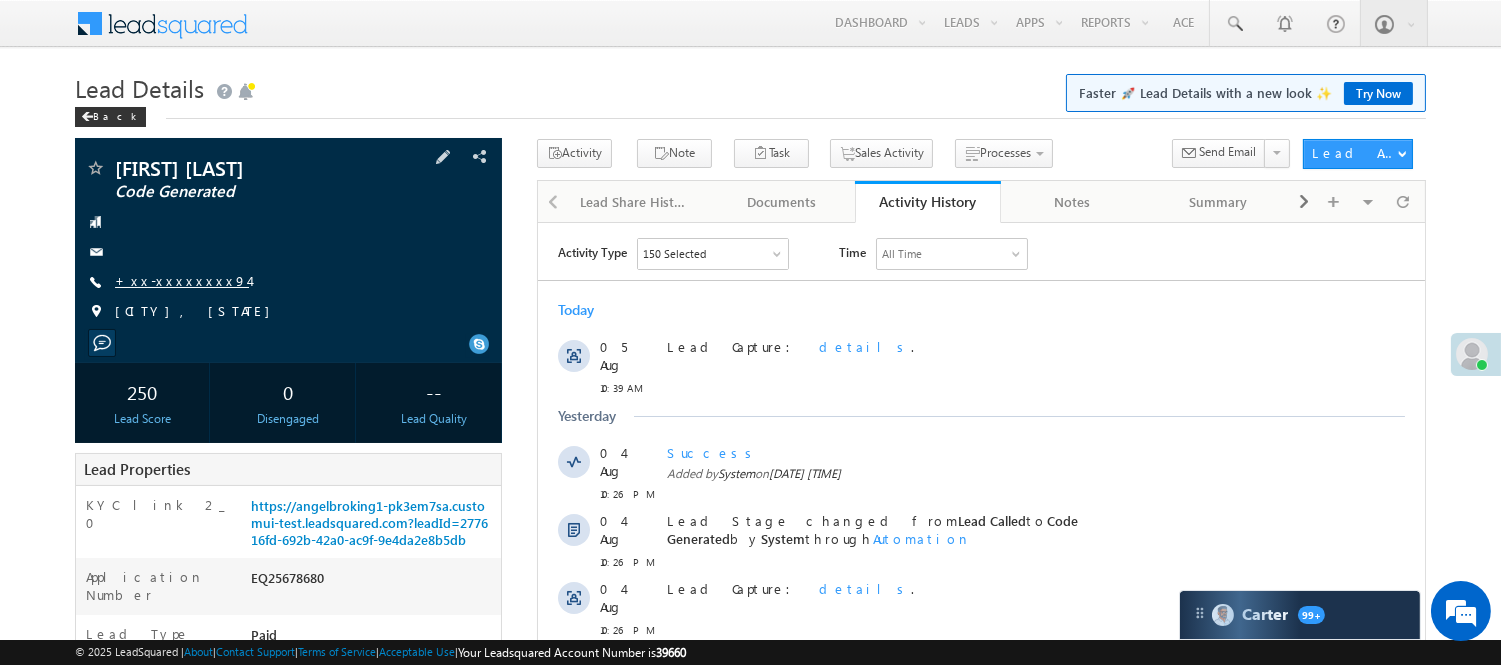 click on "+xx-xxxxxxxx94" at bounding box center [182, 280] 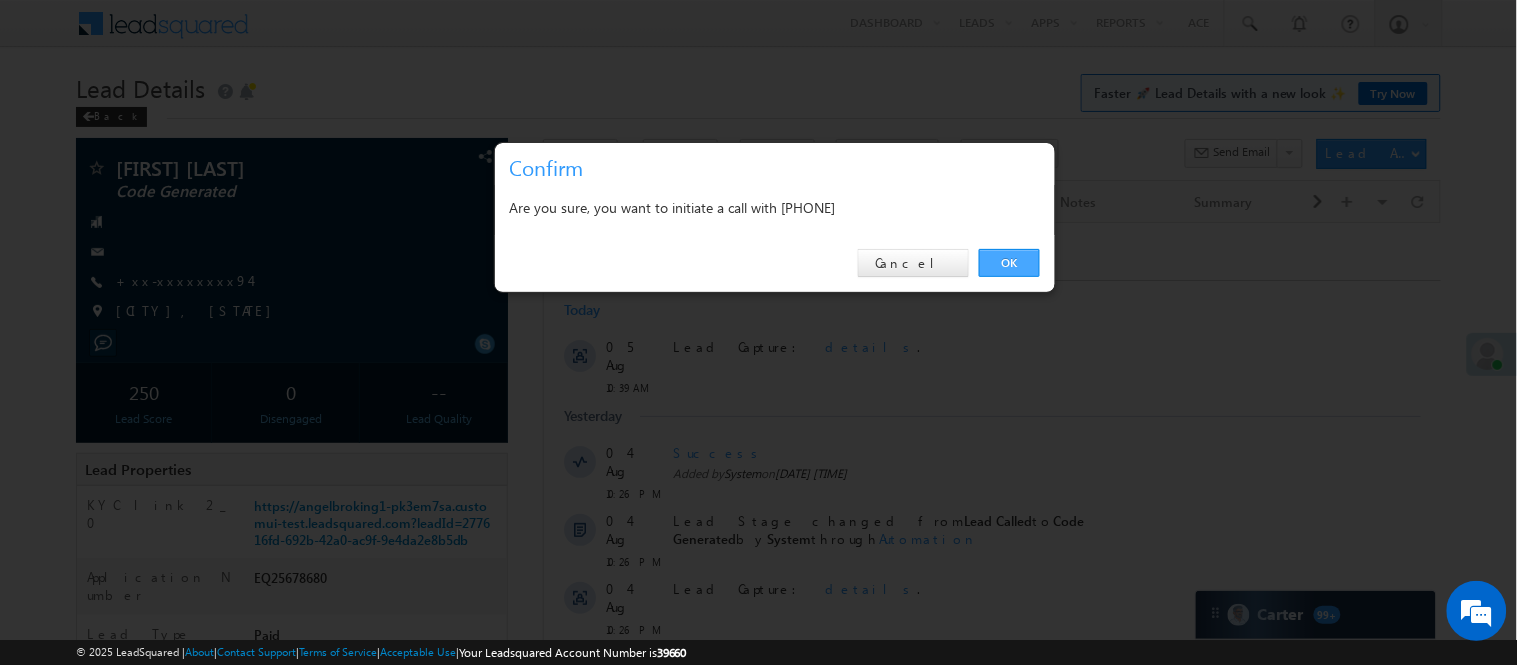 click on "OK" at bounding box center [1009, 263] 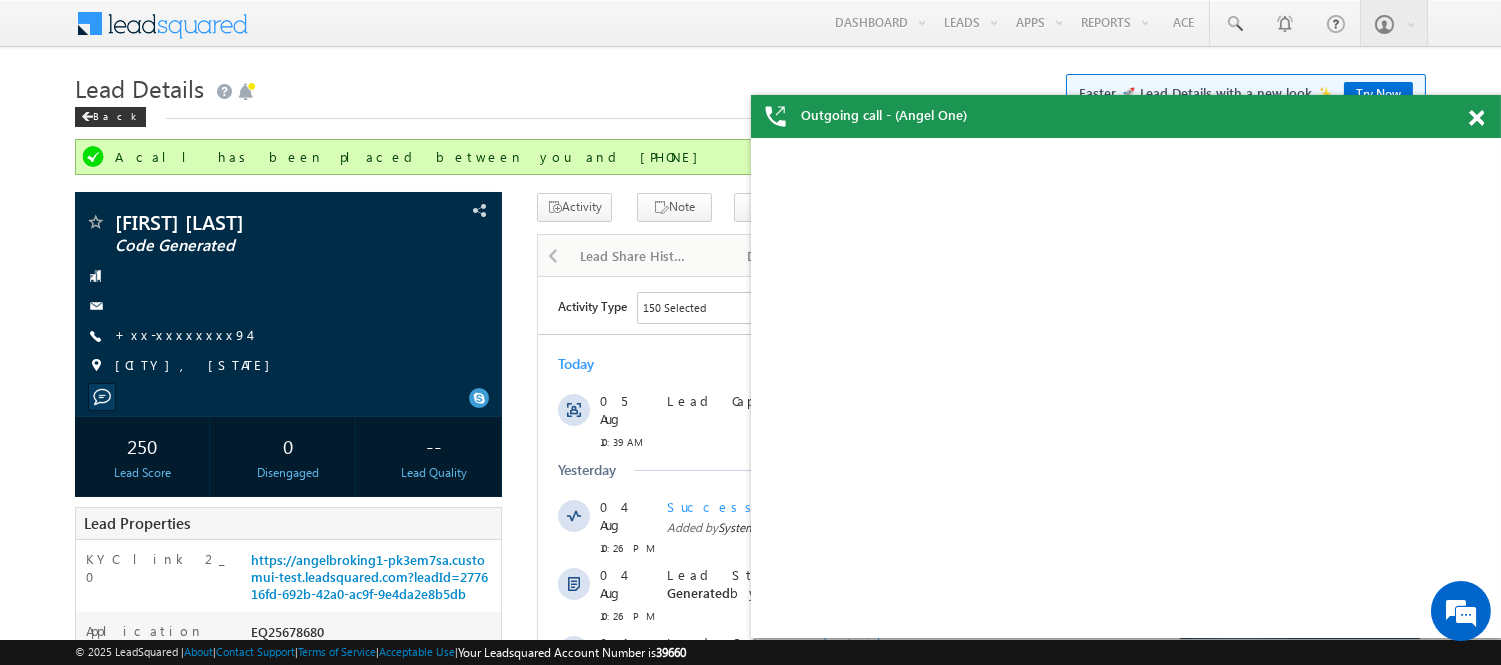 scroll, scrollTop: 0, scrollLeft: 0, axis: both 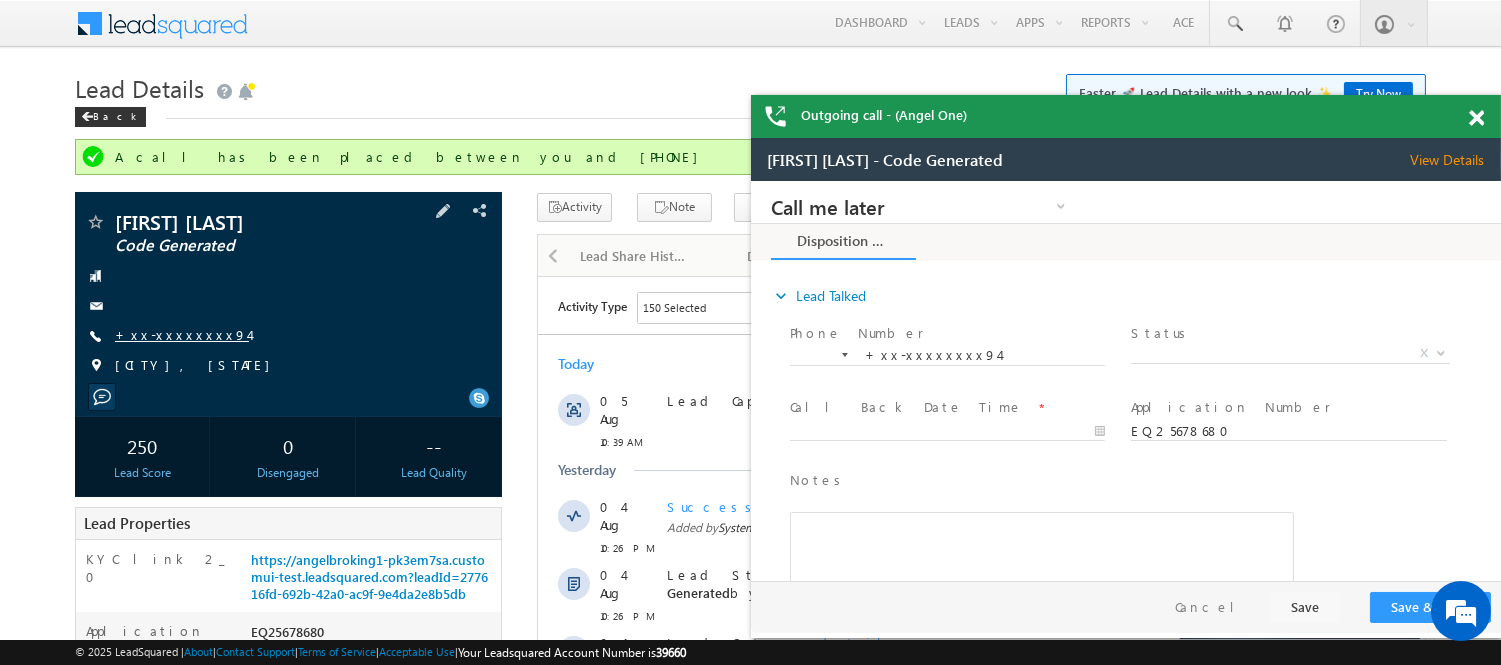 click on "+xx-xxxxxxxx94" at bounding box center (182, 334) 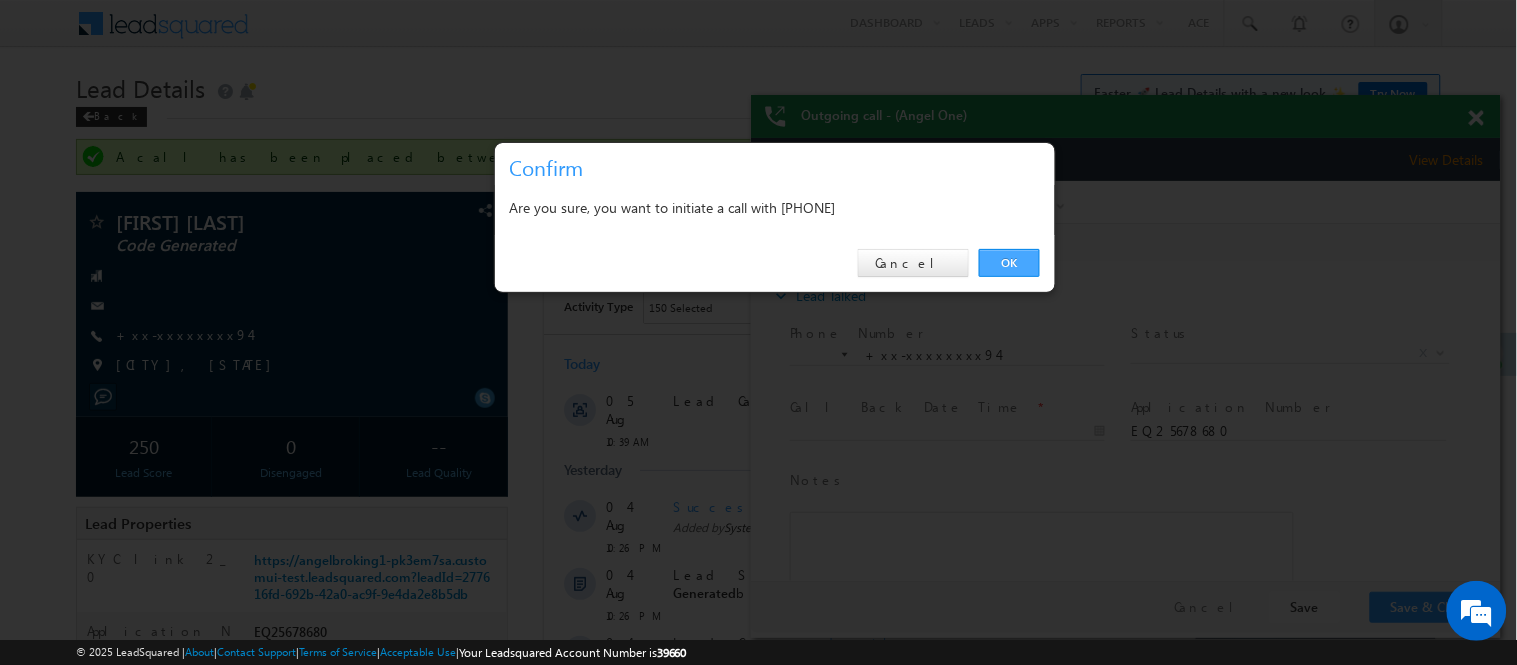 click on "OK" at bounding box center [1009, 263] 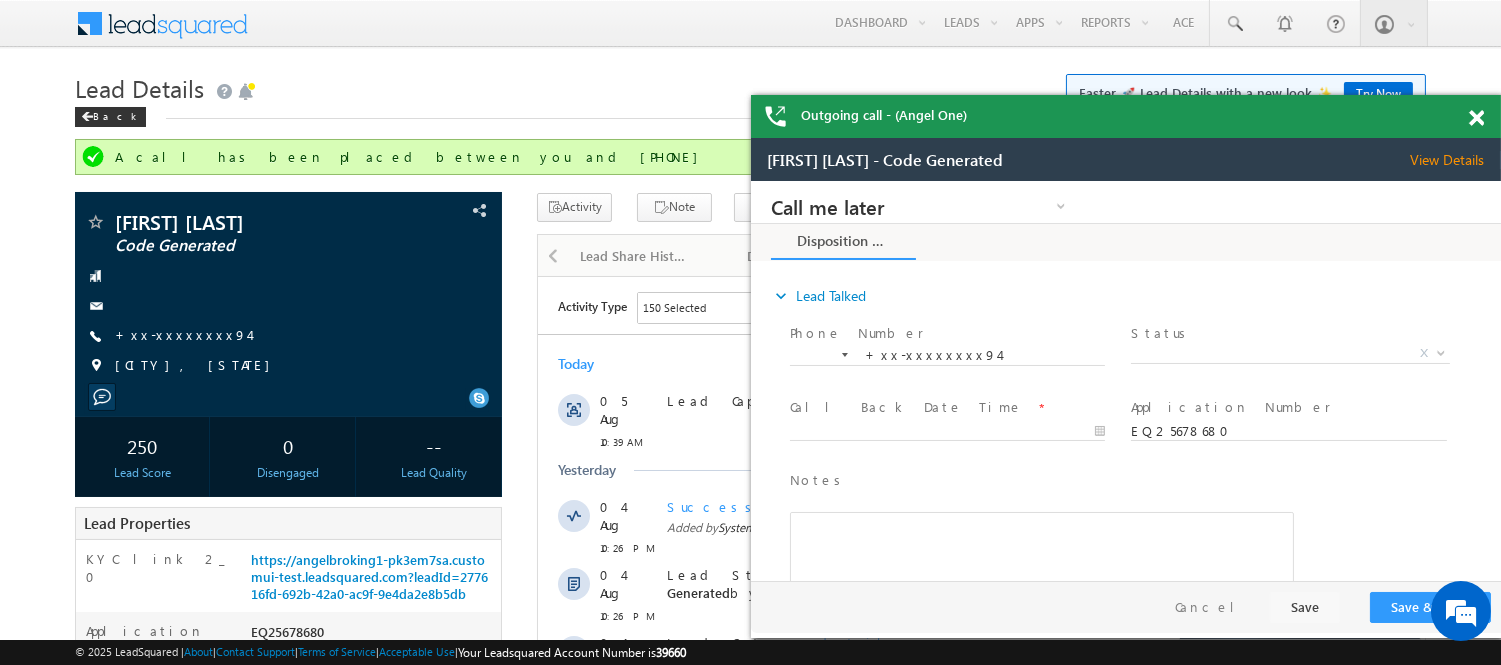 scroll, scrollTop: 0, scrollLeft: 0, axis: both 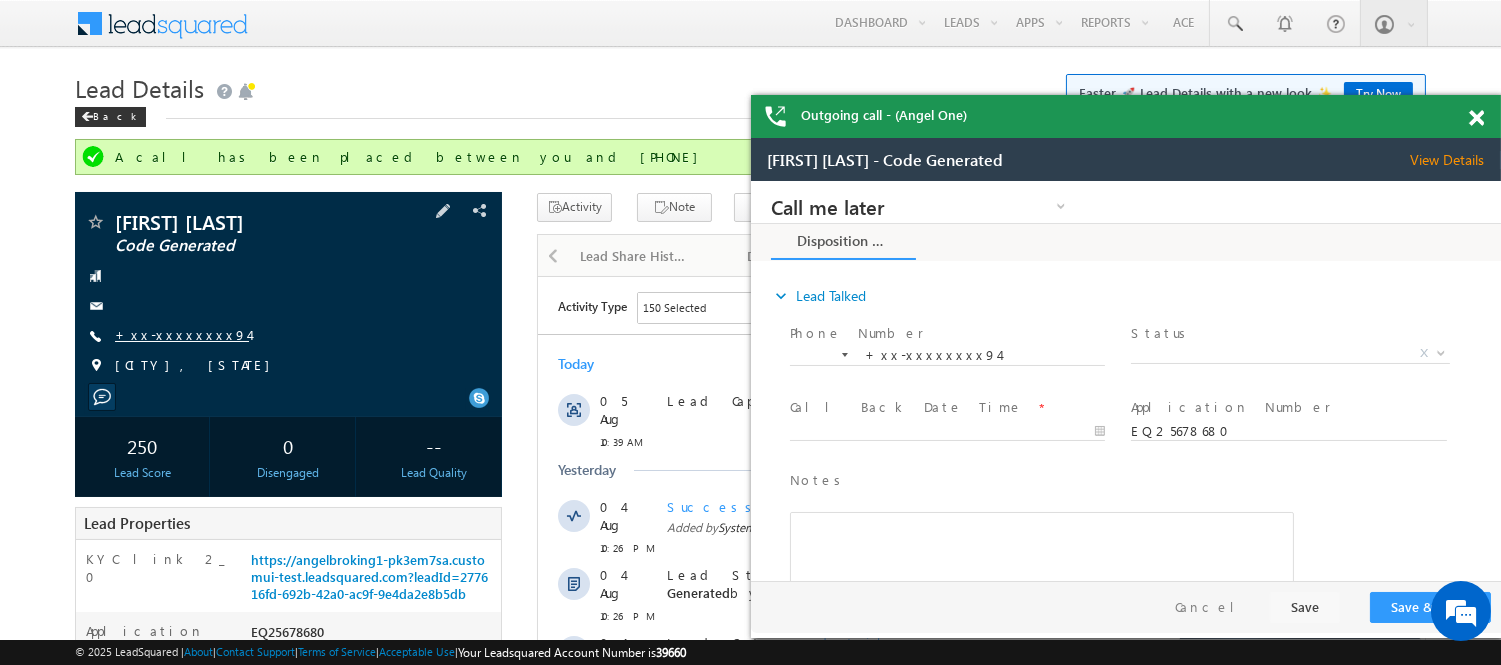 click on "+xx-xxxxxxxx94" at bounding box center (182, 334) 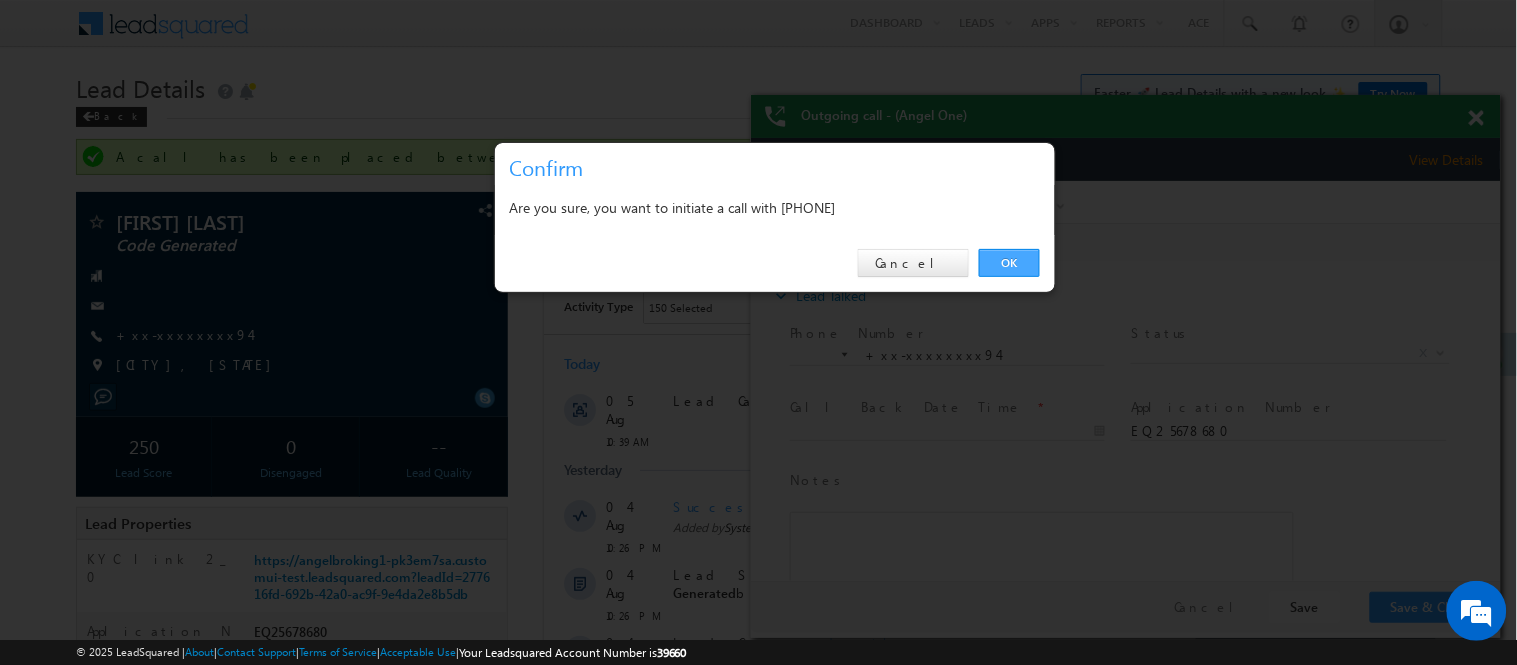 click on "OK" at bounding box center (1009, 263) 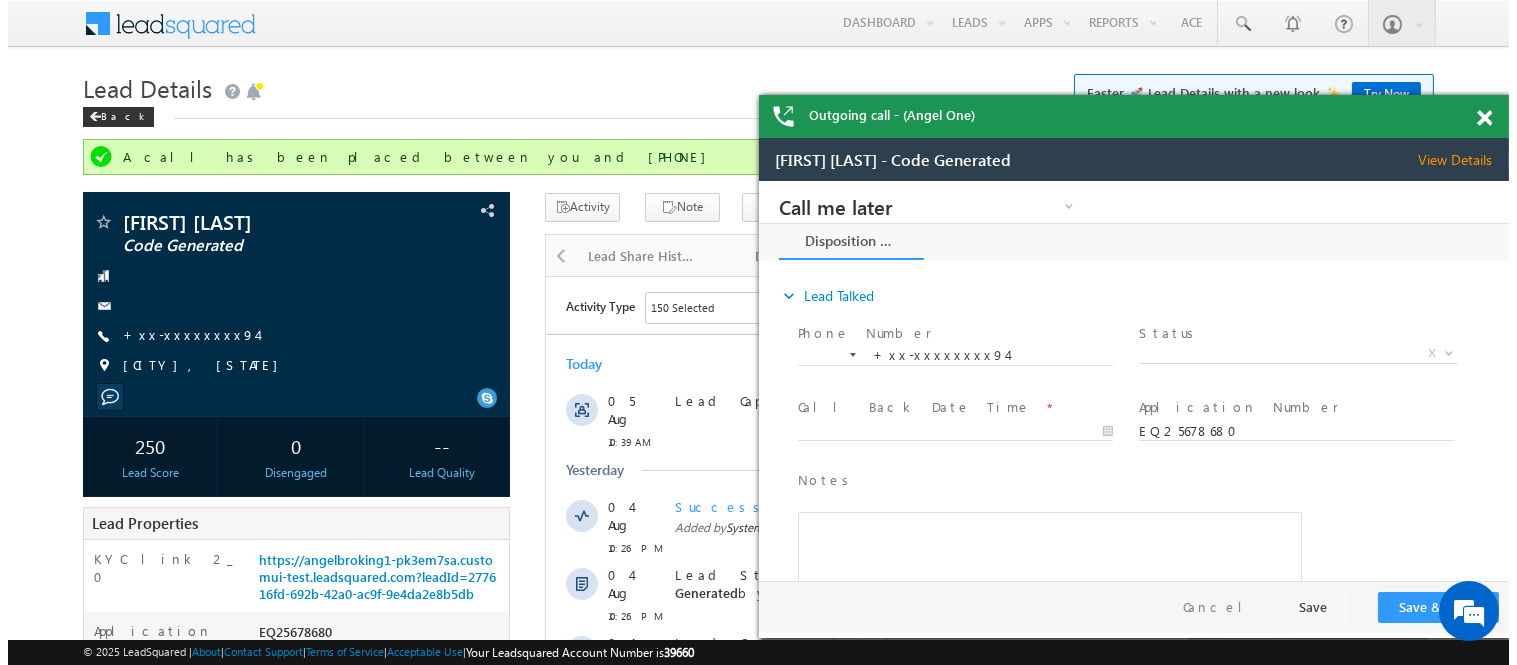 scroll, scrollTop: 0, scrollLeft: 0, axis: both 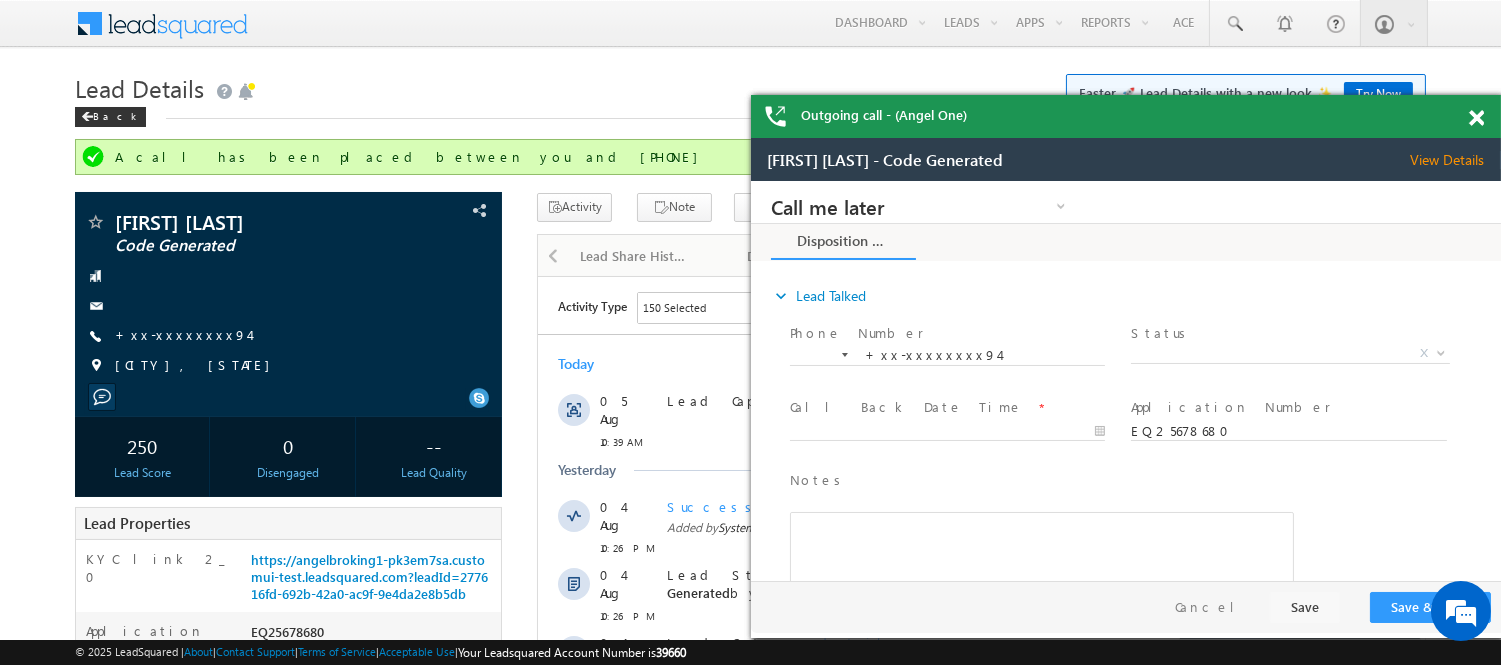click at bounding box center (1476, 118) 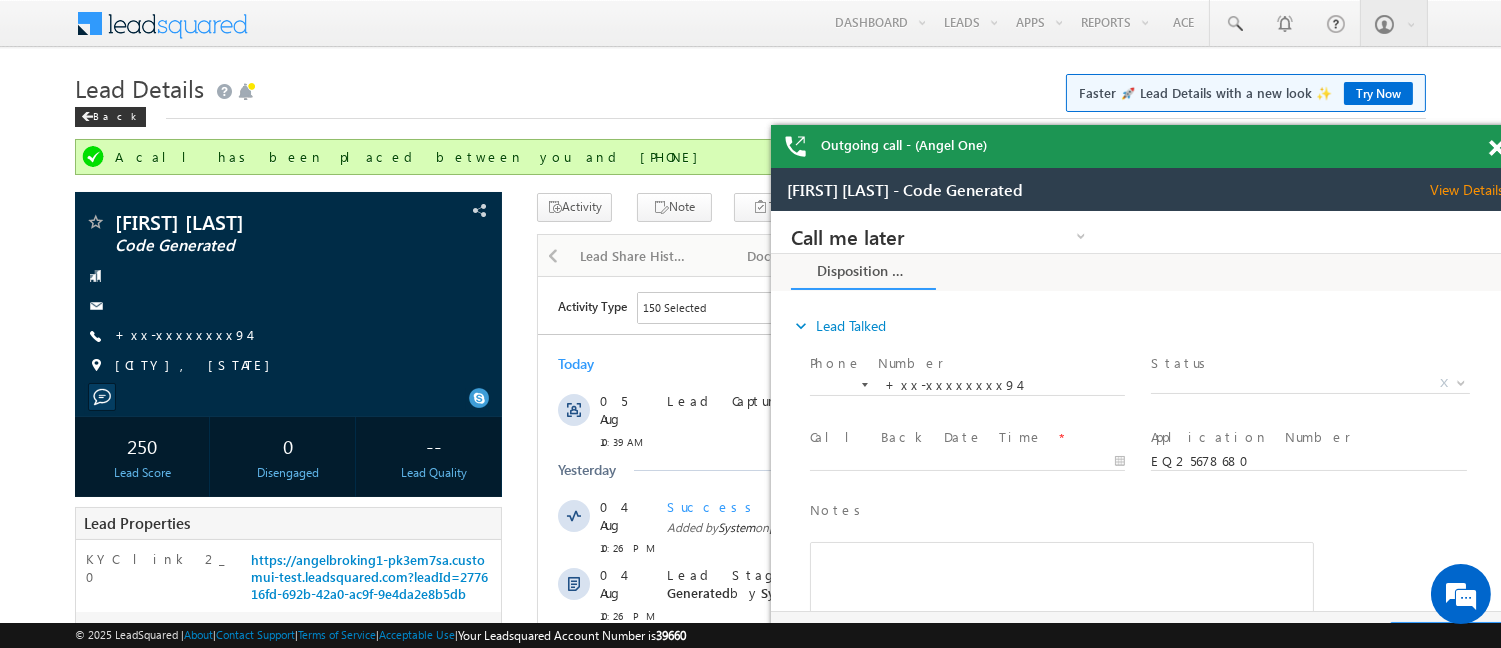 click at bounding box center (1496, 148) 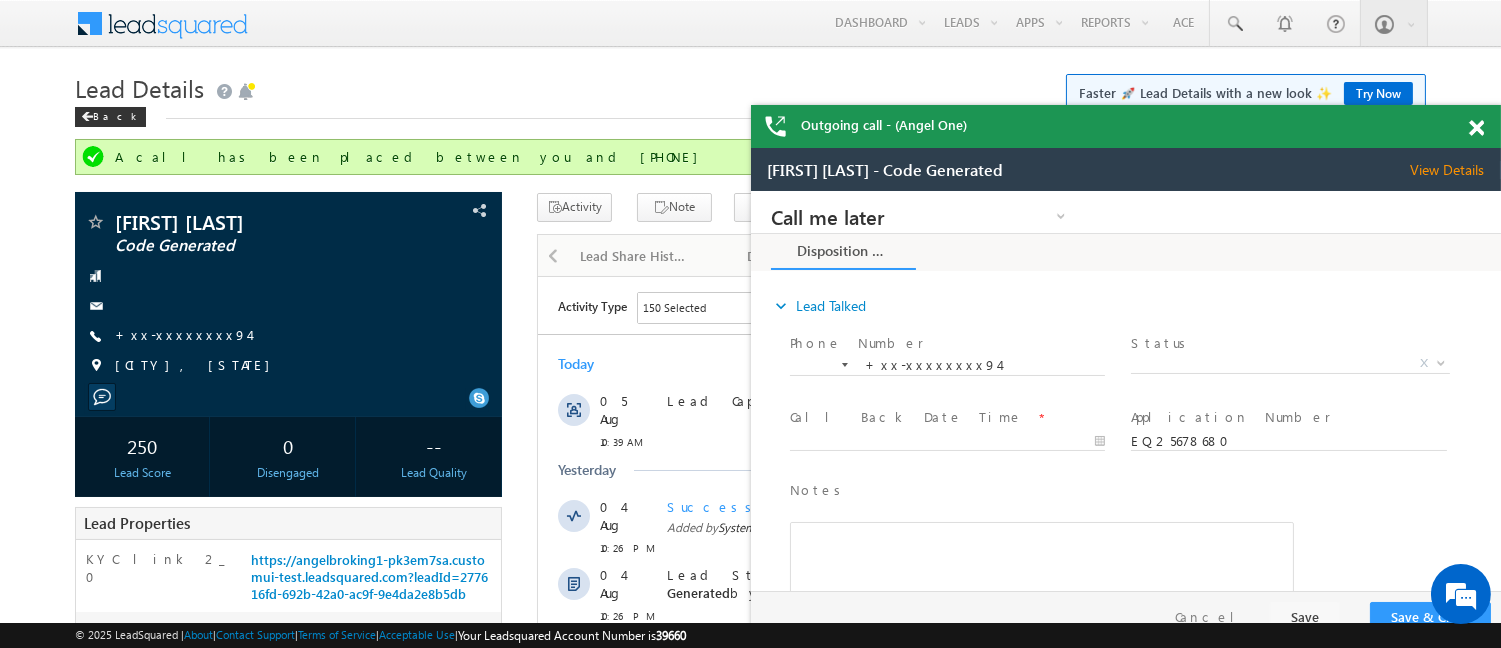 drag, startPoint x: 1990, startPoint y: 323, endPoint x: 1206, endPoint y: 175, distance: 797.8471 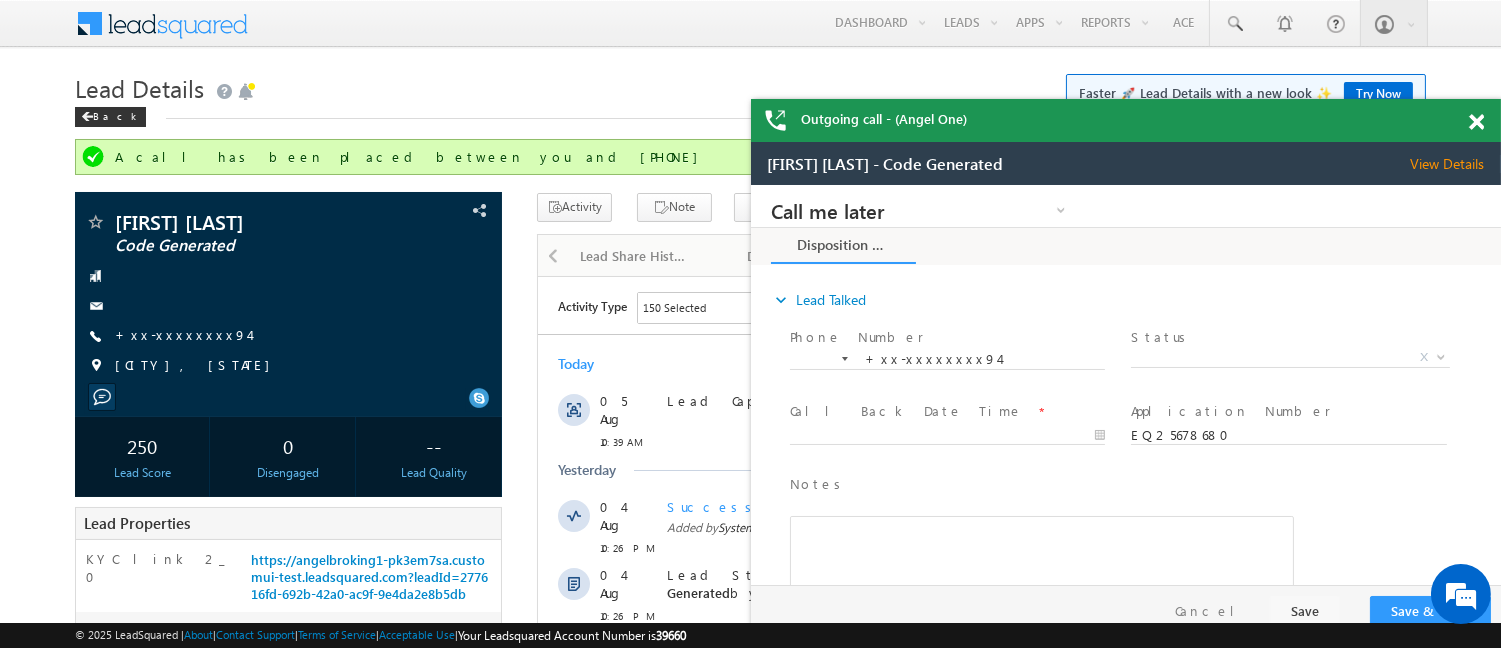 click at bounding box center [1476, 122] 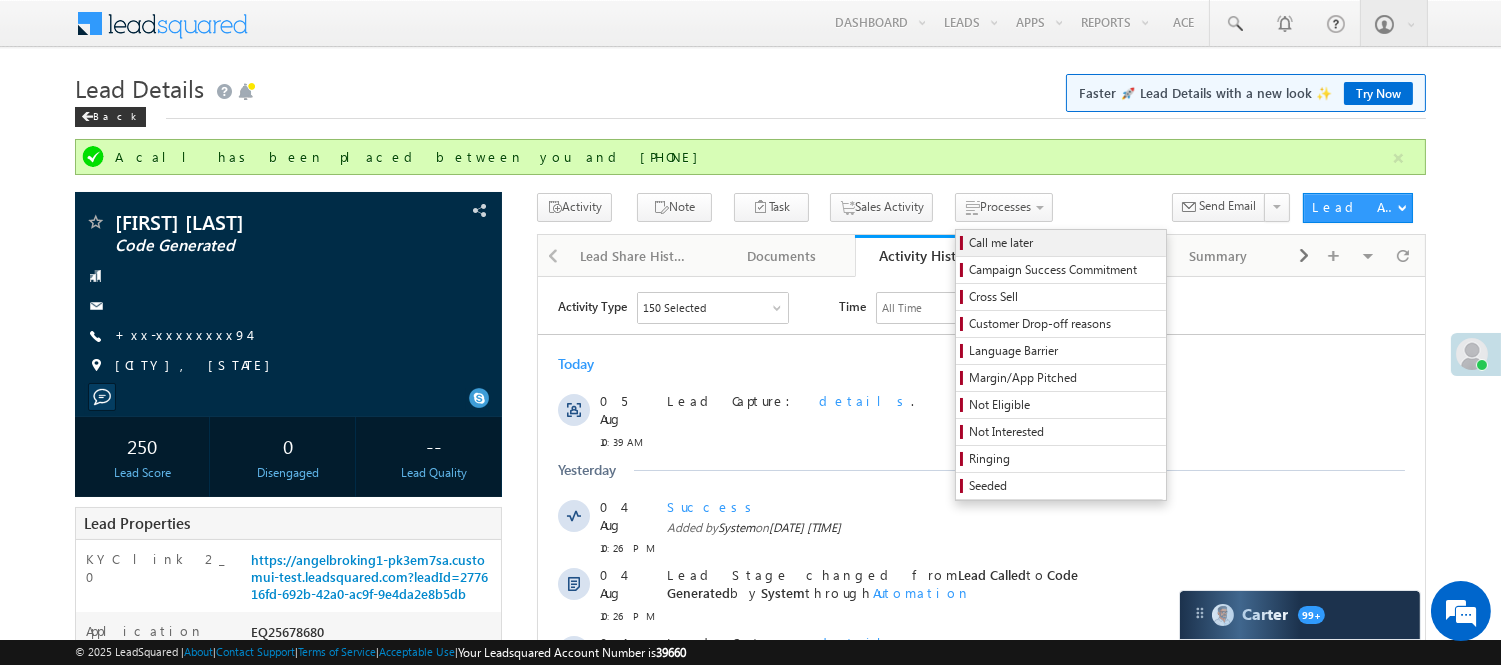 click on "Call me later" at bounding box center [1064, 243] 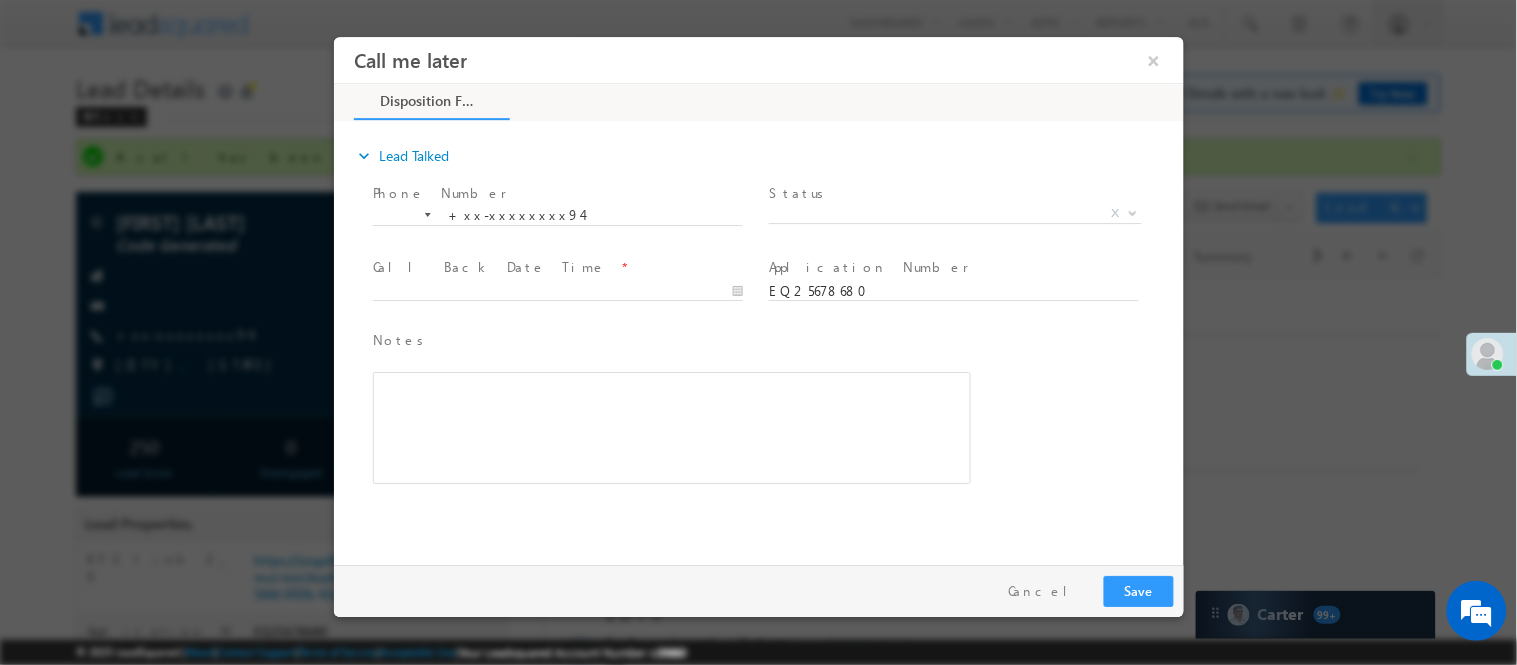 scroll, scrollTop: 0, scrollLeft: 0, axis: both 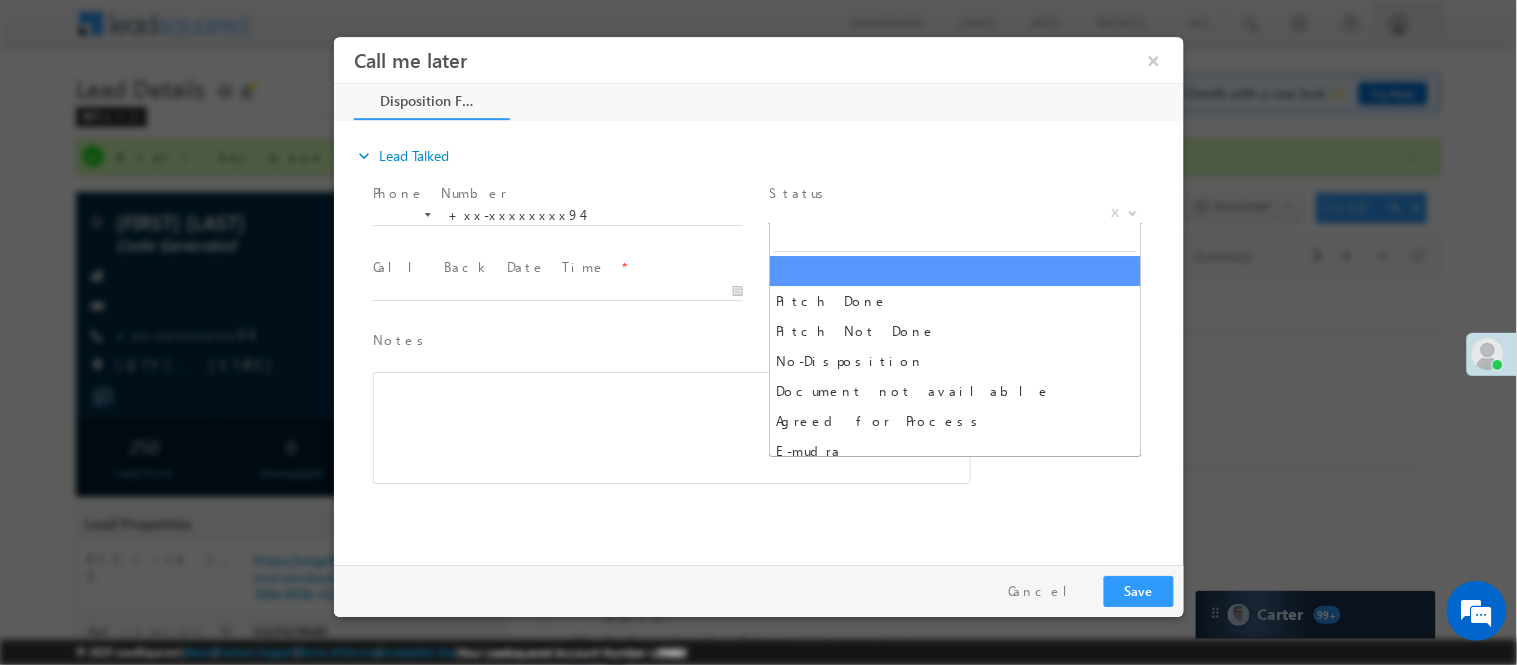 click on "X" at bounding box center [954, 213] 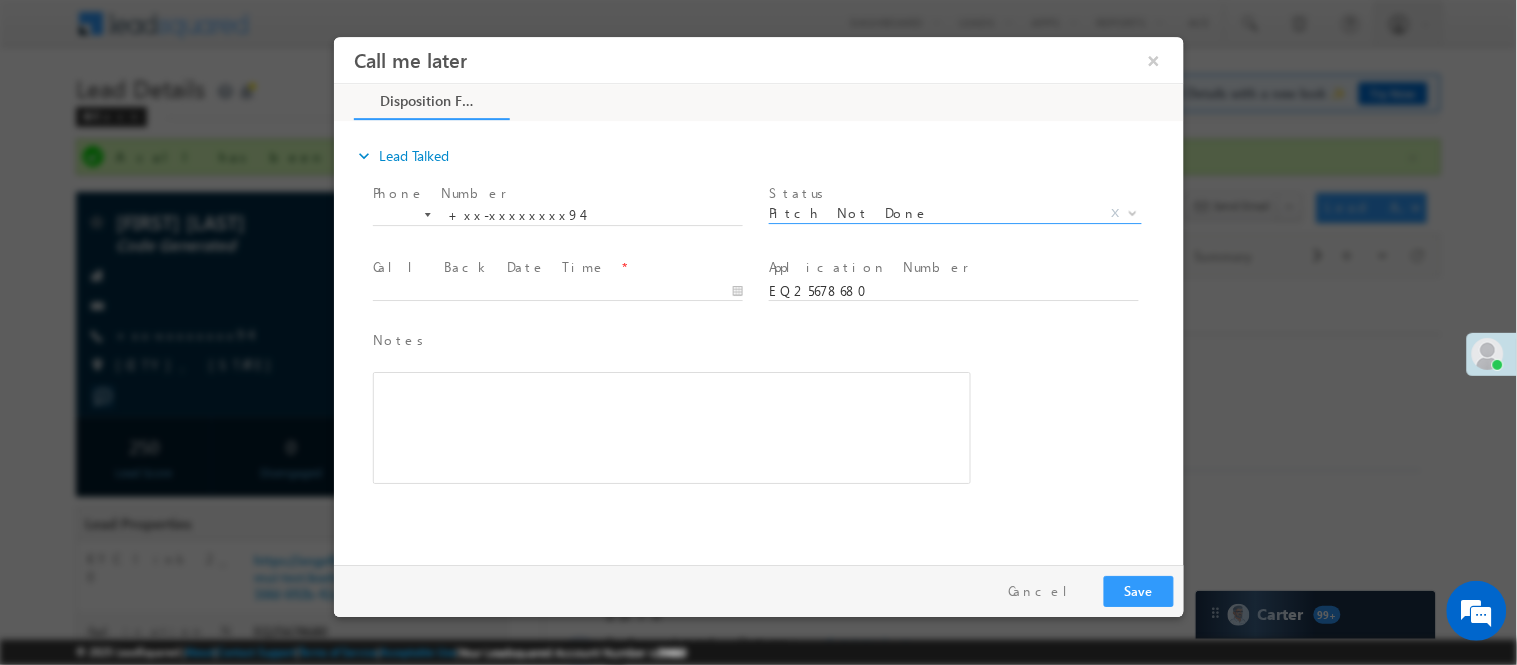 select on "Pitch Not Done" 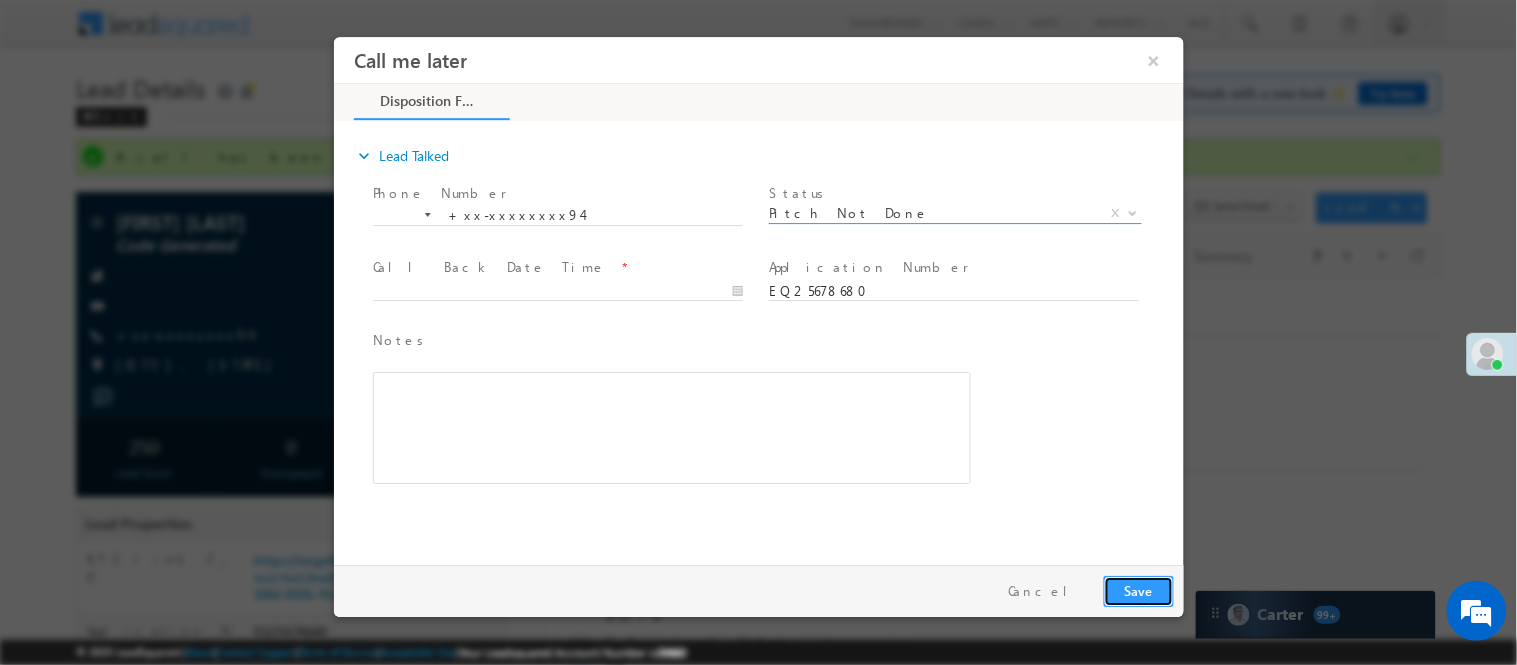 click on "Save" at bounding box center (1138, 590) 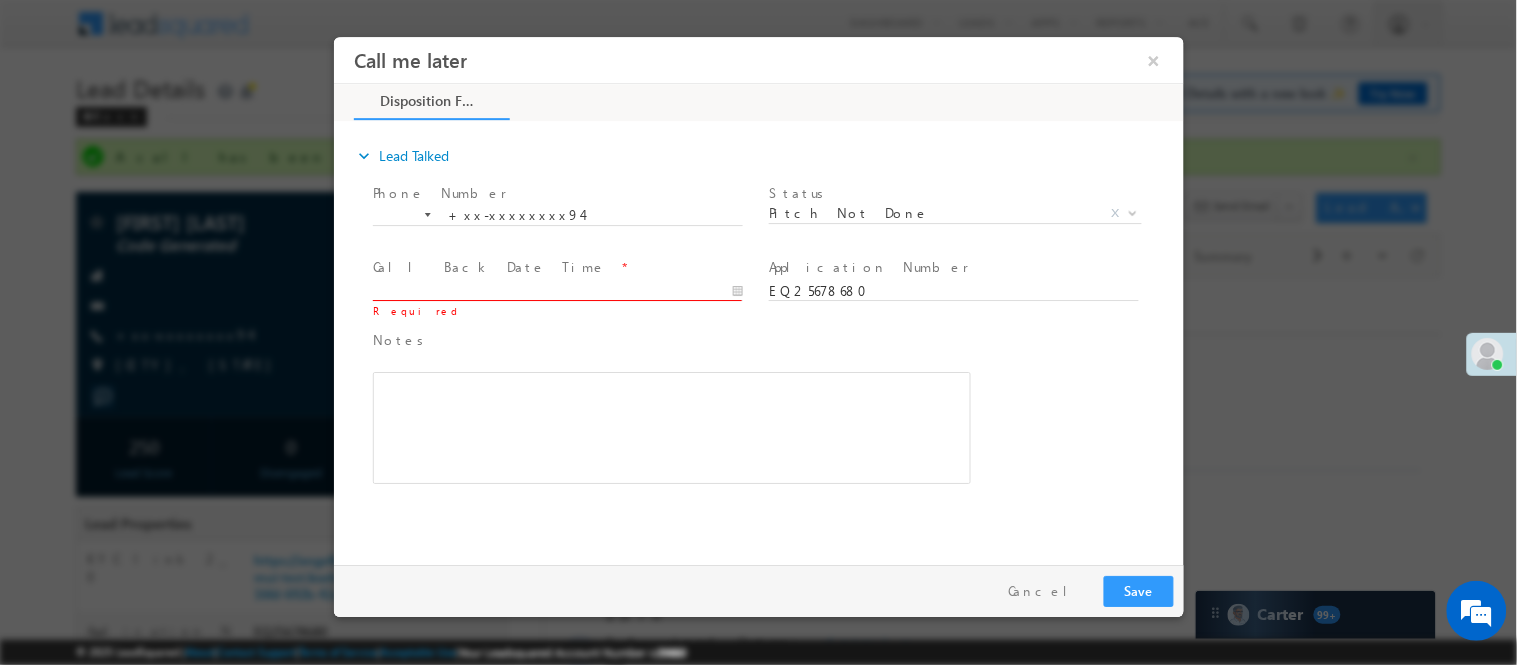 click on "Call Back Date Time
*" at bounding box center (556, 267) 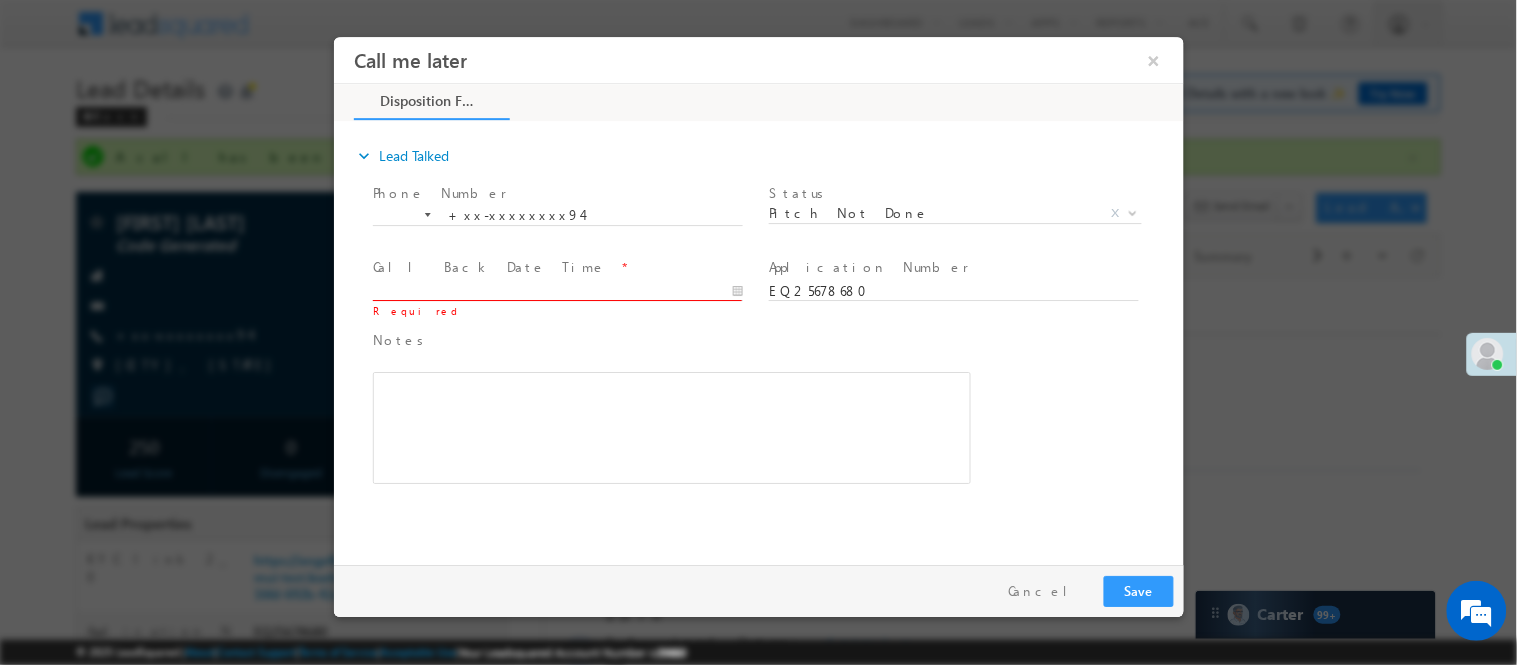 type on "08/05/25 8:47 PM" 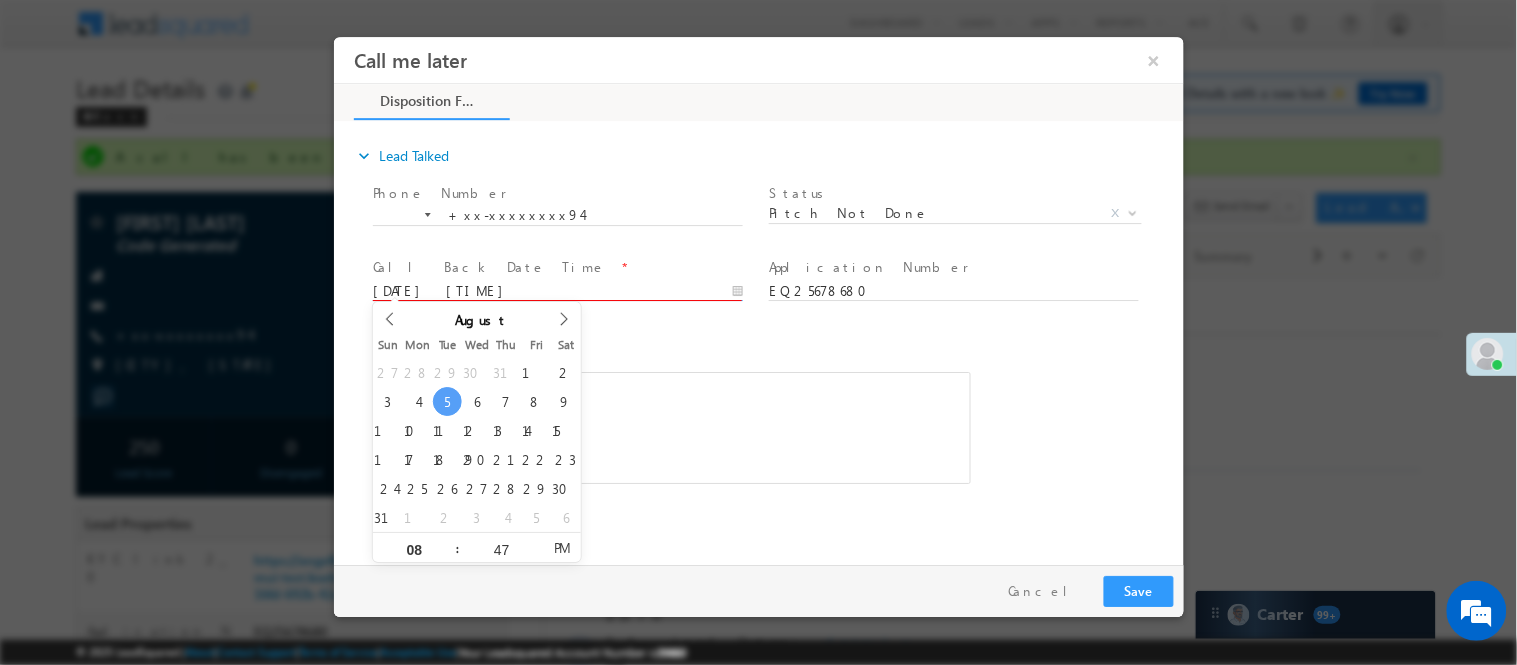 click on "08/05/25 8:47 PM" at bounding box center (557, 291) 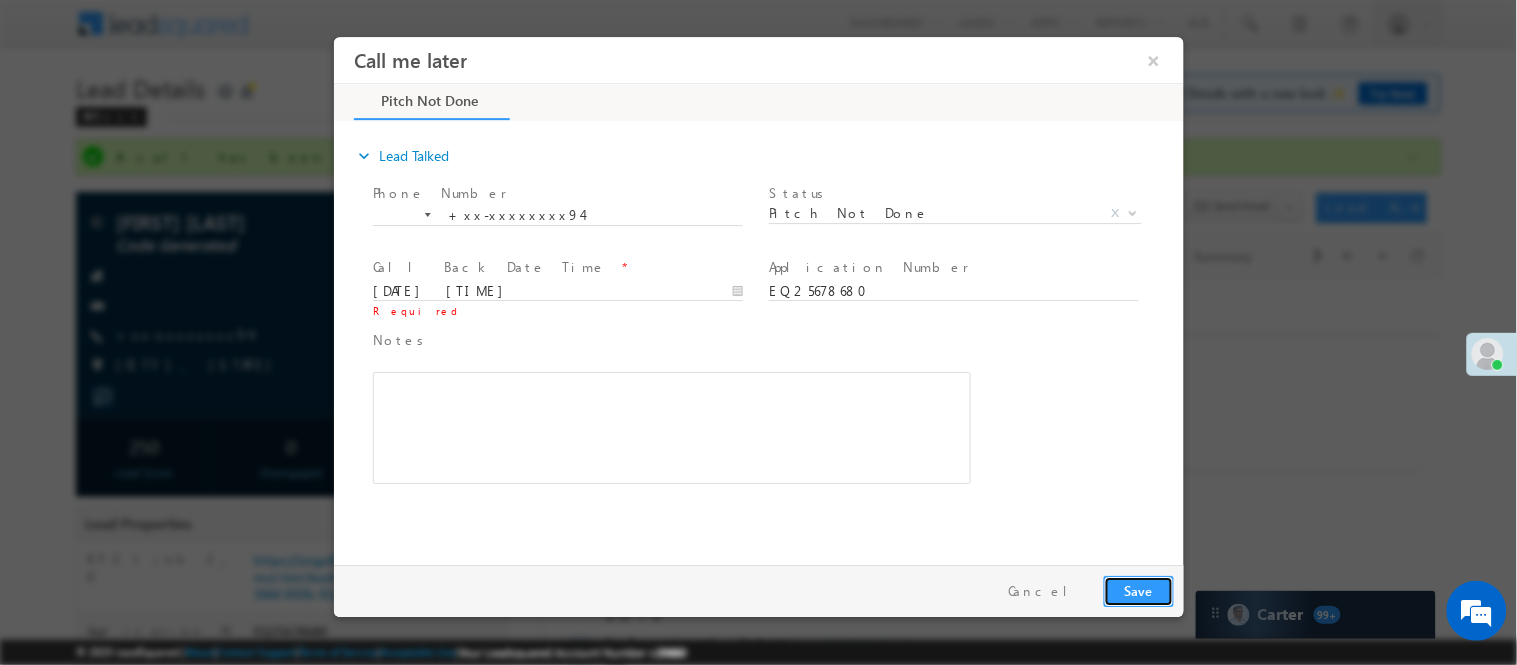 click on "Save" at bounding box center [1138, 590] 